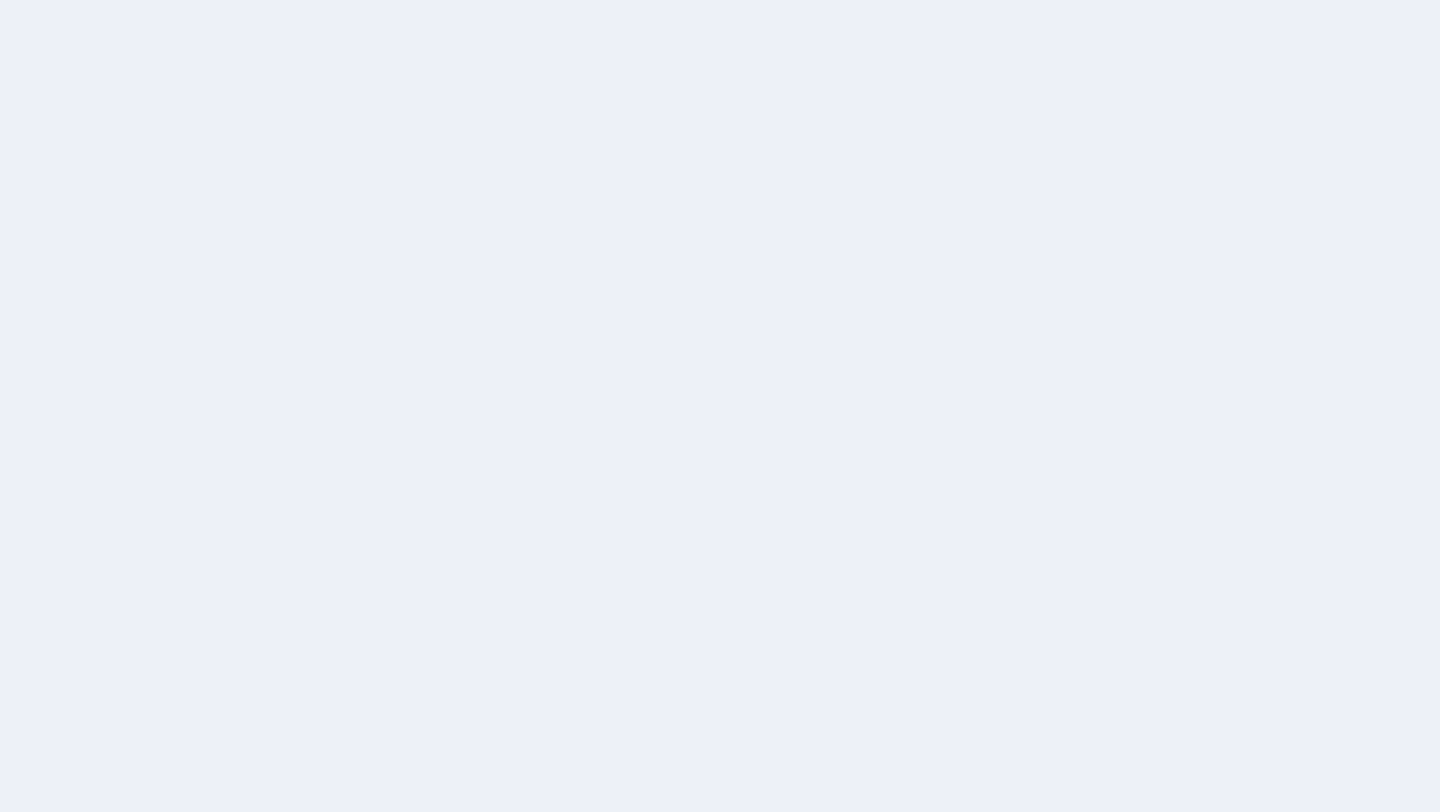 scroll, scrollTop: 0, scrollLeft: 0, axis: both 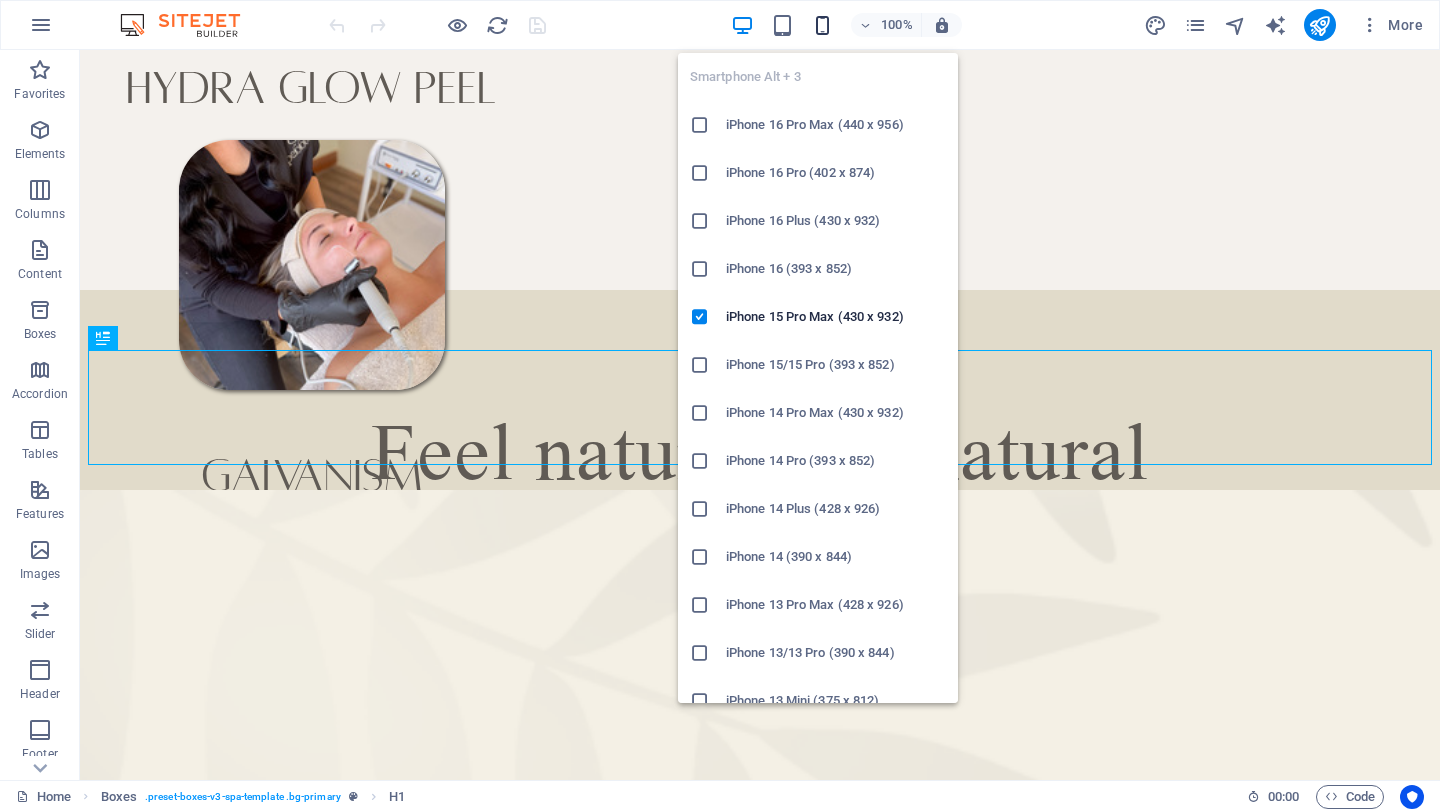 click at bounding box center (822, 25) 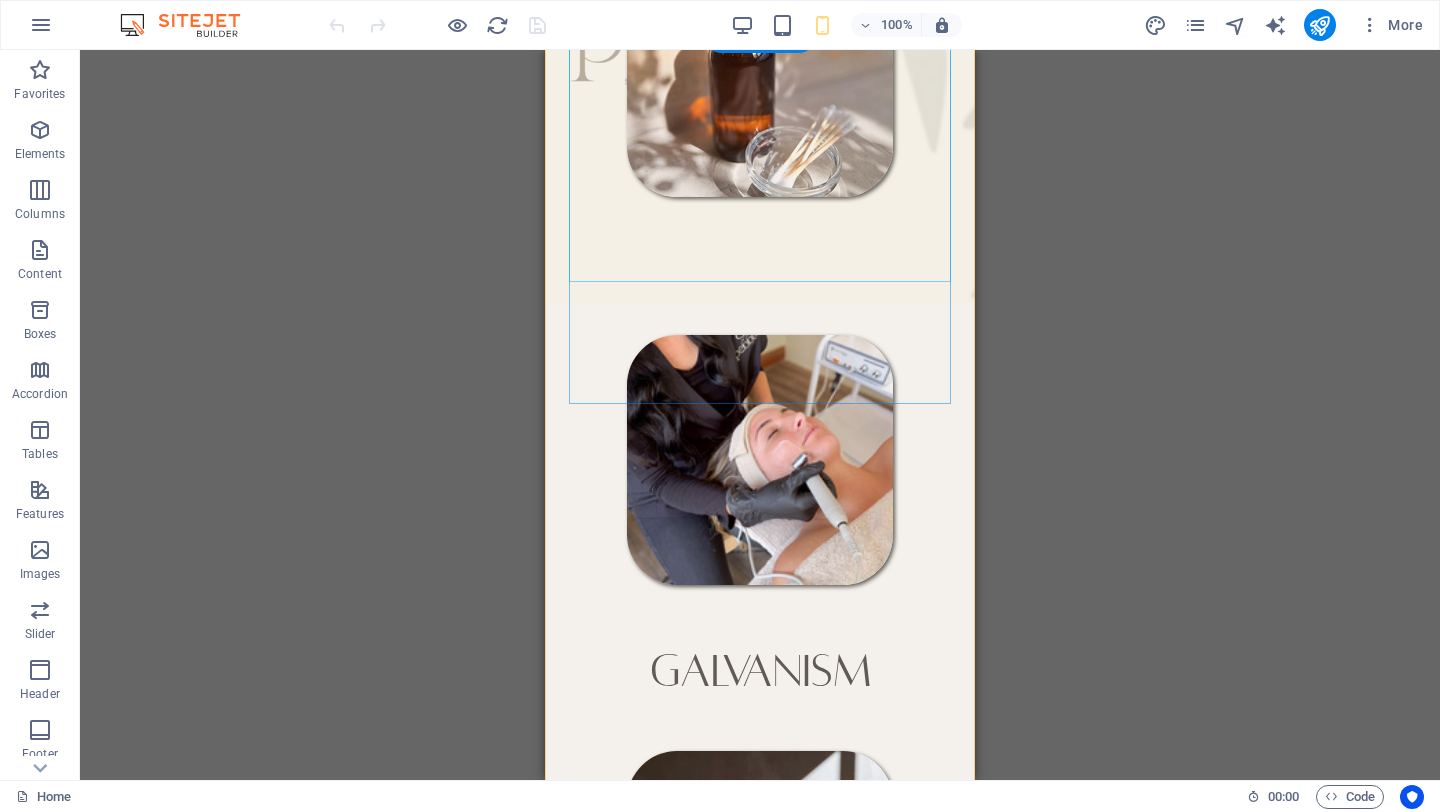 scroll, scrollTop: 678, scrollLeft: 0, axis: vertical 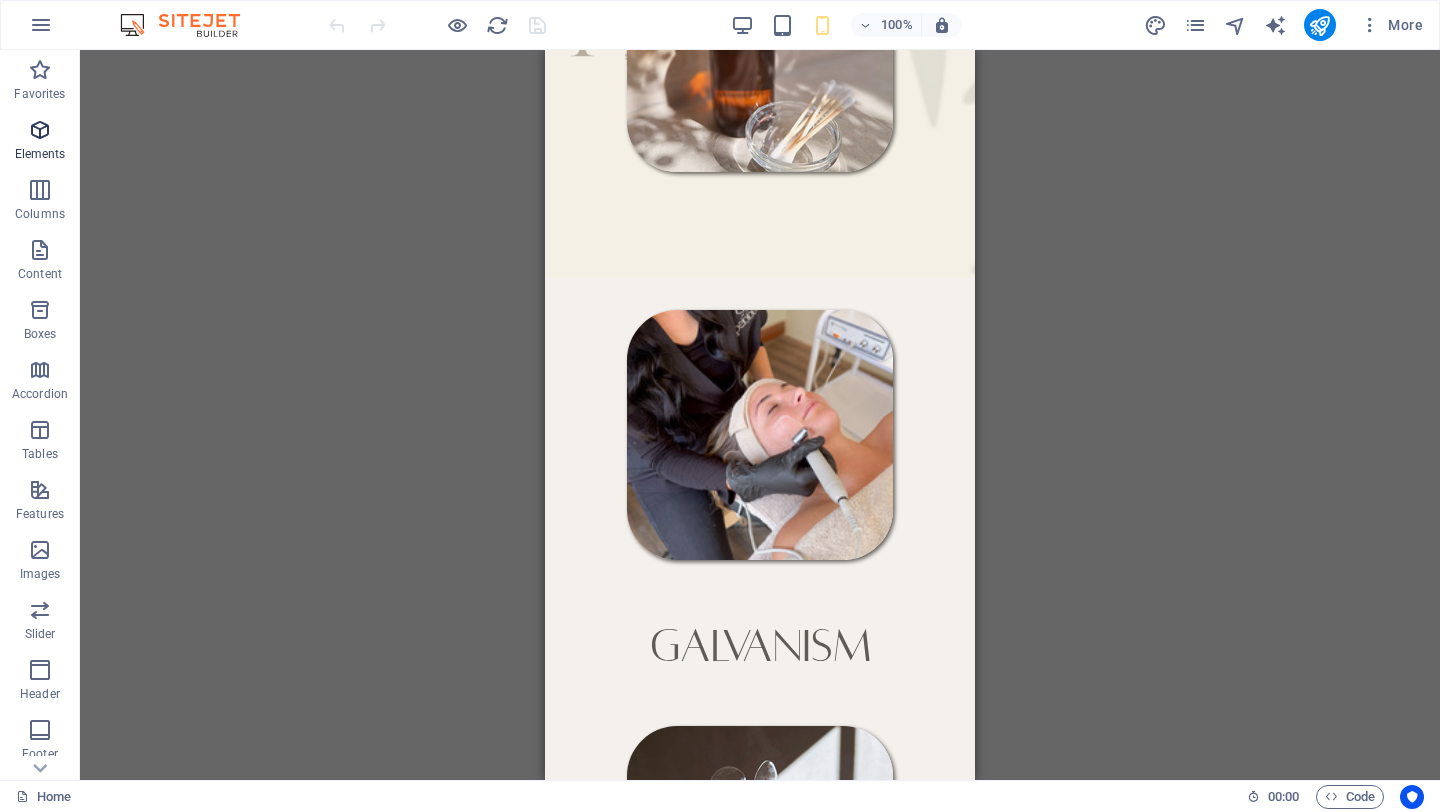 click on "Elements" at bounding box center (40, 154) 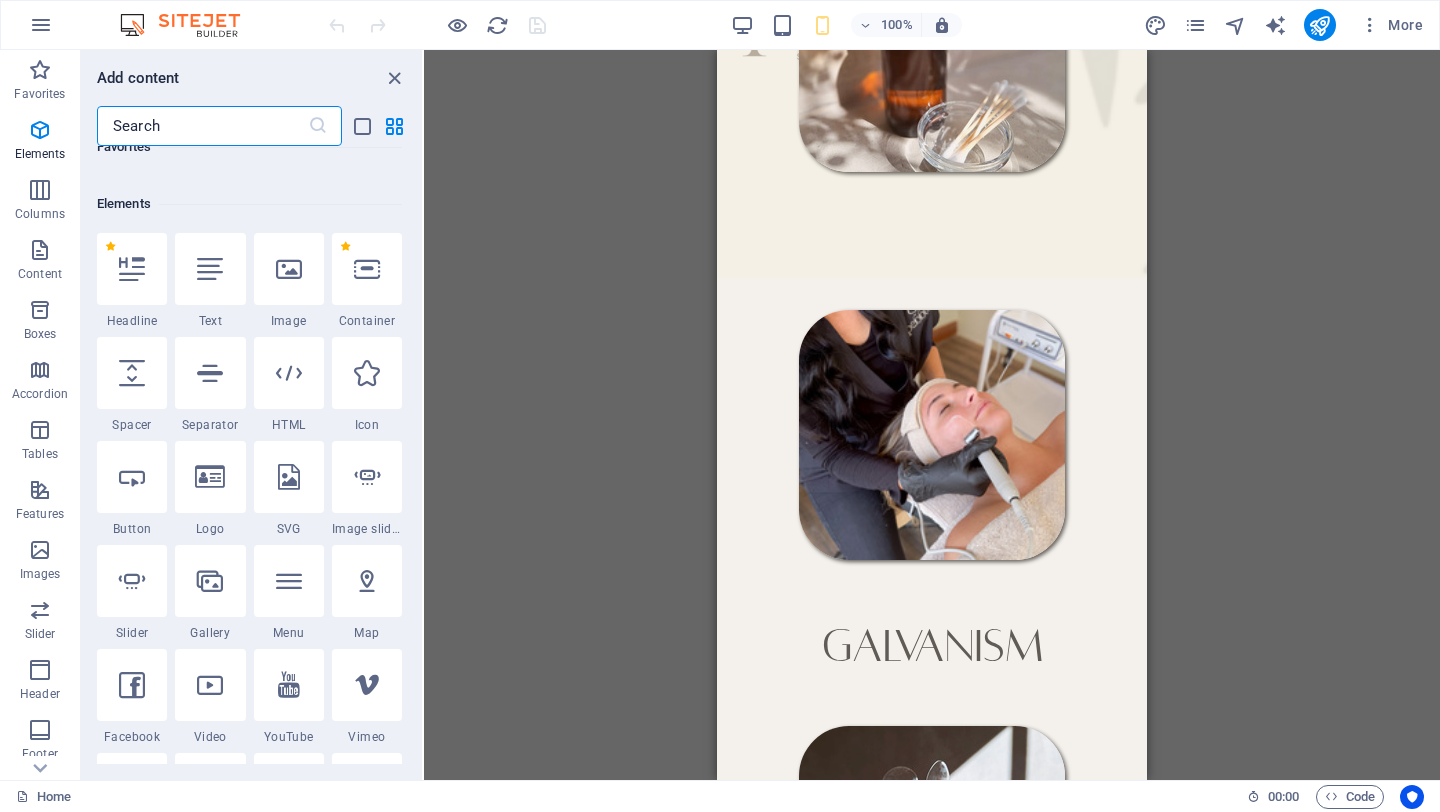 scroll, scrollTop: 213, scrollLeft: 0, axis: vertical 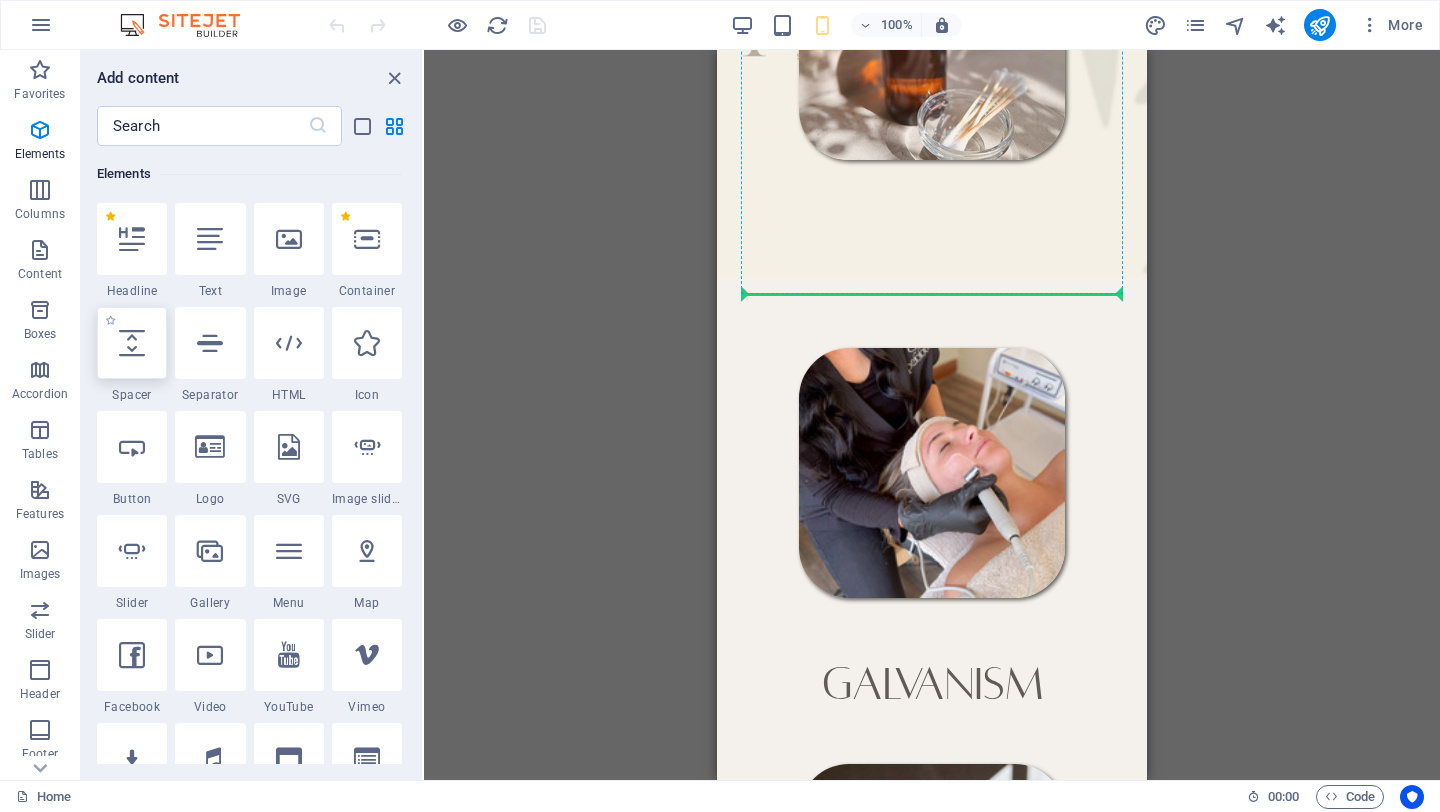 select on "px" 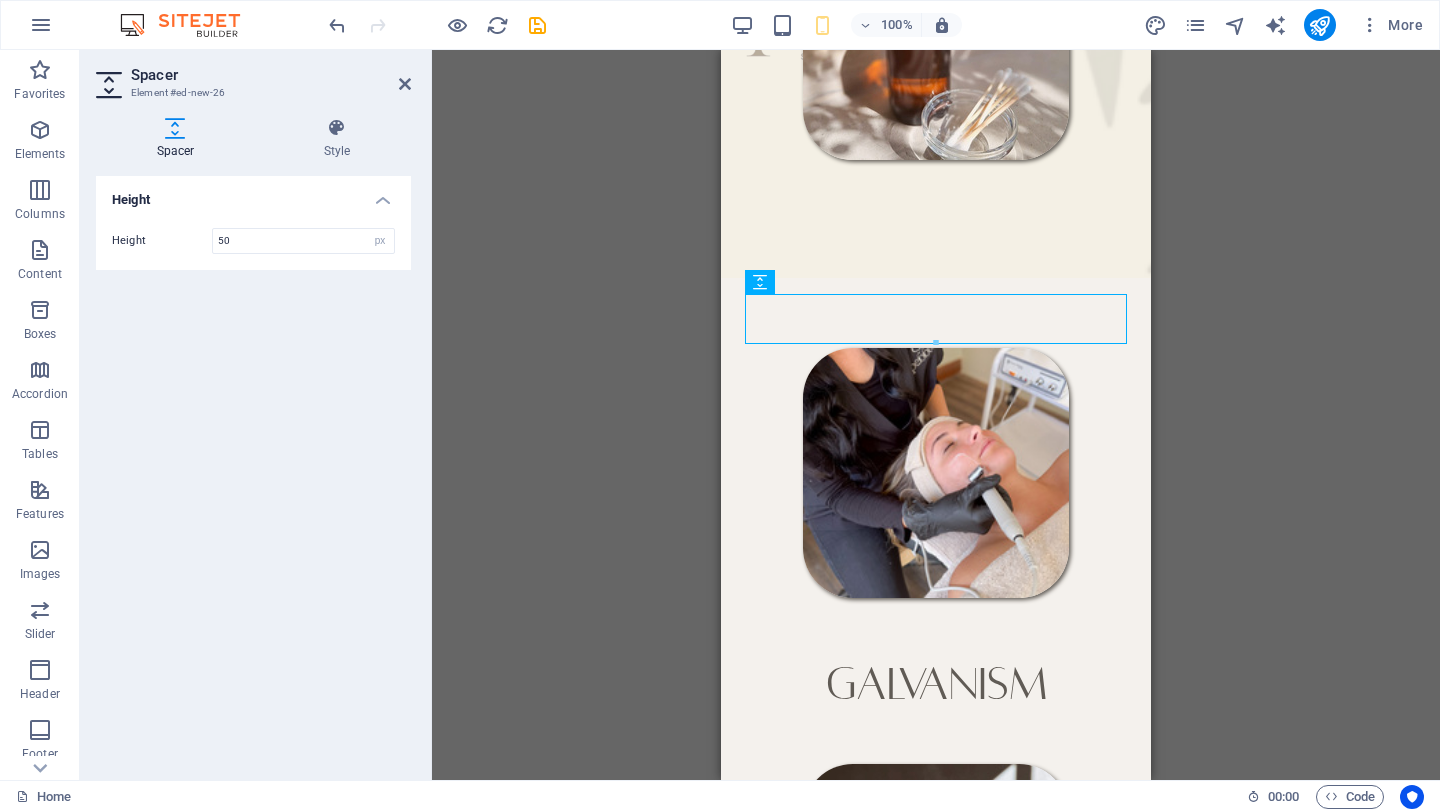 scroll, scrollTop: 653, scrollLeft: 0, axis: vertical 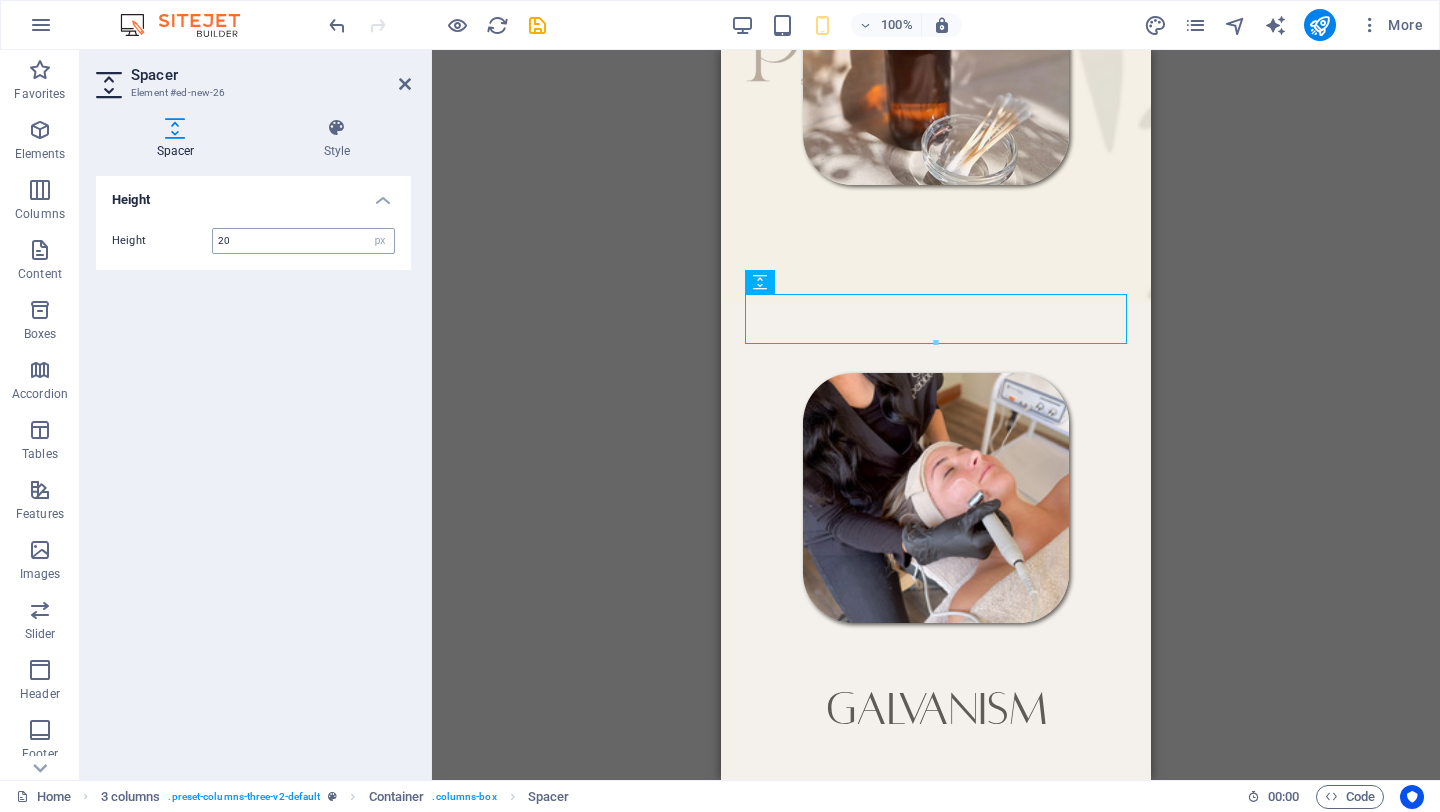 type on "20" 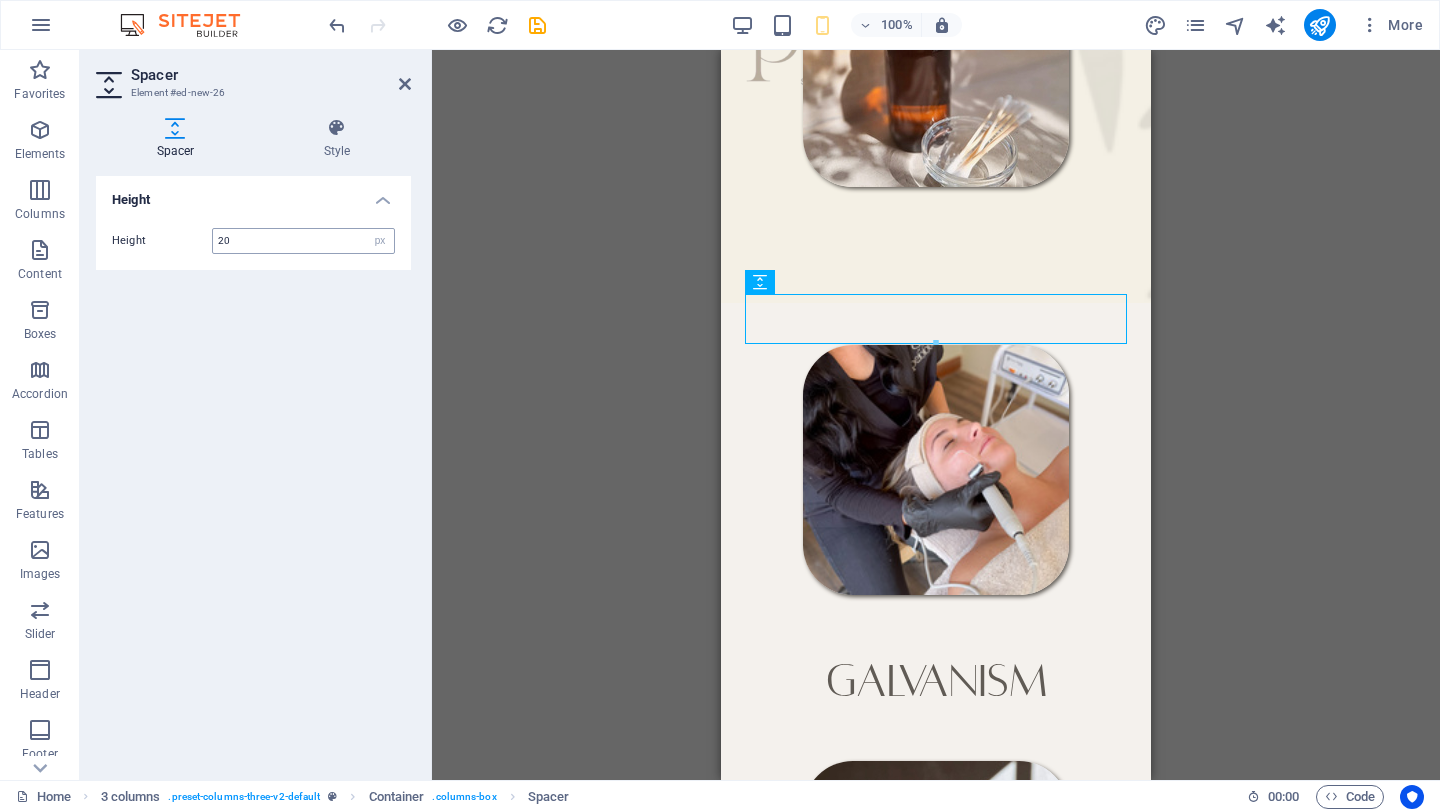 scroll, scrollTop: 668, scrollLeft: 0, axis: vertical 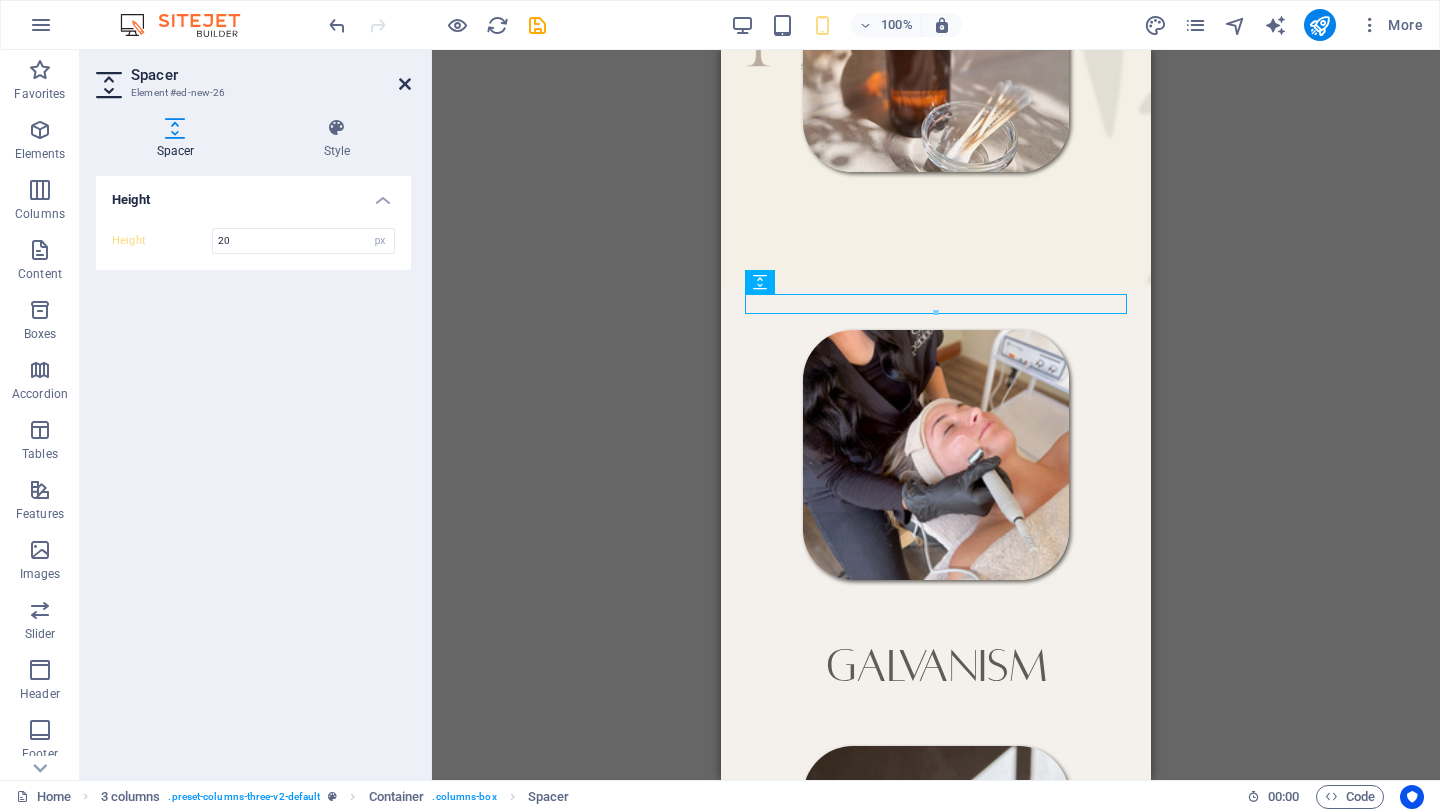 click at bounding box center (405, 84) 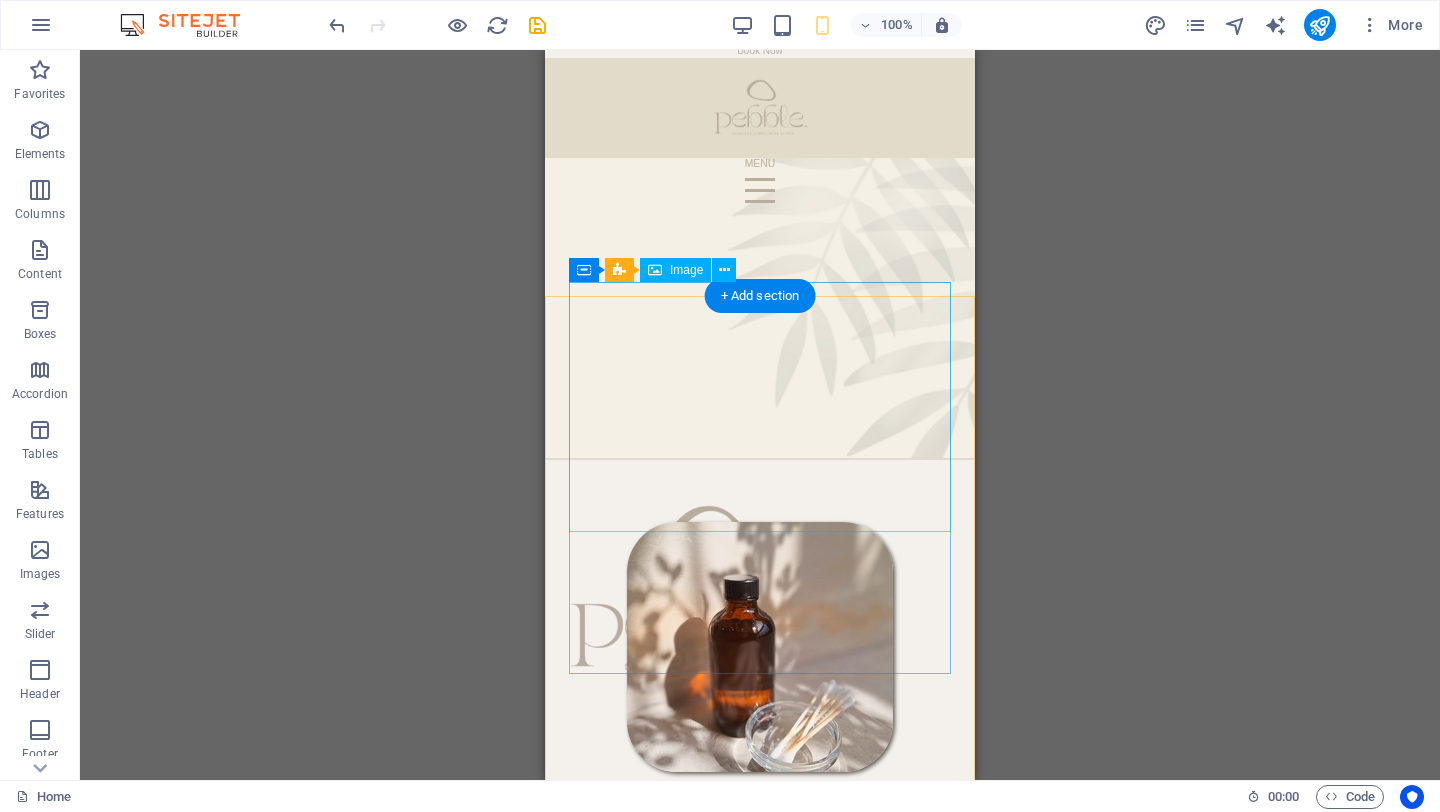 scroll, scrollTop: 0, scrollLeft: 0, axis: both 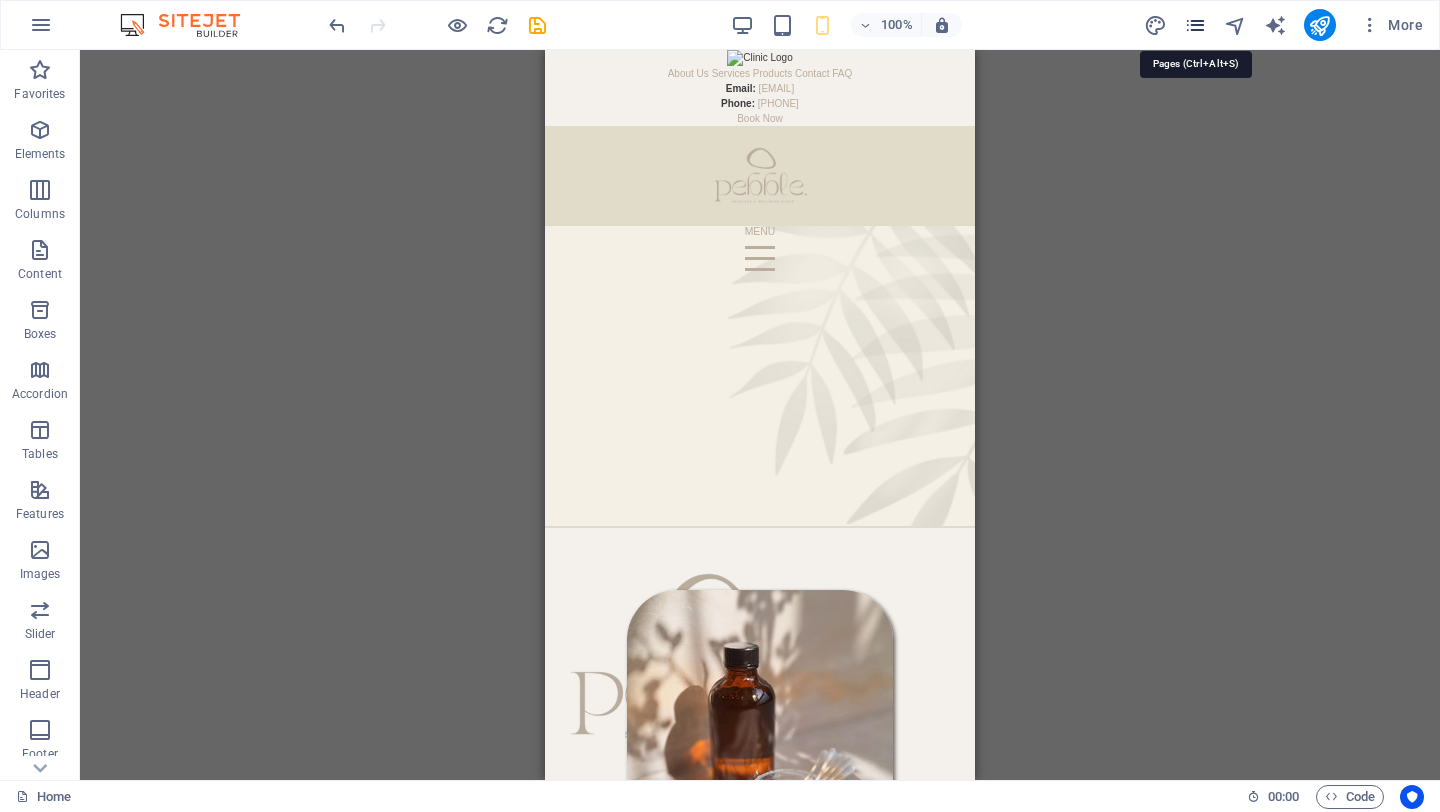 click at bounding box center (1195, 25) 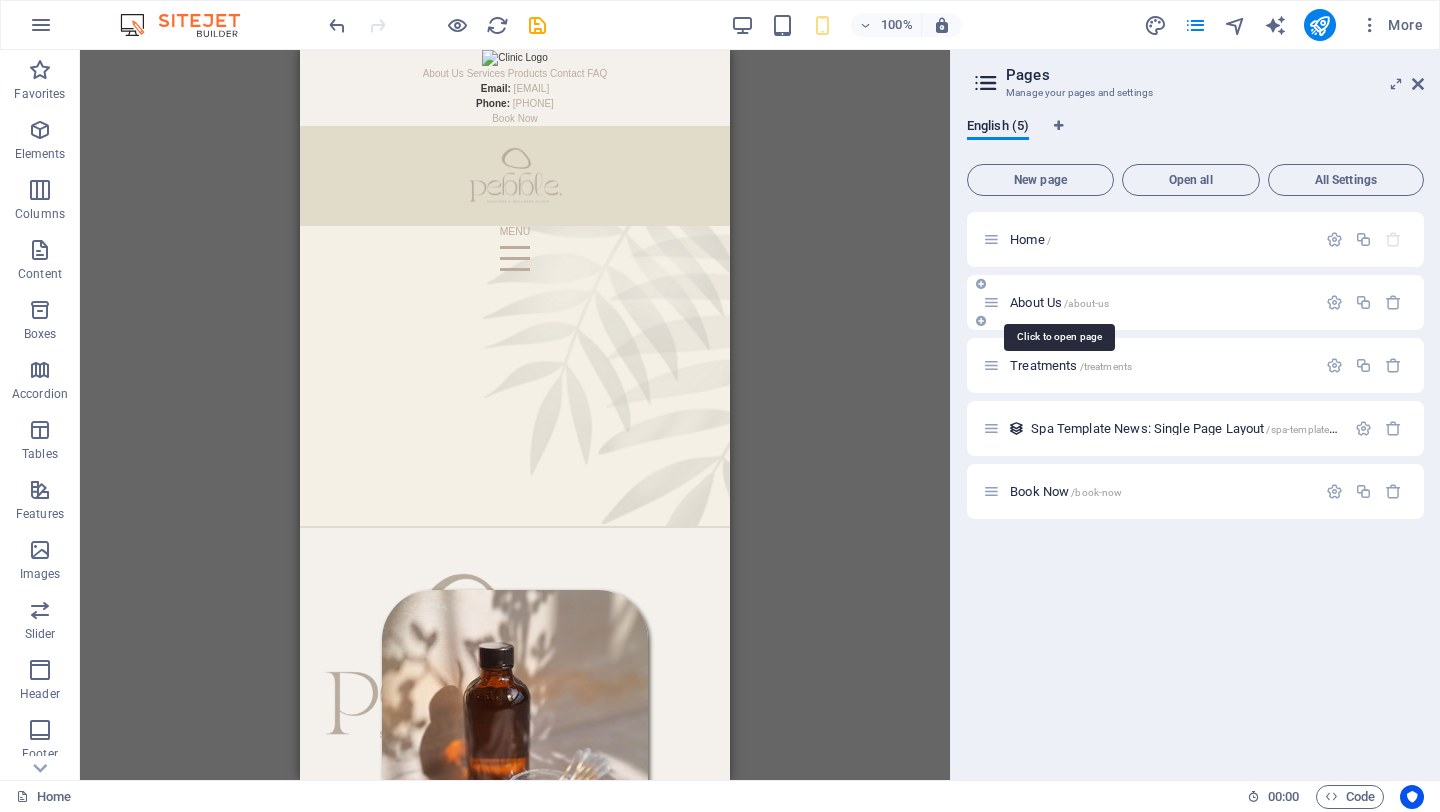 click on "About Us /about-us" at bounding box center (1059, 302) 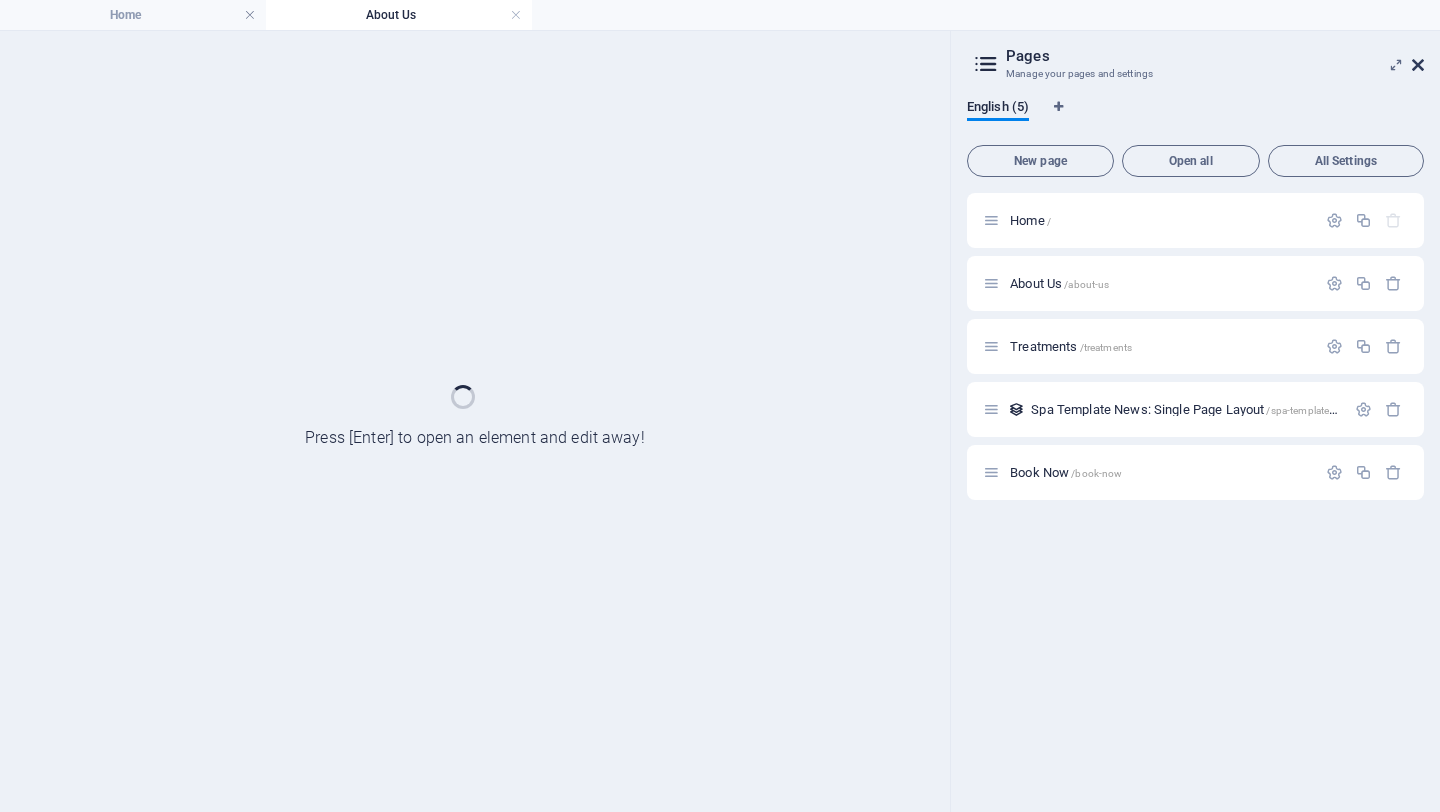 click at bounding box center [1418, 65] 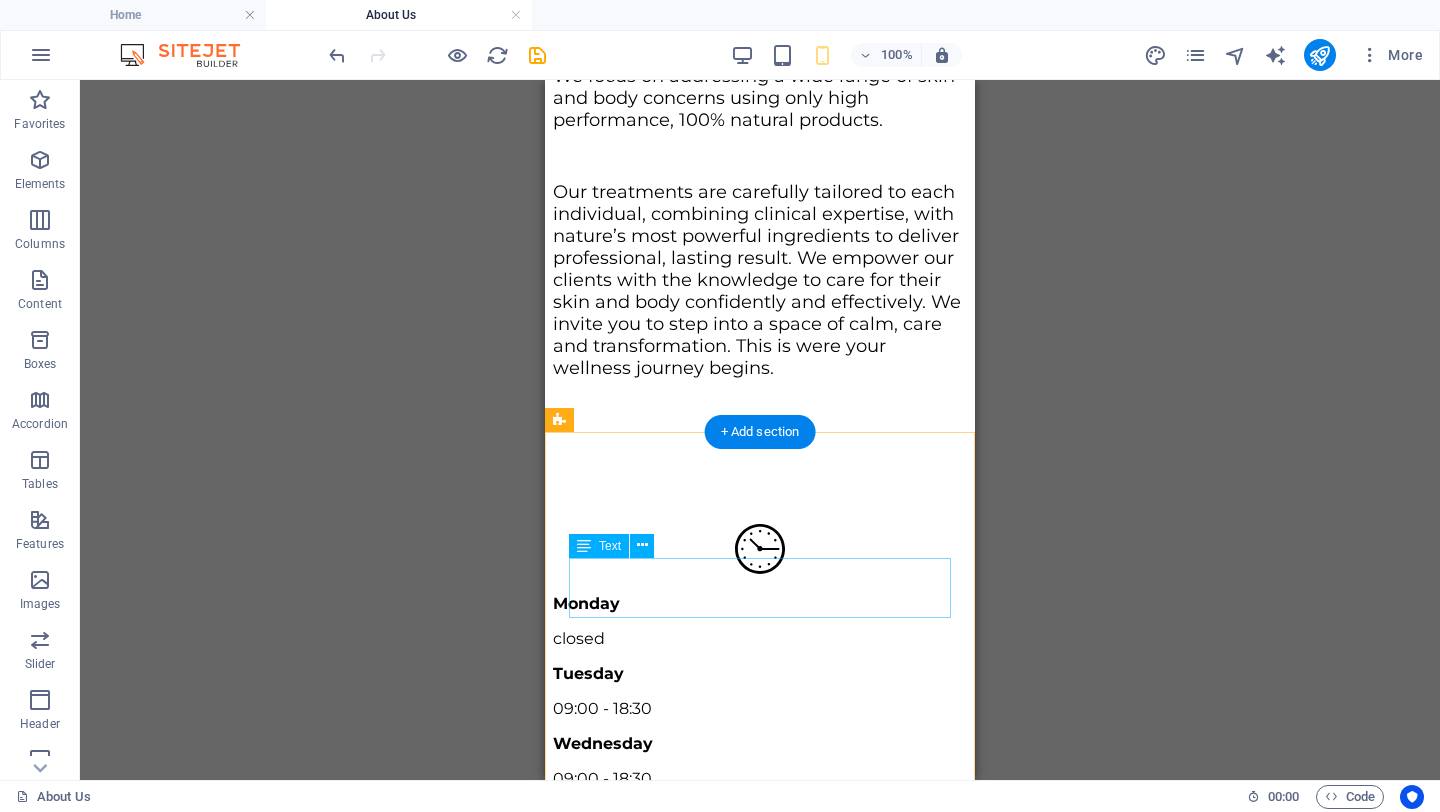 scroll, scrollTop: 0, scrollLeft: 0, axis: both 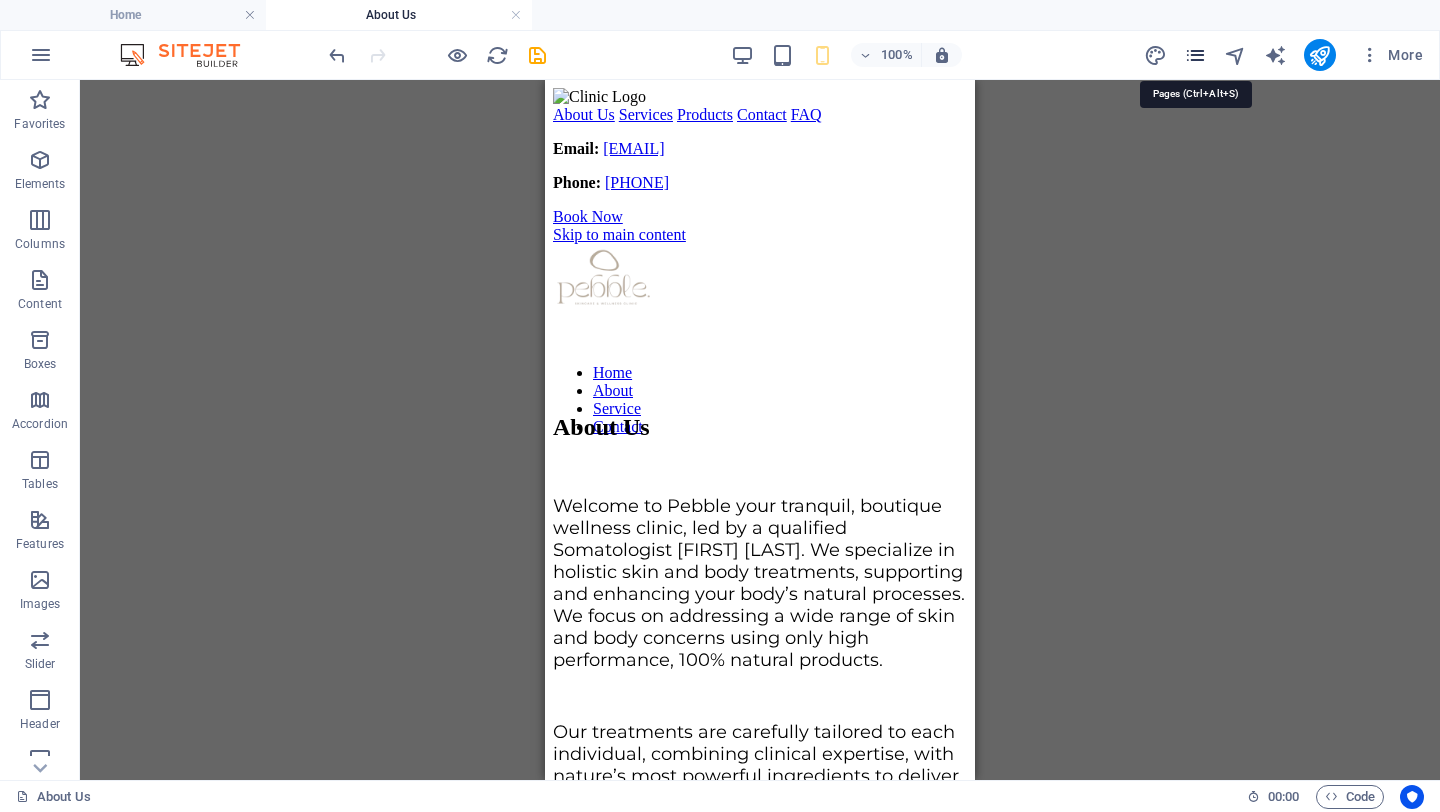 click at bounding box center [1195, 55] 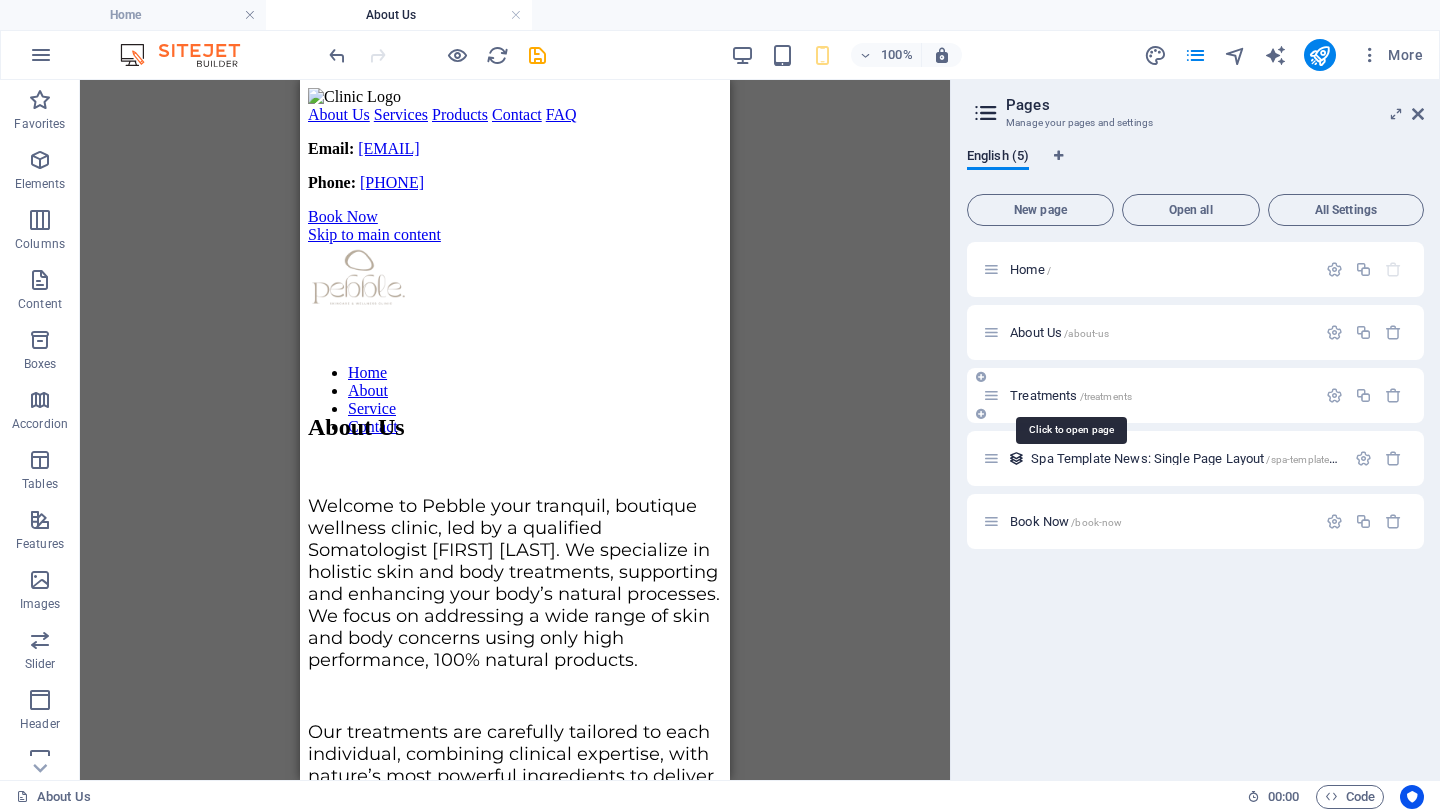 click on "Treatments /treatments" at bounding box center [1071, 395] 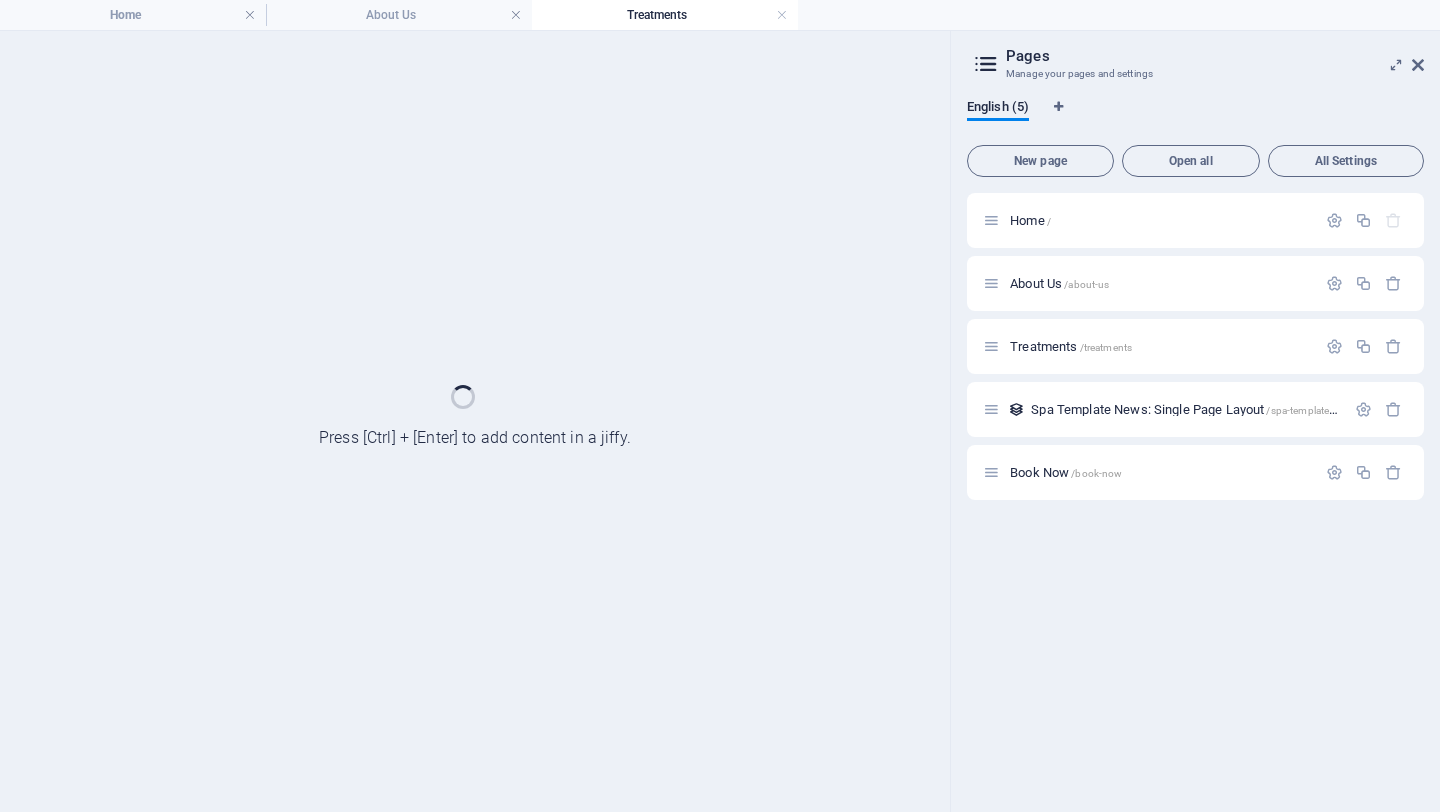 click on "Pages Manage your pages and settings English ([NUMBER]) New page Open all All Settings Home / About Us /about-us Treatments /treatments Spa Template News: Single Page Layout /spa-template-news-single-page-layout Book Now /book-now" at bounding box center [1195, 421] 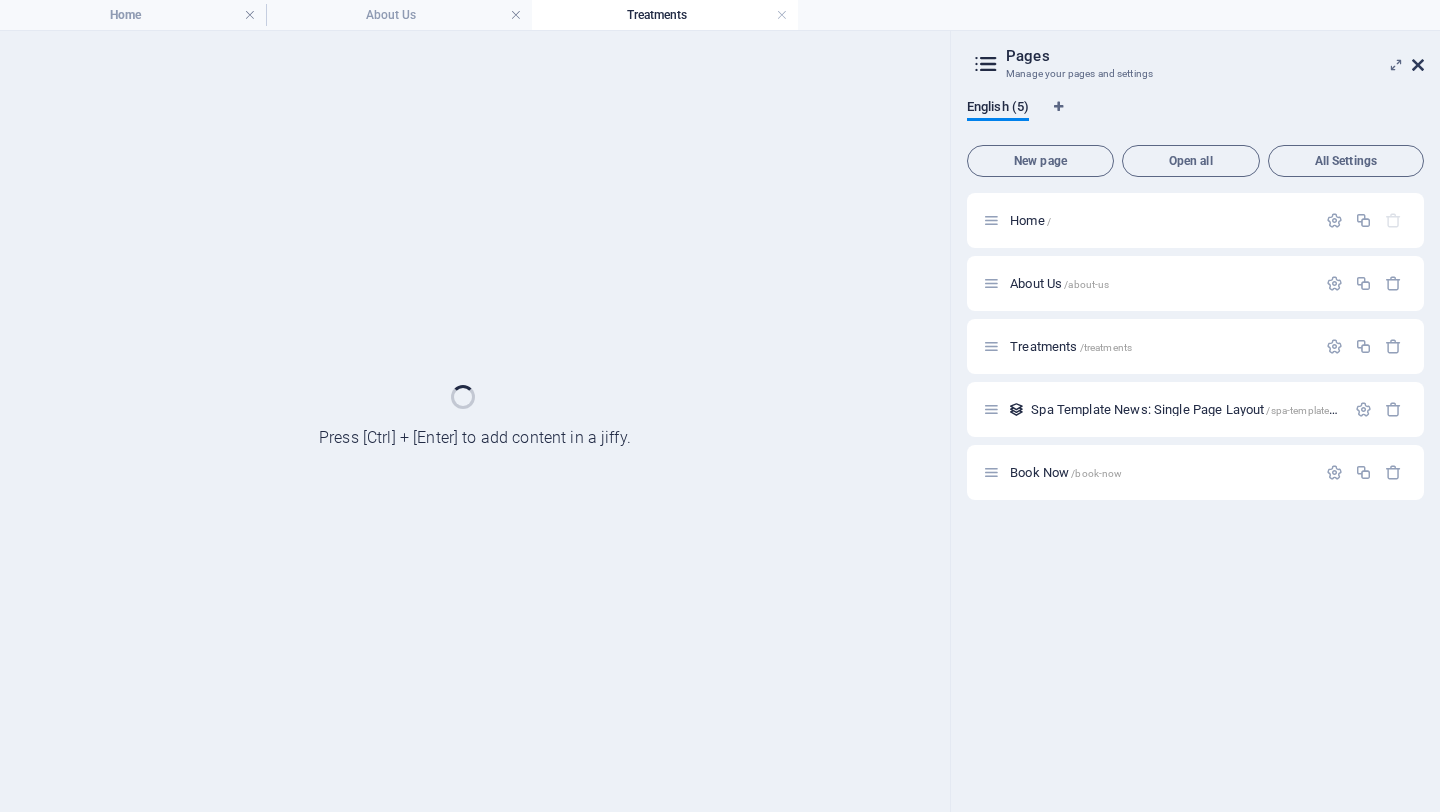 click at bounding box center [1418, 65] 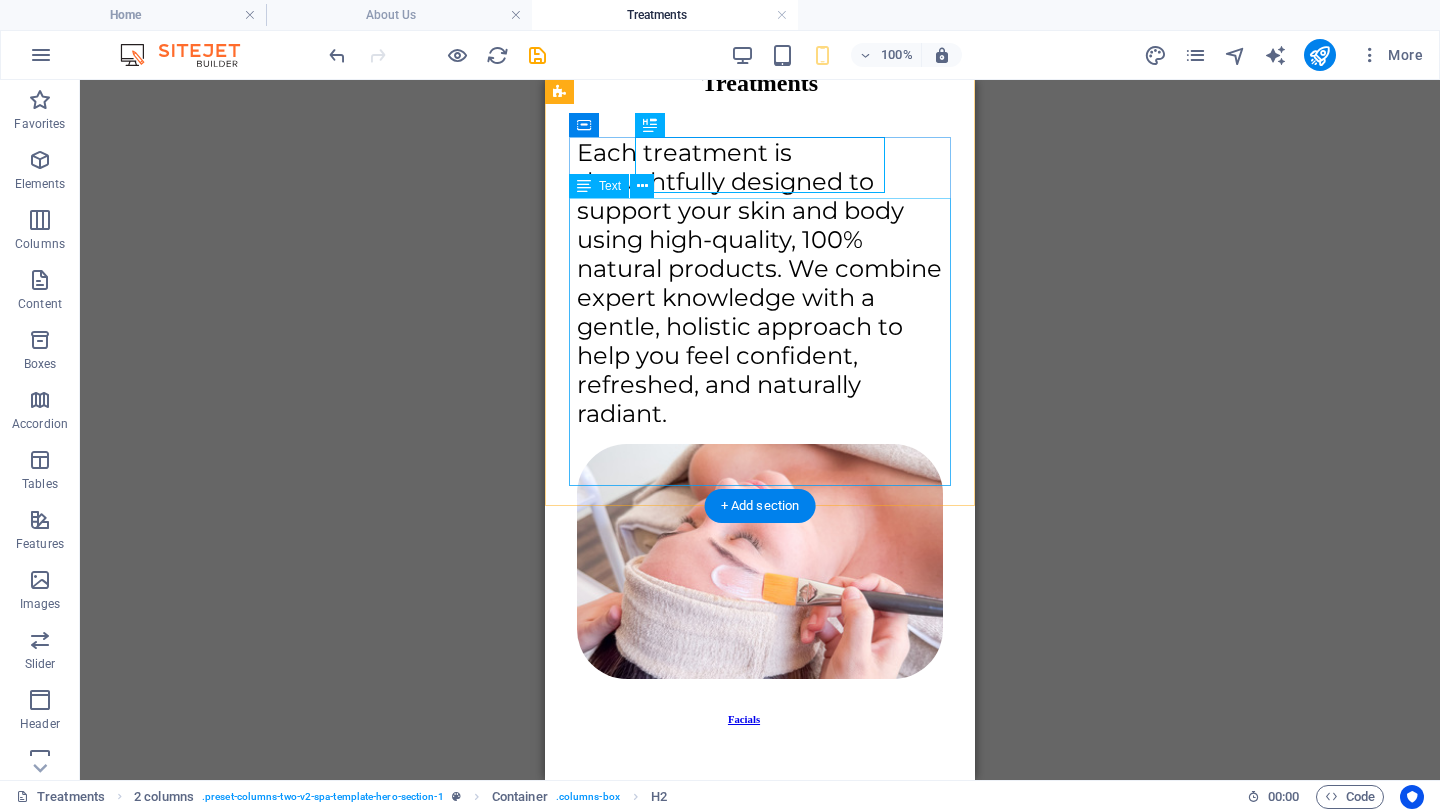 scroll, scrollTop: 486, scrollLeft: 0, axis: vertical 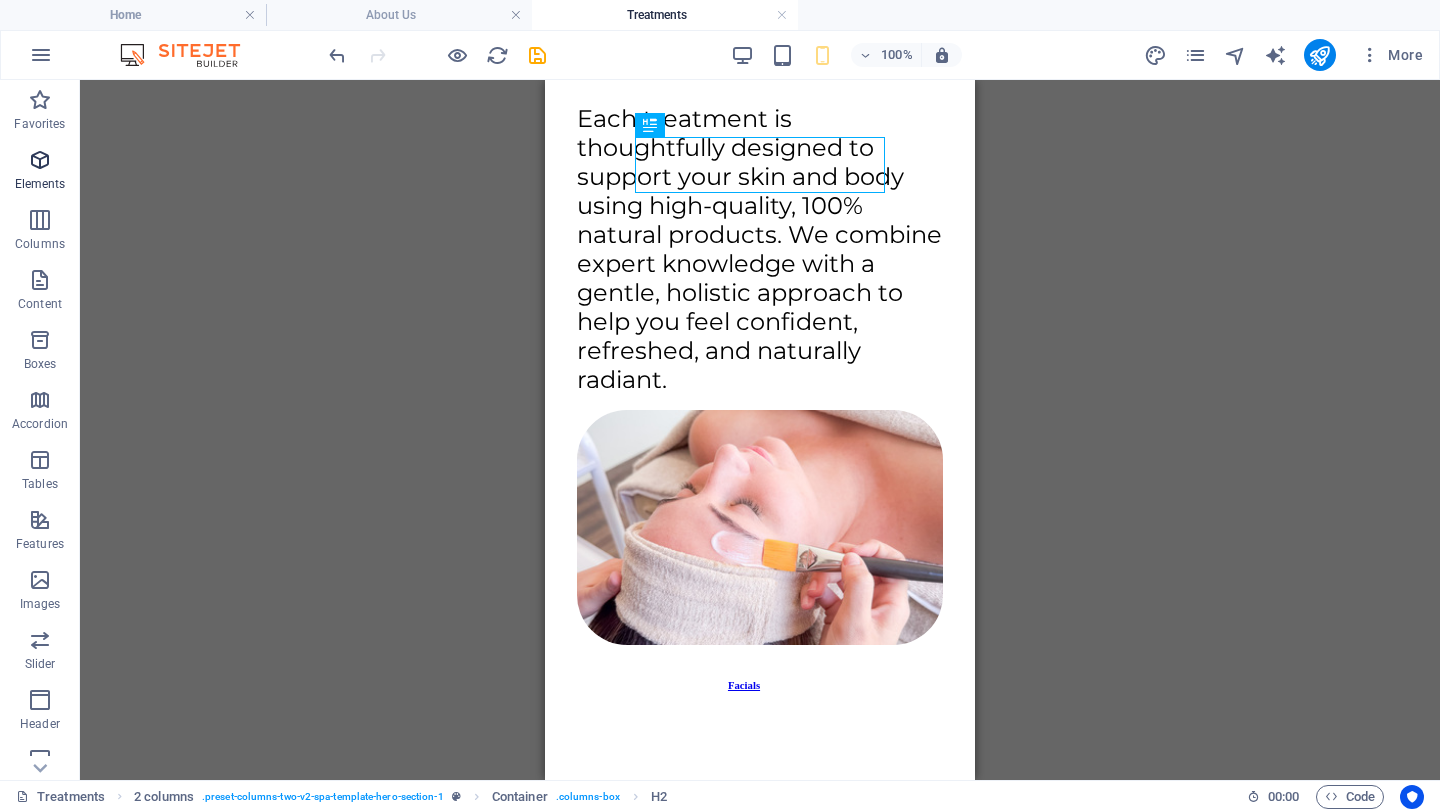 click at bounding box center [40, 160] 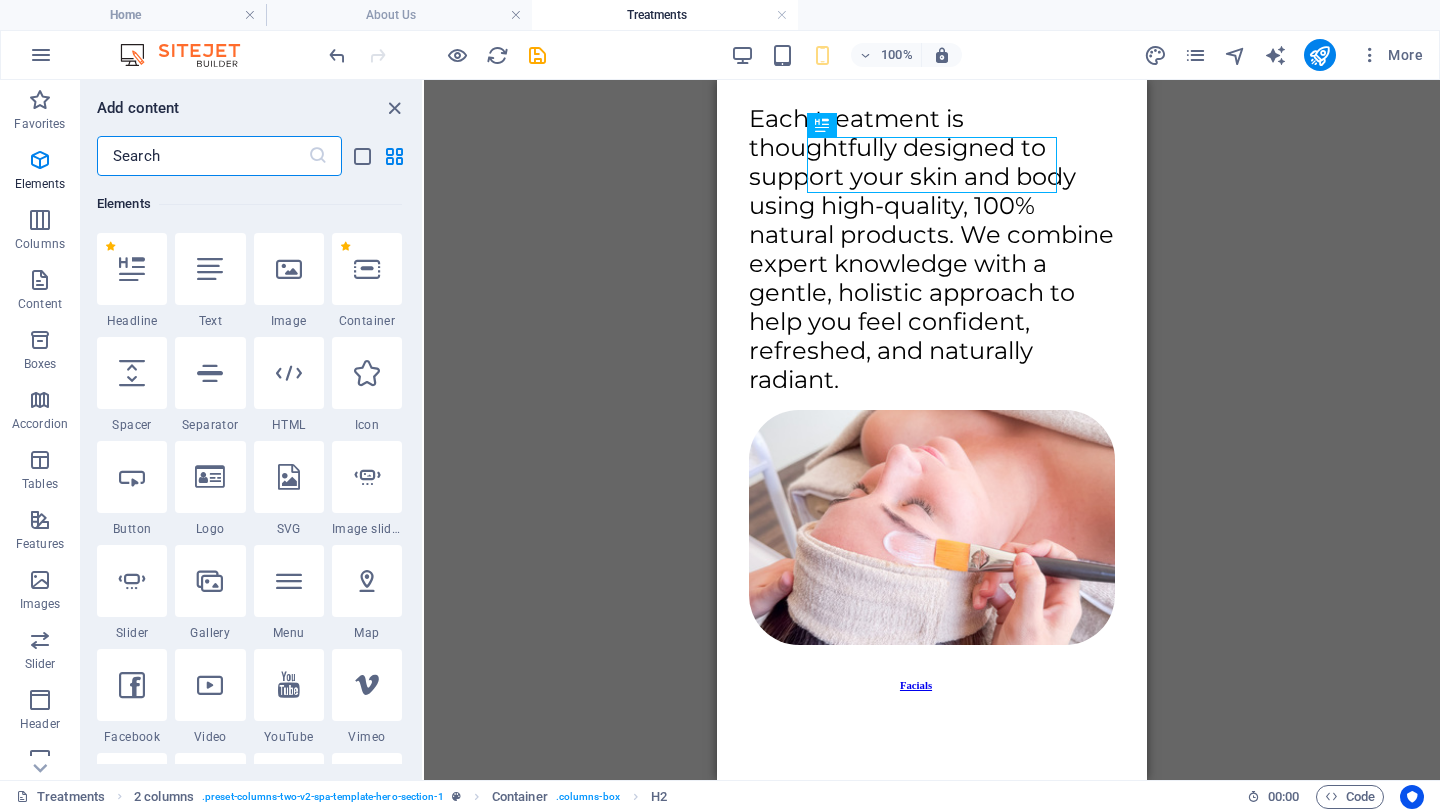 scroll, scrollTop: 213, scrollLeft: 0, axis: vertical 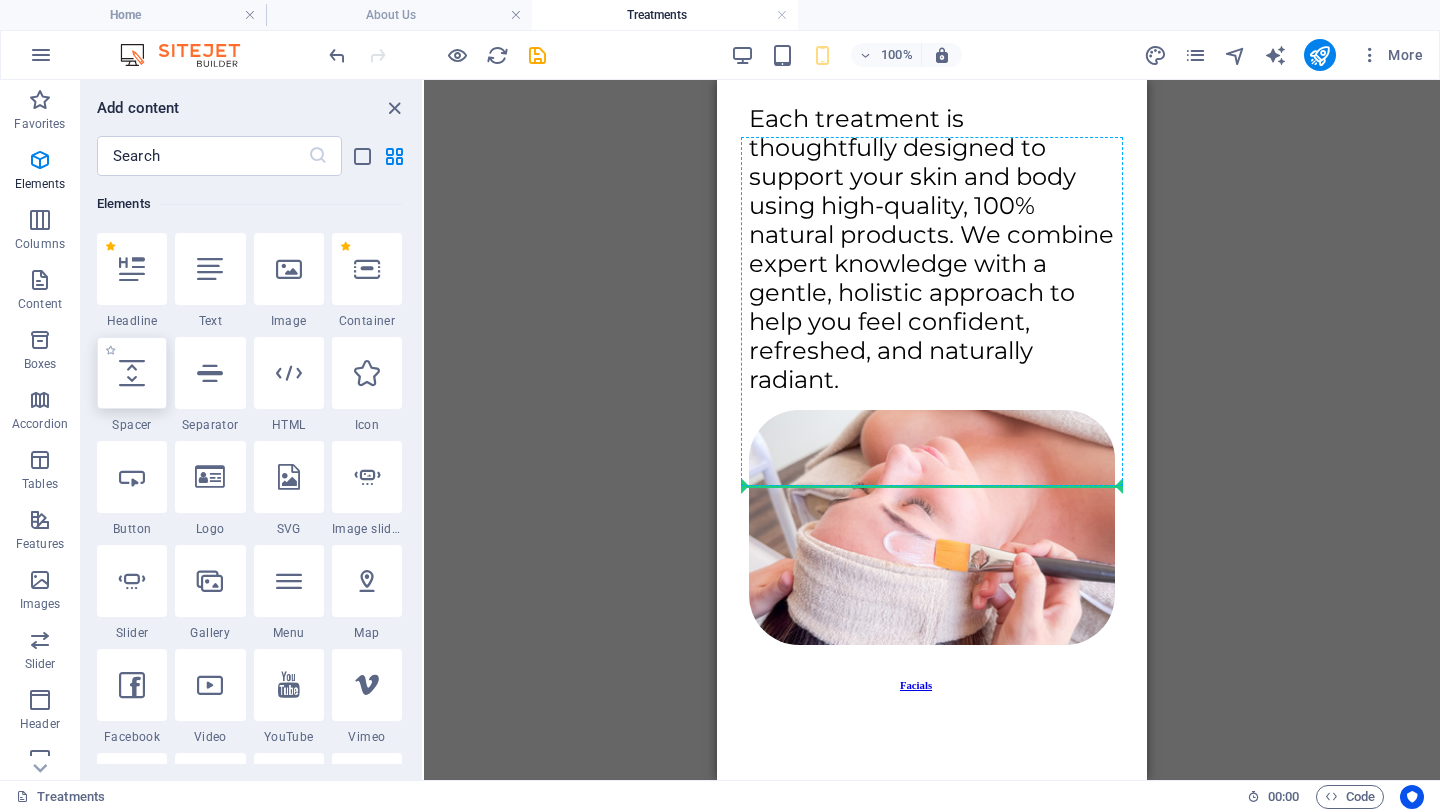 select on "px" 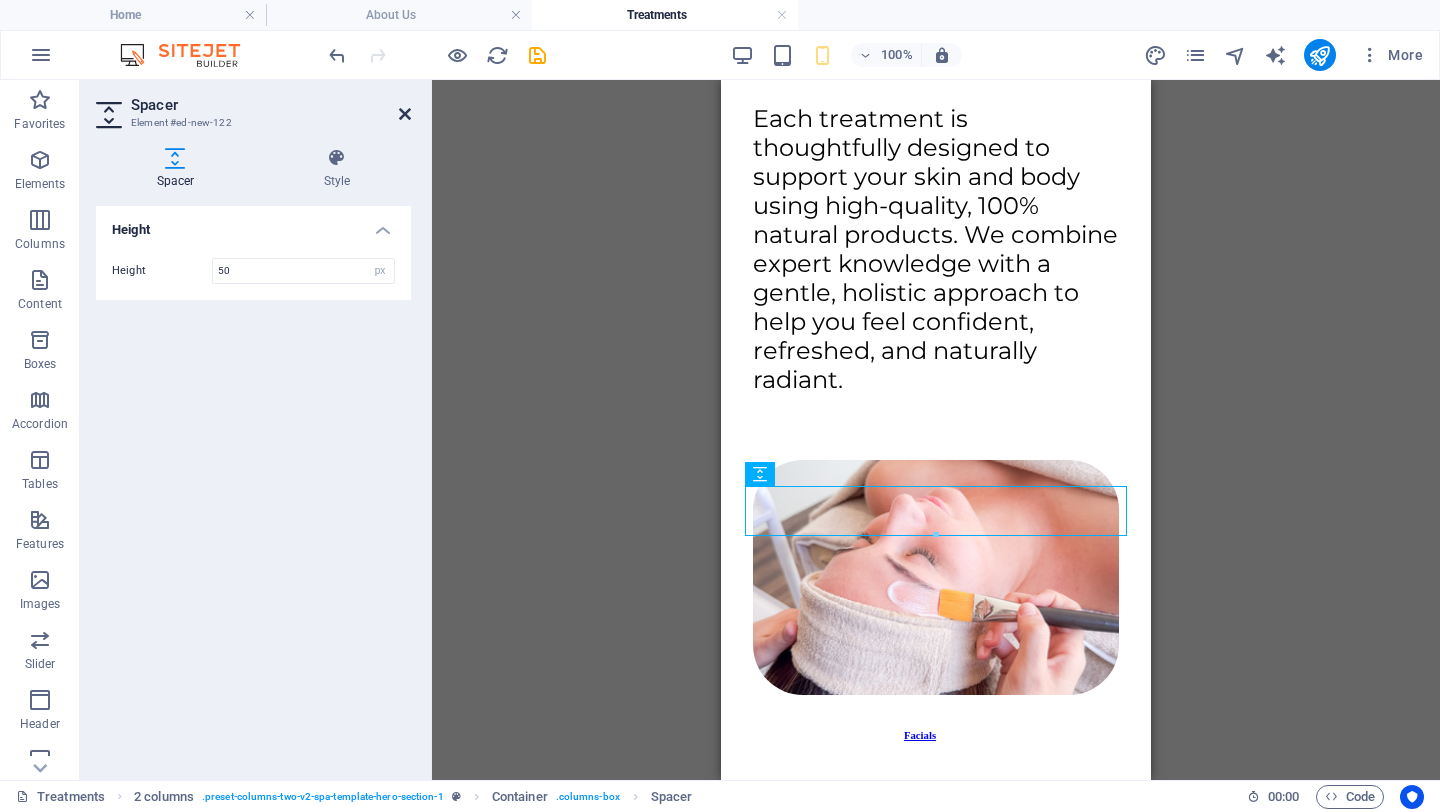 click at bounding box center (405, 114) 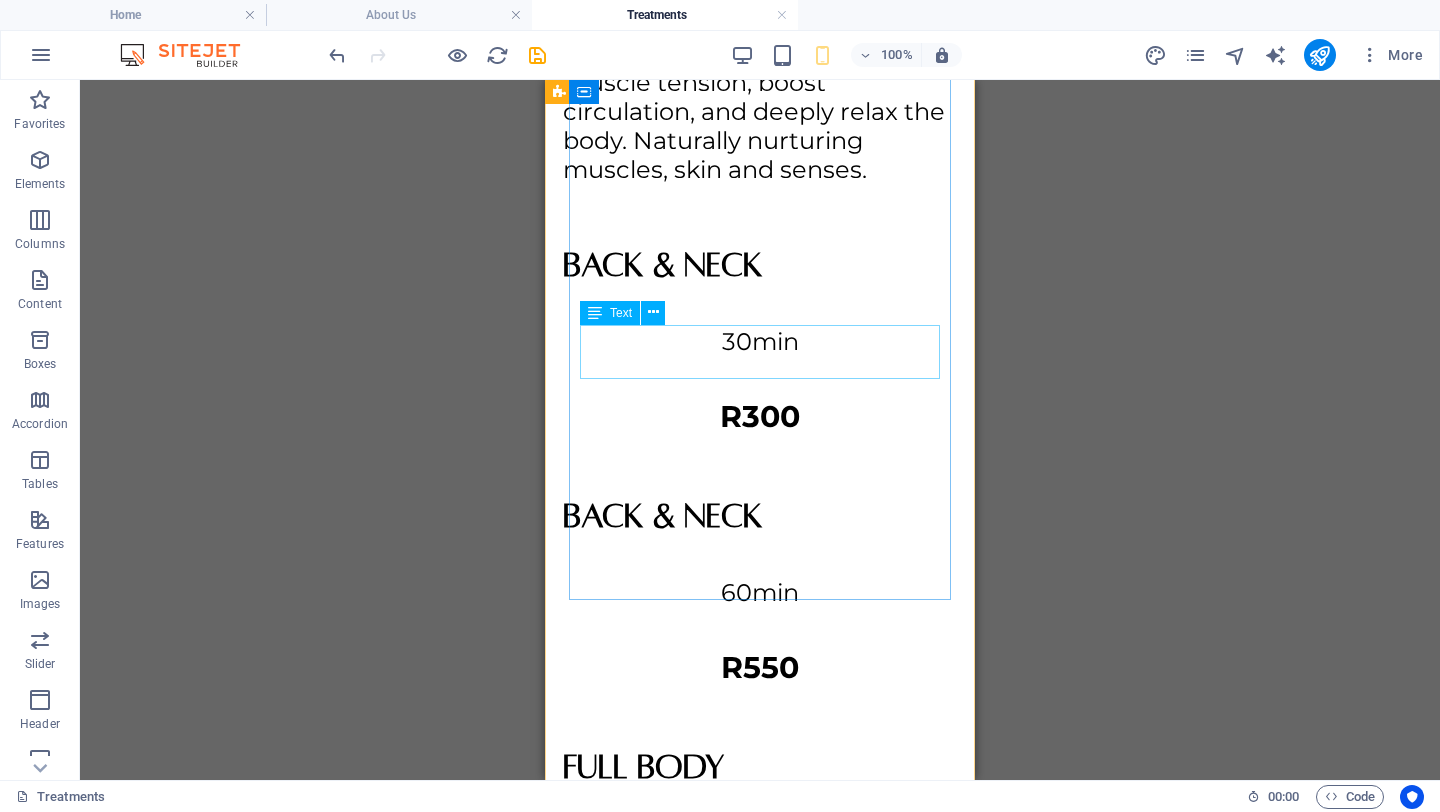scroll, scrollTop: 10208, scrollLeft: 0, axis: vertical 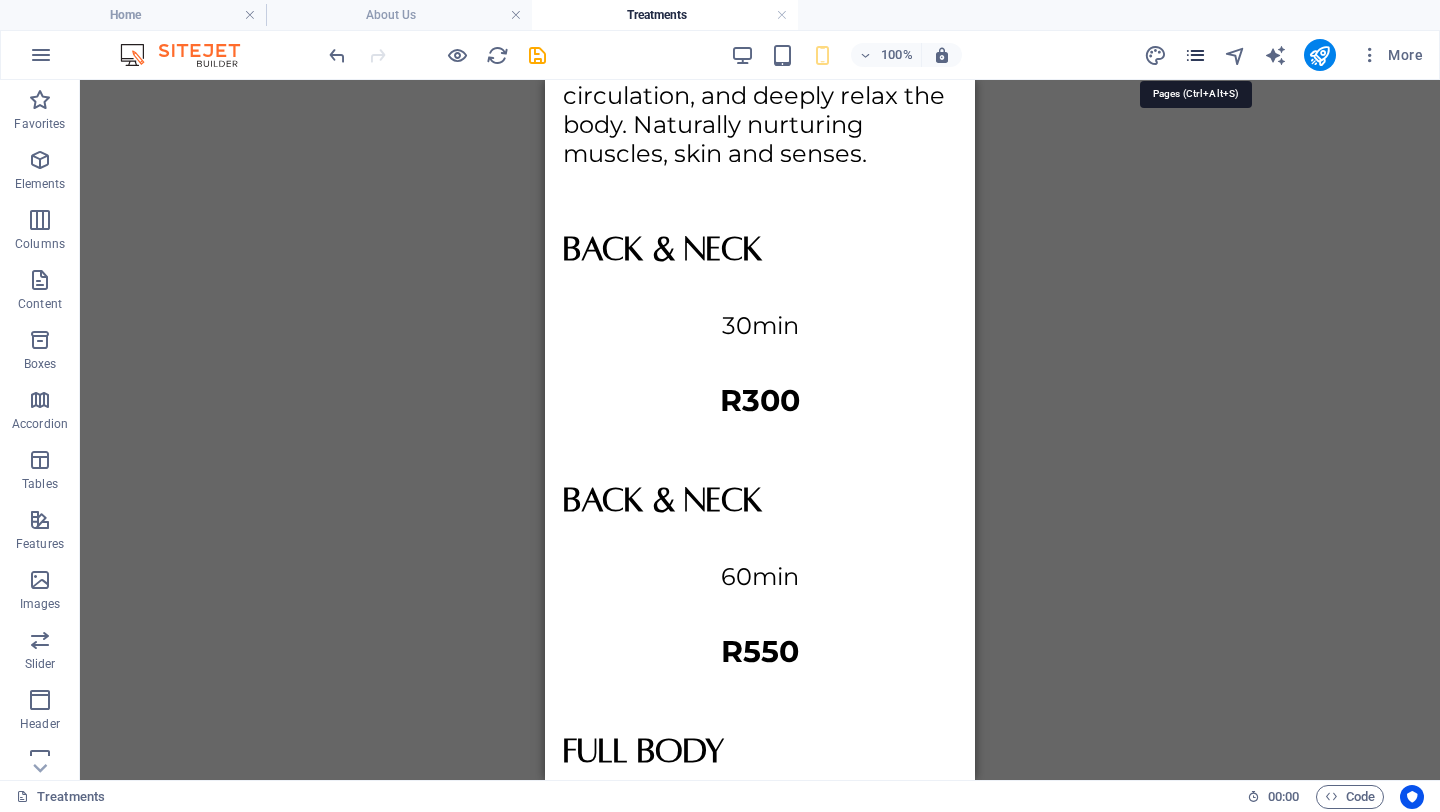 click at bounding box center (1195, 55) 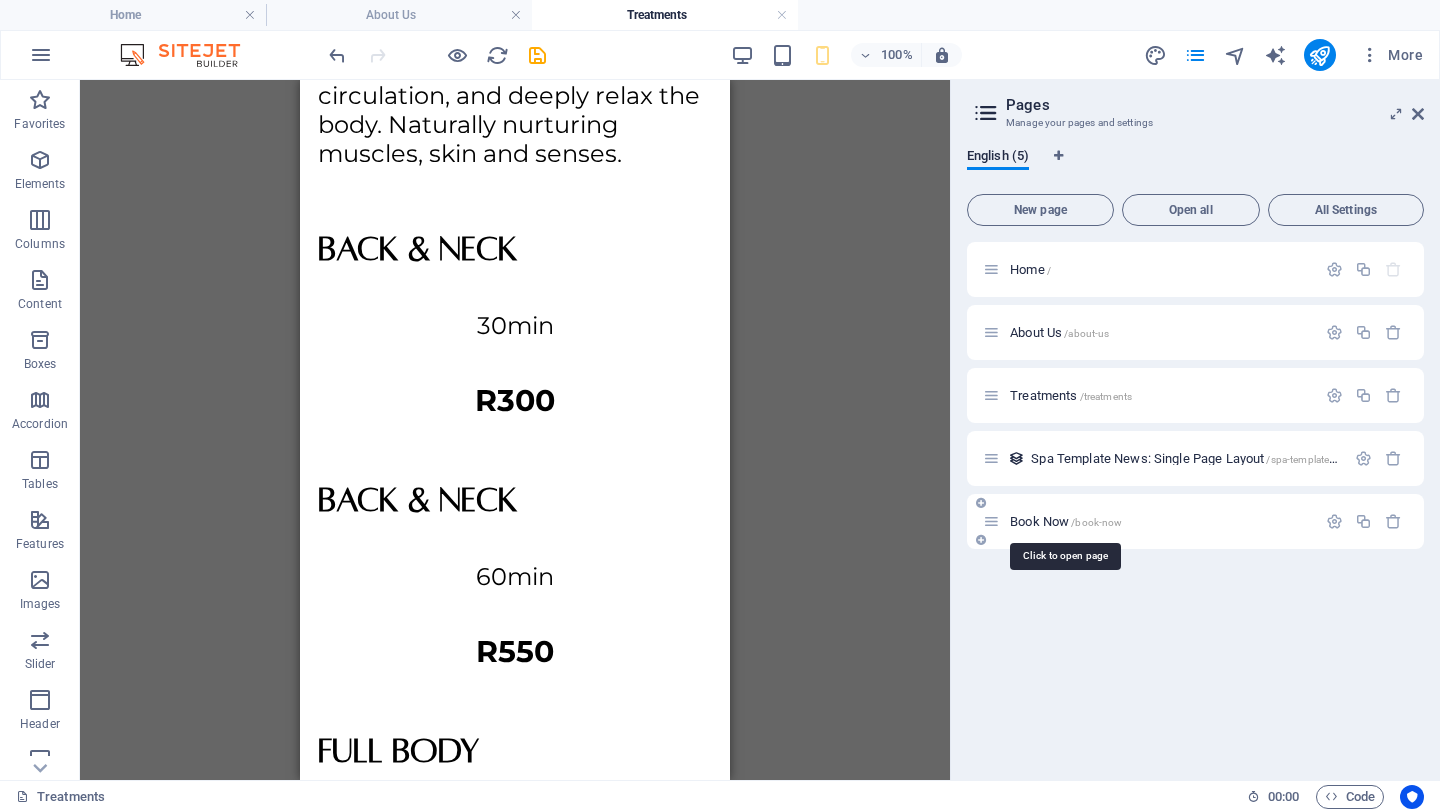 click on "Book Now /book-now" at bounding box center (1066, 521) 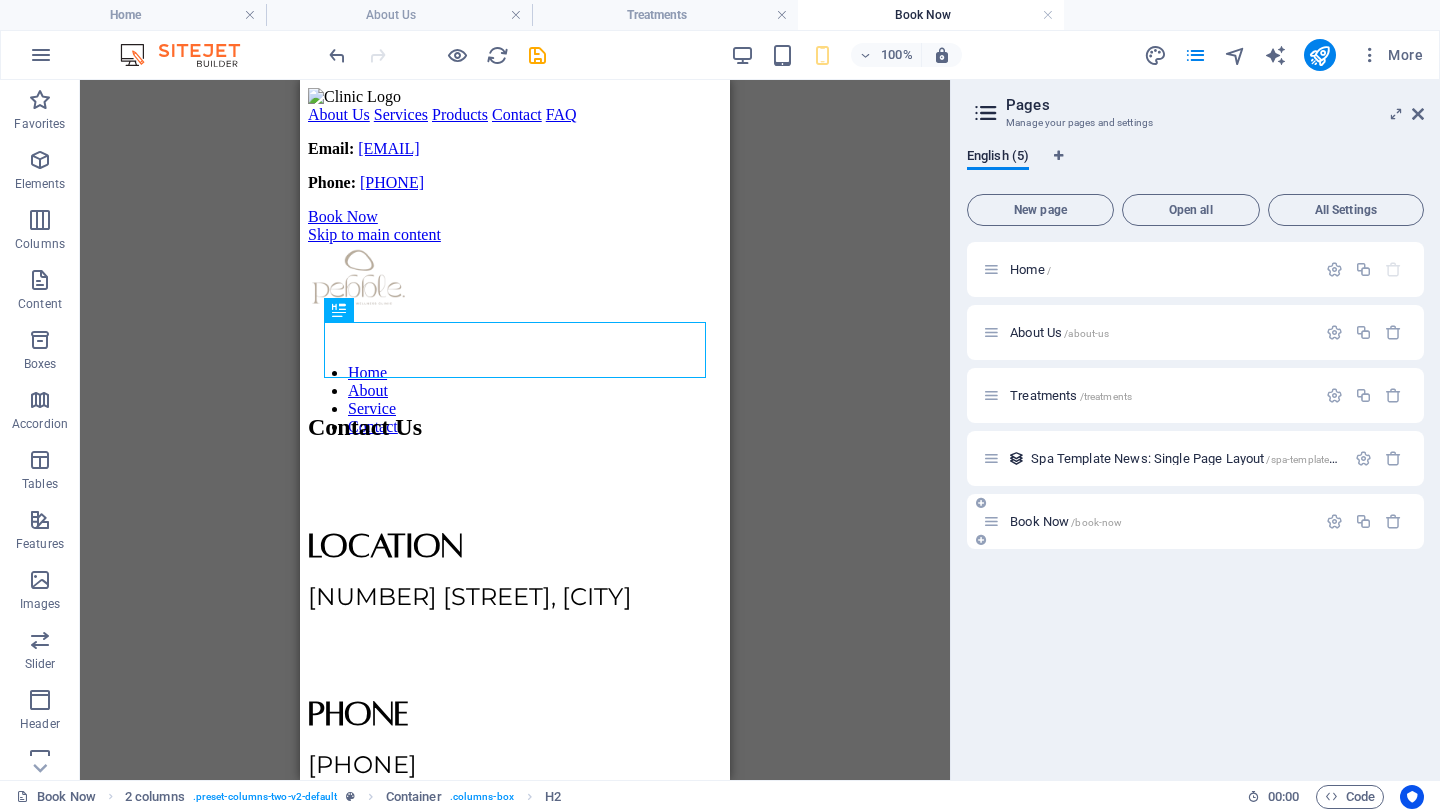scroll, scrollTop: 0, scrollLeft: 0, axis: both 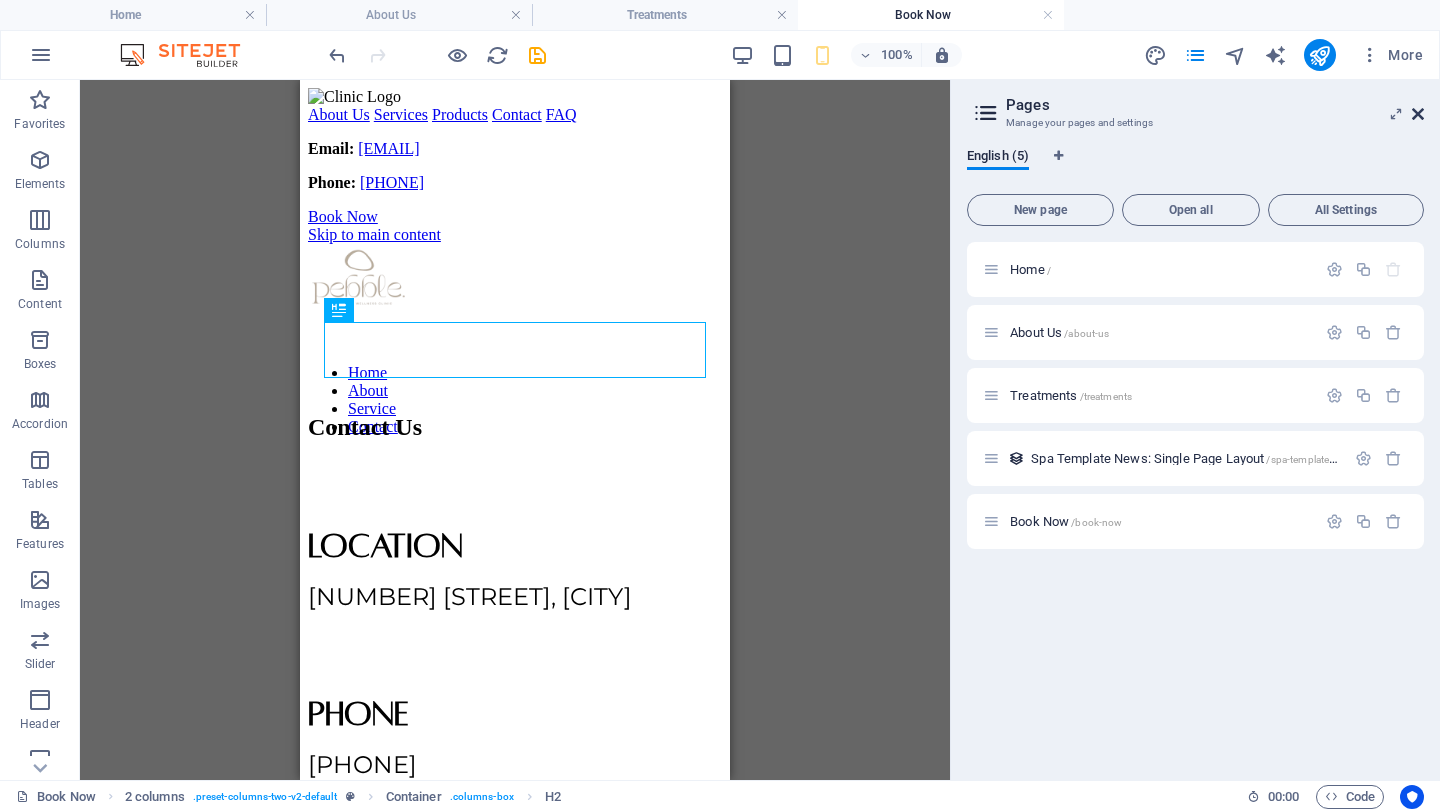click at bounding box center (1418, 114) 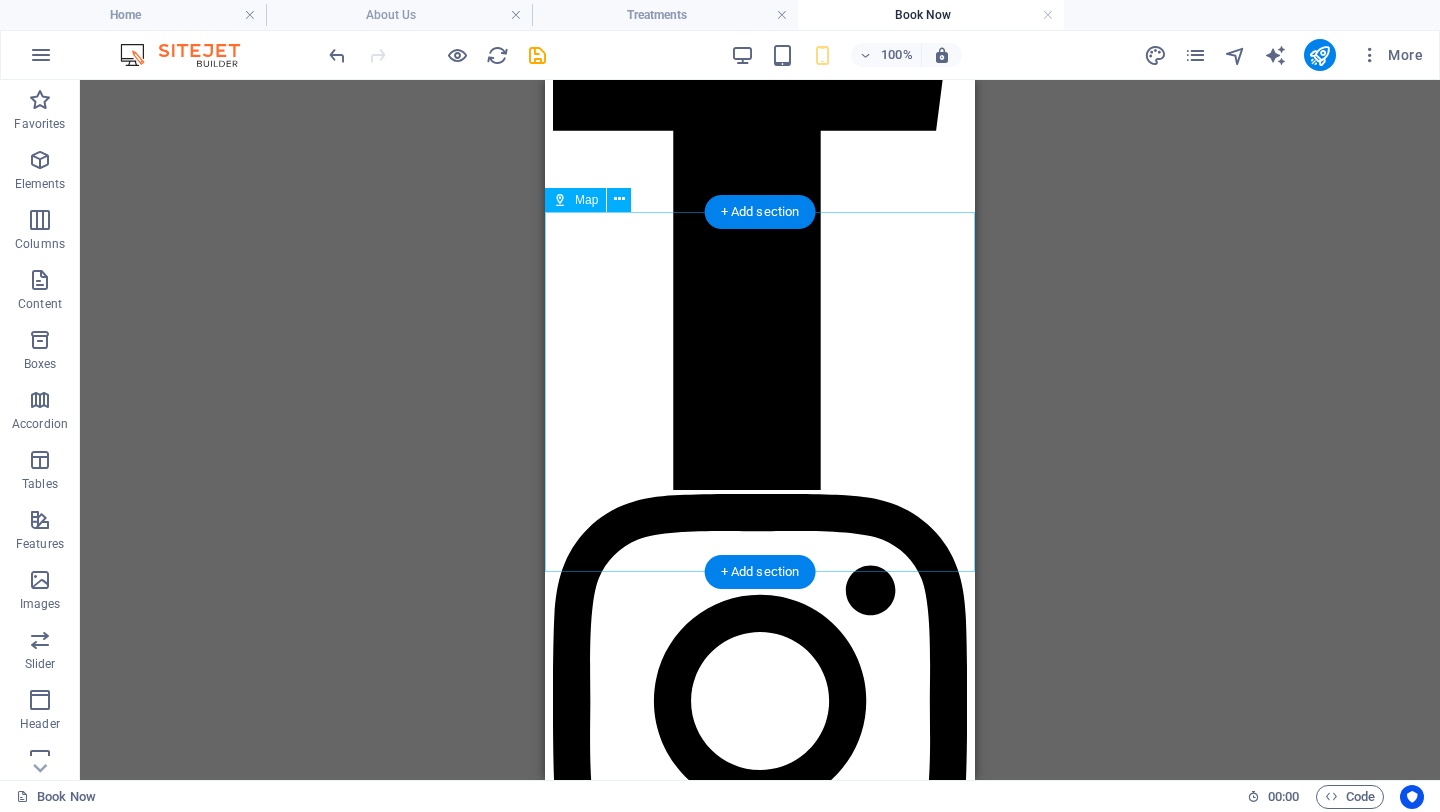 scroll, scrollTop: 1435, scrollLeft: 0, axis: vertical 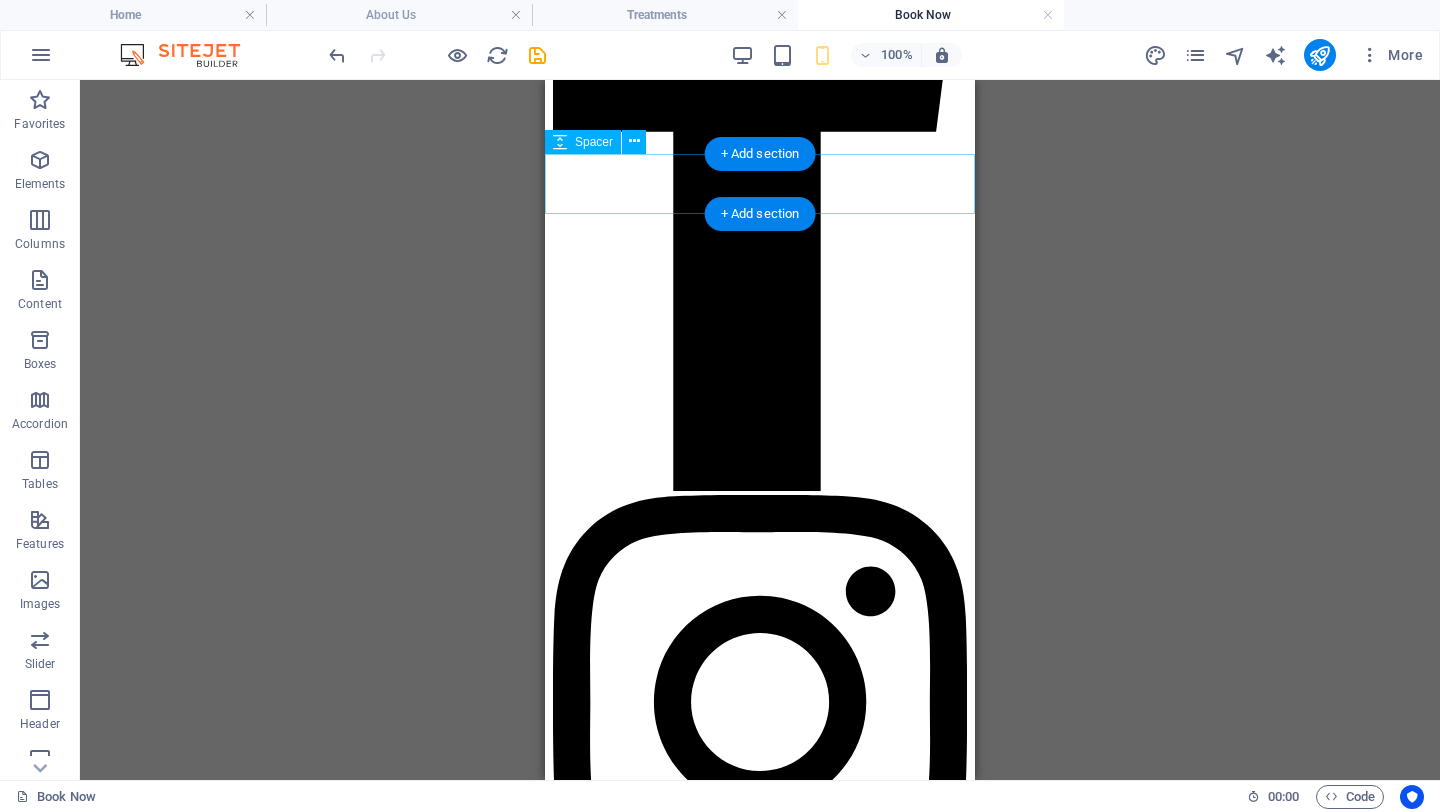 click at bounding box center [760, 1449] 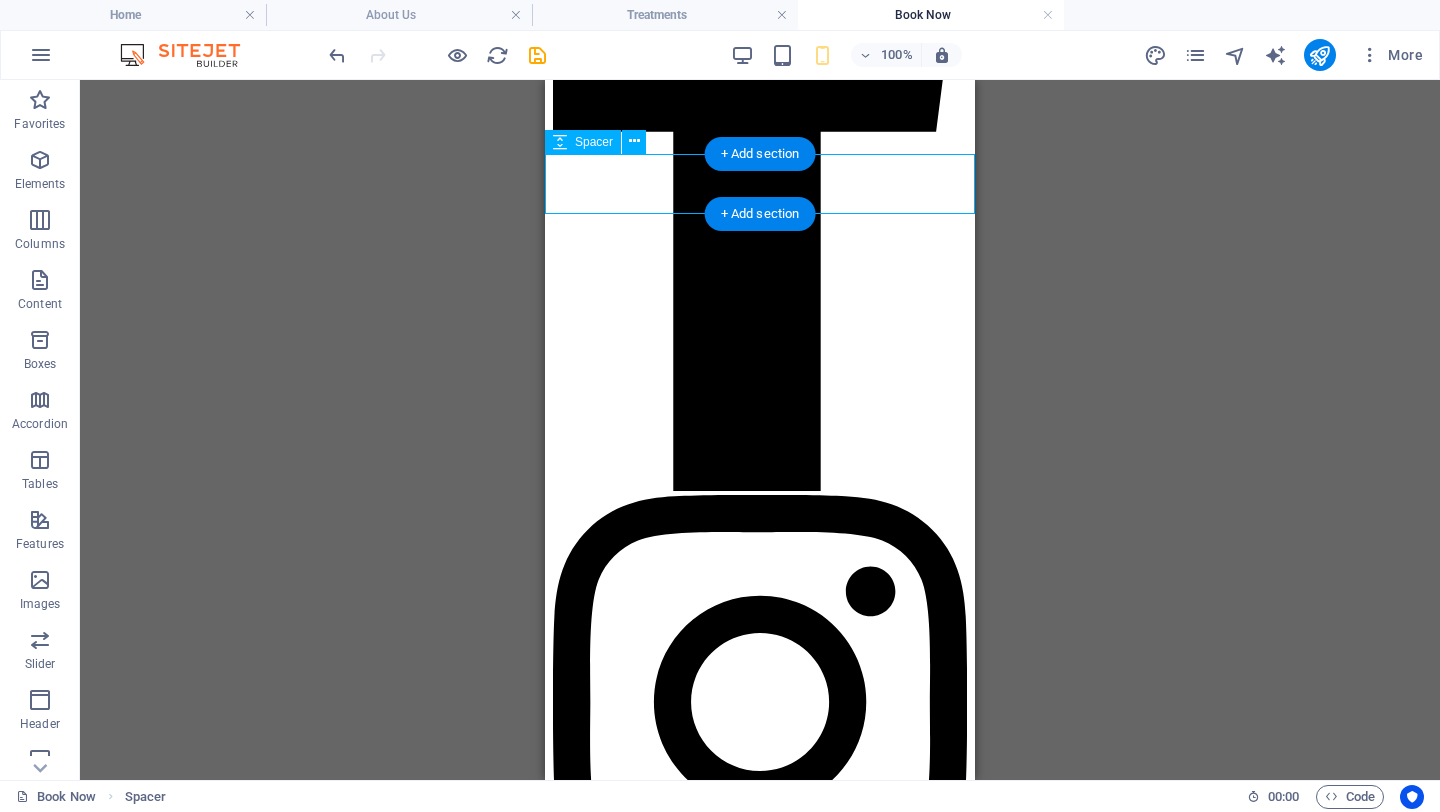 click at bounding box center (760, 1449) 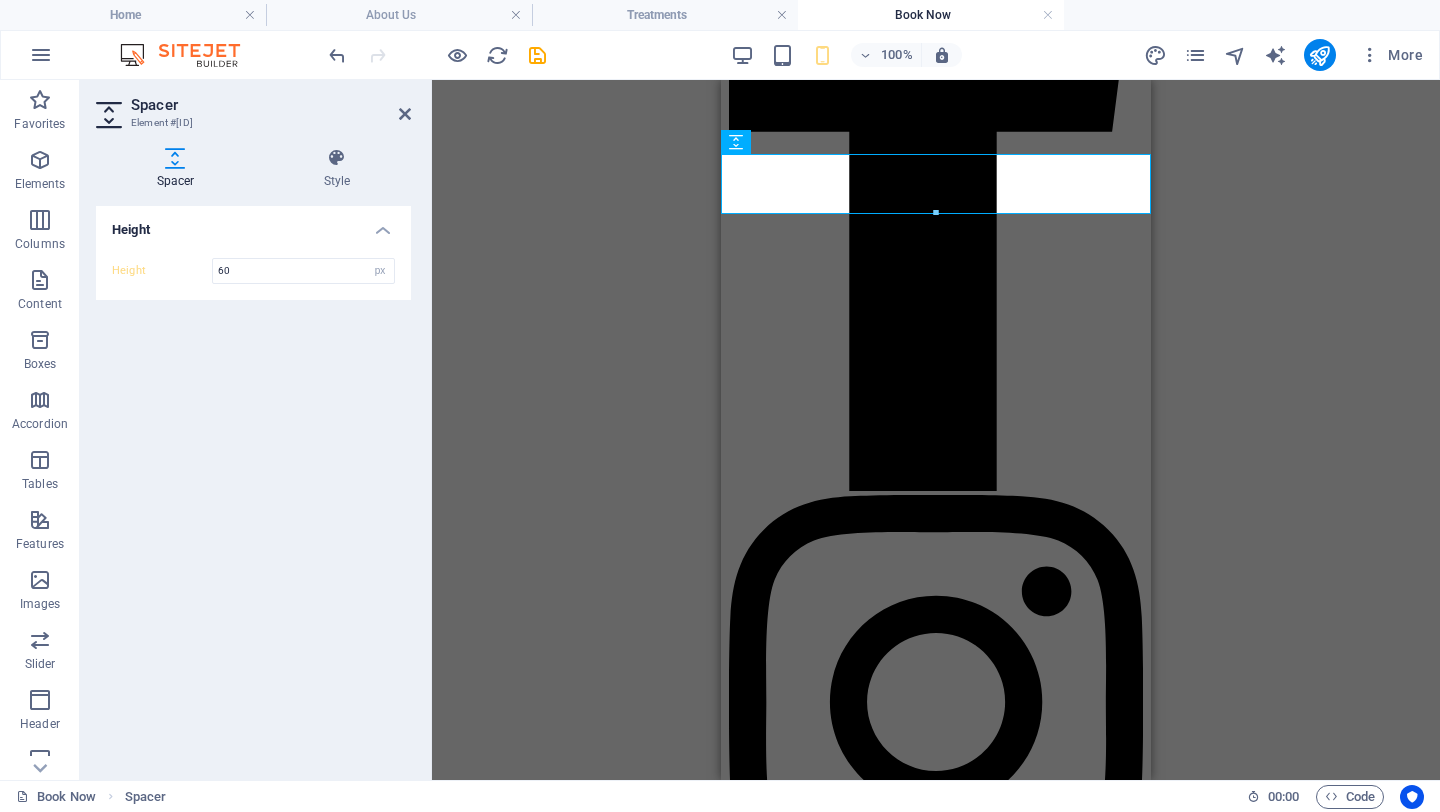 click on "H2   2 columns   Container   Text   Social Media Icons   Container   Spacer   2 columns   Container   Text   Spacer   Label form   Input   Container   2 columns   Label form   Container   Label form   2 columns   Form   Input   Email   Textarea   Checkbox   Captcha   Form button   Spacer   Map   Spacer   Footer Fulla" at bounding box center (936, 430) 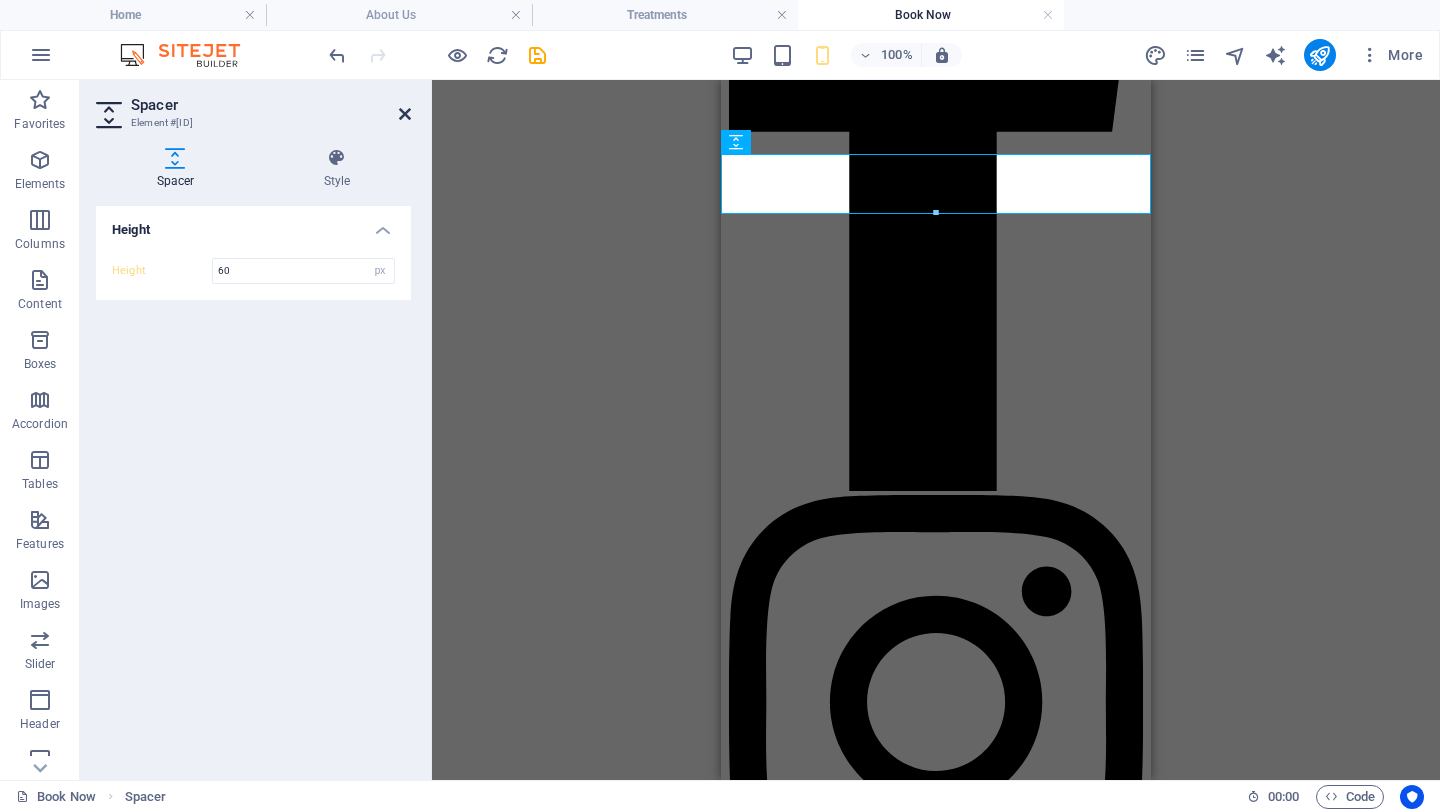 click at bounding box center (405, 114) 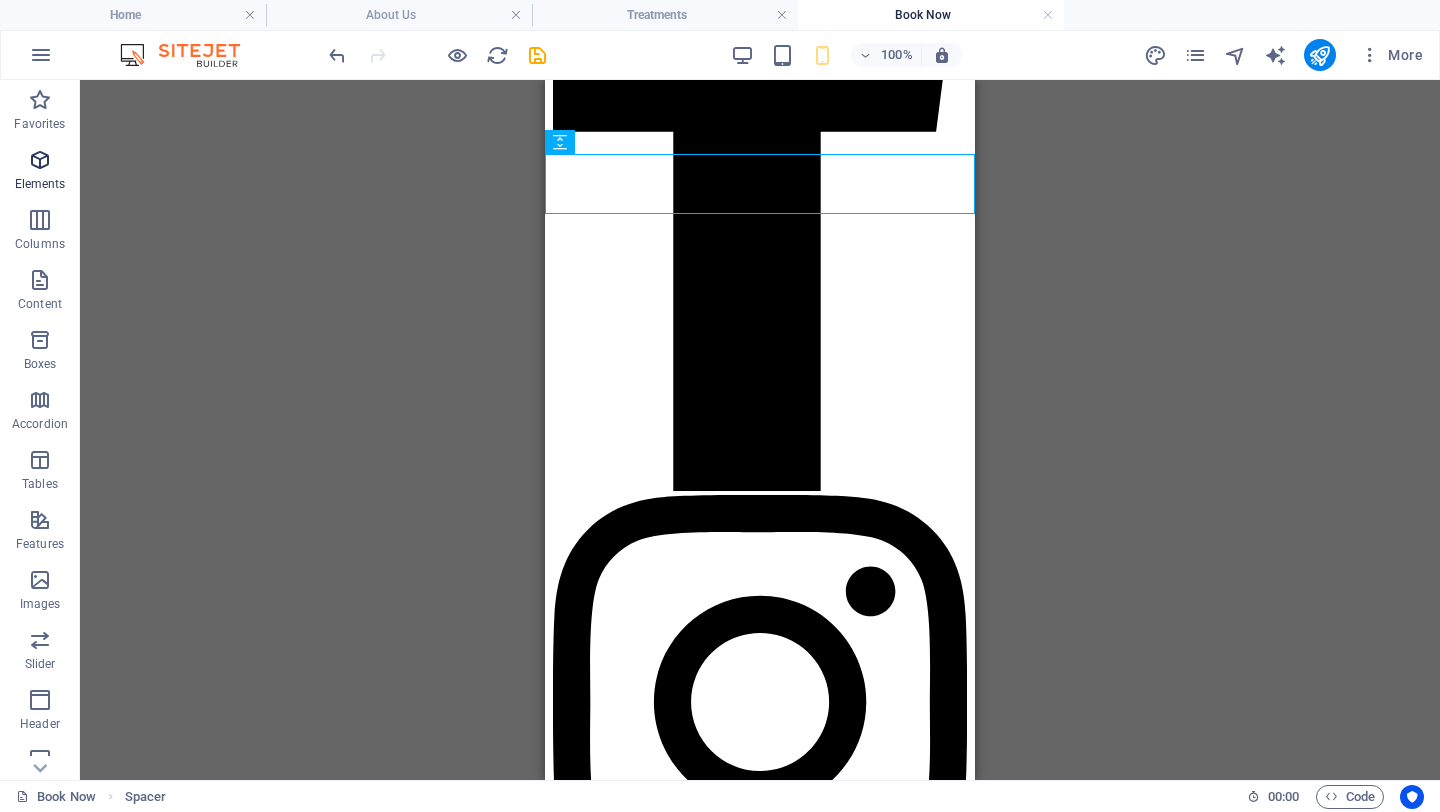 click at bounding box center (40, 160) 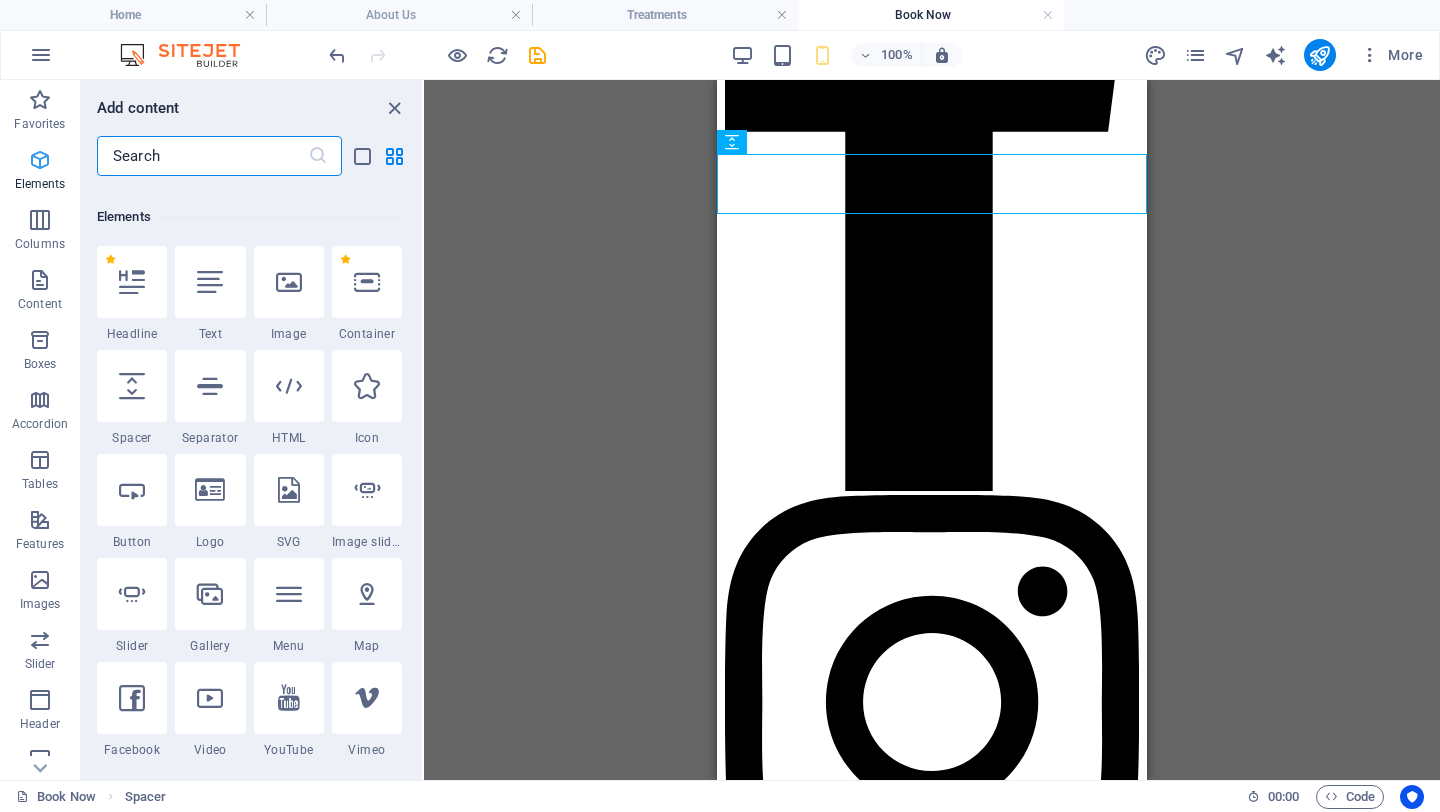 scroll, scrollTop: 213, scrollLeft: 0, axis: vertical 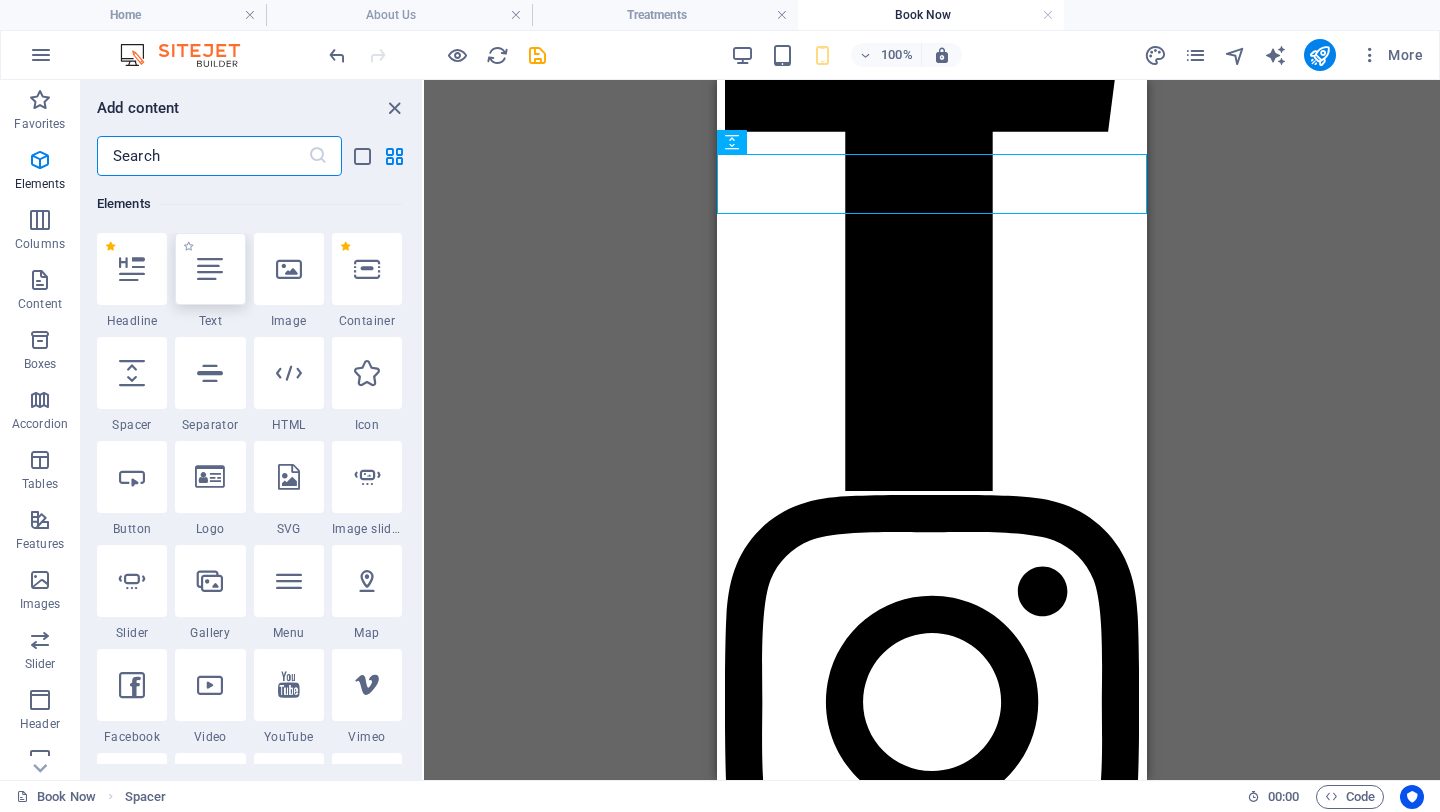 click at bounding box center [210, 269] 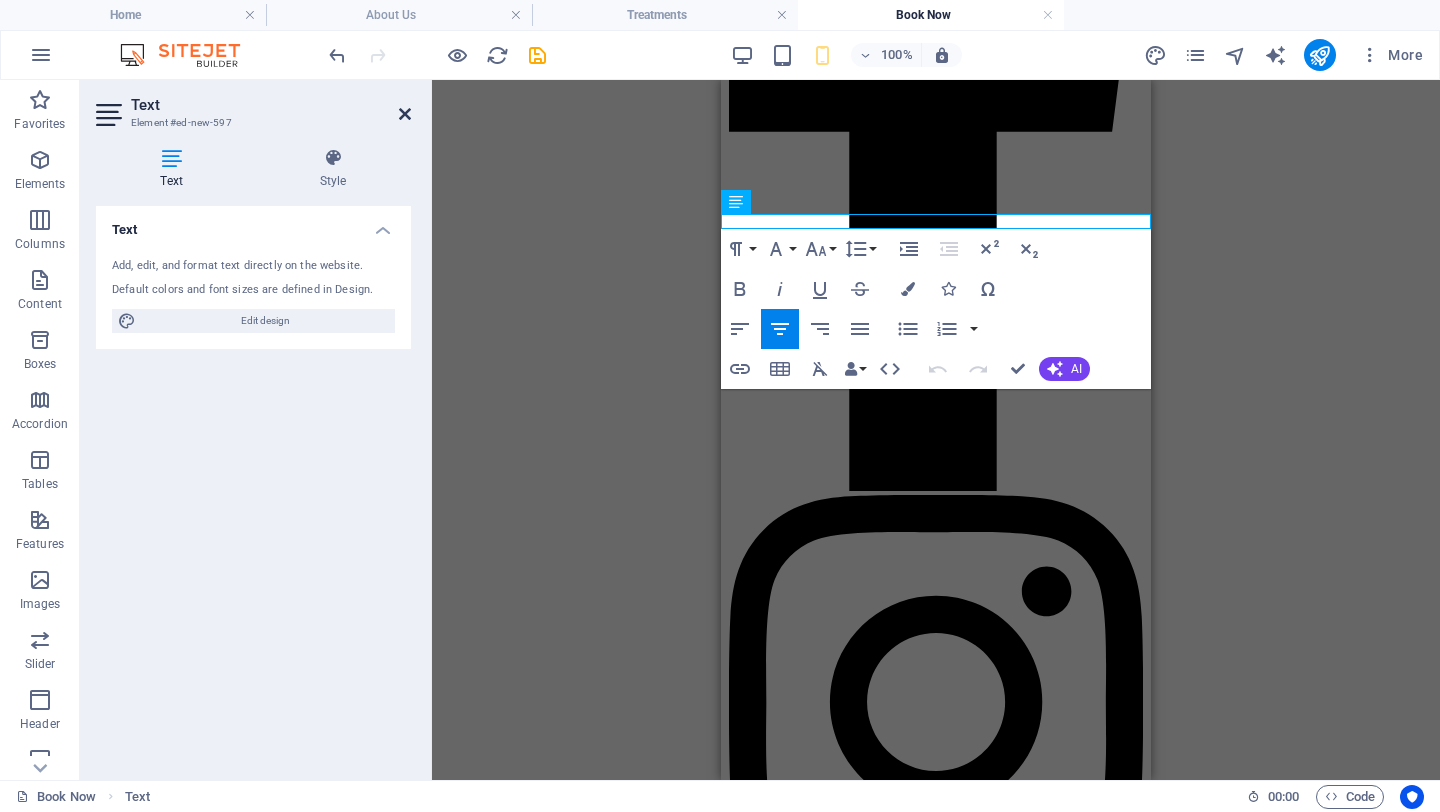 click at bounding box center [405, 114] 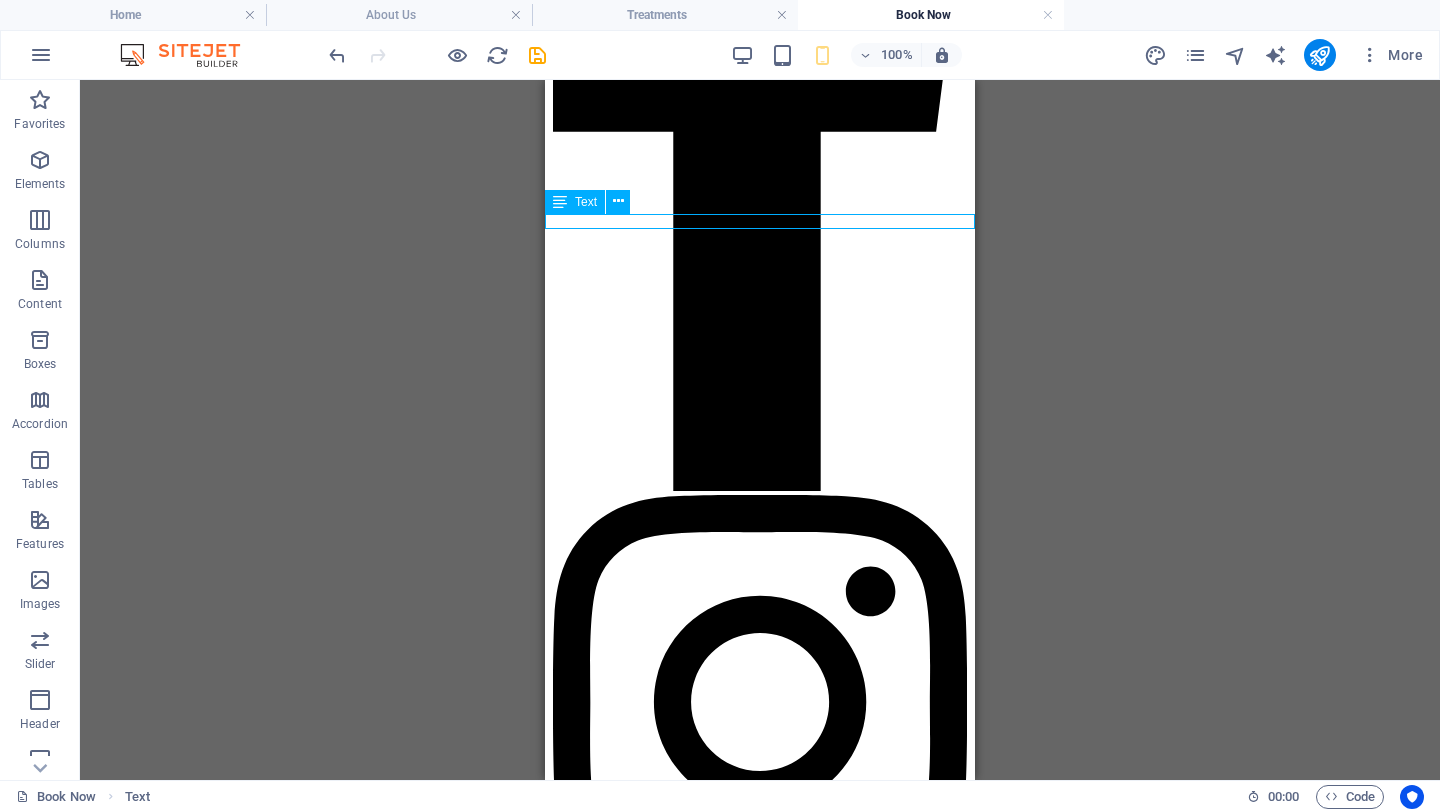 click on "New text element" at bounding box center [760, 1504] 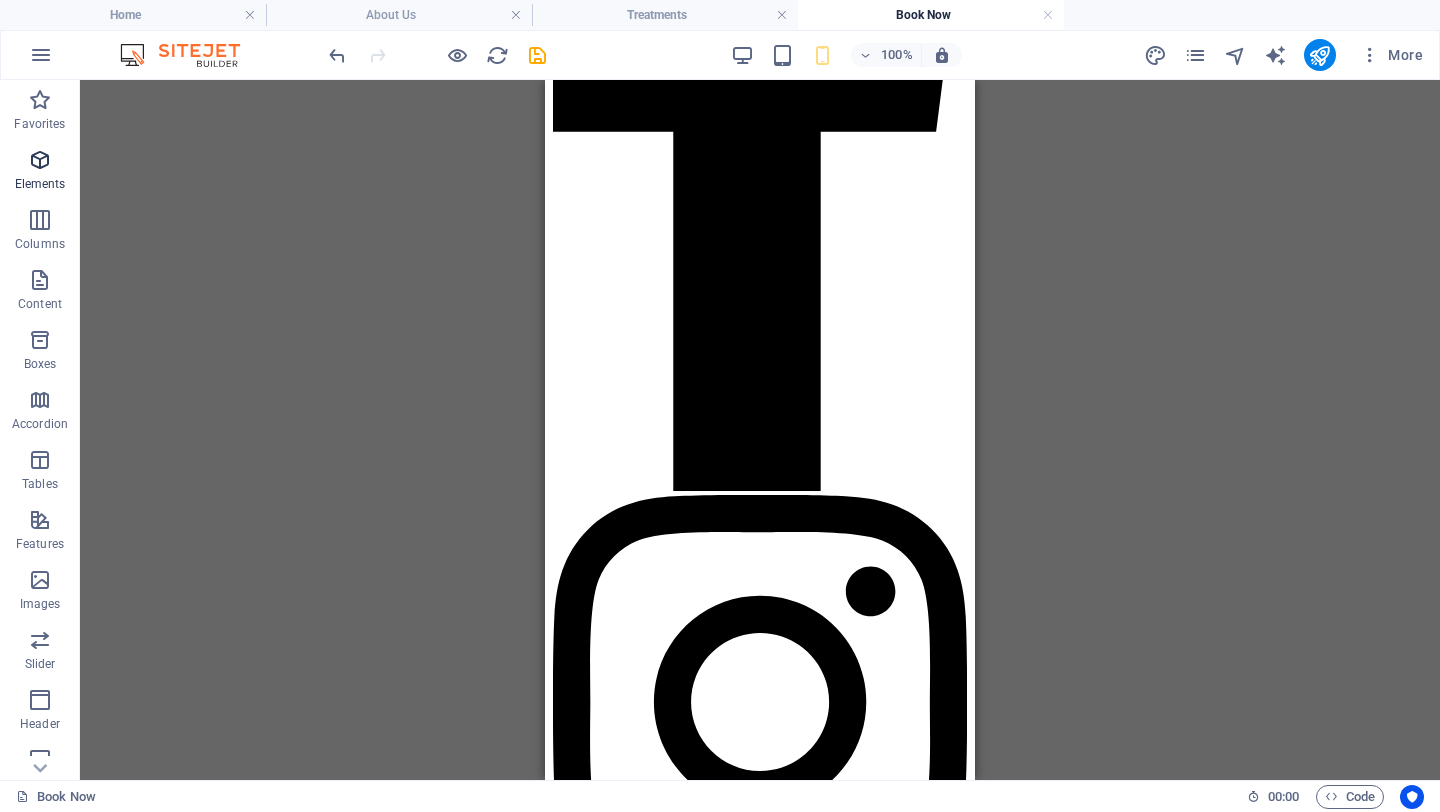 click at bounding box center [40, 160] 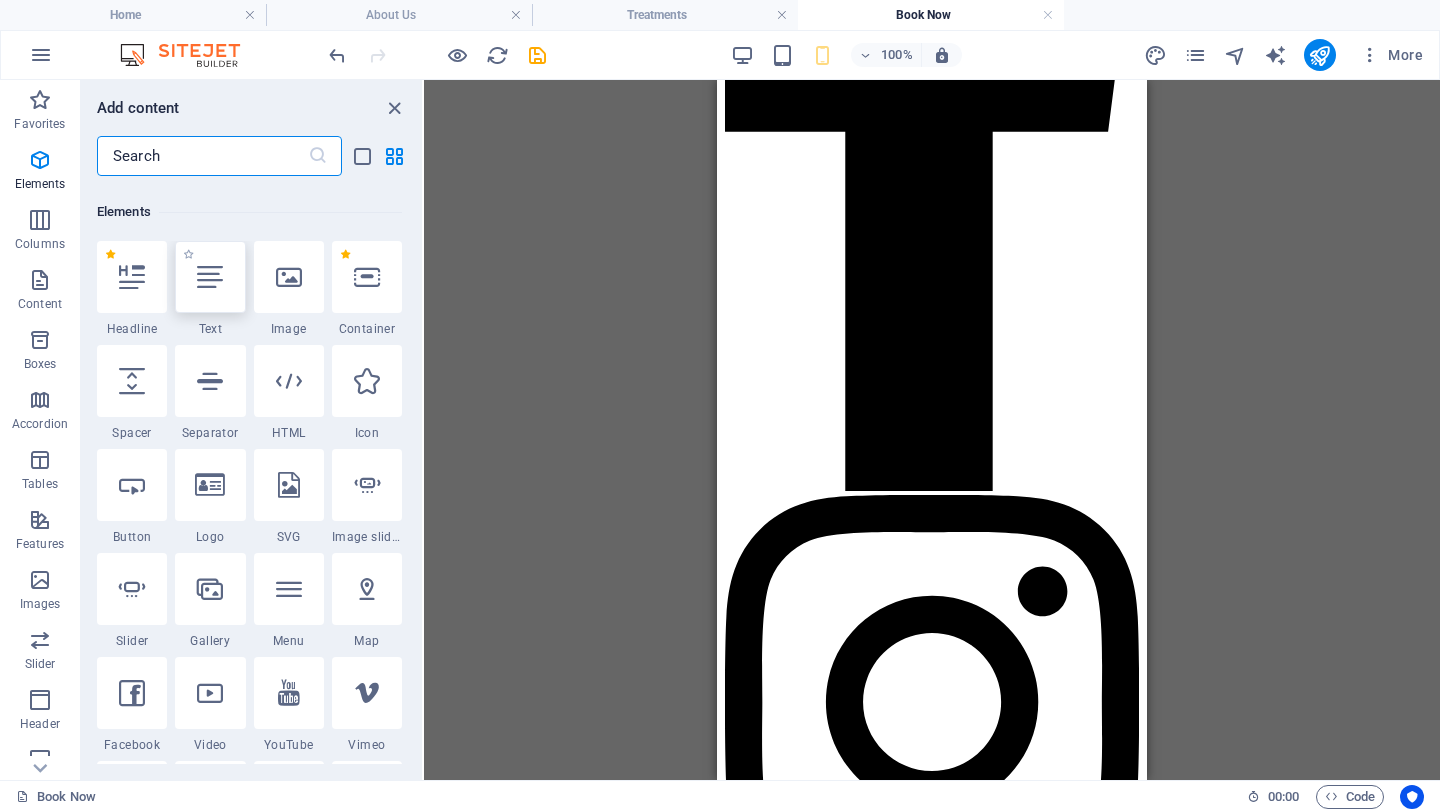 scroll, scrollTop: 213, scrollLeft: 0, axis: vertical 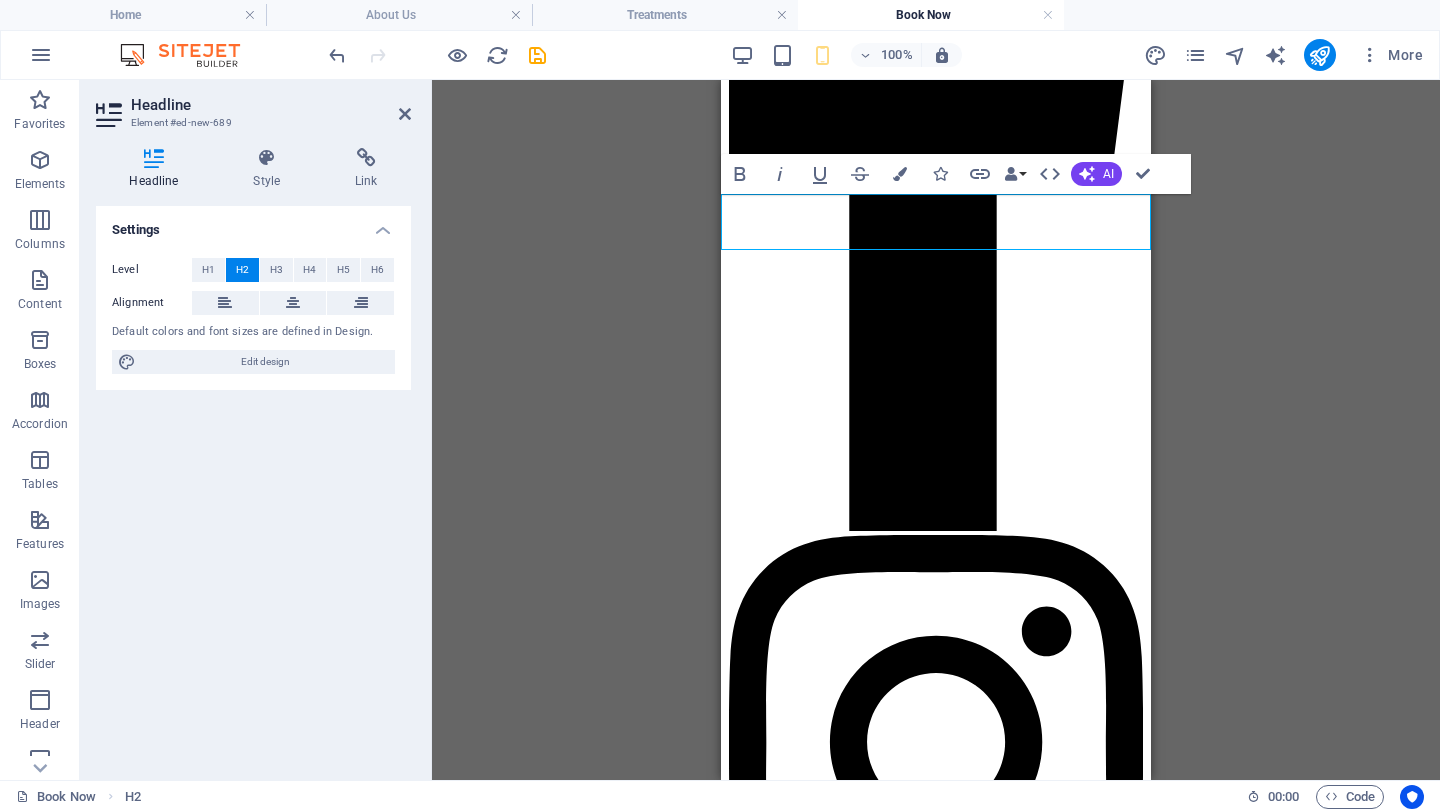 click on "New headline" at bounding box center [936, 1492] 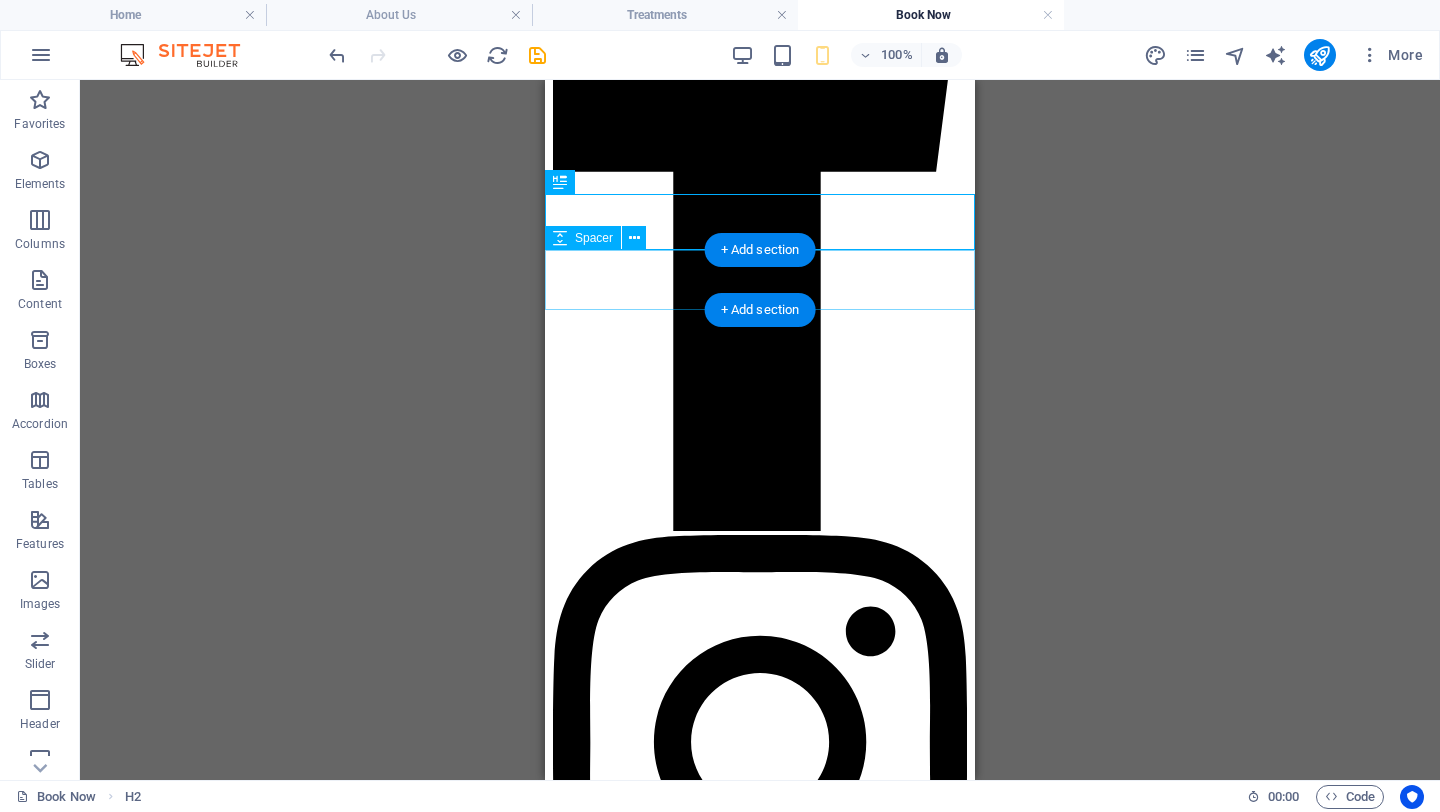 click at bounding box center (760, 1556) 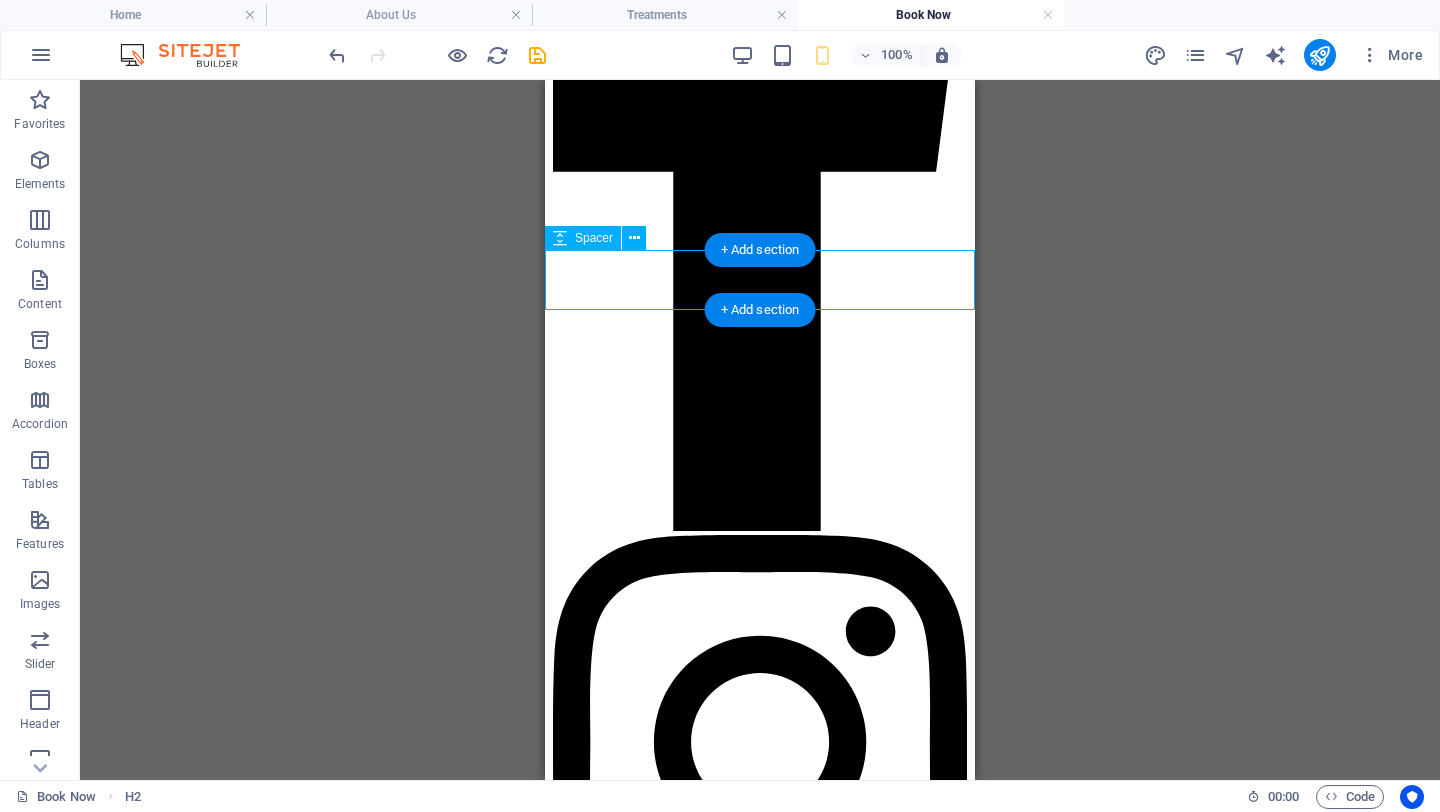 click at bounding box center (760, 1556) 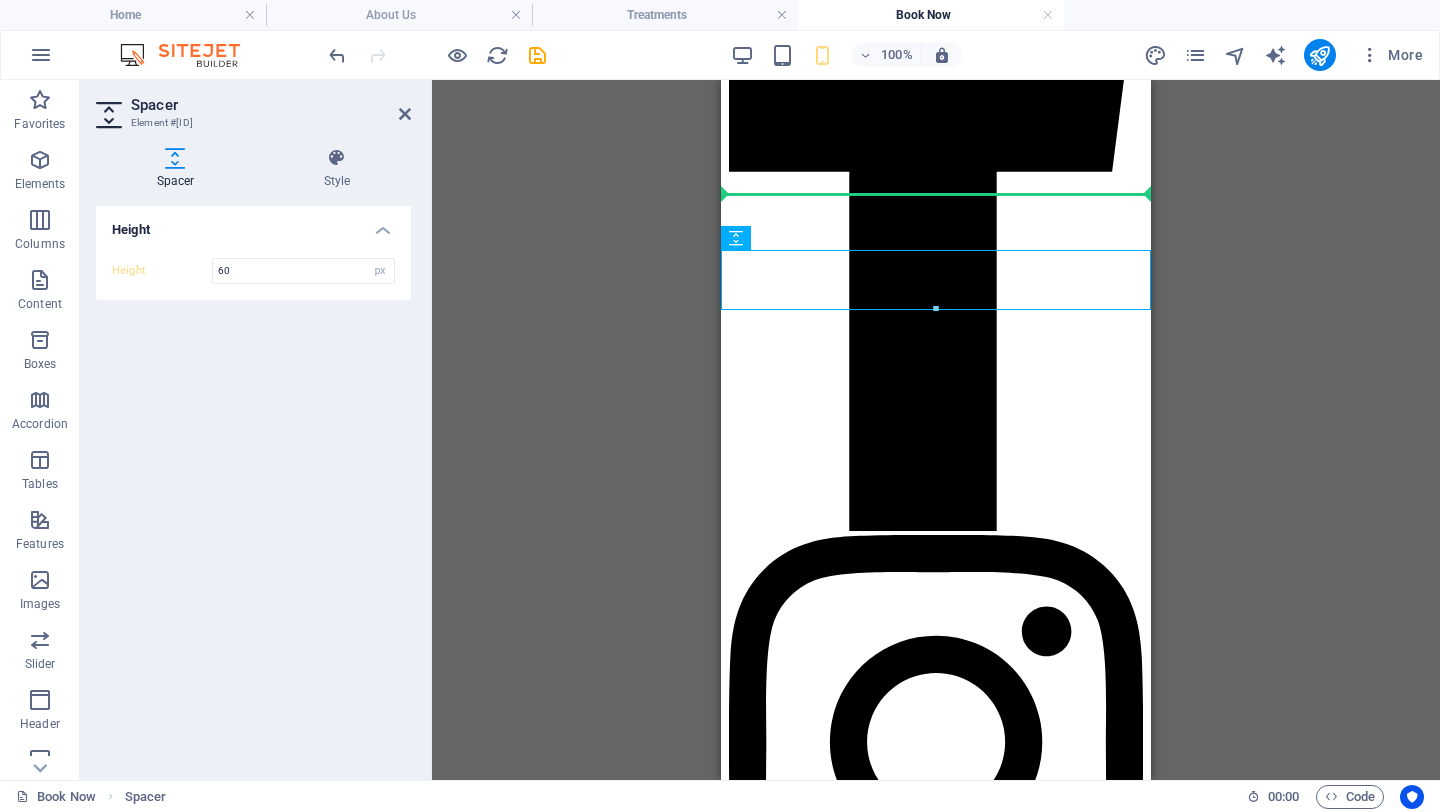 drag, startPoint x: 1043, startPoint y: 285, endPoint x: 1039, endPoint y: 213, distance: 72.11102 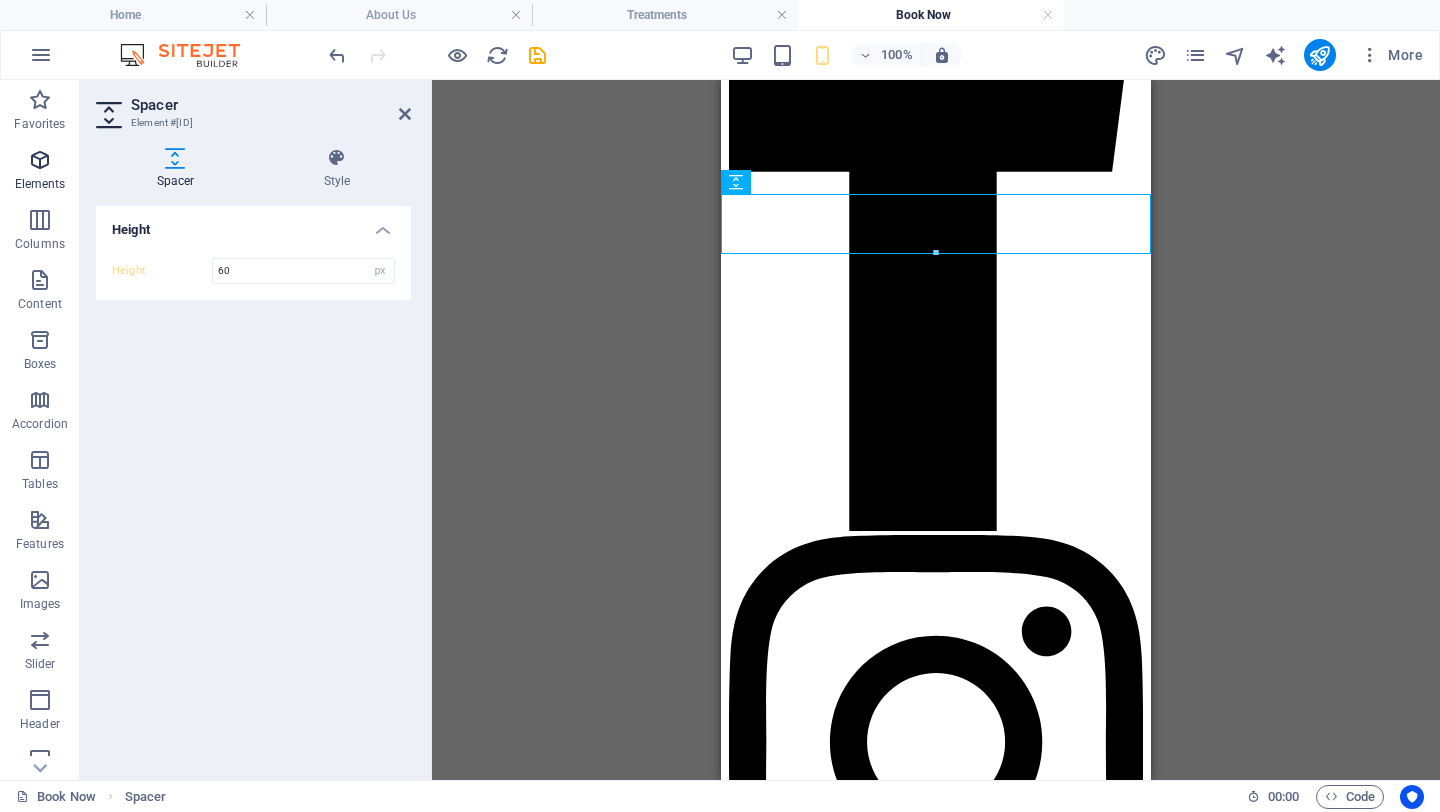click at bounding box center [40, 160] 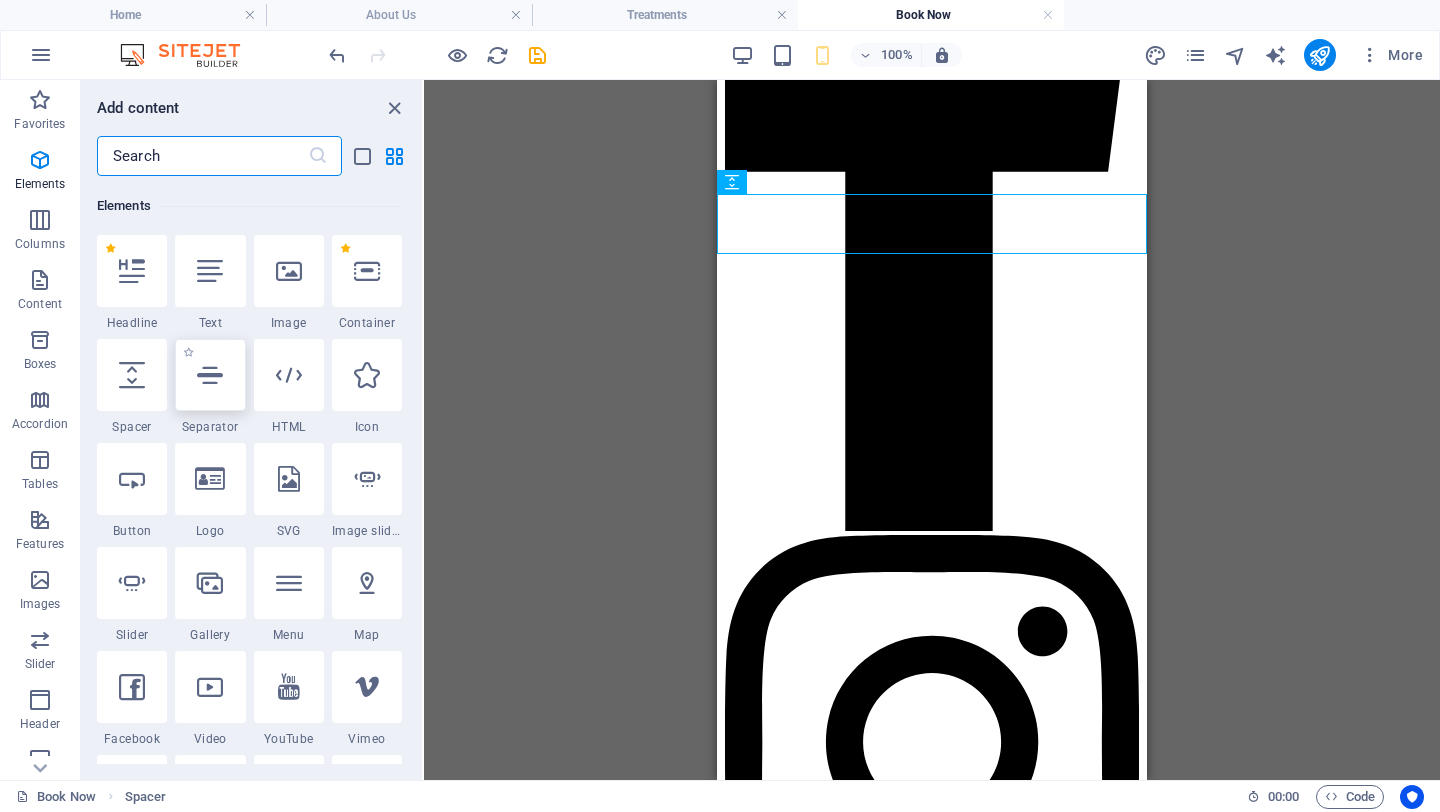 scroll, scrollTop: 213, scrollLeft: 0, axis: vertical 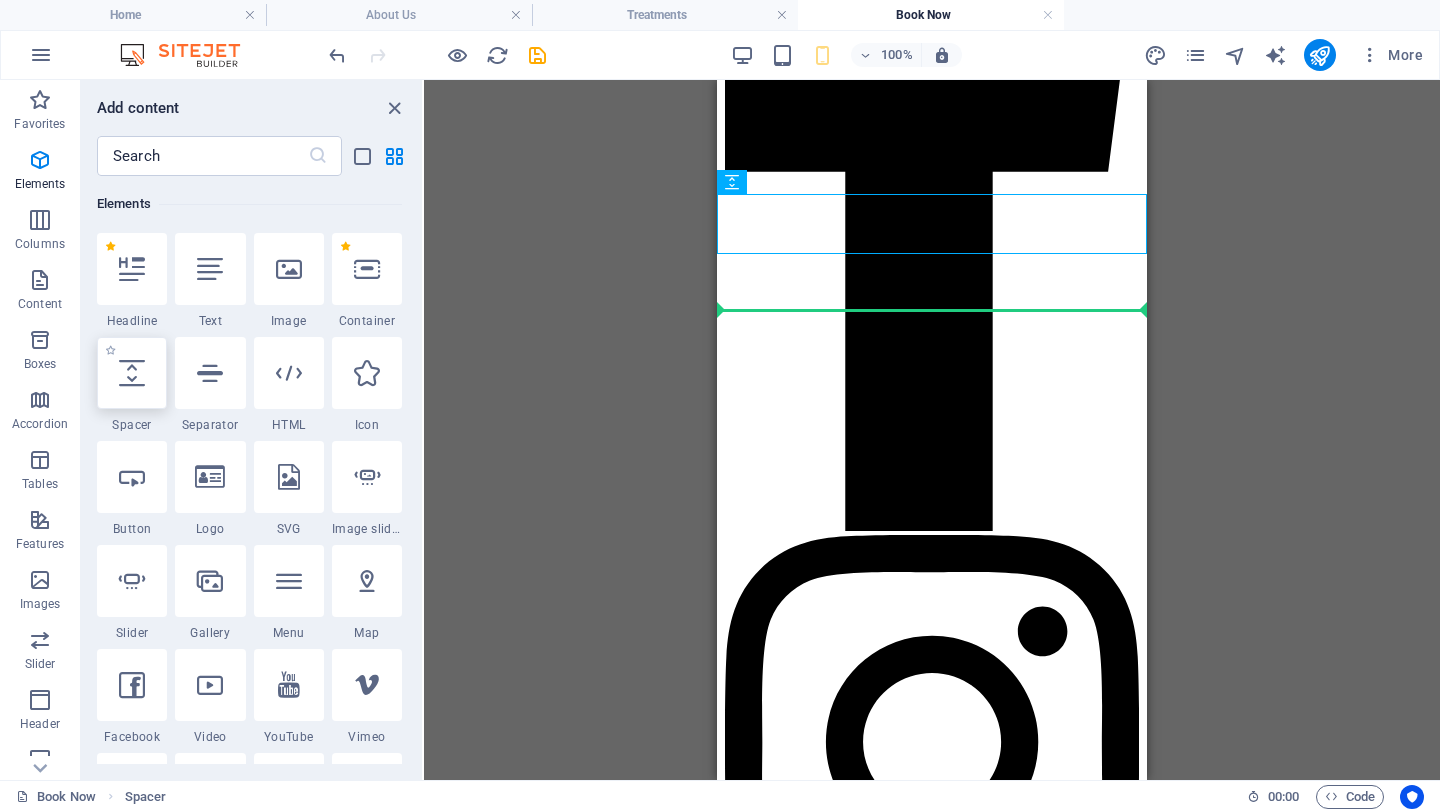 select on "px" 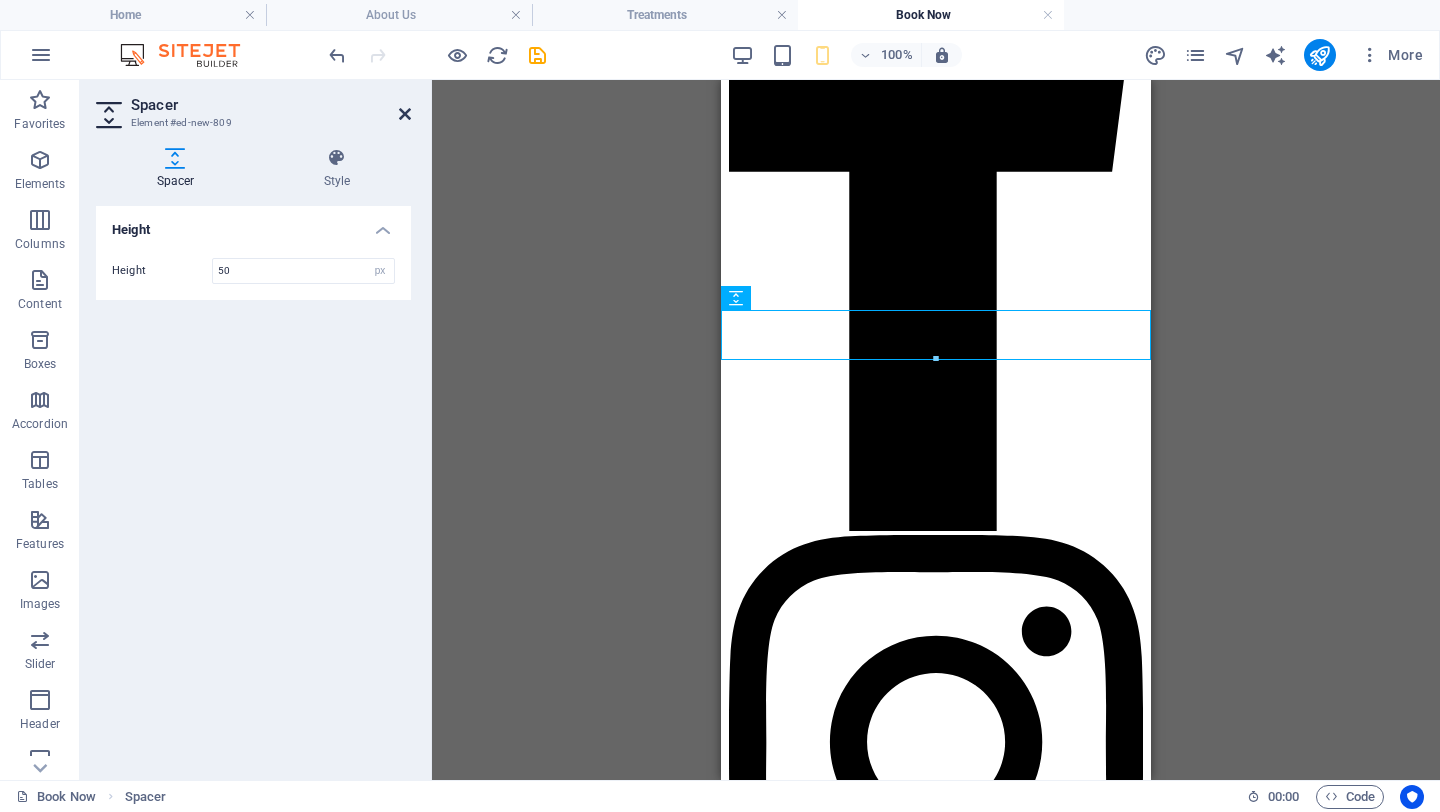 click at bounding box center [405, 114] 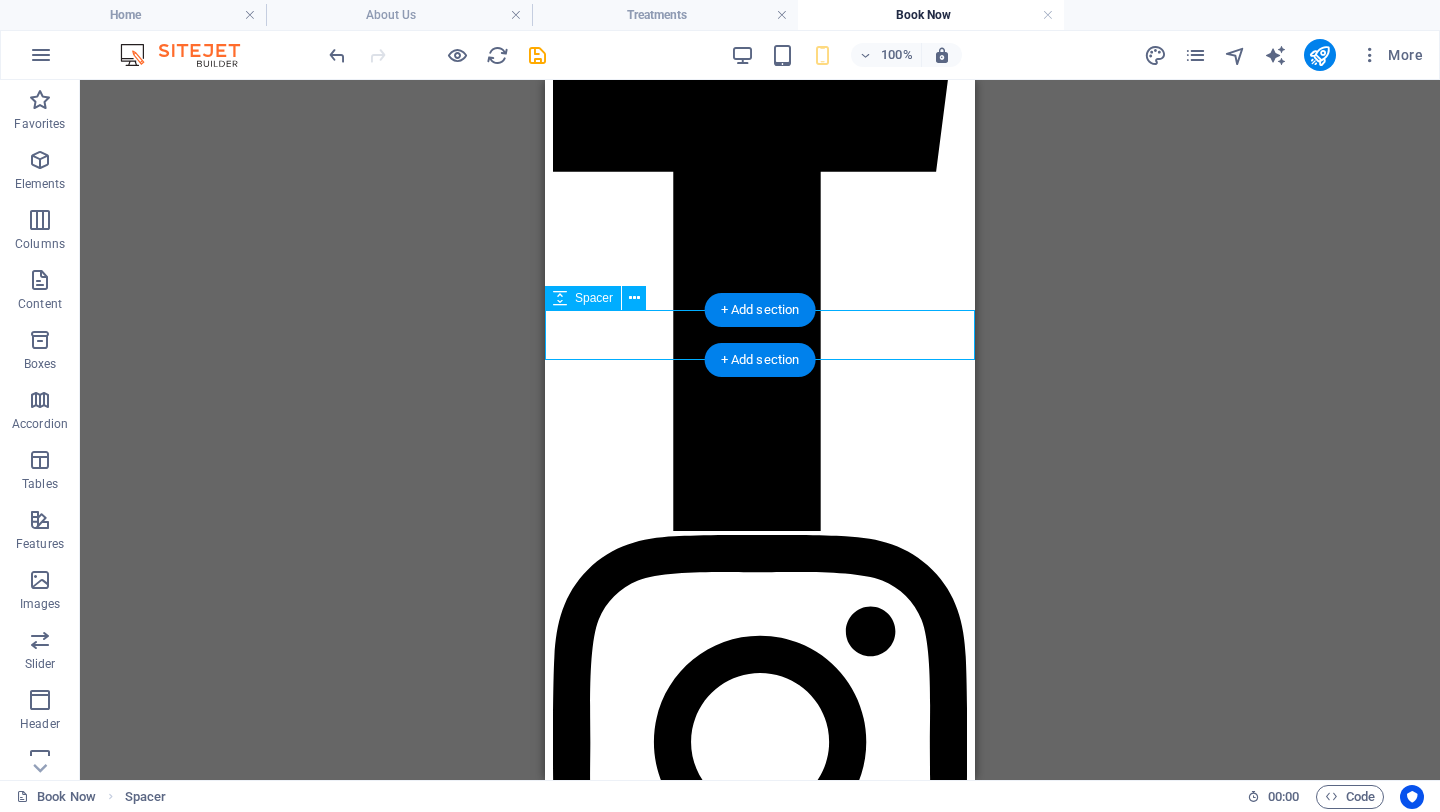 click at bounding box center [760, 1611] 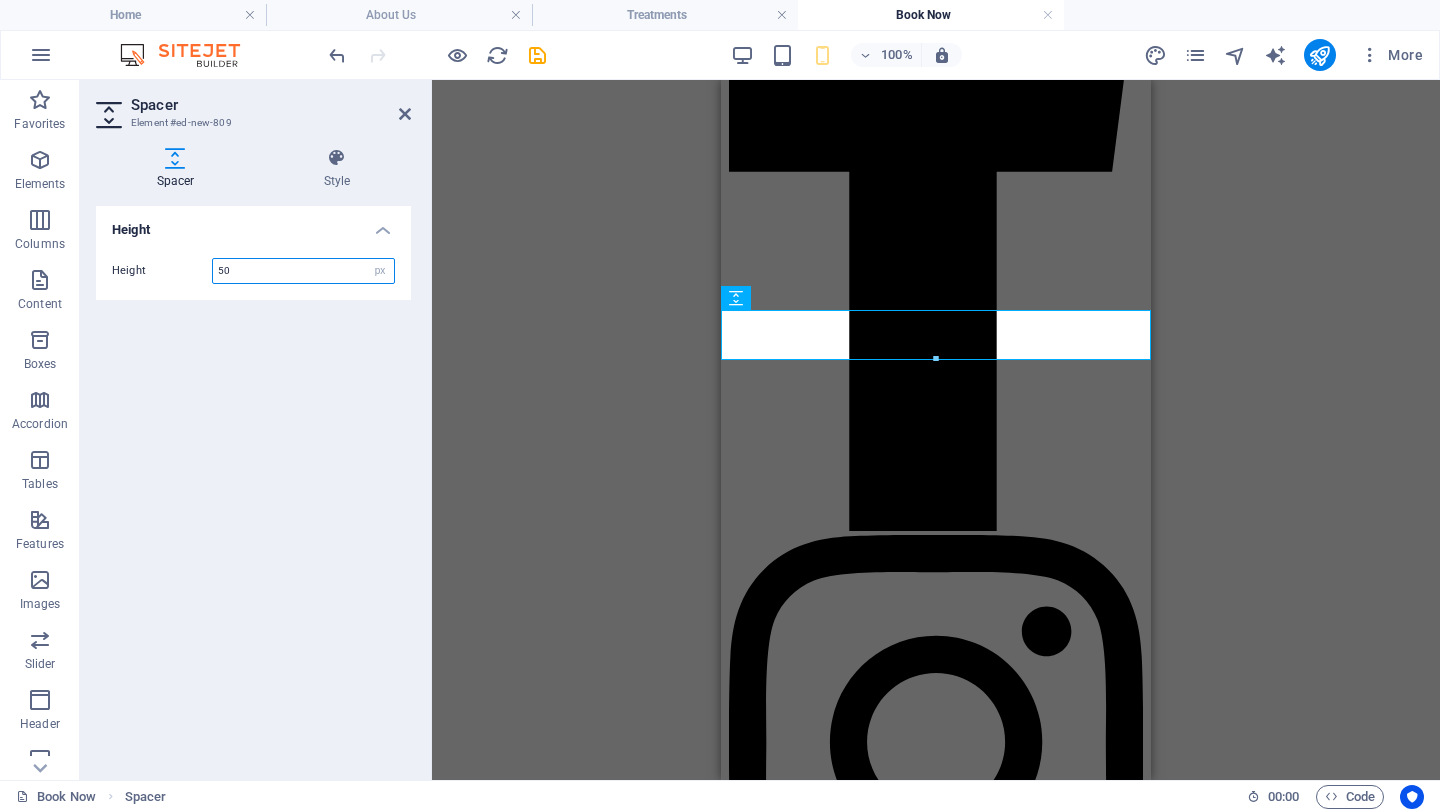 drag, startPoint x: 281, startPoint y: 276, endPoint x: 101, endPoint y: 274, distance: 180.01111 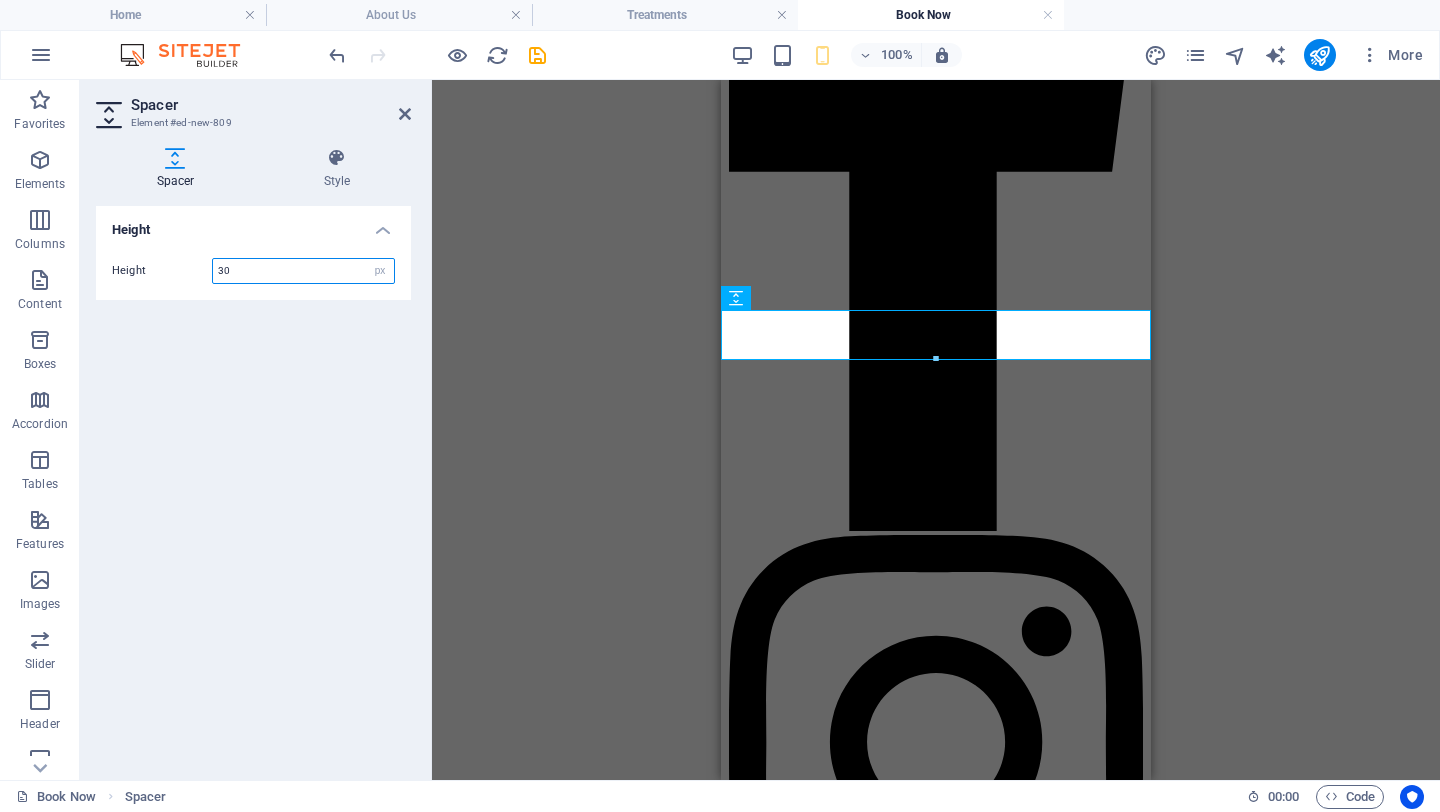 type on "30" 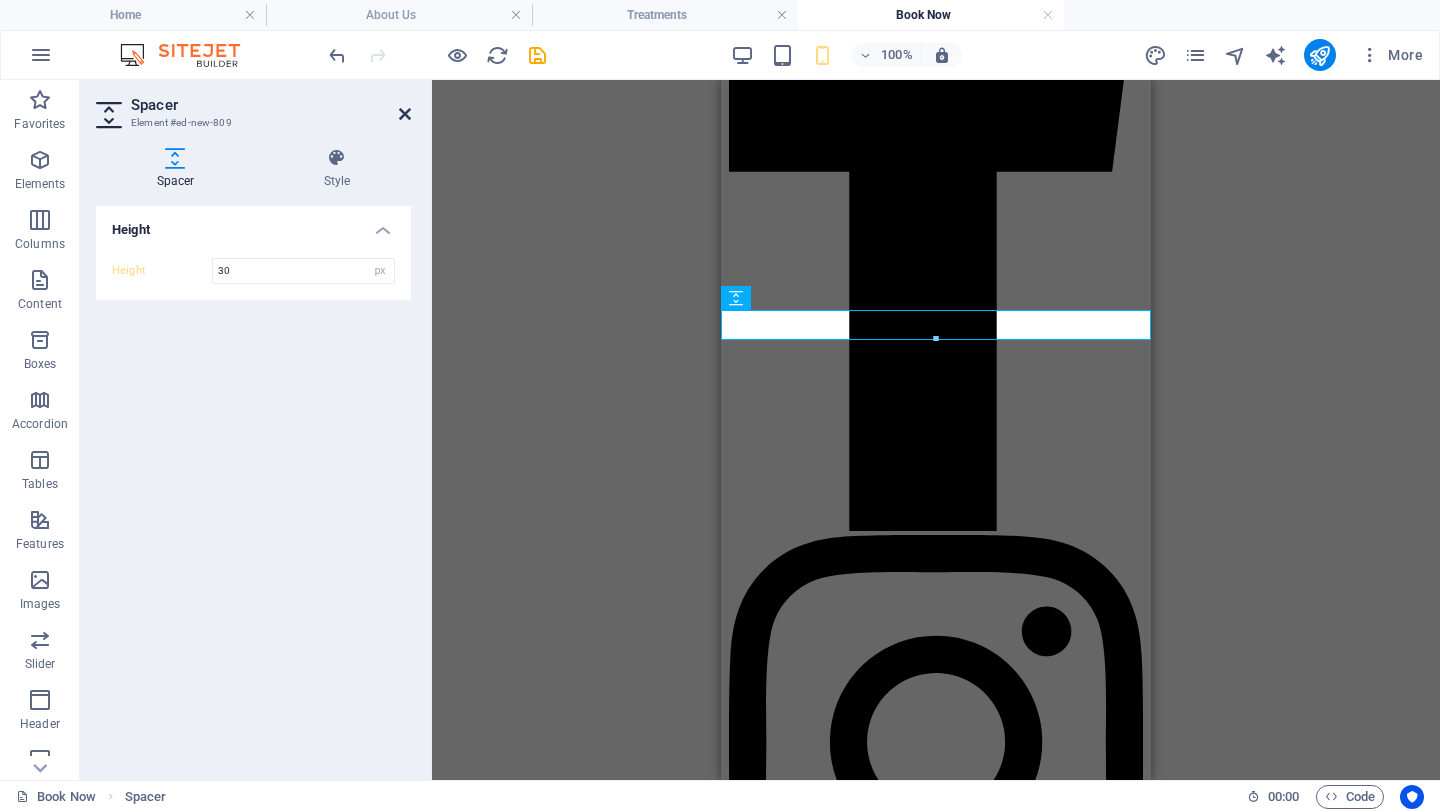 click at bounding box center [405, 114] 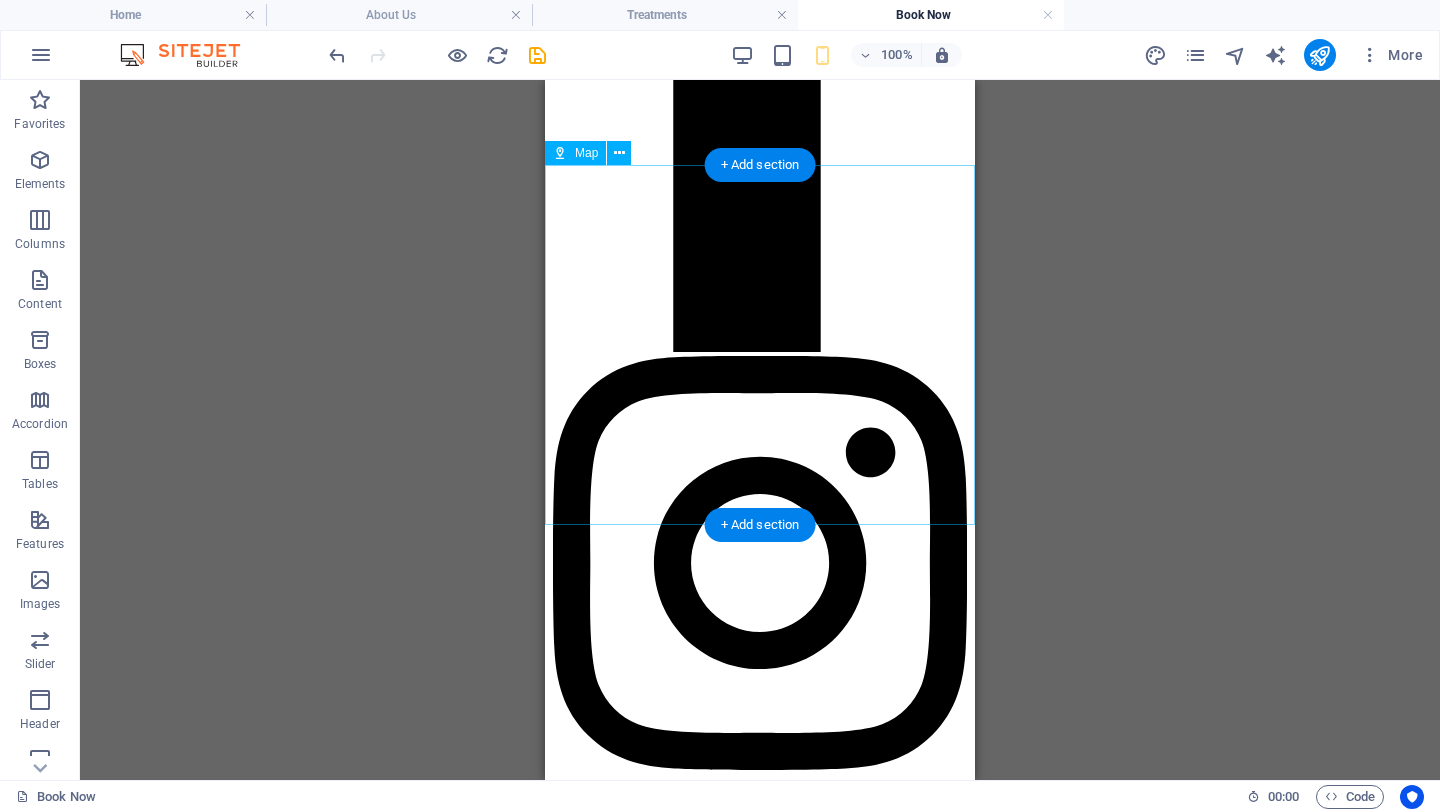 scroll, scrollTop: 1570, scrollLeft: 0, axis: vertical 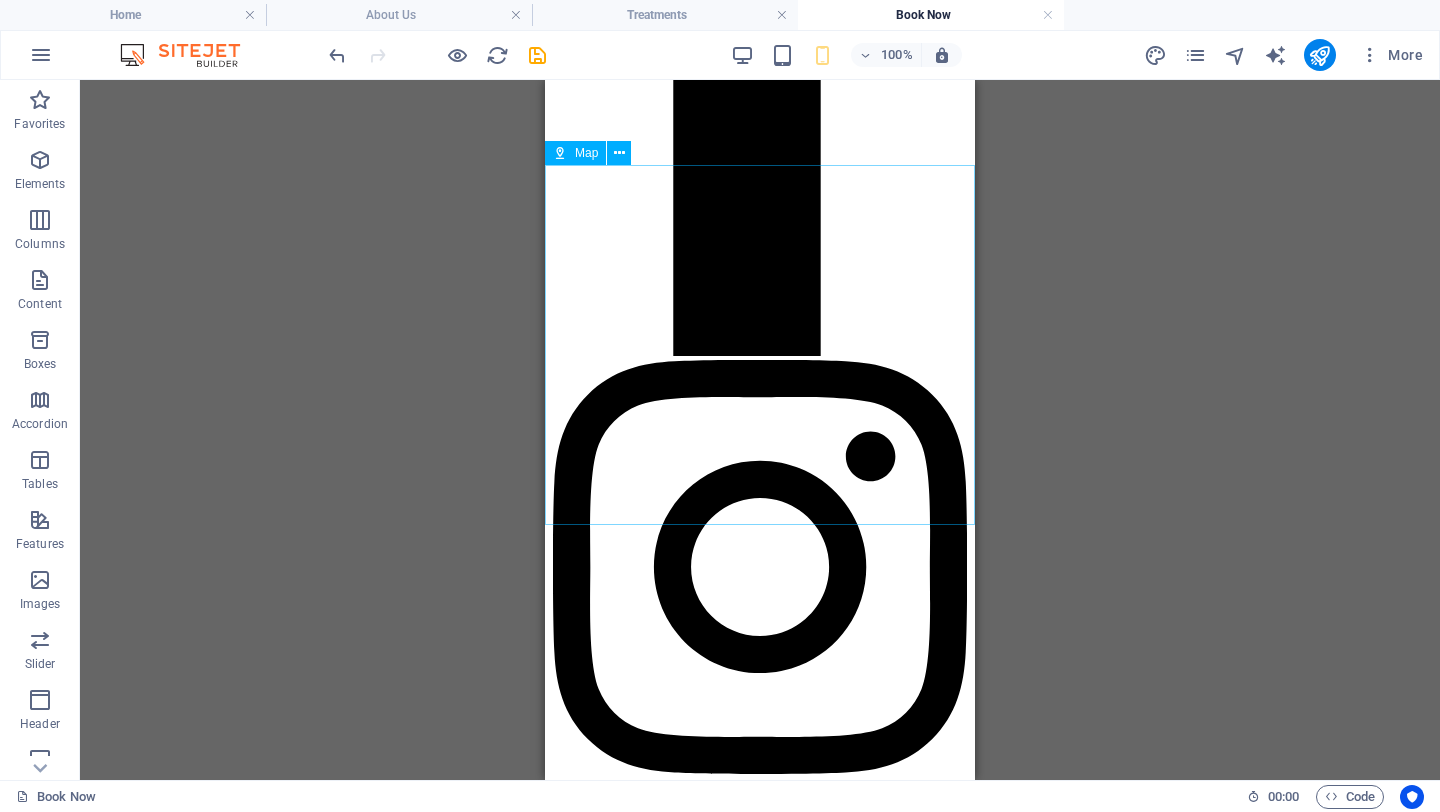 click on "Map" at bounding box center (586, 153) 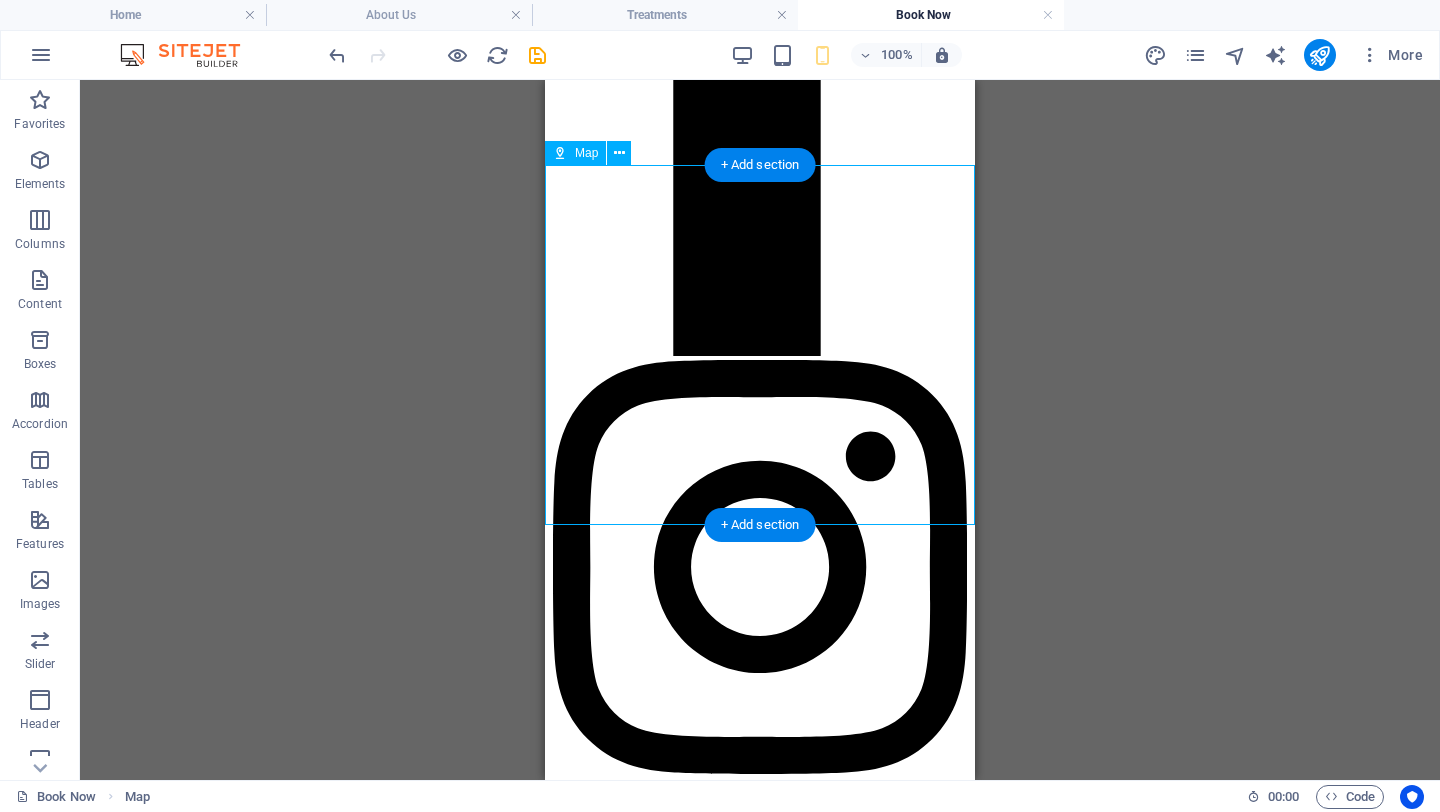 click at bounding box center [760, 1621] 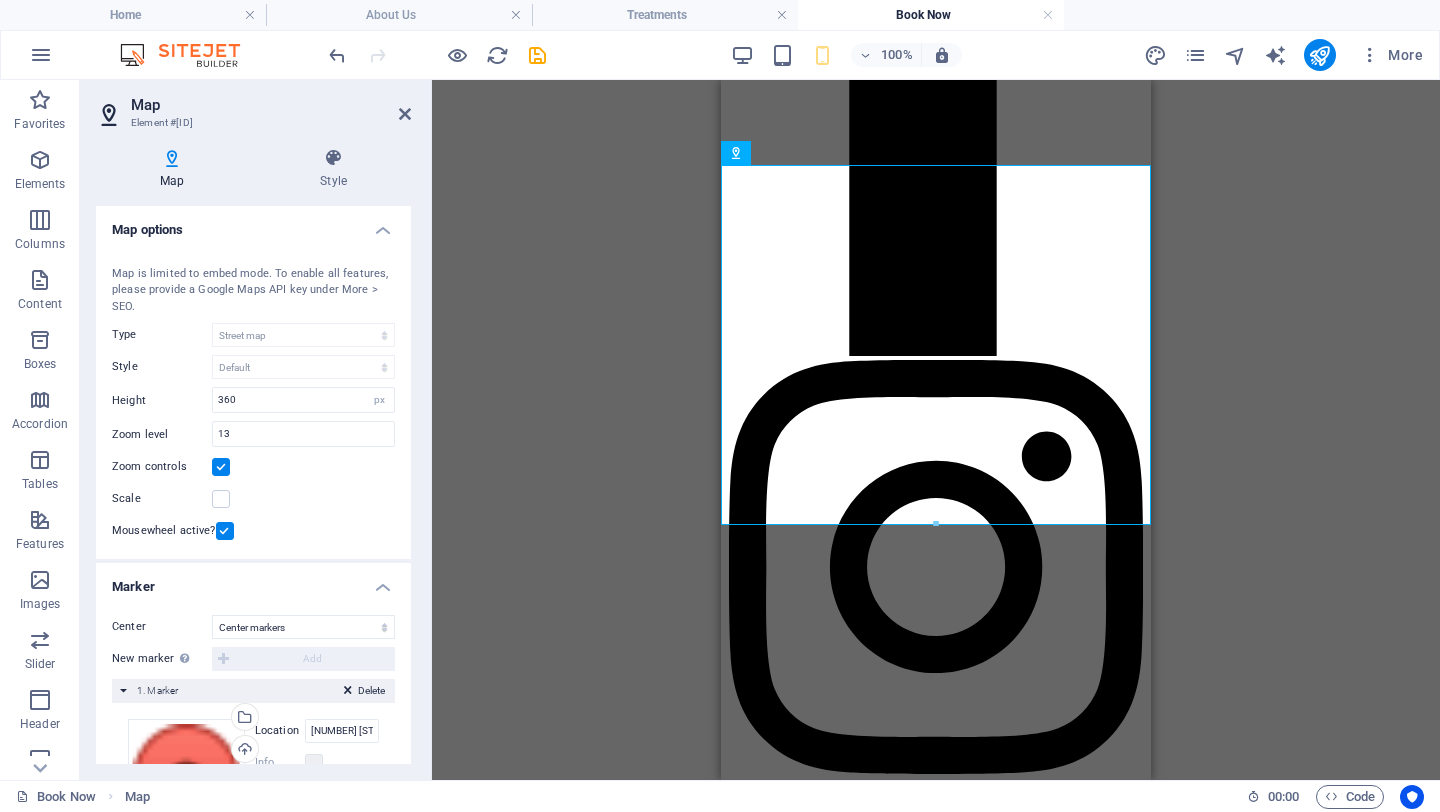 scroll, scrollTop: 190, scrollLeft: 0, axis: vertical 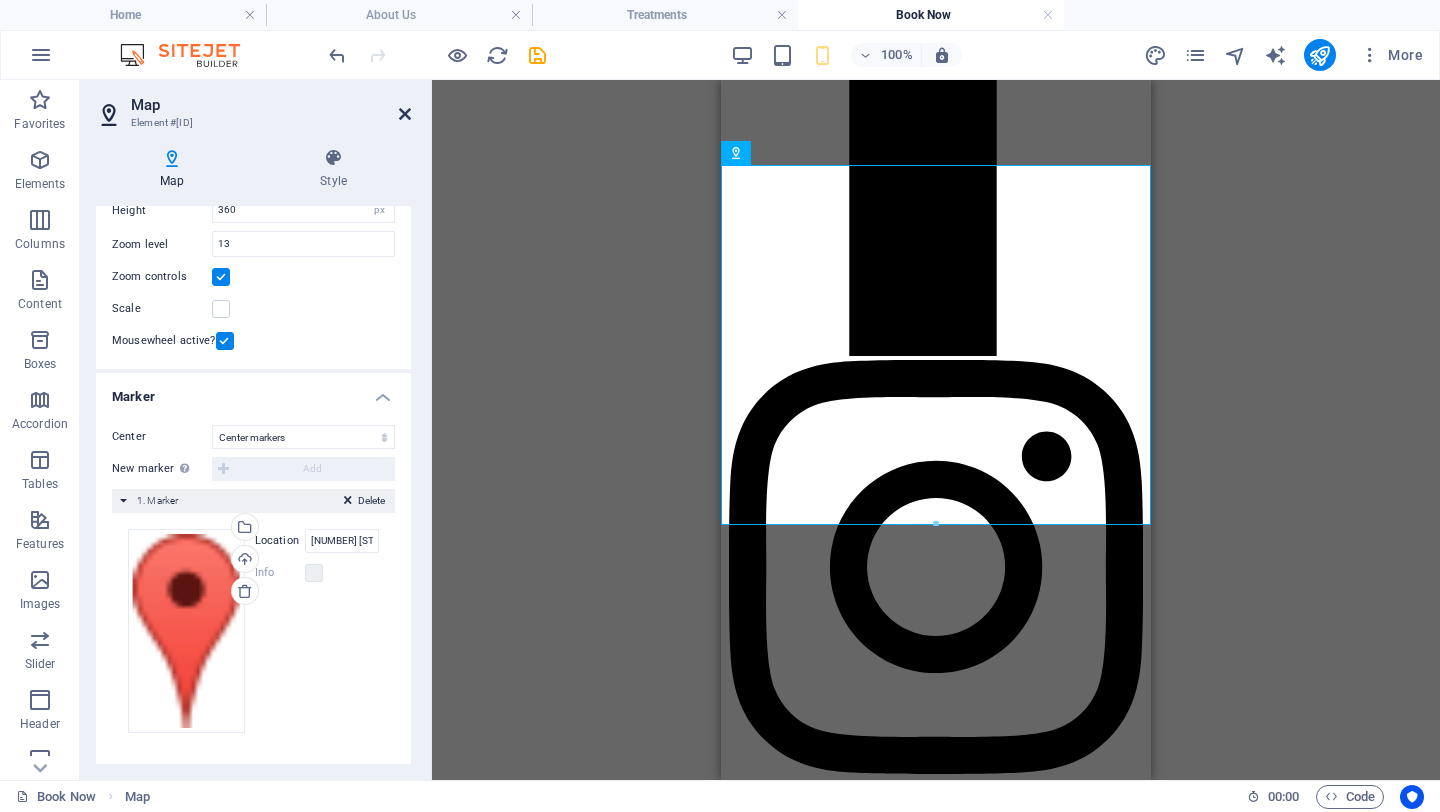 click at bounding box center (405, 114) 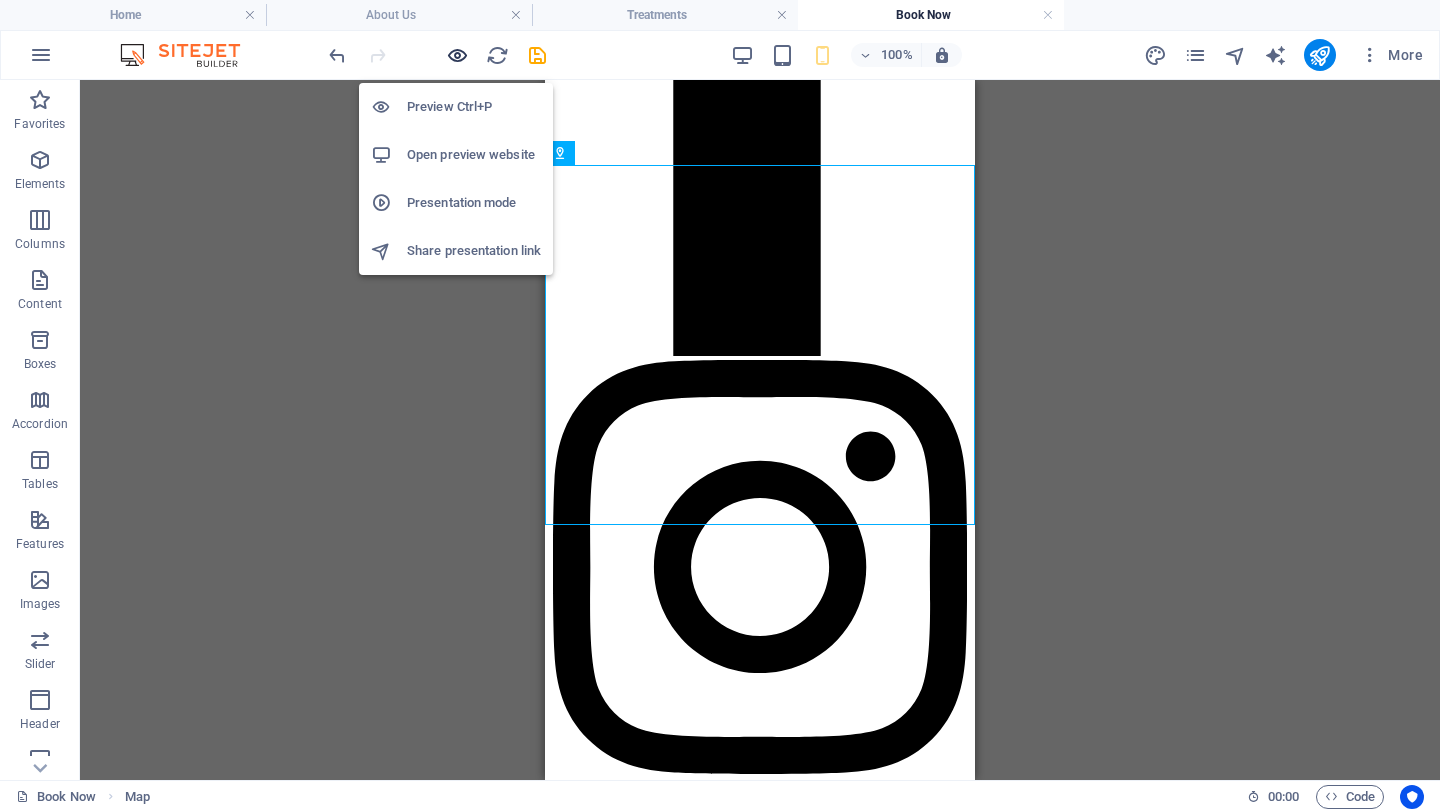 click at bounding box center [457, 55] 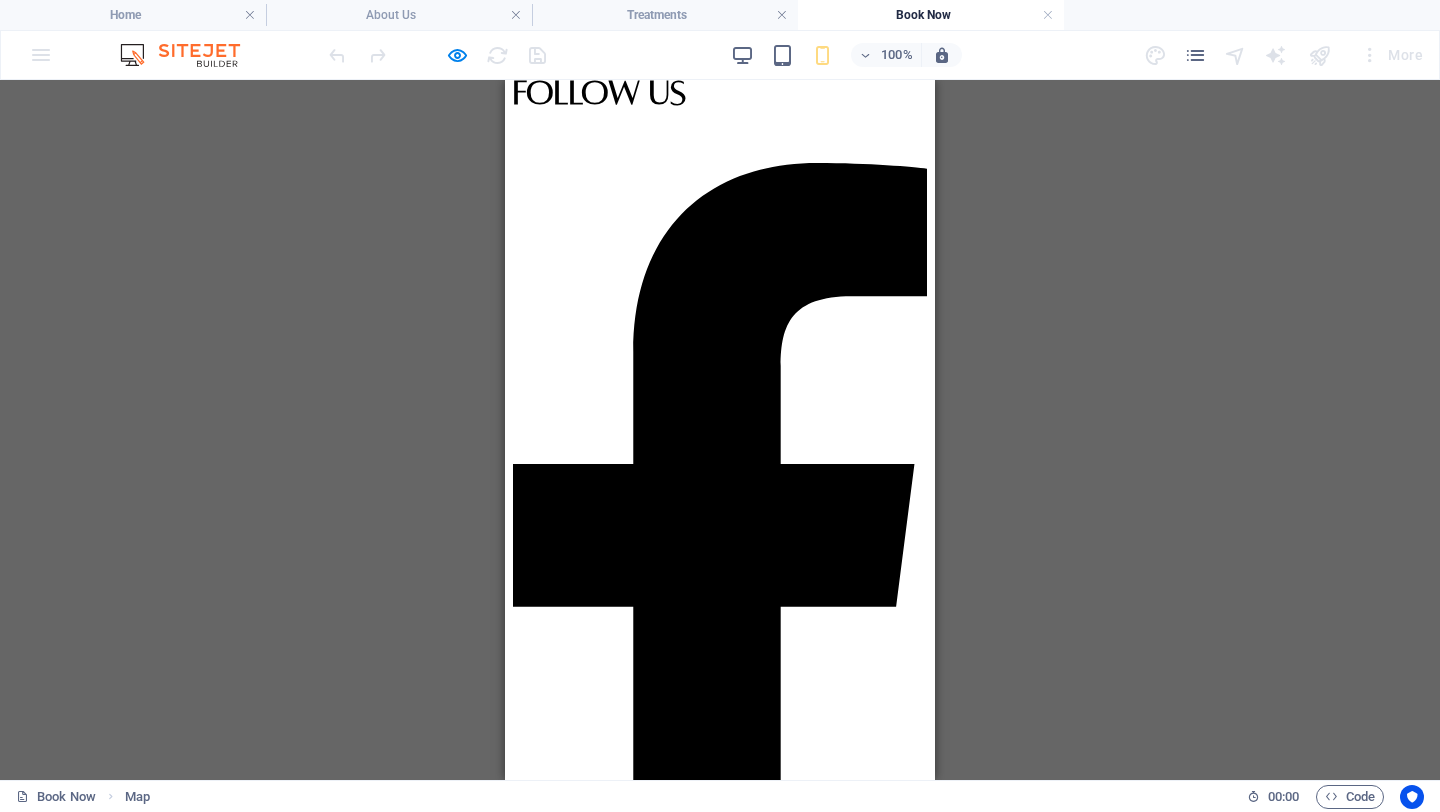 scroll, scrollTop: 1123, scrollLeft: 0, axis: vertical 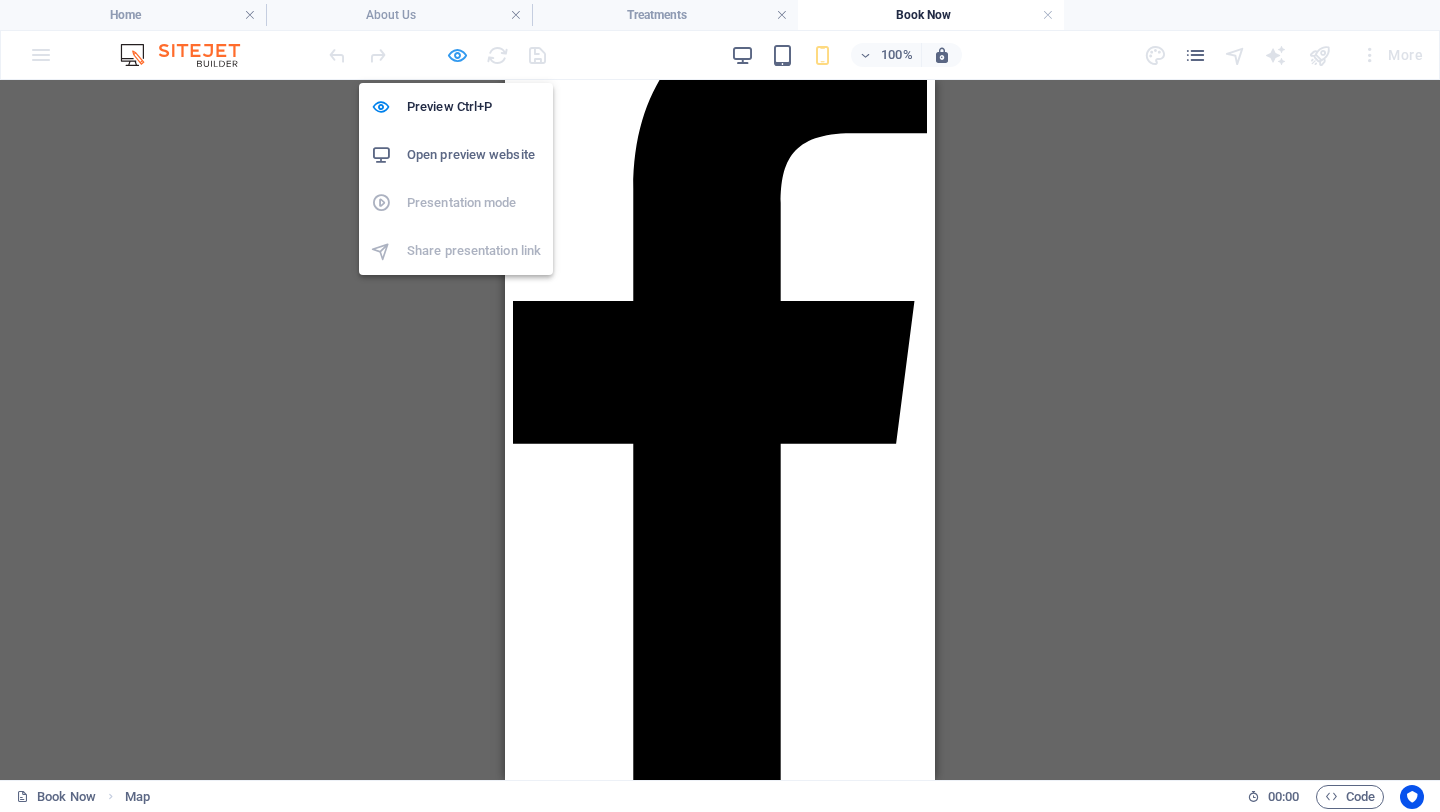 click at bounding box center (457, 55) 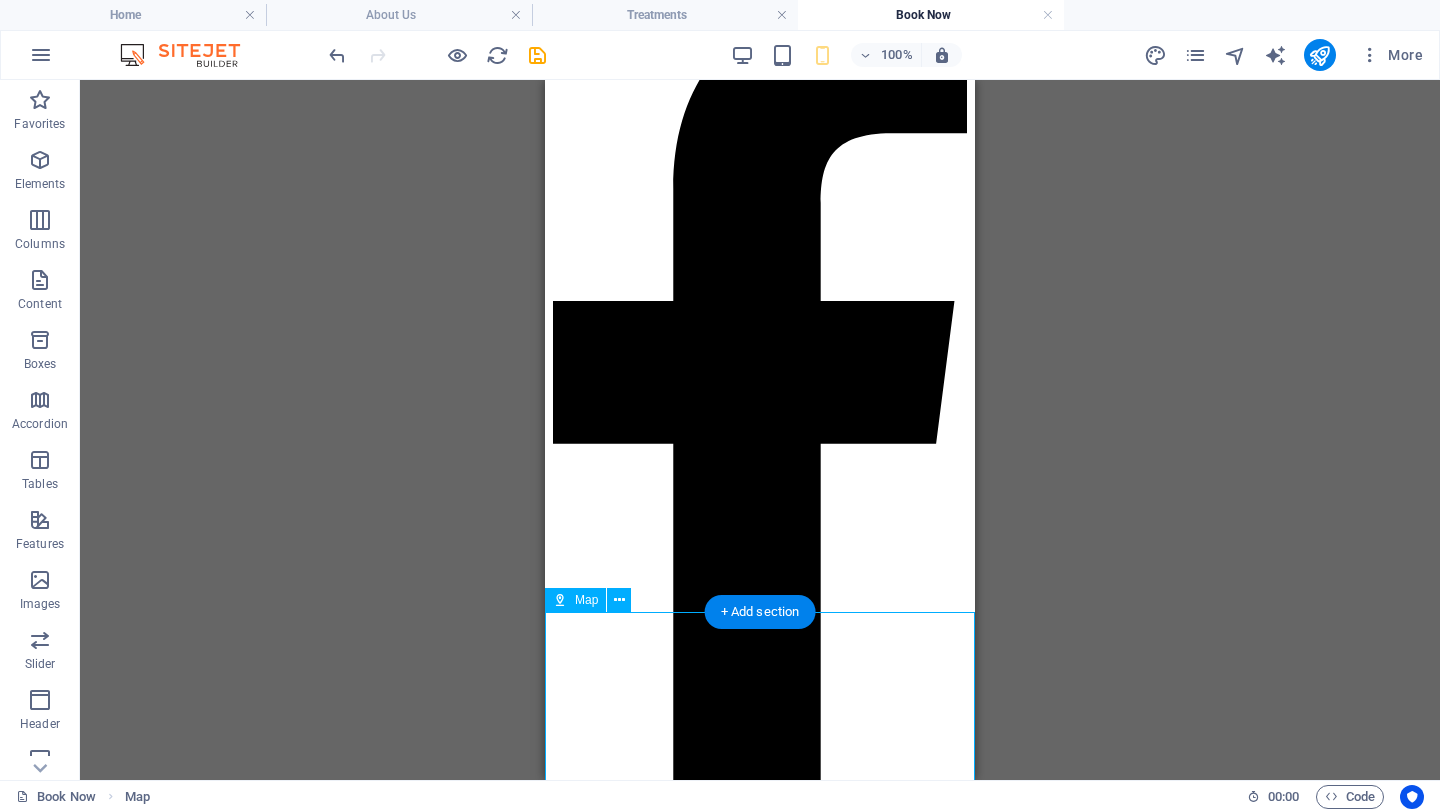 click at bounding box center [760, 2068] 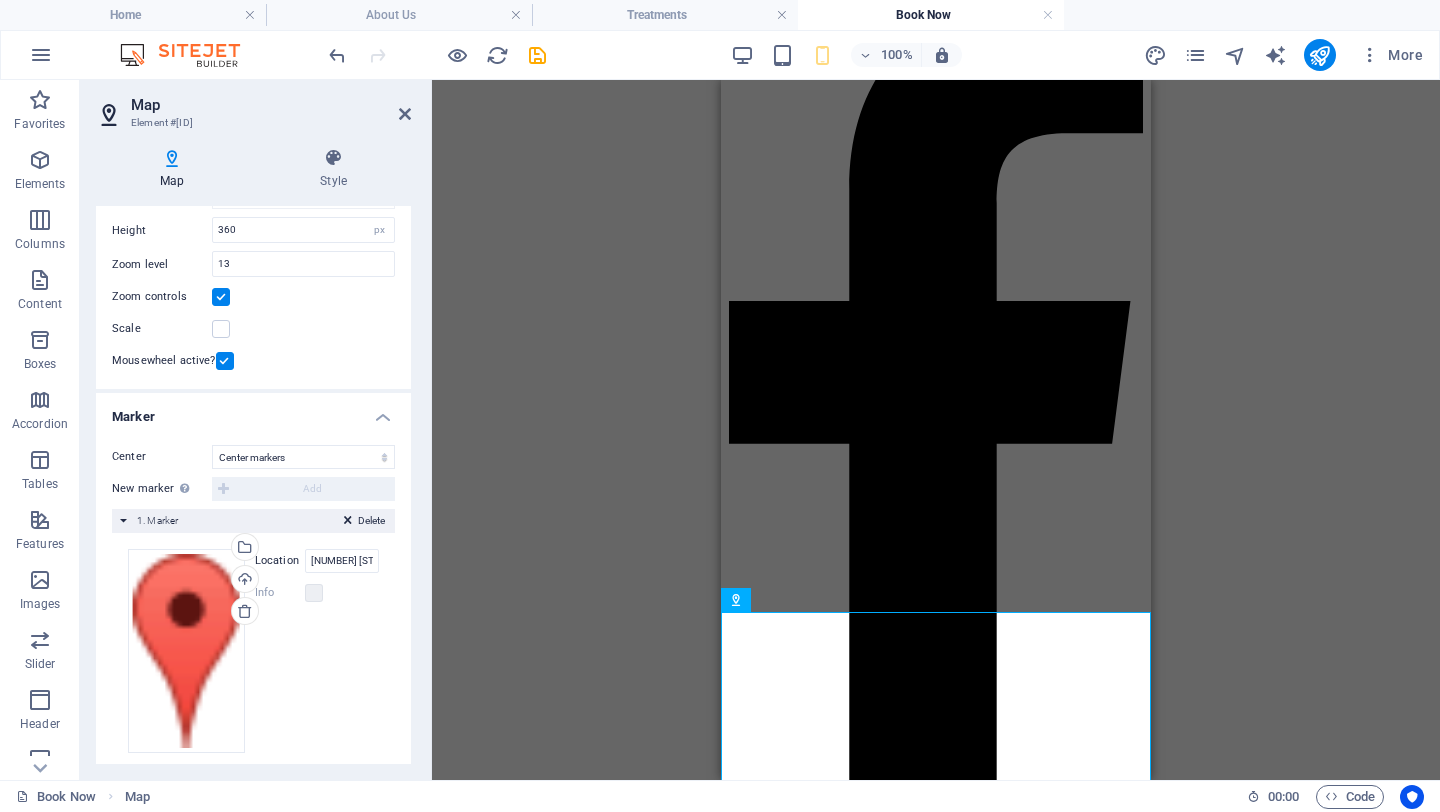 scroll, scrollTop: 190, scrollLeft: 0, axis: vertical 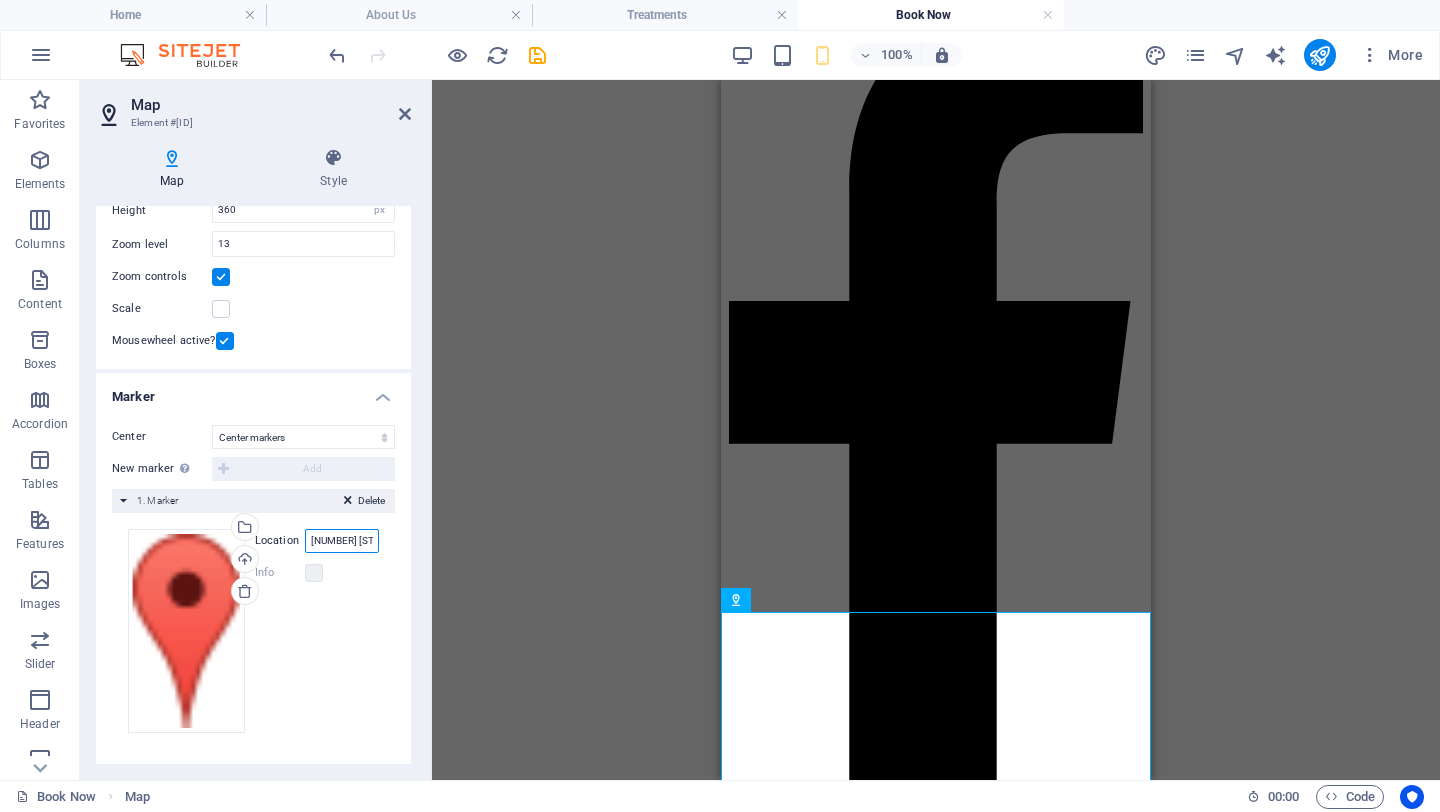 click on "1455 Lynne Ave, 4285 Ramsgate" at bounding box center [342, 541] 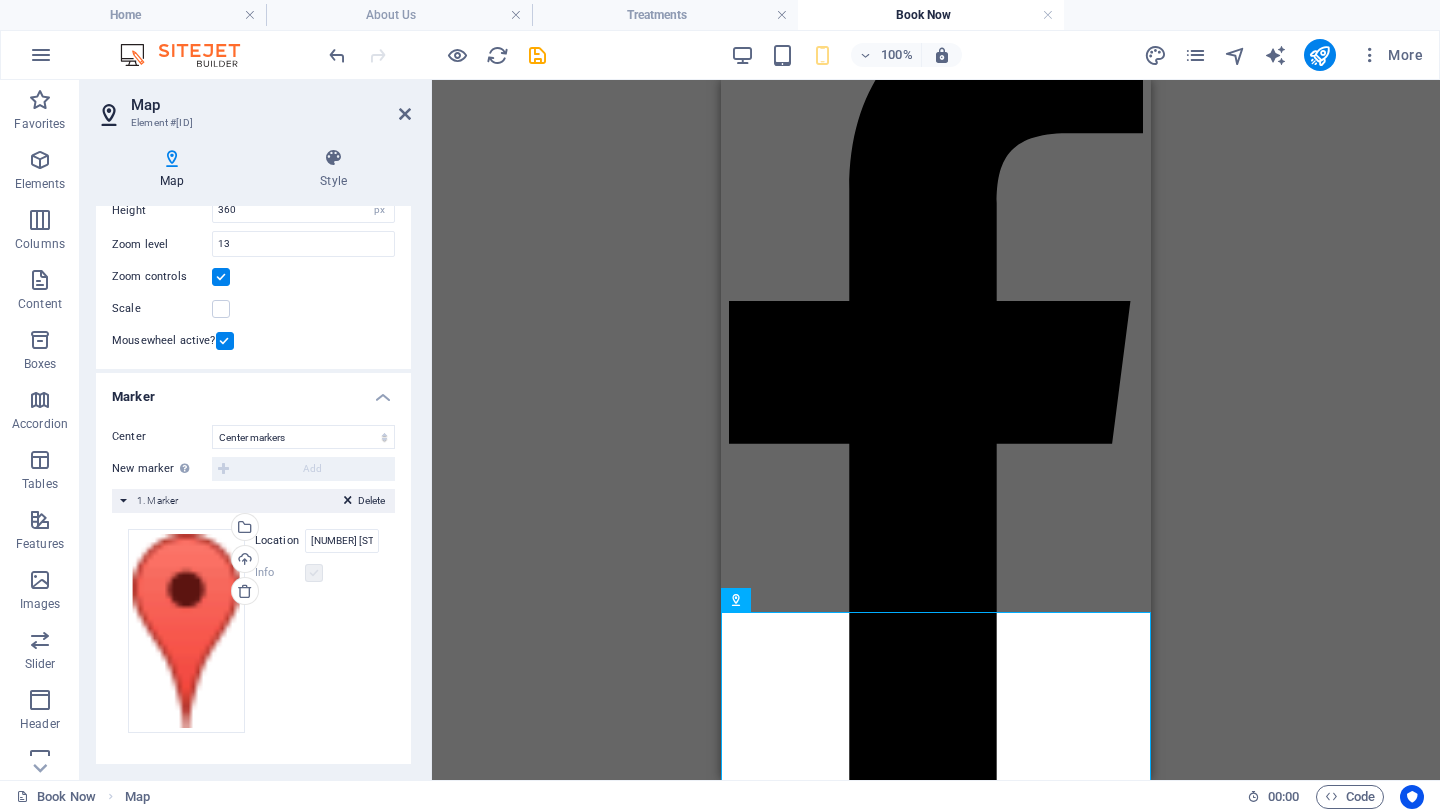 click at bounding box center (314, 573) 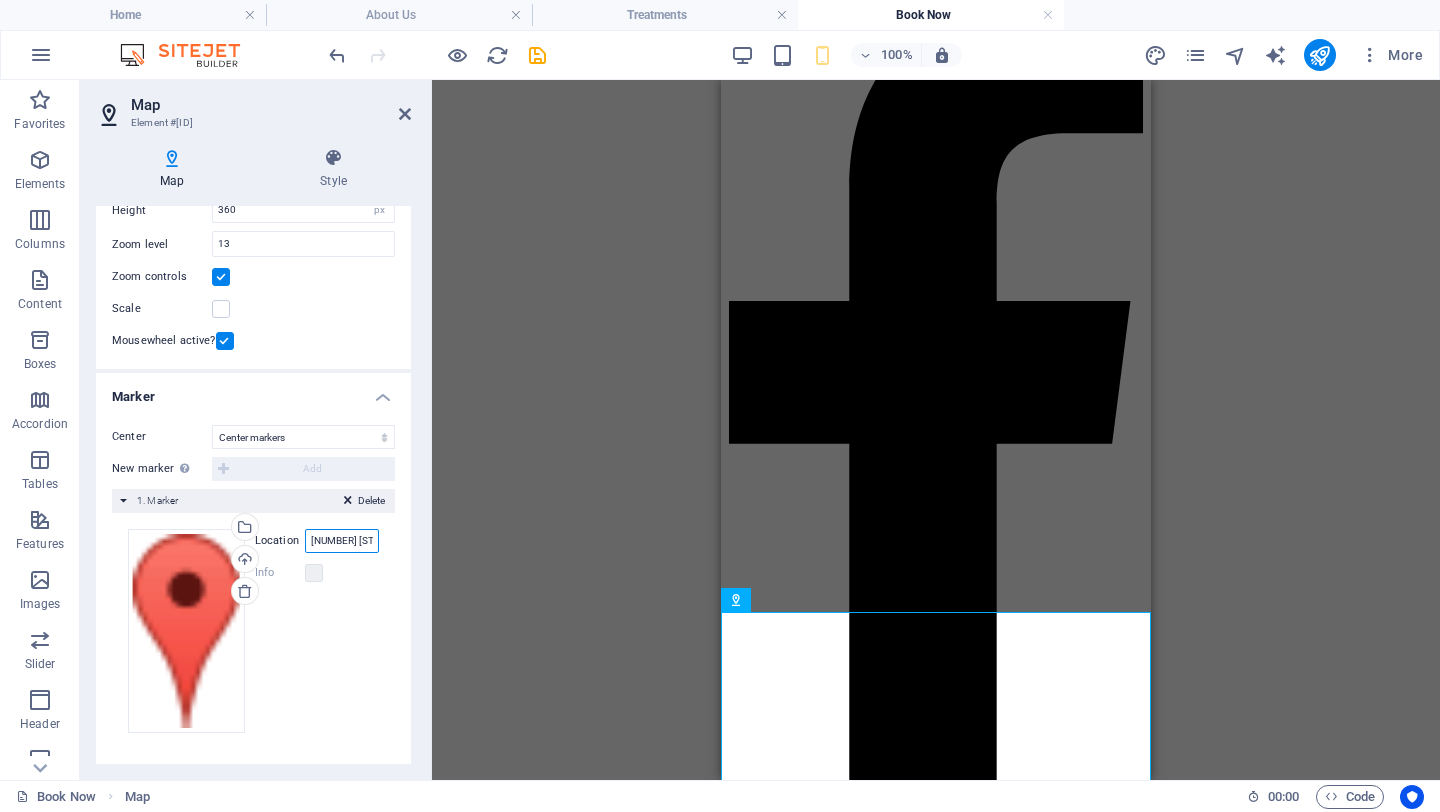 click on "1455 Lynne Ave, 4285 Ramsgate" at bounding box center (342, 541) 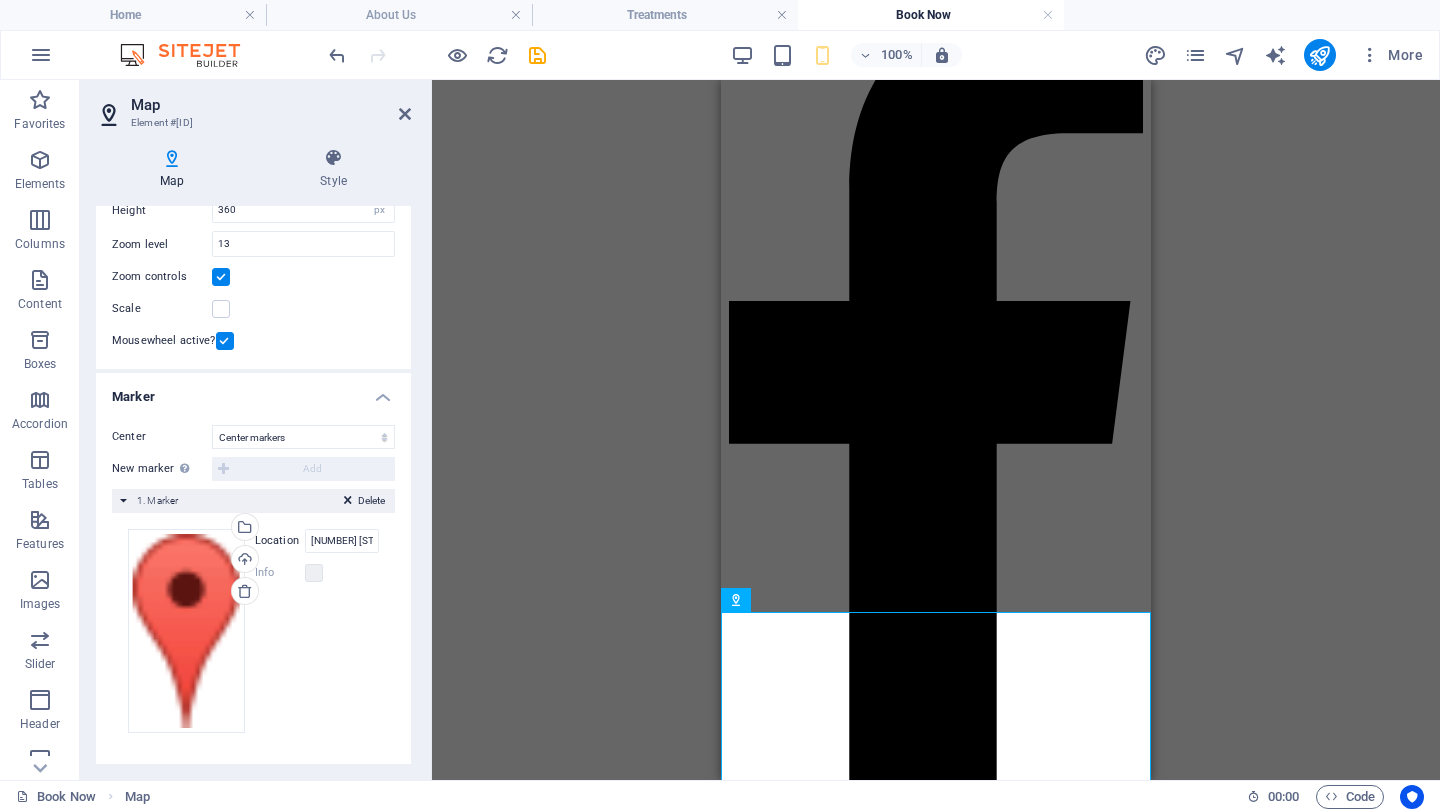 click on "Delete 1. Marker" at bounding box center (253, 501) 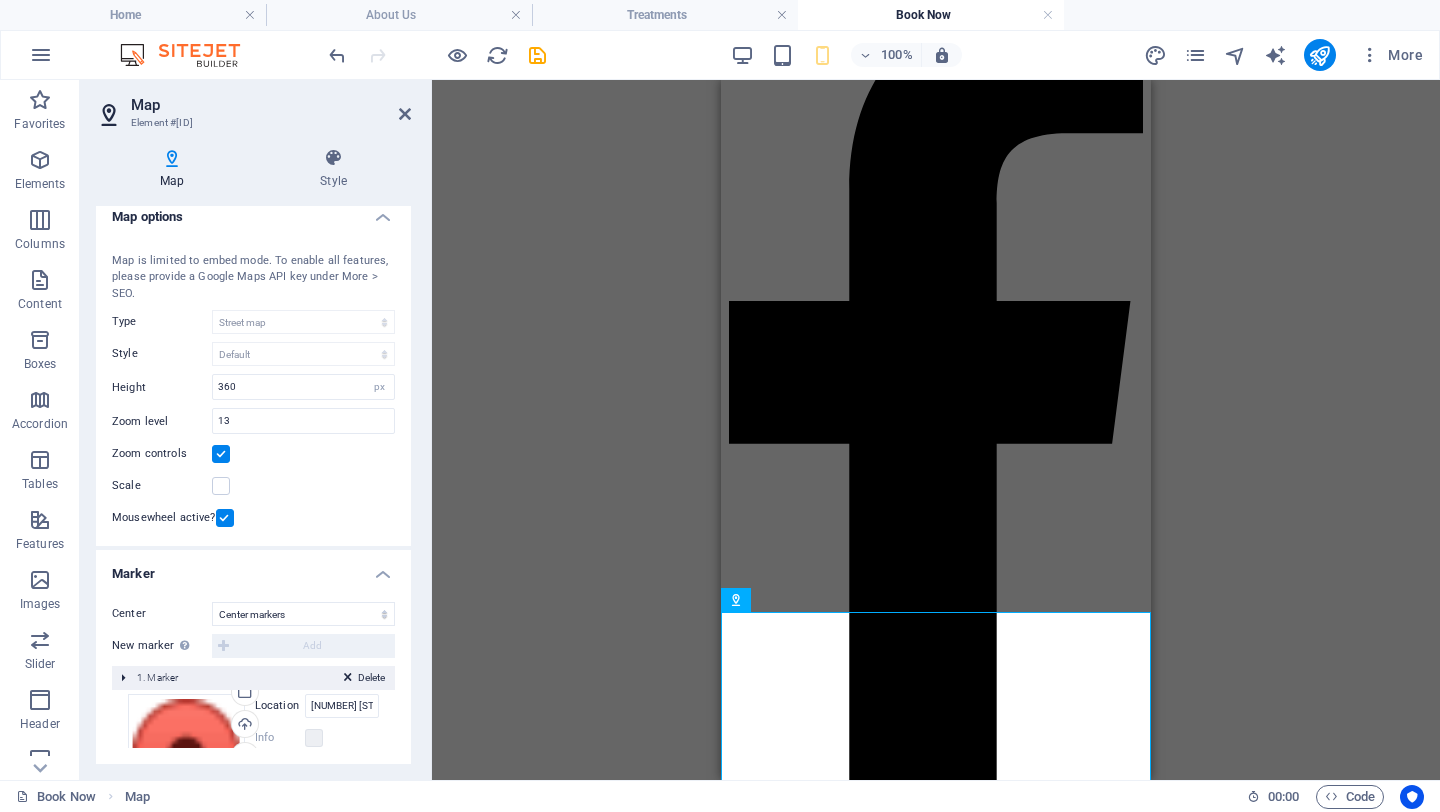 scroll, scrollTop: 0, scrollLeft: 0, axis: both 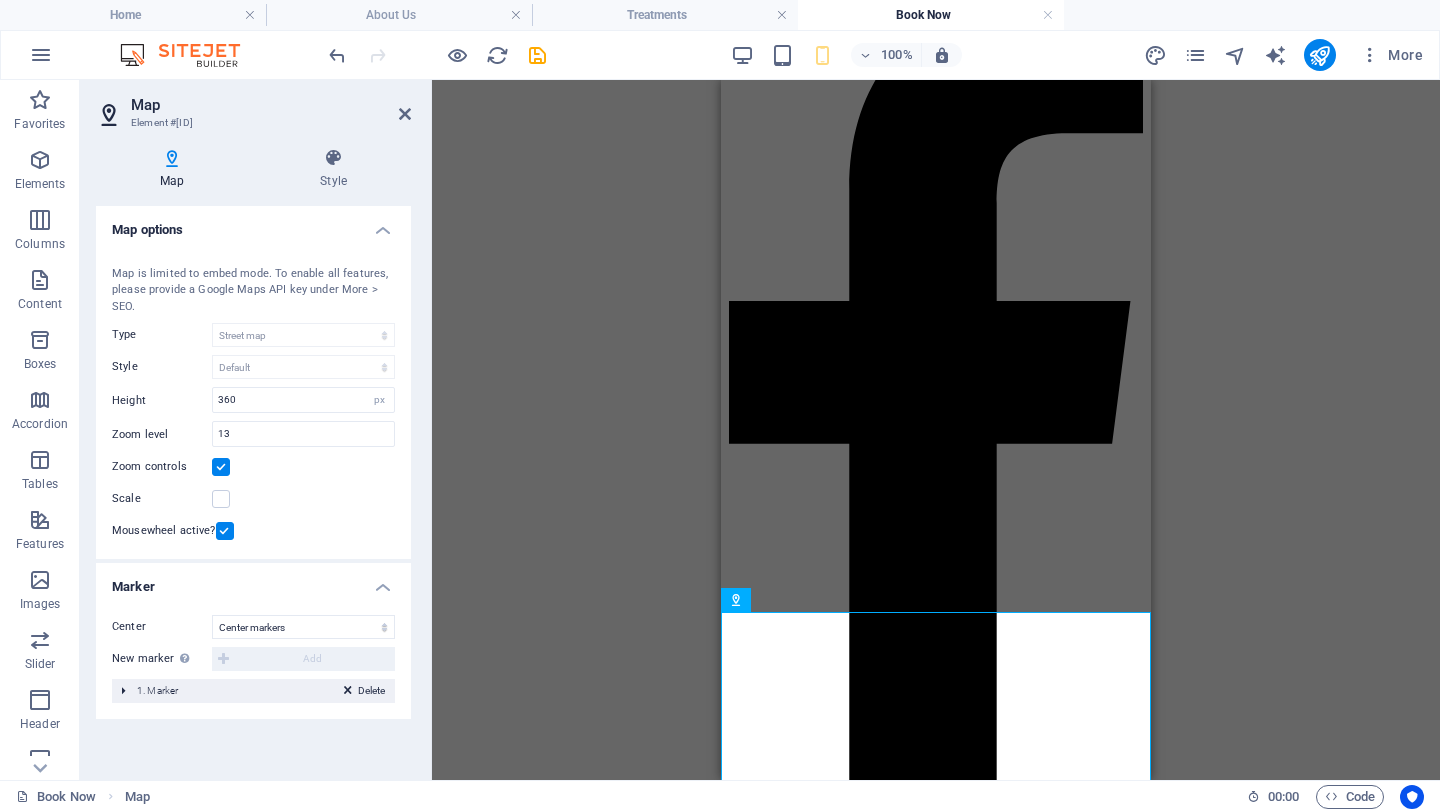click on "Delete 1. Marker" at bounding box center [253, 691] 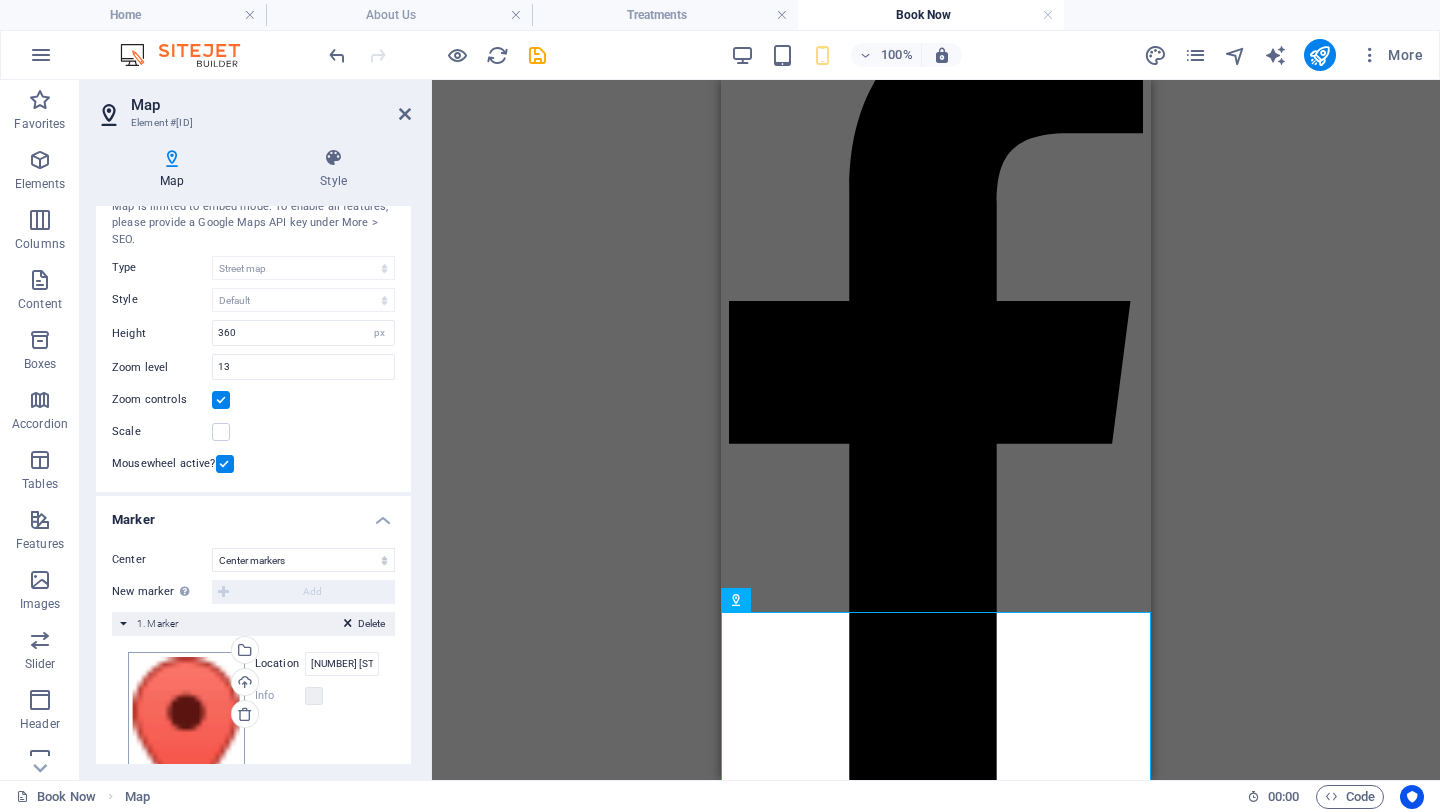 scroll, scrollTop: 190, scrollLeft: 0, axis: vertical 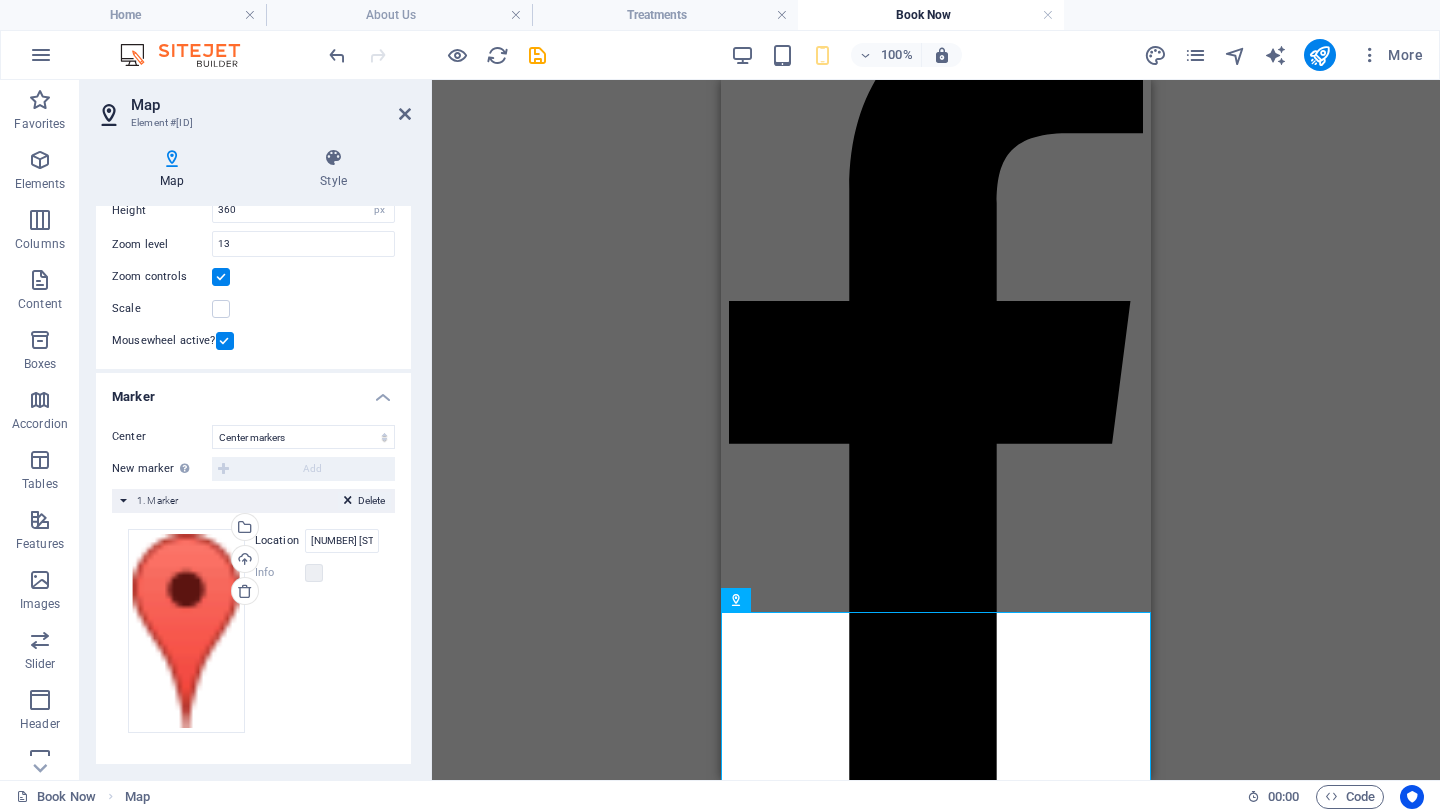 click at bounding box center (348, 504) 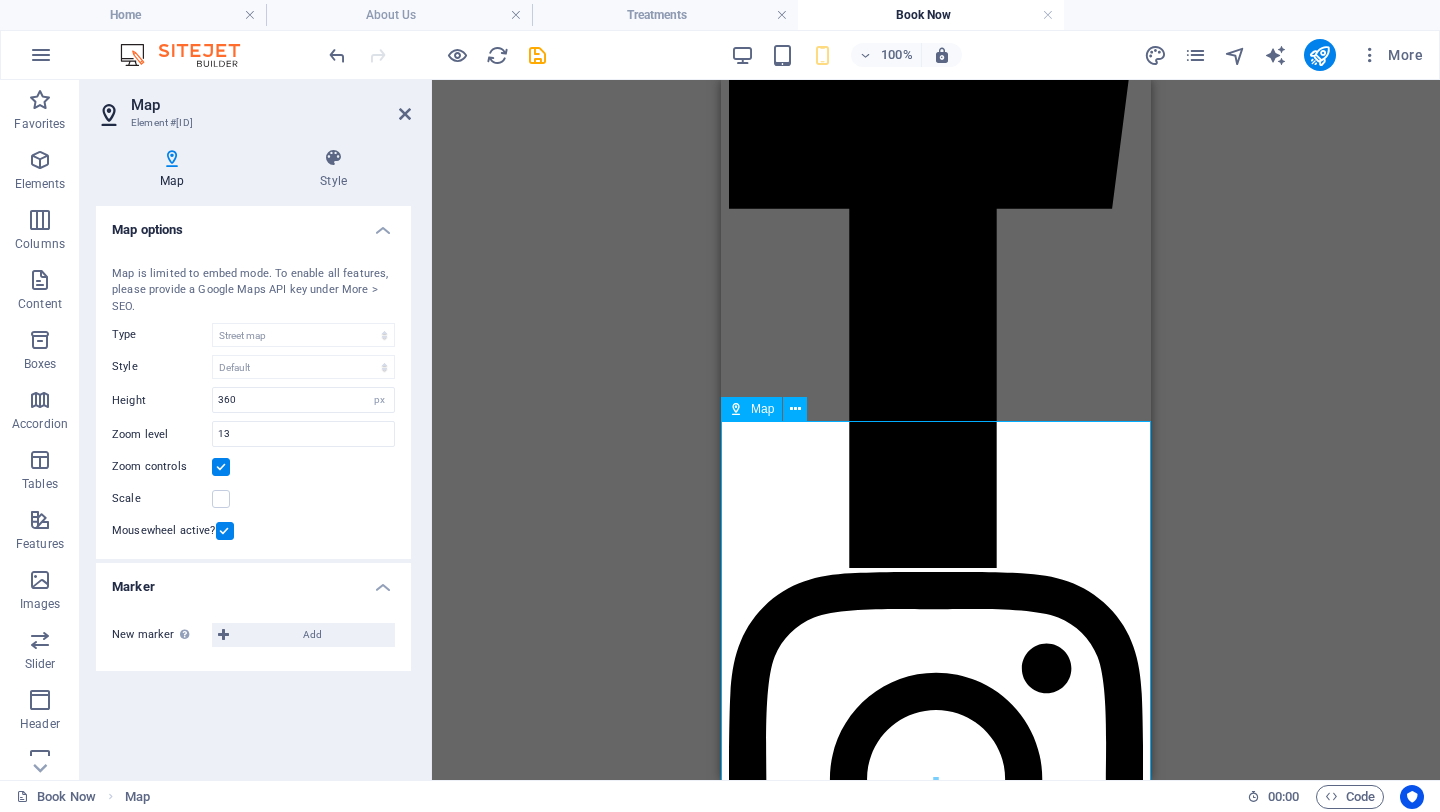 scroll, scrollTop: 1392, scrollLeft: 0, axis: vertical 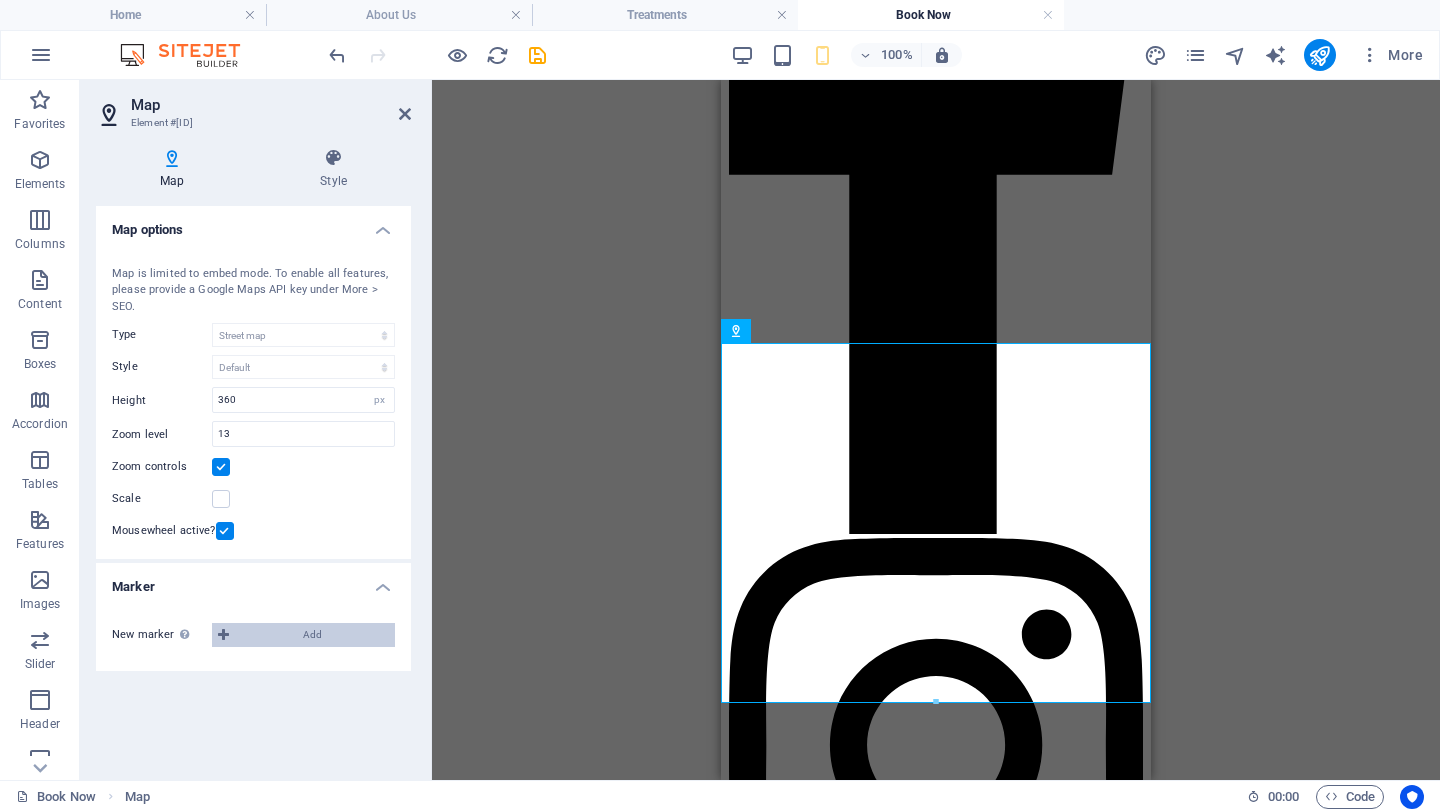 click on "Add" at bounding box center [312, 635] 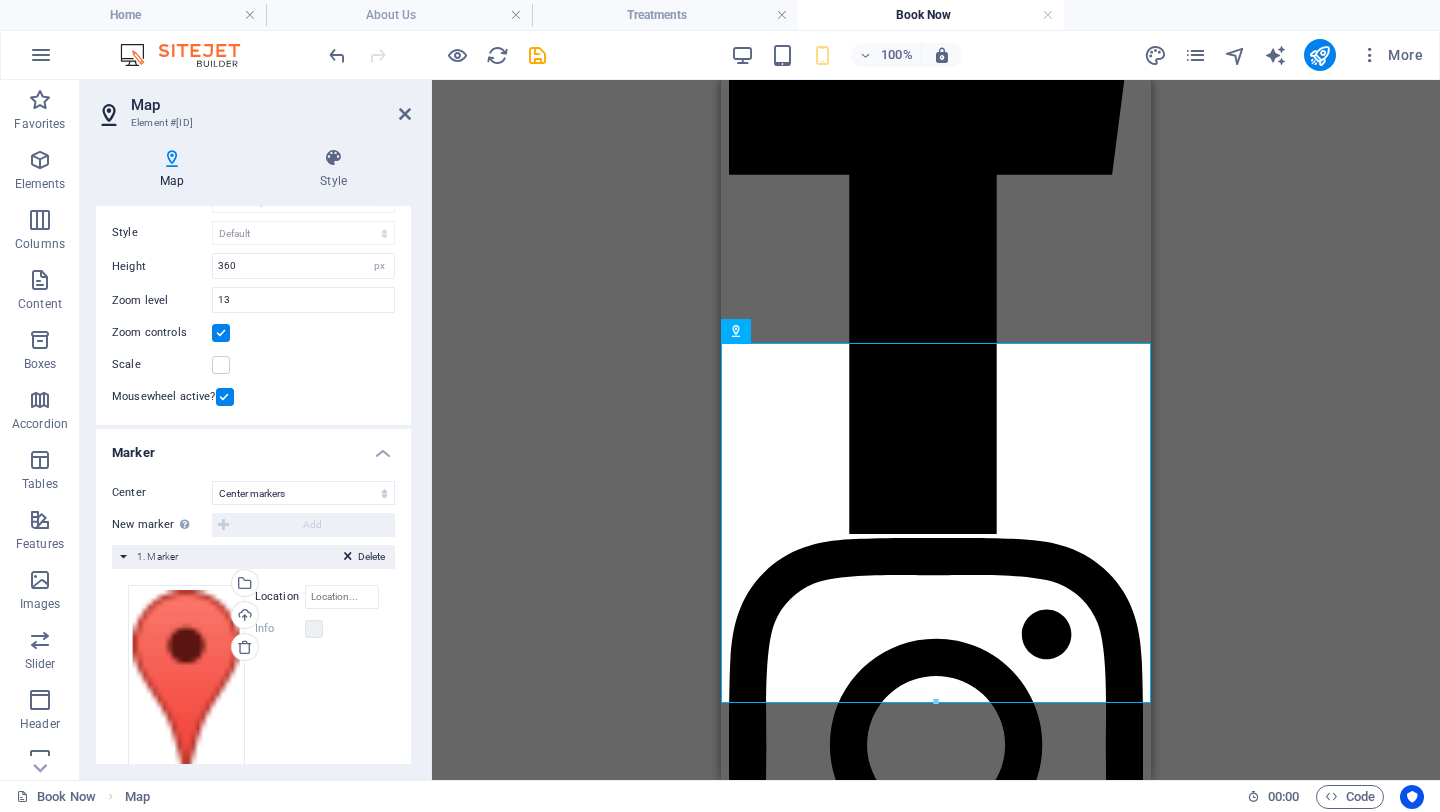 scroll, scrollTop: 190, scrollLeft: 0, axis: vertical 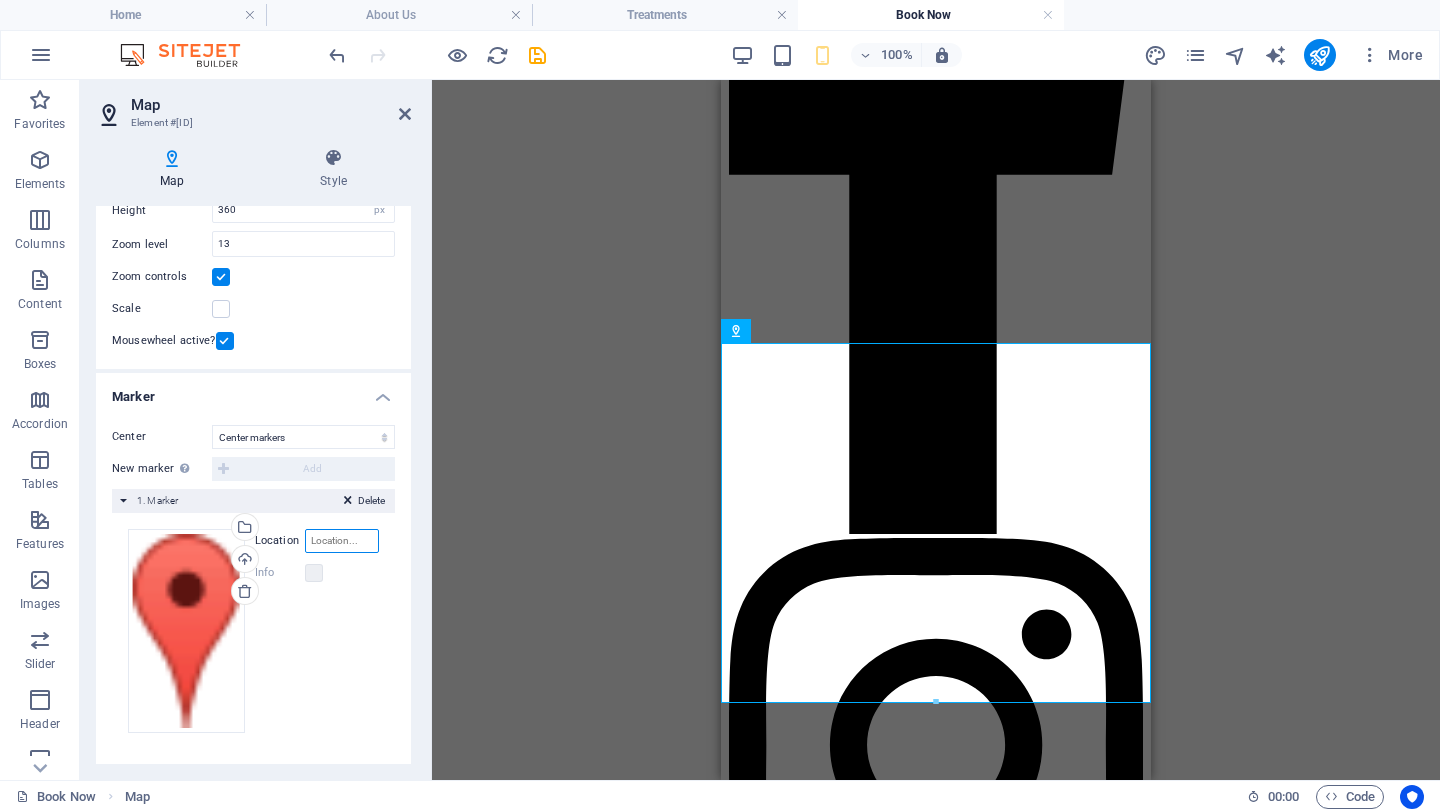 click on "Location" at bounding box center [342, 541] 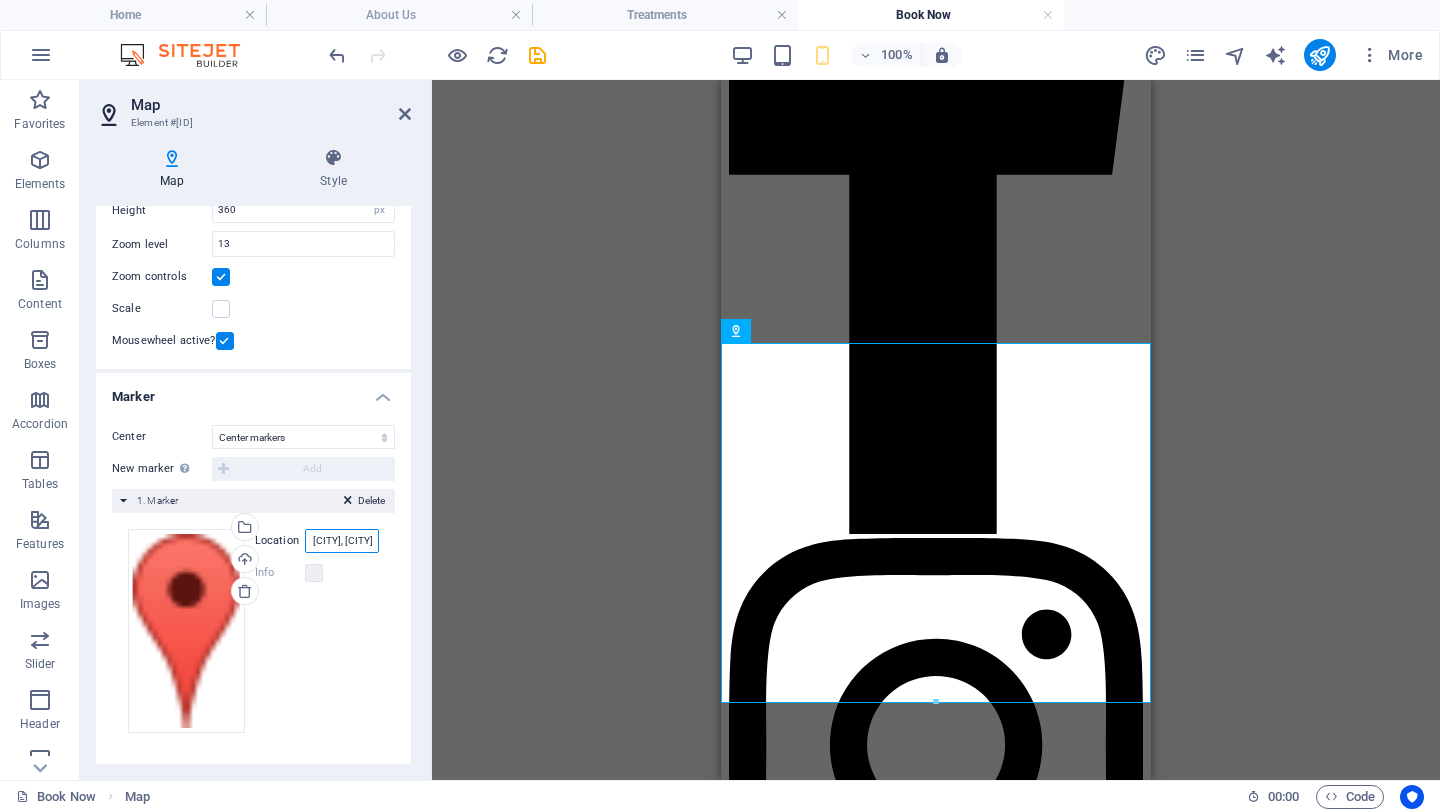 scroll, scrollTop: 0, scrollLeft: 130, axis: horizontal 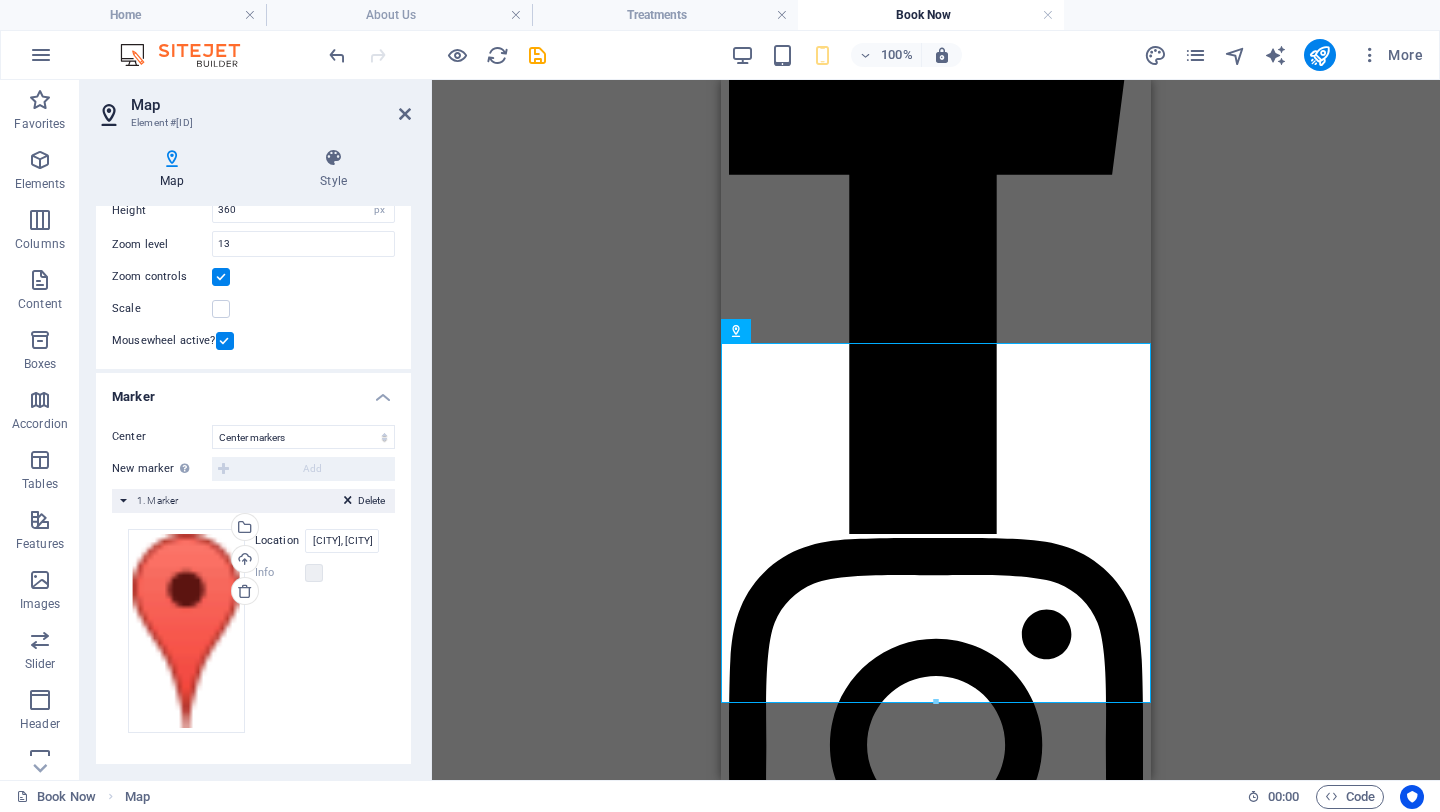 click on "Drag files here, click to choose files or select files from Files or our free stock photos & videos Select files from the file manager, stock photos, or upload file(s) Upload Location 1455 Lynne Ave, Ramsgate South, Margate Width auto px Info Opened? Headline SEO Description Paragraph Format Normal Heading 1 Heading 2 Heading 3 Heading 4 Heading 5 Heading 6 Code Font Family Arial Georgia Impact Tahoma Times New Roman Verdana alta regular 1THAl Zqq_j4Ouv1ChCdxw Cormorant SC DM Sans El Messiri Lato monbaiti sBye2PfolQgR9PRxsqD_uw Montserrat Open Sans Poppins TANTWINKLE AiPnBo2XcTJfl05r2i6_mg Font Size 8 9 10 11 12 14 18 24 30 36 48 60 72 96 Bold Italic Underline Strikethrough Colors Icons Align Left Align Center Align Right Align Justify Unordered List Ordered List Insert Link Clear Formatting HTML" at bounding box center [253, 631] 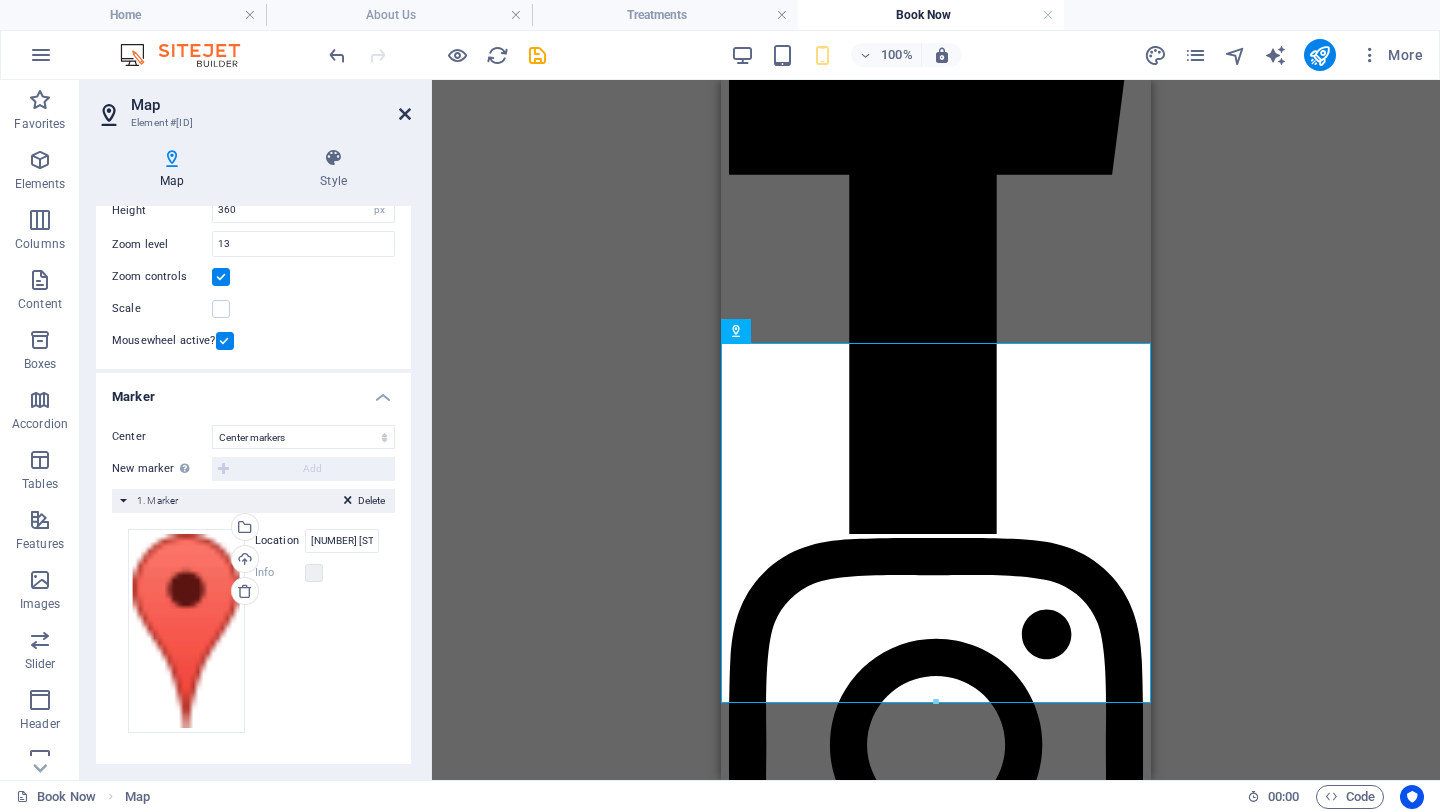 click at bounding box center [405, 114] 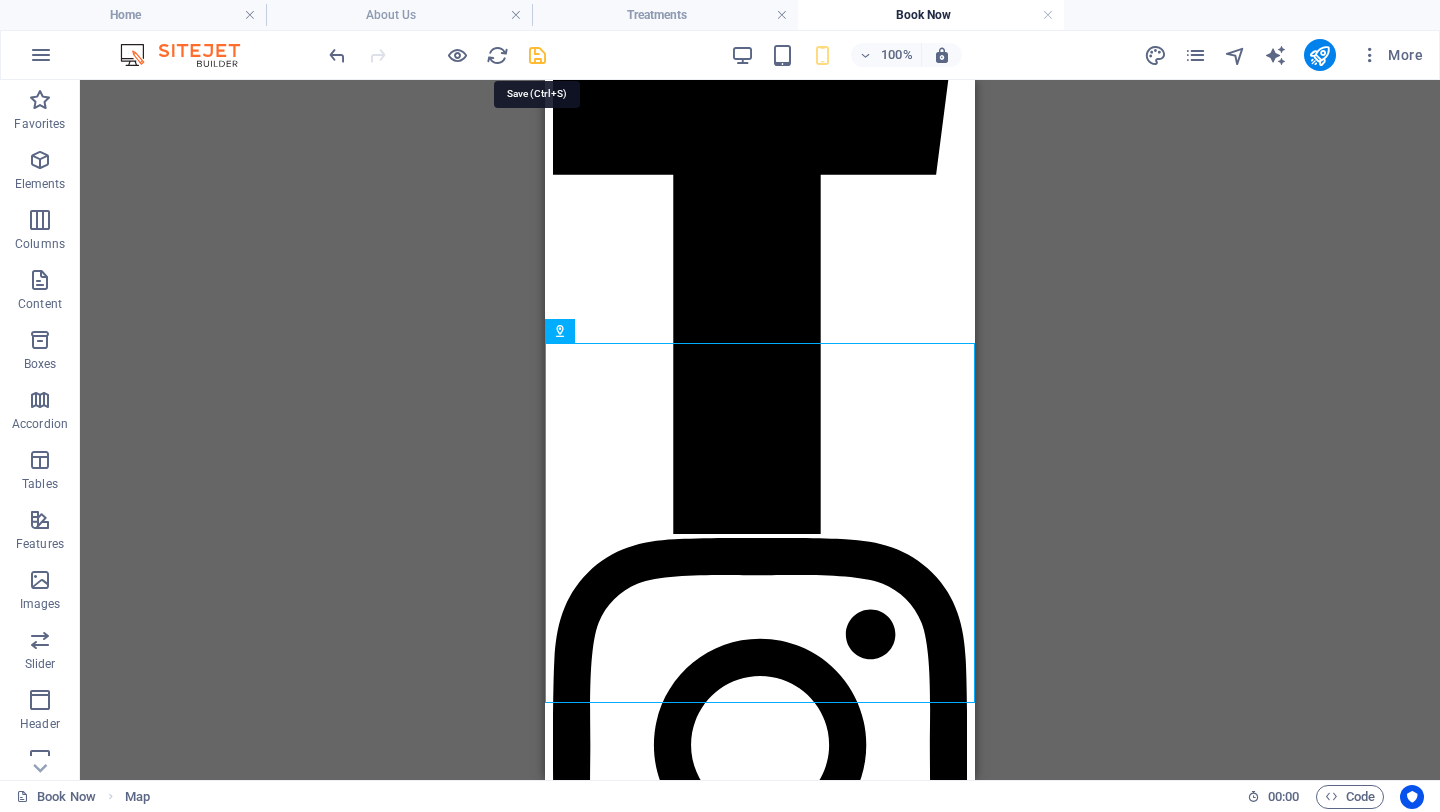 click at bounding box center (537, 55) 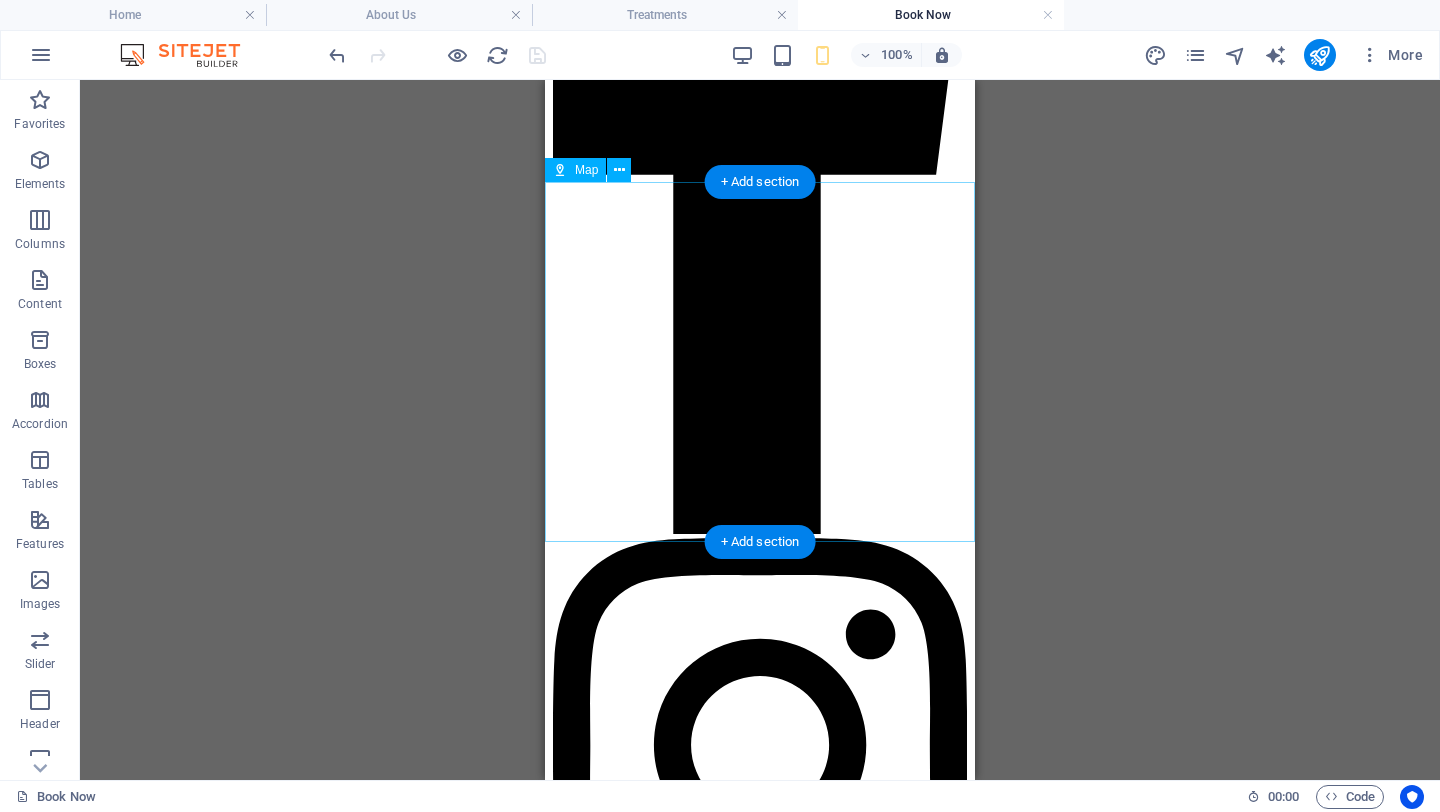 scroll, scrollTop: 1665, scrollLeft: 0, axis: vertical 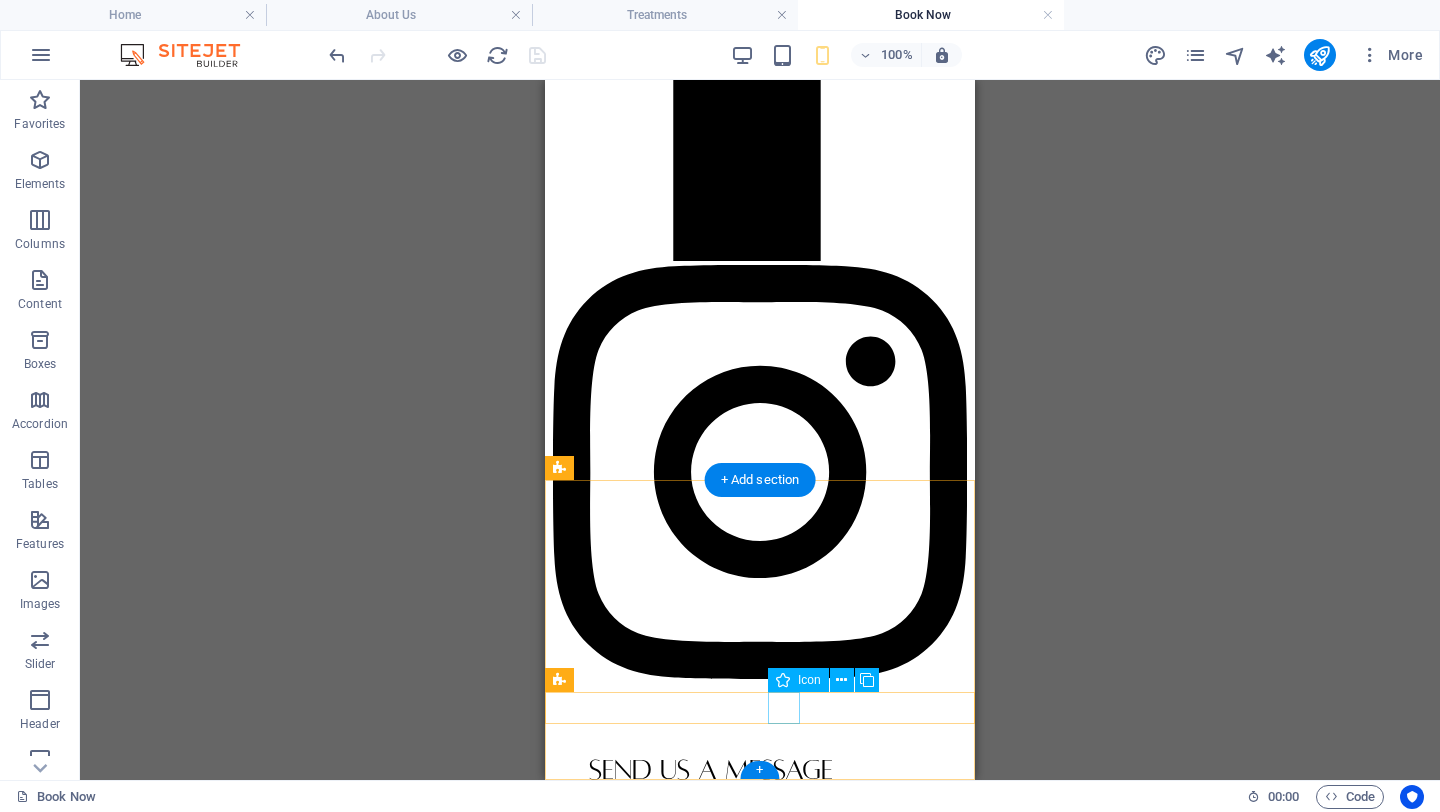 click at bounding box center (760, 2987) 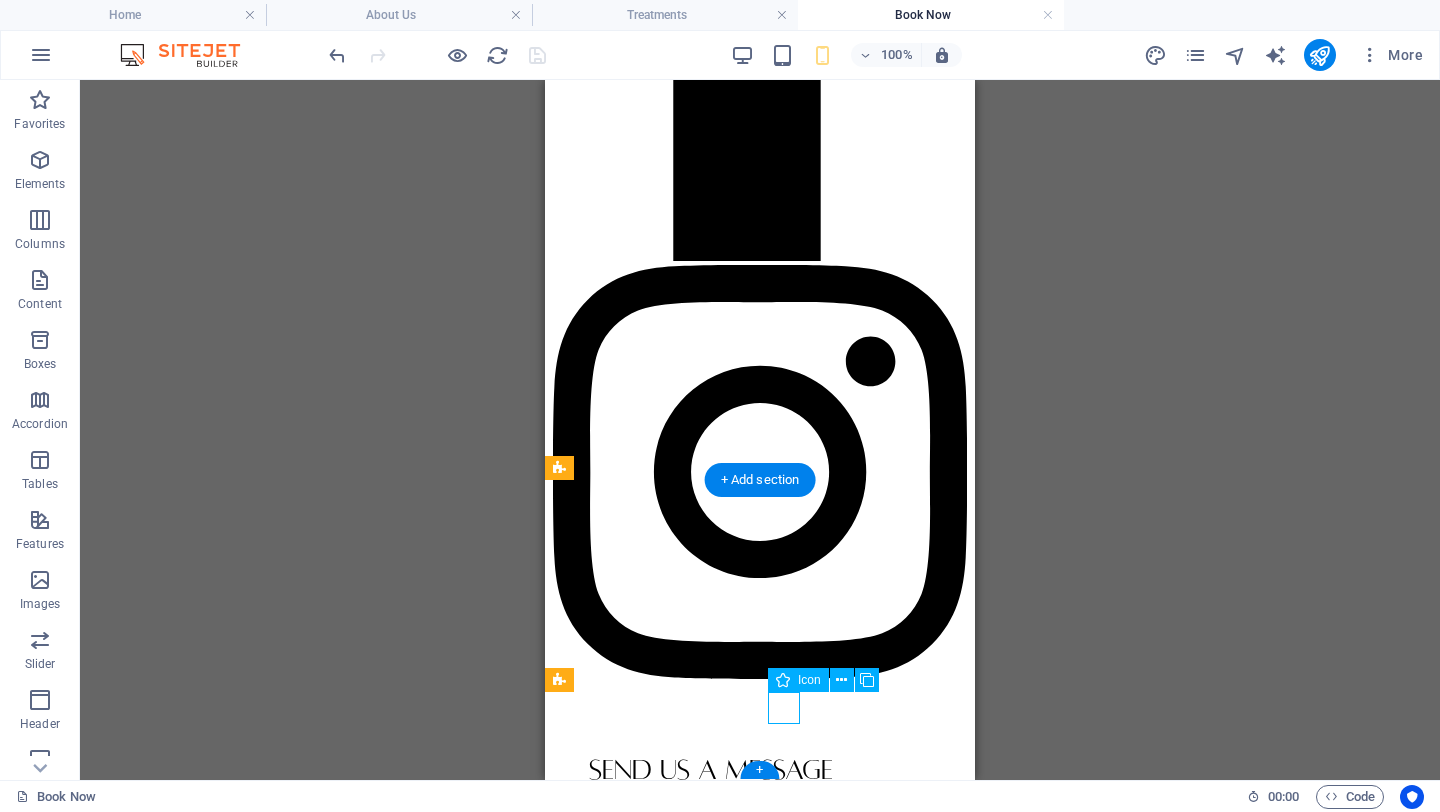 click at bounding box center (760, 2987) 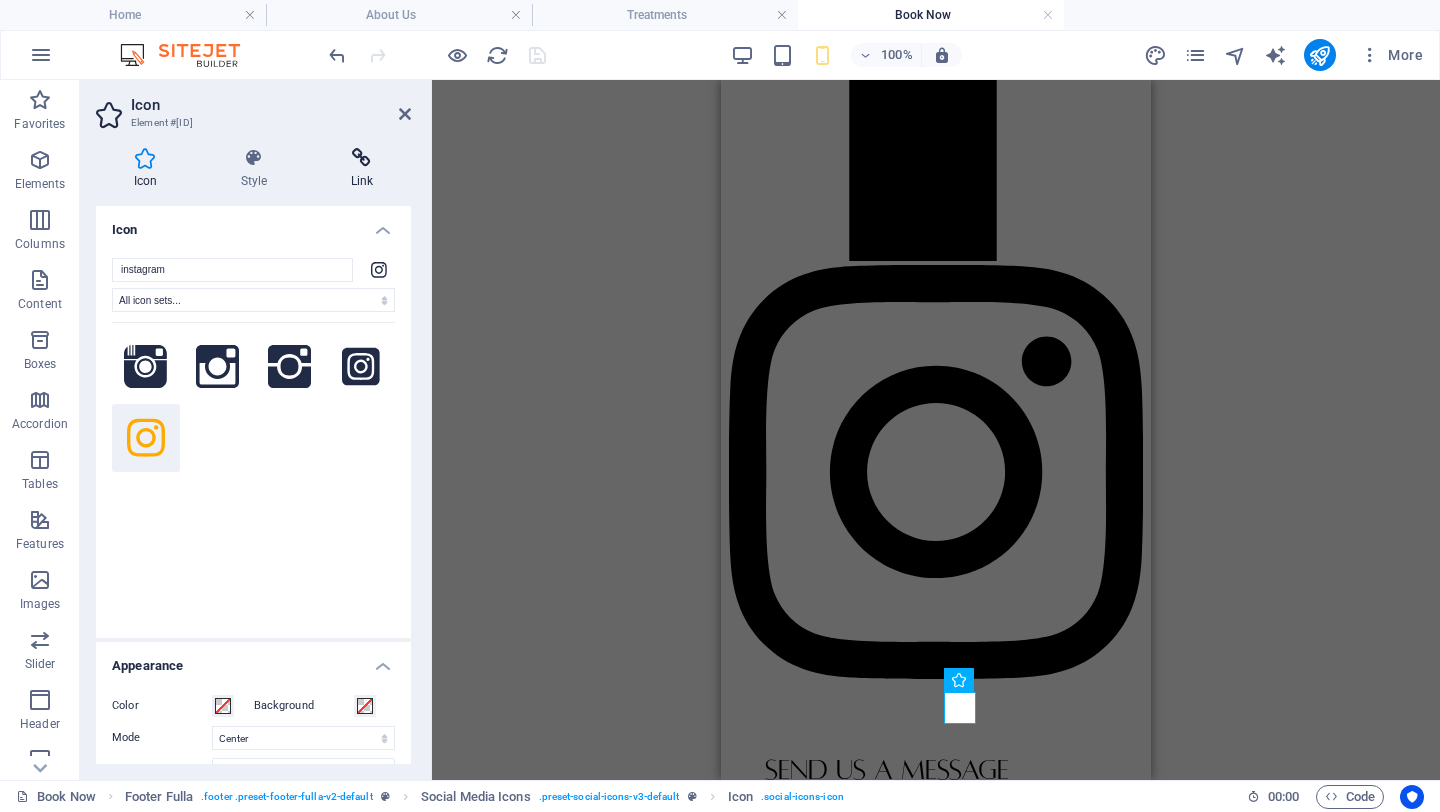click at bounding box center (362, 158) 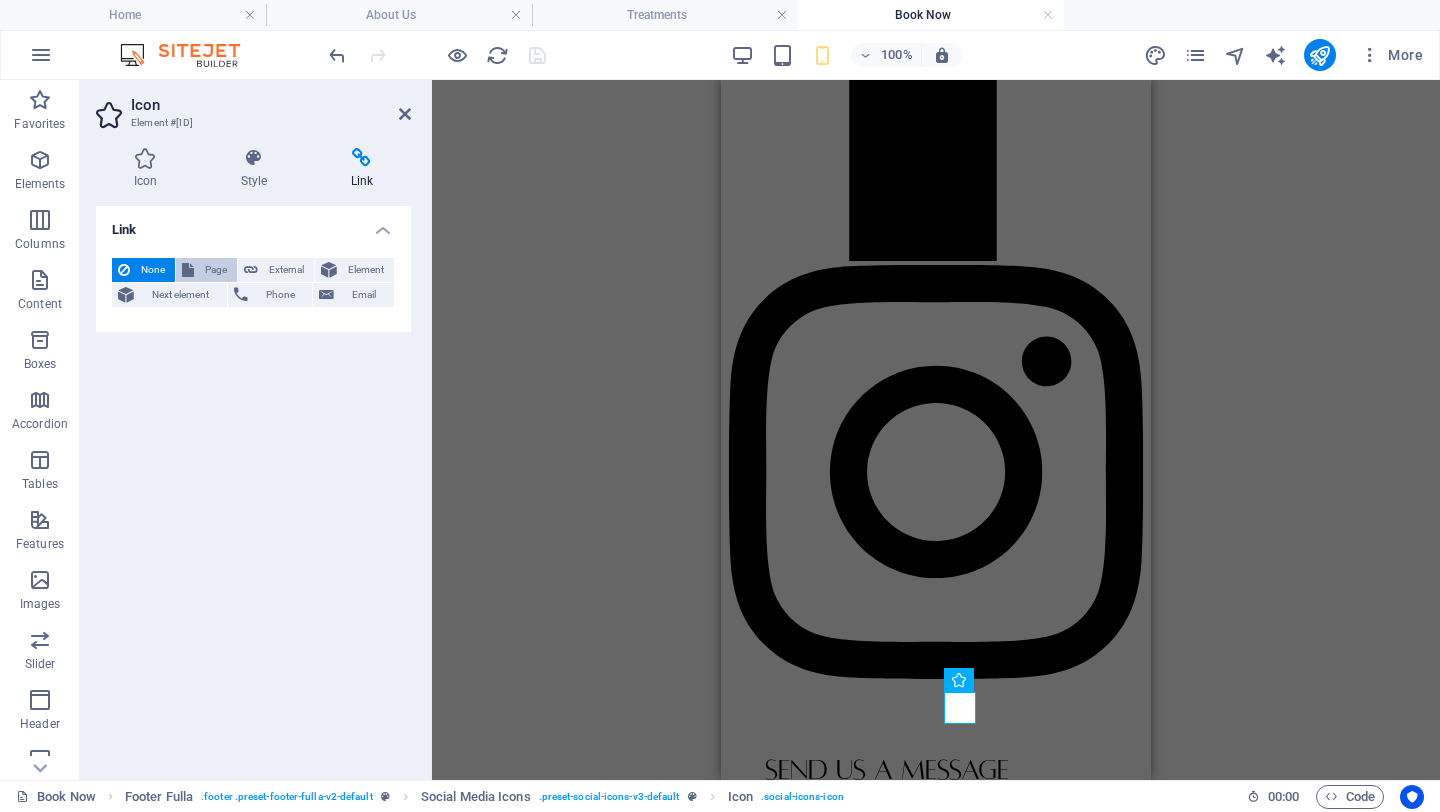 click on "Page" at bounding box center (215, 270) 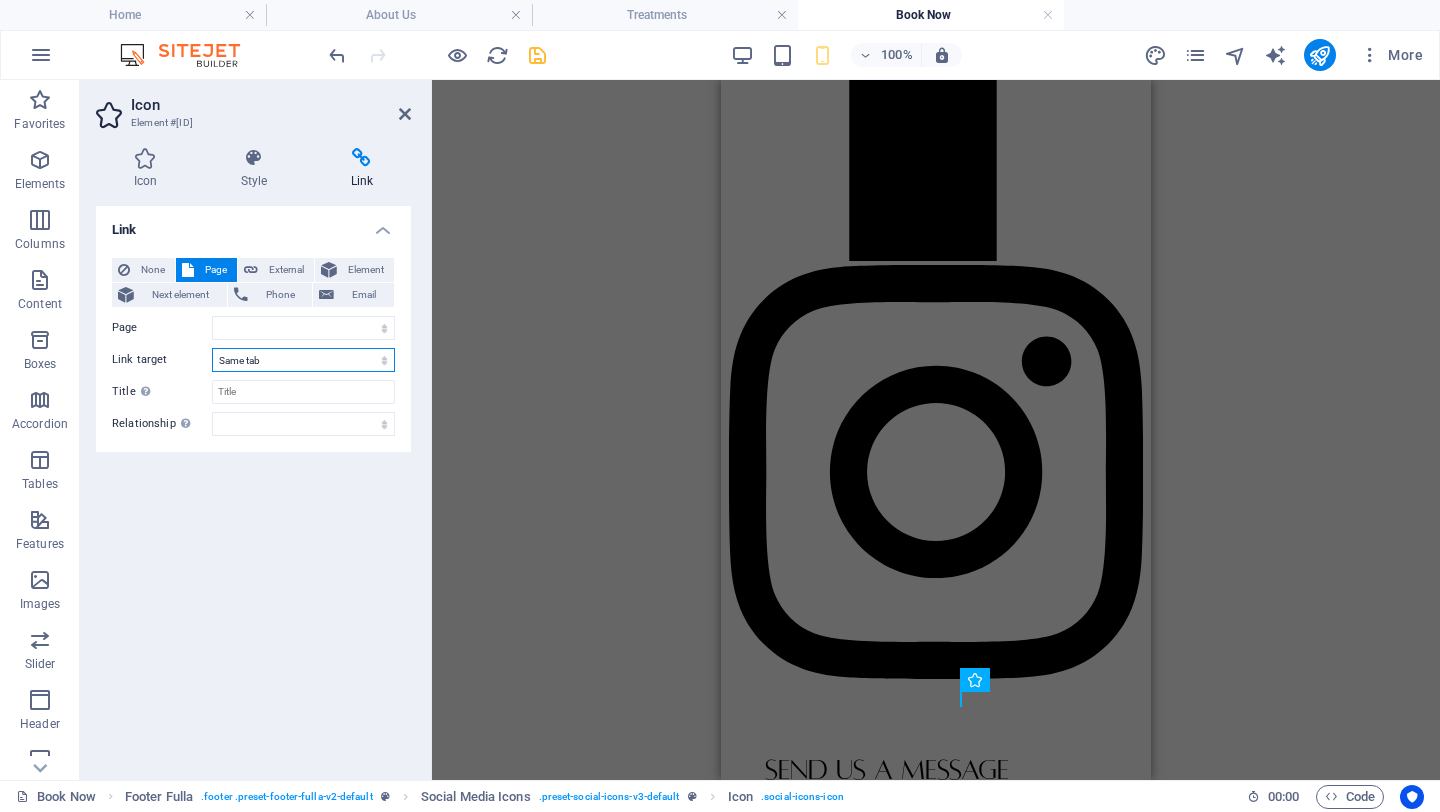 click on "New tab Same tab Overlay" at bounding box center (303, 360) 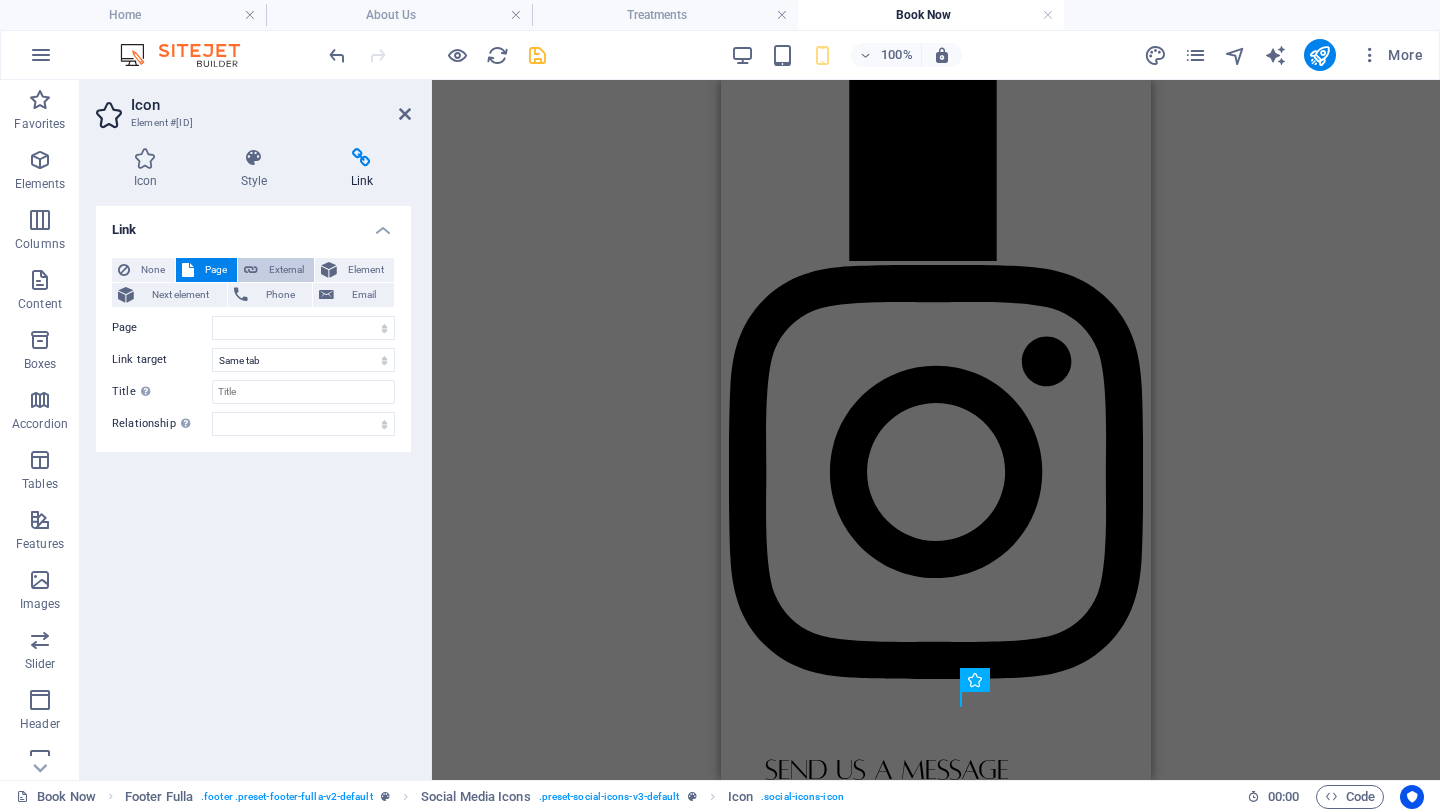 click on "External" at bounding box center (286, 270) 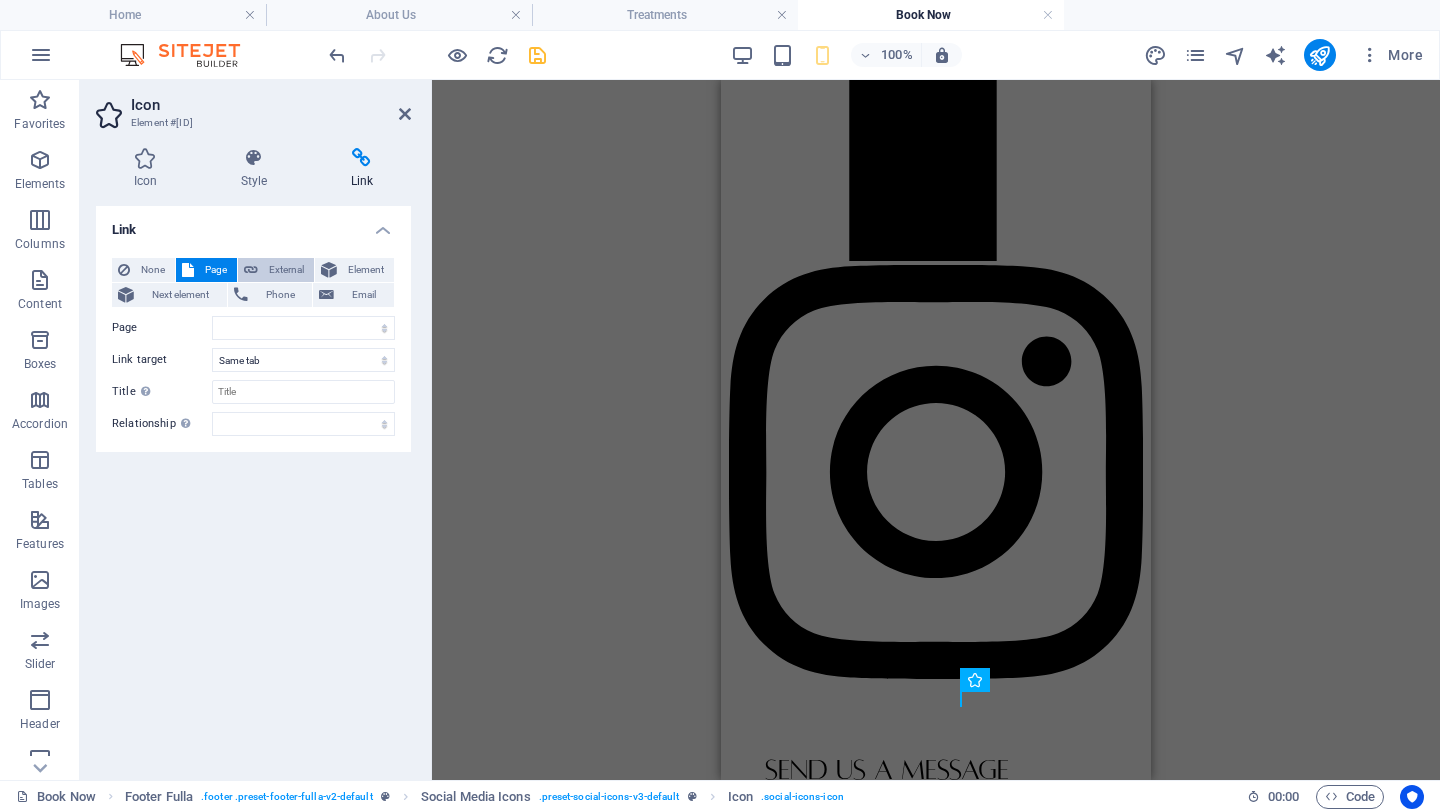 select on "blank" 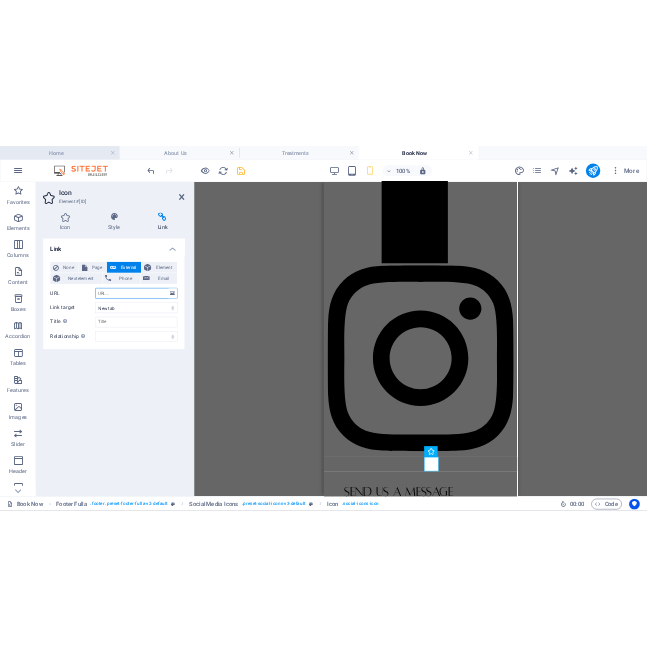 scroll, scrollTop: 2093, scrollLeft: 0, axis: vertical 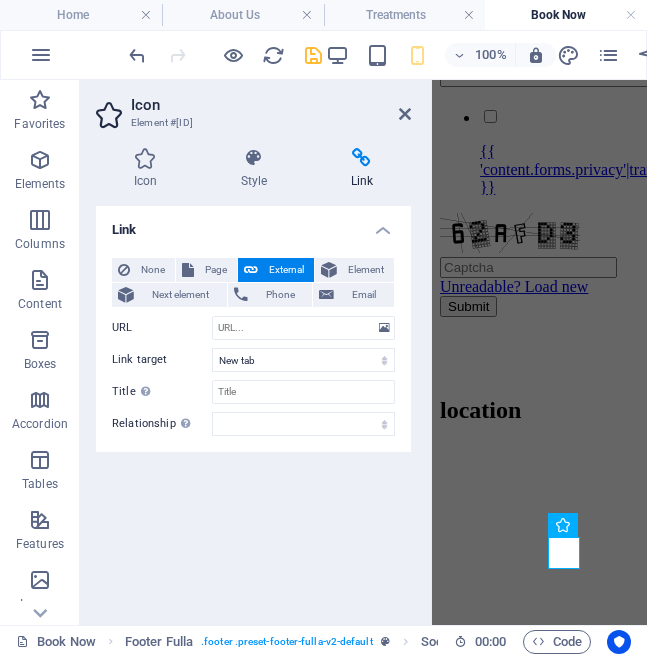 click on "Link" at bounding box center [253, 224] 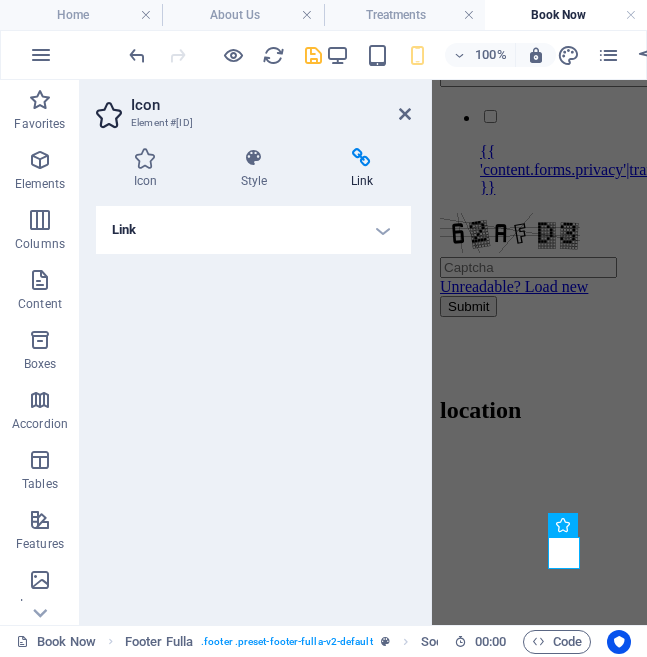 click on "Link" at bounding box center (253, 230) 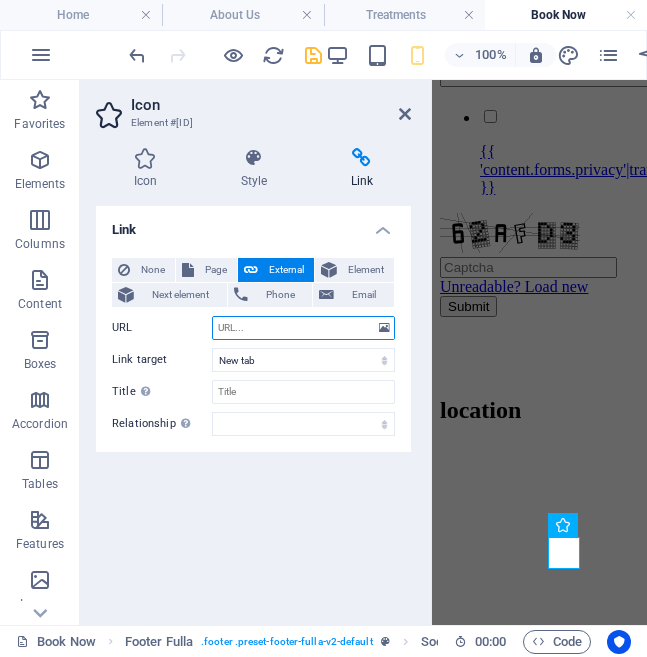 paste on "https://www.instagram.com/pebble_clinic?igsh=MTg2ZGIxc28xOTU0Mw==" 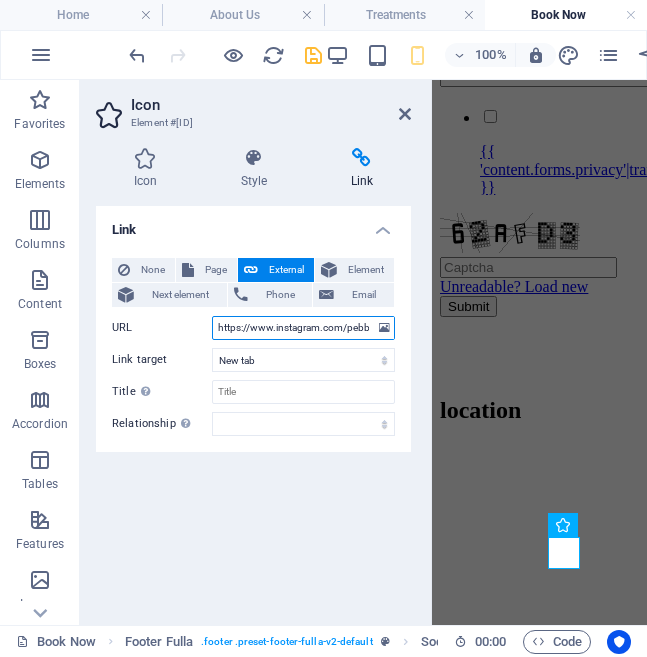 scroll, scrollTop: 0, scrollLeft: 182, axis: horizontal 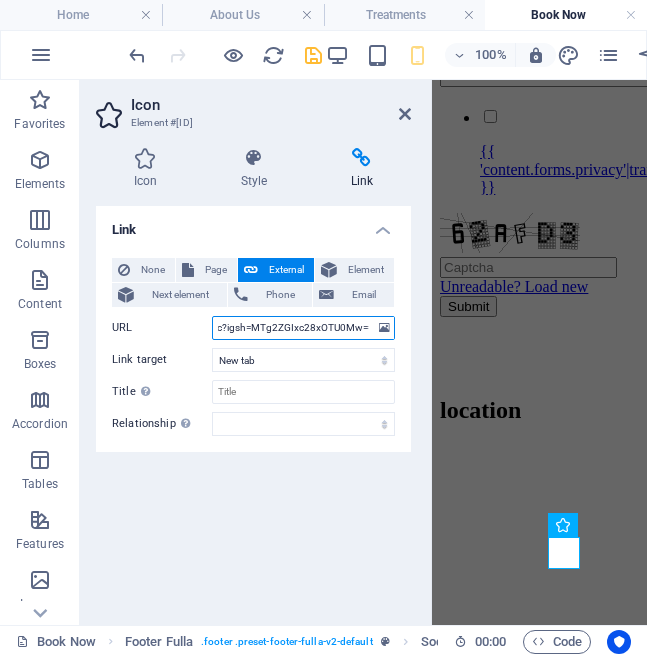 type on "https://www.instagram.com/pebble_clinic?igsh=MTg2ZGIxc28xOTU0Mw==" 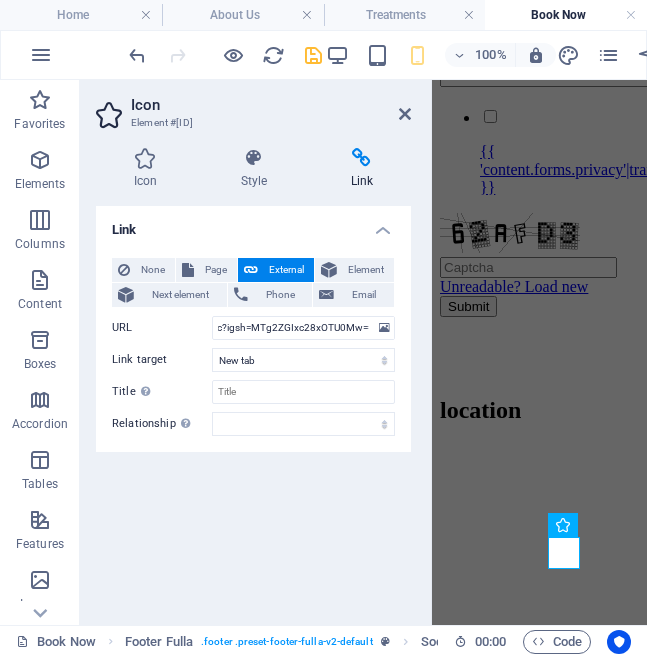 click on "Link None Page External Element Next element Phone Email Page Home About Us Treatments Book Now Element
URL https://www.instagram.com/pebble_clinic?igsh=MTg2ZGIxc28xOTU0Mw== Phone Email Link target New tab Same tab Overlay Title Additional link description, should not be the same as the link text. The title is most often shown as a tooltip text when the mouse moves over the element. Leave empty if uncertain. Relationship Sets the  relationship of this link to the link target . For example, the value "nofollow" instructs search engines not to follow the link. Can be left empty. alternate author bookmark external help license next nofollow noreferrer noopener prev search tag" at bounding box center [253, 407] 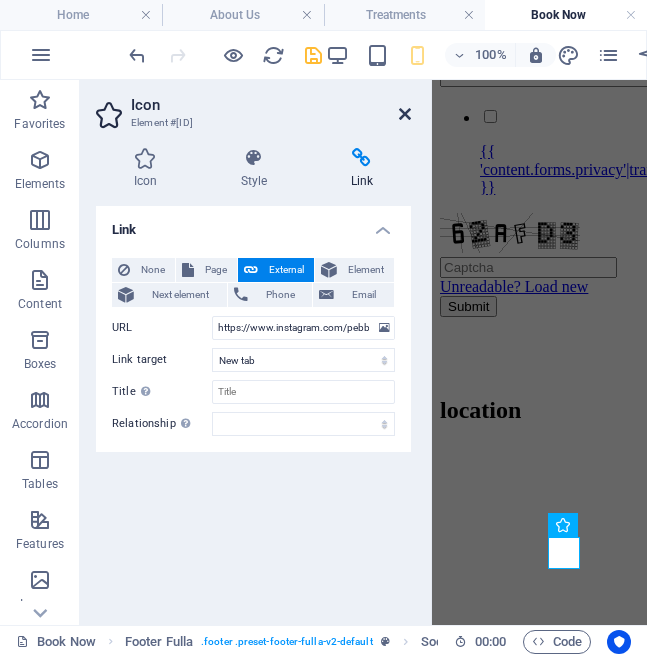 click at bounding box center [405, 114] 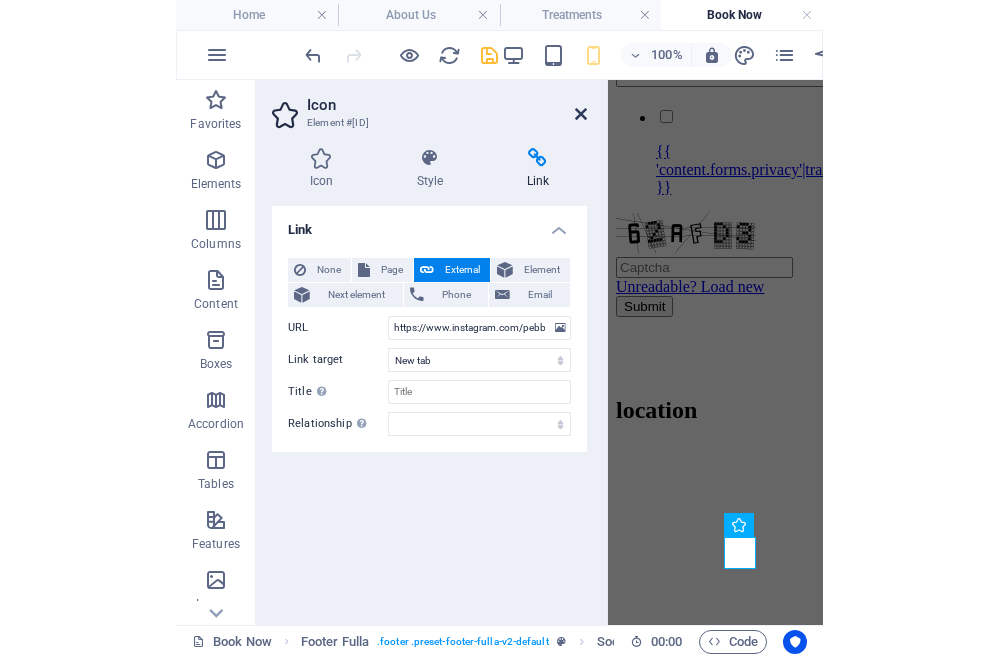 scroll, scrollTop: 1820, scrollLeft: 0, axis: vertical 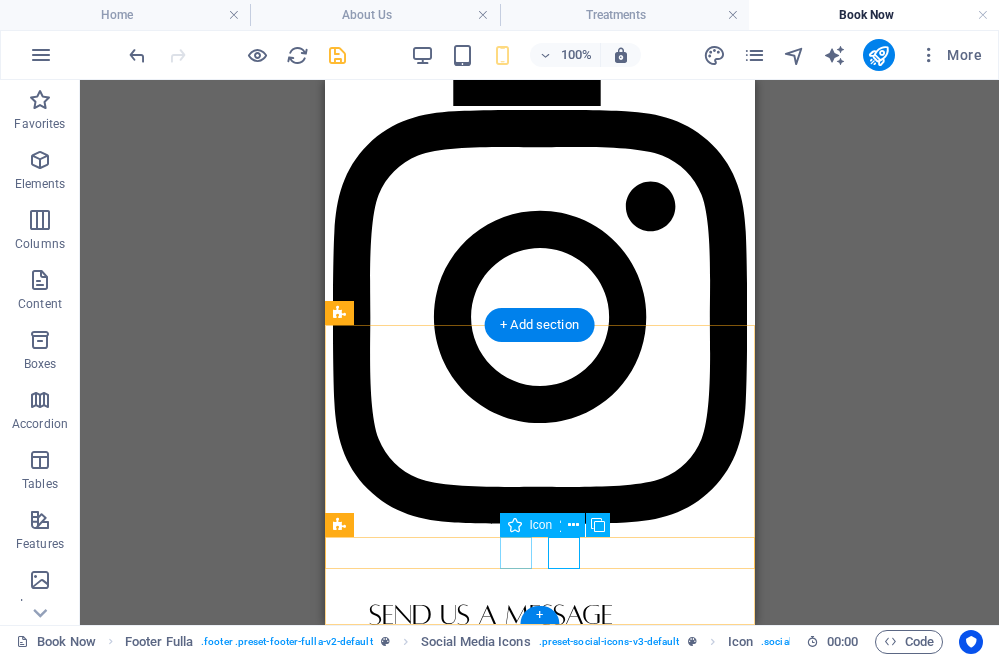 click at bounding box center [539, 2220] 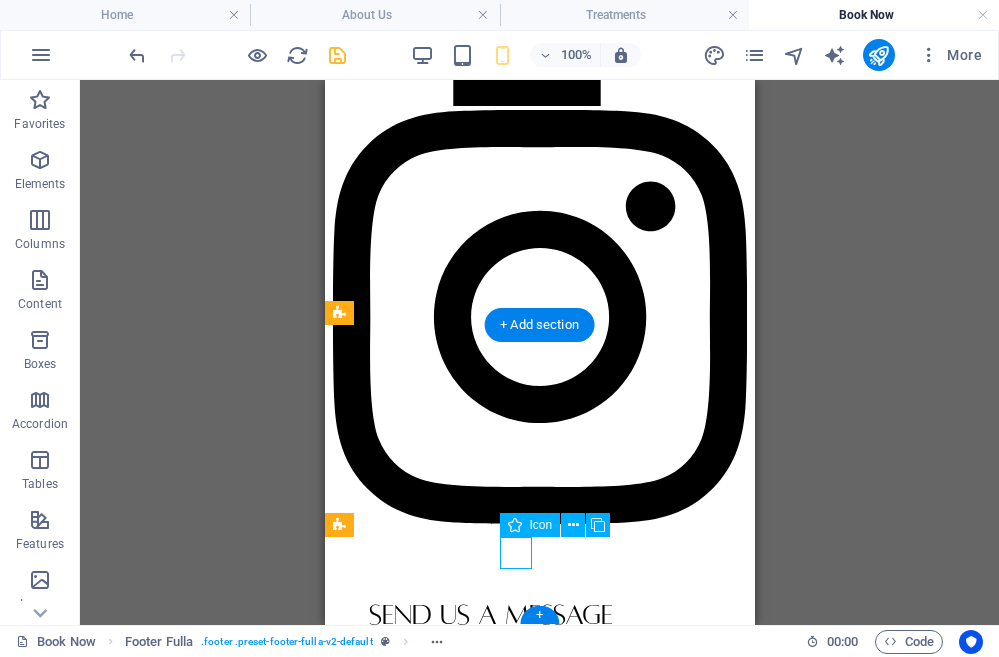 click at bounding box center [539, 2220] 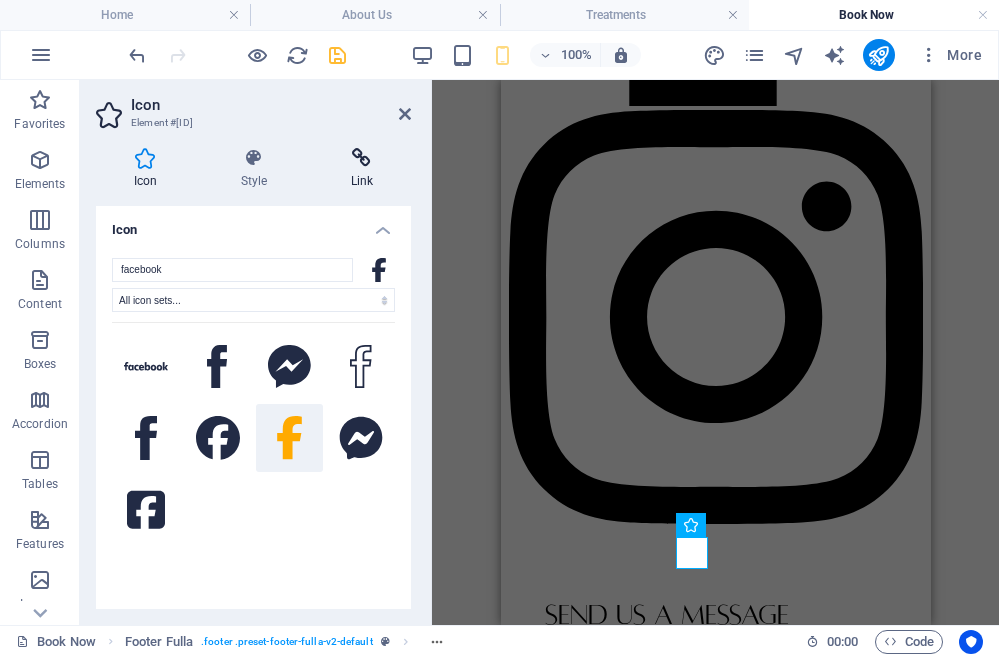 click at bounding box center [362, 158] 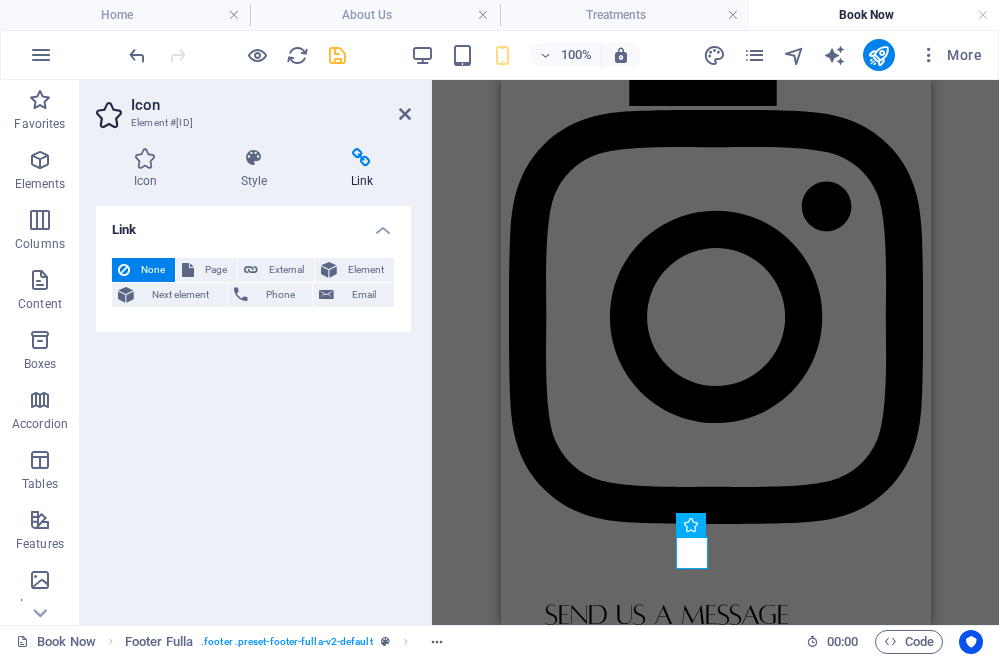click on "None Page External Element Next element Phone Email Page Home About Us Treatments Book Now Element
URL Phone Email Link target New tab Same tab Overlay Title Additional link description, should not be the same as the link text. The title is most often shown as a tooltip text when the mouse moves over the element. Leave empty if uncertain. Relationship Sets the  relationship of this link to the link target . For example, the value "nofollow" instructs search engines not to follow the link. Can be left empty. alternate author bookmark external help license next nofollow noreferrer noopener prev search tag" at bounding box center (253, 287) 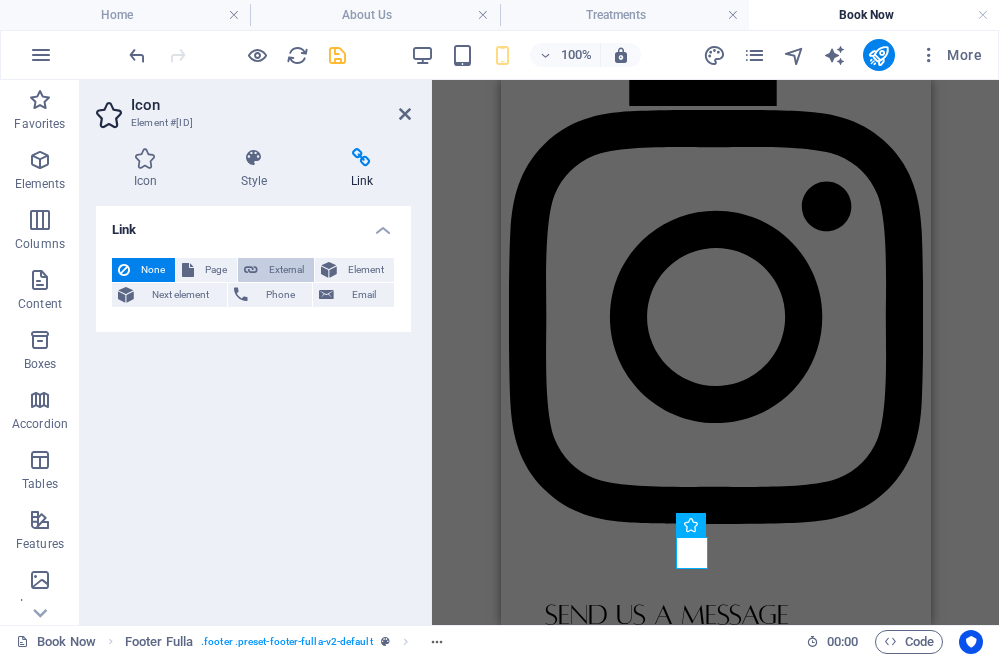 click on "External" at bounding box center (286, 270) 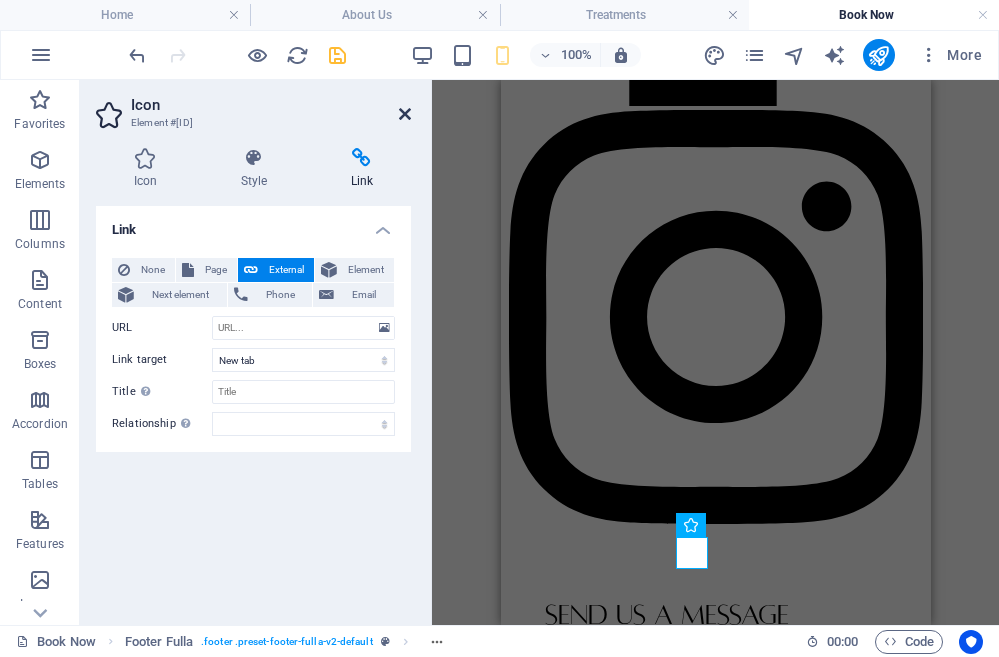 click at bounding box center [405, 114] 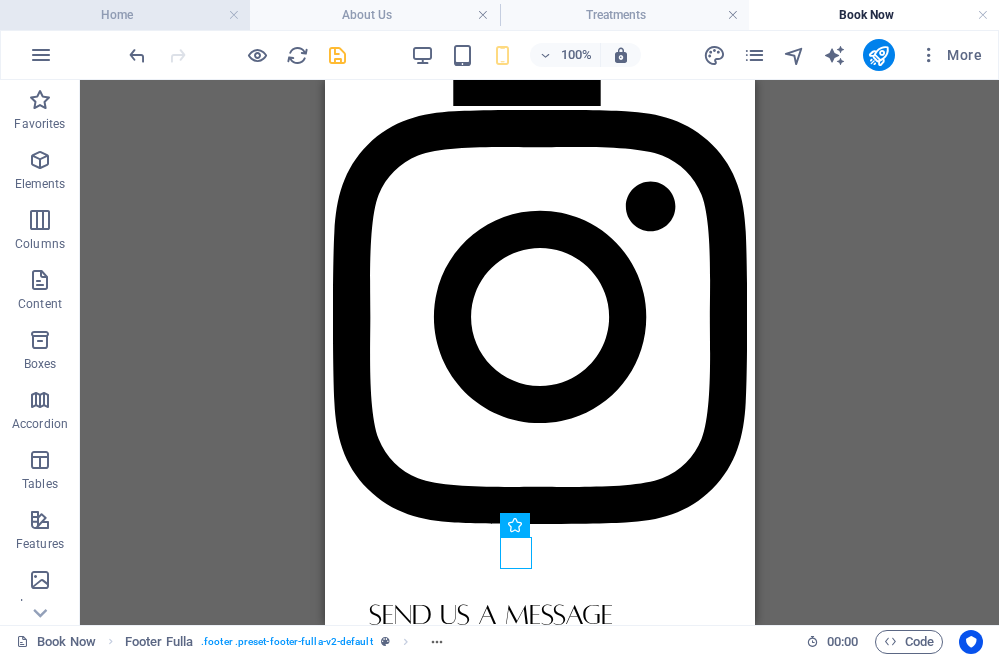 click on "Home" at bounding box center (125, 15) 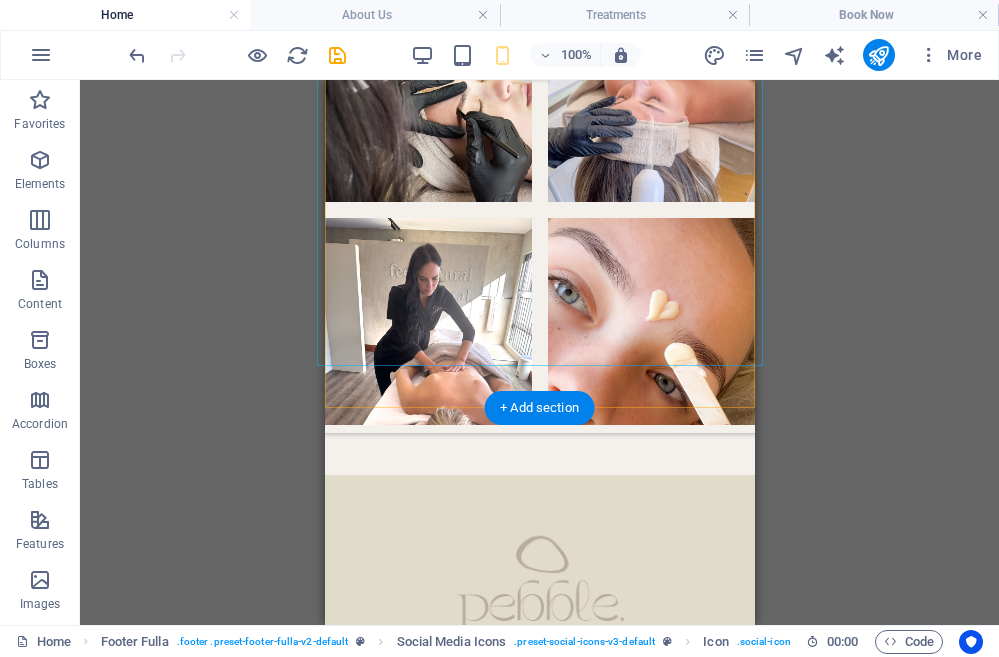 scroll, scrollTop: 4342, scrollLeft: 0, axis: vertical 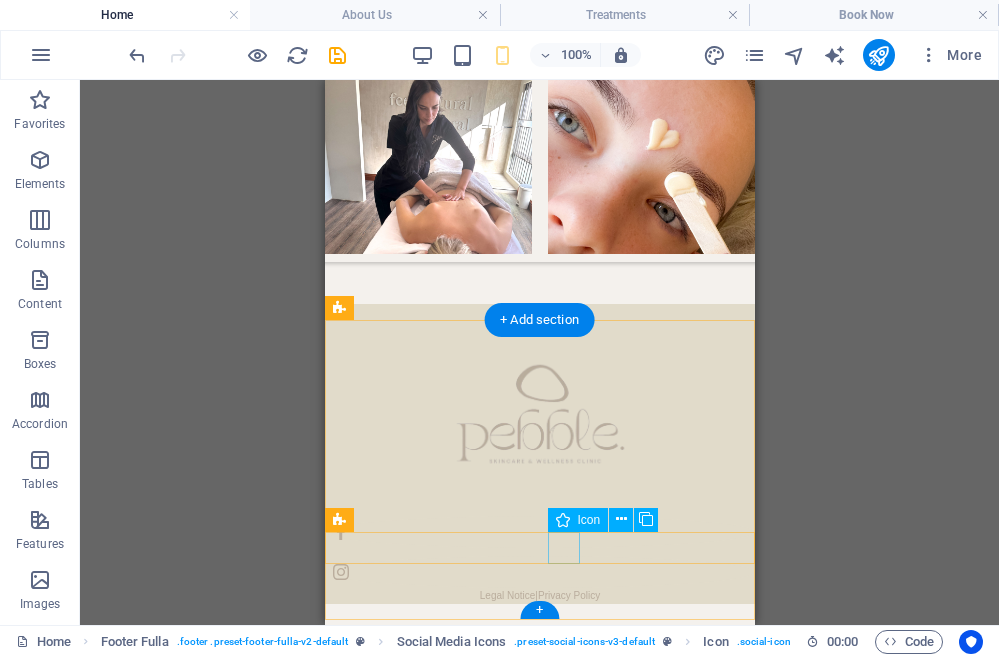 click at bounding box center (539, 572) 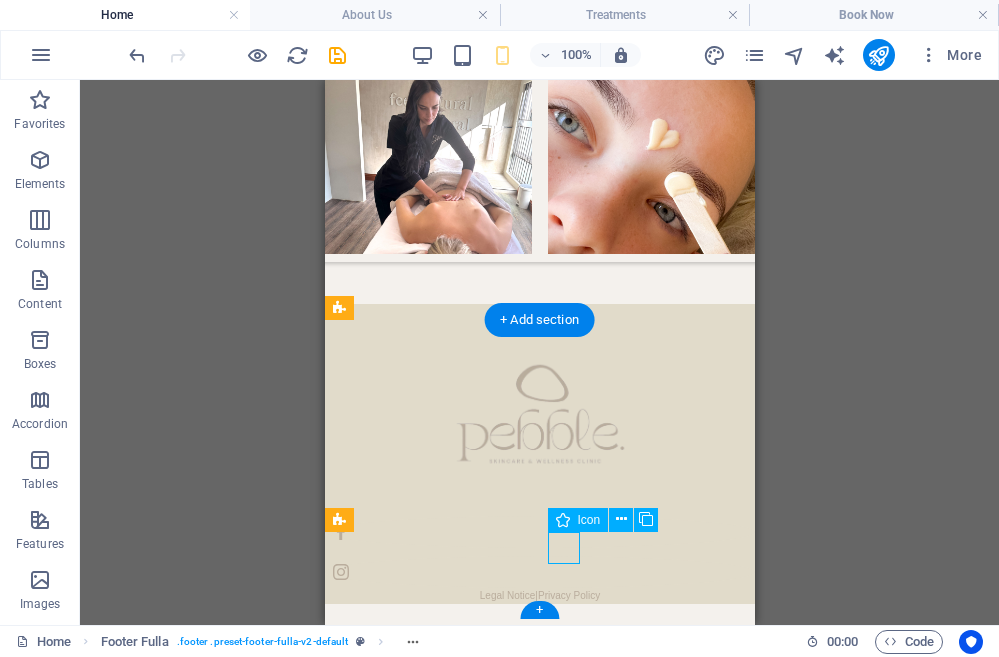 click at bounding box center [539, 572] 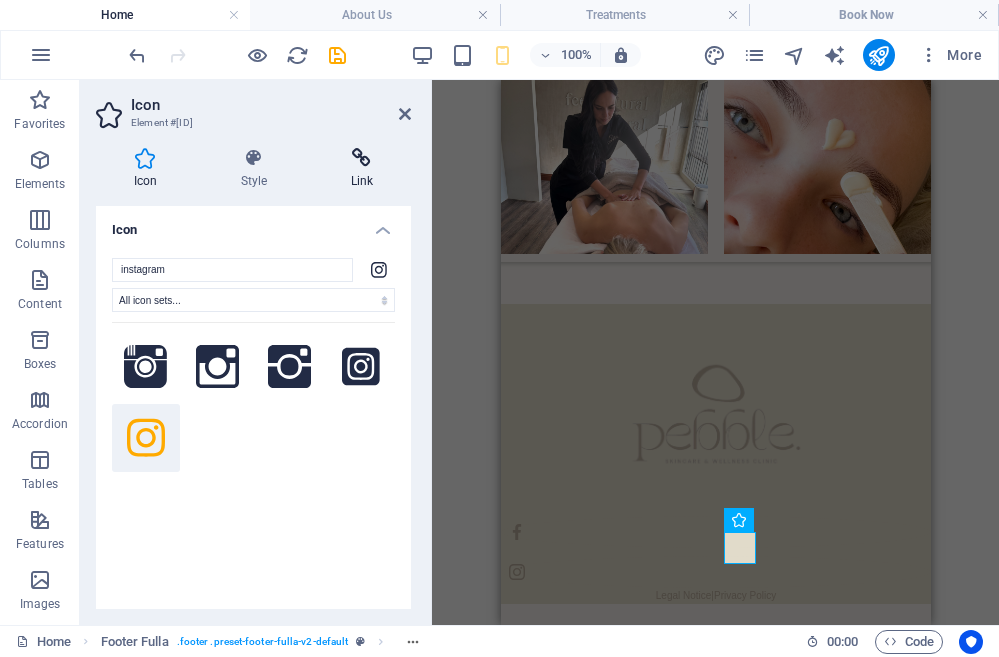 click at bounding box center [362, 158] 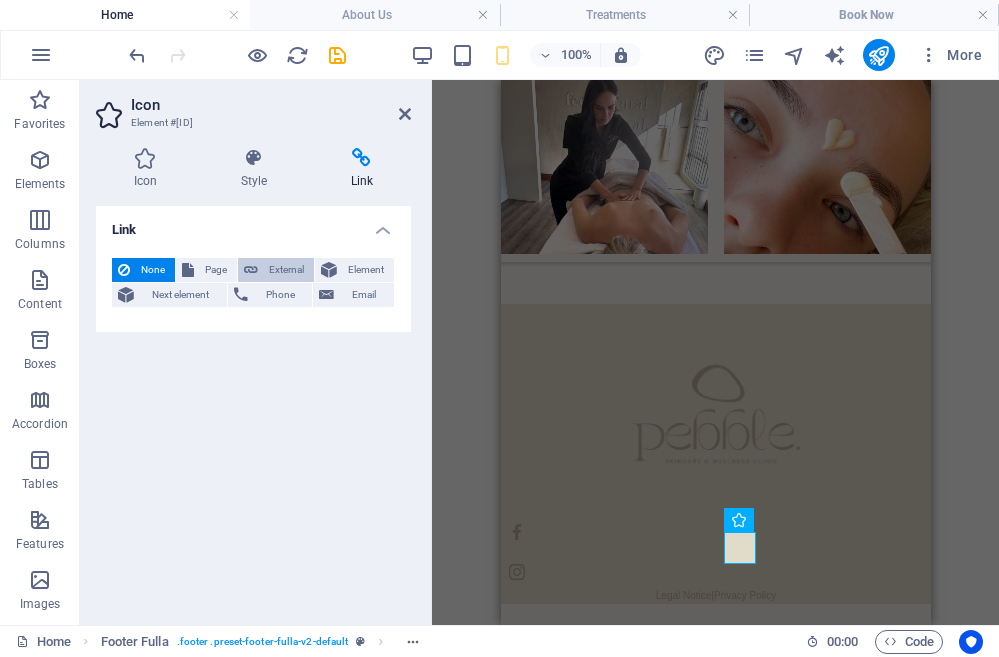 click on "External" at bounding box center (286, 270) 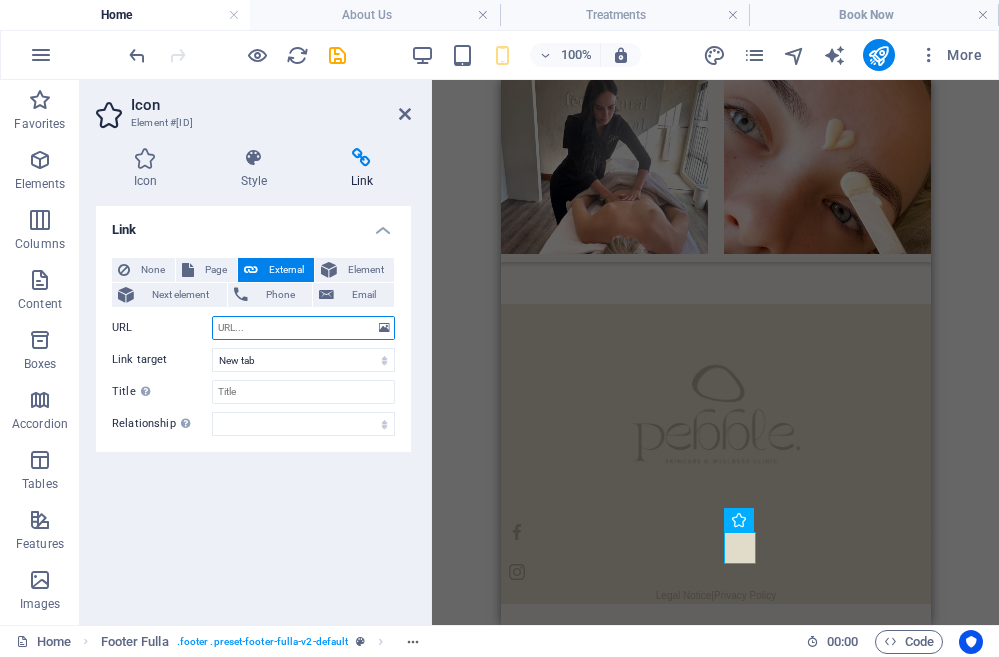 paste on "https://www.instagram.com/pebble_clinic?igsh=MTg2ZGIxc28xOTU0Mw==" 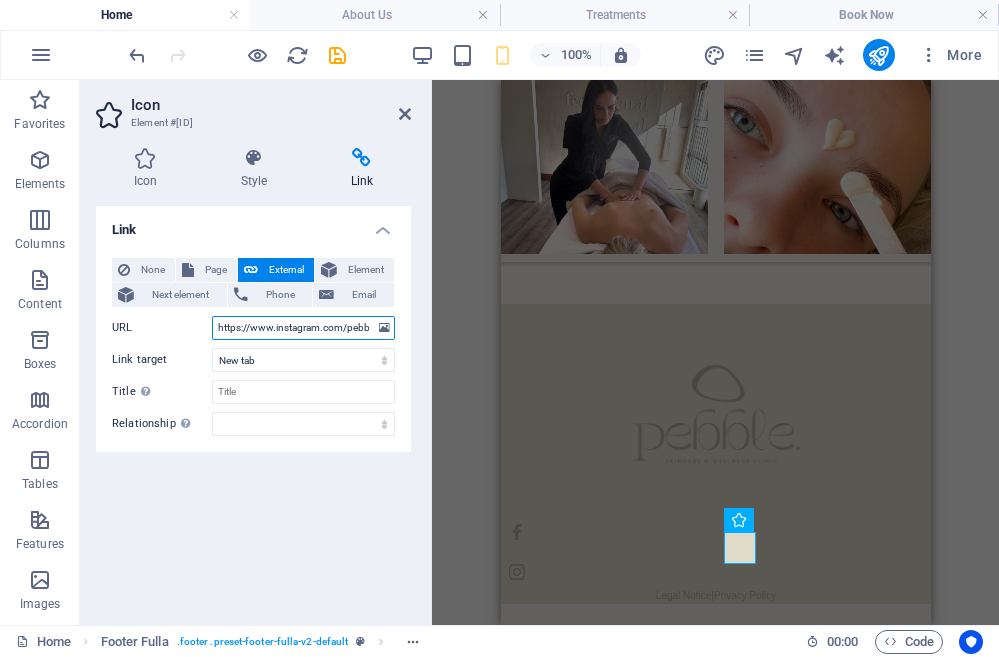 scroll, scrollTop: 0, scrollLeft: 182, axis: horizontal 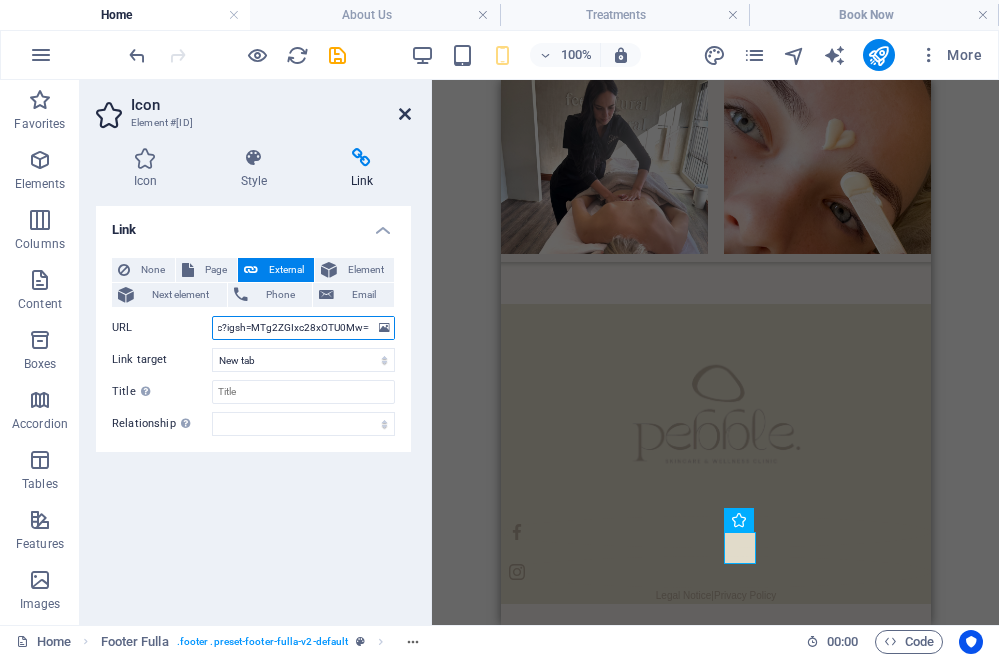 type on "https://www.instagram.com/pebble_clinic?igsh=MTg2ZGIxc28xOTU0Mw==" 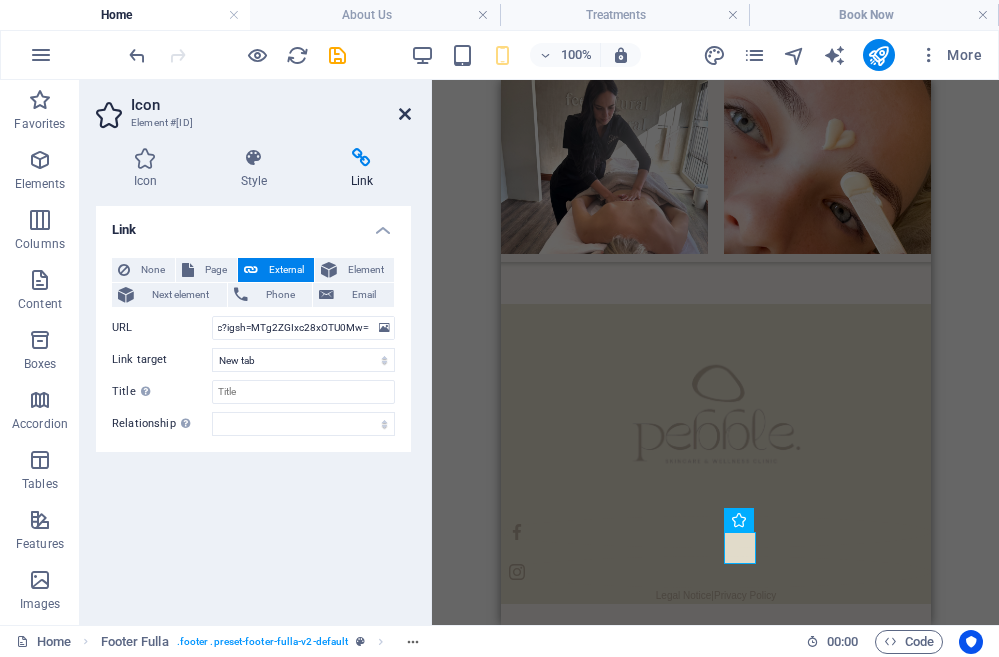 click at bounding box center (405, 114) 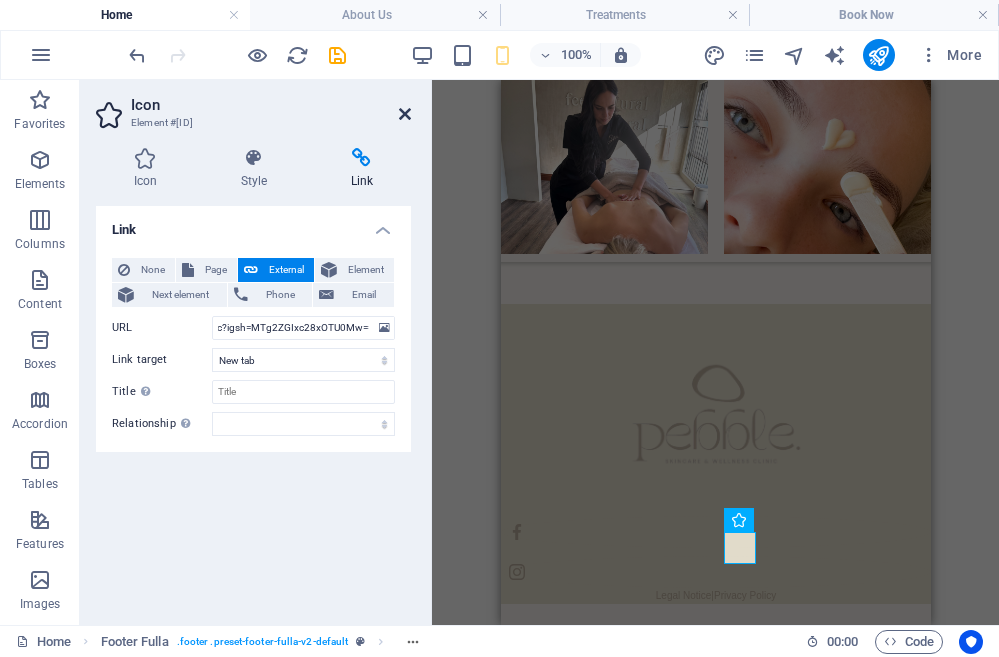scroll, scrollTop: 0, scrollLeft: 0, axis: both 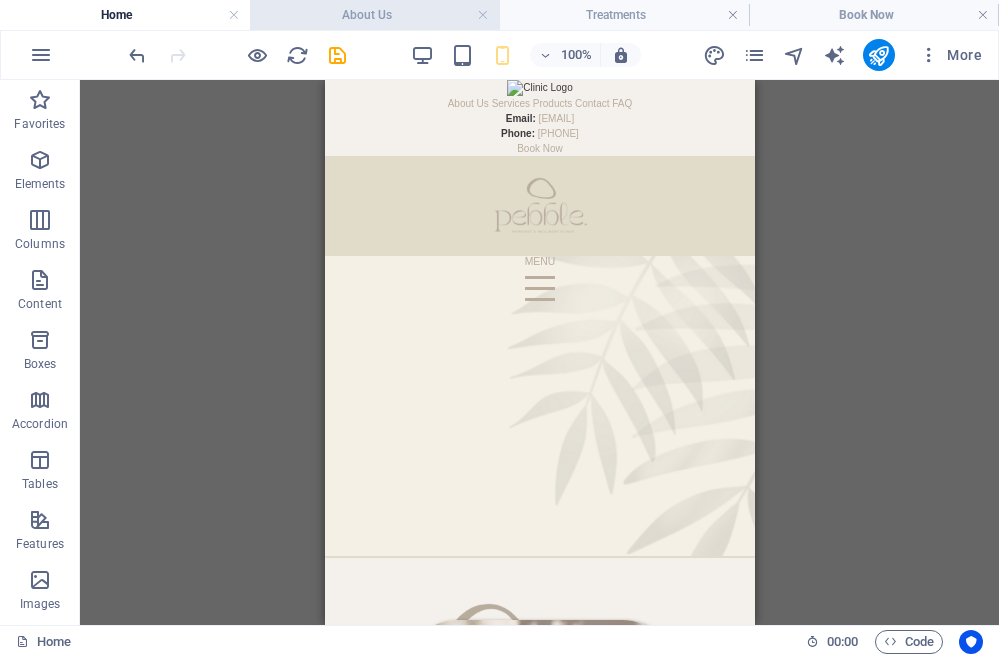 click on "About Us" at bounding box center [375, 15] 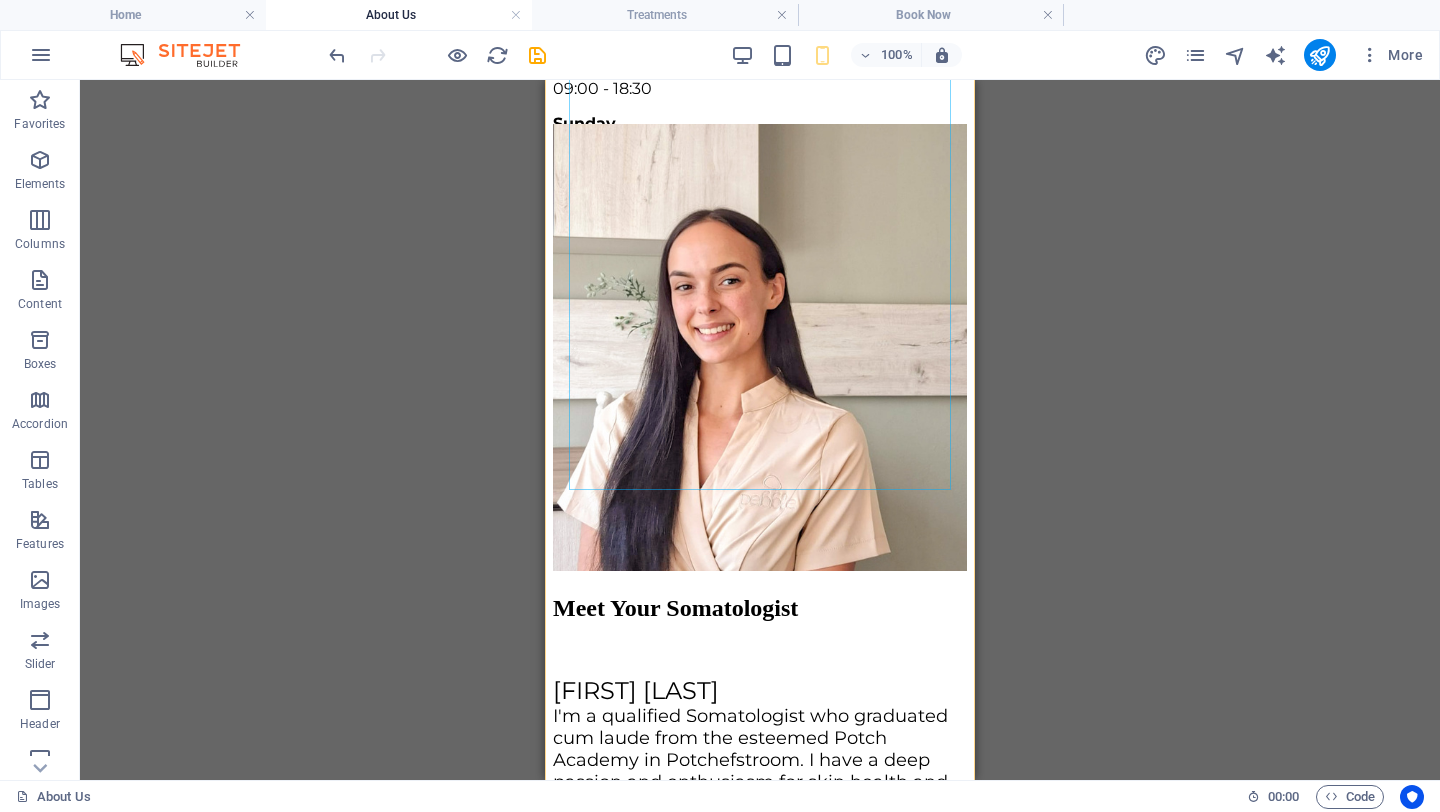 scroll, scrollTop: 2092, scrollLeft: 0, axis: vertical 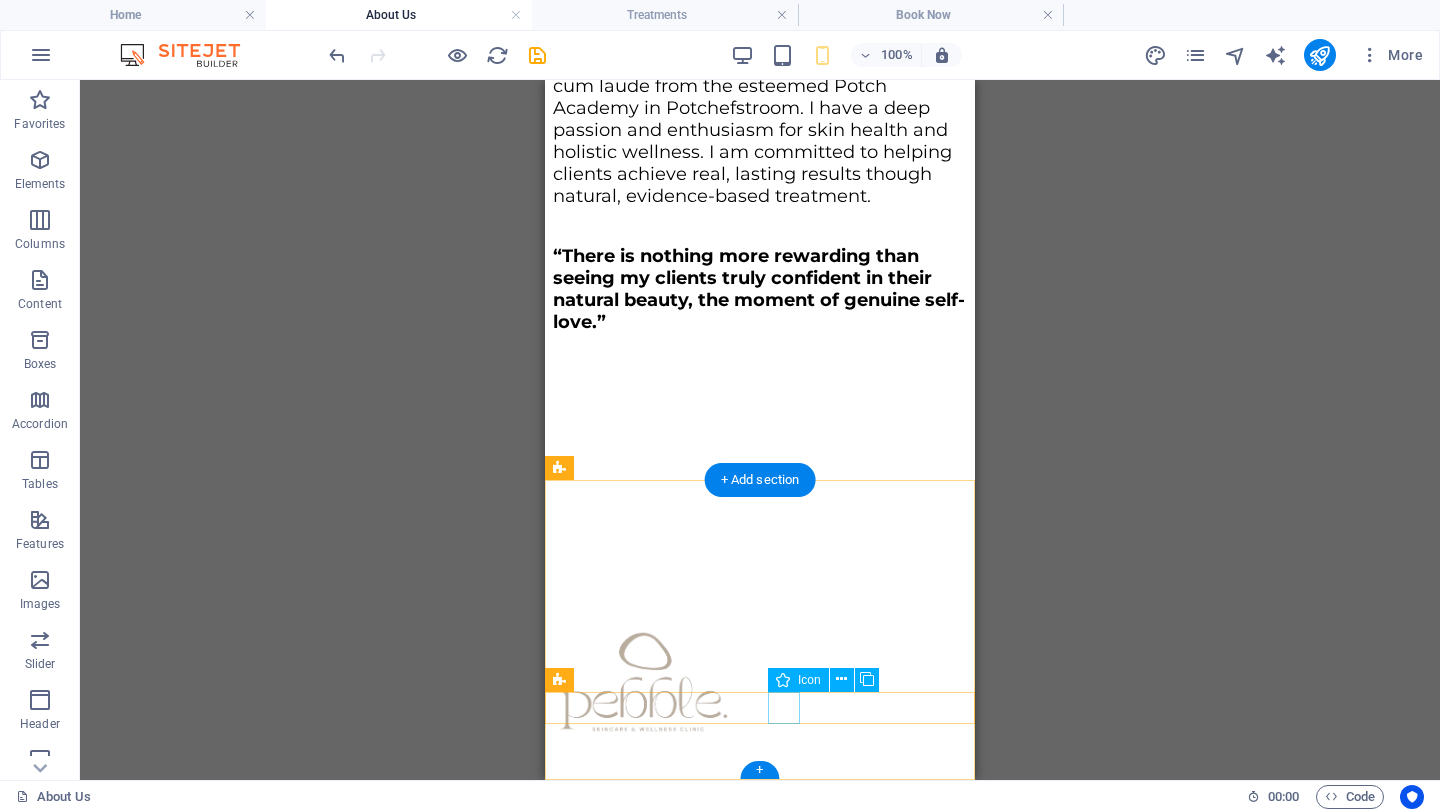 click at bounding box center (760, 1804) 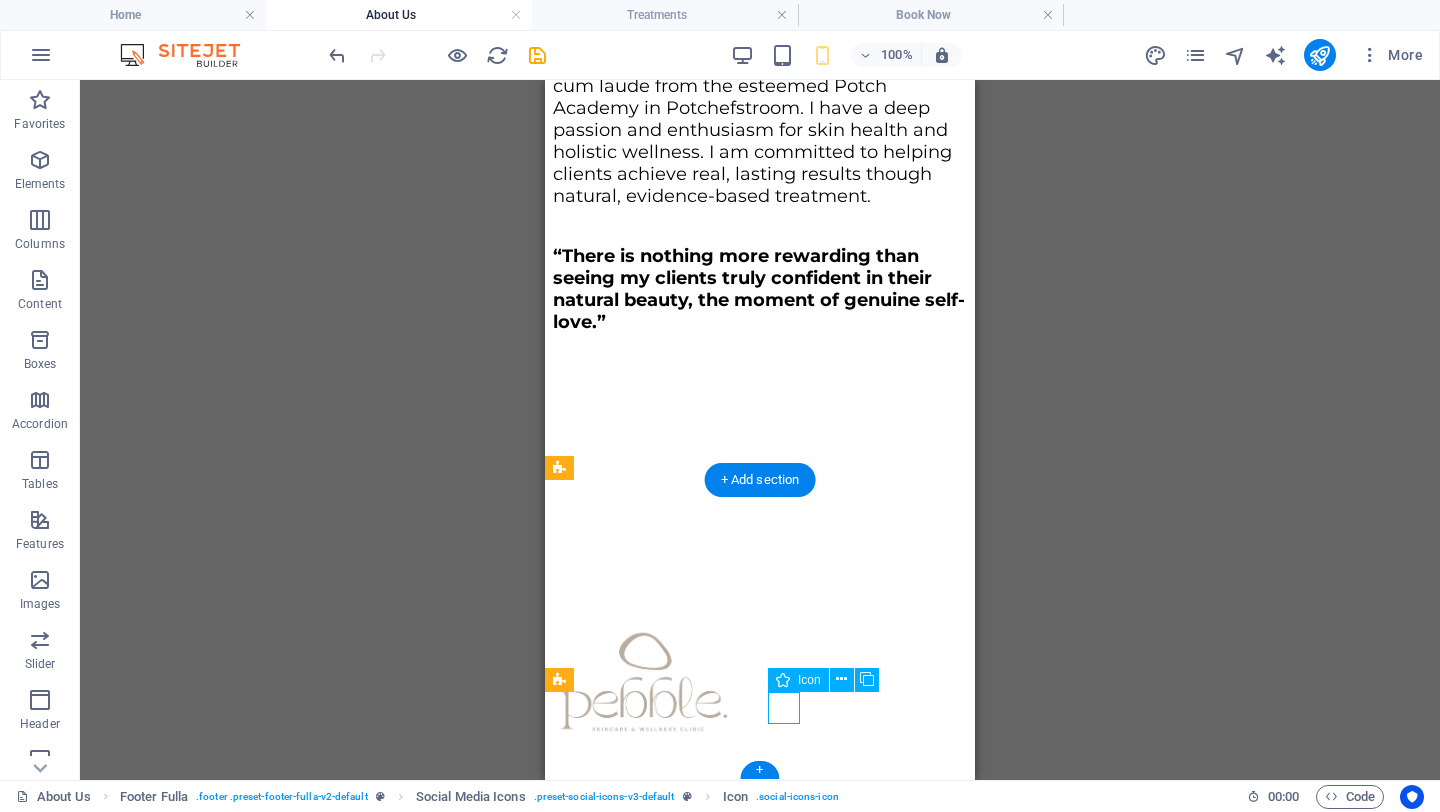 click at bounding box center [760, 1804] 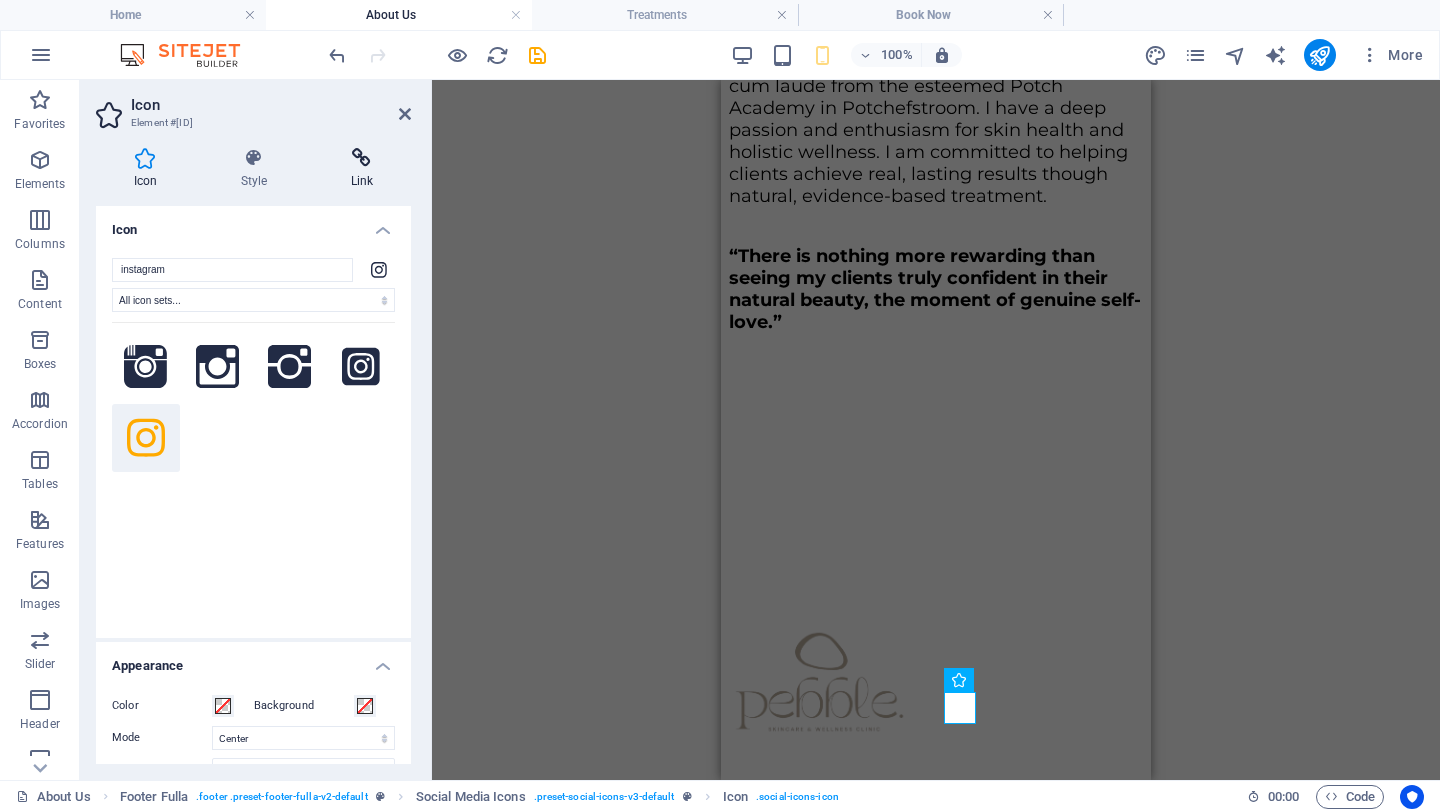 click on "Link" at bounding box center (362, 169) 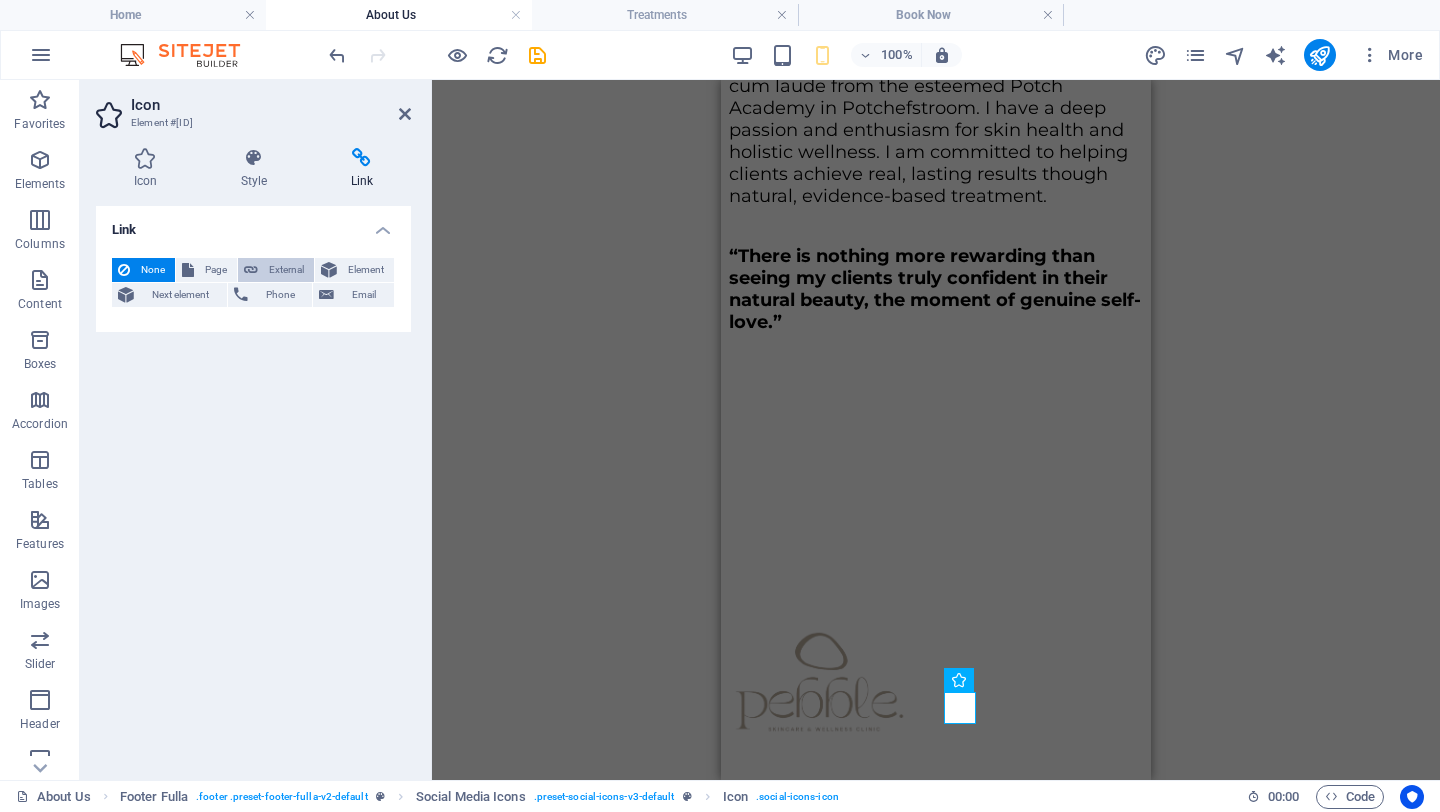 click on "External" at bounding box center (286, 270) 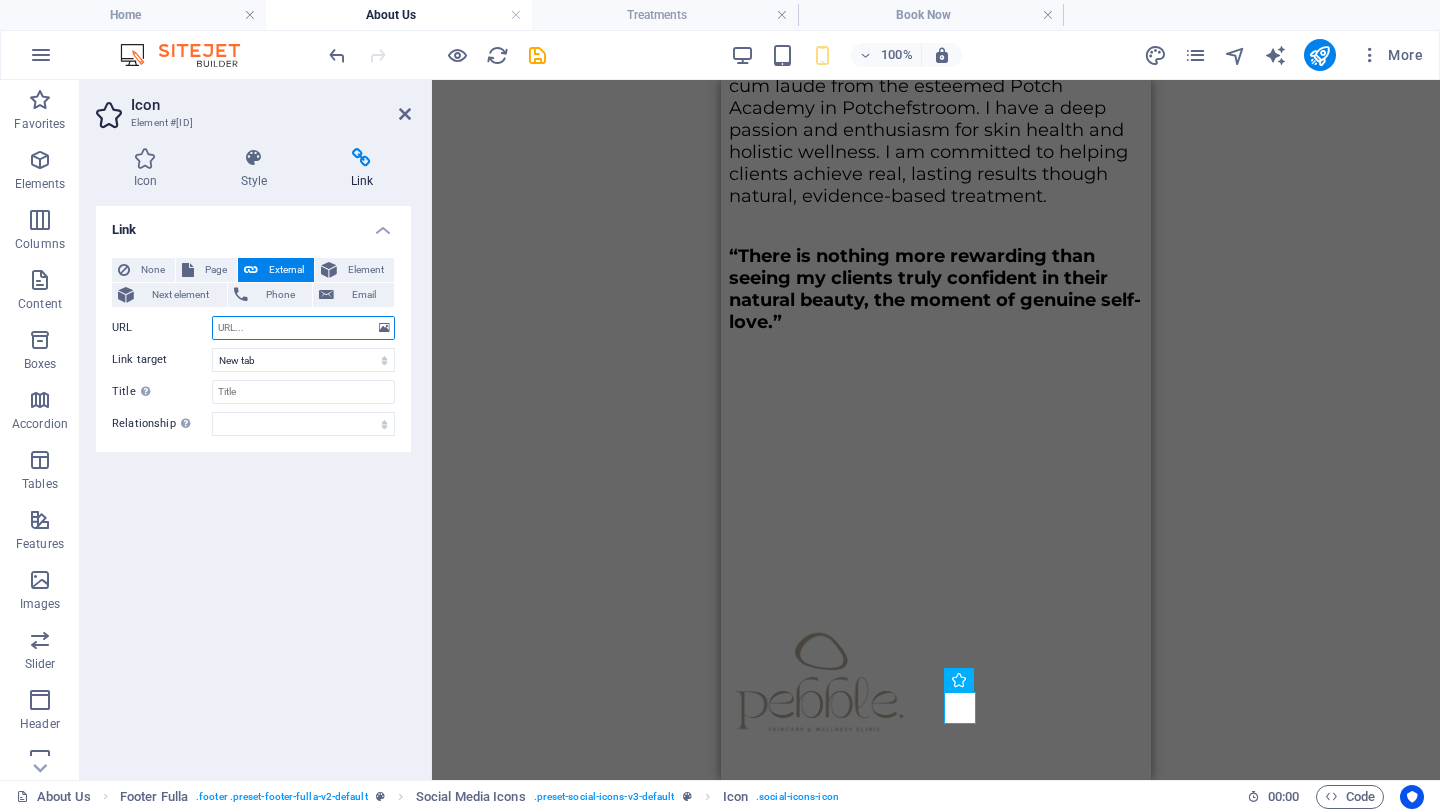 paste on "https://www.instagram.com/pebble_clinic?igsh=MTg2ZGIxc28xOTU0Mw==" 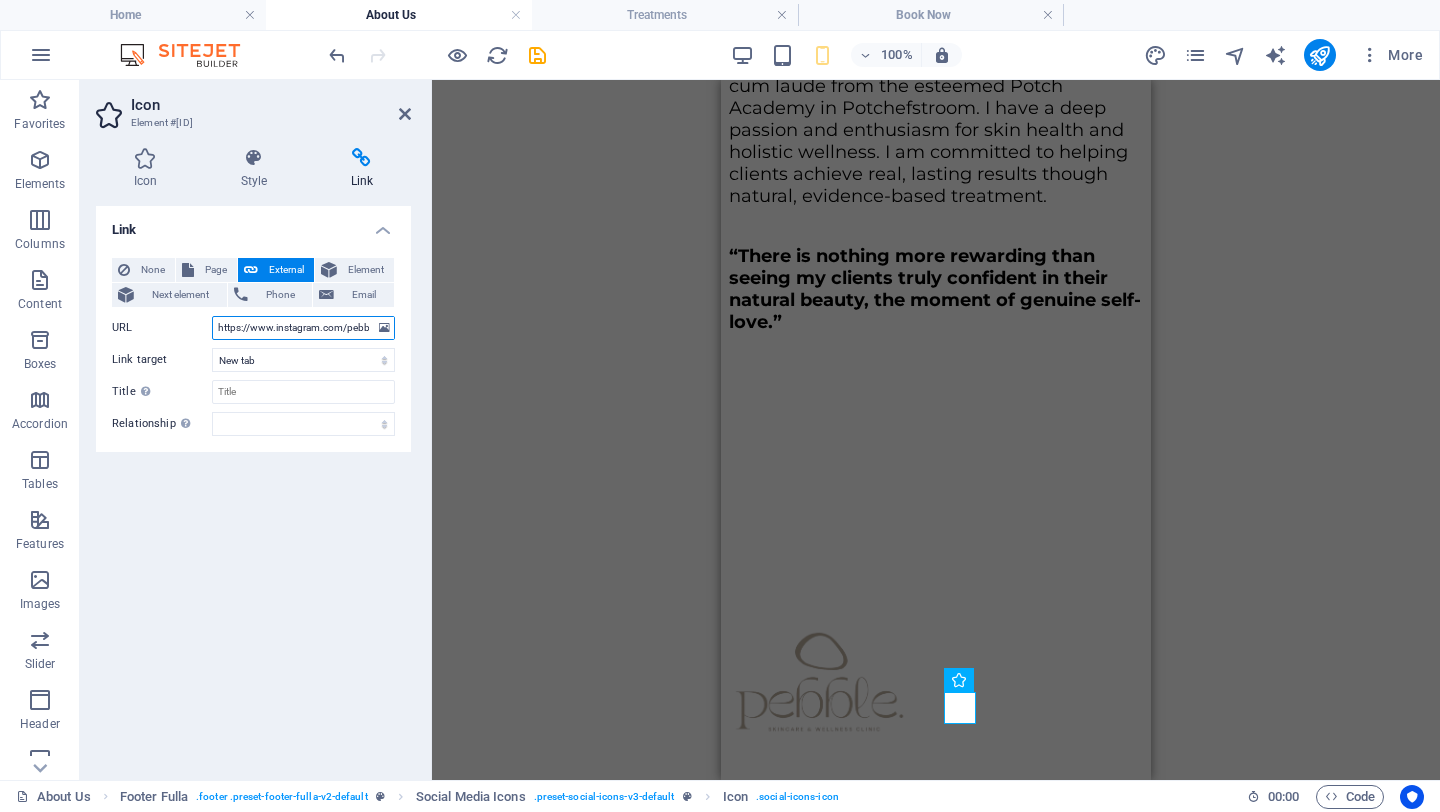 scroll, scrollTop: 0, scrollLeft: 182, axis: horizontal 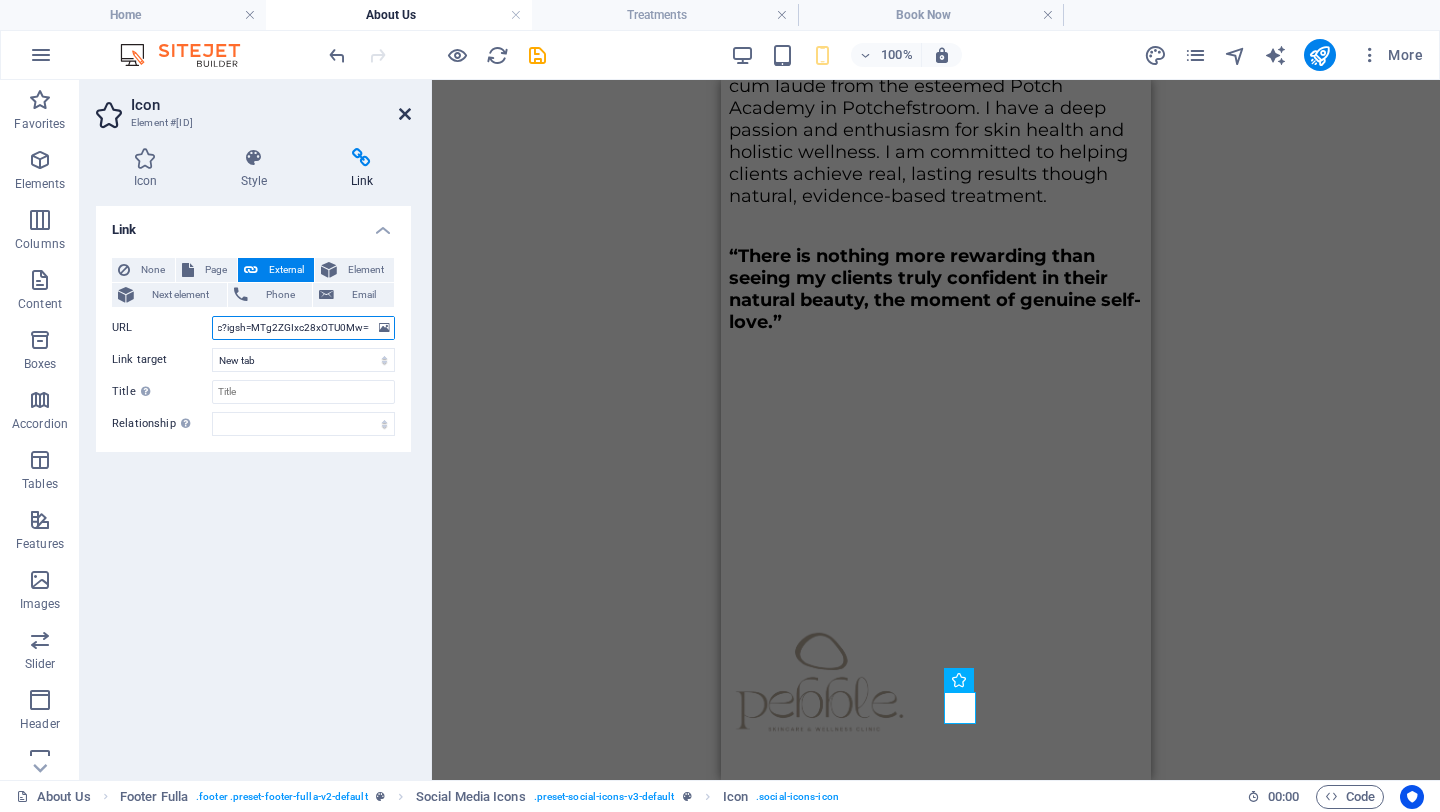 type on "https://www.instagram.com/pebble_clinic?igsh=MTg2ZGIxc28xOTU0Mw==" 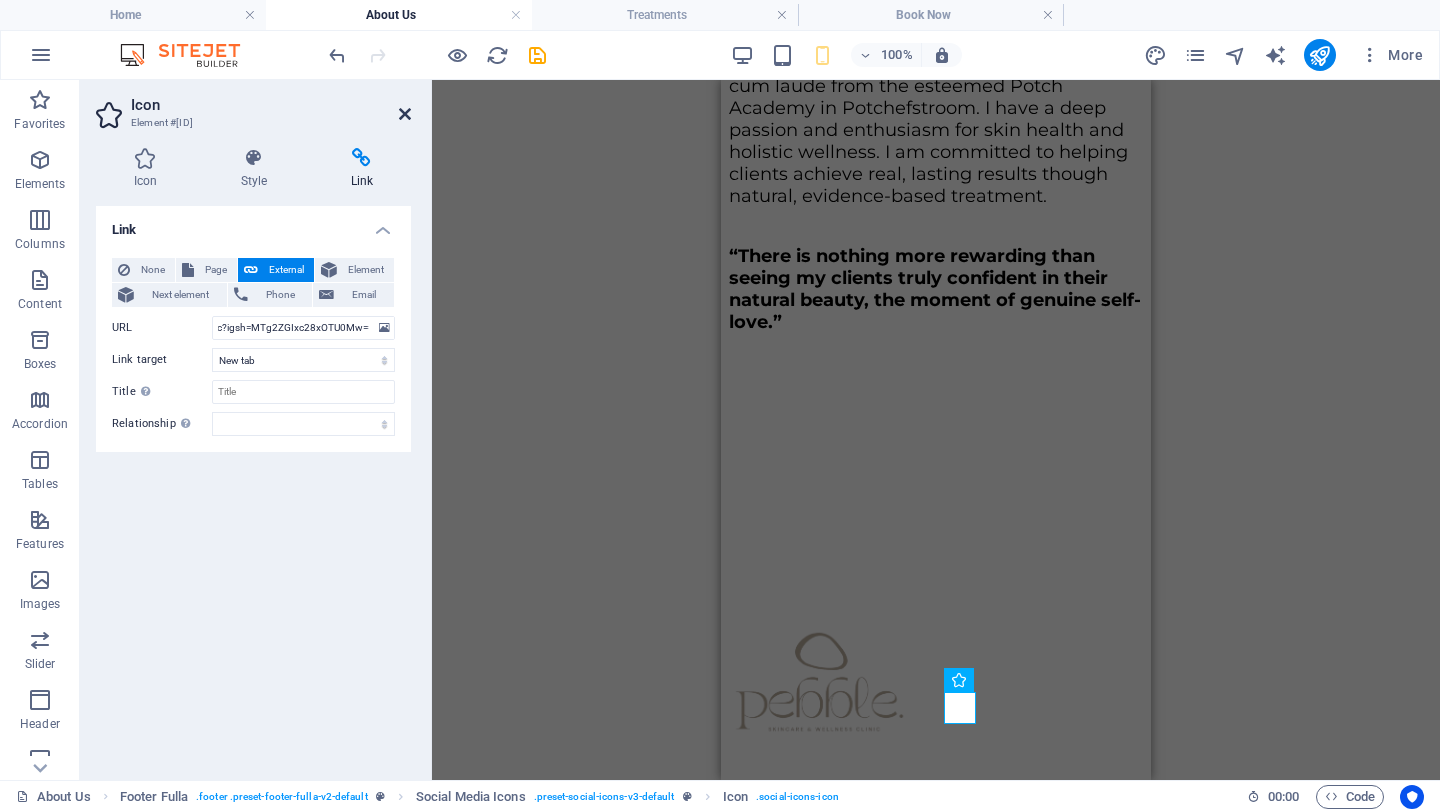 click at bounding box center [405, 114] 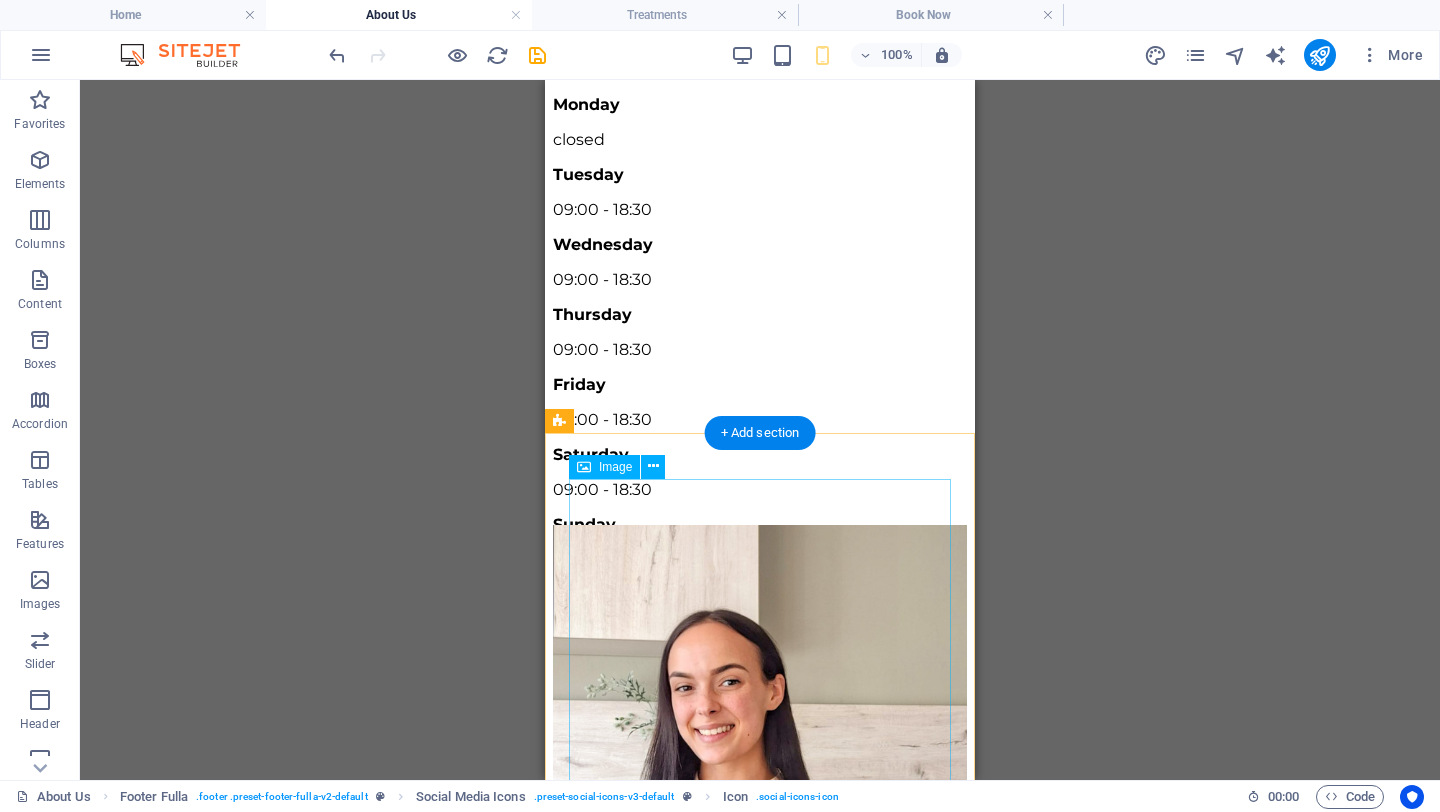 scroll, scrollTop: 0, scrollLeft: 0, axis: both 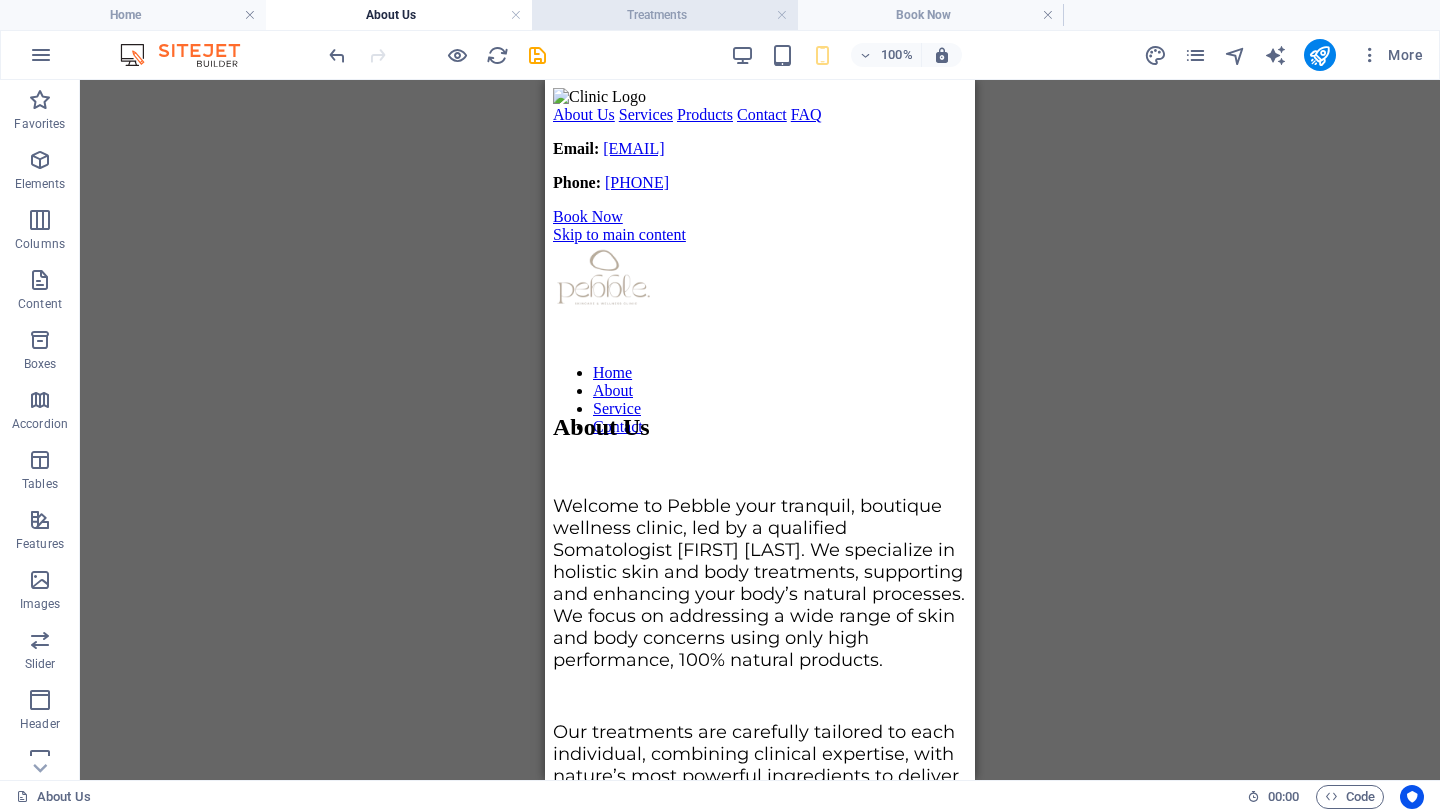 click on "Treatments" at bounding box center (665, 15) 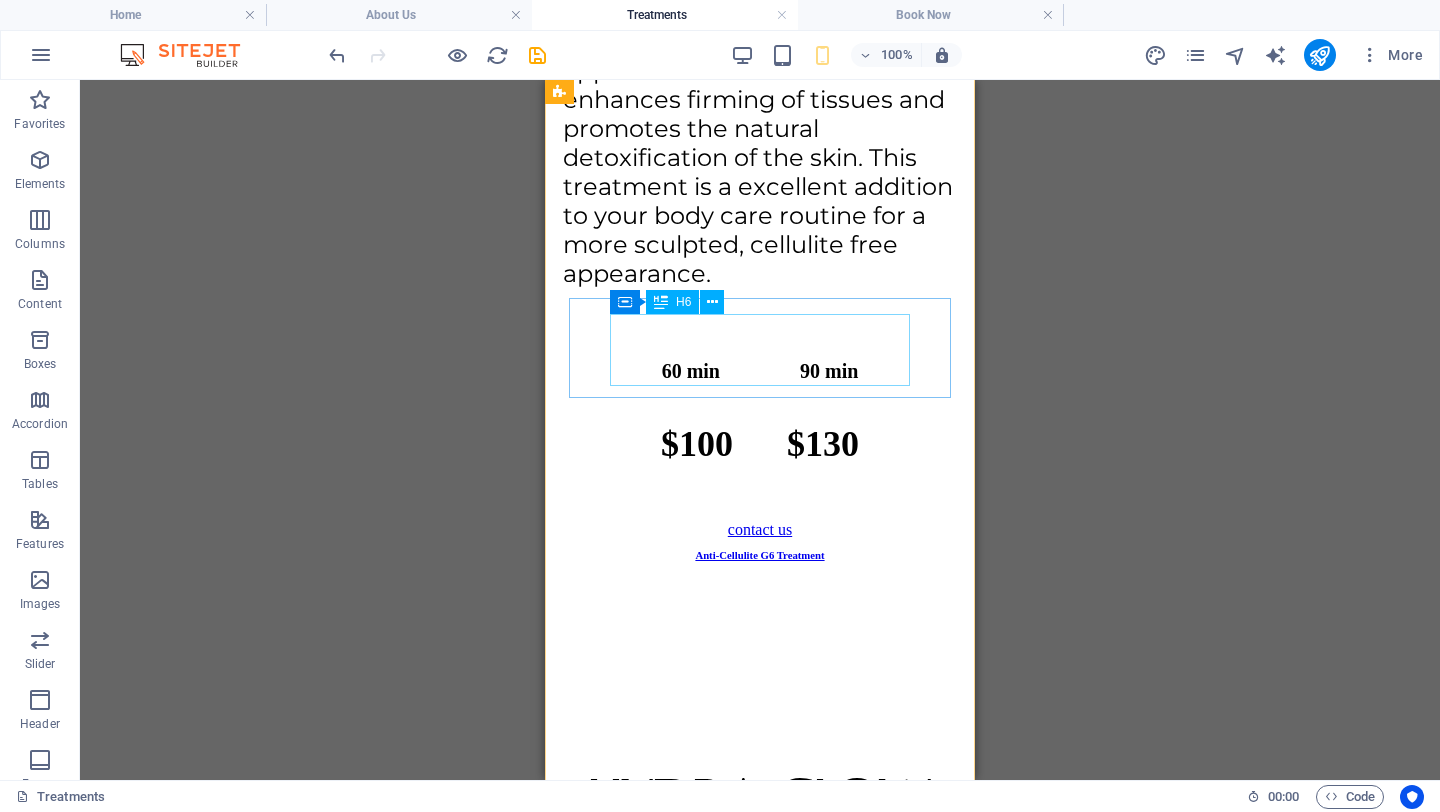 scroll, scrollTop: 19635, scrollLeft: 0, axis: vertical 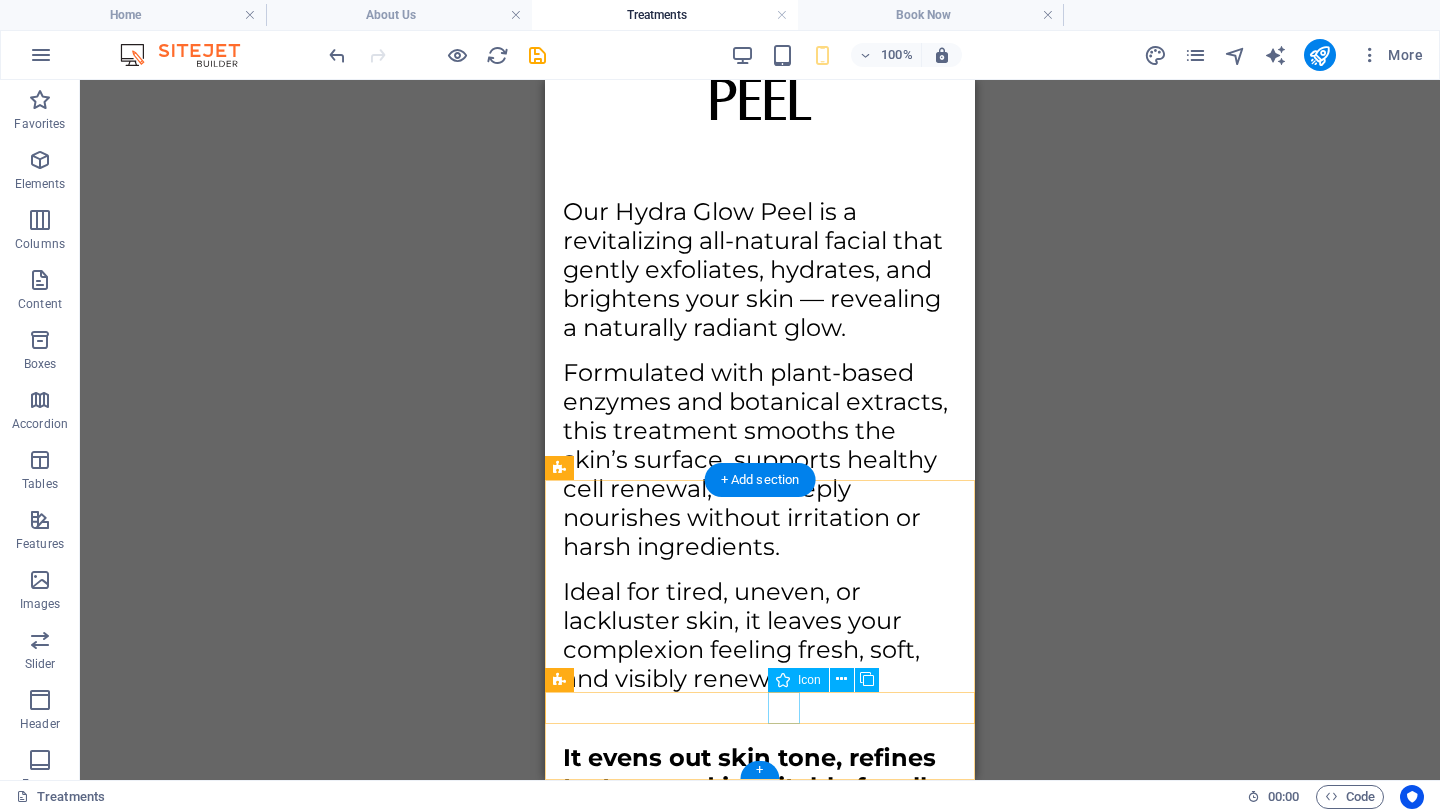 click at bounding box center (760, 2426) 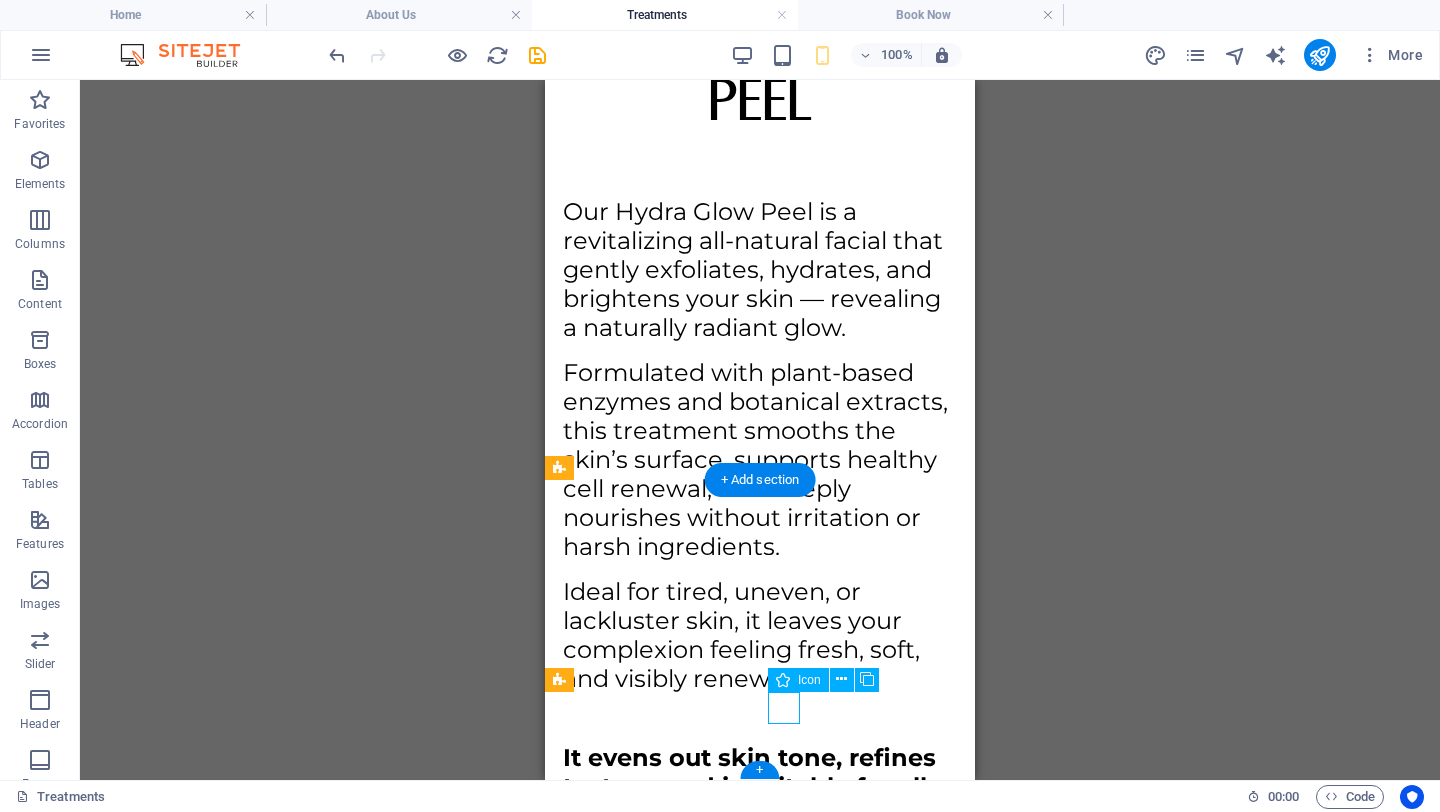 click at bounding box center (760, 2426) 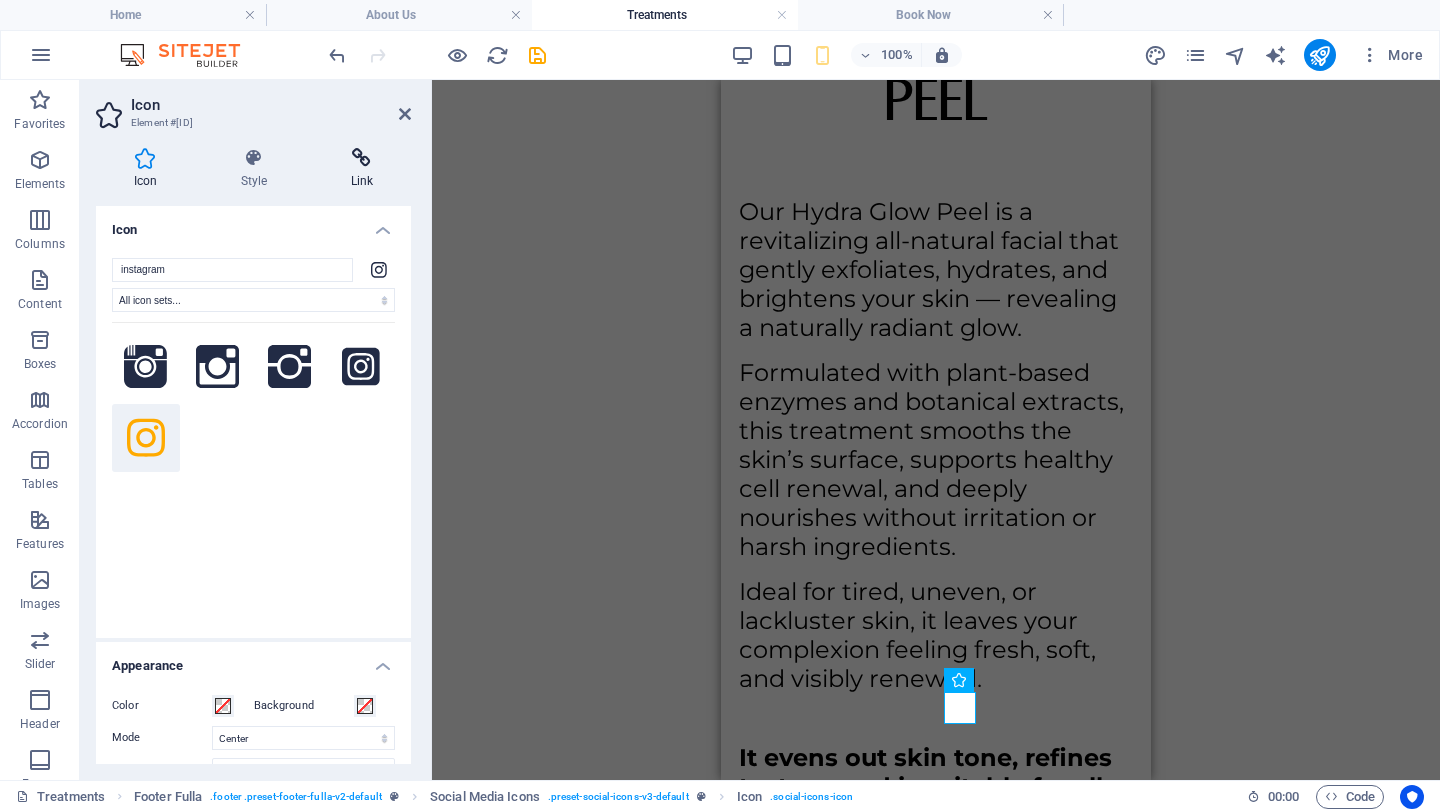 click at bounding box center (362, 158) 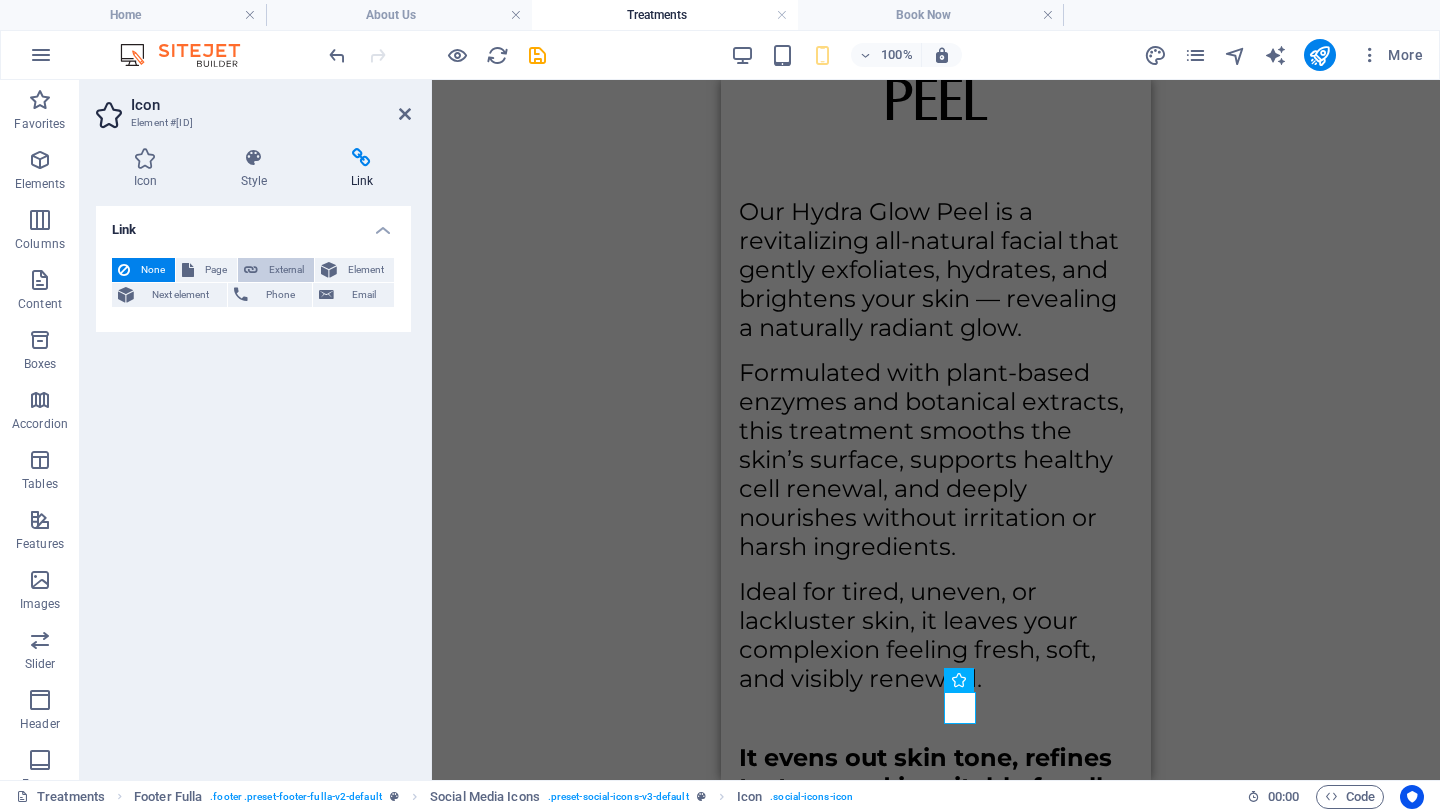 click on "External" at bounding box center [286, 270] 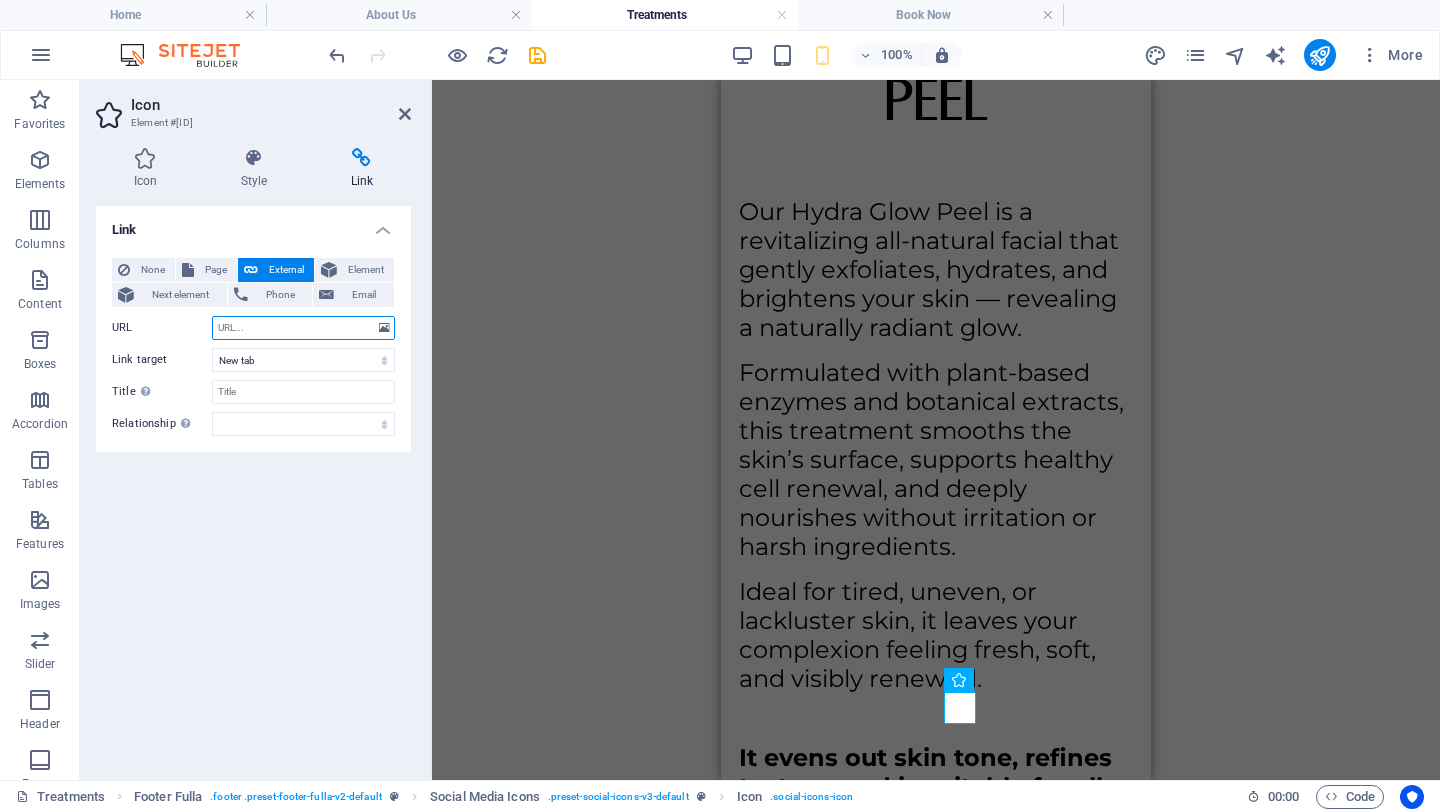paste on "https://www.instagram.com/pebble_clinic?igsh=MTg2ZGIxc28xOTU0Mw==" 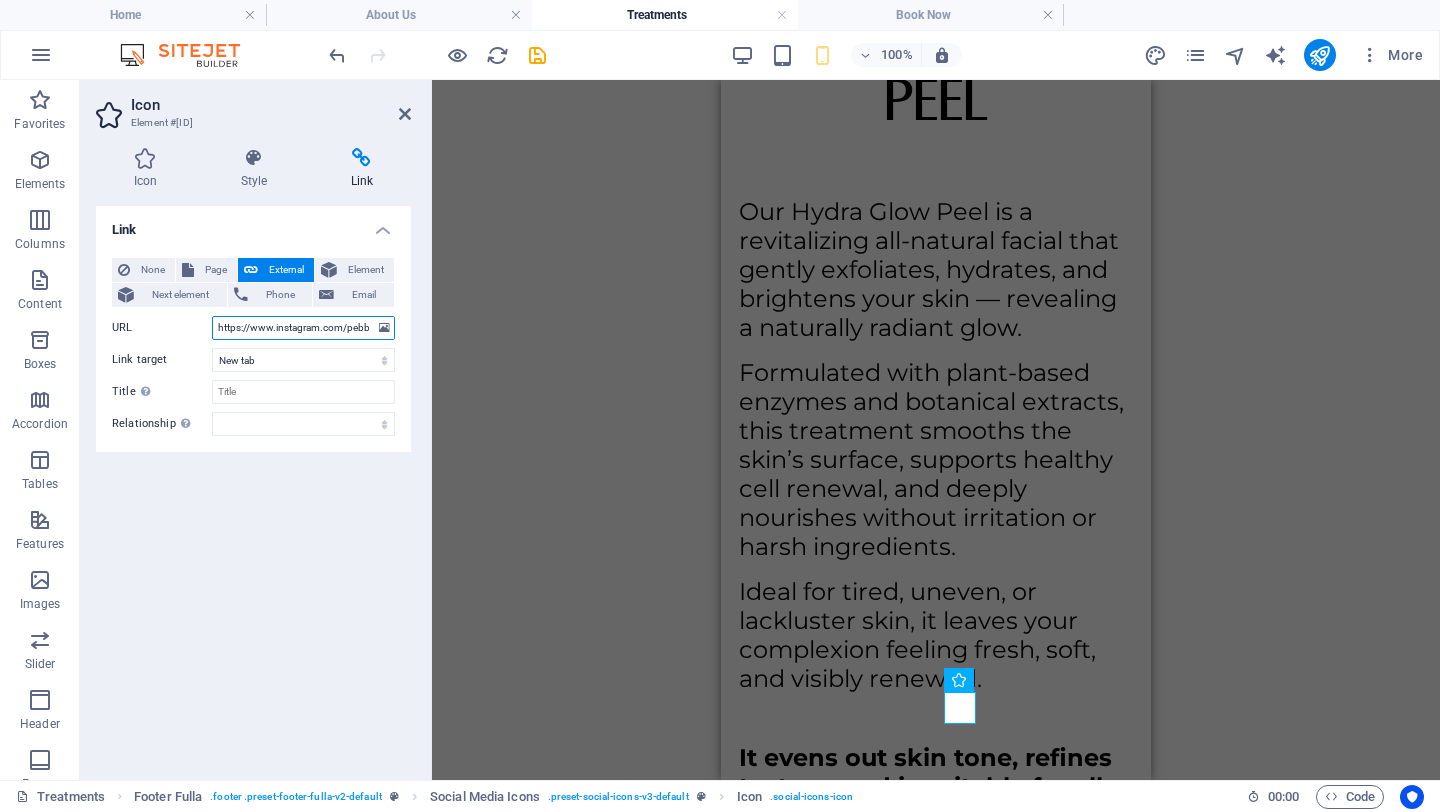 scroll, scrollTop: 0, scrollLeft: 182, axis: horizontal 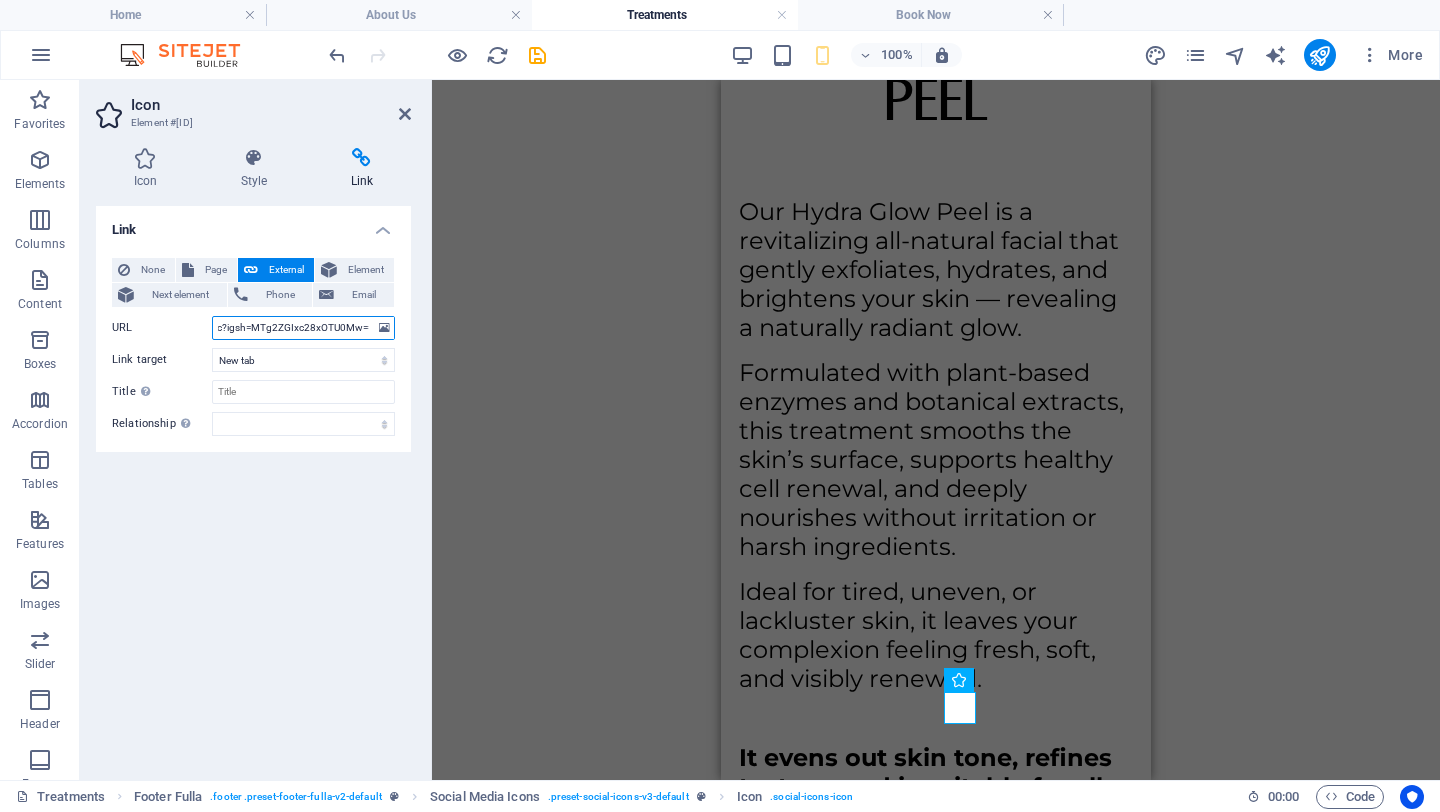 type on "https://www.instagram.com/pebble_clinic?igsh=MTg2ZGIxc28xOTU0Mw==" 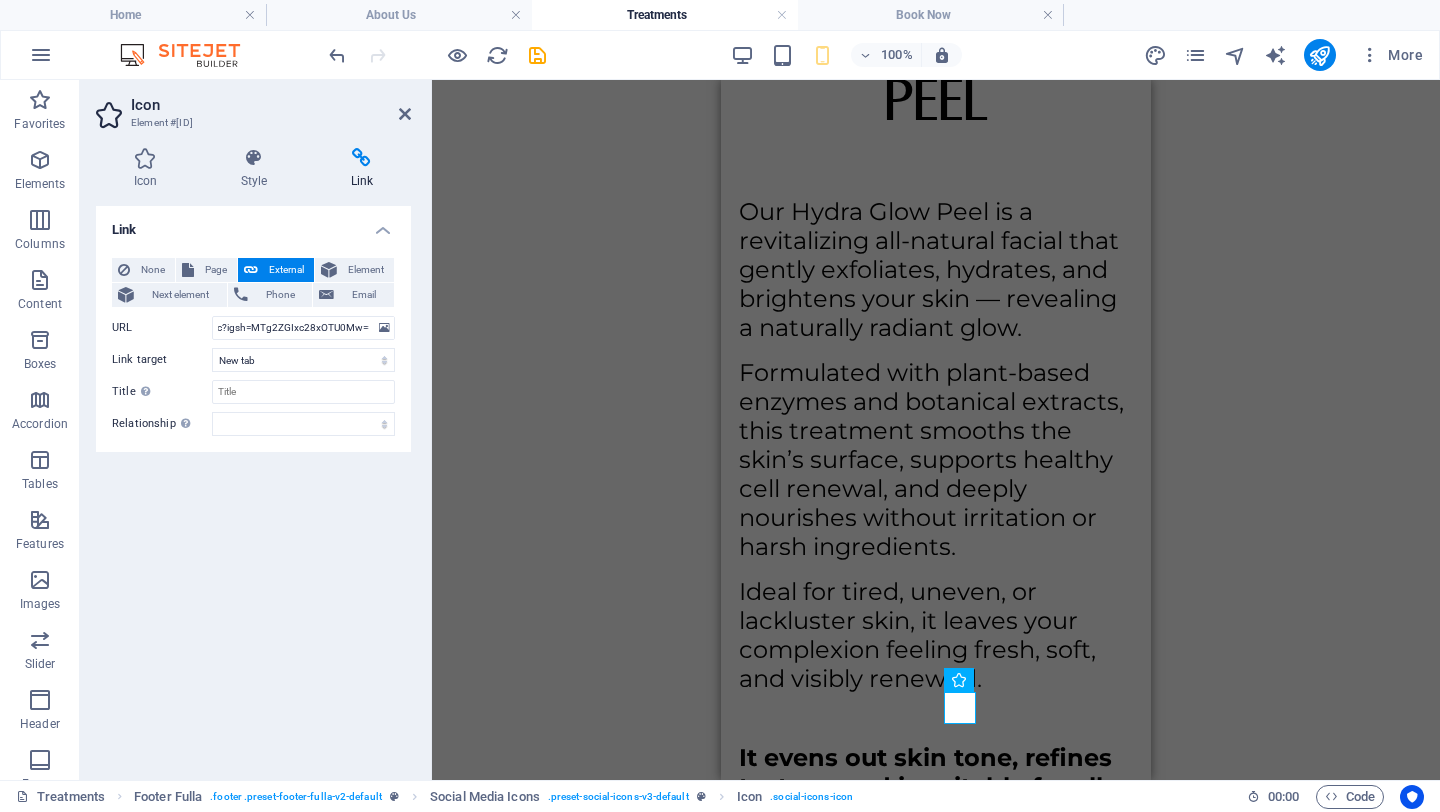 click on "Link None Page External Element Next element Phone Email Page Home About Us Treatments Book Now Element
URL https://www.instagram.com/pebble_clinic?igsh=MTg2ZGIxc28xOTU0Mw== Phone Email Link target New tab Same tab Overlay Title Additional link description, should not be the same as the link text. The title is most often shown as a tooltip text when the mouse moves over the element. Leave empty if uncertain. Relationship Sets the  relationship of this link to the link target . For example, the value "nofollow" instructs search engines not to follow the link. Can be left empty. alternate author bookmark external help license next nofollow noreferrer noopener prev search tag" at bounding box center (253, 485) 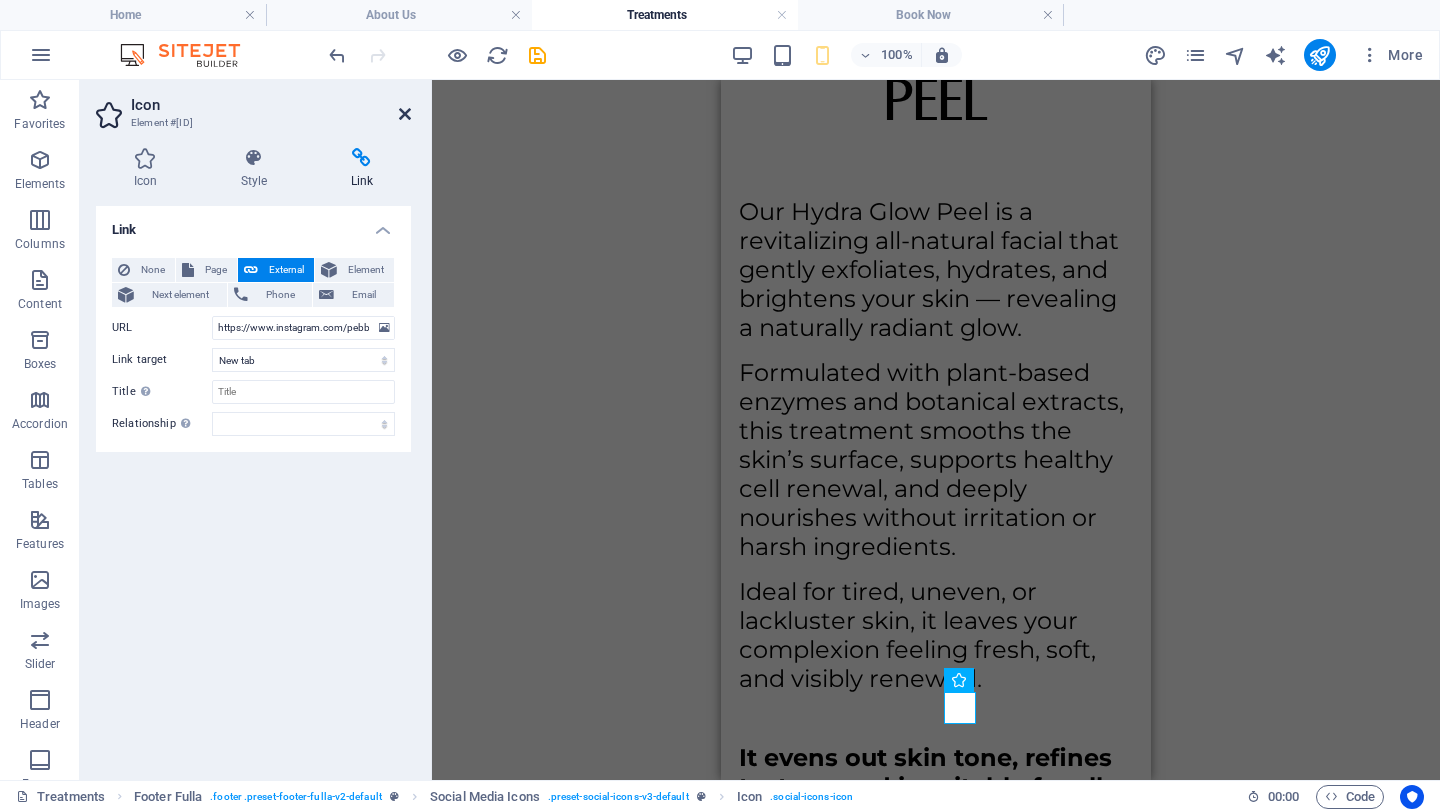 click at bounding box center (405, 114) 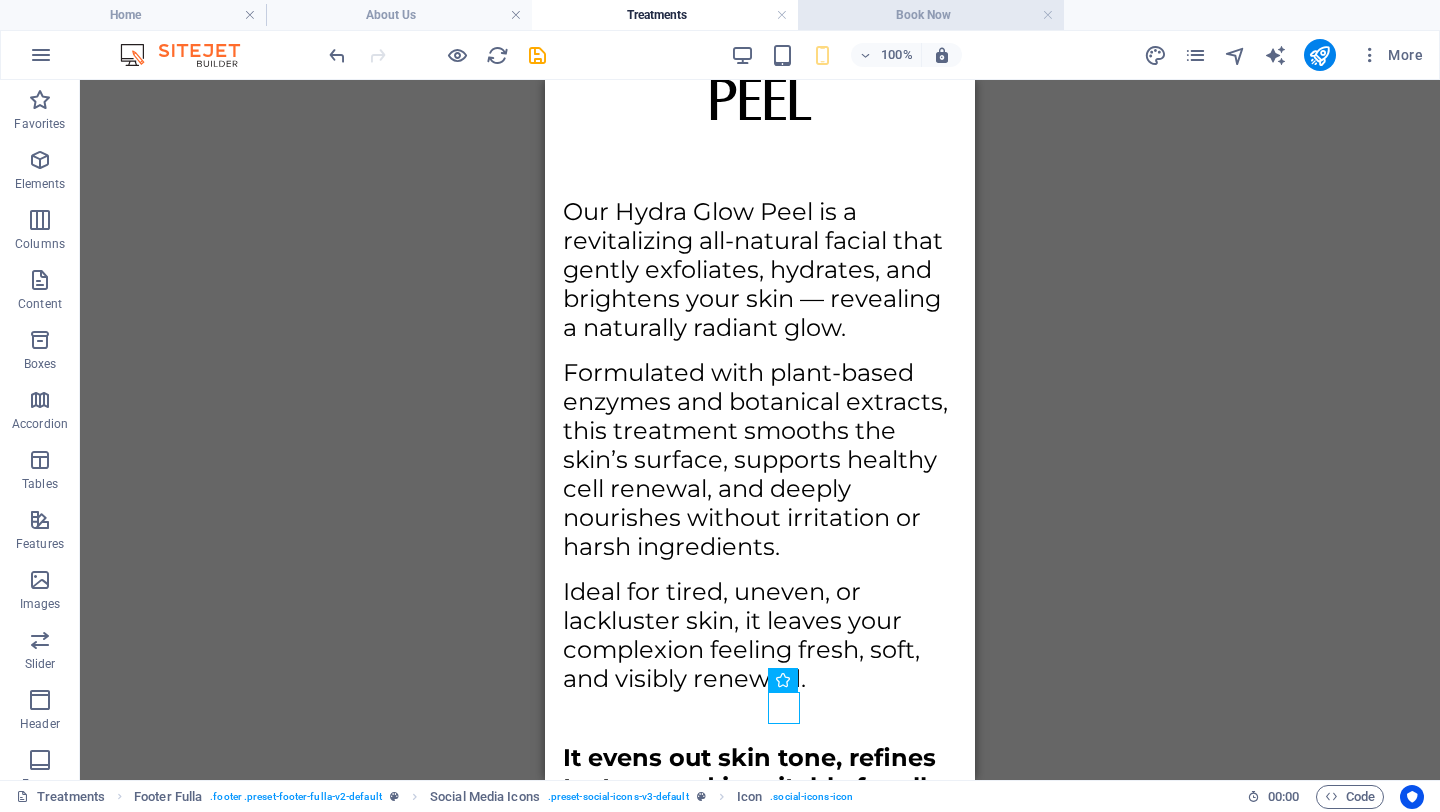 click on "Book Now" at bounding box center [931, 15] 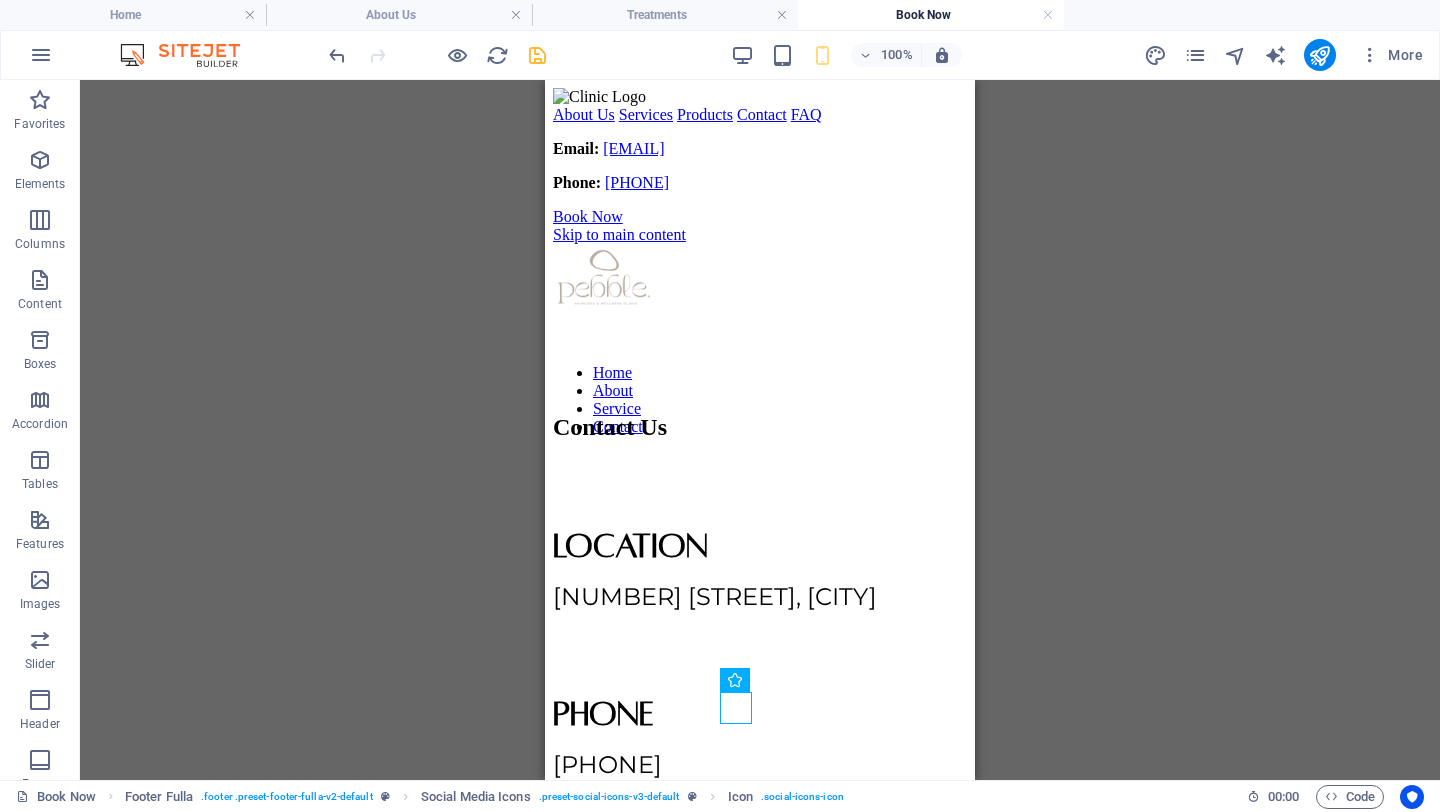 scroll, scrollTop: 1665, scrollLeft: 0, axis: vertical 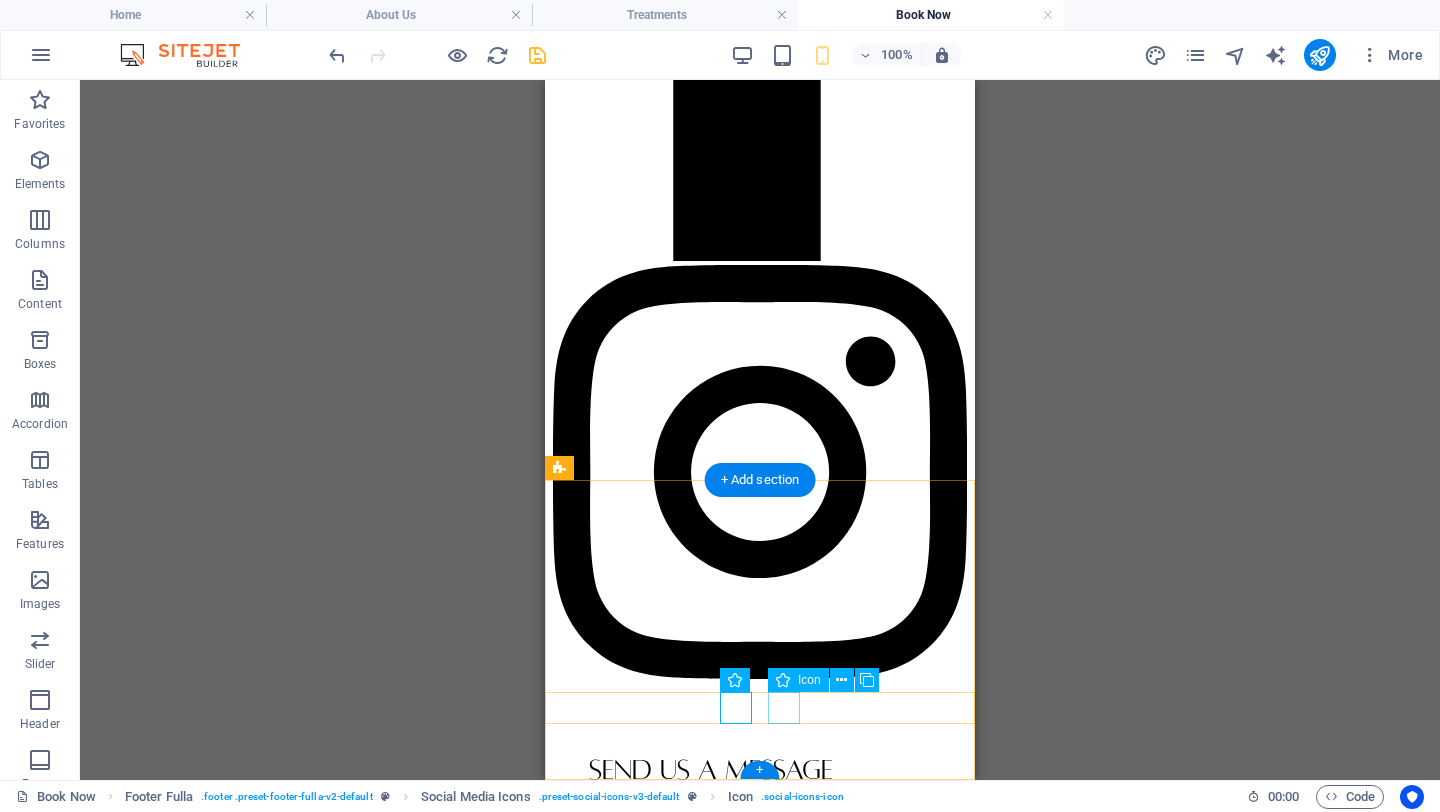 click at bounding box center [760, 2987] 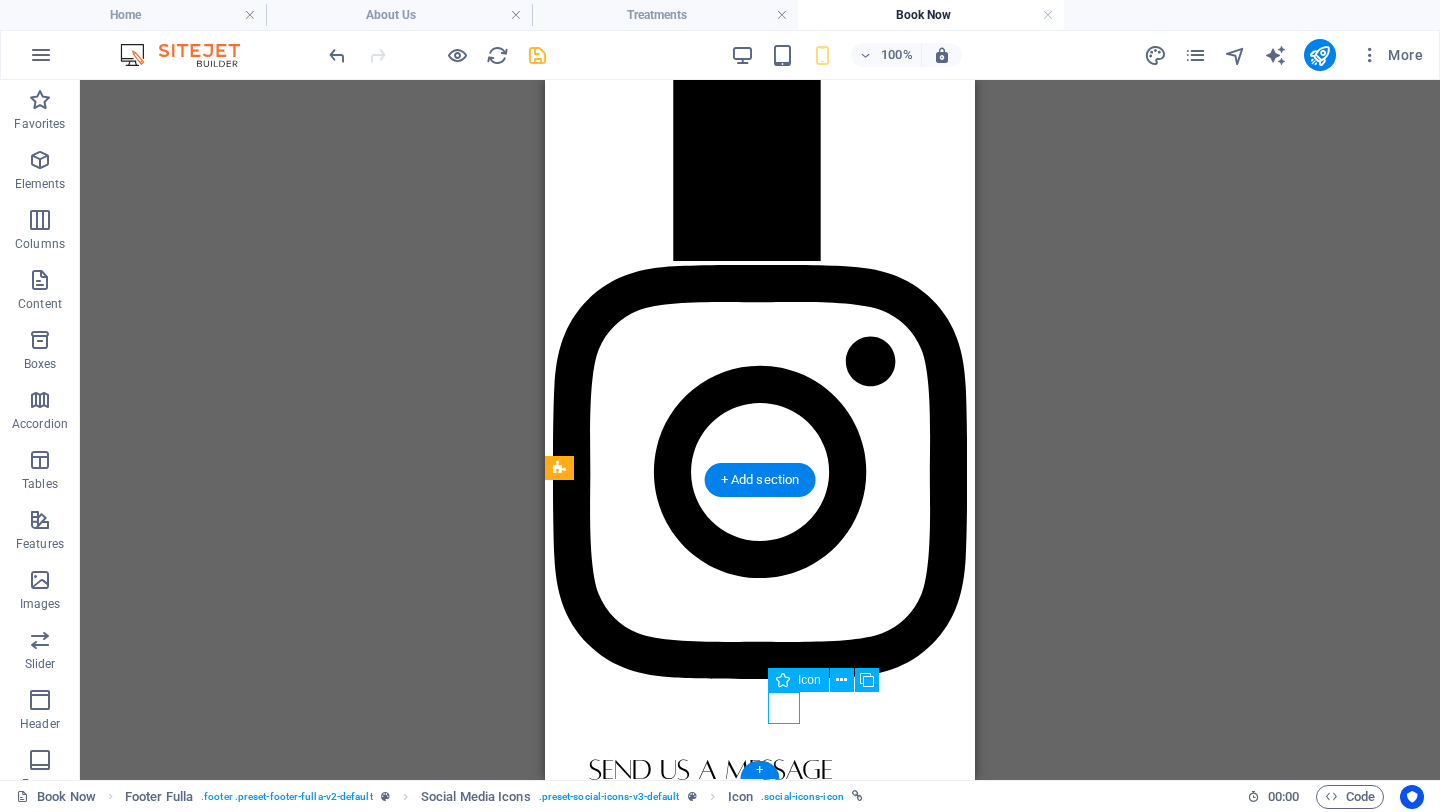 click at bounding box center (760, 2987) 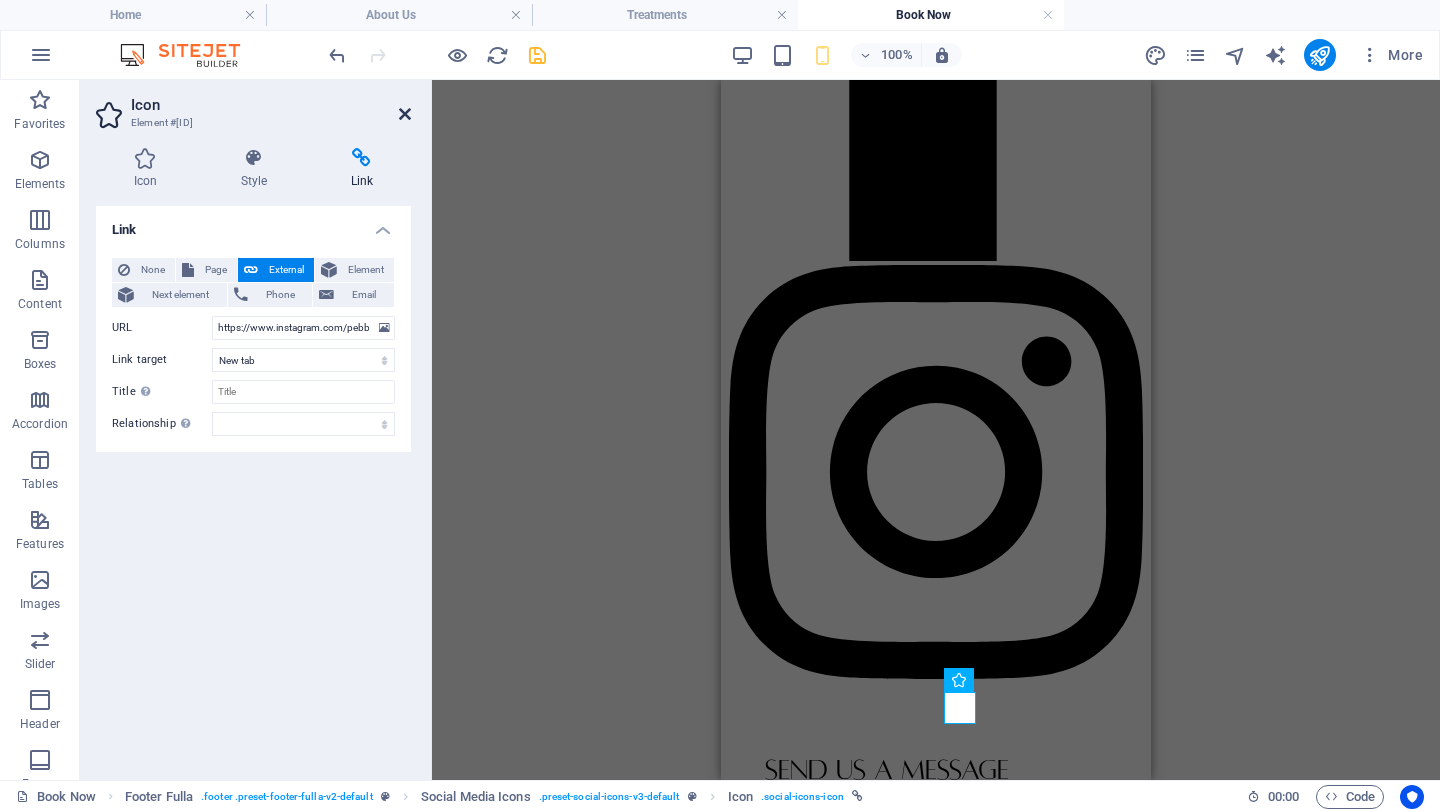 click at bounding box center [405, 114] 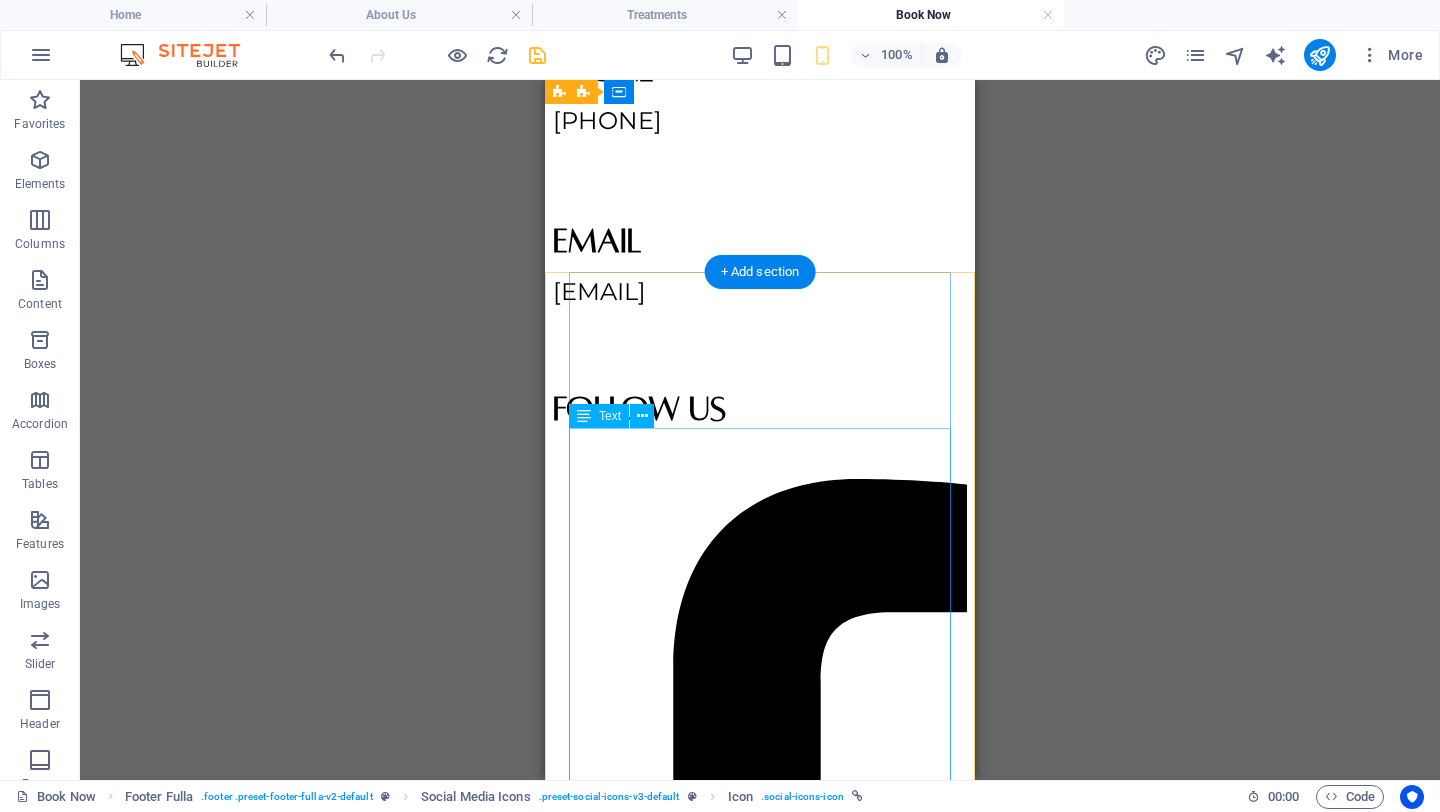 scroll, scrollTop: 0, scrollLeft: 0, axis: both 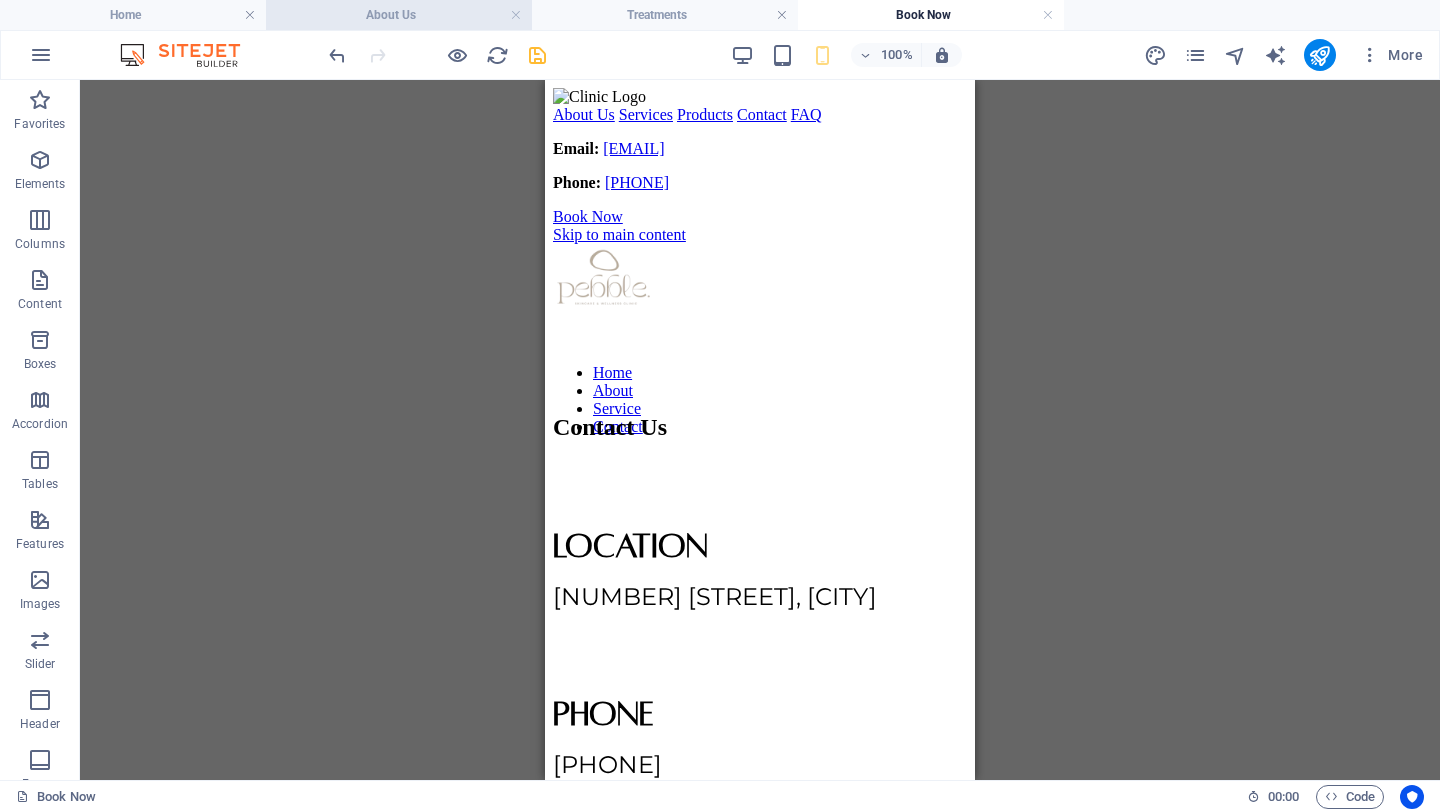 click on "About Us" at bounding box center [399, 15] 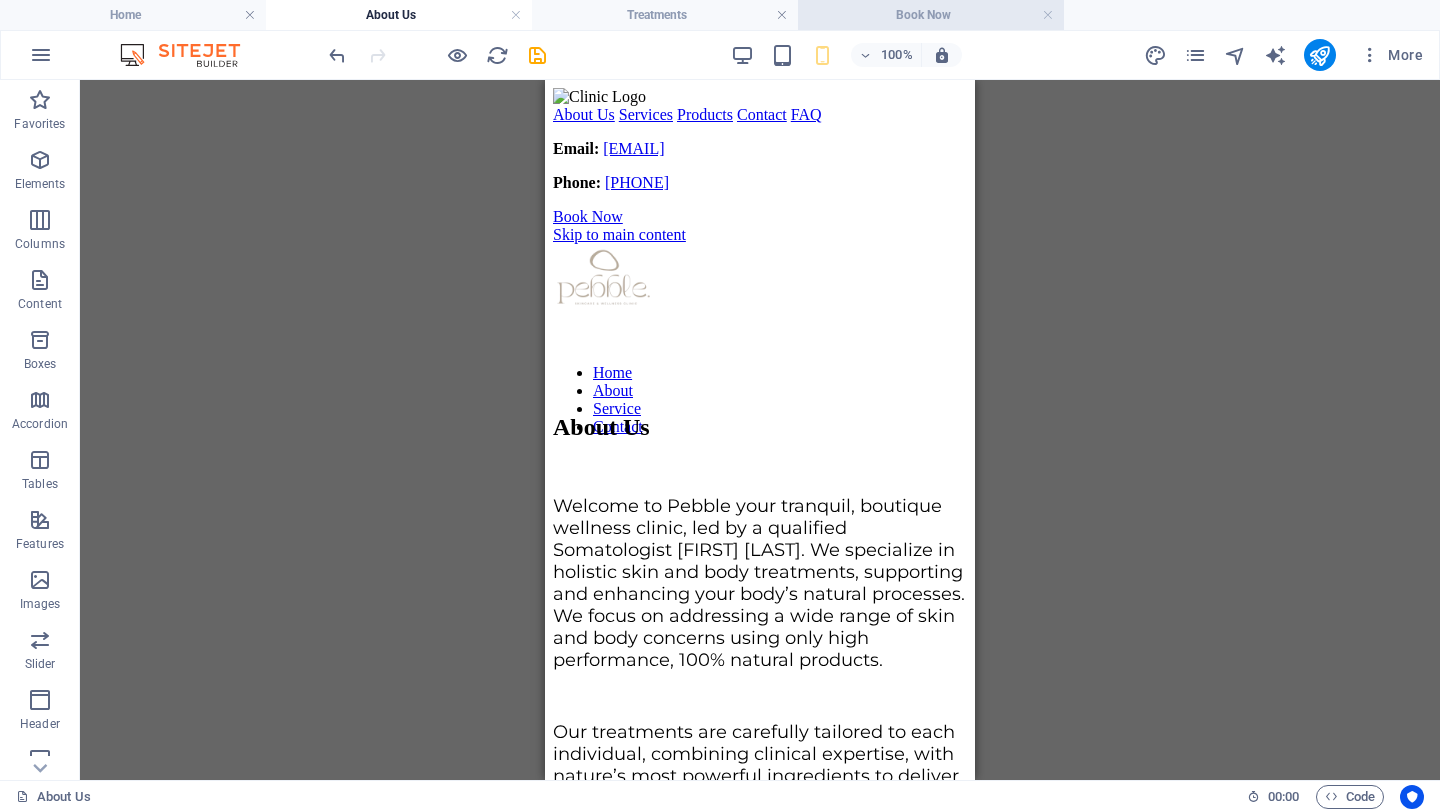 click on "Book Now" at bounding box center (931, 15) 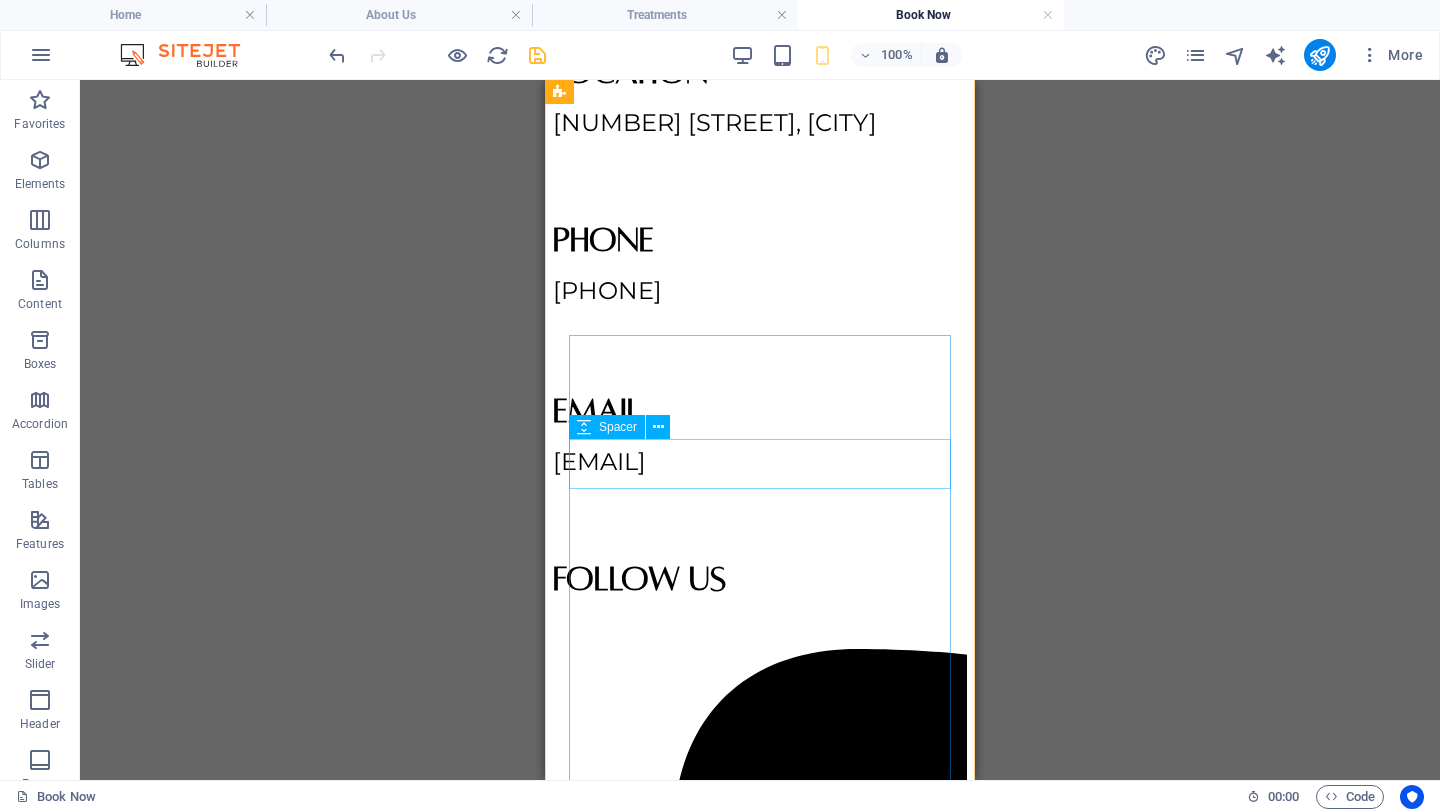 scroll, scrollTop: 590, scrollLeft: 0, axis: vertical 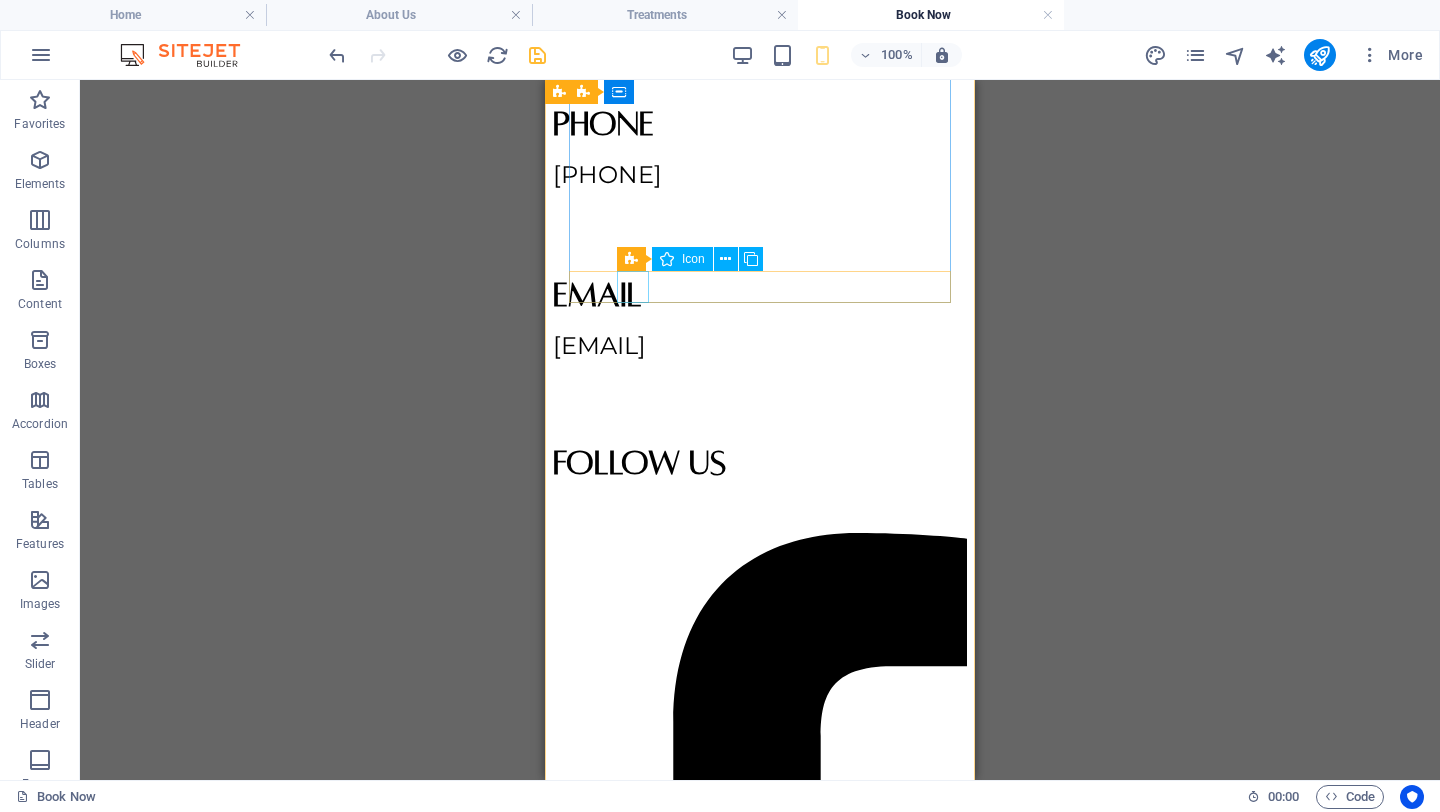 click at bounding box center (760, 1549) 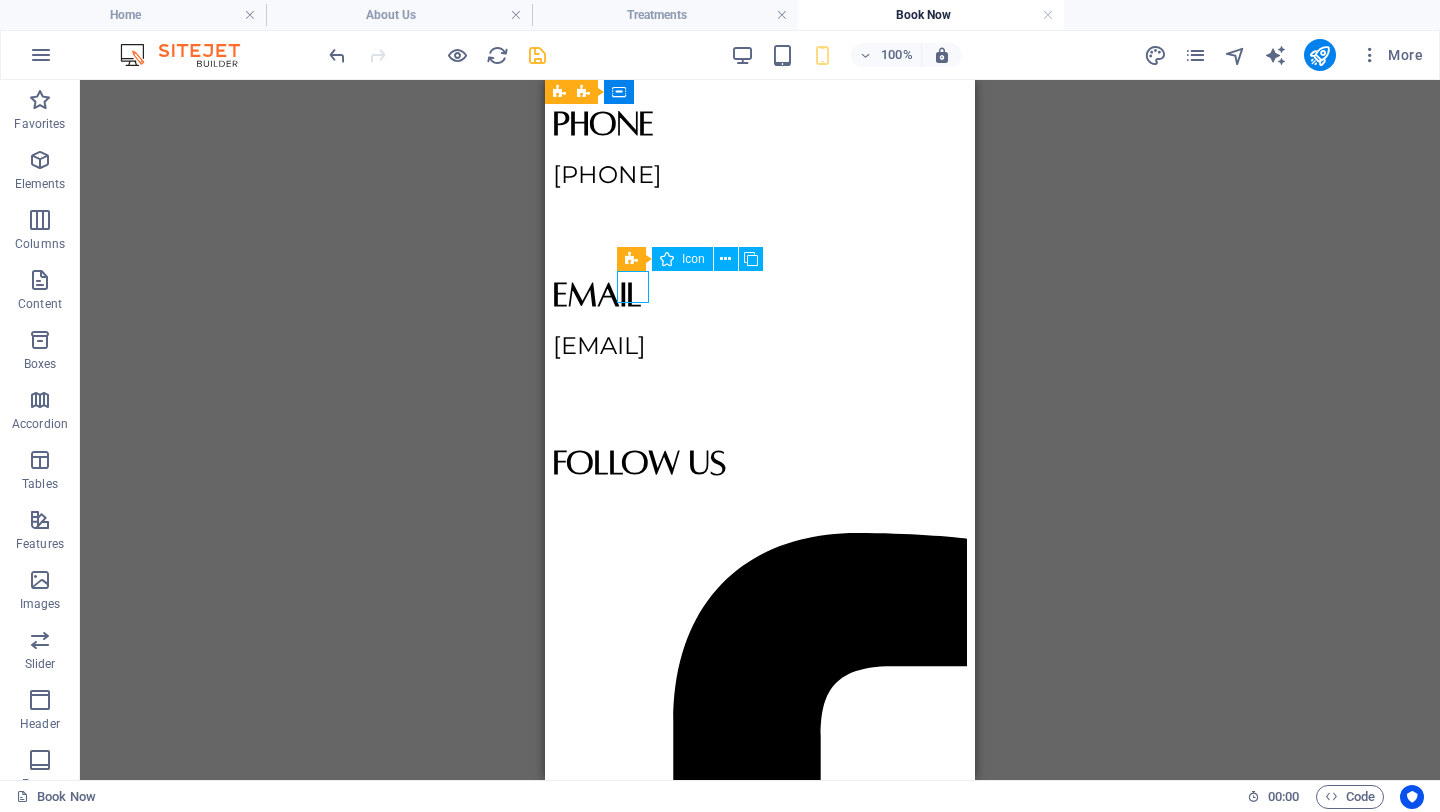 click at bounding box center (760, 1549) 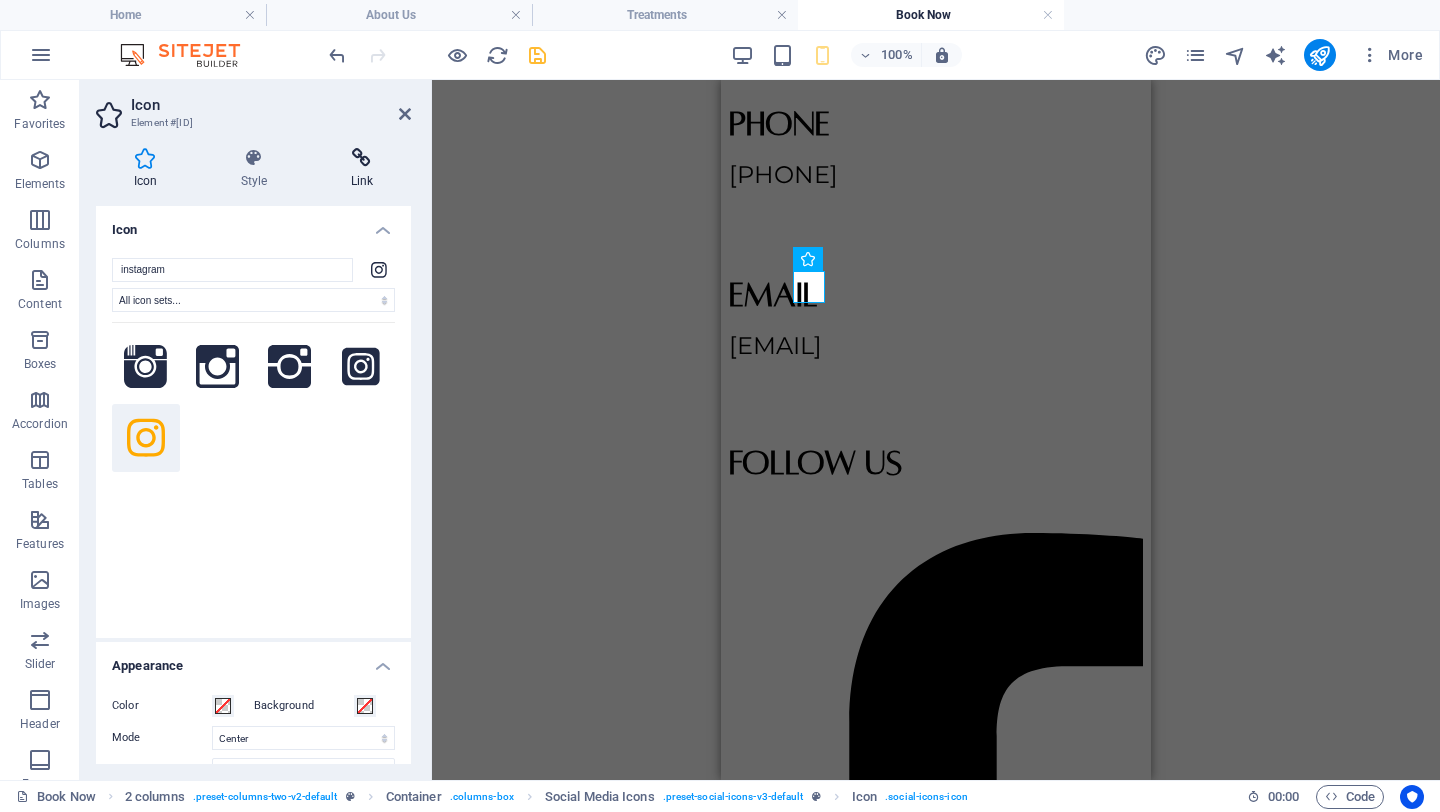 click on "Link" at bounding box center (362, 169) 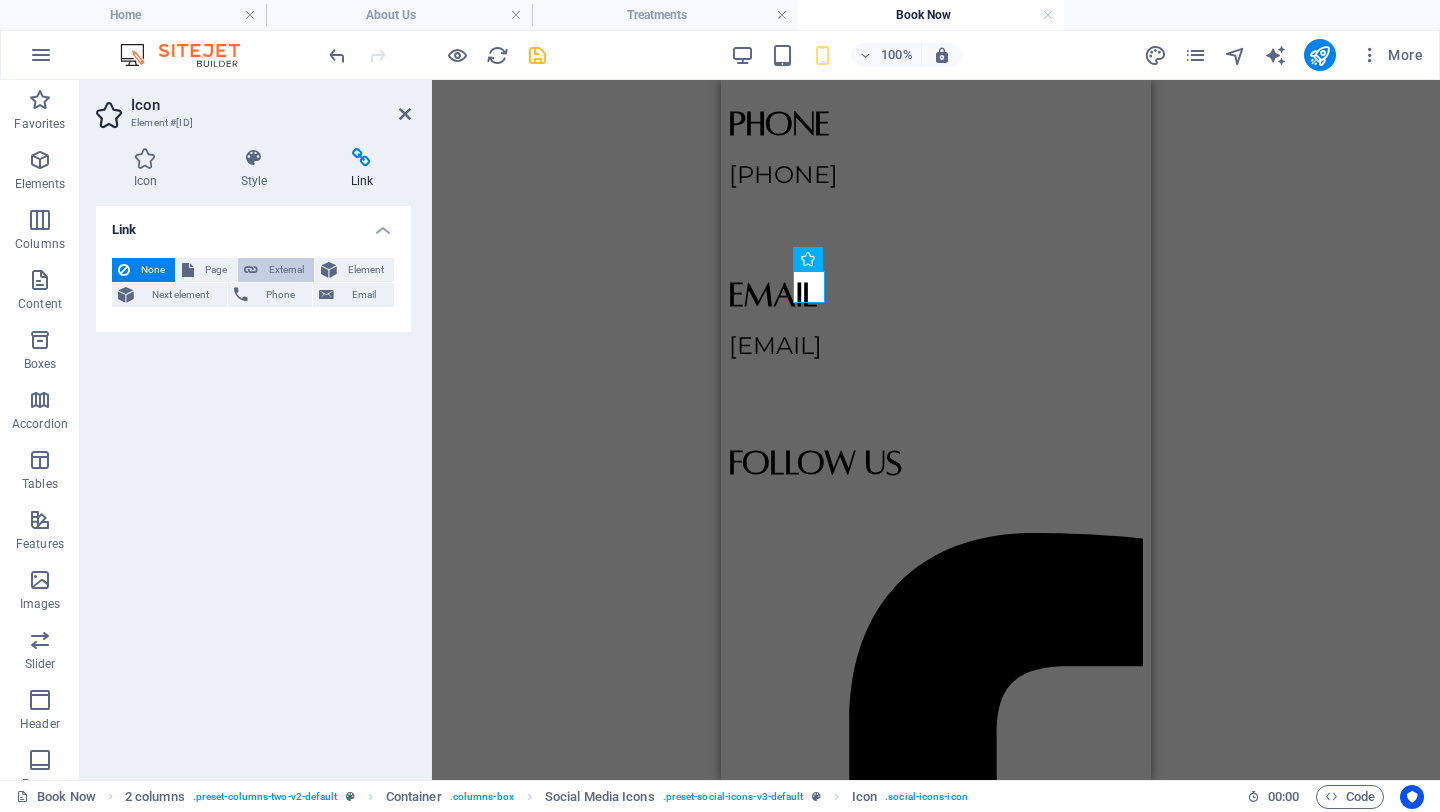 click on "External" at bounding box center (286, 270) 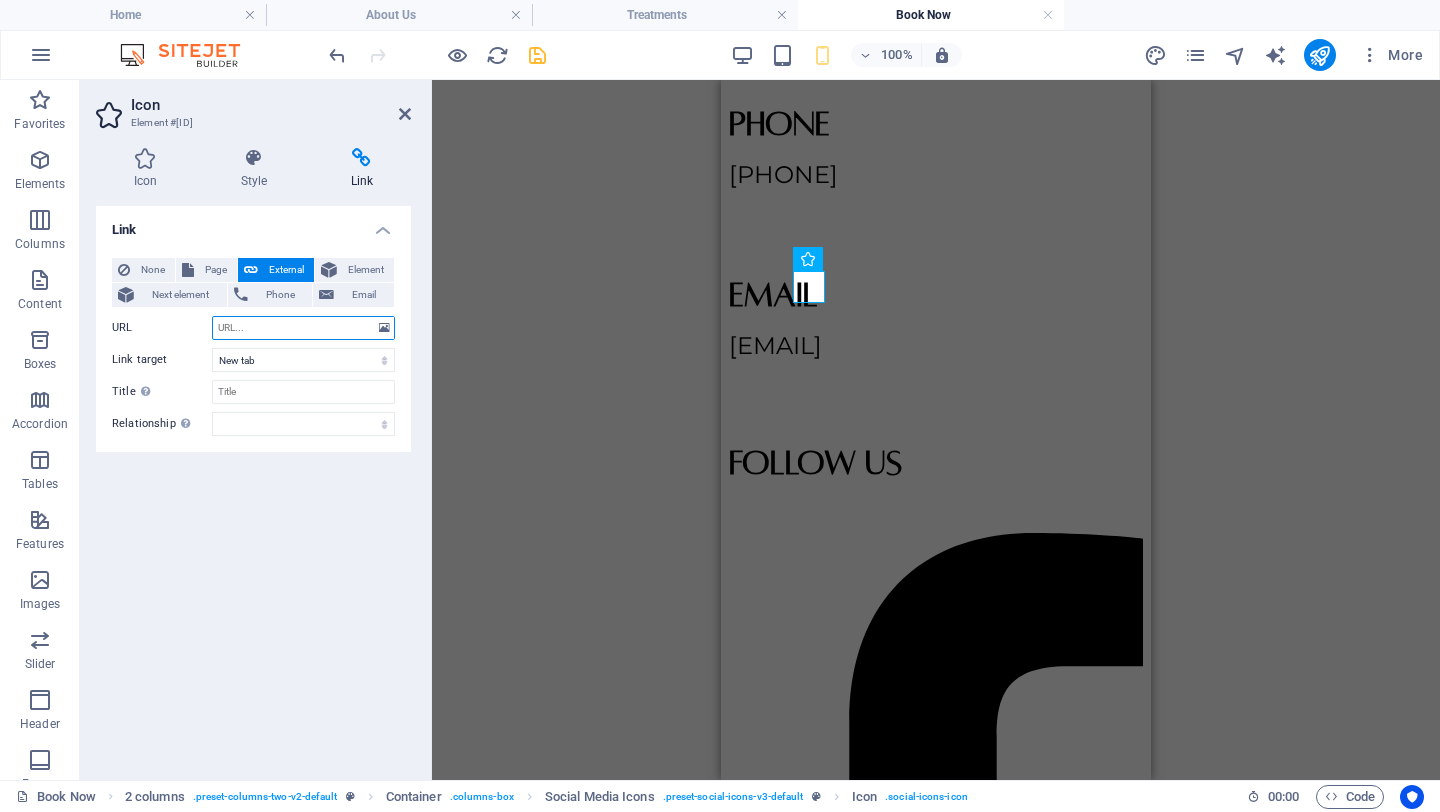 paste on "https://www.instagram.com/pebble_clinic?igsh=MTg2ZGIxc28xOTU0Mw==" 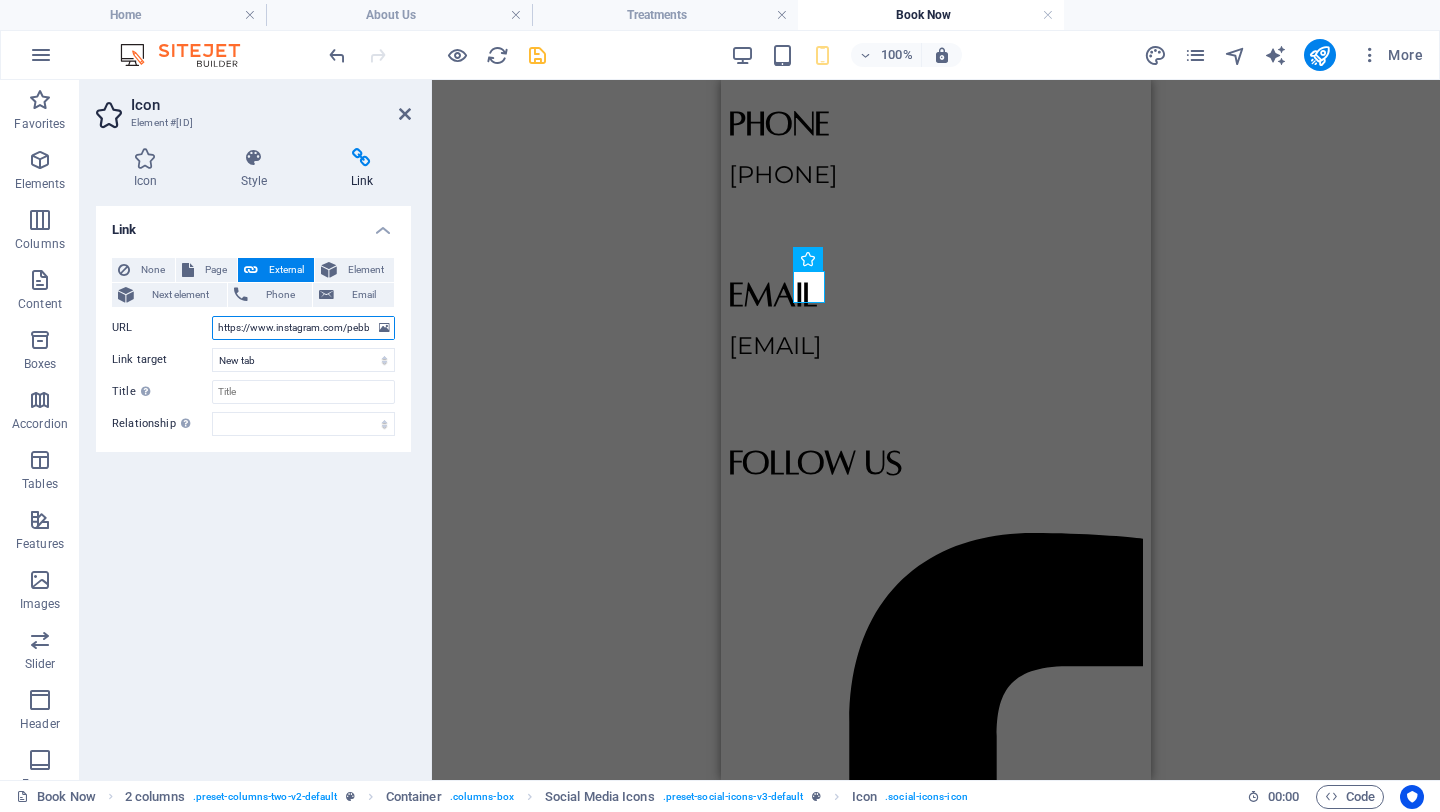 scroll, scrollTop: 0, scrollLeft: 182, axis: horizontal 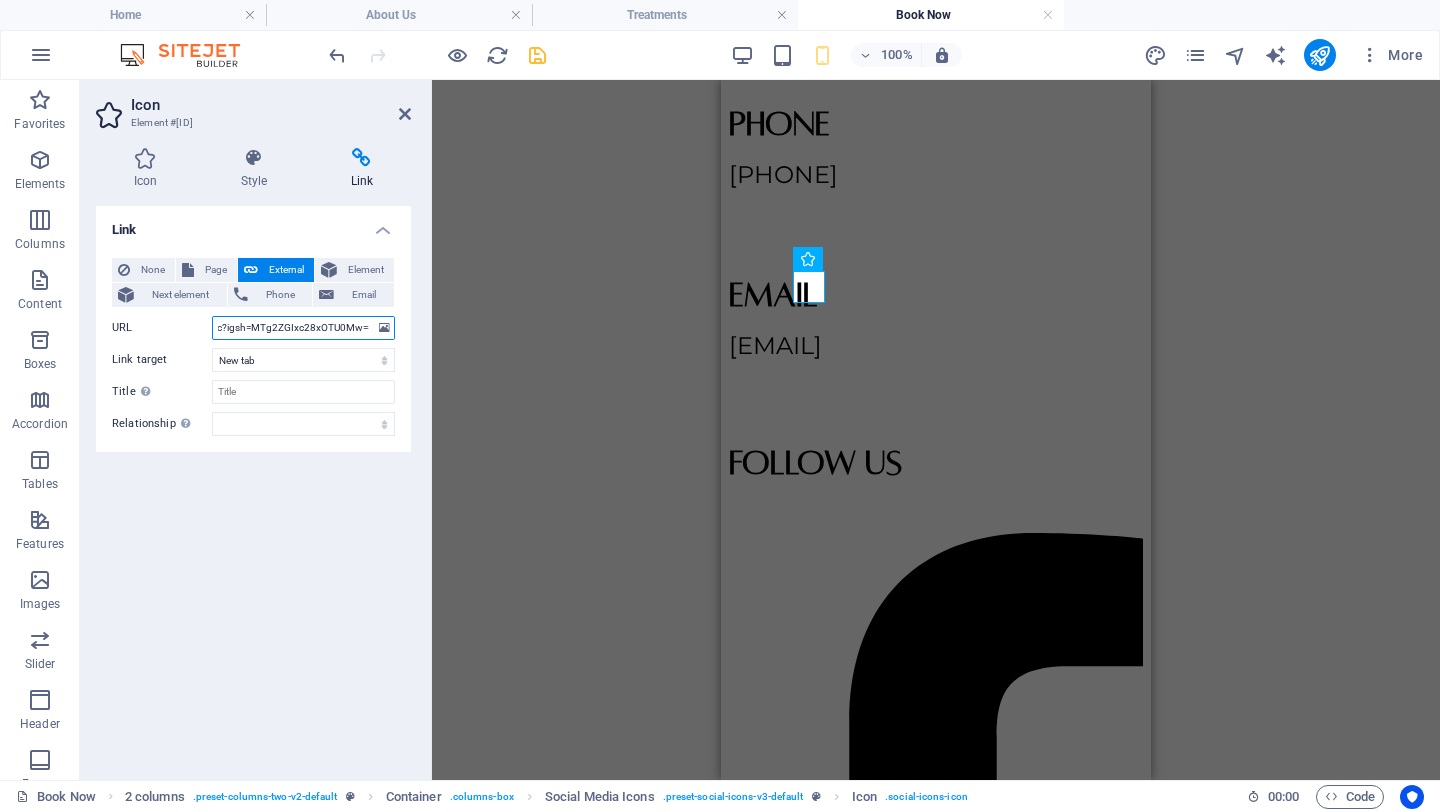 type on "https://www.instagram.com/pebble_clinic?igsh=MTg2ZGIxc28xOTU0Mw==" 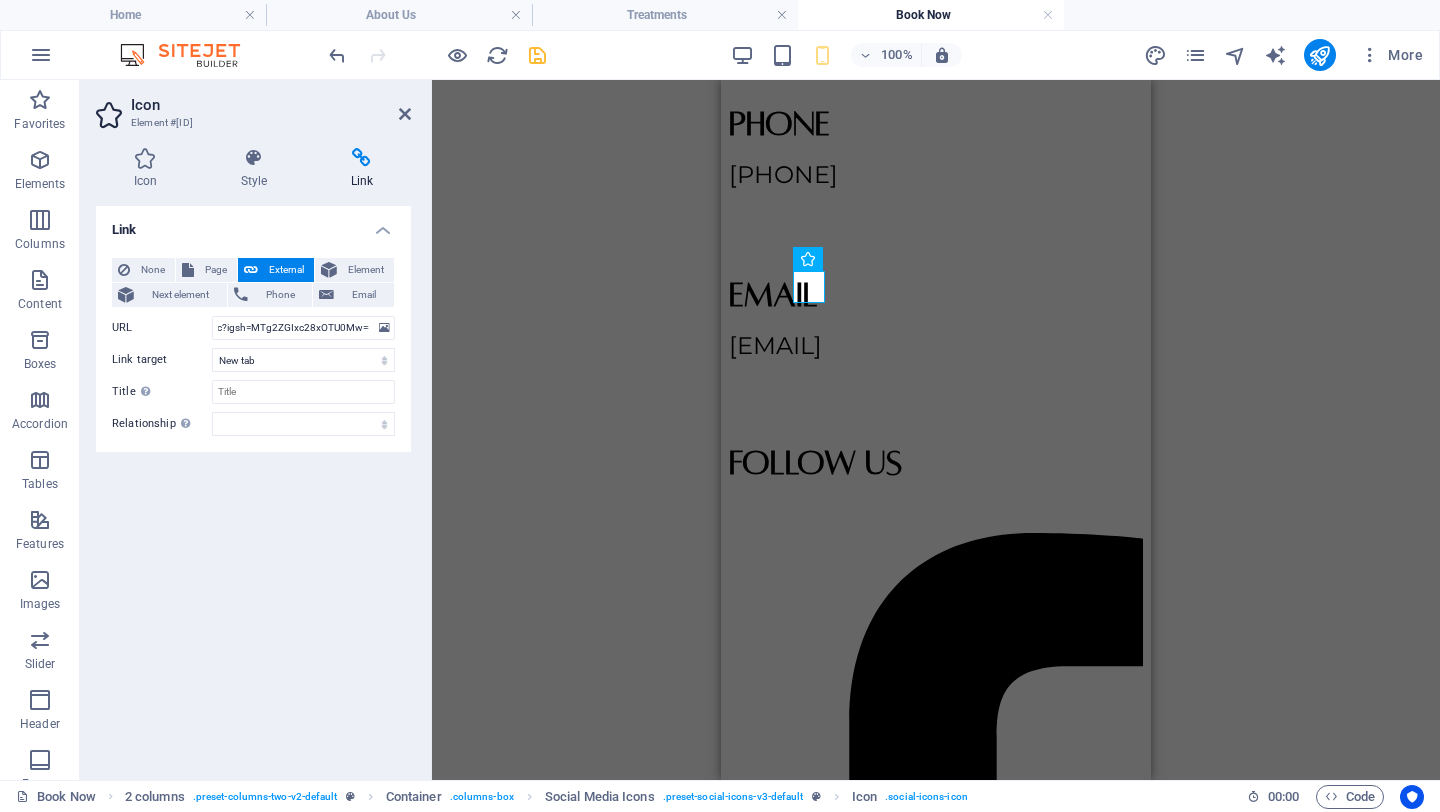 click on "Link None Page External Element Next element Phone Email Page Home About Us Treatments Book Now Element
URL https://www.instagram.com/pebble_clinic?igsh=MTg2ZGIxc28xOTU0Mw== Phone Email Link target New tab Same tab Overlay Title Additional link description, should not be the same as the link text. The title is most often shown as a tooltip text when the mouse moves over the element. Leave empty if uncertain. Relationship Sets the  relationship of this link to the link target . For example, the value "nofollow" instructs search engines not to follow the link. Can be left empty. alternate author bookmark external help license next nofollow noreferrer noopener prev search tag" at bounding box center [253, 485] 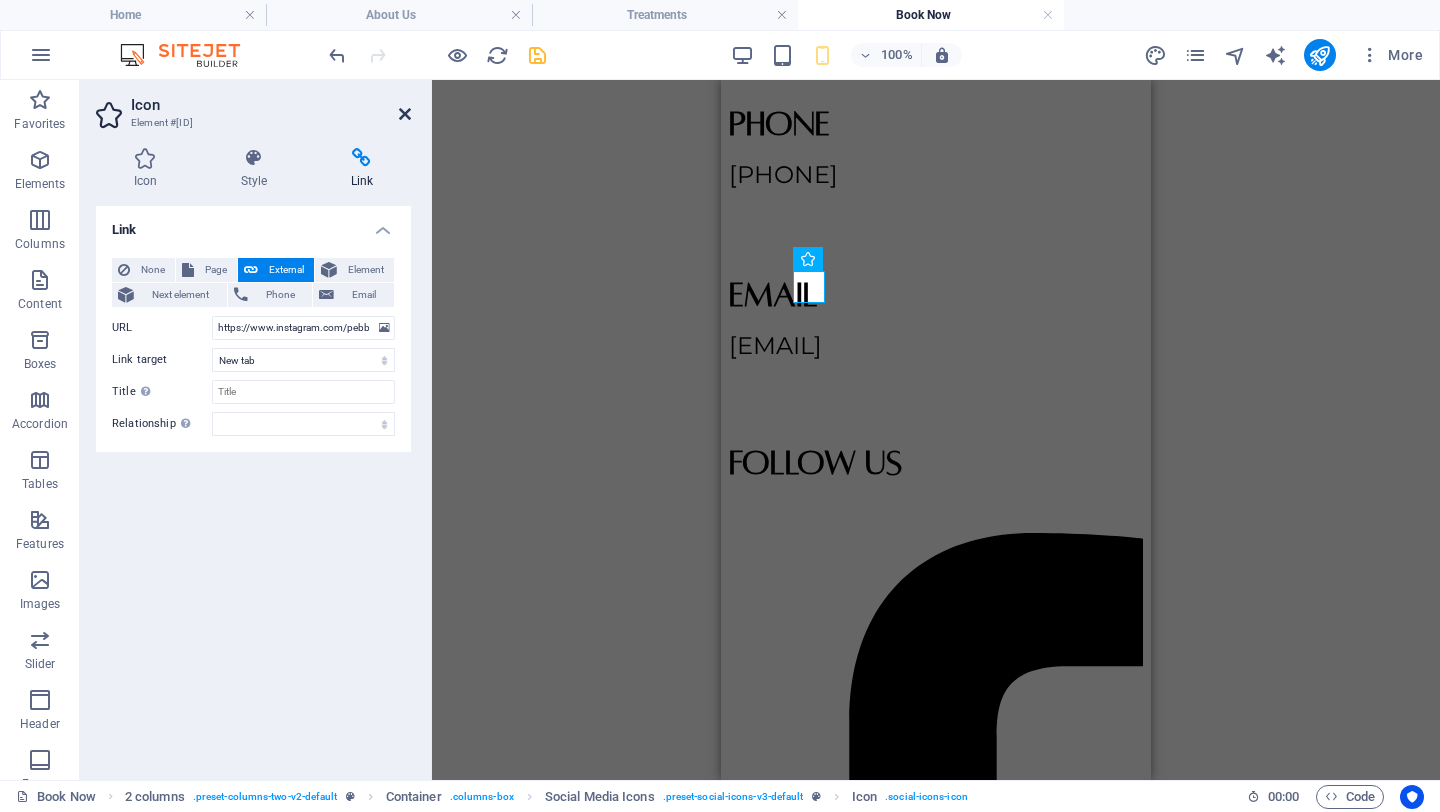 click at bounding box center [405, 114] 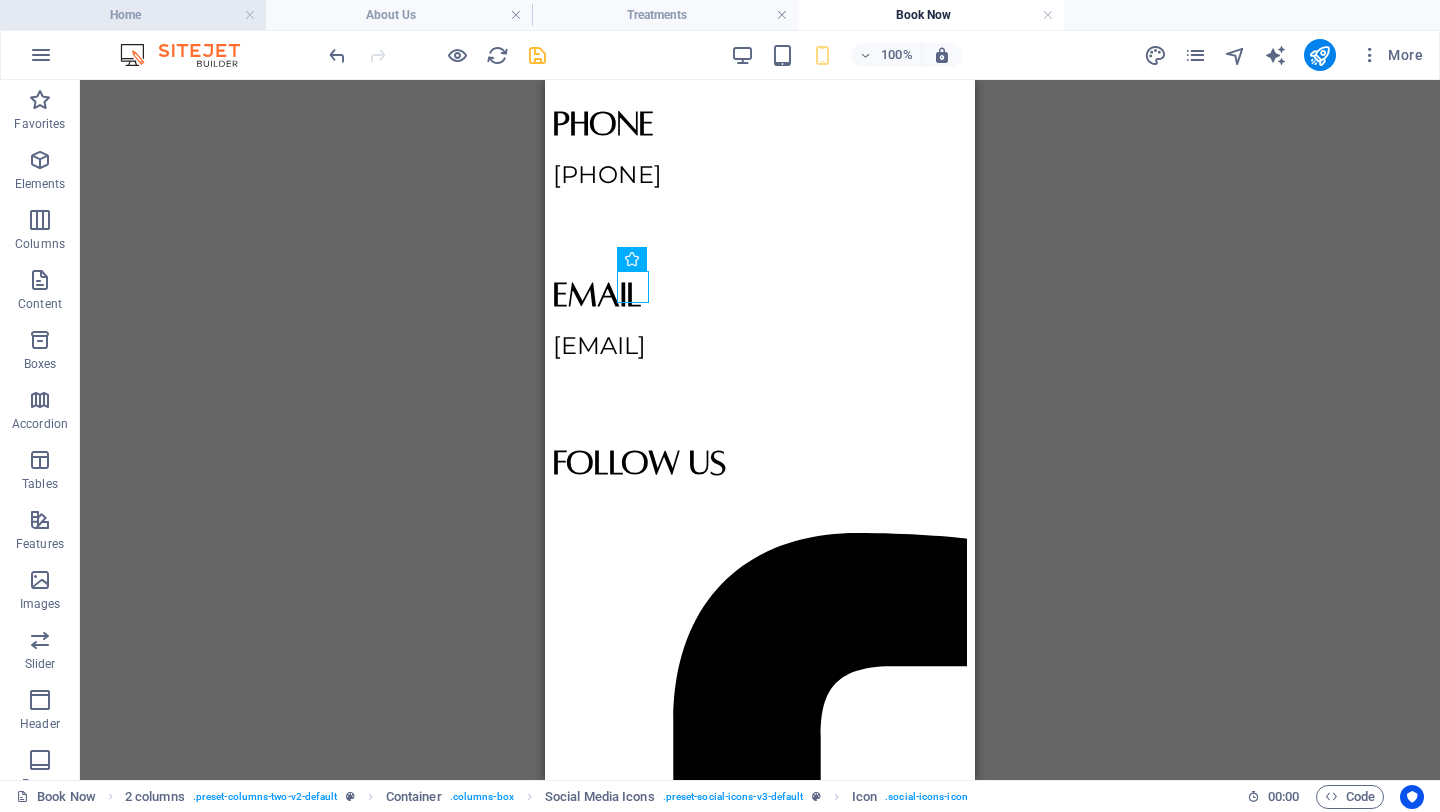 click on "Home" at bounding box center [133, 15] 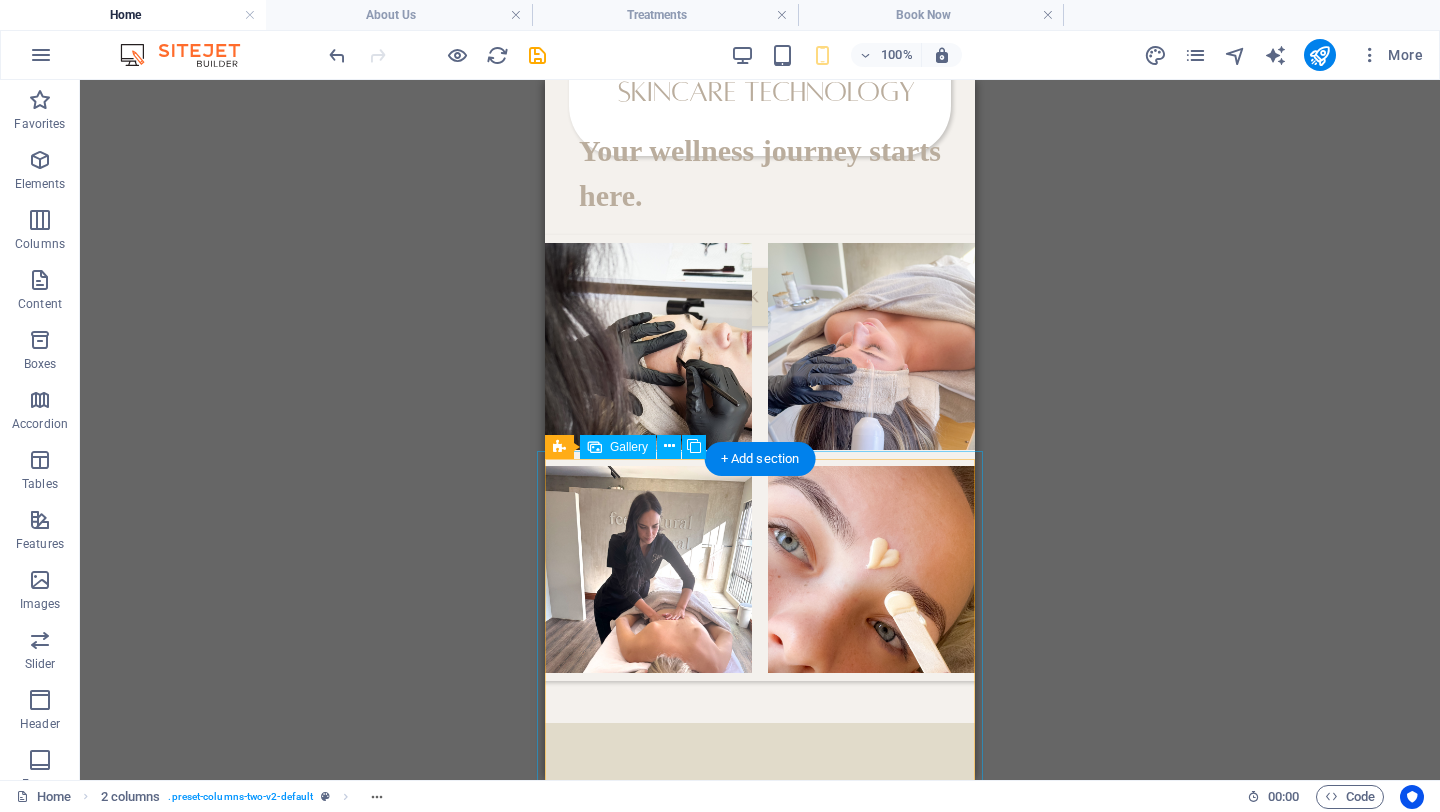 scroll, scrollTop: 4187, scrollLeft: 0, axis: vertical 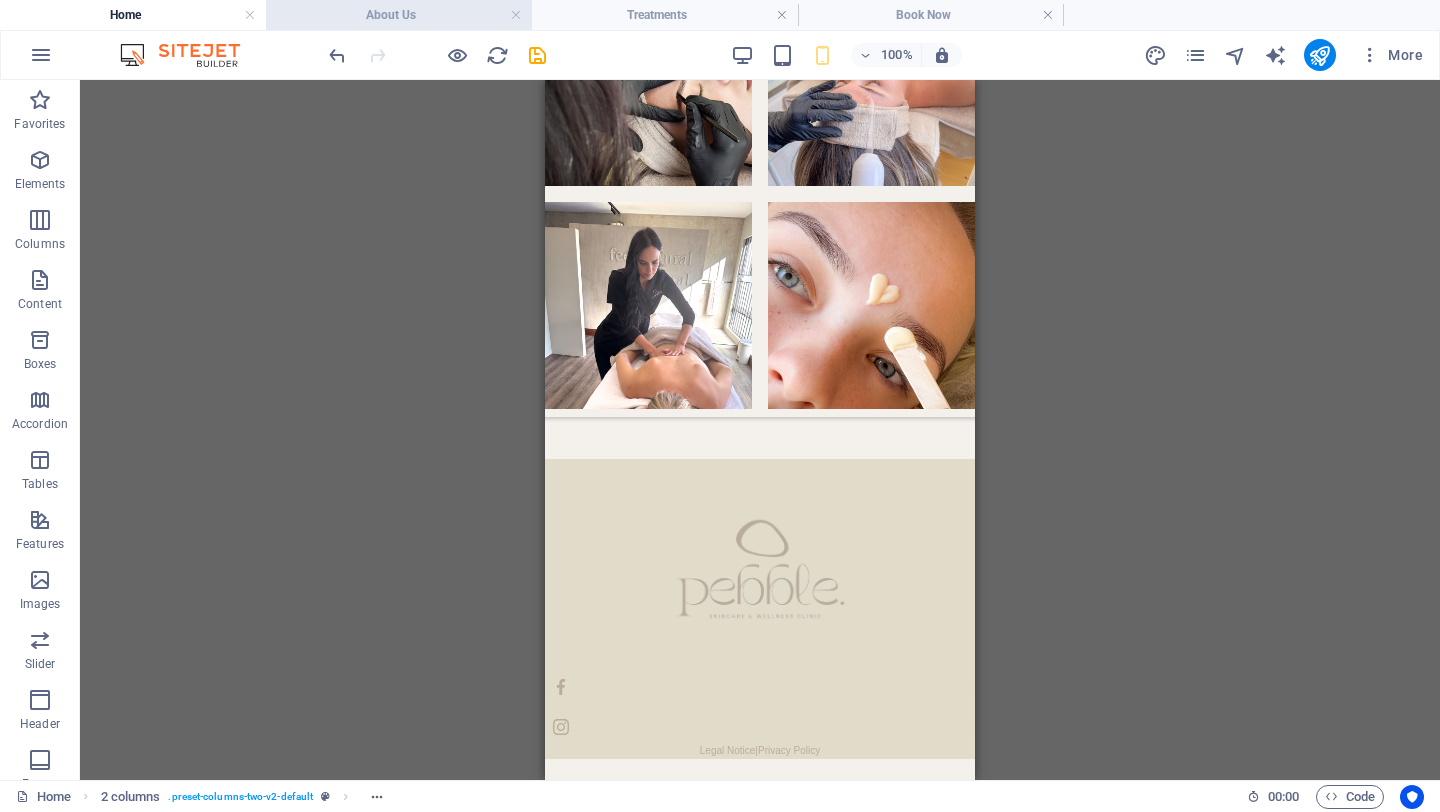 click on "About Us" at bounding box center [399, 15] 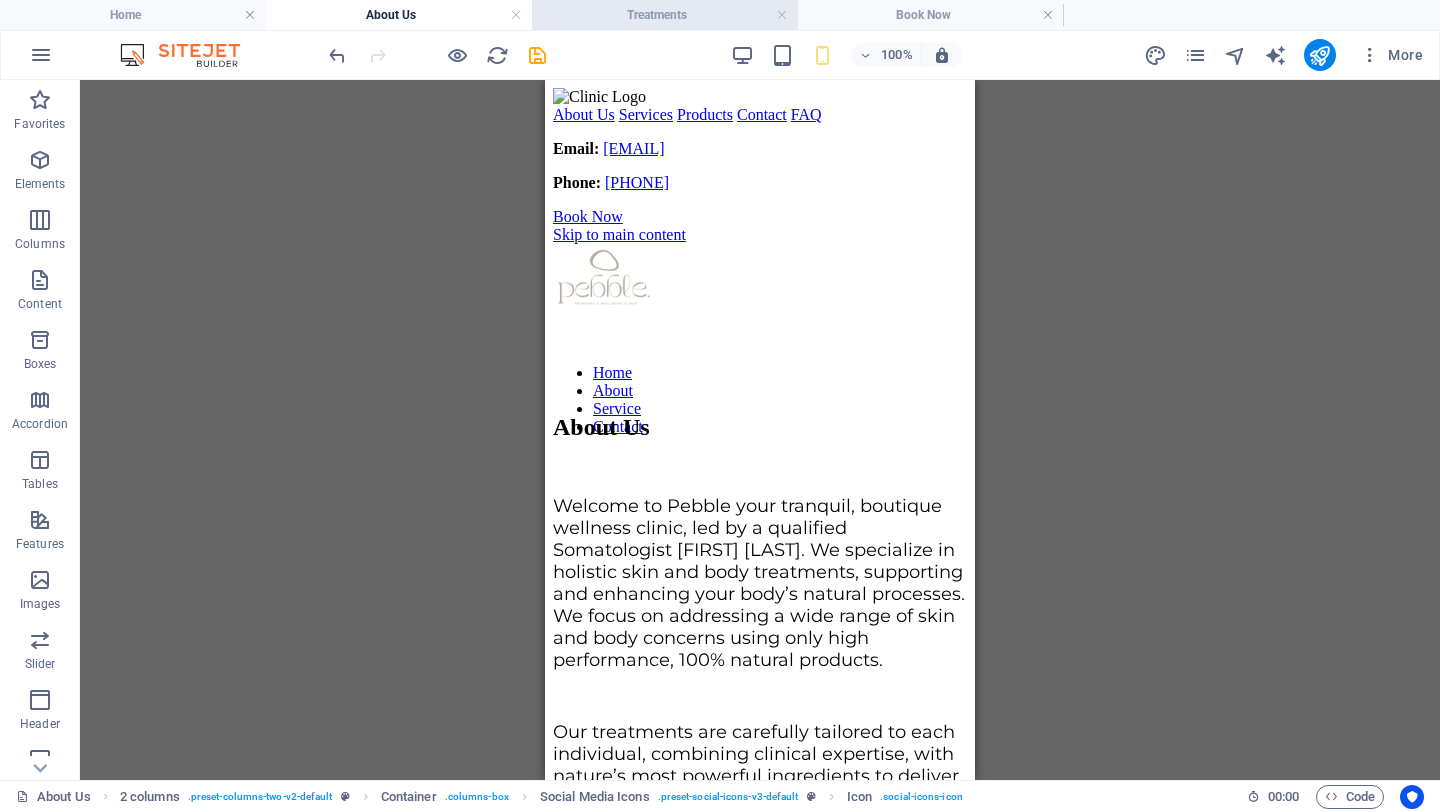 click on "Treatments" at bounding box center (665, 15) 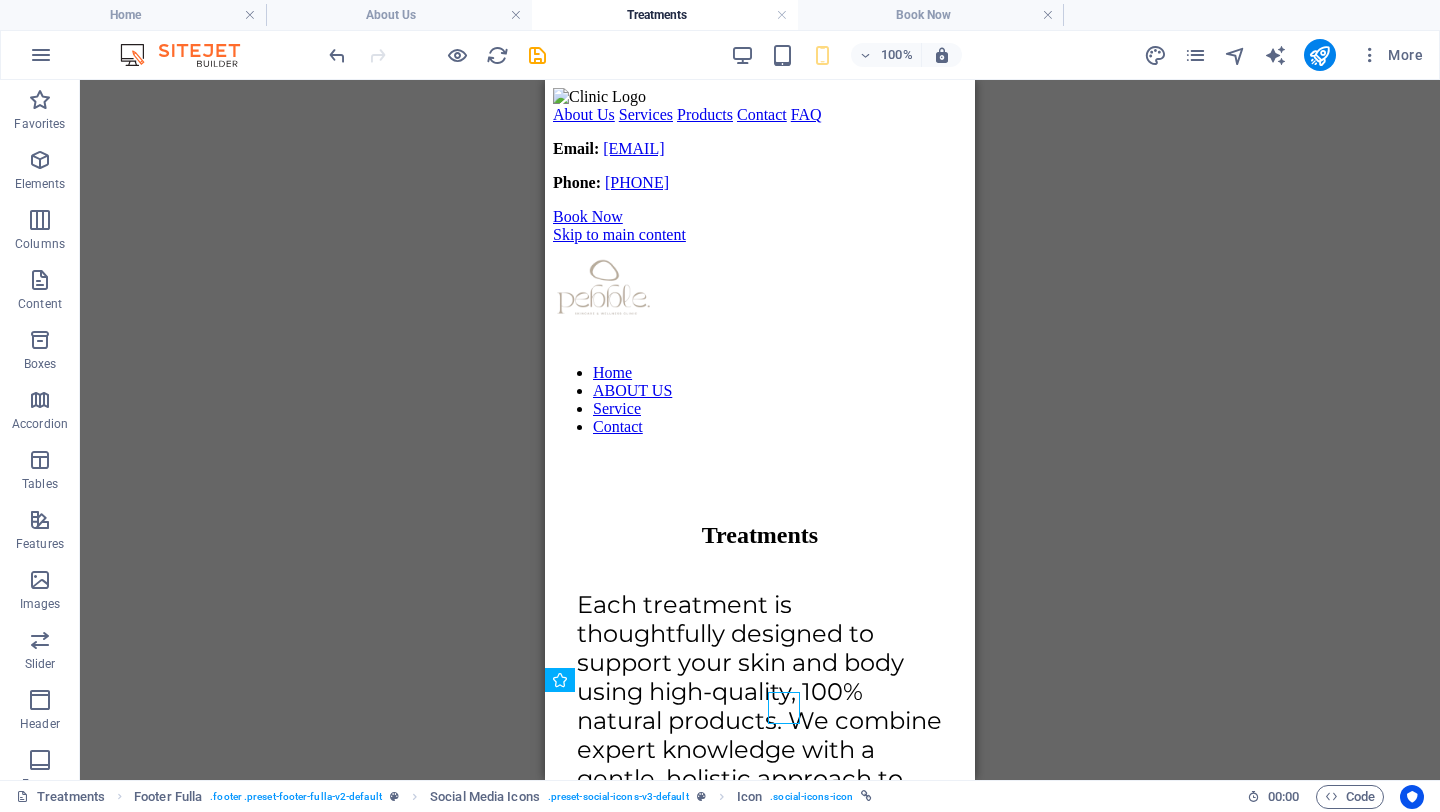 scroll, scrollTop: 19635, scrollLeft: 0, axis: vertical 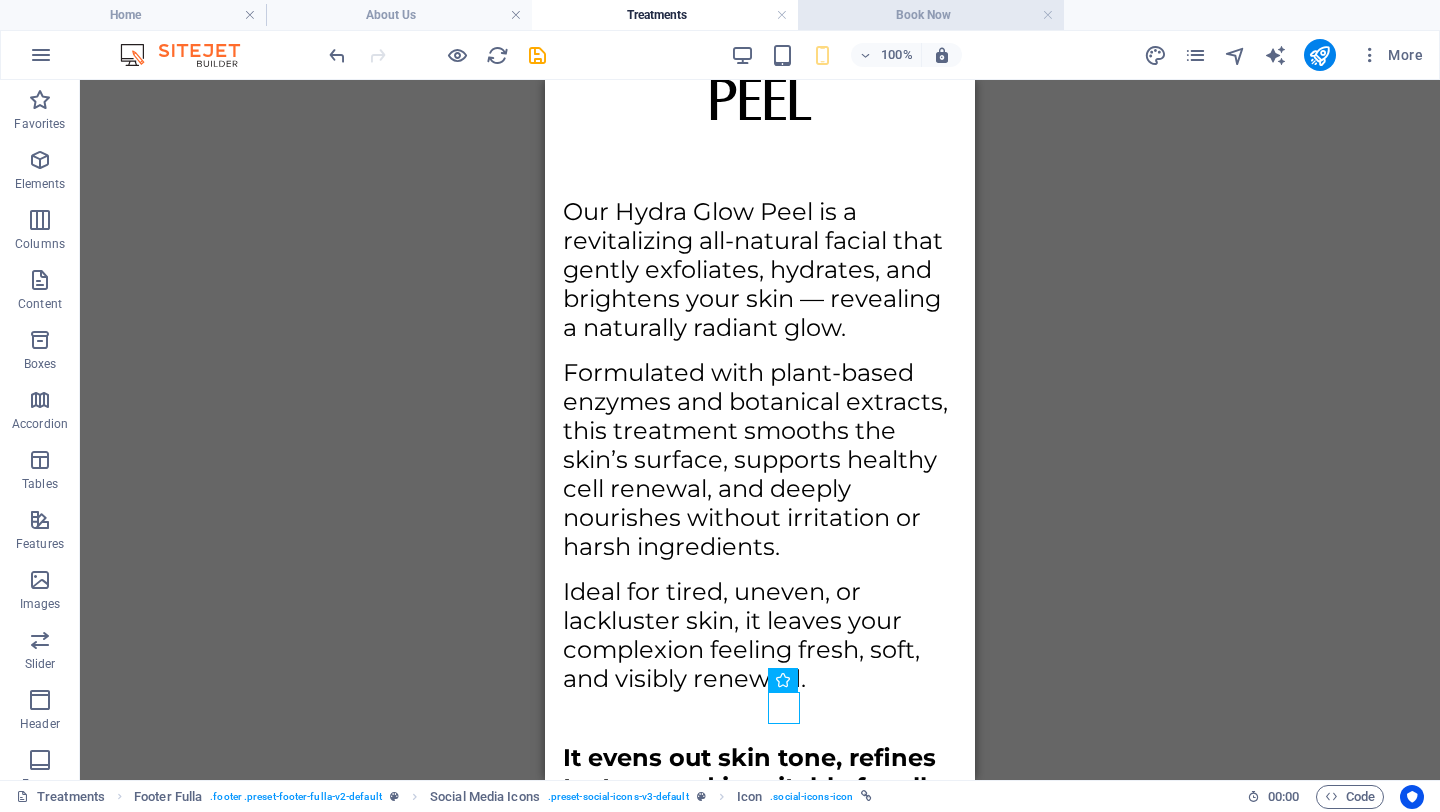 click on "Book Now" at bounding box center [931, 15] 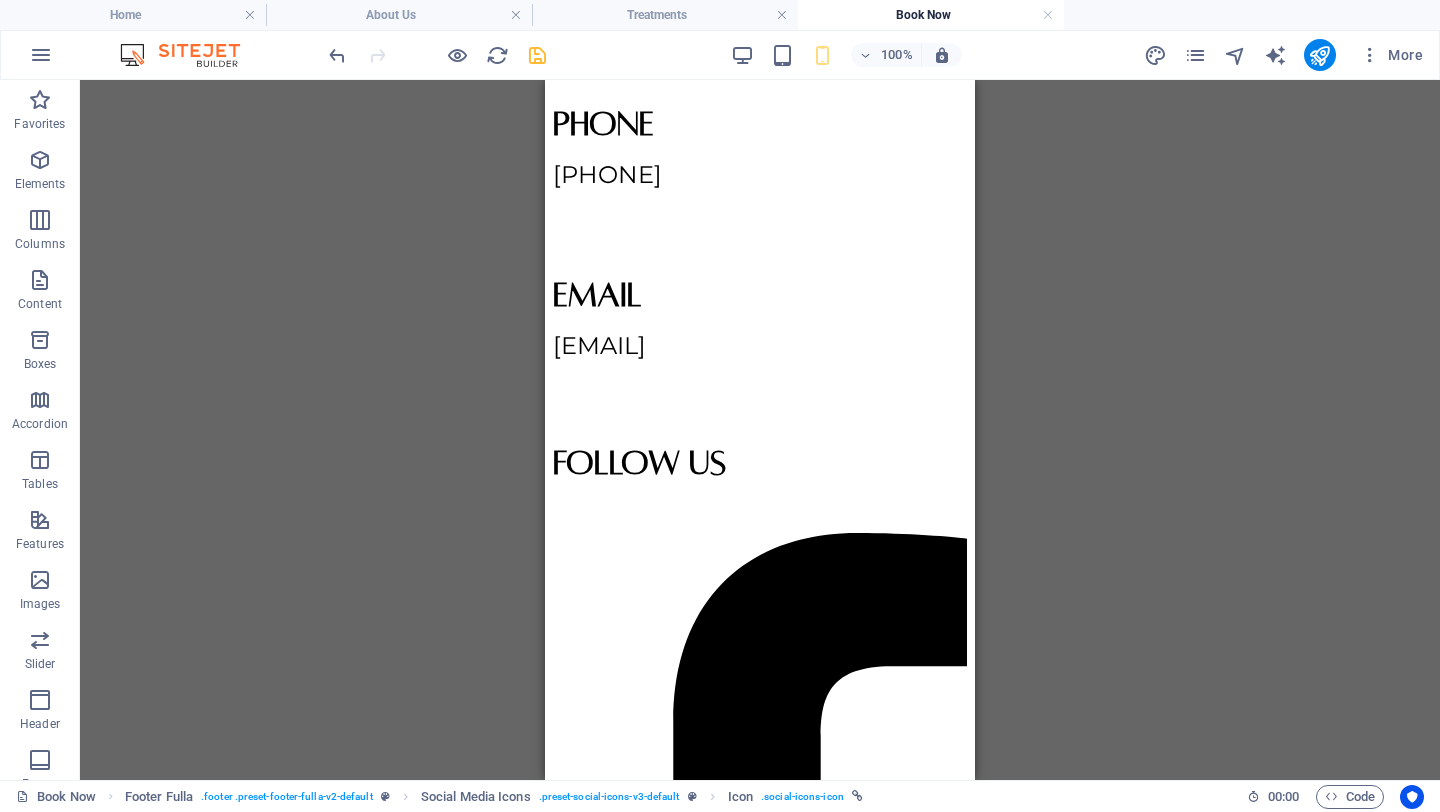 scroll, scrollTop: 0, scrollLeft: 0, axis: both 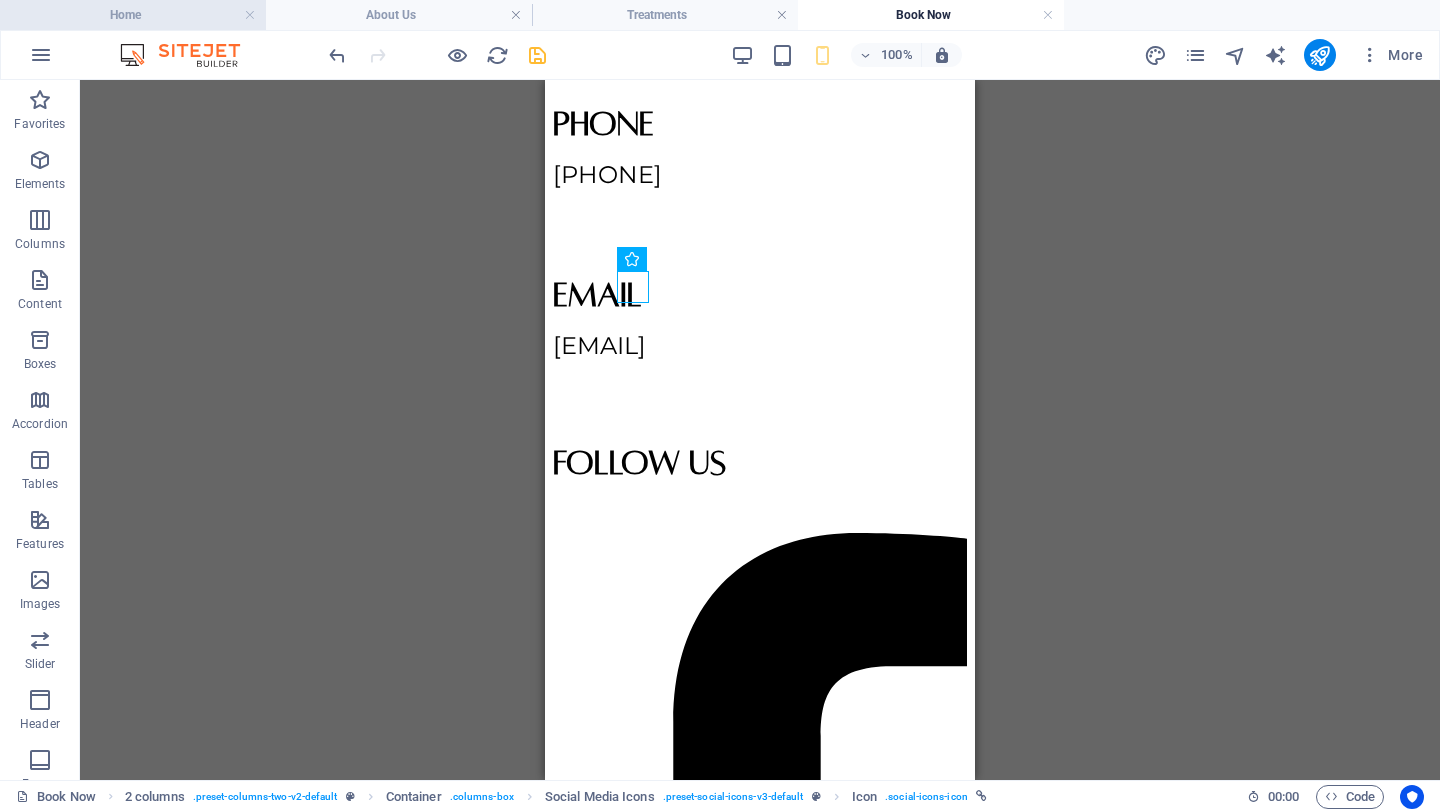 click on "Home" at bounding box center [133, 15] 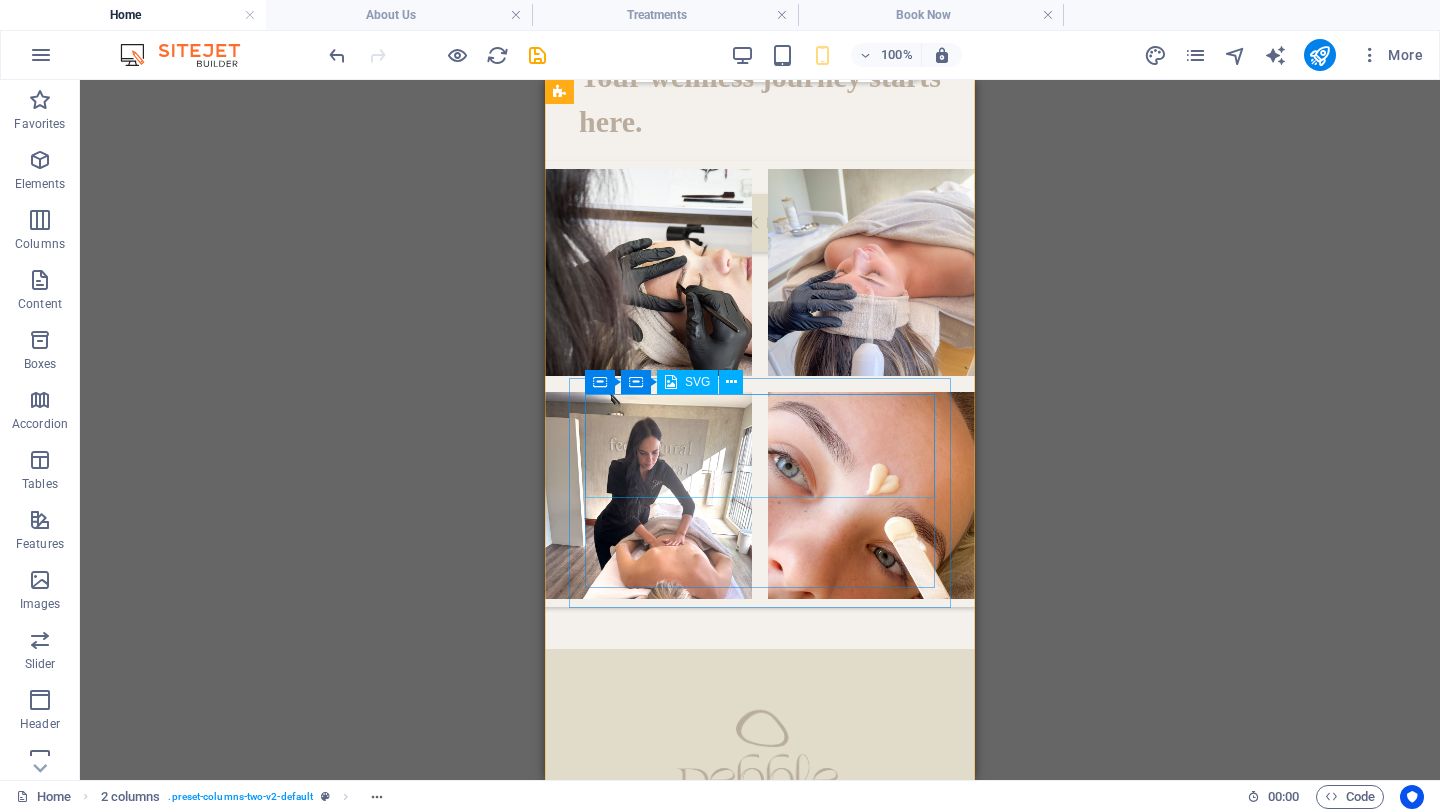 scroll, scrollTop: 4187, scrollLeft: 0, axis: vertical 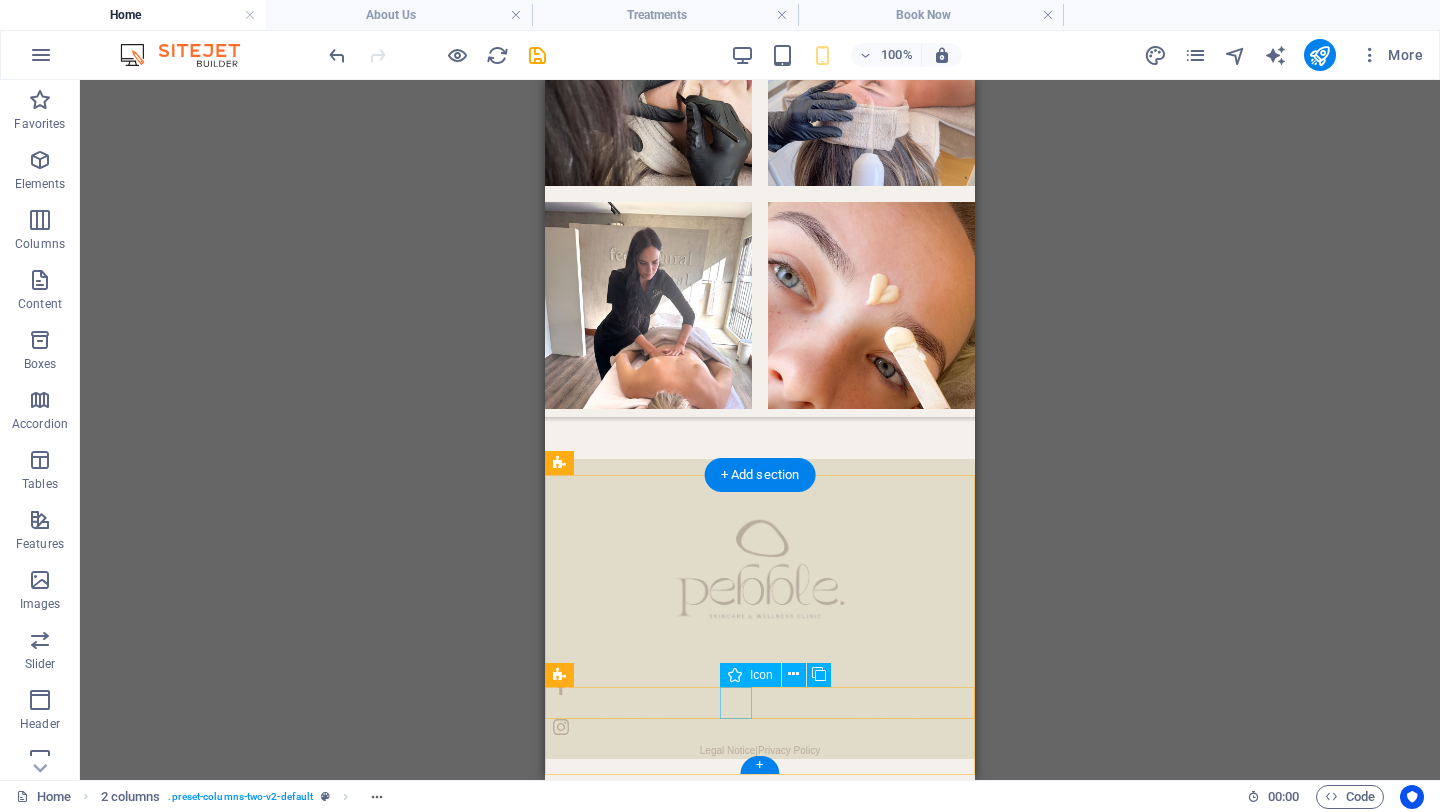 click at bounding box center [760, 687] 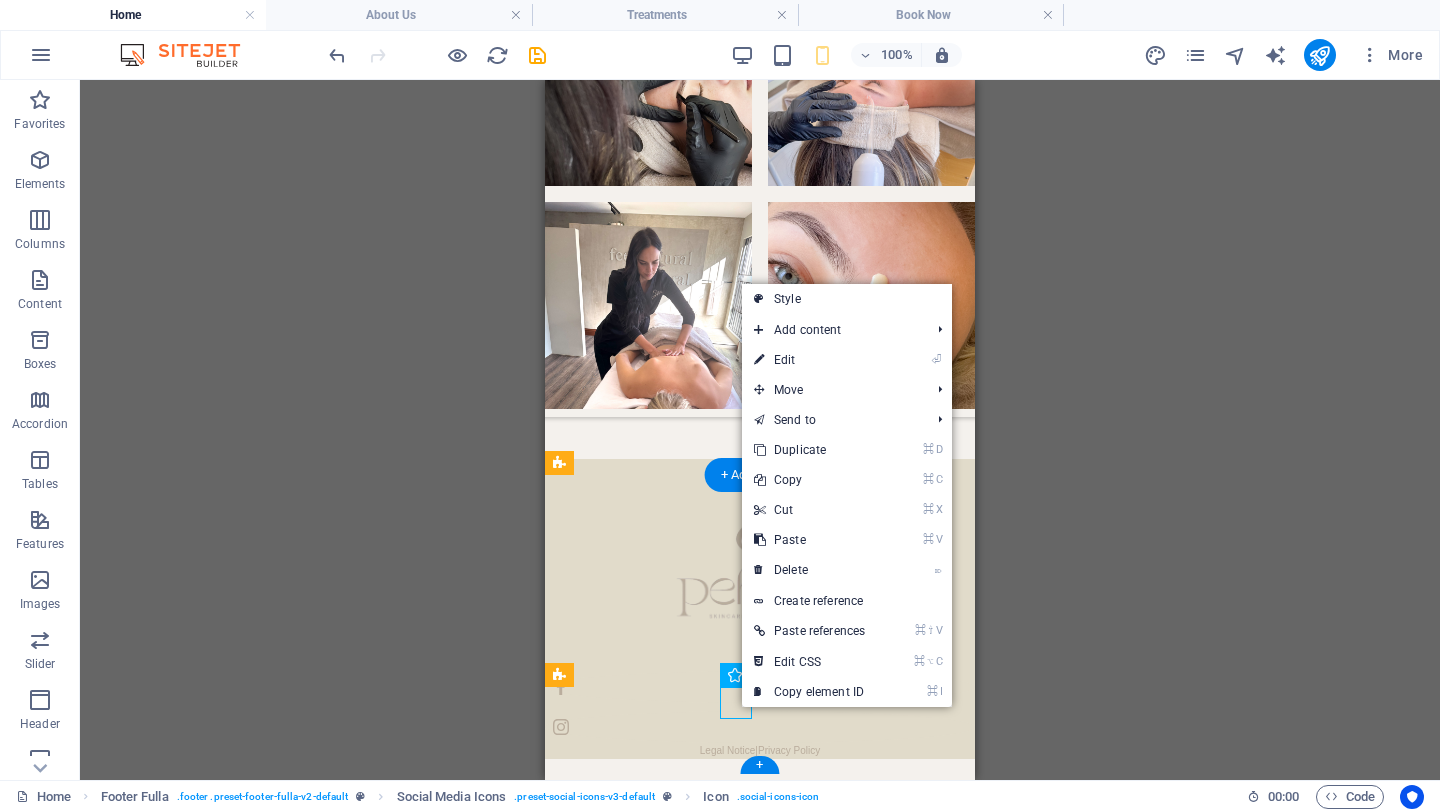 click at bounding box center [760, 687] 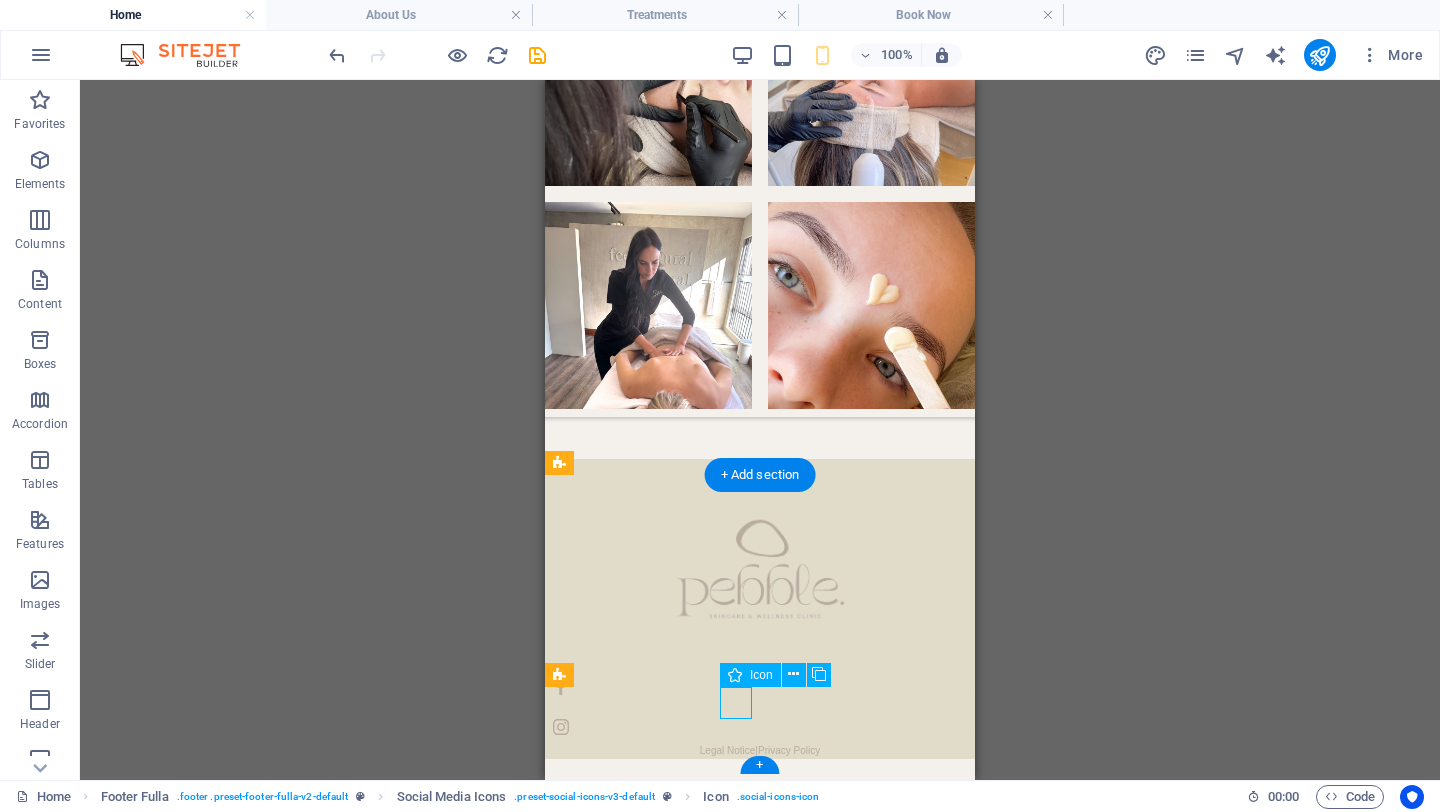click at bounding box center [760, 687] 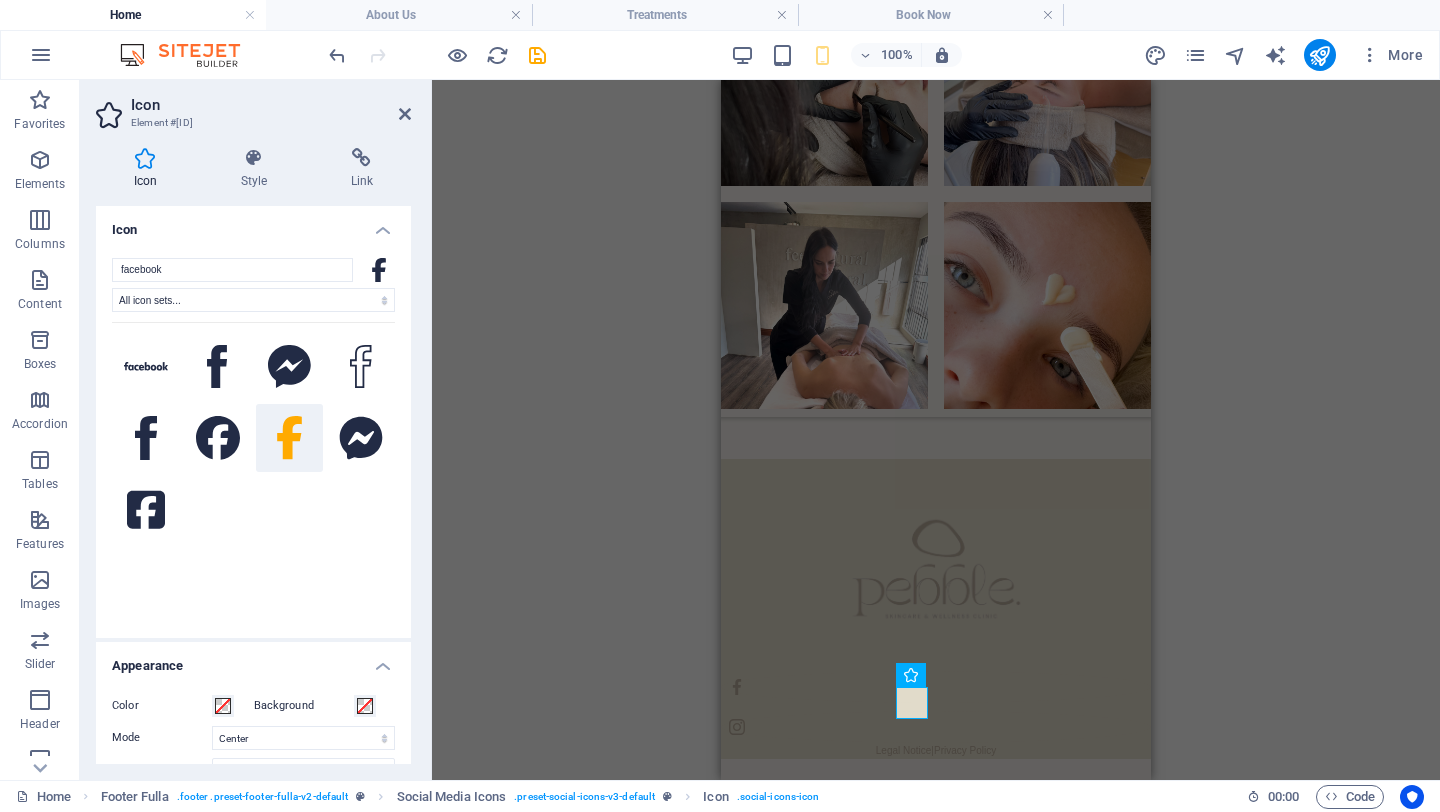 click on "Icon Style Link Icon facebook All icon sets... IcoFont Ionicons FontAwesome Brands FontAwesome Duotone FontAwesome Solid FontAwesome Regular FontAwesome Light FontAwesome Thin FontAwesome Sharp Solid FontAwesome Sharp Regular FontAwesome Sharp Light FontAwesome Sharp Thin Appearance Color Background Mode Scale Left Center Right Width Default auto px rem % em vh vw Height Default auto px rem em vh vw Padding Default px rem % em vh vw Stroke width Default px rem % em vh vw Stroke color Overflow Alignment Alignment Shadow Default None Outside Color X offset 0 px rem vh vw Y offset 0 px rem vh vw Blur 0 px rem % vh vw Text Alternative text The alternative text is used by devices that cannot display images (e.g. image search engines) and should be added to every image to improve website accessibility. Social Media Icons Element Layout How this element expands within the layout (Flexbox). Size Default auto px % 1/1 1/2 1/3 1/4 1/5 1/6 1/7 1/8 1/9 1/10 Grow Shrink Order Container layout Visible Visible Opacity 100 %" at bounding box center [253, 456] 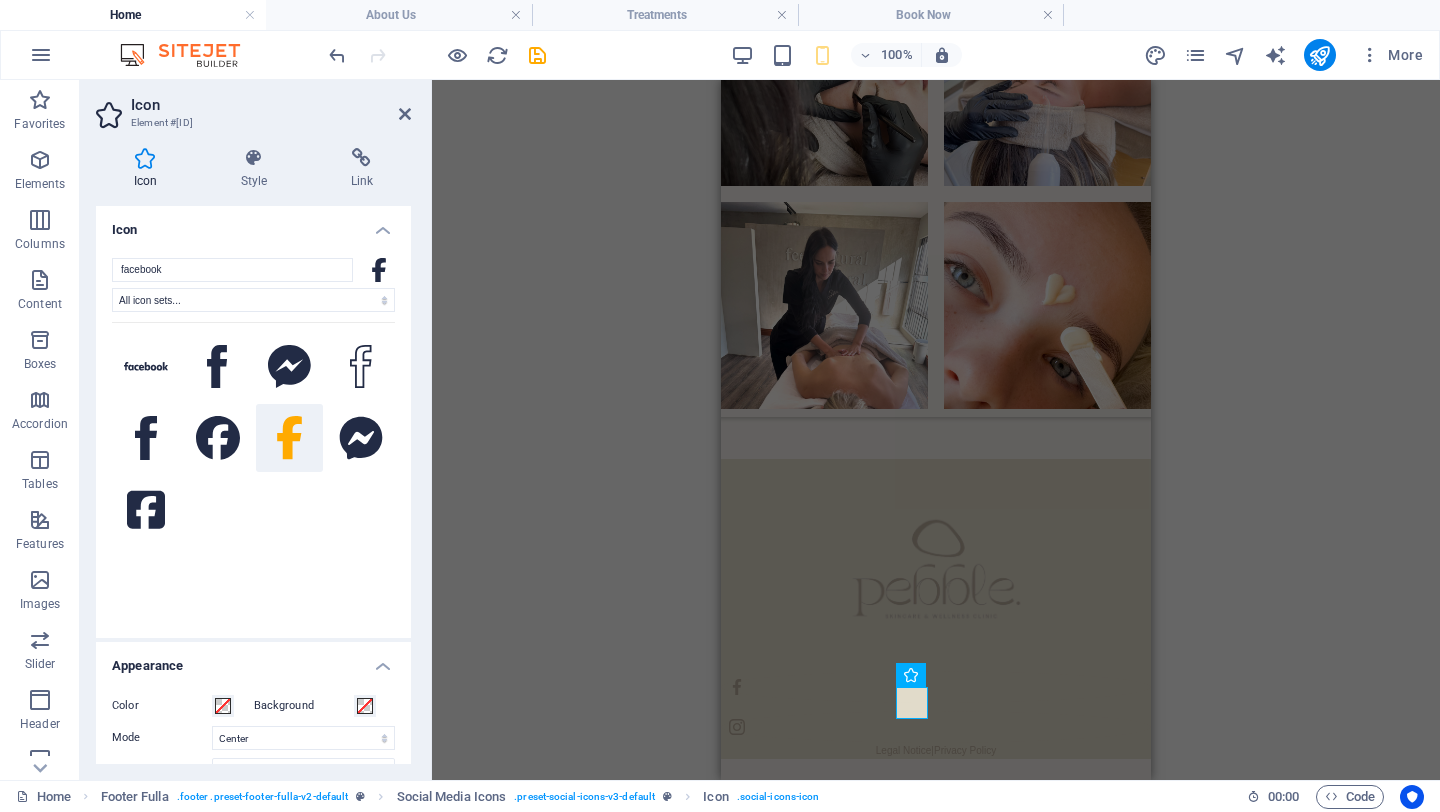 click on "Icon Style Link Icon facebook All icon sets... IcoFont Ionicons FontAwesome Brands FontAwesome Duotone FontAwesome Solid FontAwesome Regular FontAwesome Light FontAwesome Thin FontAwesome Sharp Solid FontAwesome Sharp Regular FontAwesome Sharp Light FontAwesome Sharp Thin Appearance Color Background Mode Scale Left Center Right Width Default auto px rem % em vh vw Height Default auto px rem em vh vw Padding Default px rem % em vh vw Stroke width Default px rem % em vh vw Stroke color Overflow Alignment Alignment Shadow Default None Outside Color X offset 0 px rem vh vw Y offset 0 px rem vh vw Blur 0 px rem % vh vw Text Alternative text The alternative text is used by devices that cannot display images (e.g. image search engines) and should be added to every image to improve website accessibility. Social Media Icons Element Layout How this element expands within the layout (Flexbox). Size Default auto px % 1/1 1/2 1/3 1/4 1/5 1/6 1/7 1/8 1/9 1/10 Grow Shrink Order Container layout Visible Visible Opacity 100 %" at bounding box center [253, 456] 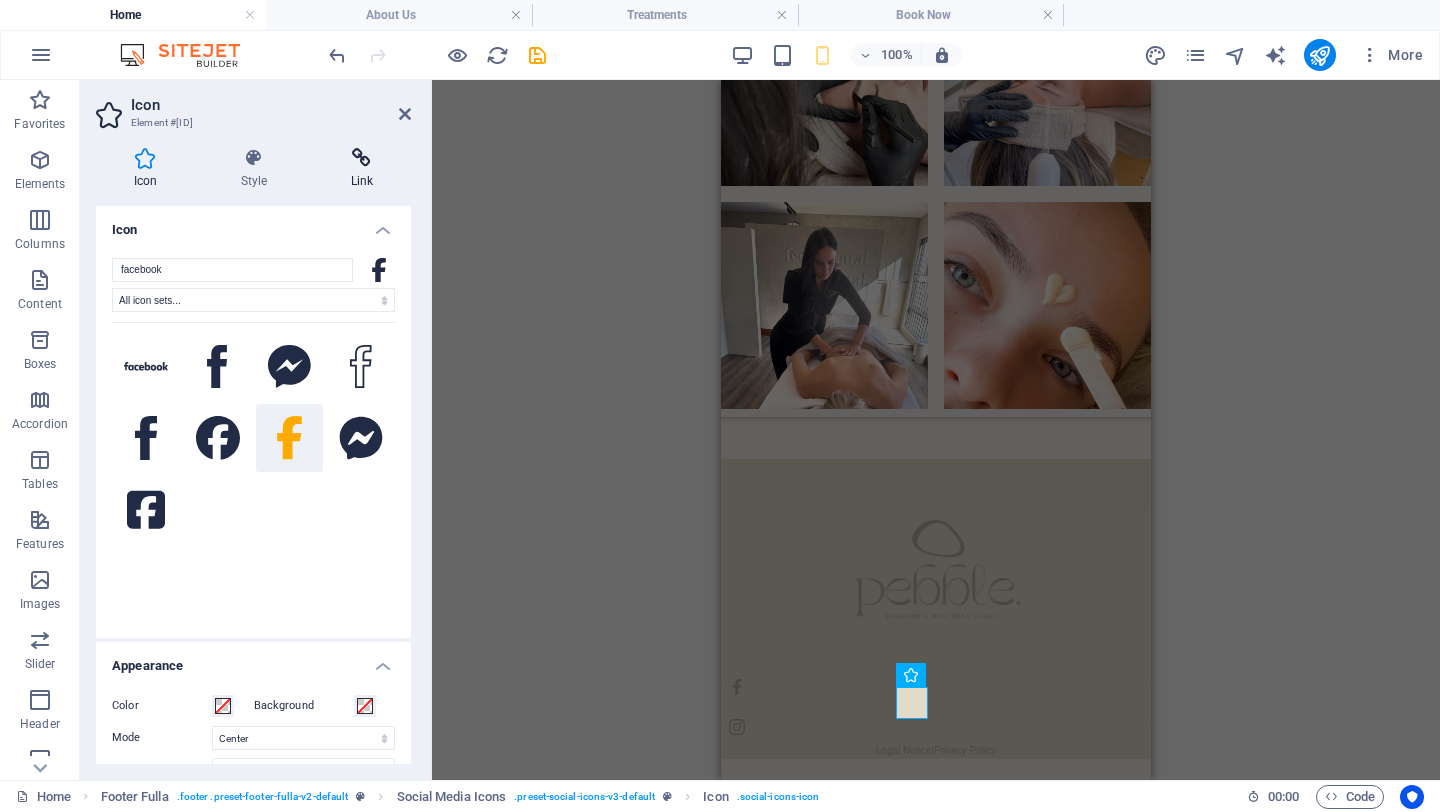 click on "Link" at bounding box center [362, 169] 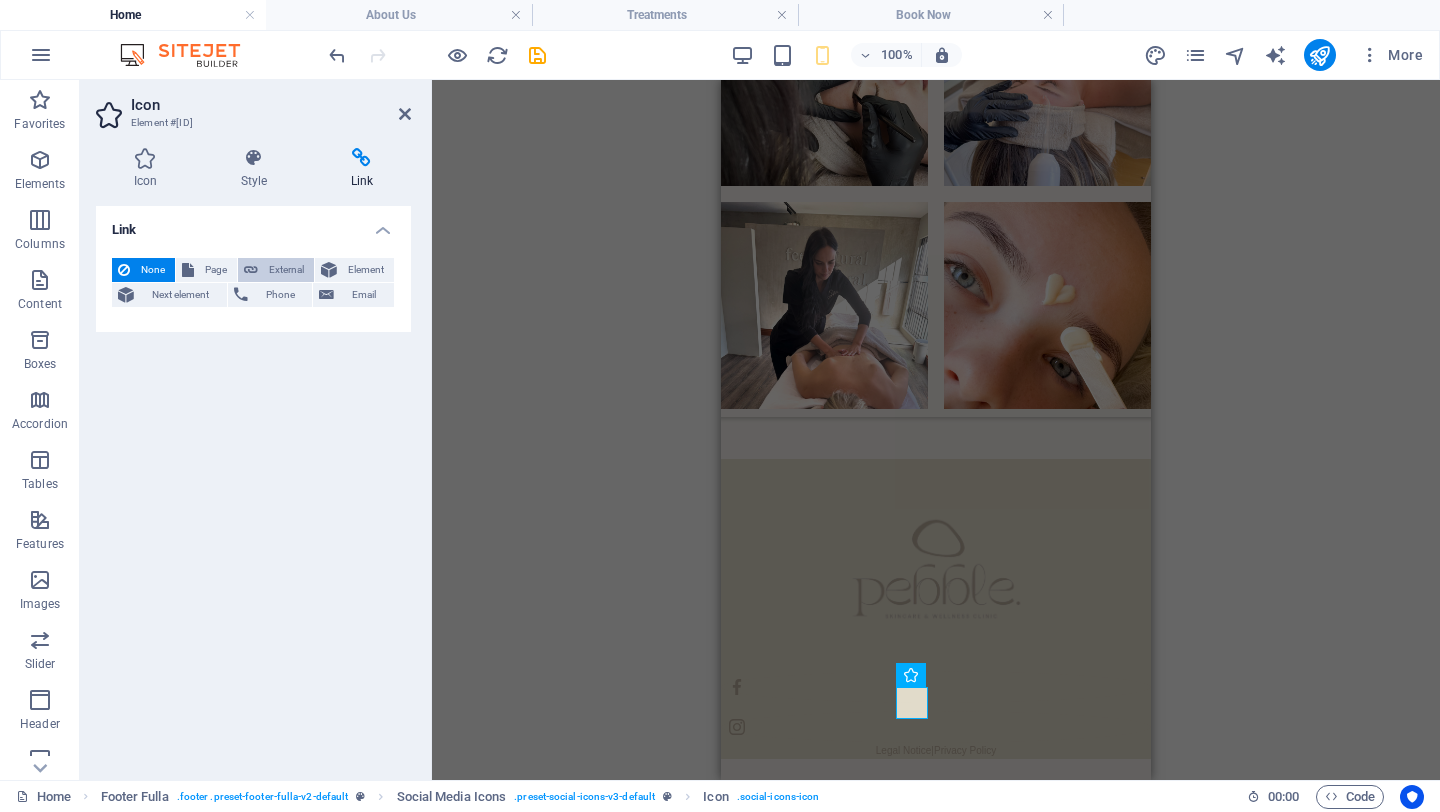 click on "External" at bounding box center (286, 270) 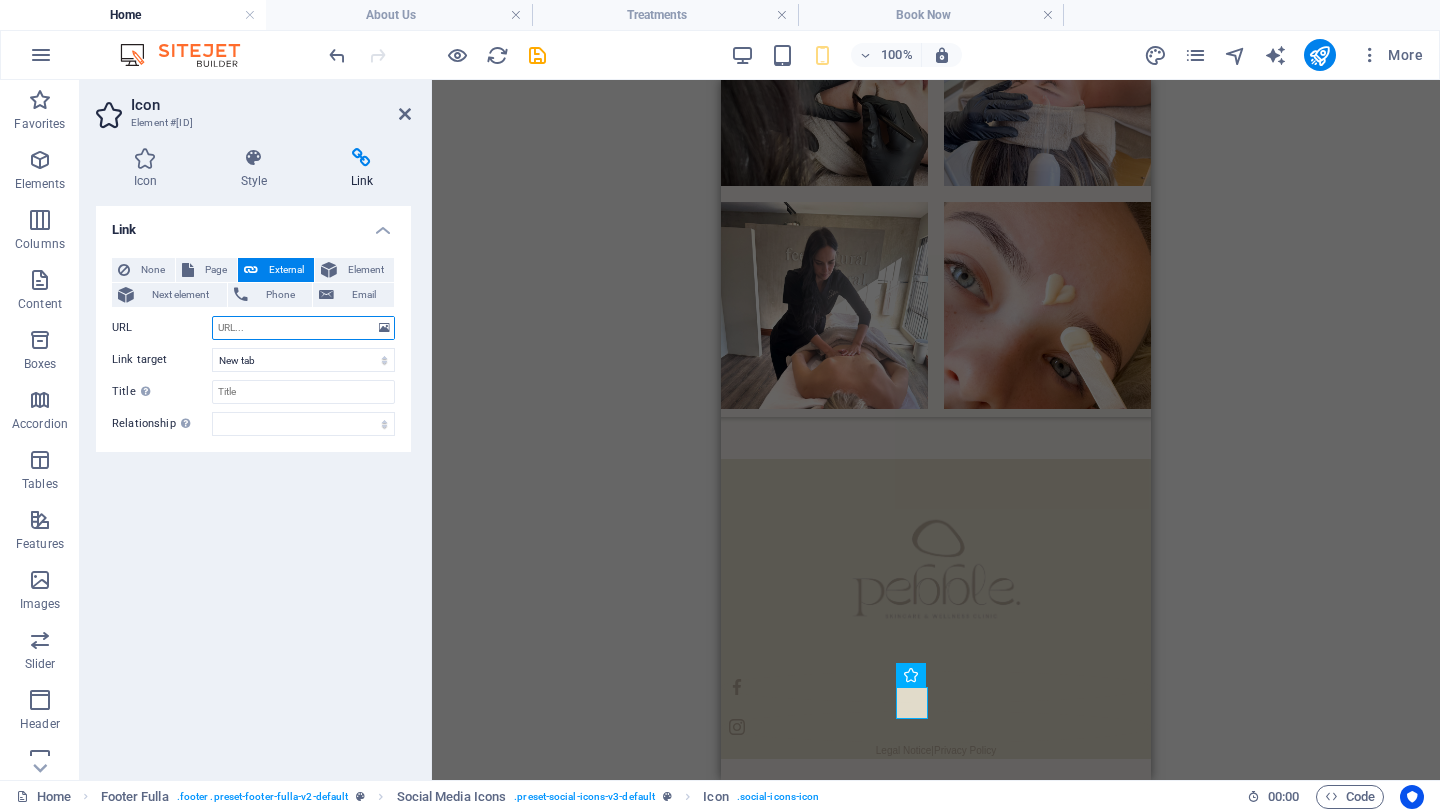 paste on "https://www.facebook.com/share/19YQs9y2Ku/?mibextid=wwXIfr" 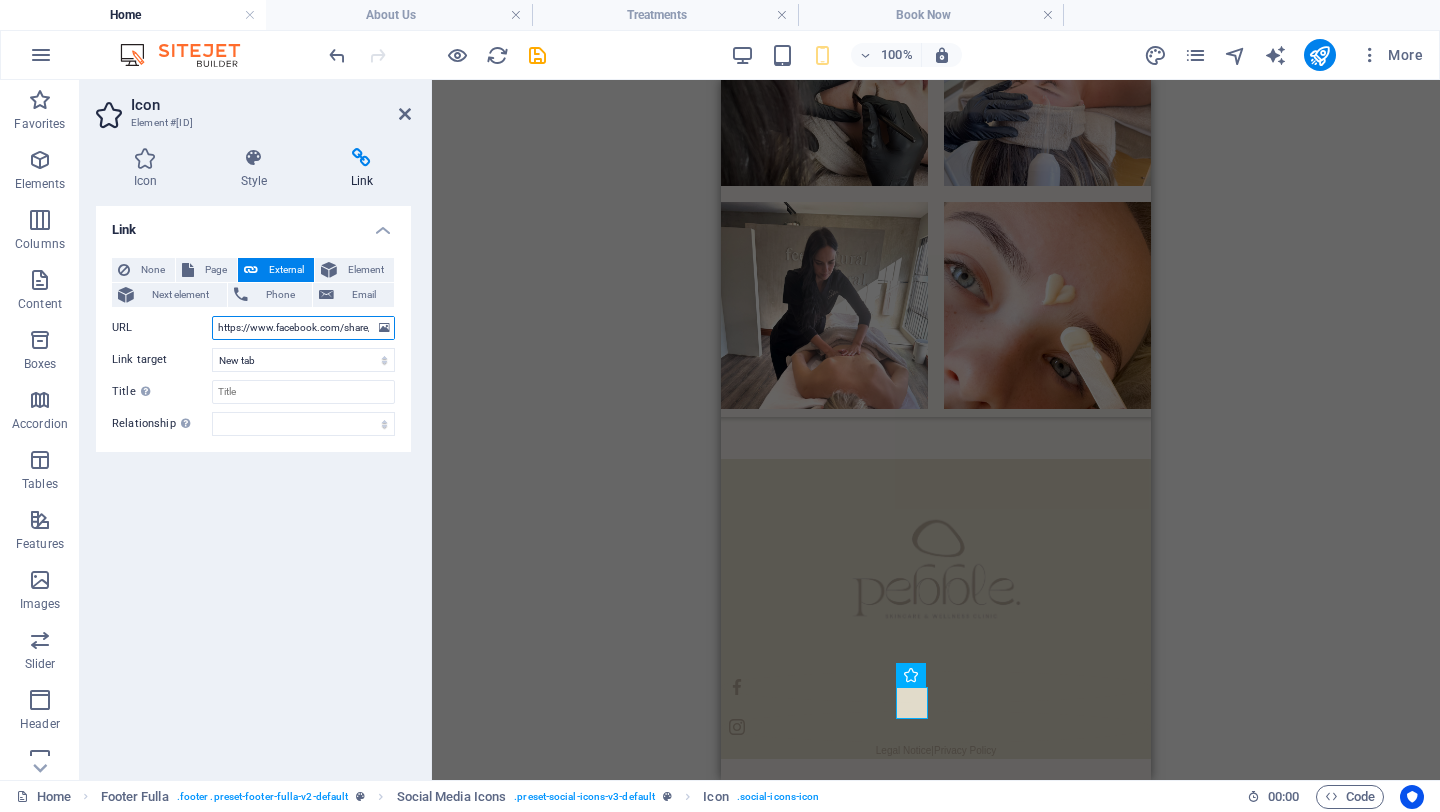 scroll, scrollTop: 0, scrollLeft: 143, axis: horizontal 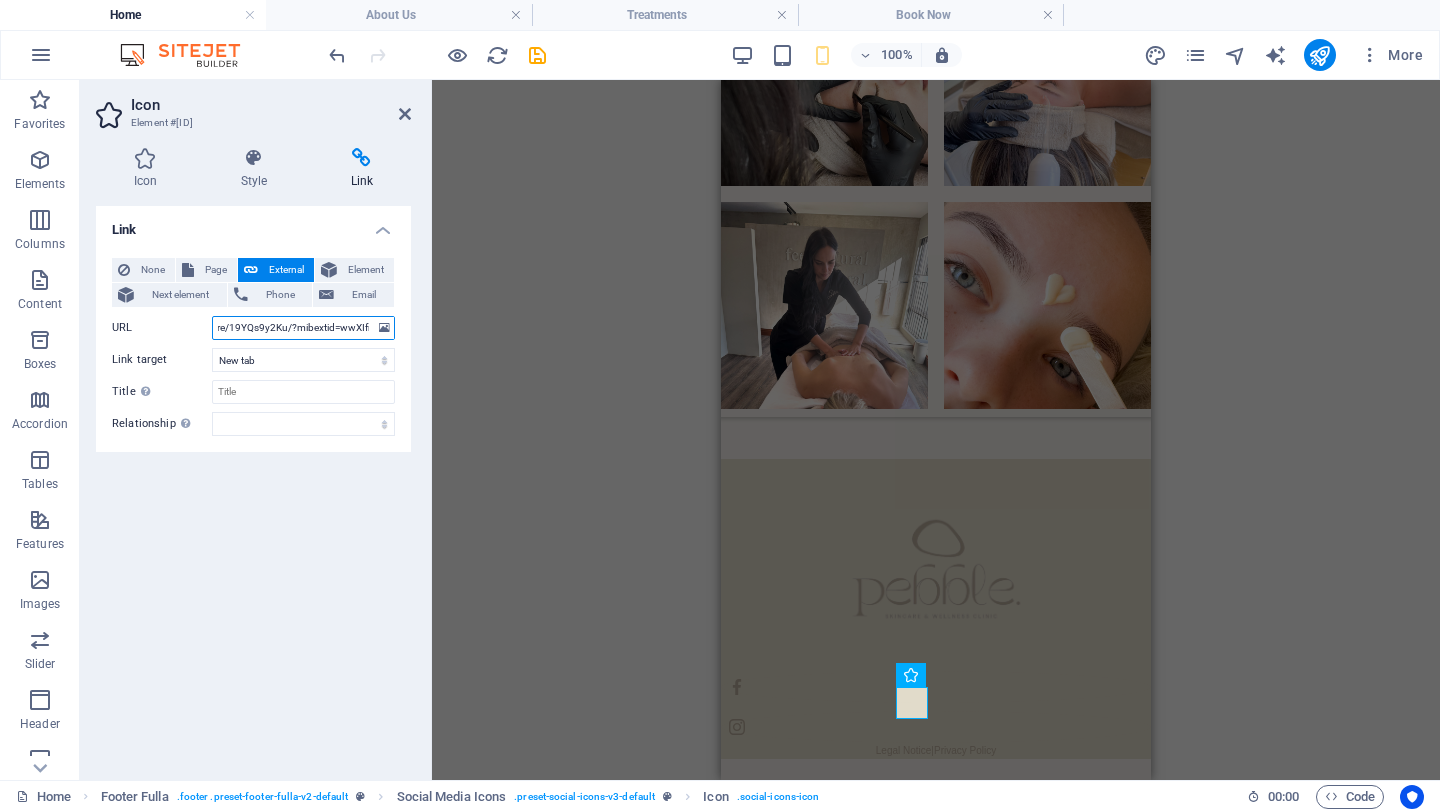 type on "https://www.facebook.com/share/19YQs9y2Ku/?mibextid=wwXIfr" 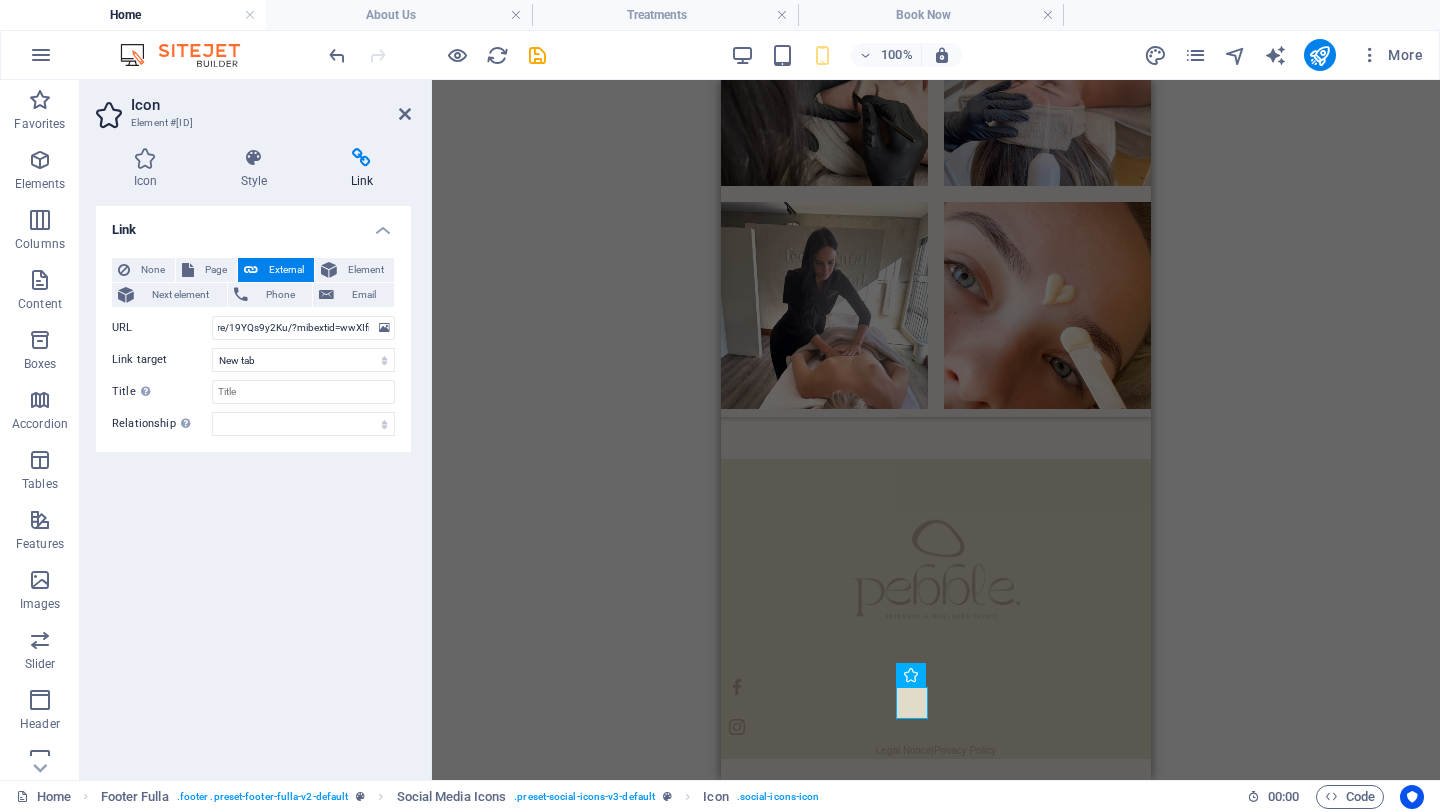 click on "Link None Page External Element Next element Phone Email Page Home About Us Treatments Book Now Element
URL https://www.facebook.com/share/19YQs9y2Ku/?mibextid=wwXIfr Phone Email Link target New tab Same tab Overlay Title Additional link description, should not be the same as the link text. The title is most often shown as a tooltip text when the mouse moves over the element. Leave empty if uncertain. Relationship Sets the  relationship of this link to the link target . For example, the value "nofollow" instructs search engines not to follow the link. Can be left empty. alternate author bookmark external help license next nofollow noreferrer noopener prev search tag" at bounding box center (253, 485) 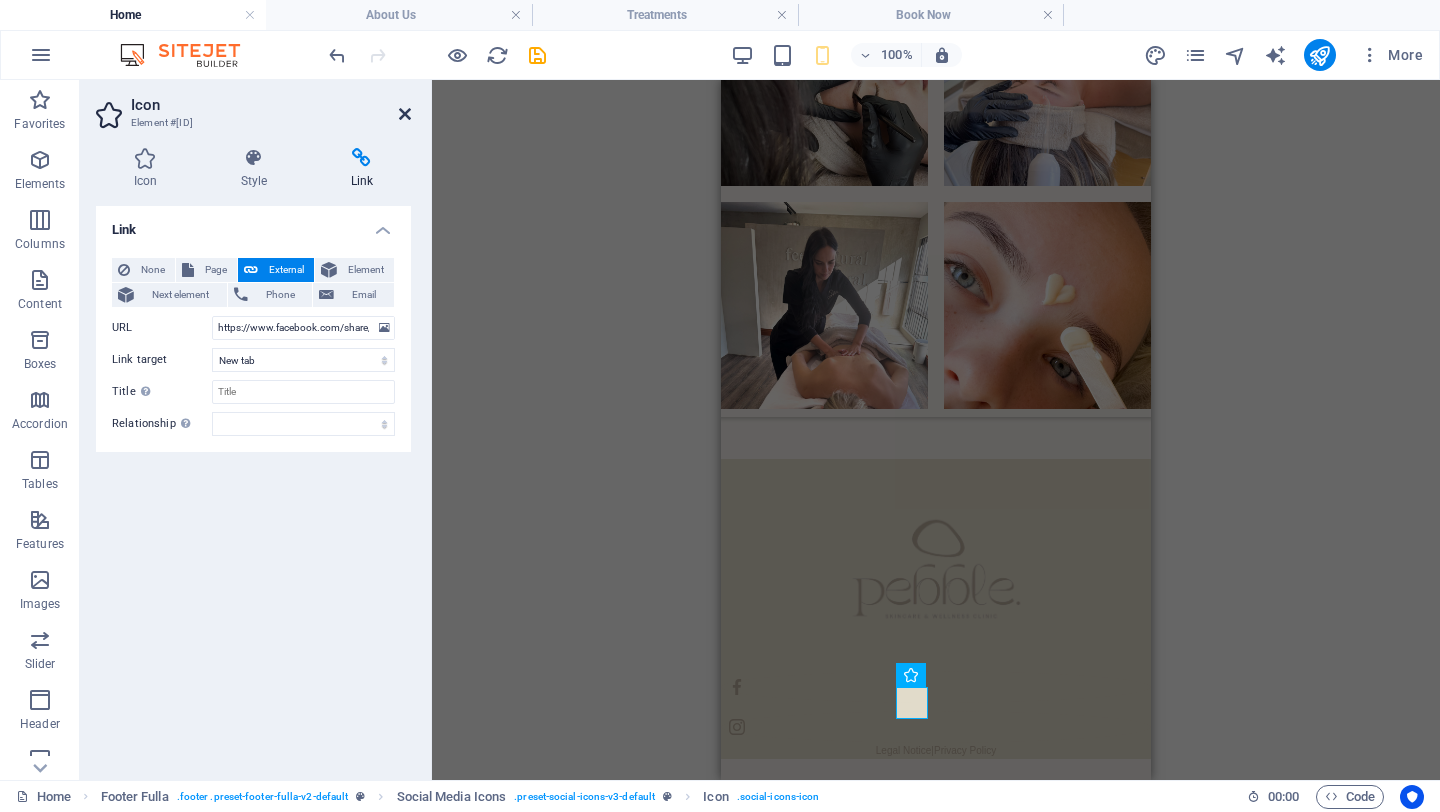 click at bounding box center [405, 114] 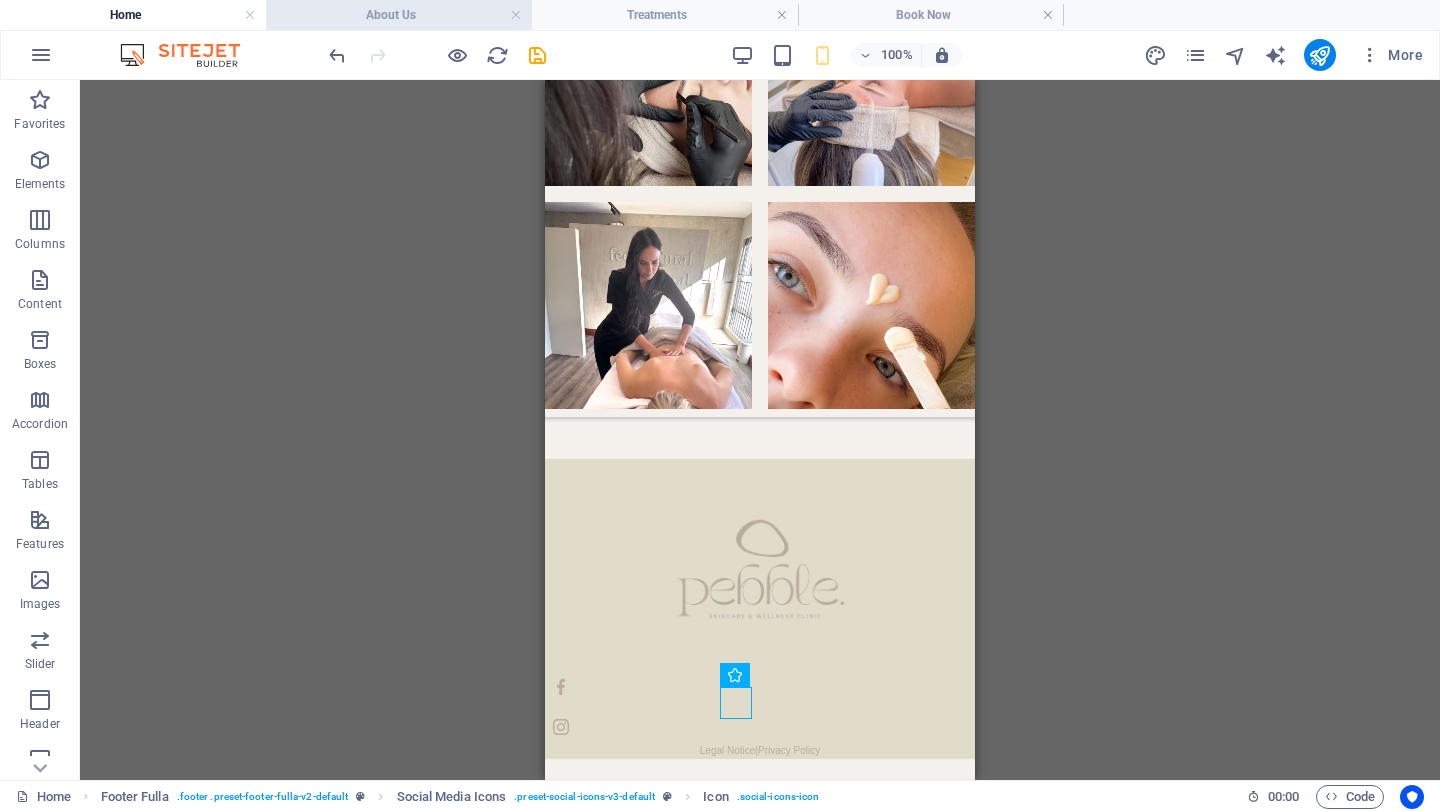 click on "About Us" at bounding box center [399, 15] 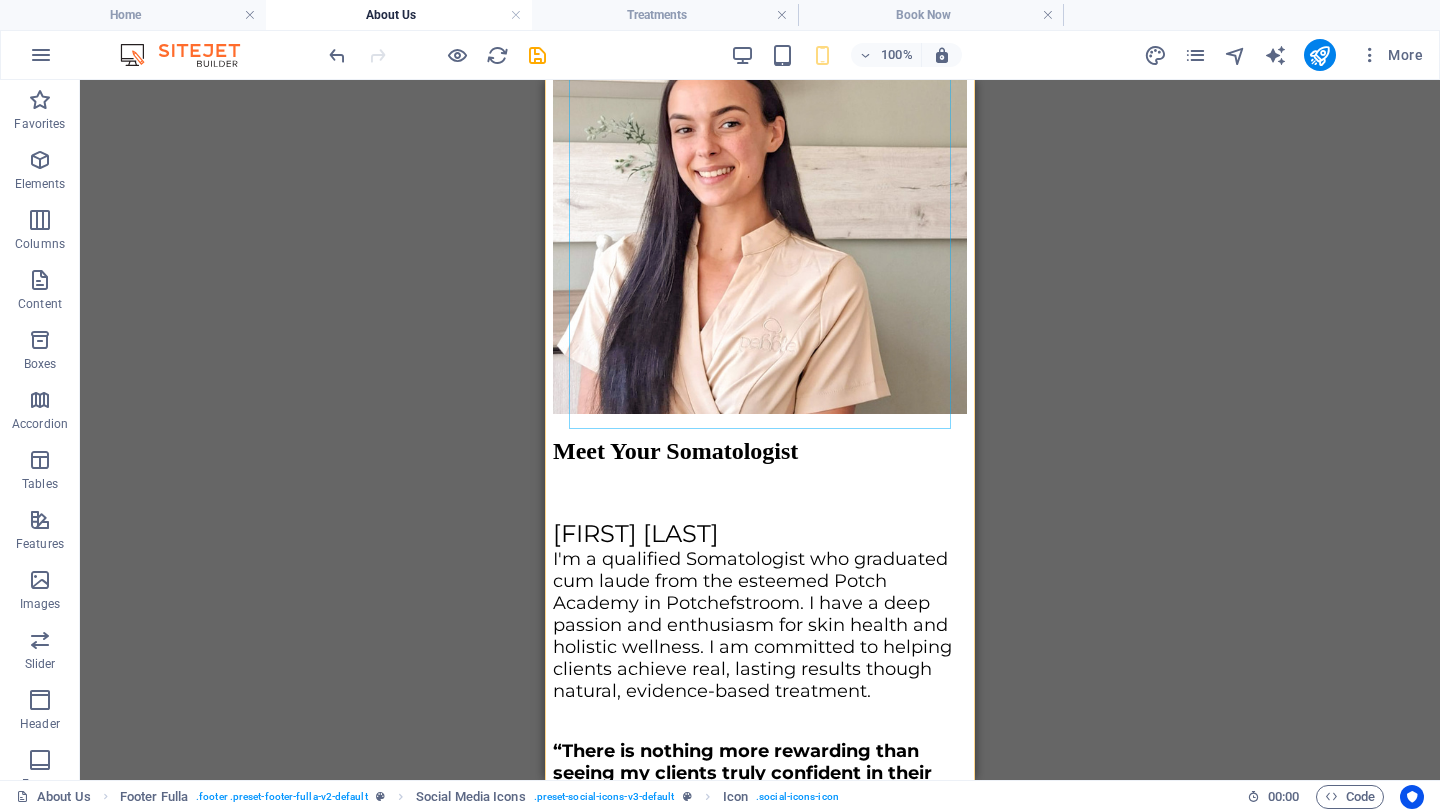 scroll, scrollTop: 2092, scrollLeft: 0, axis: vertical 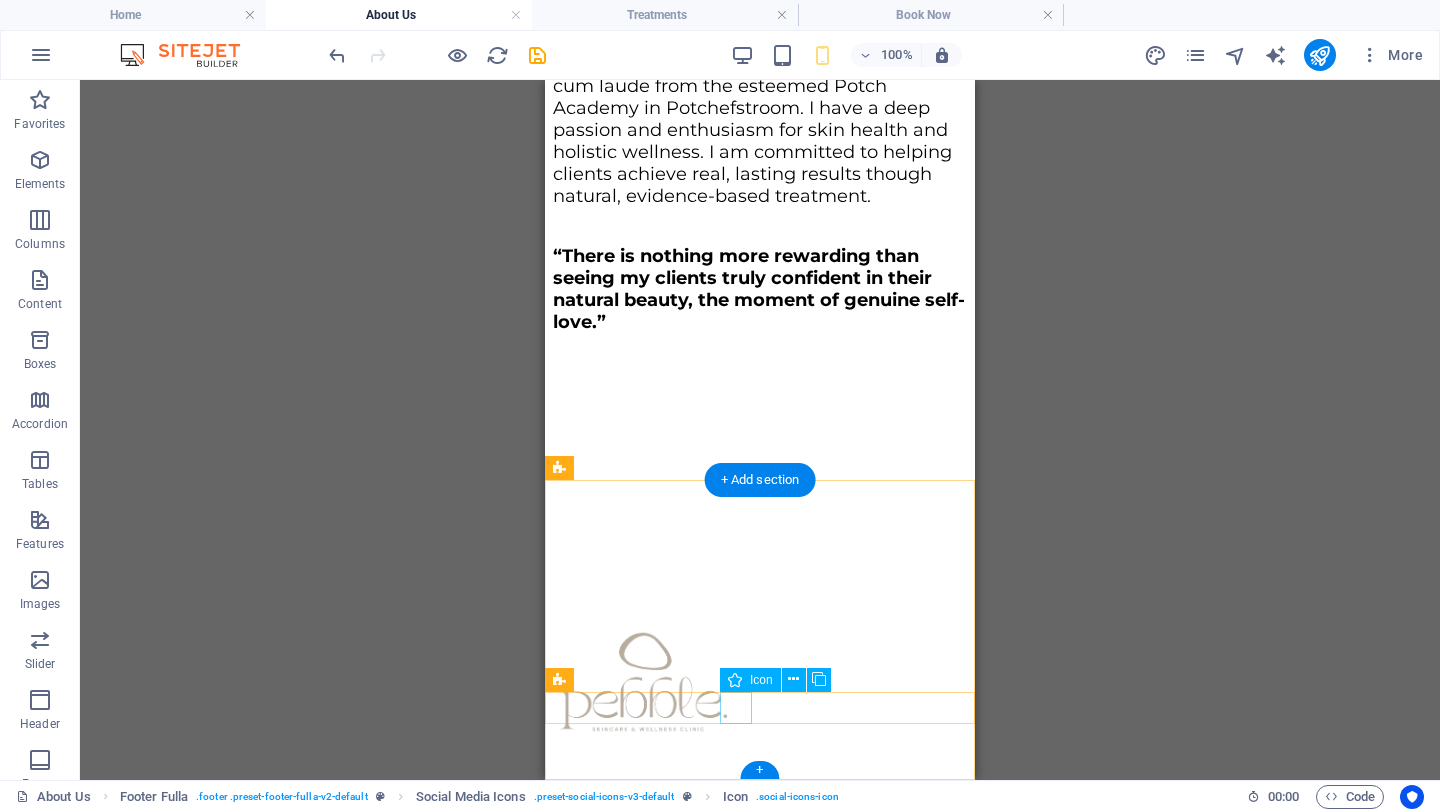click at bounding box center [760, 1191] 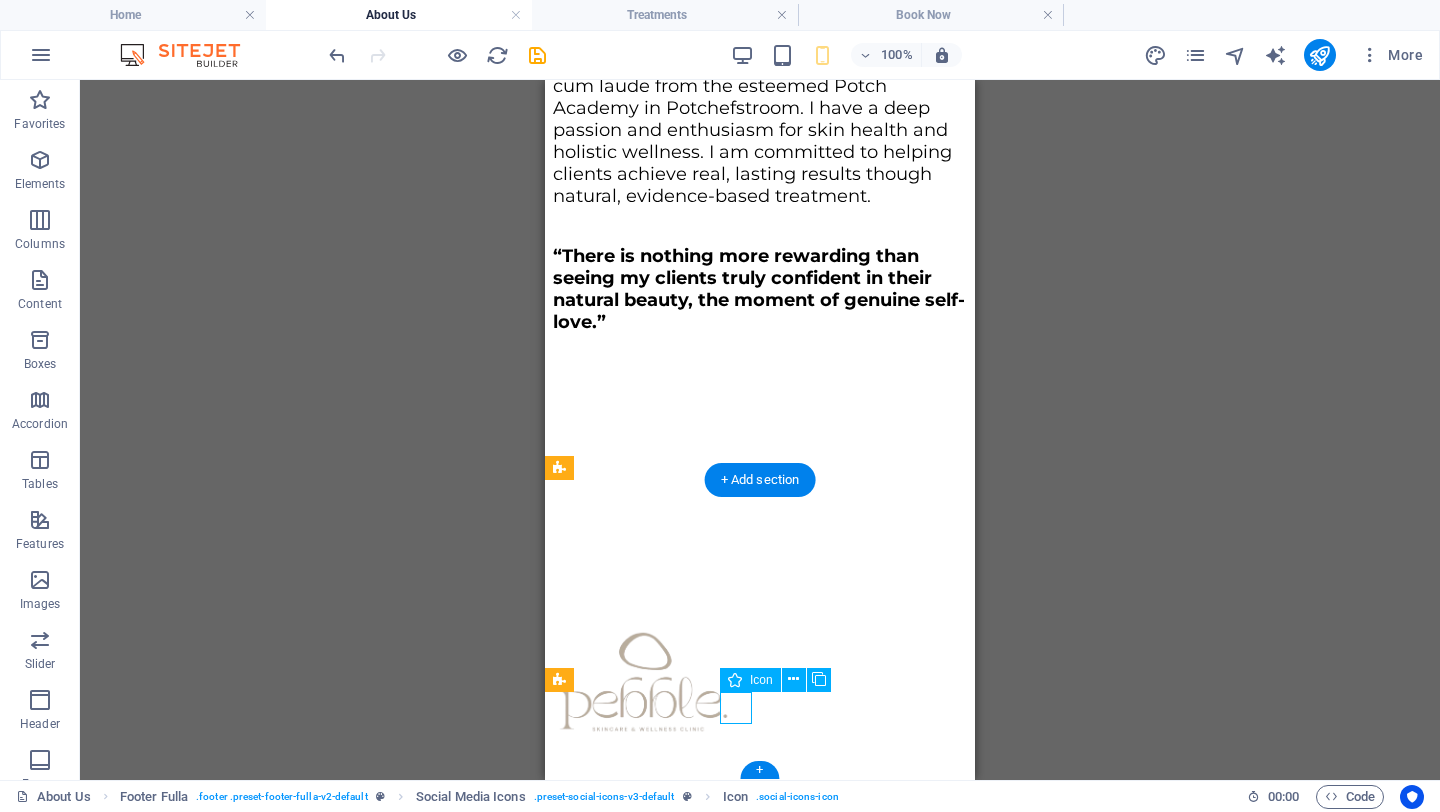 click at bounding box center (760, 1191) 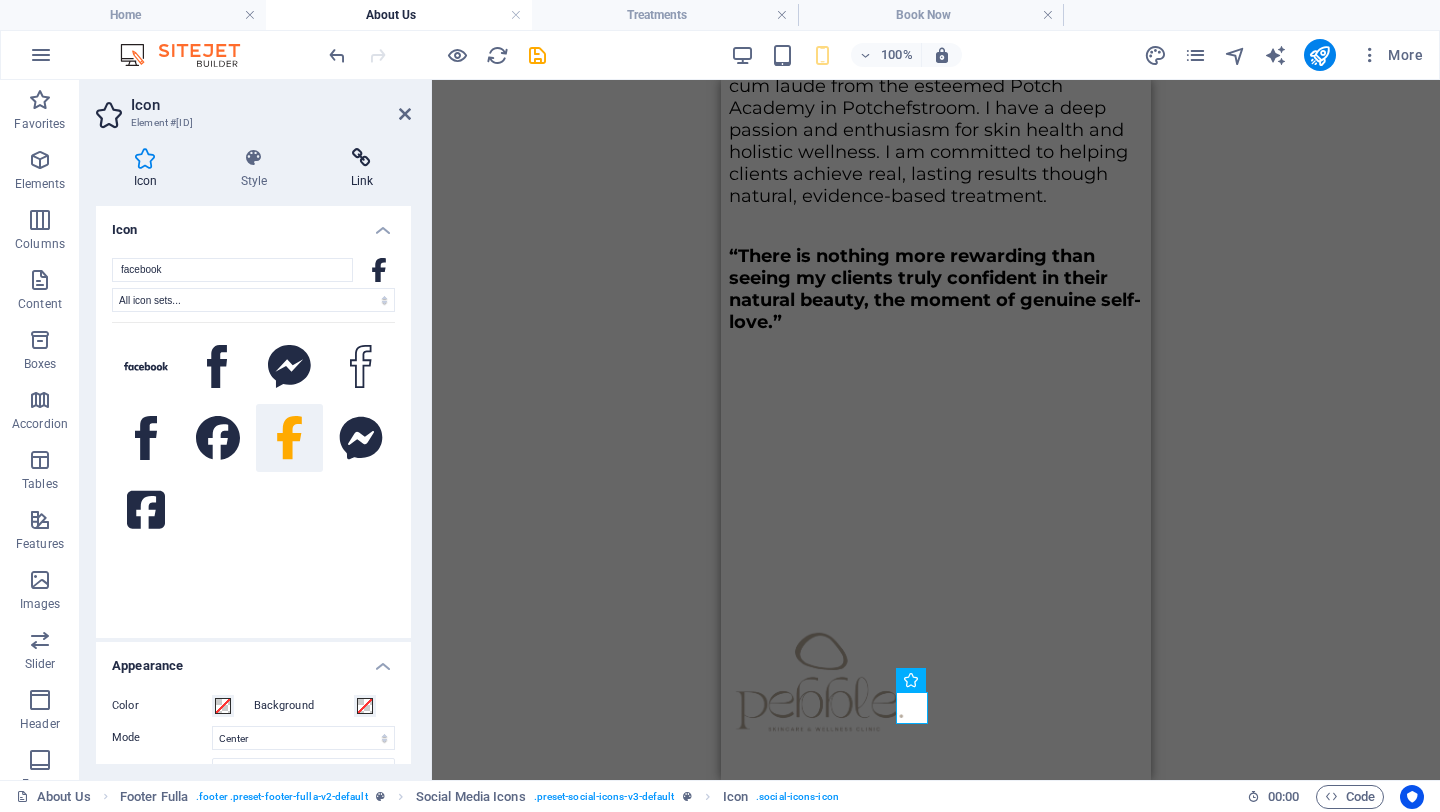 click on "Link" at bounding box center (362, 169) 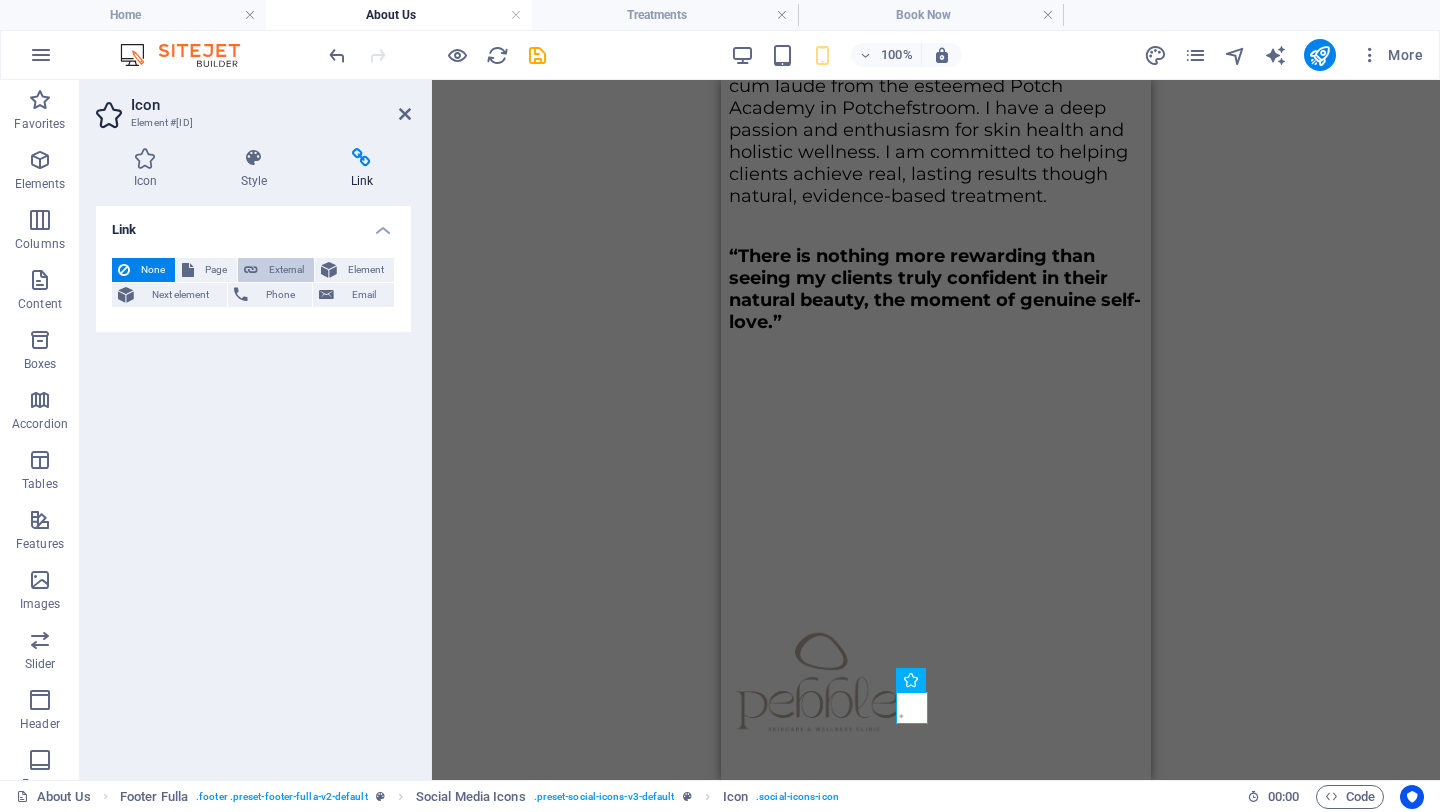 click on "External" at bounding box center [286, 270] 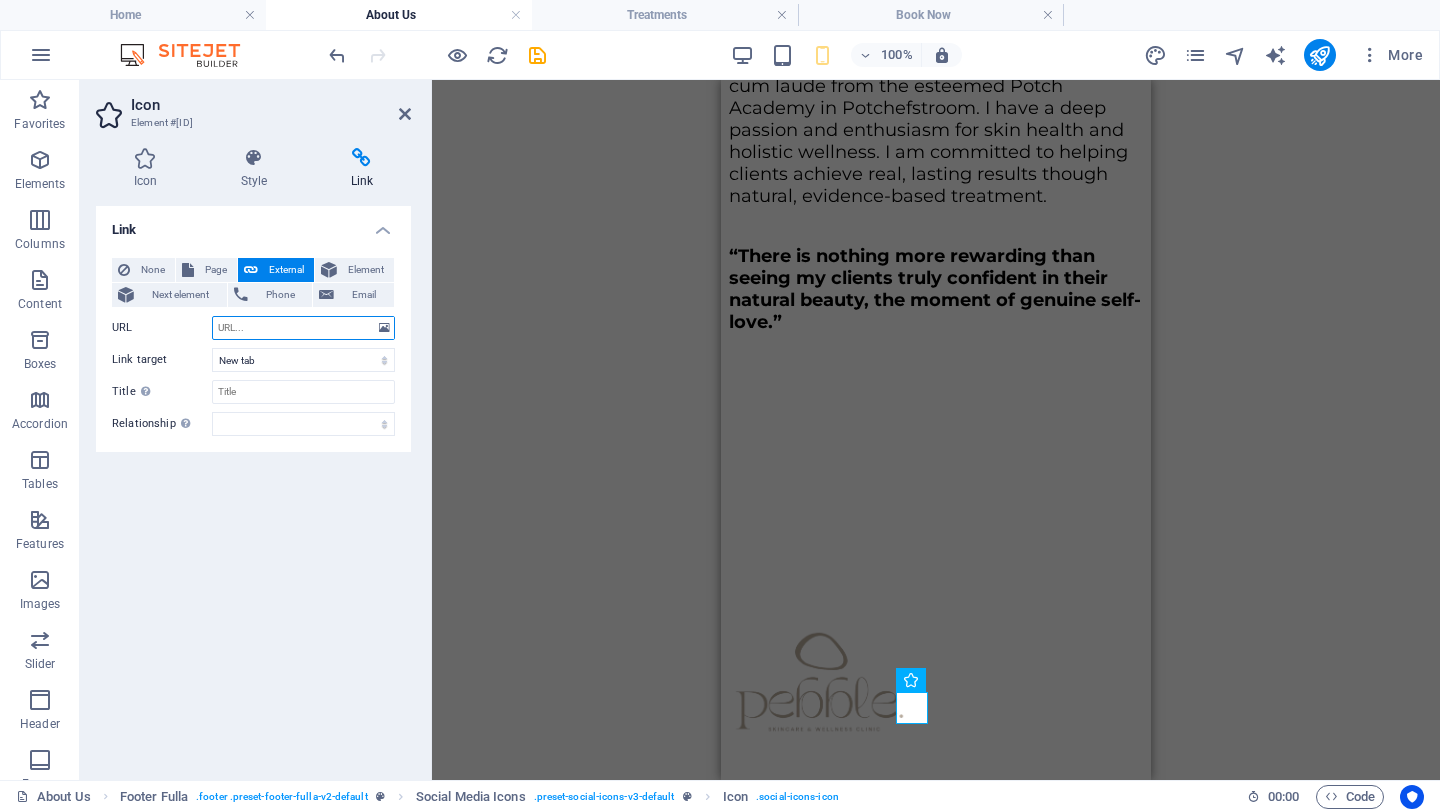 click on "URL" at bounding box center [303, 328] 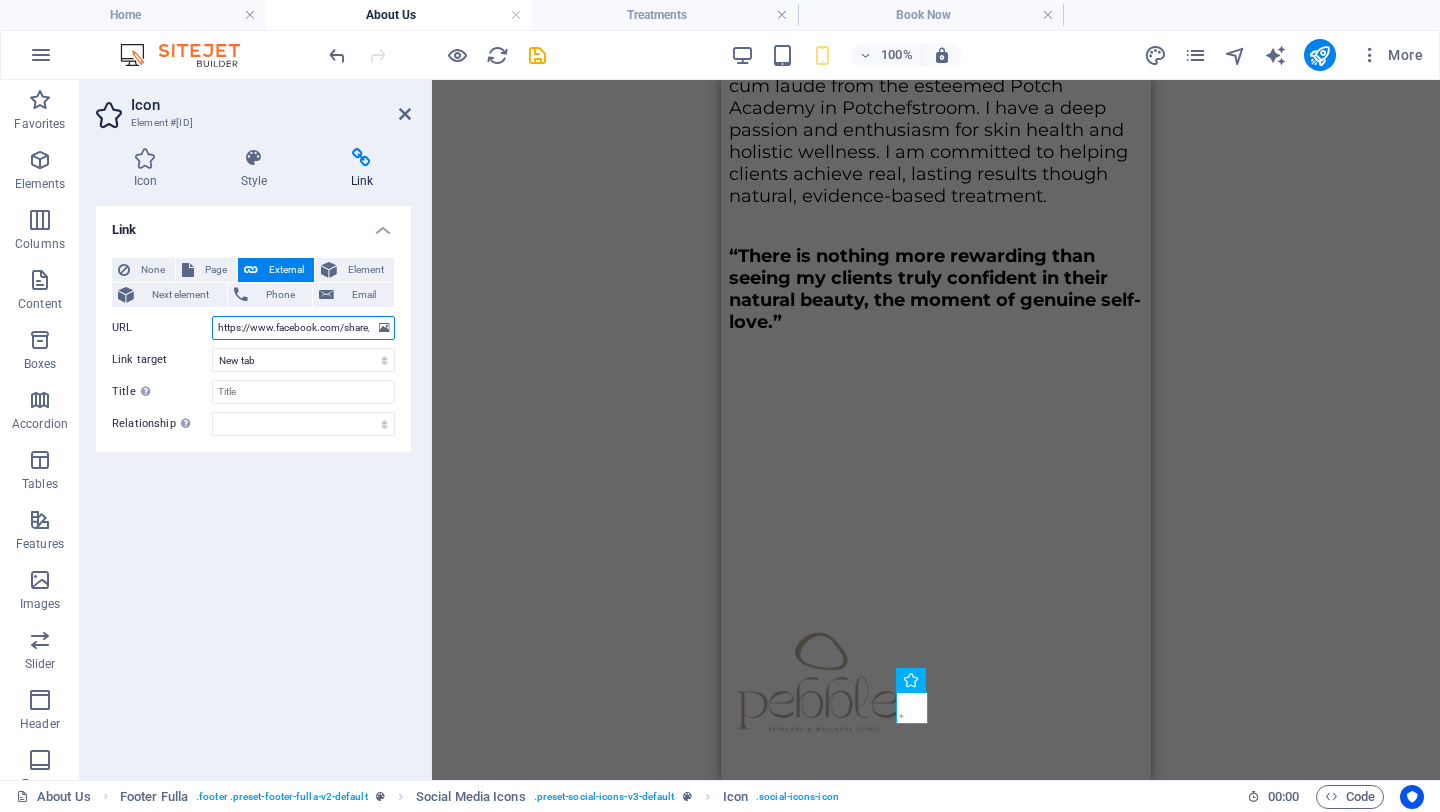 scroll, scrollTop: 0, scrollLeft: 143, axis: horizontal 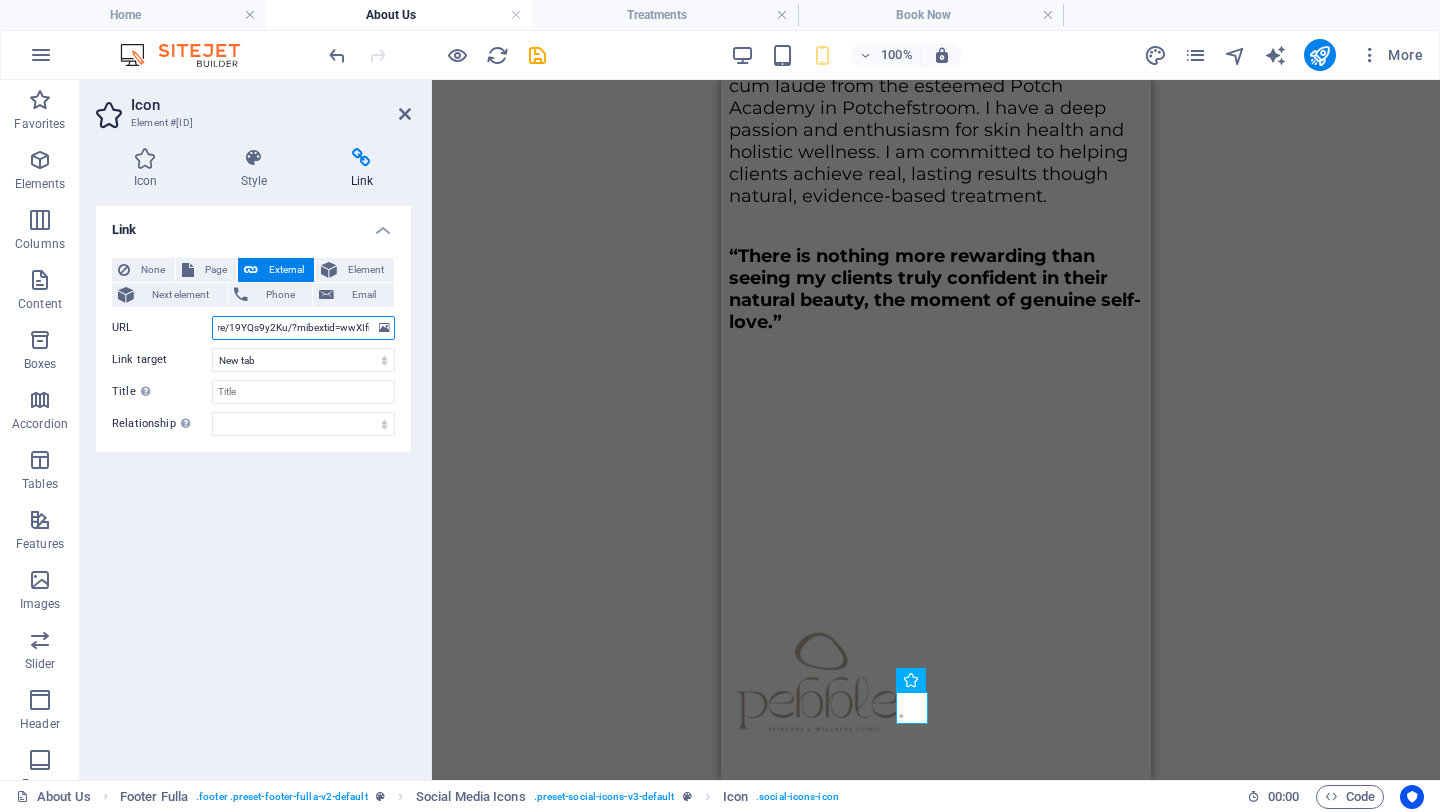 type on "https://www.facebook.com/share/19YQs9y2Ku/?mibextid=wwXIfr" 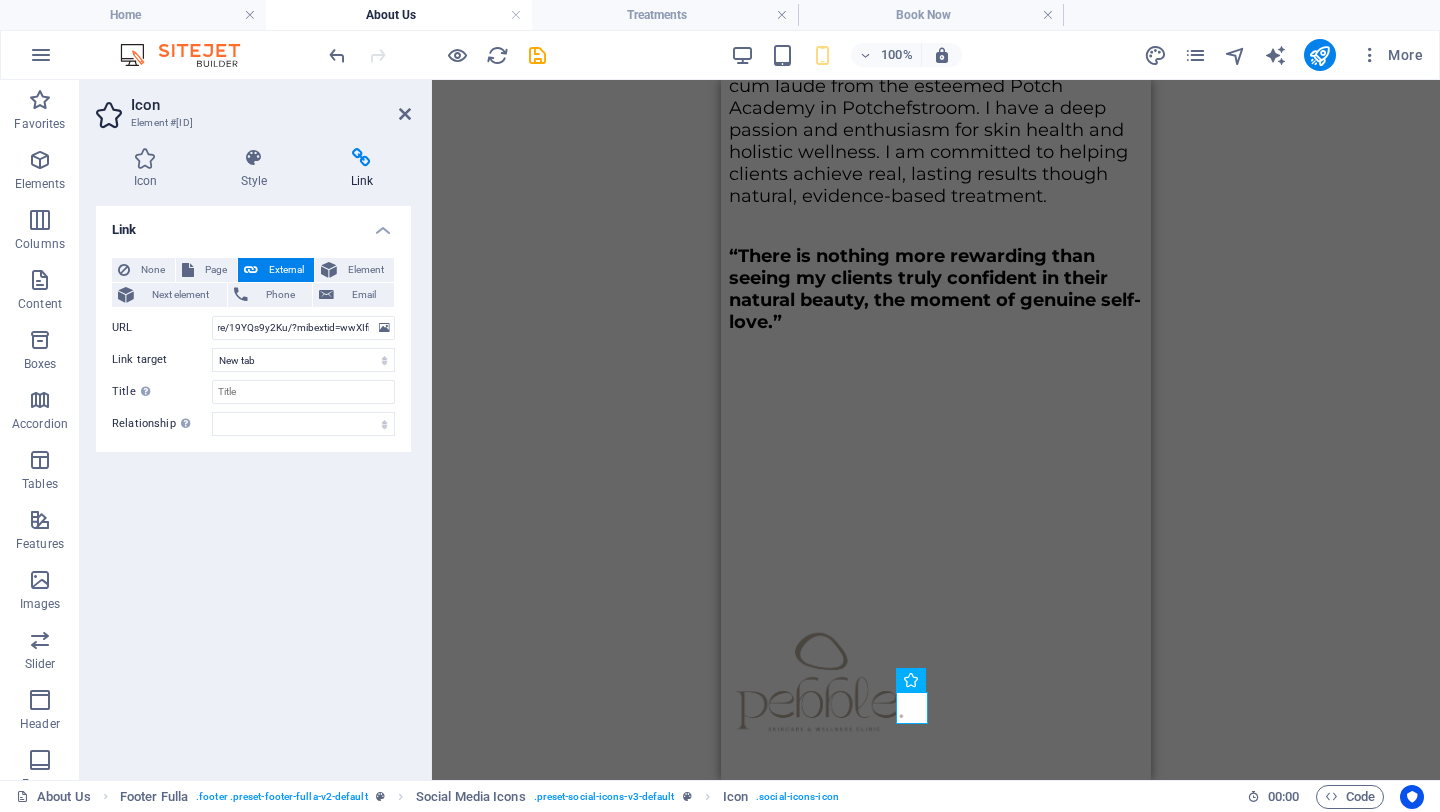 click on "Link None Page External Element Next element Phone Email Page Home About Us Treatments Book Now Element
URL https://www.facebook.com/share/19YQs9y2Ku/?mibextid=wwXIfr Phone Email Link target New tab Same tab Overlay Title Additional link description, should not be the same as the link text. The title is most often shown as a tooltip text when the mouse moves over the element. Leave empty if uncertain. Relationship Sets the  relationship of this link to the link target . For example, the value "nofollow" instructs search engines not to follow the link. Can be left empty. alternate author bookmark external help license next nofollow noreferrer noopener prev search tag" at bounding box center (253, 485) 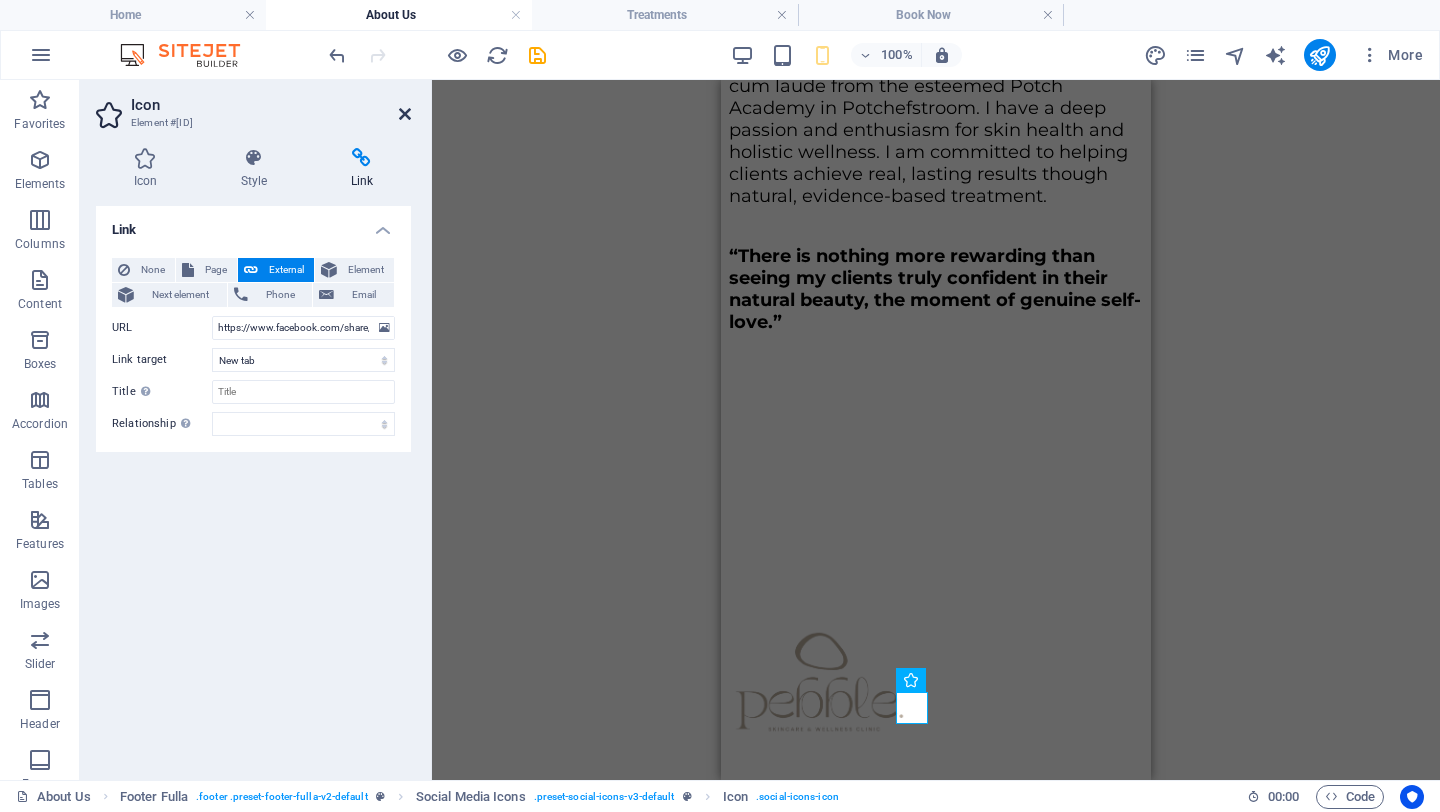 click at bounding box center [405, 114] 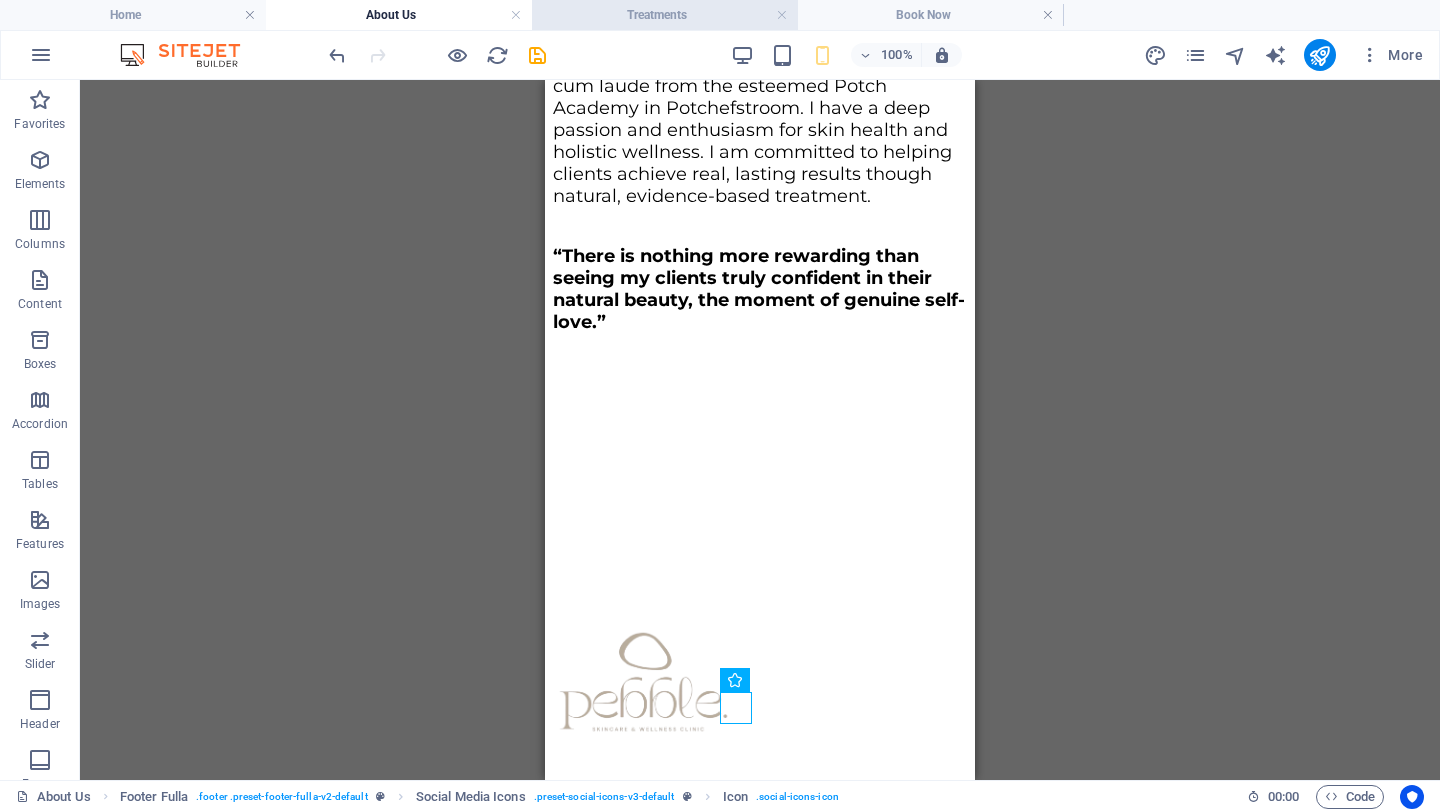 click on "Treatments" at bounding box center (665, 15) 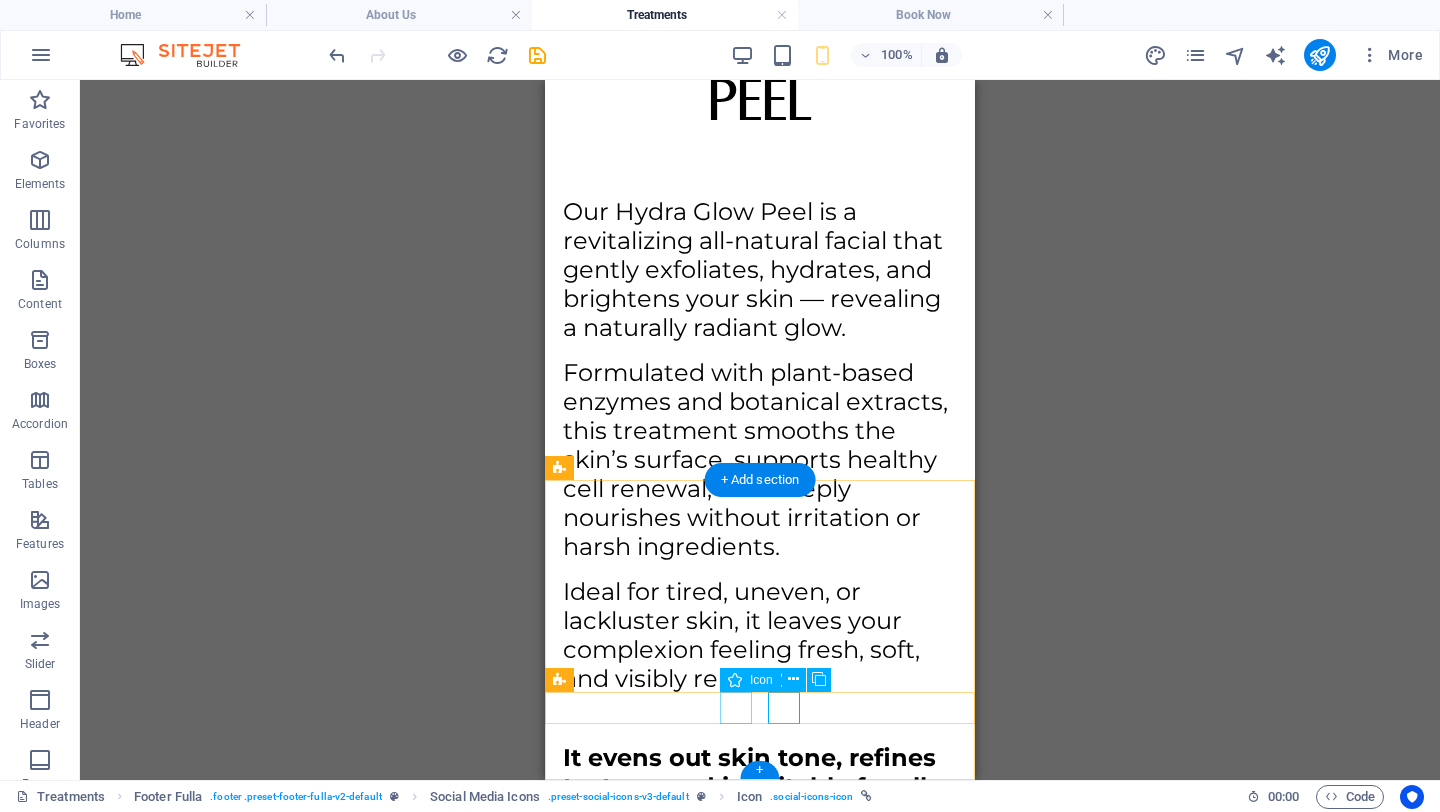 click at bounding box center [760, 1813] 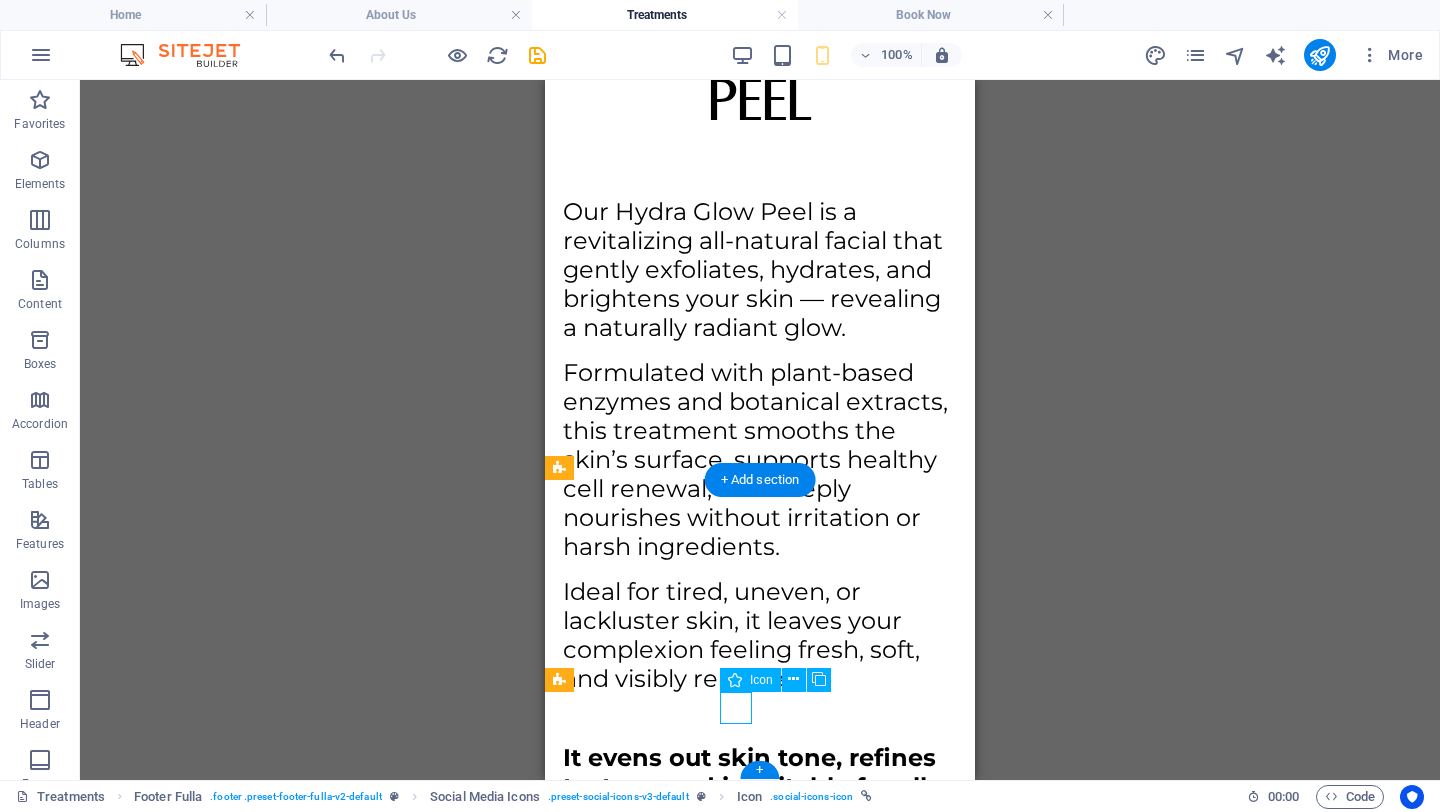 click at bounding box center (760, 1813) 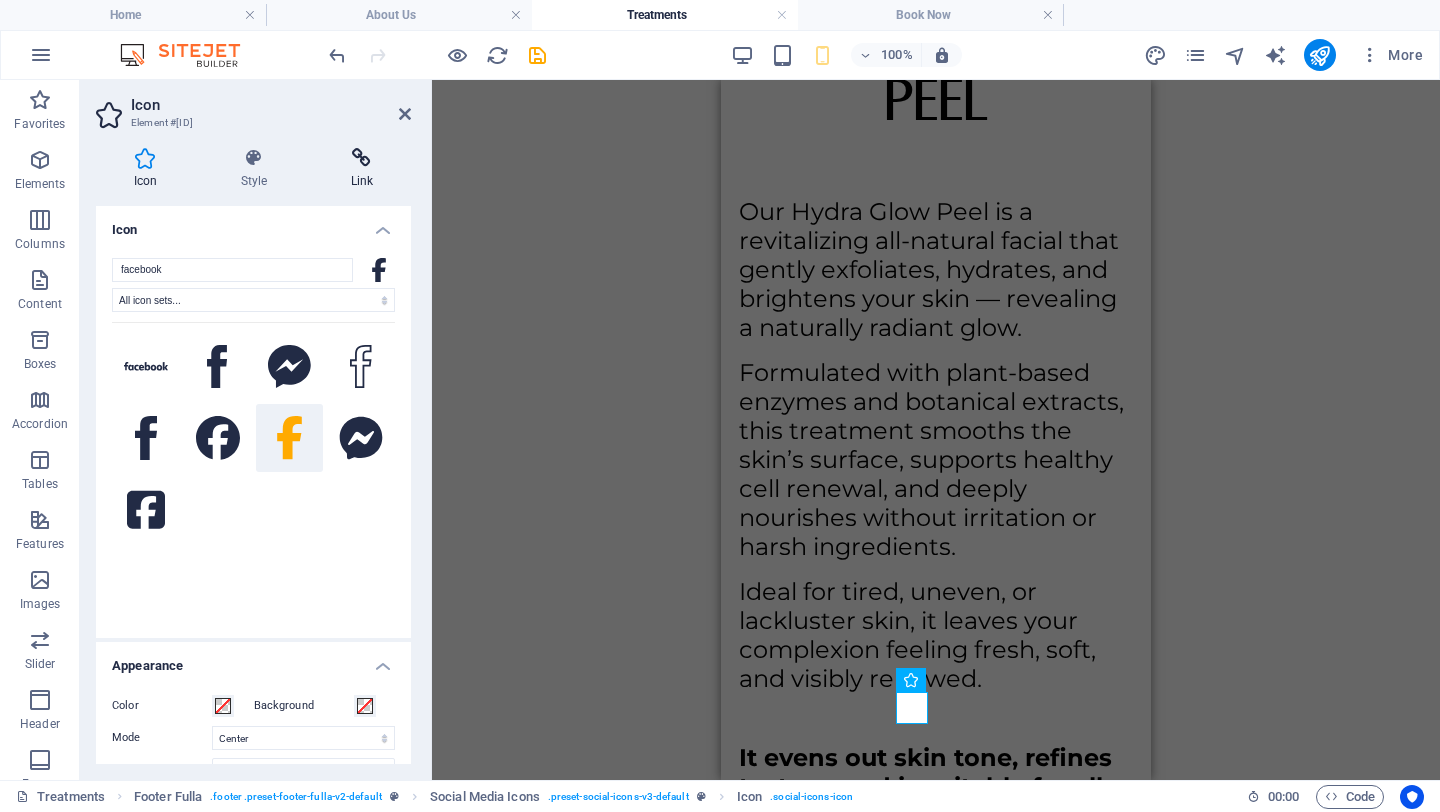 click on "Link" at bounding box center [362, 169] 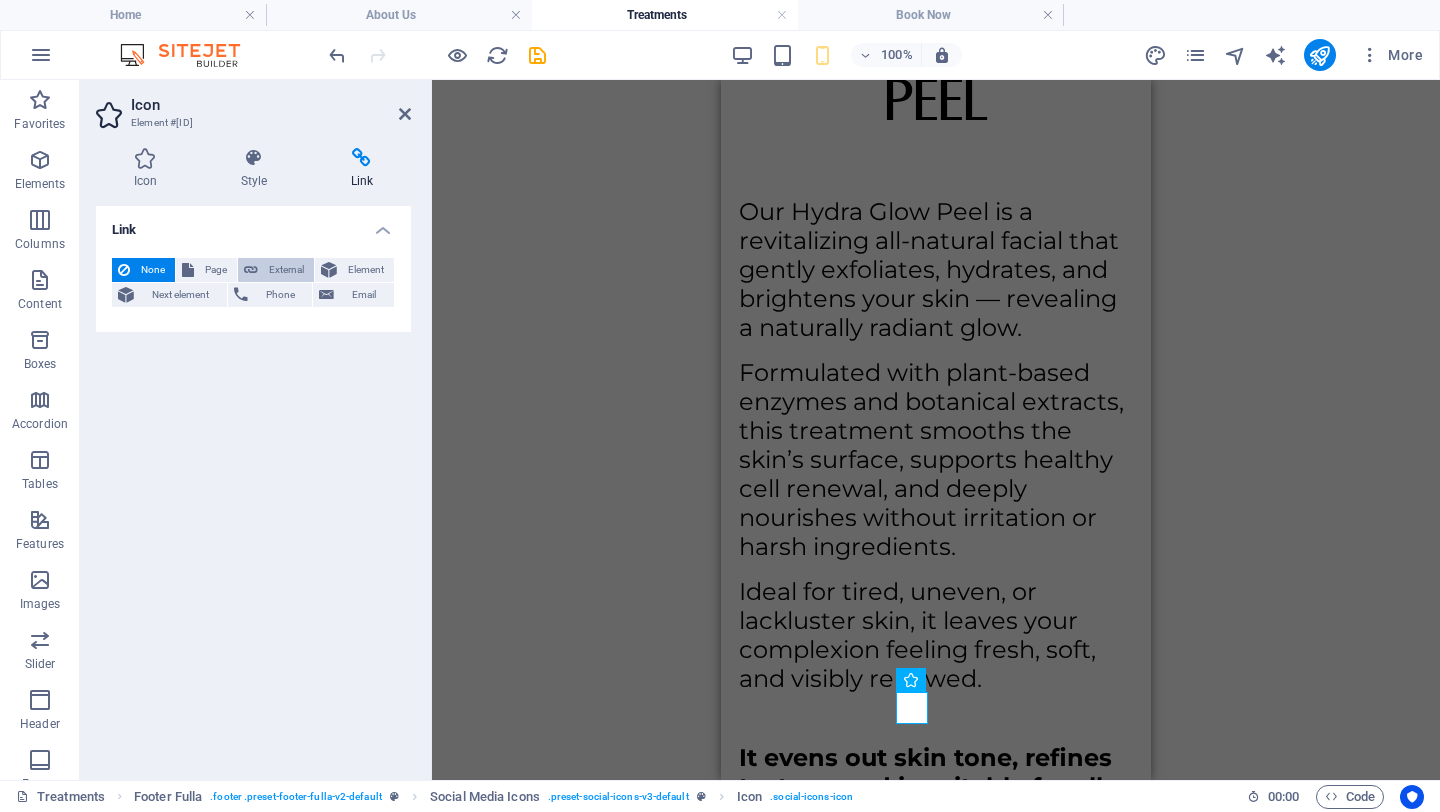 click on "External" at bounding box center (286, 270) 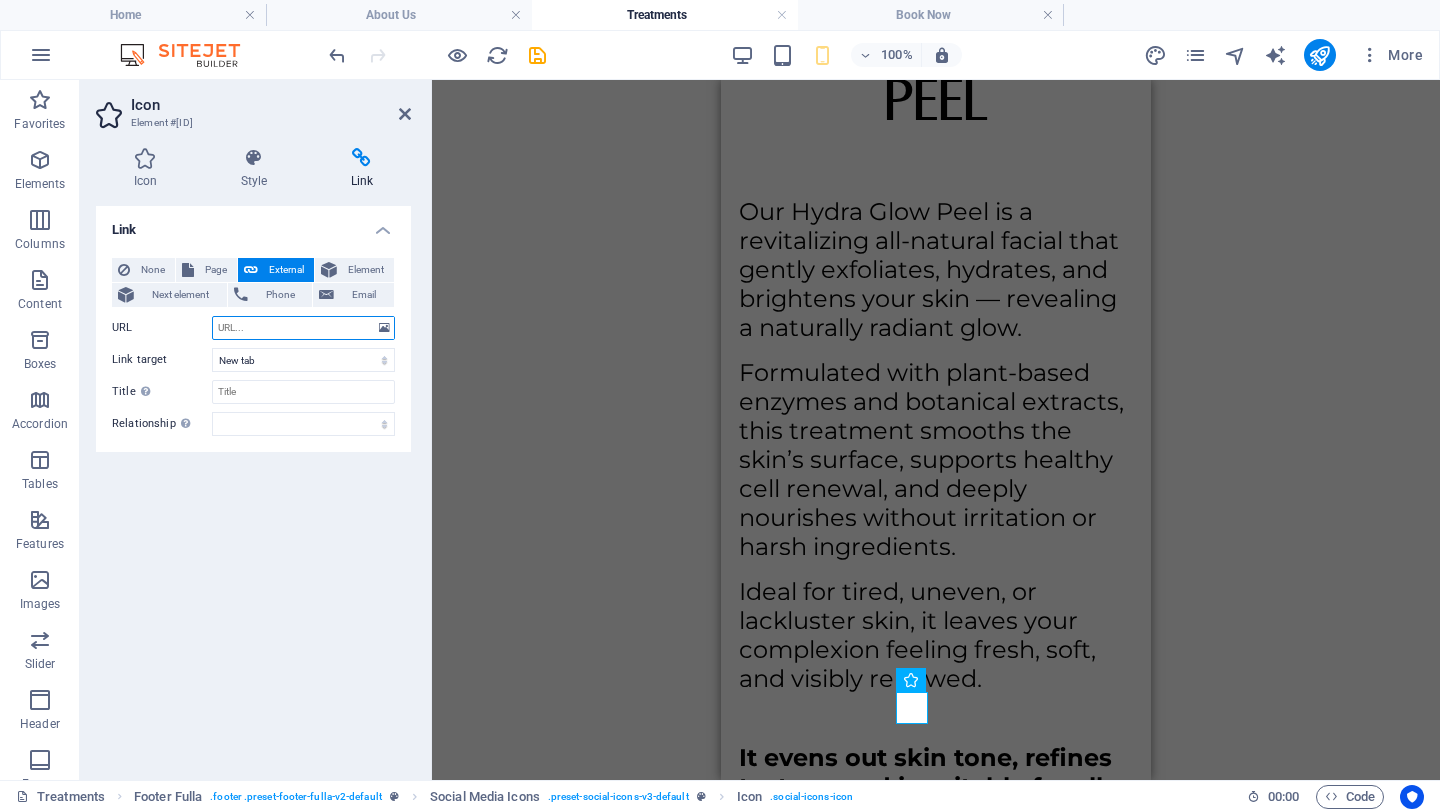 paste on "https://www.facebook.com/share/19YQs9y2Ku/?mibextid=wwXIfr" 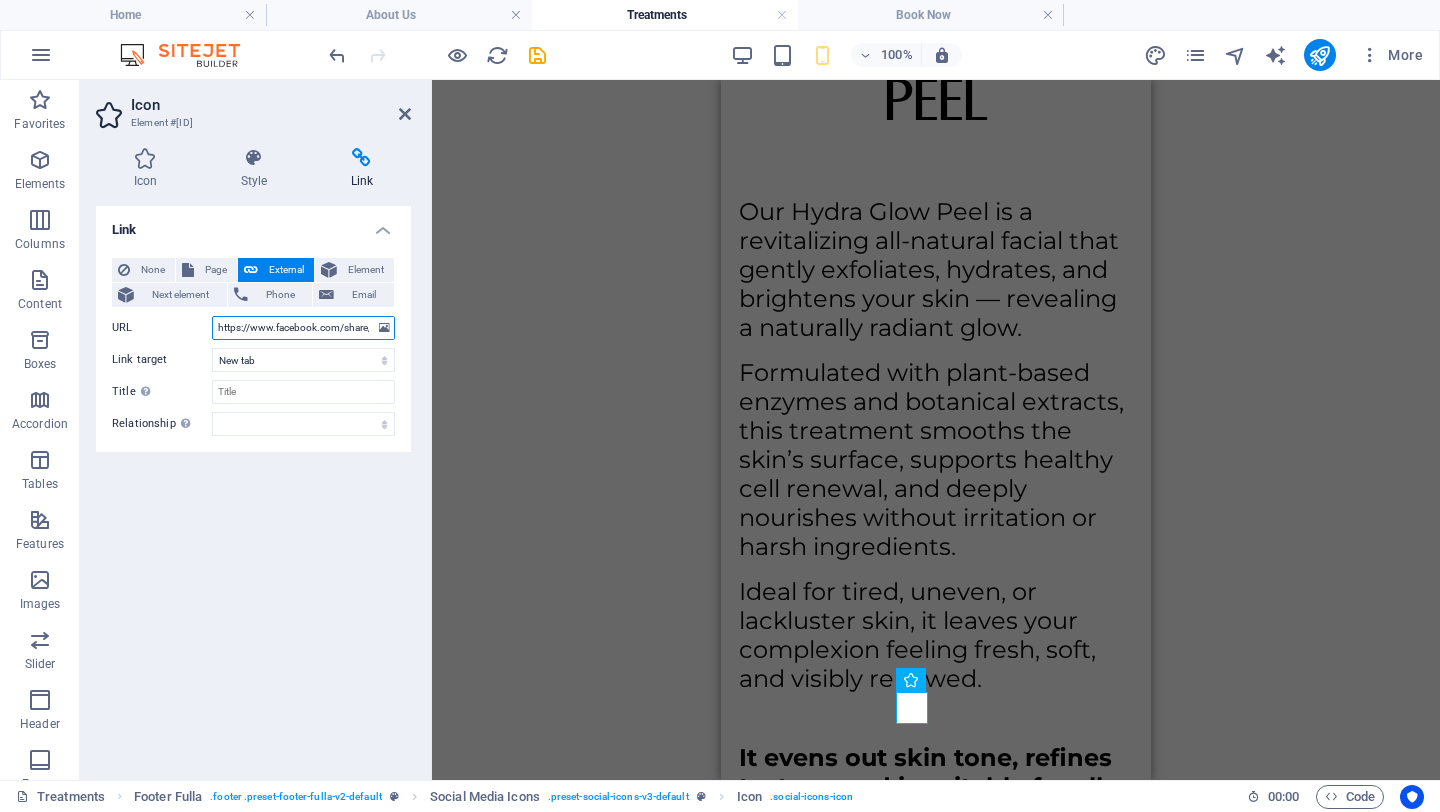 scroll, scrollTop: 0, scrollLeft: 143, axis: horizontal 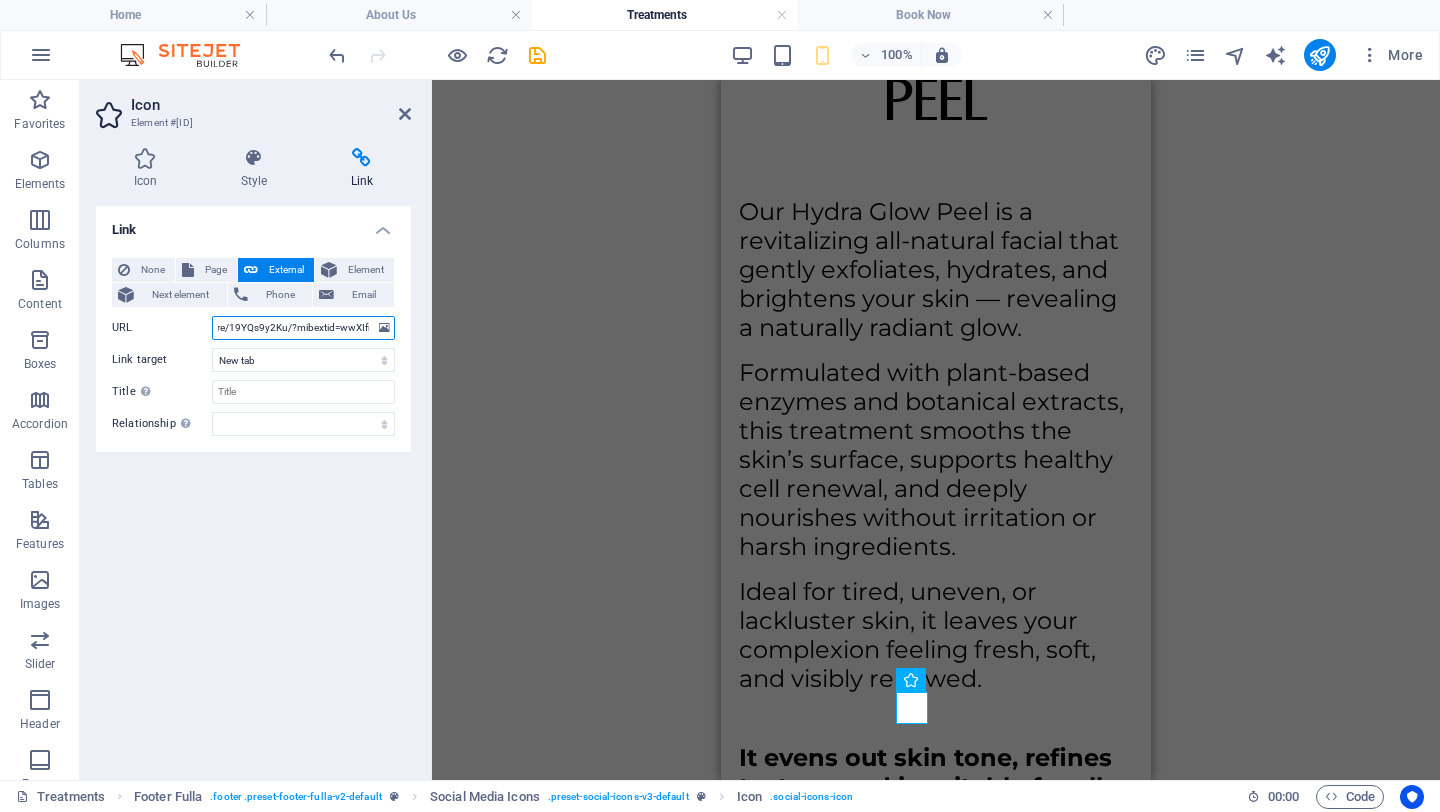 type on "https://www.facebook.com/share/19YQs9y2Ku/?mibextid=wwXIfr" 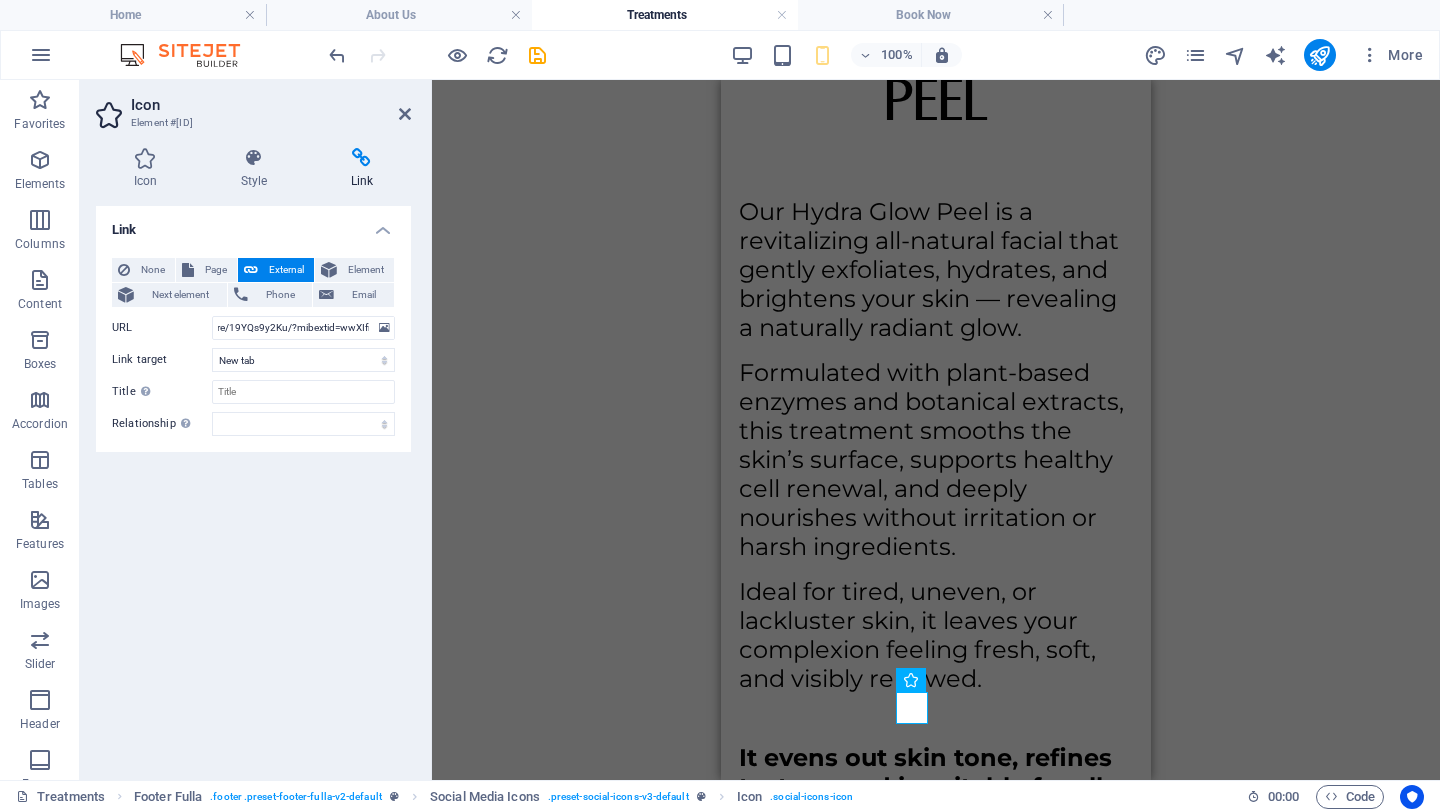 click on "Link None Page External Element Next element Phone Email Page Home About Us Treatments Book Now Element
URL https://www.facebook.com/share/19YQs9y2Ku/?mibextid=wwXIfr Phone Email Link target New tab Same tab Overlay Title Additional link description, should not be the same as the link text. The title is most often shown as a tooltip text when the mouse moves over the element. Leave empty if uncertain. Relationship Sets the  relationship of this link to the link target . For example, the value "nofollow" instructs search engines not to follow the link. Can be left empty. alternate author bookmark external help license next nofollow noreferrer noopener prev search tag" at bounding box center (253, 485) 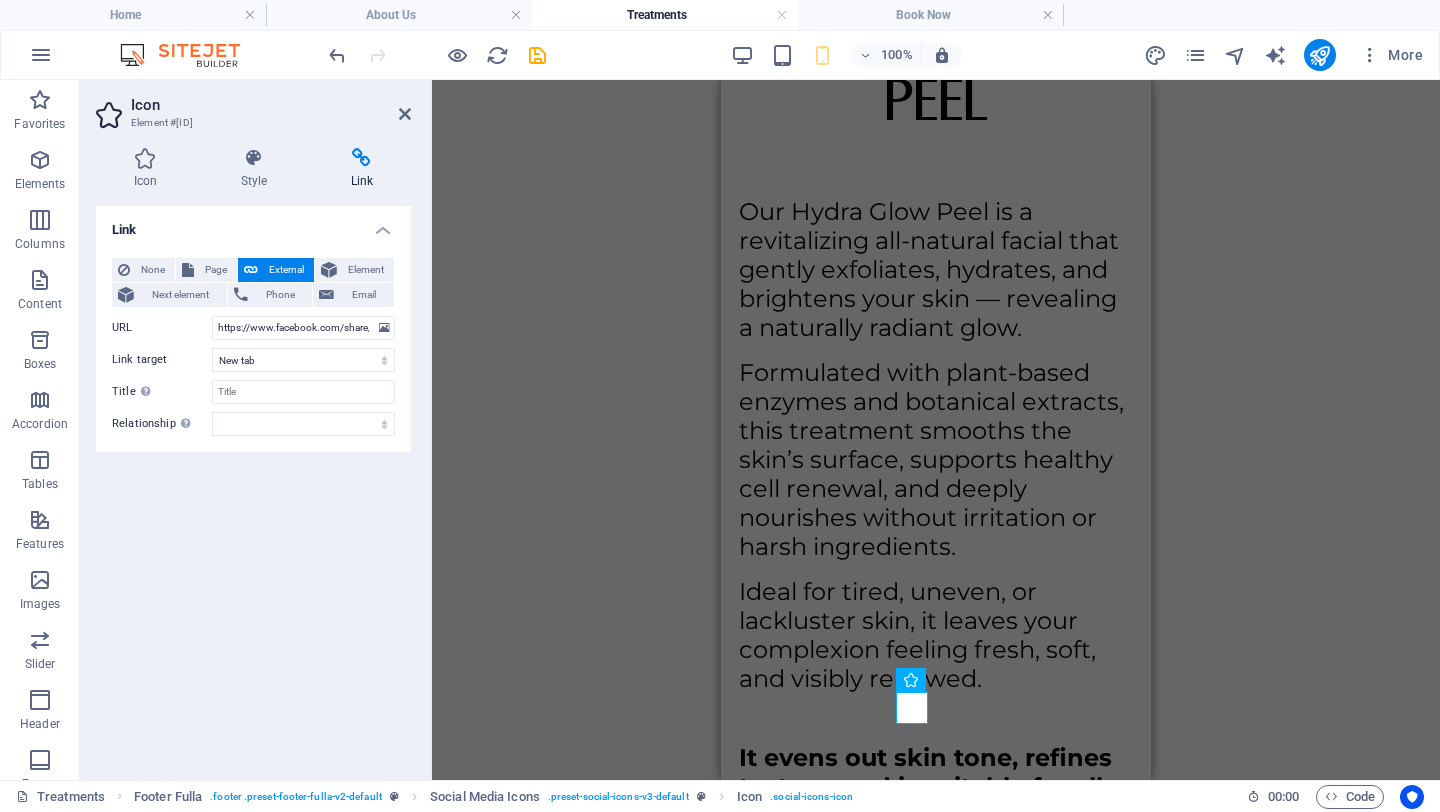 click on "Icon Element #ed-812549656" at bounding box center [253, 106] 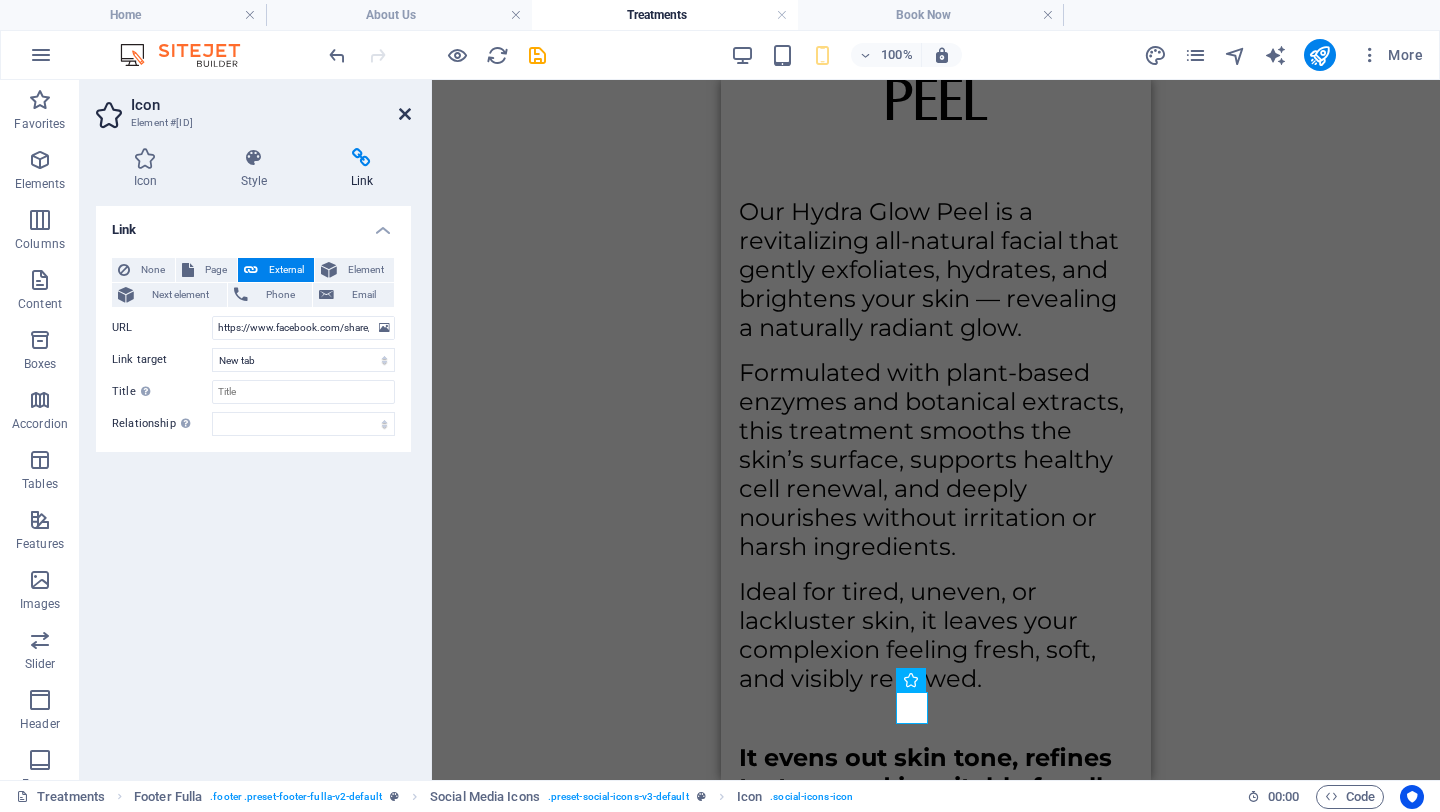 click at bounding box center [405, 114] 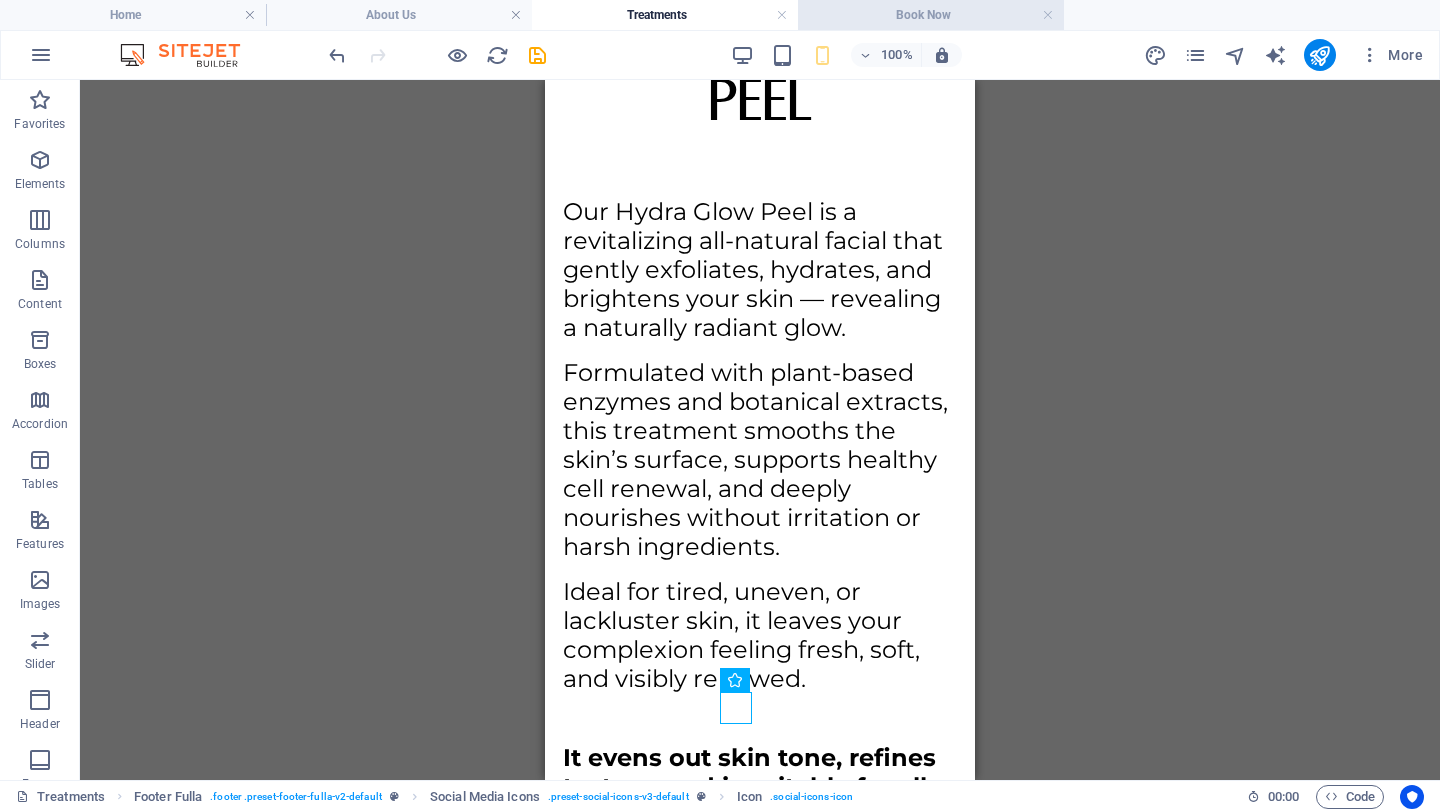 click on "Book Now" at bounding box center [931, 15] 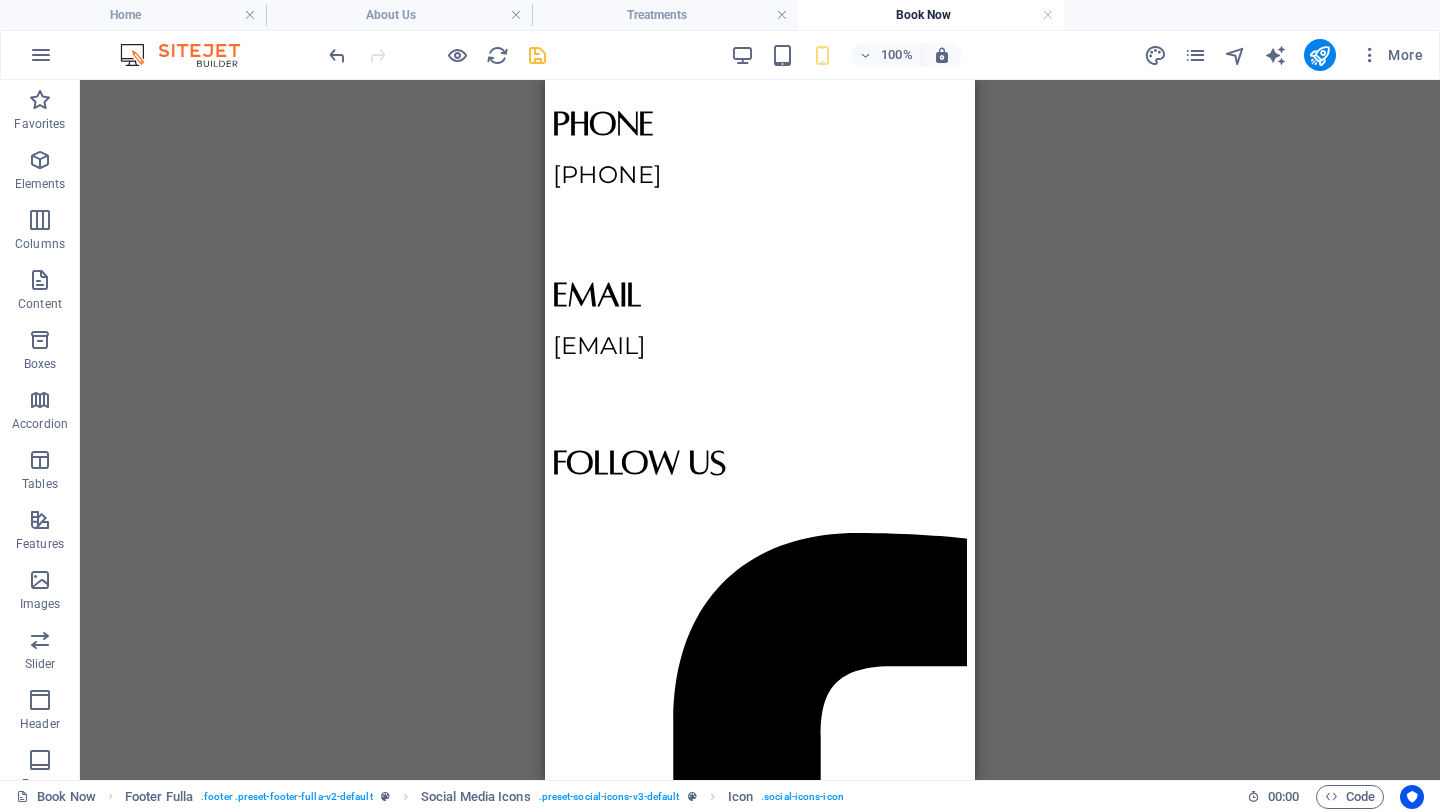 scroll, scrollTop: 0, scrollLeft: 0, axis: both 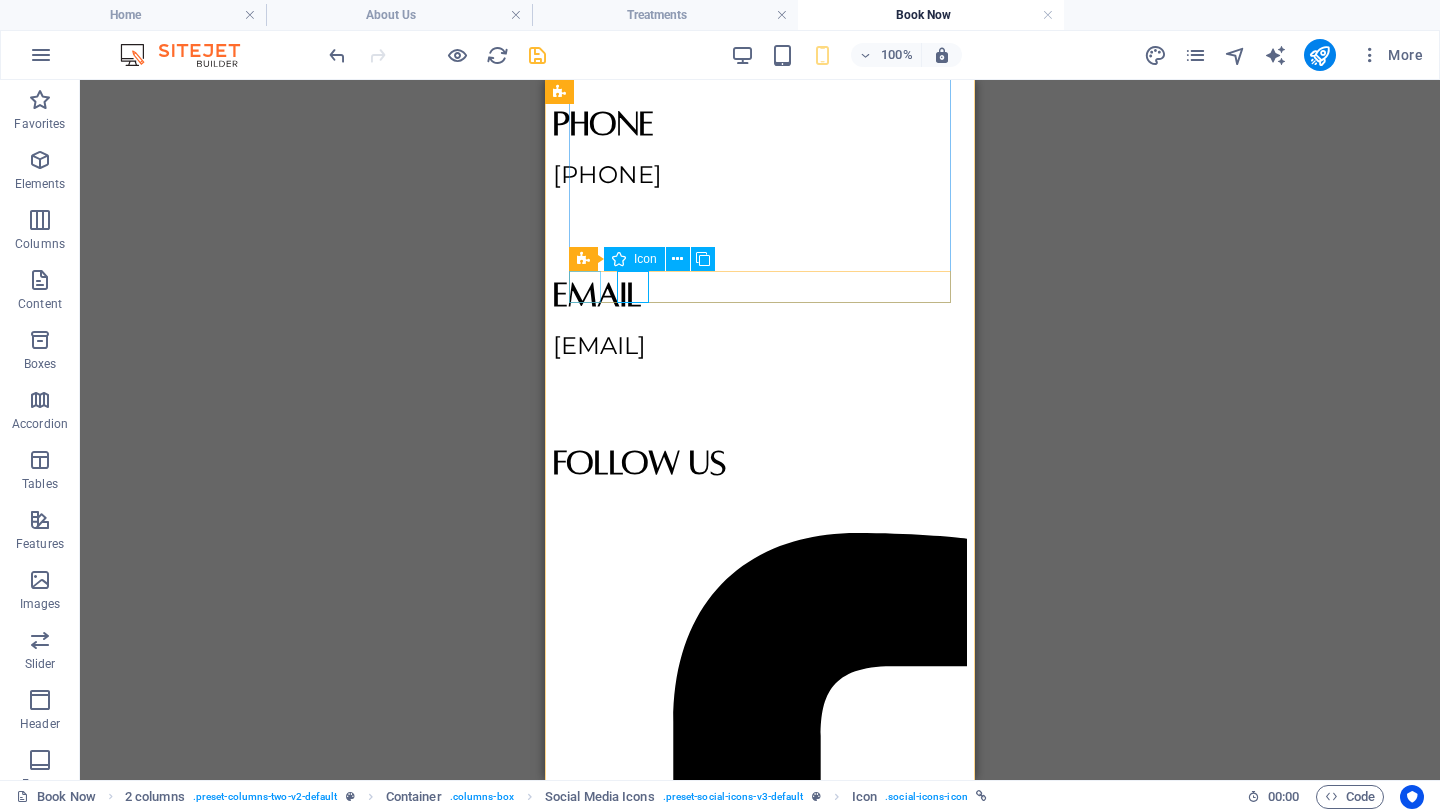 click at bounding box center [760, 936] 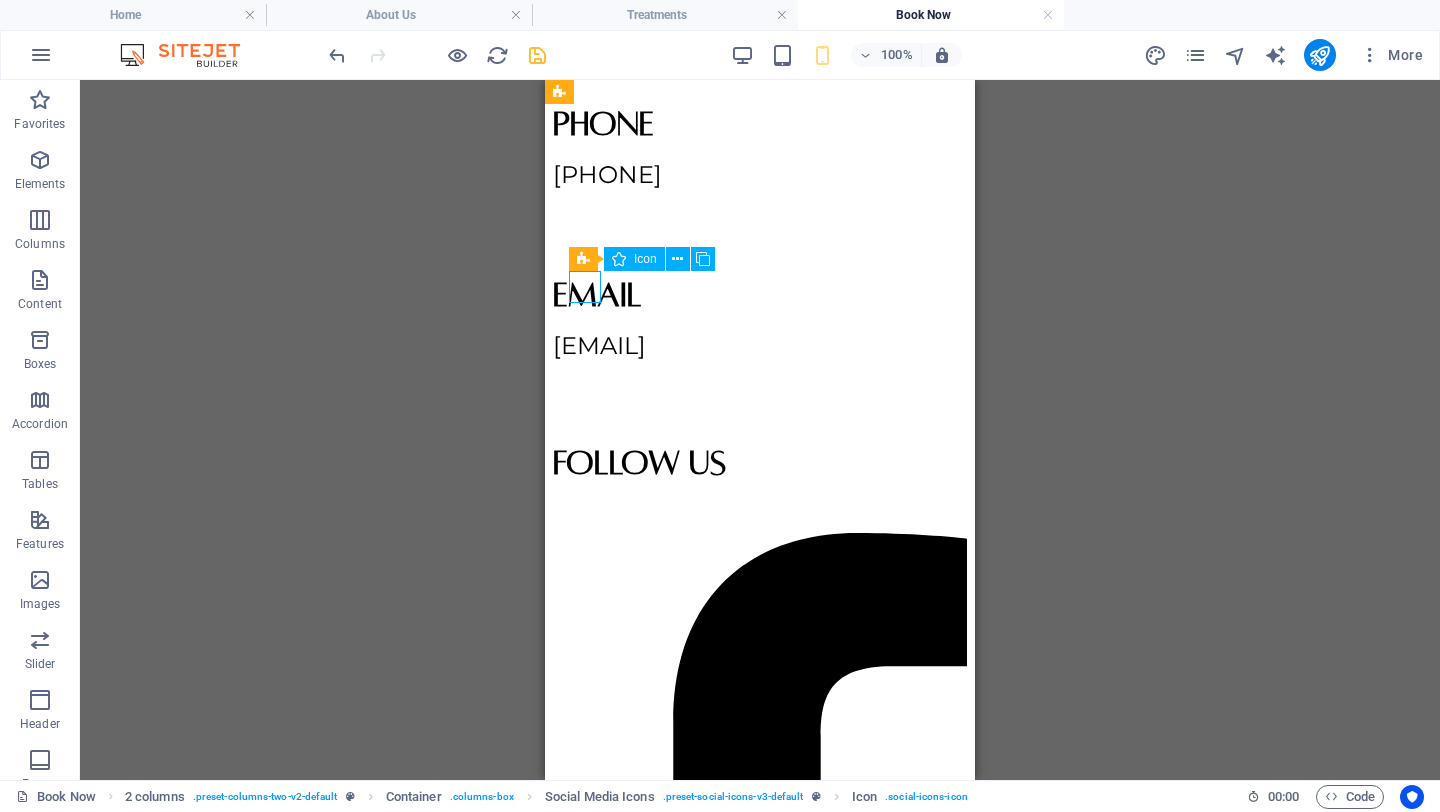 click at bounding box center [760, 936] 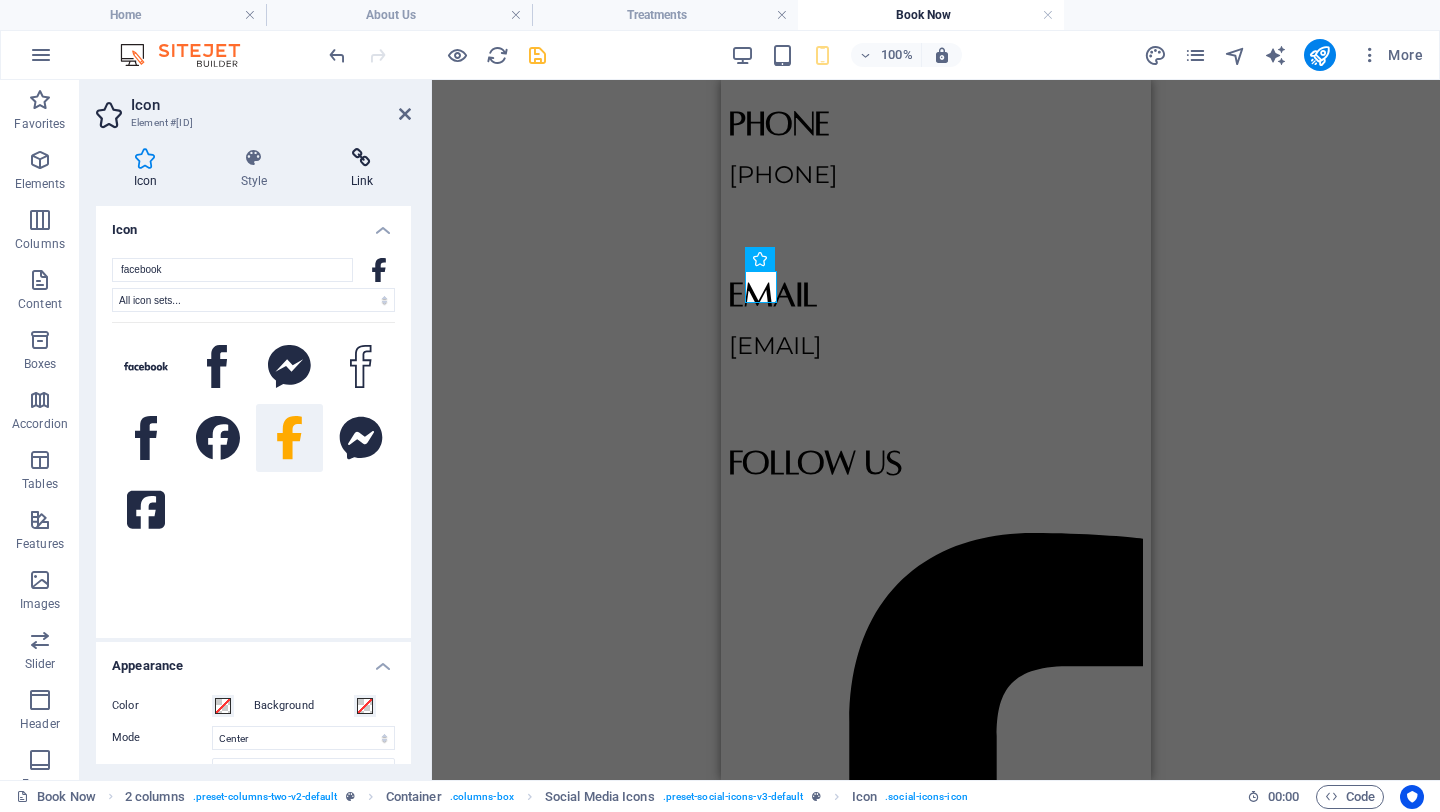 click at bounding box center [362, 158] 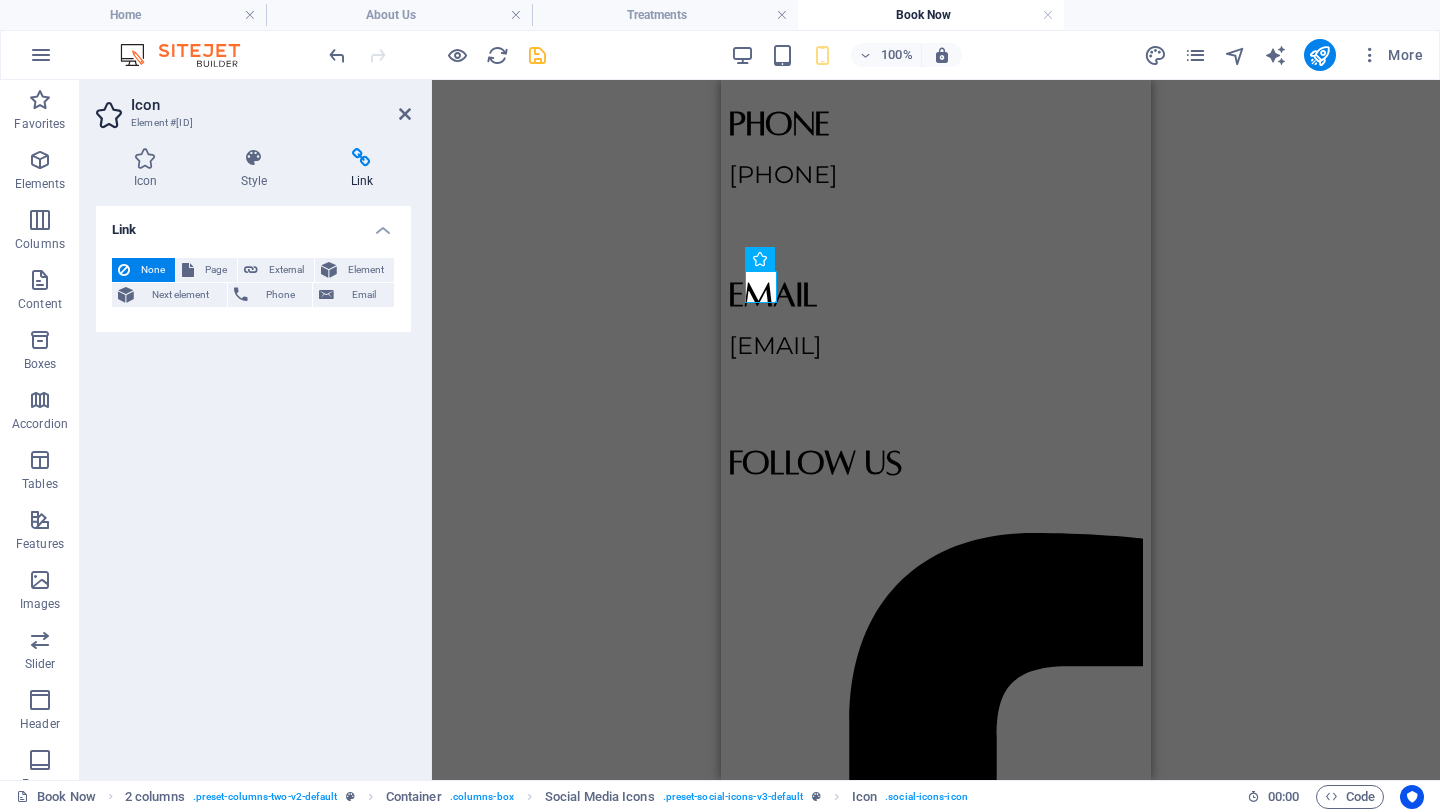 click on "None Page External Element Next element Phone Email Page Home About Us Treatments Book Now Element
URL Phone Email Link target New tab Same tab Overlay Title Additional link description, should not be the same as the link text. The title is most often shown as a tooltip text when the mouse moves over the element. Leave empty if uncertain. Relationship Sets the  relationship of this link to the link target . For example, the value "nofollow" instructs search engines not to follow the link. Can be left empty. alternate author bookmark external help license next nofollow noreferrer noopener prev search tag" at bounding box center [253, 287] 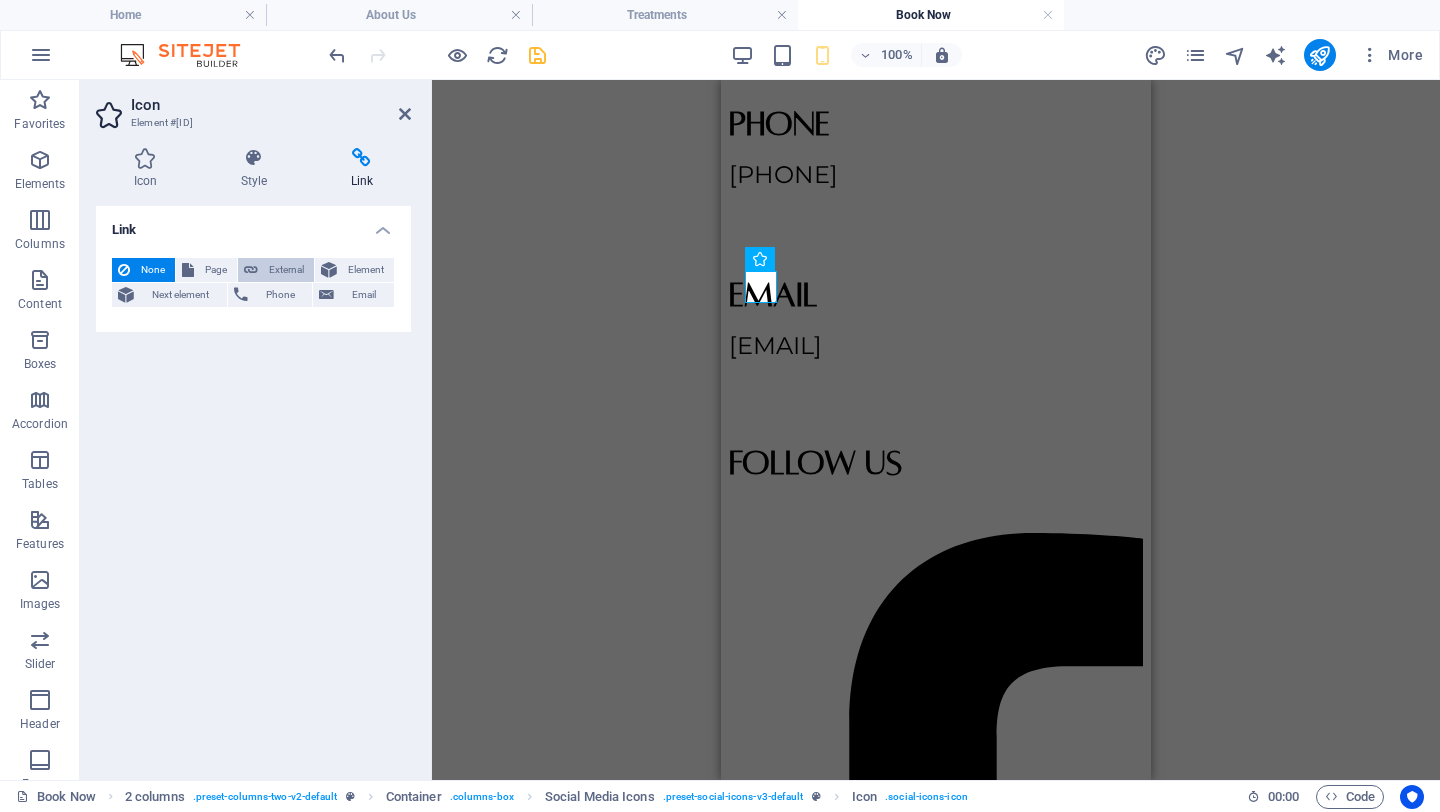 click on "External" at bounding box center [286, 270] 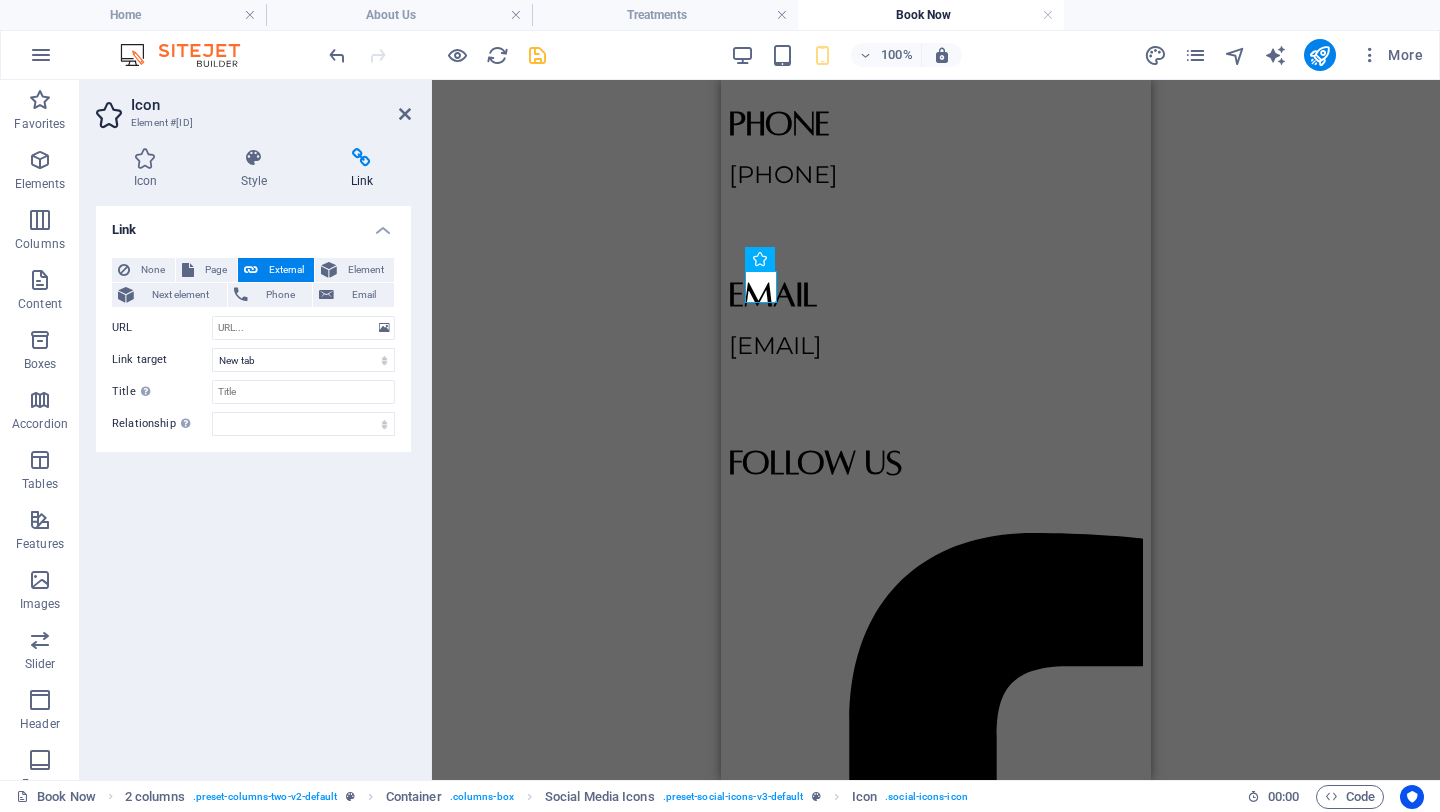 click on "None Page External Element Next element Phone Email Page Home About Us Treatments Book Now Element
URL Phone Email Link target New tab Same tab Overlay Title Additional link description, should not be the same as the link text. The title is most often shown as a tooltip text when the mouse moves over the element. Leave empty if uncertain. Relationship Sets the  relationship of this link to the link target . For example, the value "nofollow" instructs search engines not to follow the link. Can be left empty. alternate author bookmark external help license next nofollow noreferrer noopener prev search tag" at bounding box center (253, 347) 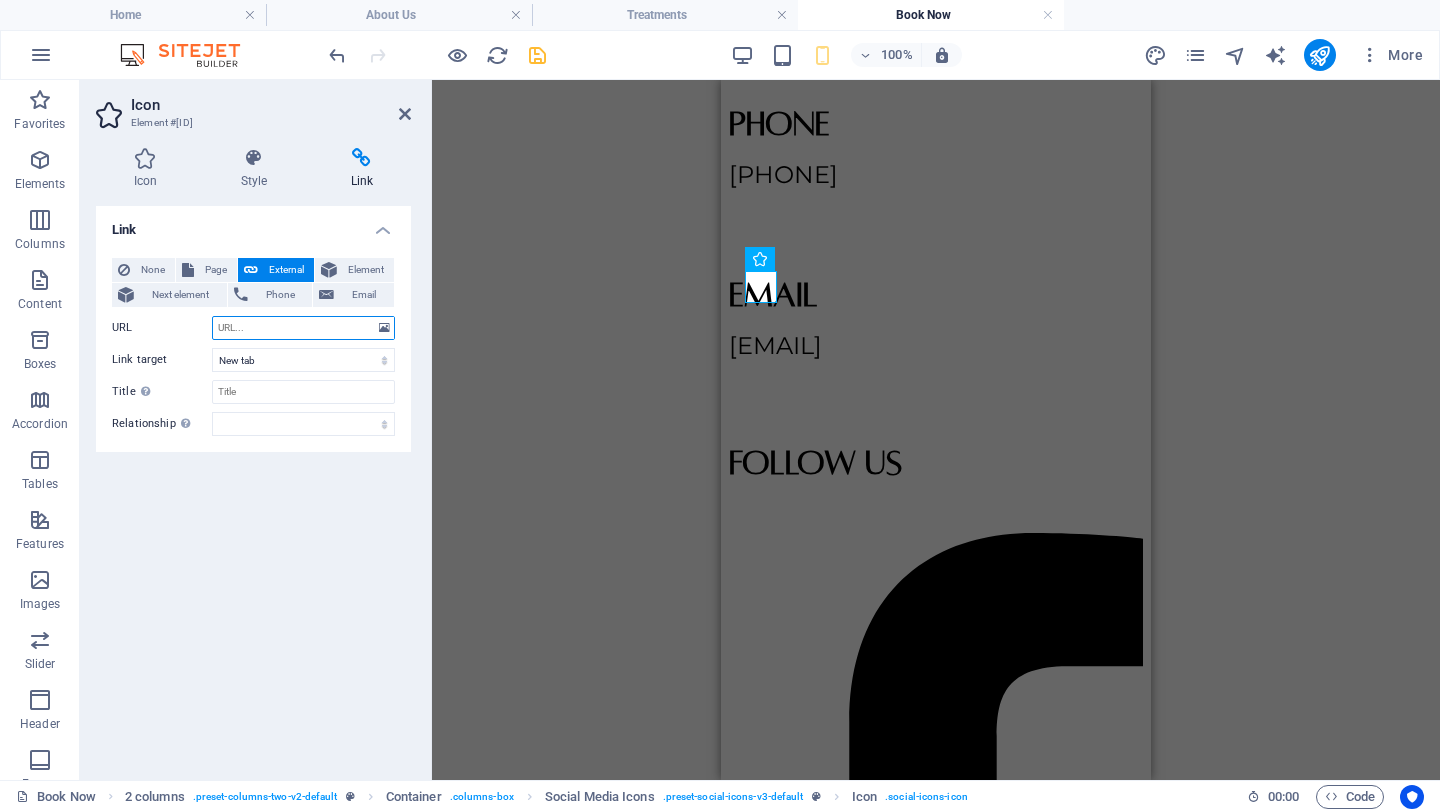 click on "URL" at bounding box center (303, 328) 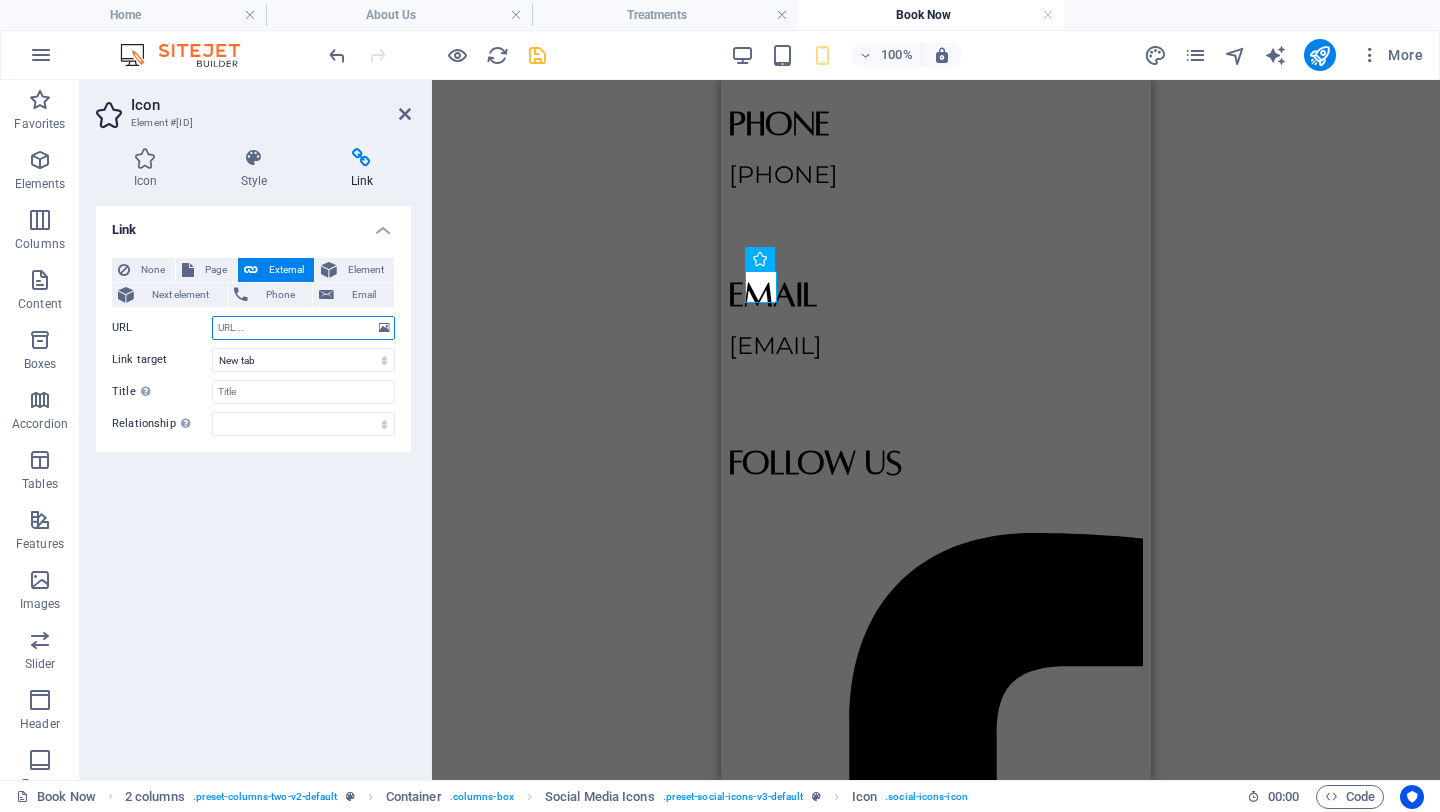 paste on "https://www.facebook.com/share/19YQs9y2Ku/?mibextid=wwXIfr" 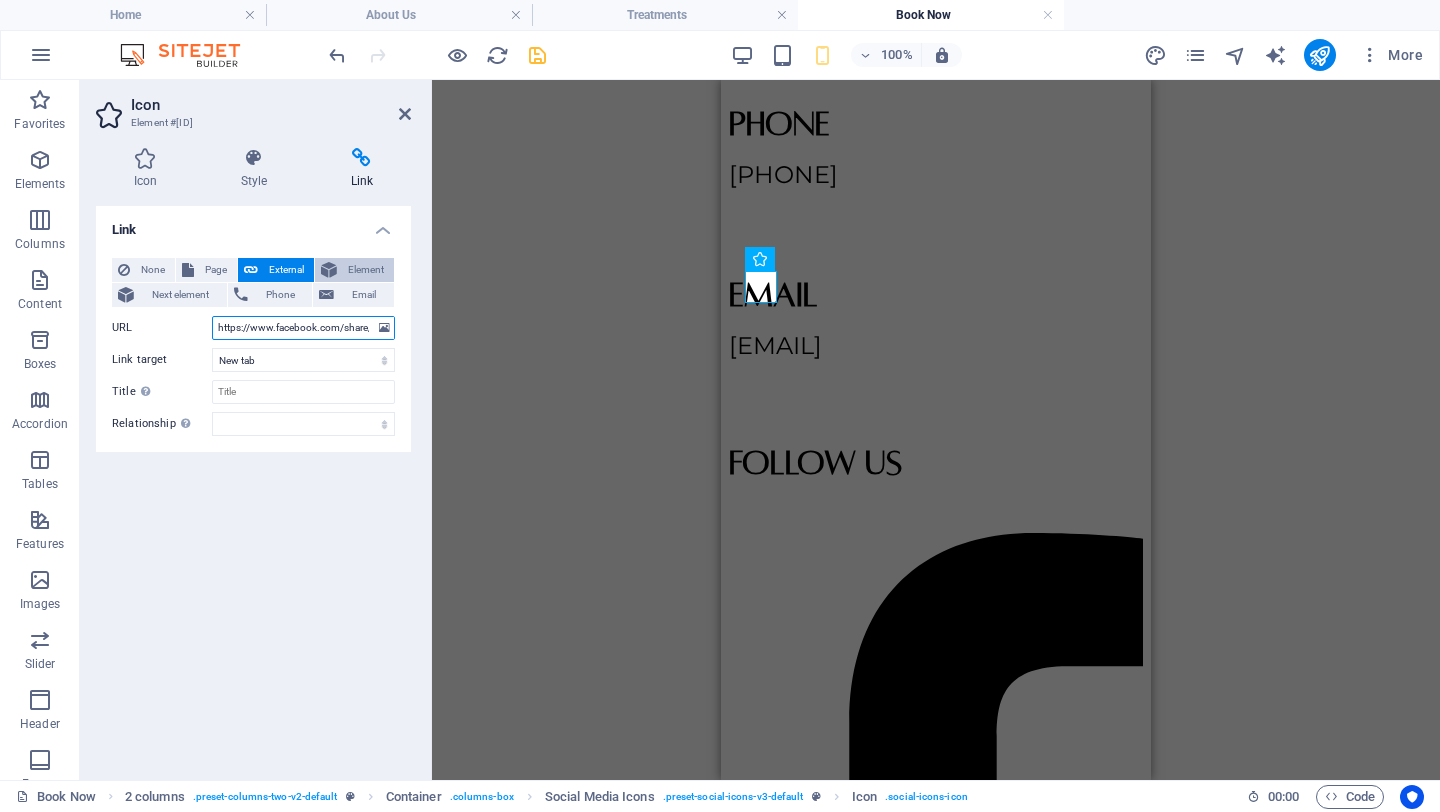 scroll, scrollTop: 0, scrollLeft: 143, axis: horizontal 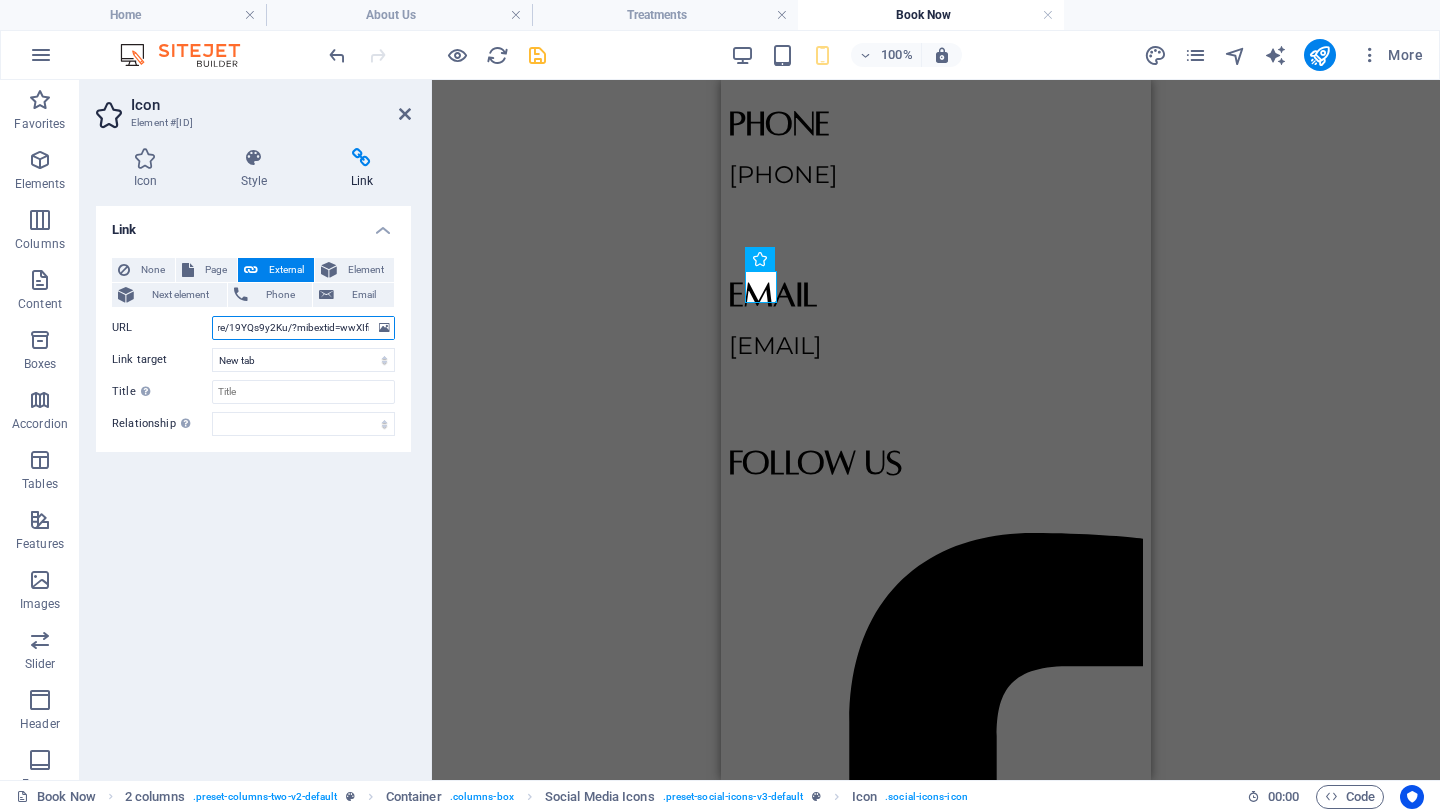 type on "https://www.facebook.com/share/19YQs9y2Ku/?mibextid=wwXIfr" 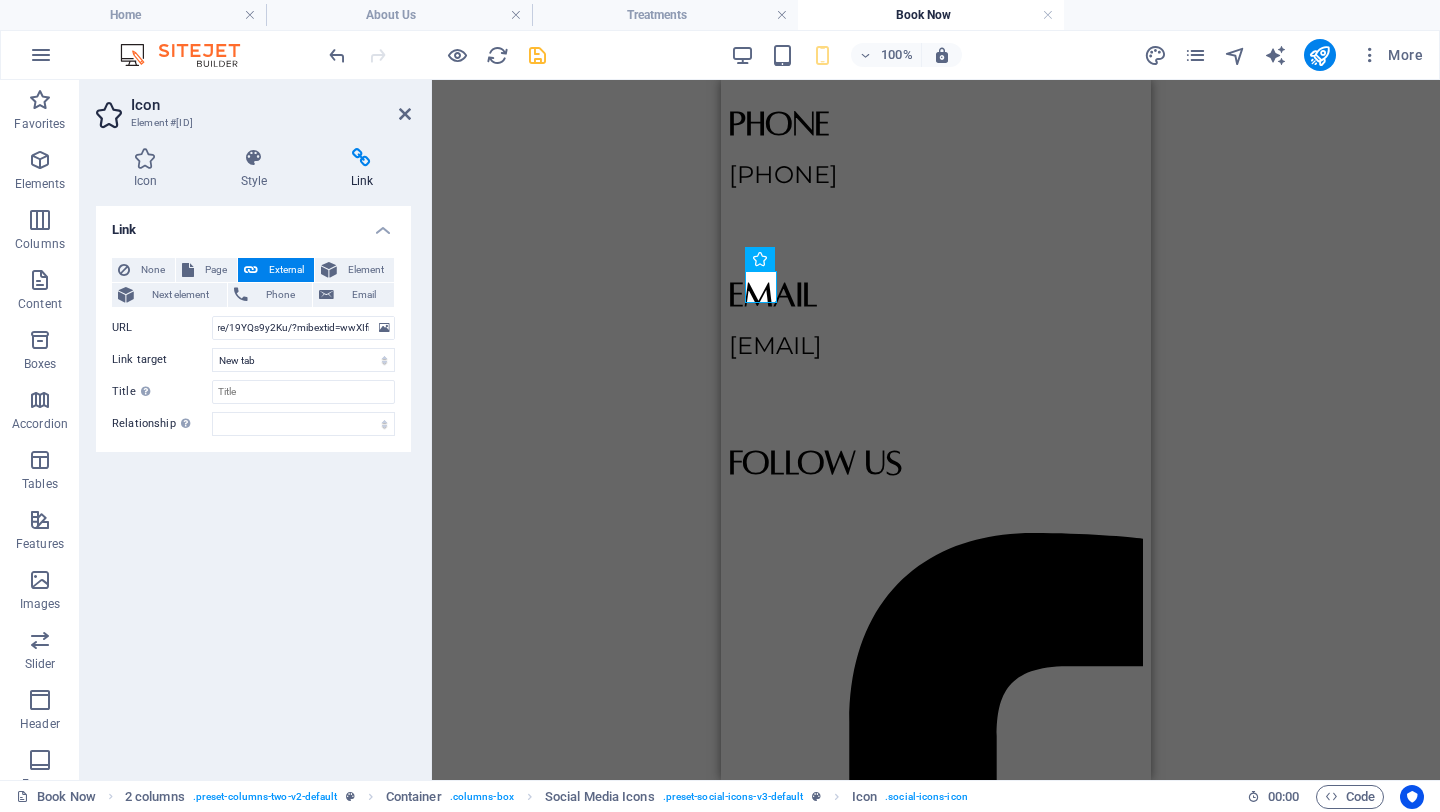 click on "Link None Page External Element Next element Phone Email Page Home About Us Treatments Book Now Element
URL https://www.facebook.com/share/19YQs9y2Ku/?mibextid=wwXIfr Phone Email Link target New tab Same tab Overlay Title Additional link description, should not be the same as the link text. The title is most often shown as a tooltip text when the mouse moves over the element. Leave empty if uncertain. Relationship Sets the  relationship of this link to the link target . For example, the value "nofollow" instructs search engines not to follow the link. Can be left empty. alternate author bookmark external help license next nofollow noreferrer noopener prev search tag" at bounding box center (253, 485) 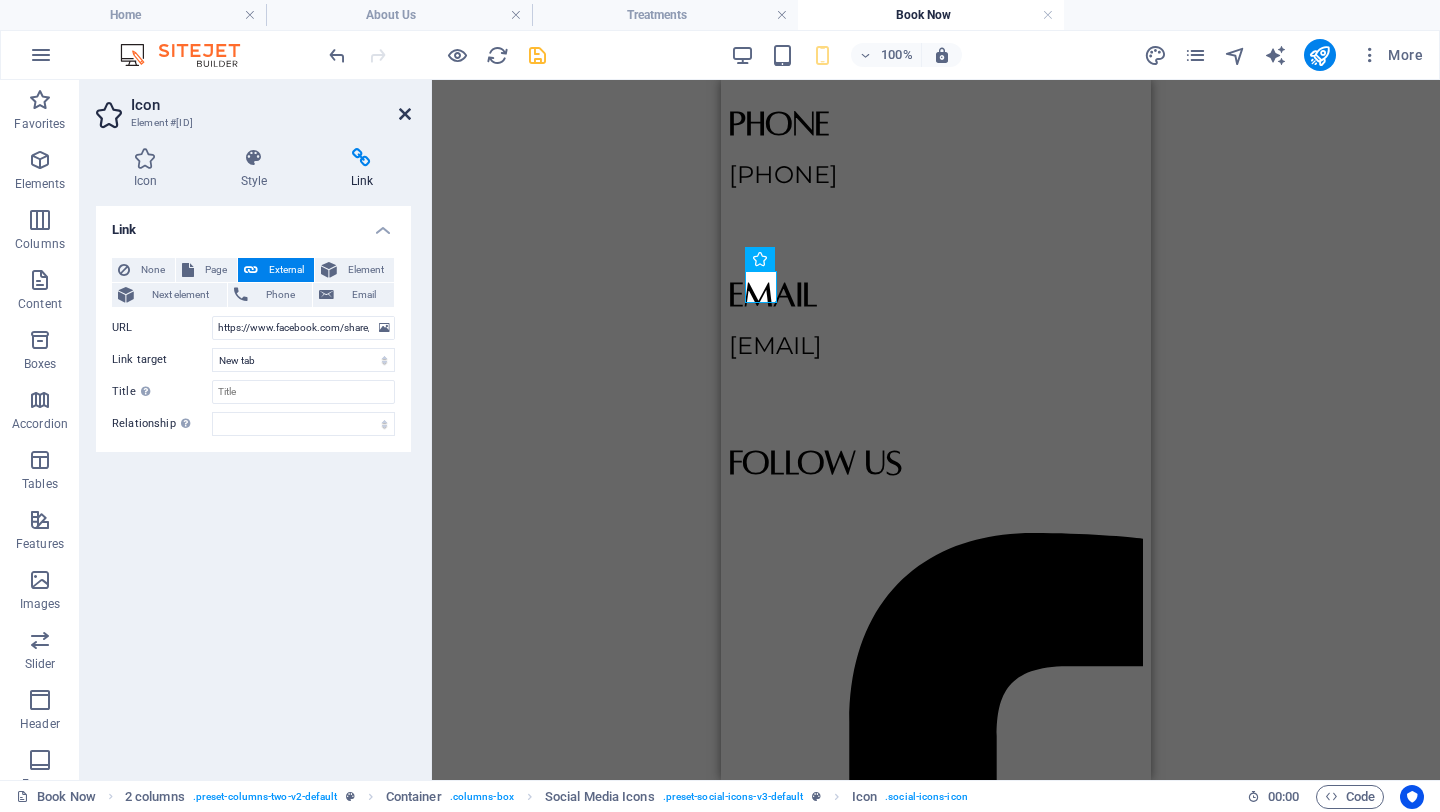 click at bounding box center [405, 114] 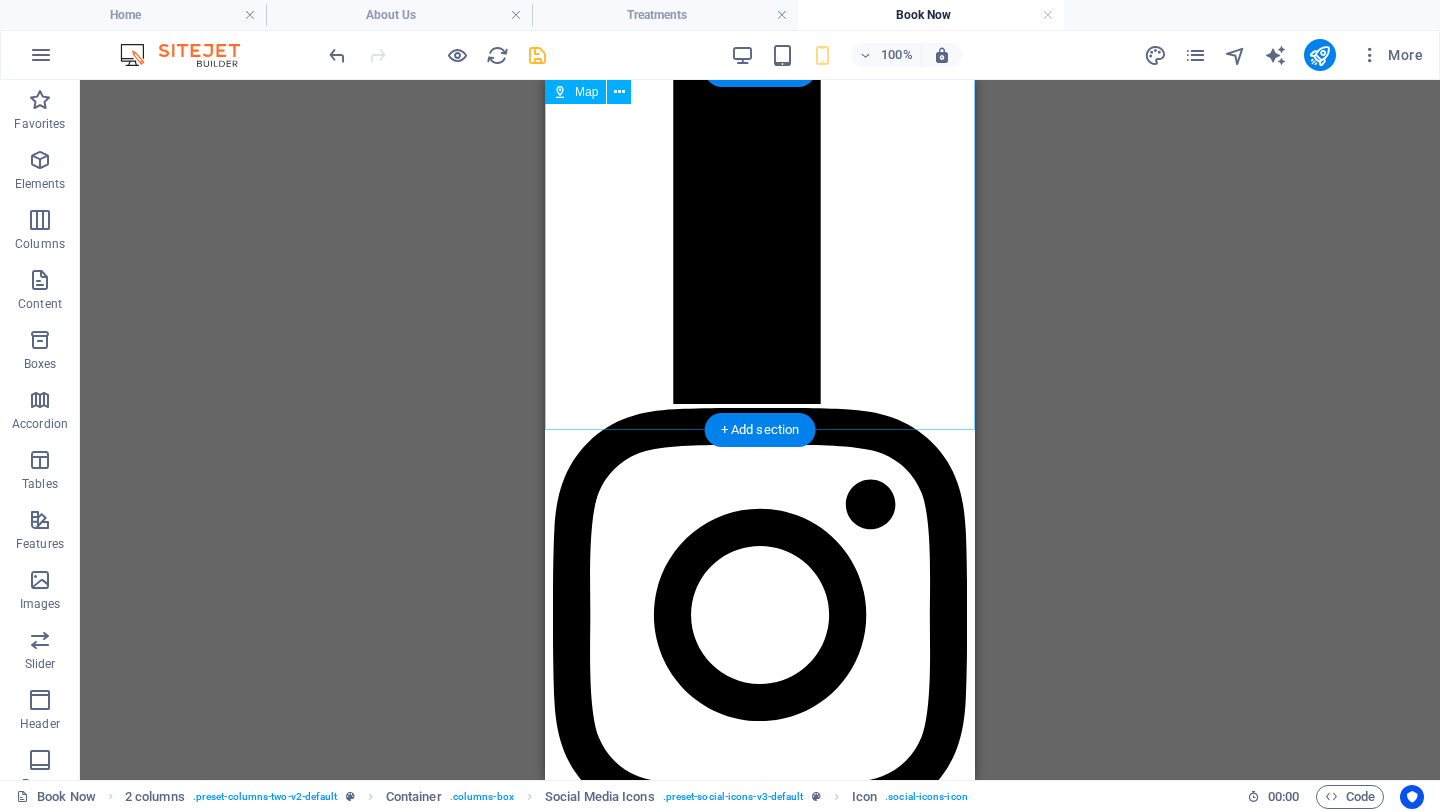scroll, scrollTop: 1665, scrollLeft: 0, axis: vertical 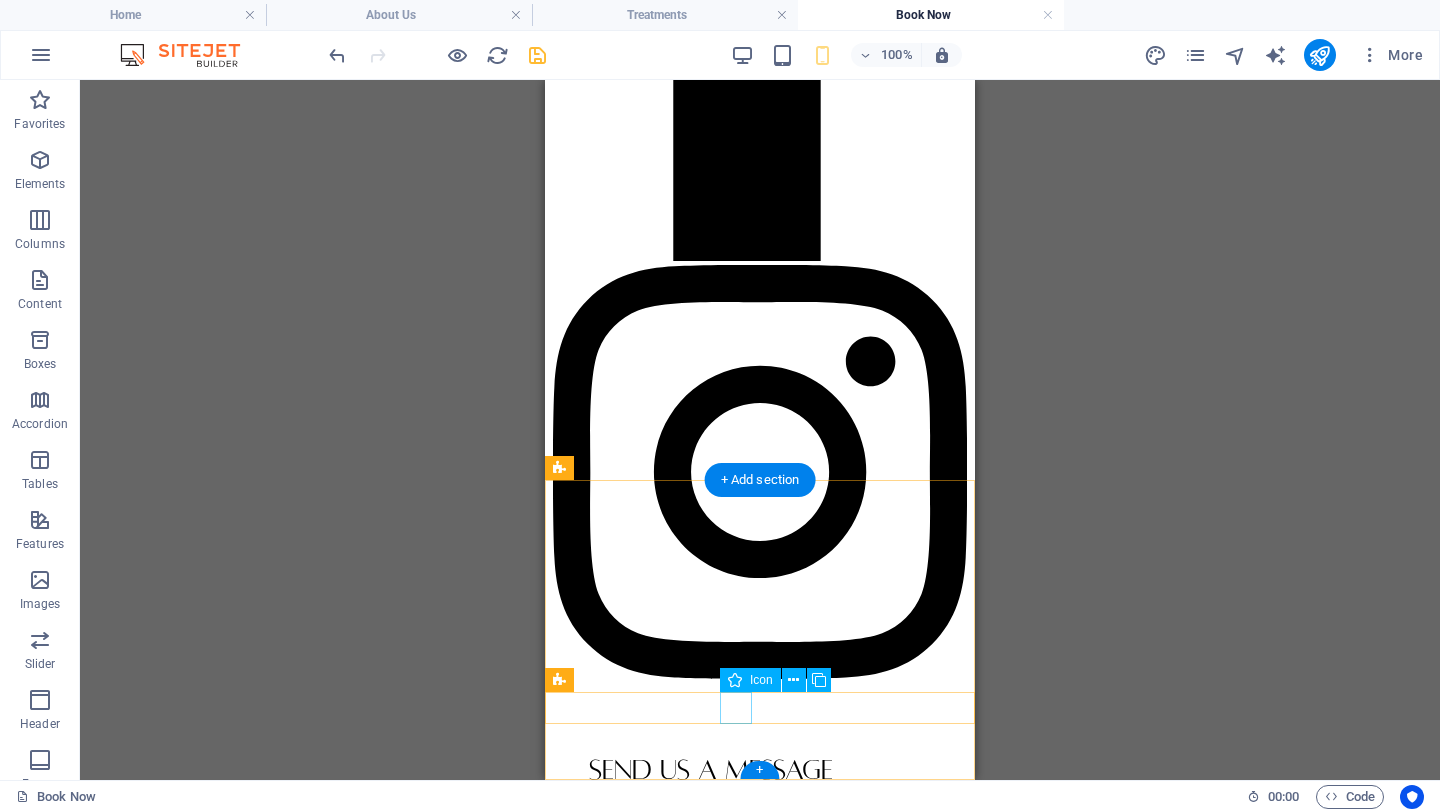 click at bounding box center (760, 2375) 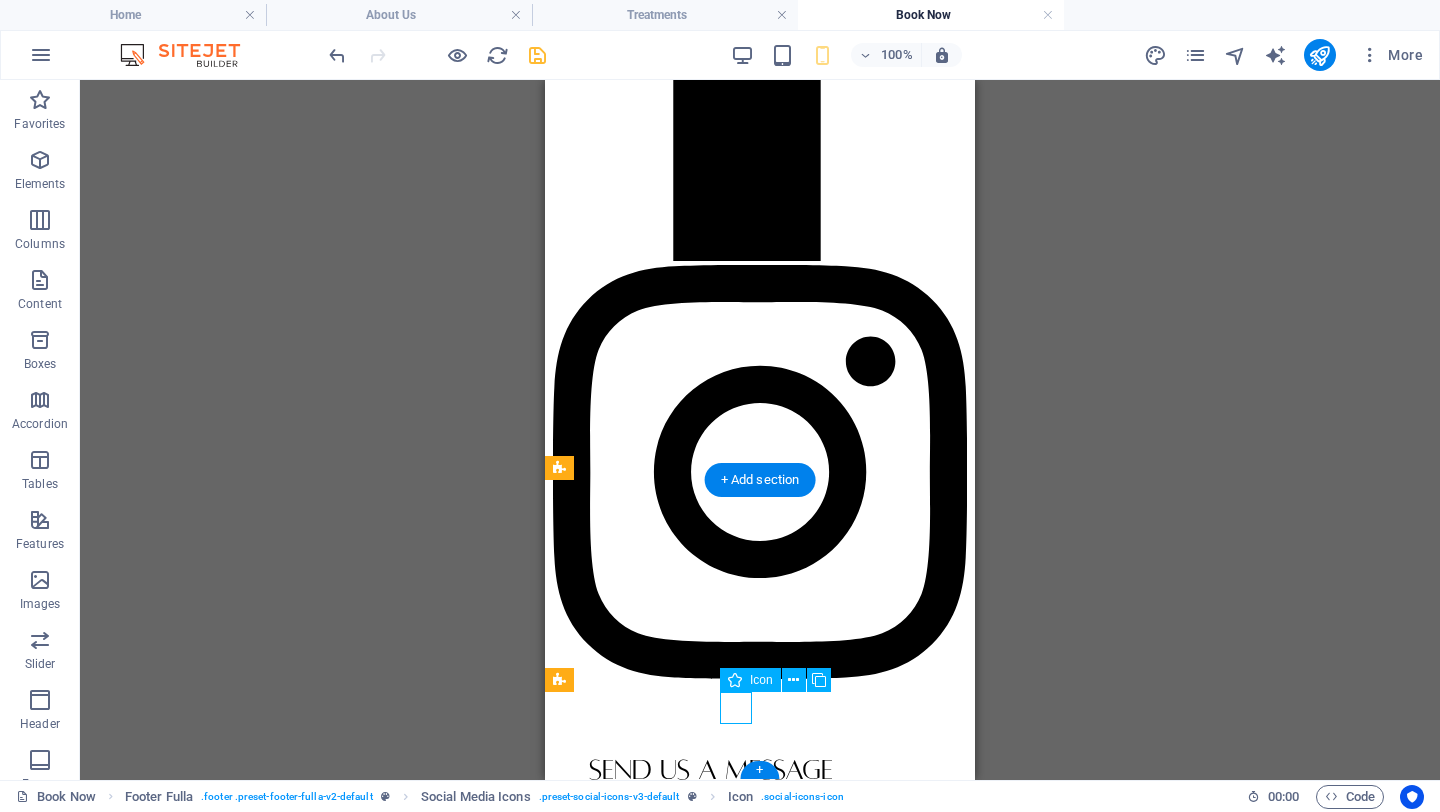 click at bounding box center (760, 2375) 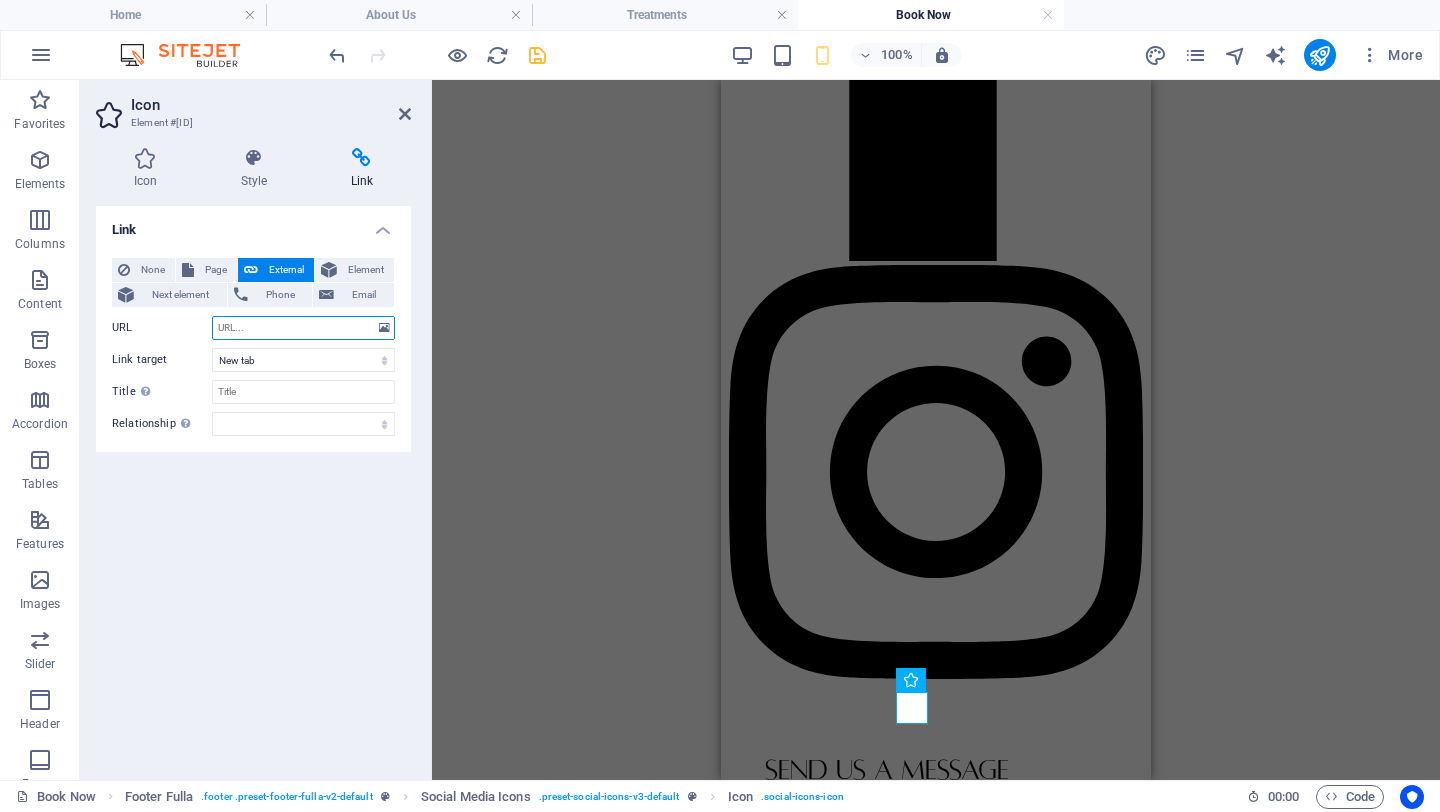 click on "URL" at bounding box center [303, 328] 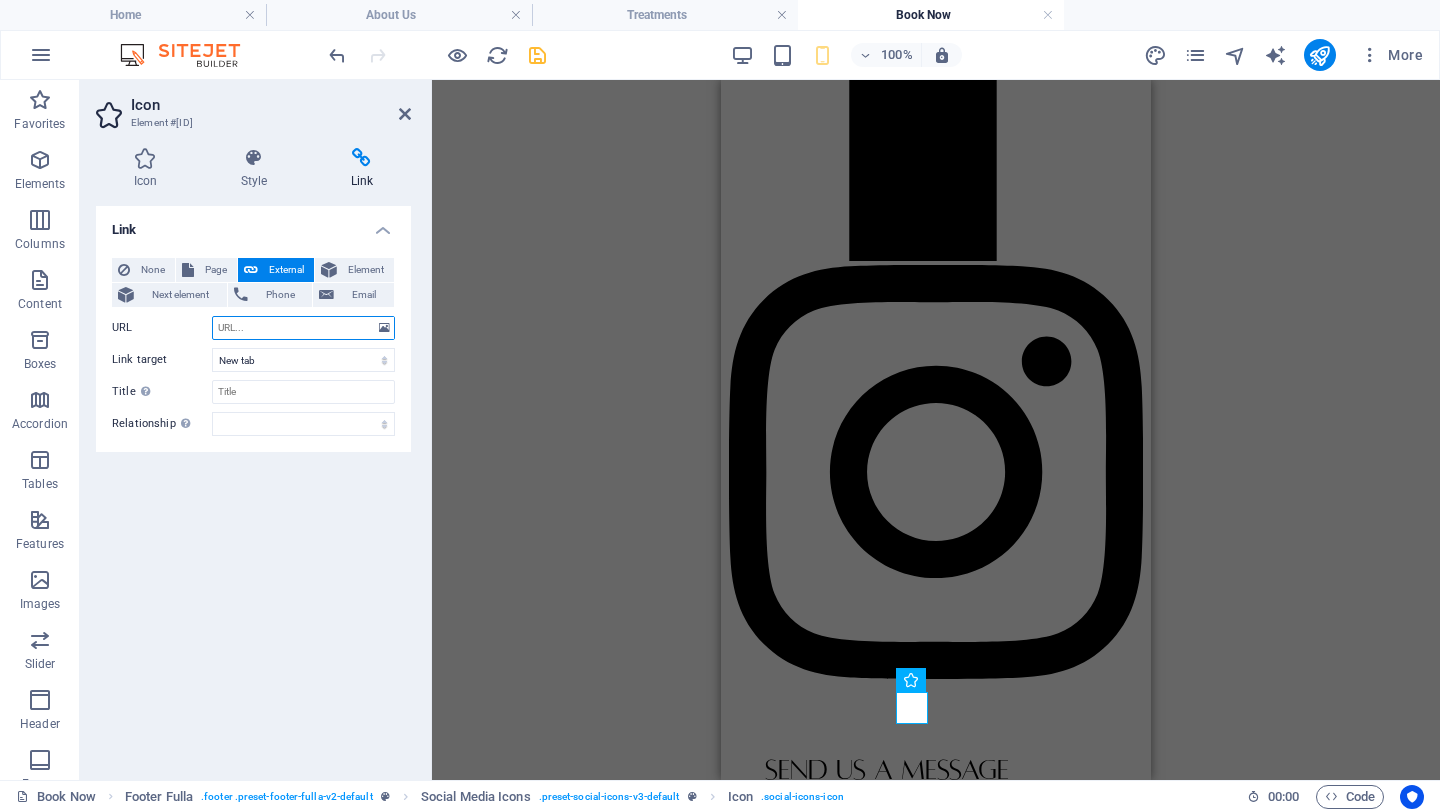 paste on "https://www.facebook.com/share/19YQs9y2Ku/?mibextid=wwXIfr" 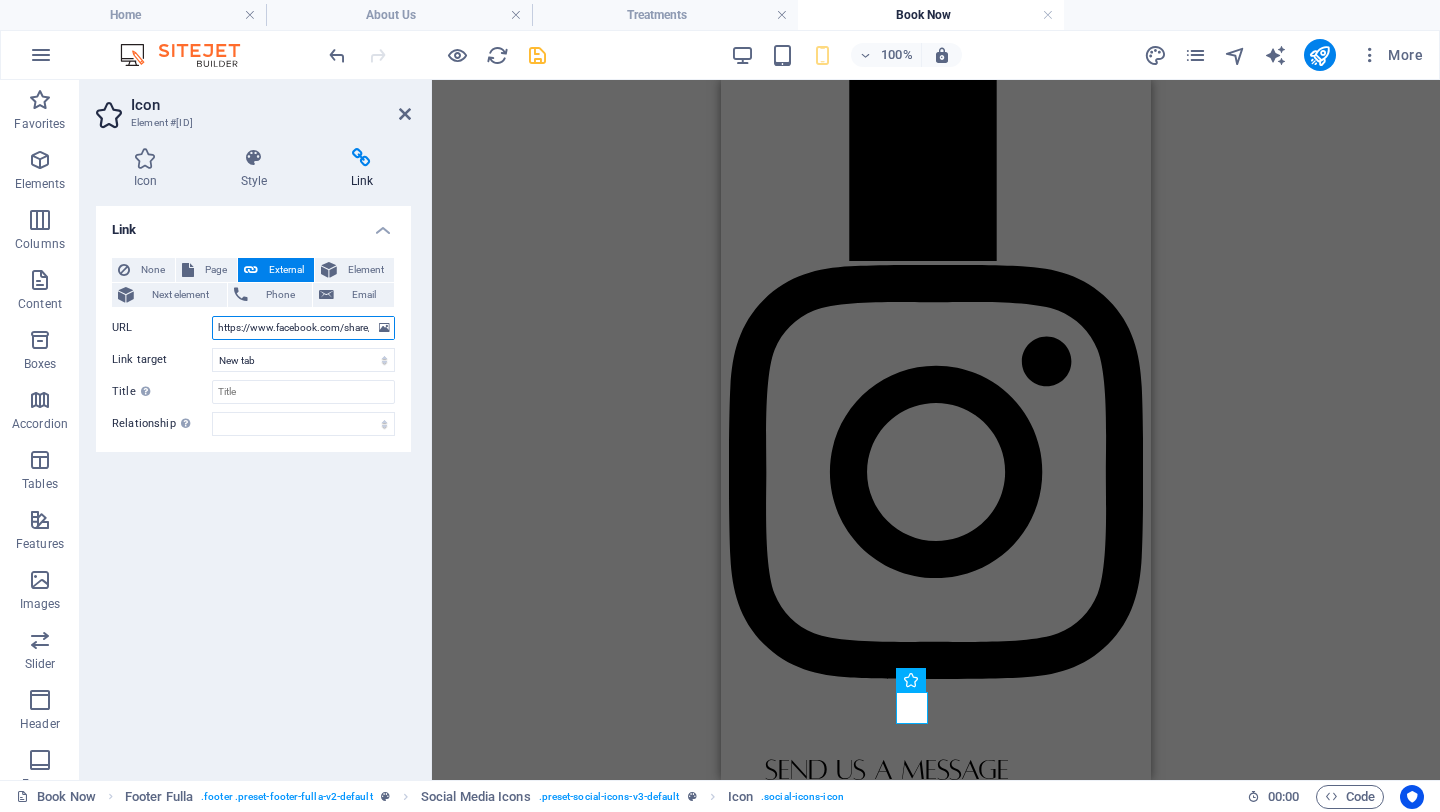 scroll, scrollTop: 0, scrollLeft: 143, axis: horizontal 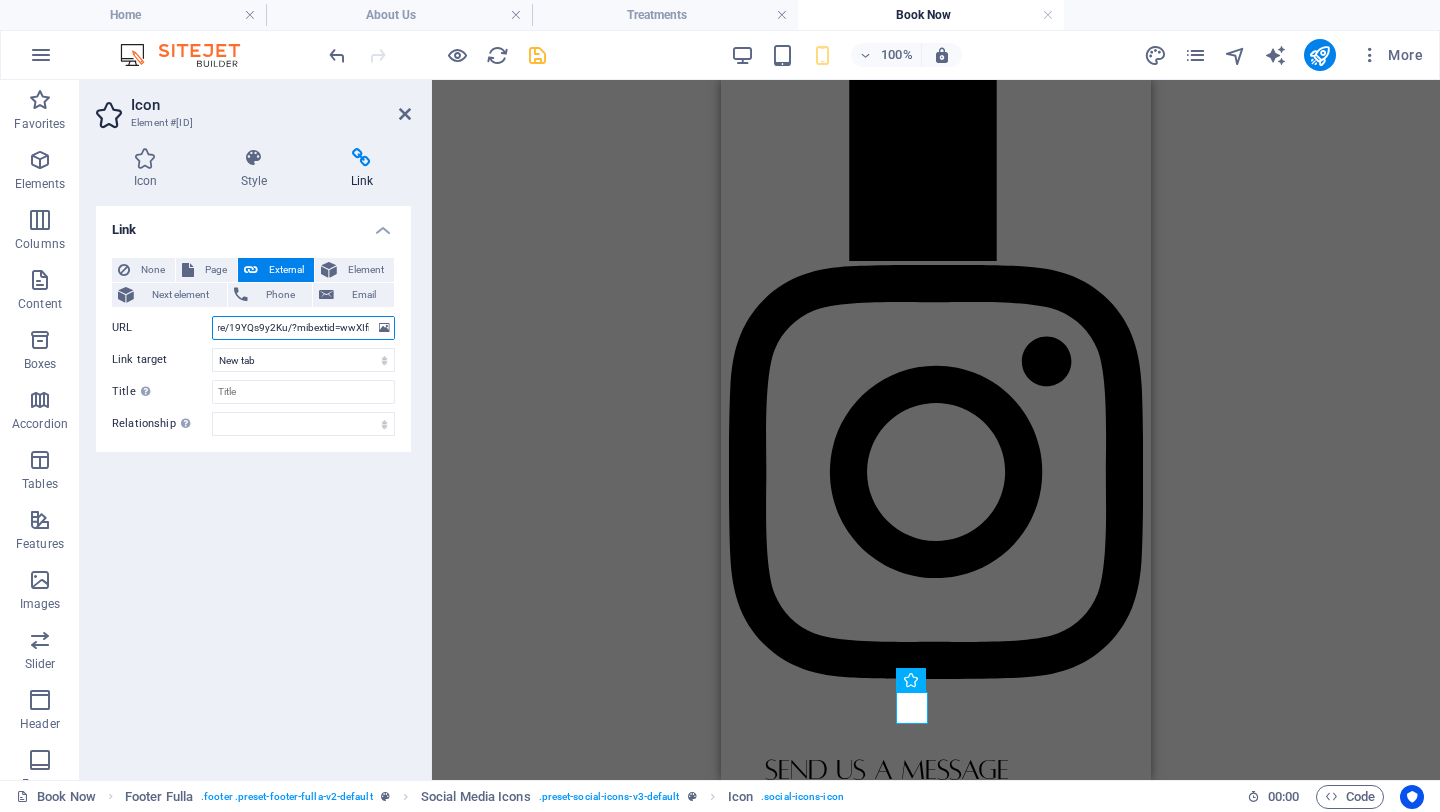 type on "https://www.facebook.com/share/19YQs9y2Ku/?mibextid=wwXIfr" 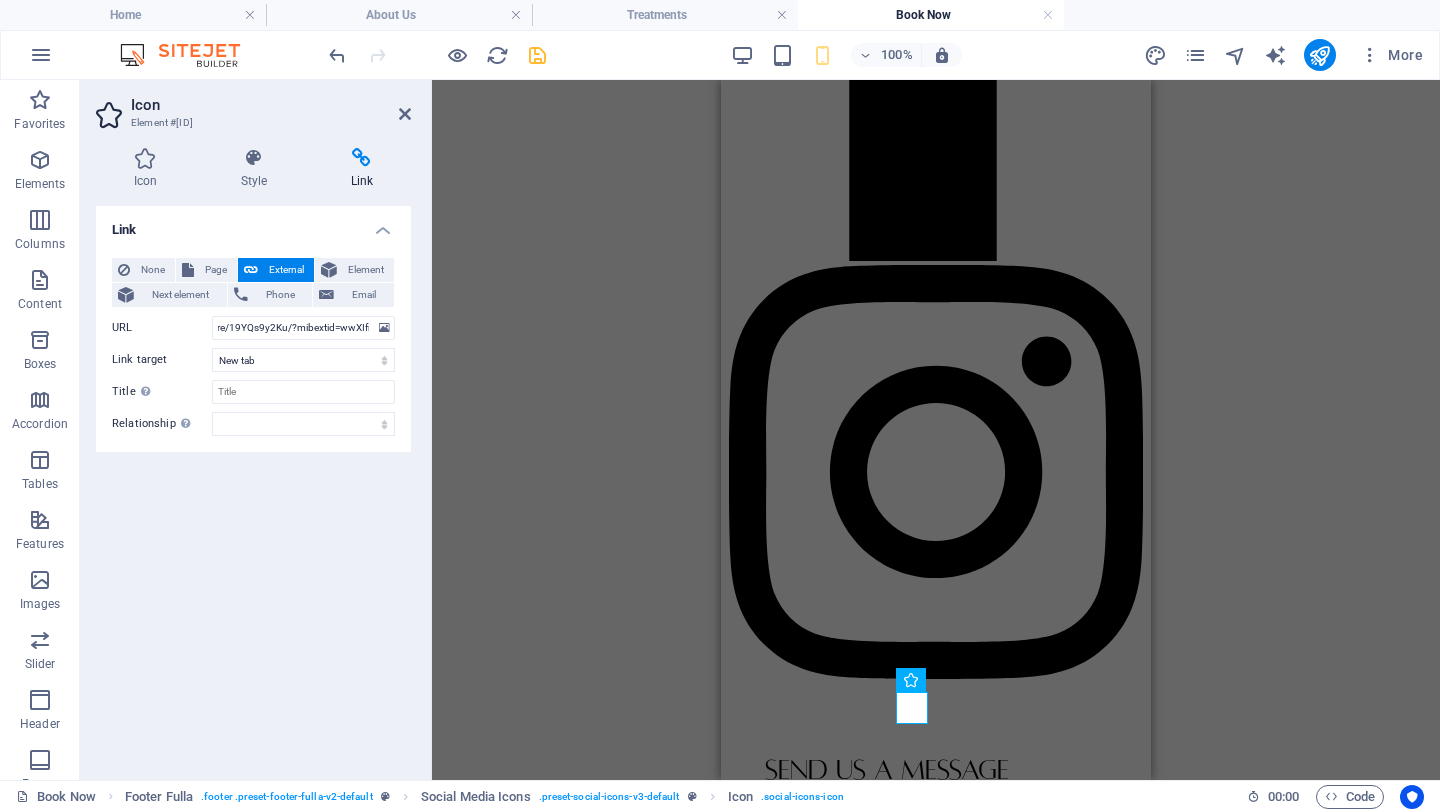 click on "Link None Page External Element Next element Phone Email Page Home About Us Treatments Book Now Element
URL https://www.facebook.com/share/19YQs9y2Ku/?mibextid=wwXIfr Phone Email Link target New tab Same tab Overlay Title Additional link description, should not be the same as the link text. The title is most often shown as a tooltip text when the mouse moves over the element. Leave empty if uncertain. Relationship Sets the  relationship of this link to the link target . For example, the value "nofollow" instructs search engines not to follow the link. Can be left empty. alternate author bookmark external help license next nofollow noreferrer noopener prev search tag" at bounding box center (253, 485) 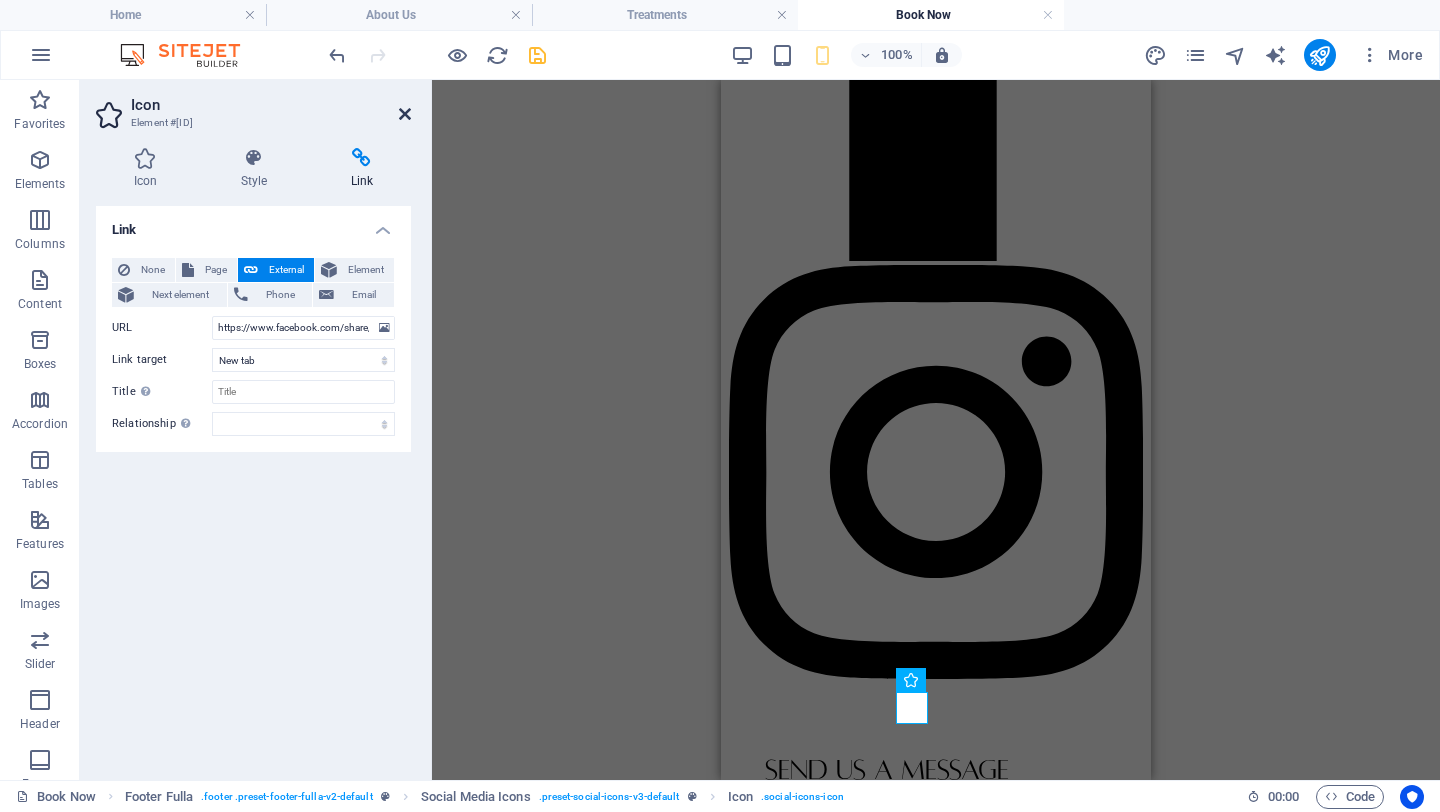 click at bounding box center [405, 114] 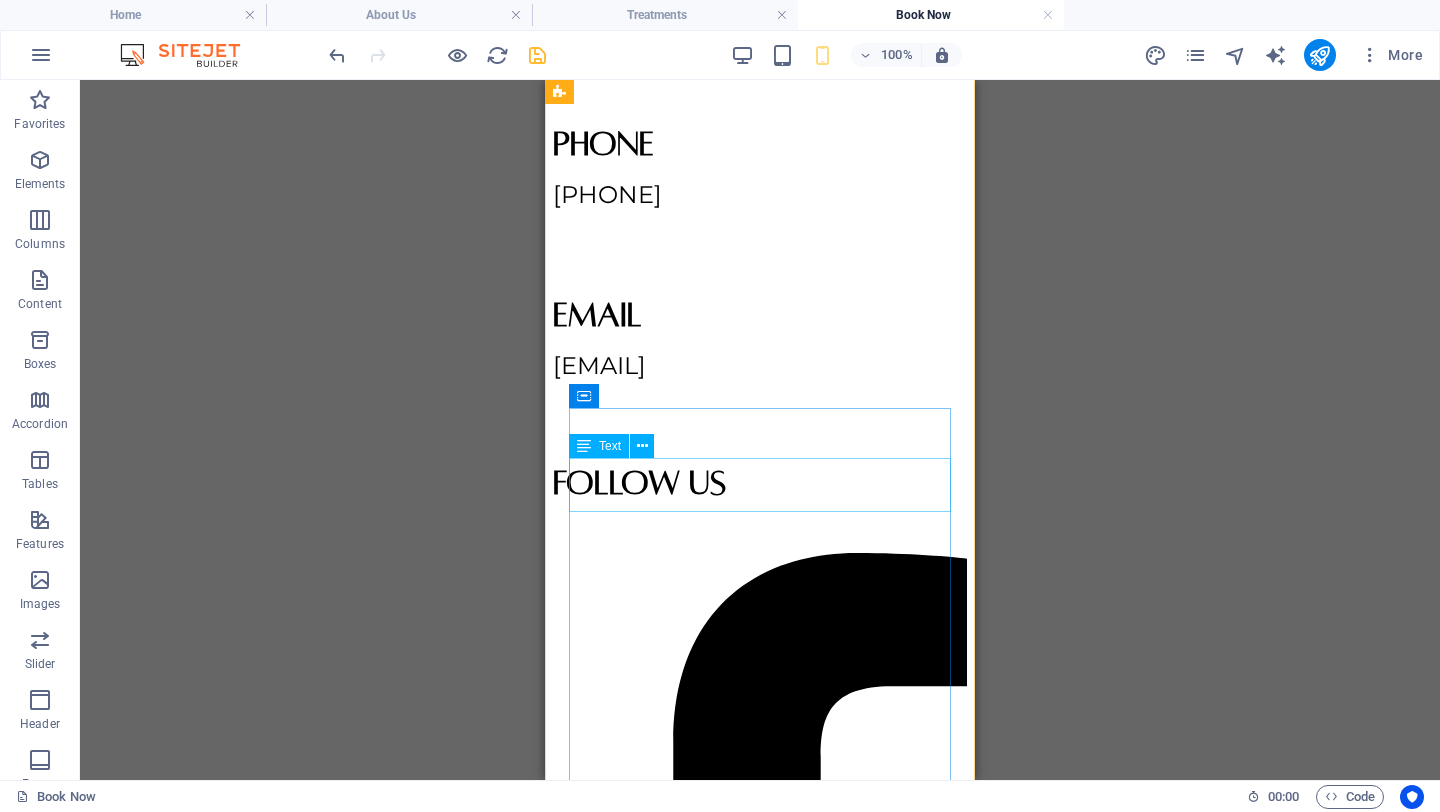 scroll, scrollTop: 517, scrollLeft: 0, axis: vertical 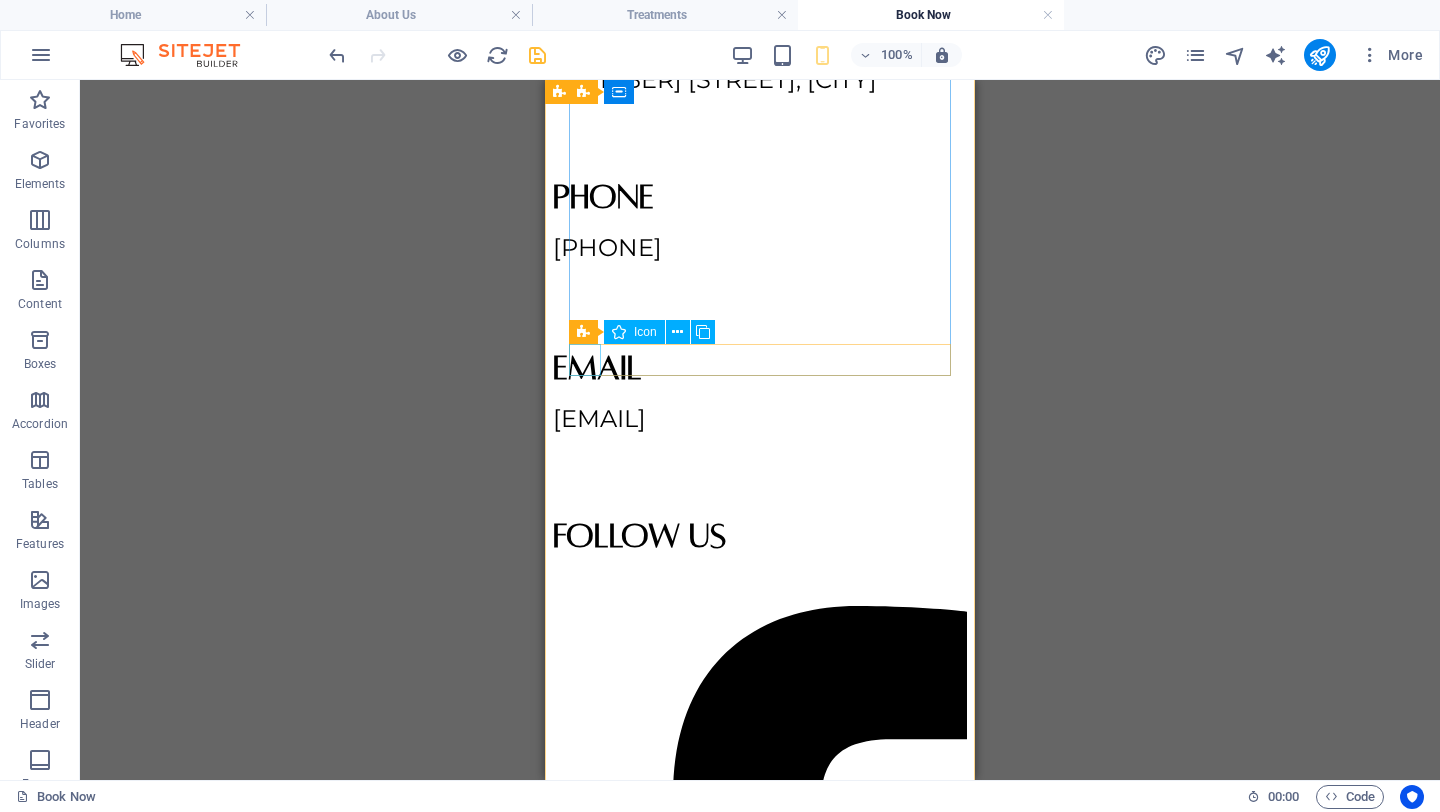 click at bounding box center [760, 1009] 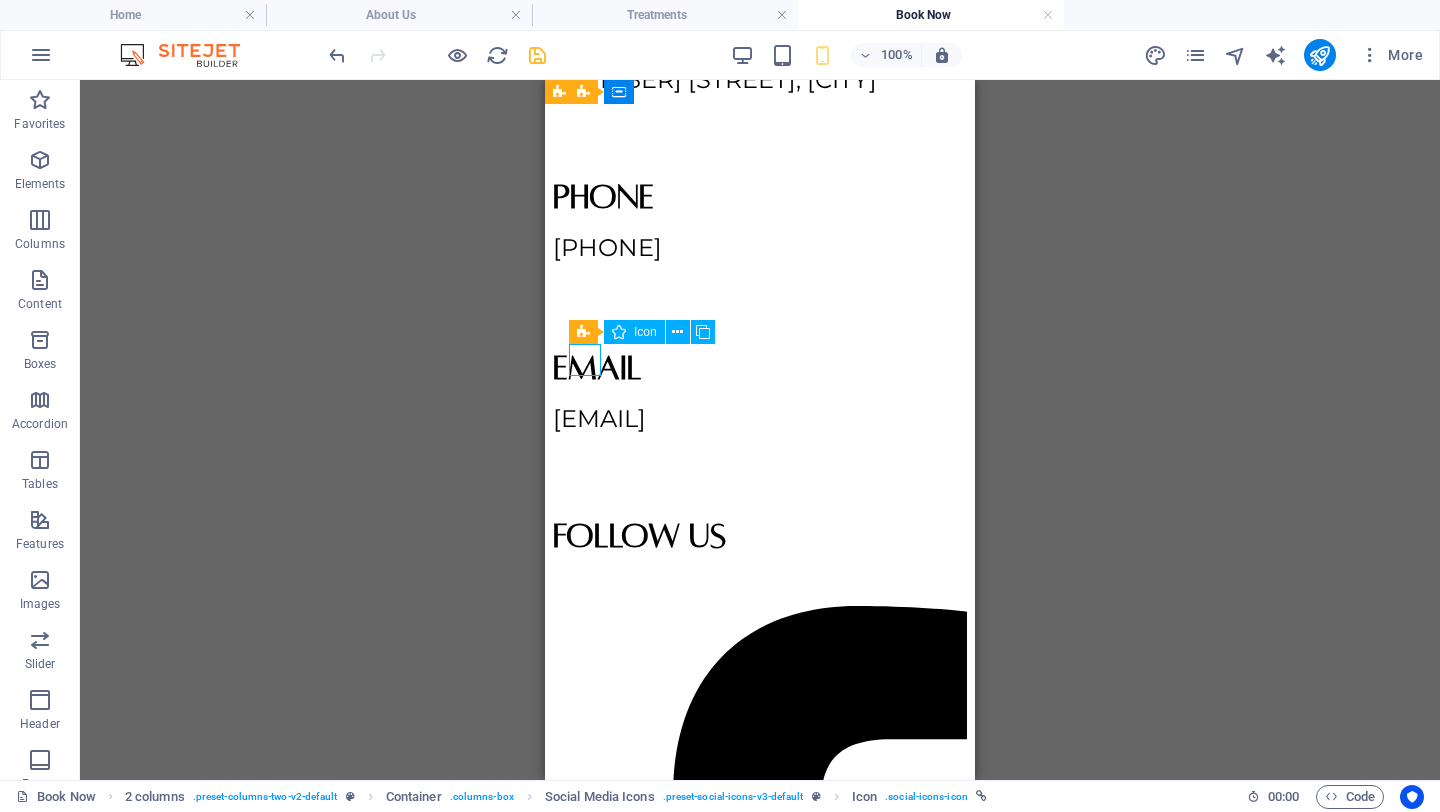 click at bounding box center [760, 1009] 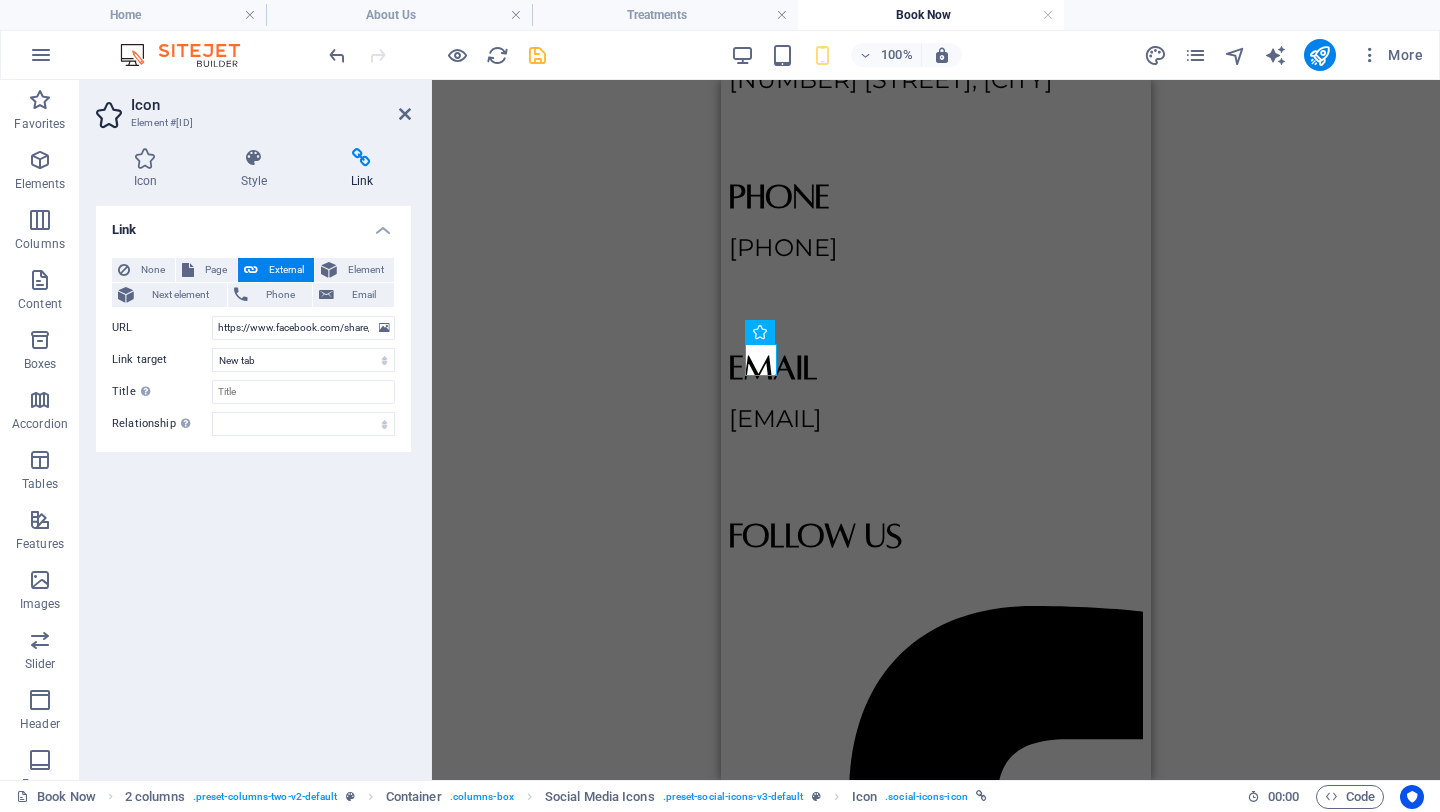 click on "Icon" at bounding box center (271, 105) 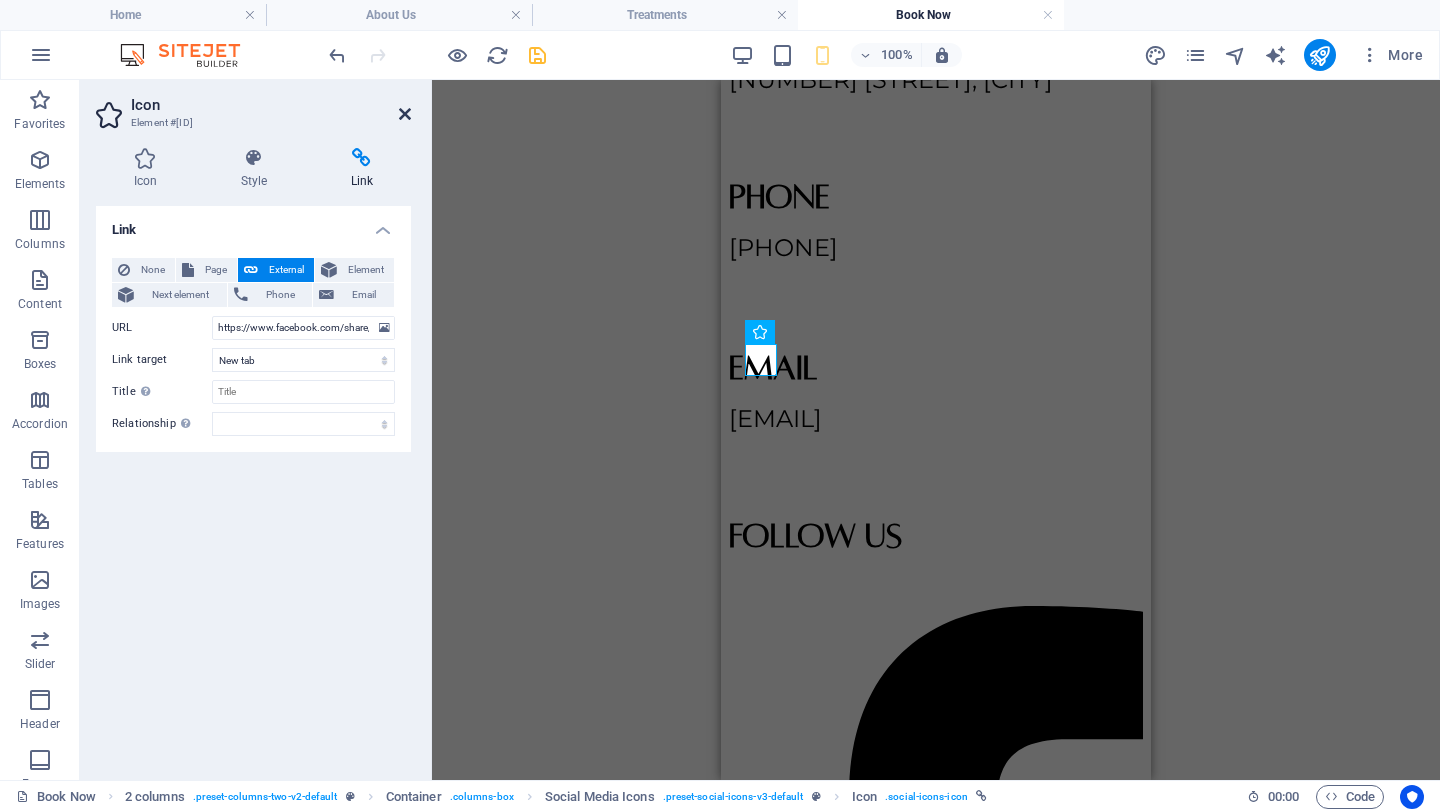 click at bounding box center (405, 114) 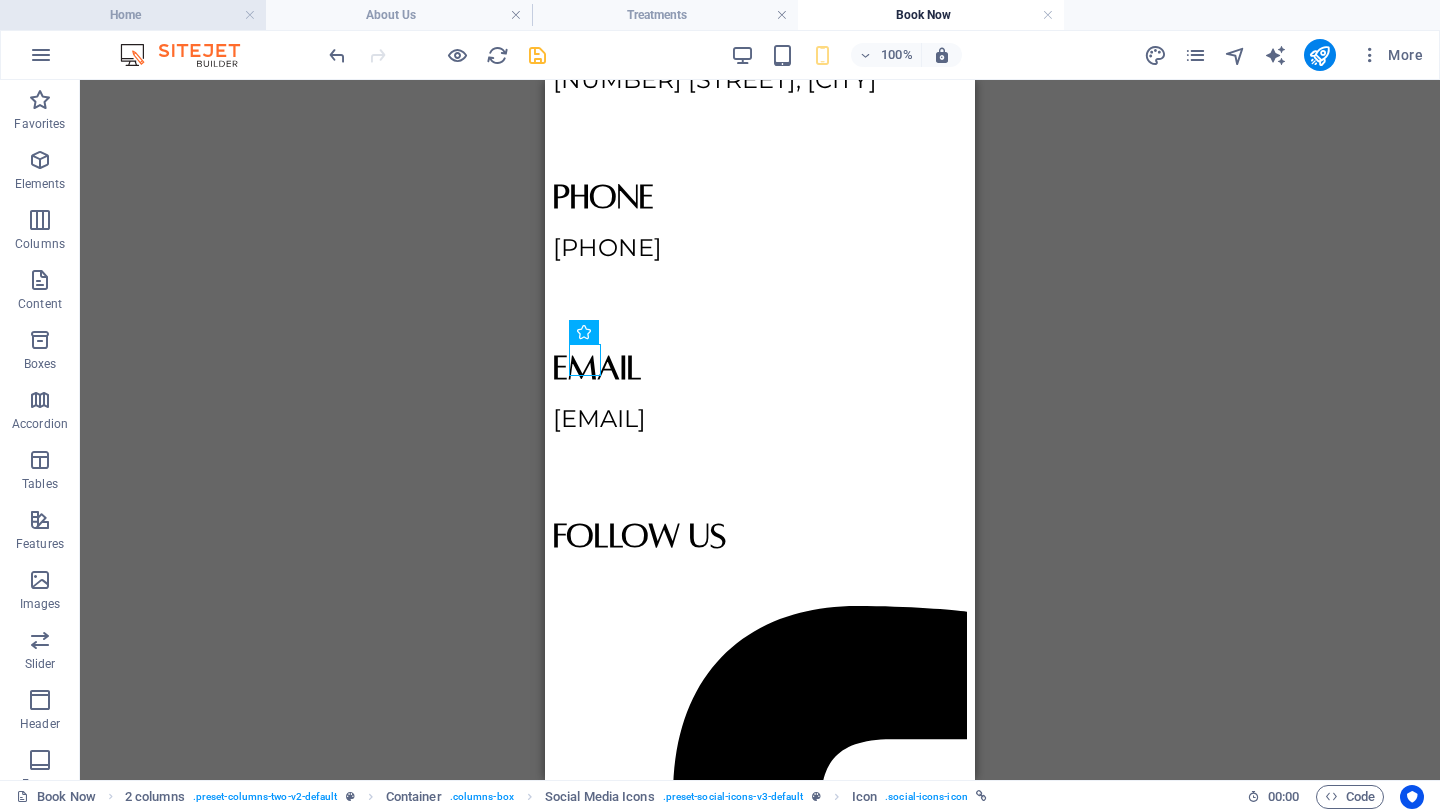 click on "Home" at bounding box center [133, 15] 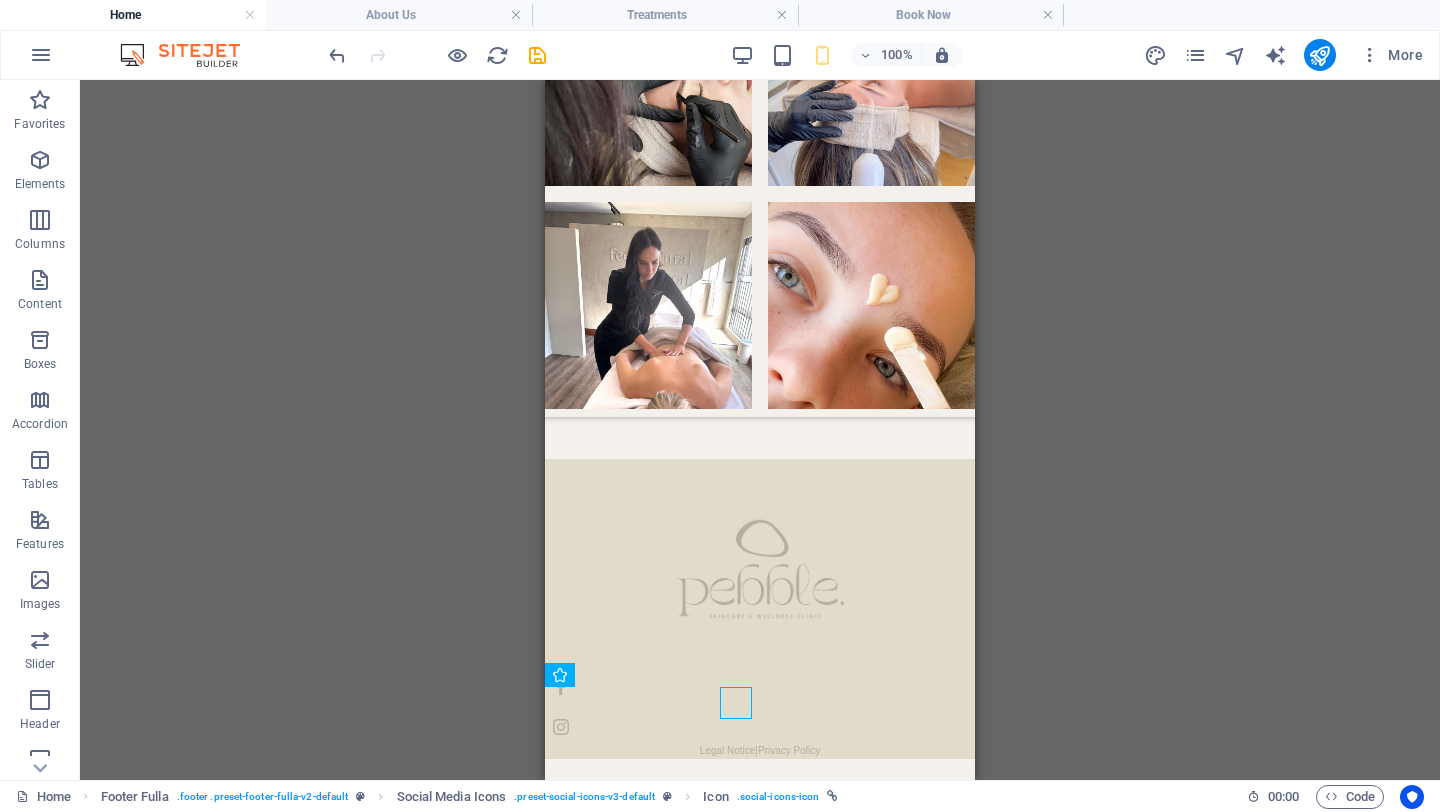 scroll, scrollTop: 0, scrollLeft: 0, axis: both 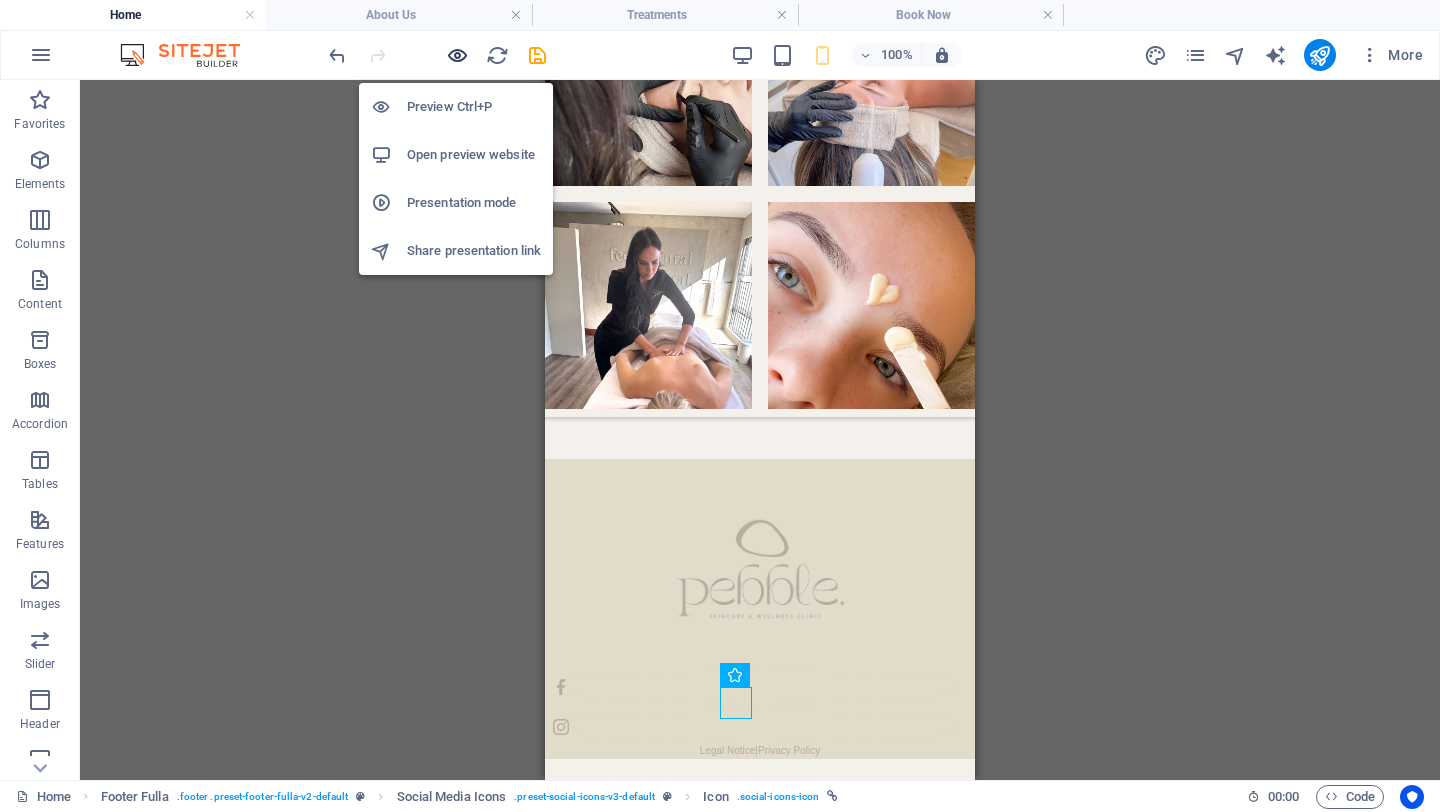 click at bounding box center [457, 55] 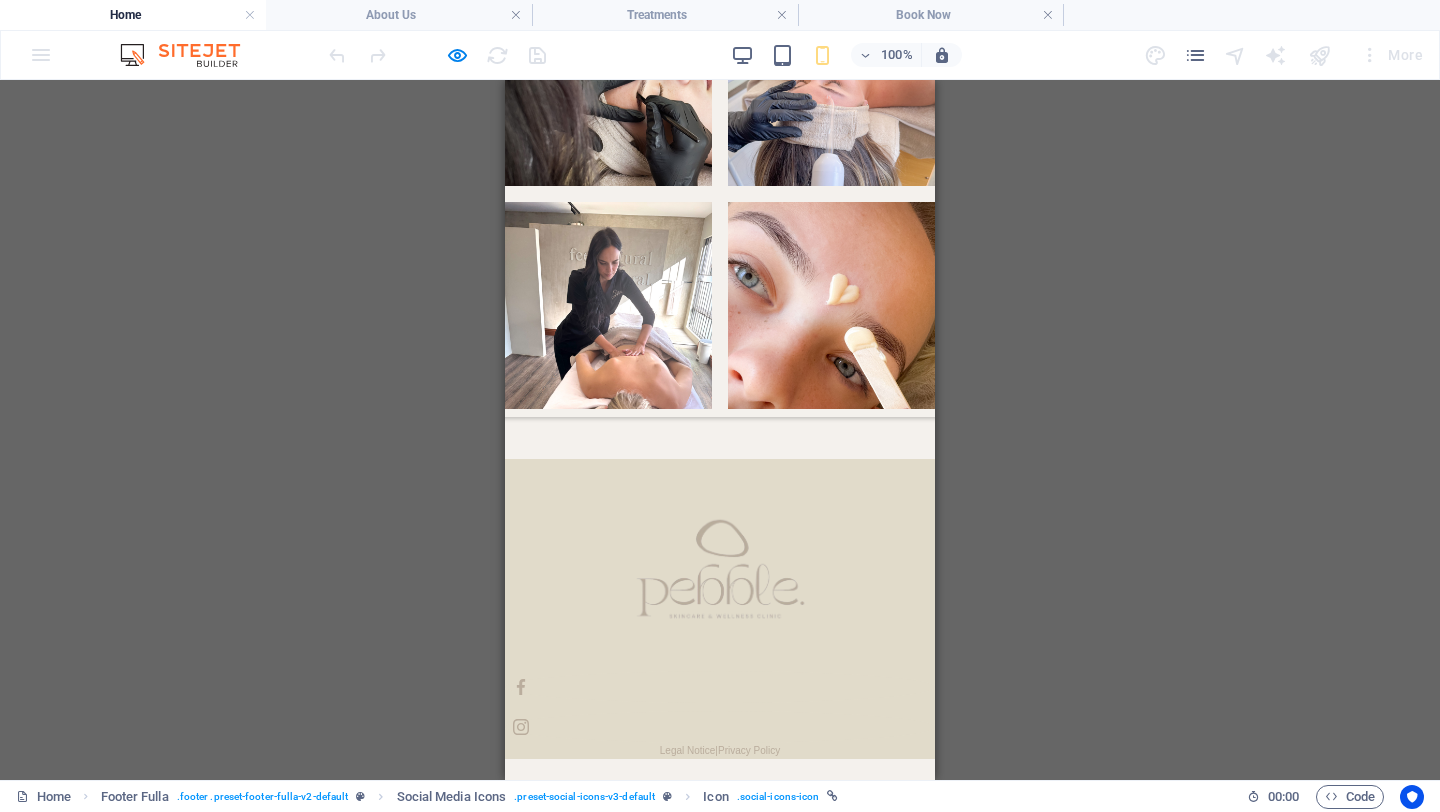 click at bounding box center (720, 687) 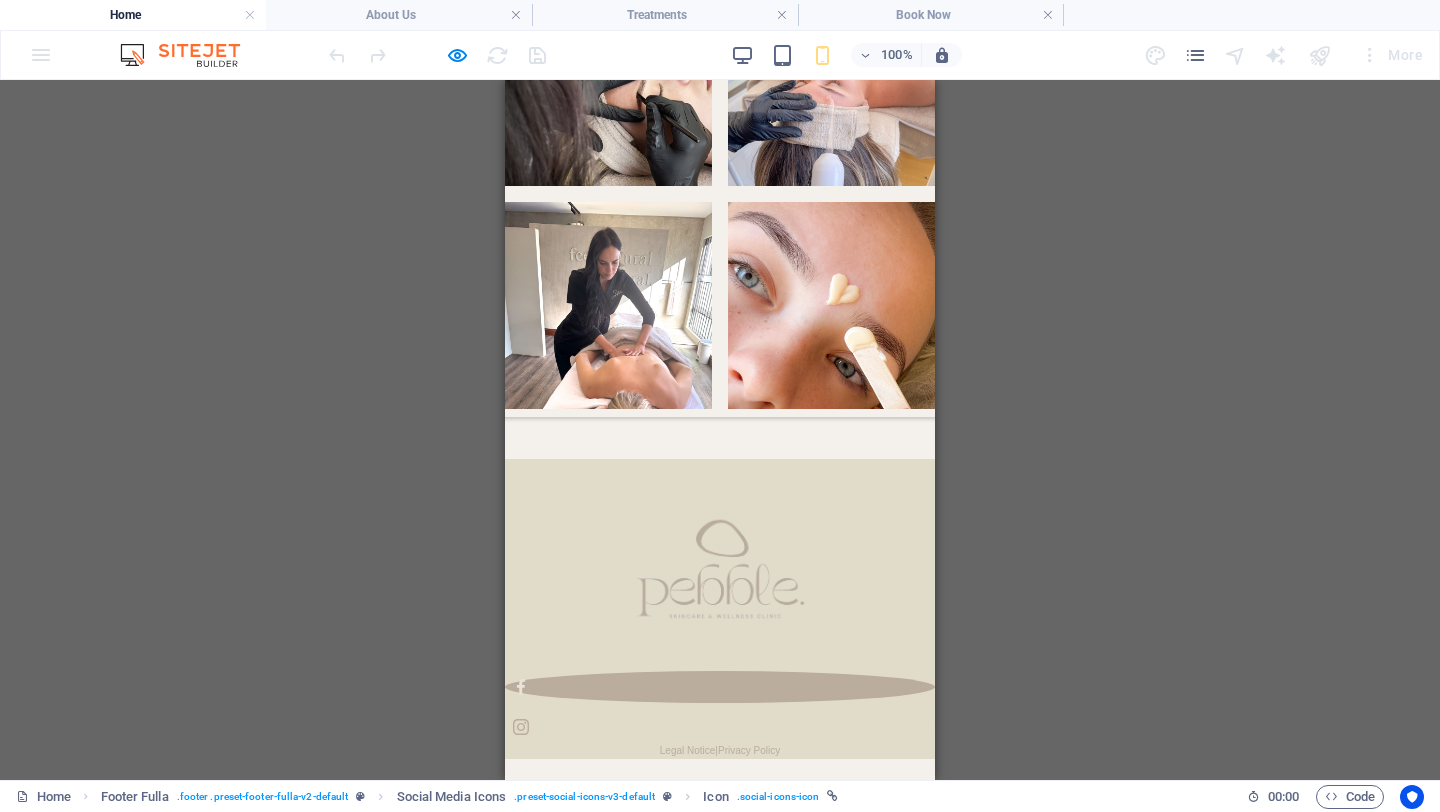 click 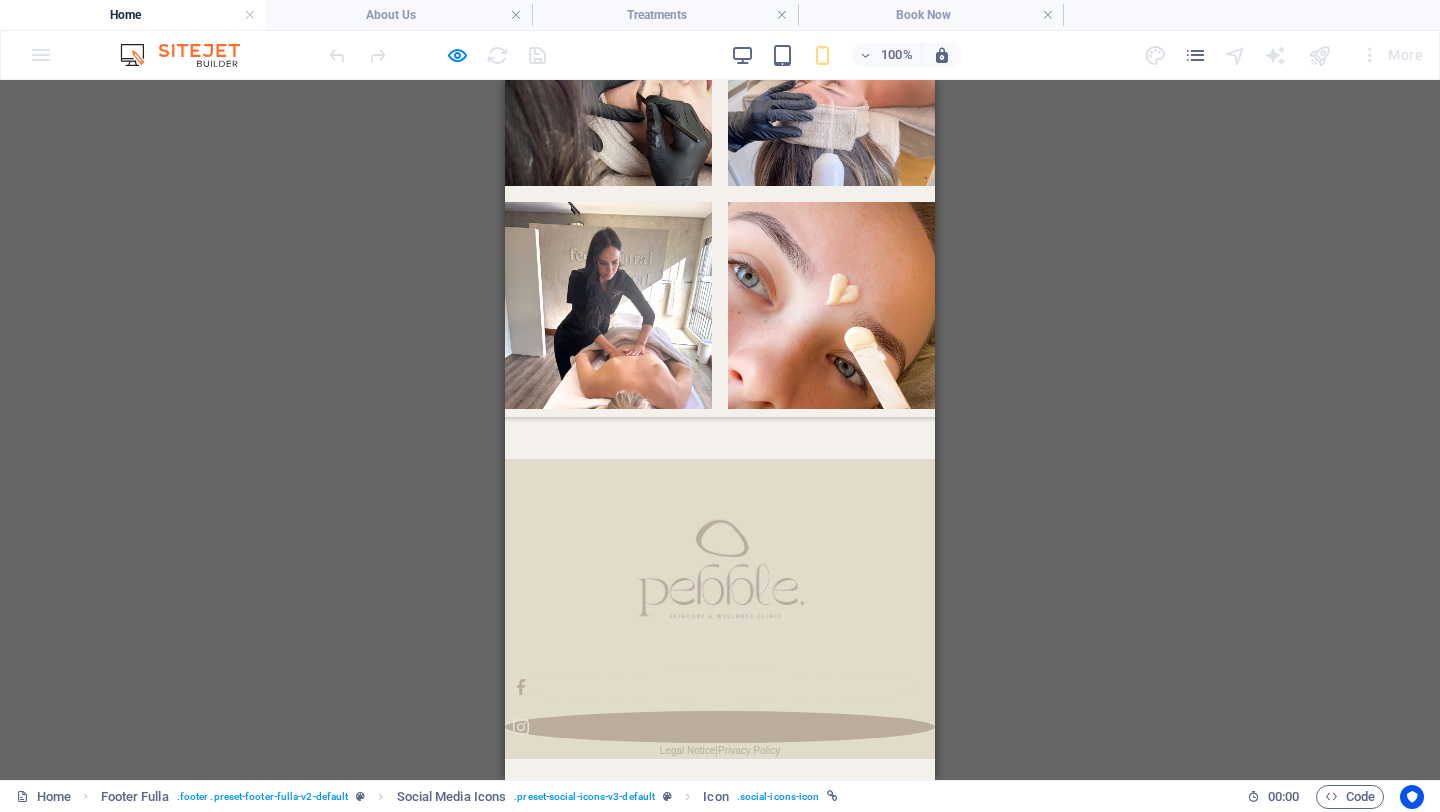 click 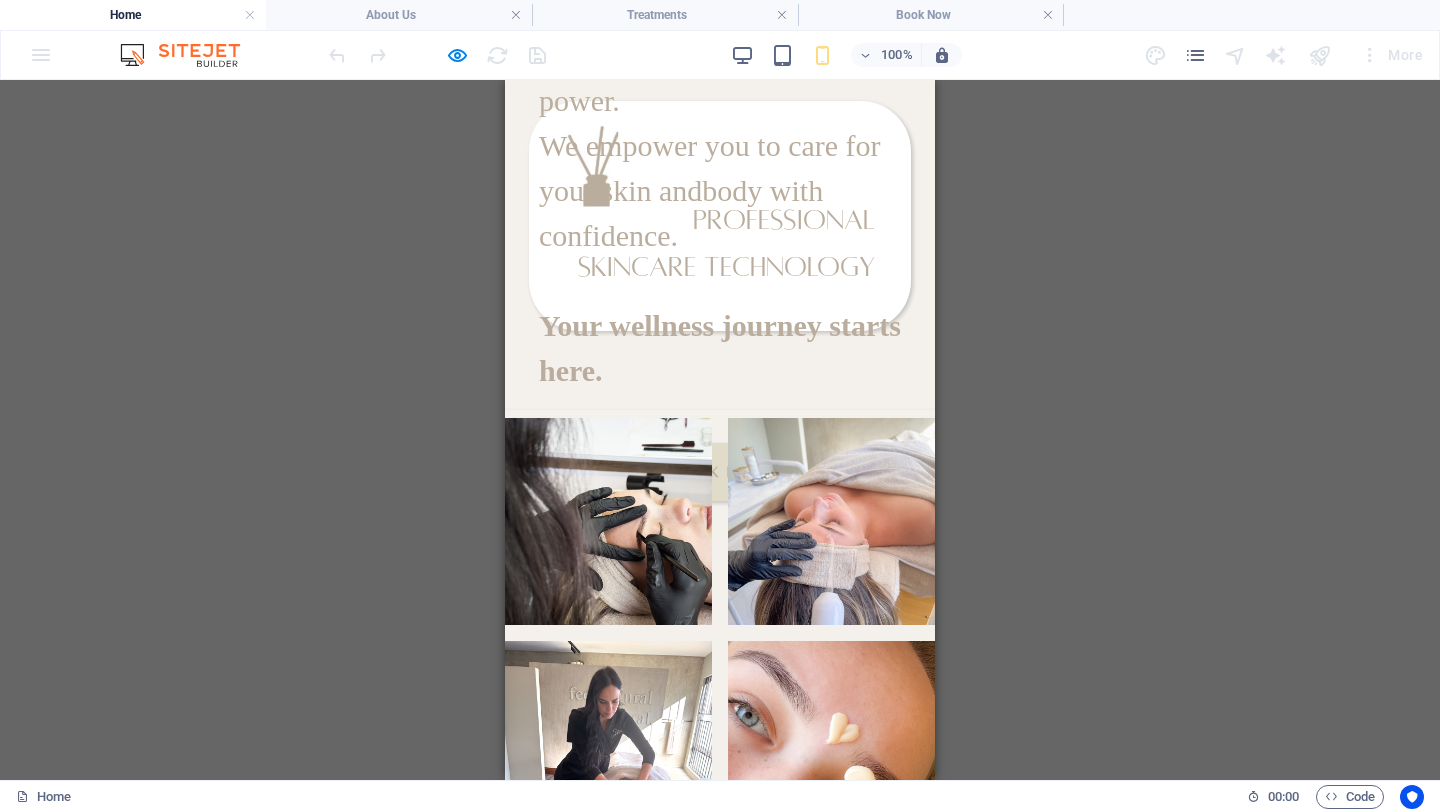 scroll, scrollTop: 4187, scrollLeft: 0, axis: vertical 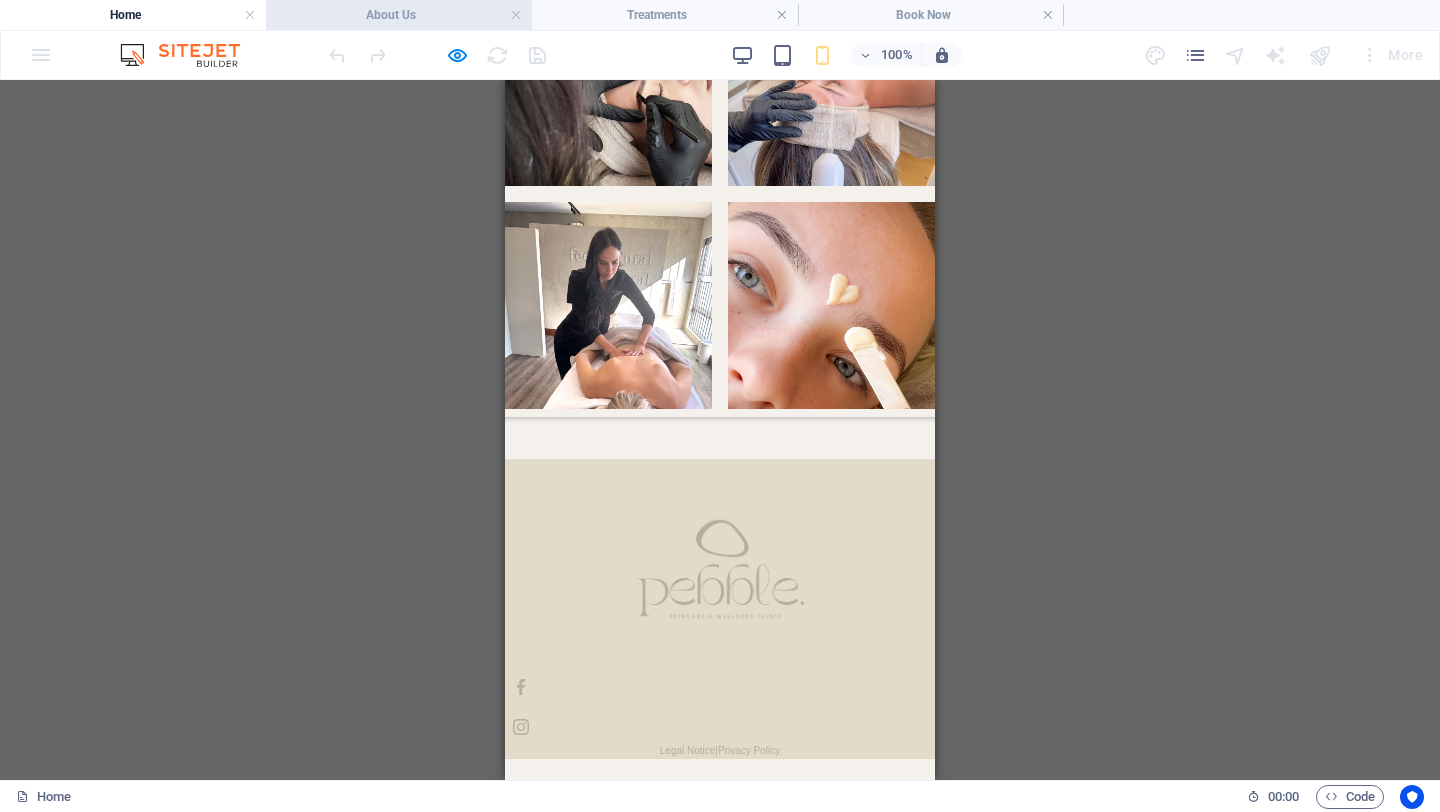 click on "About Us" at bounding box center (399, 15) 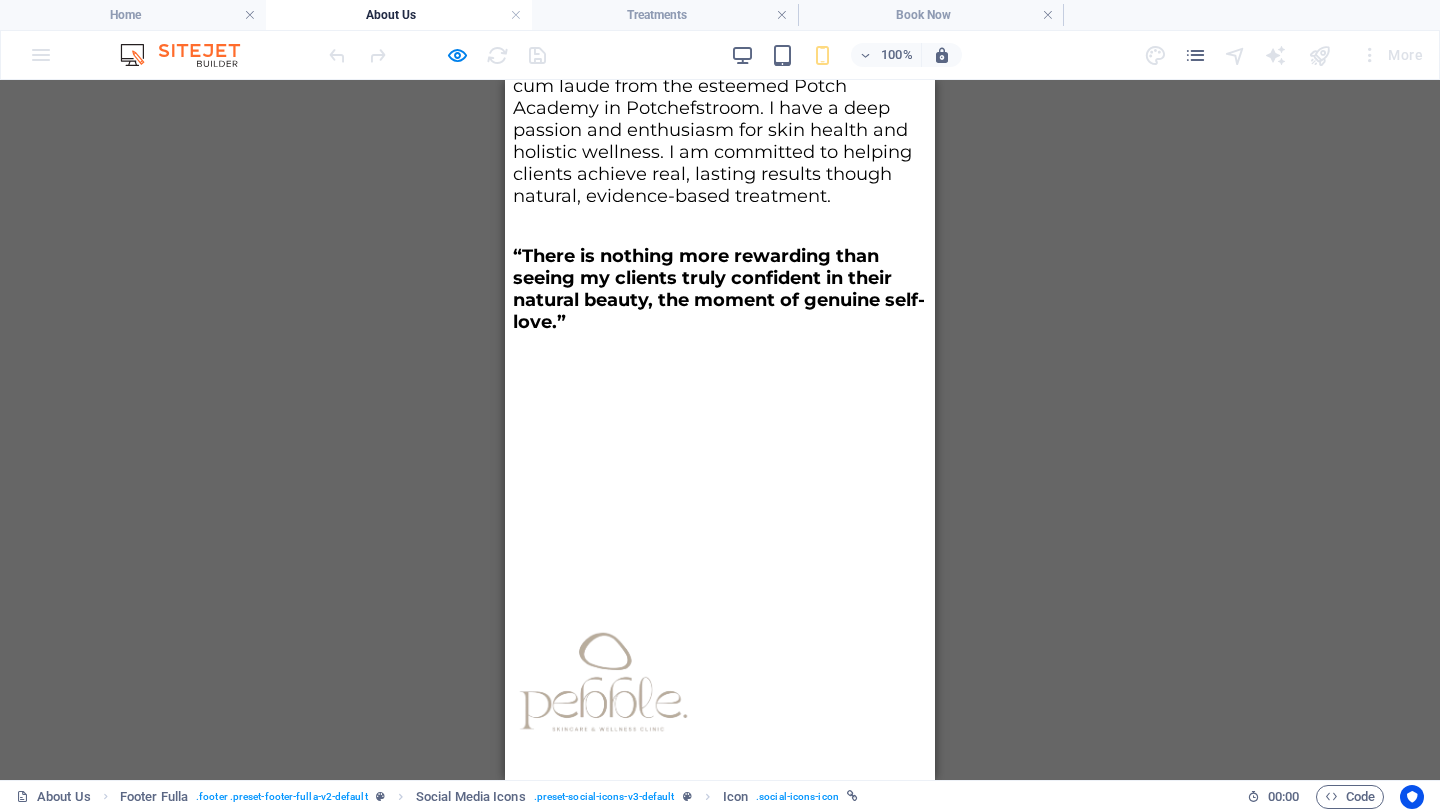 click 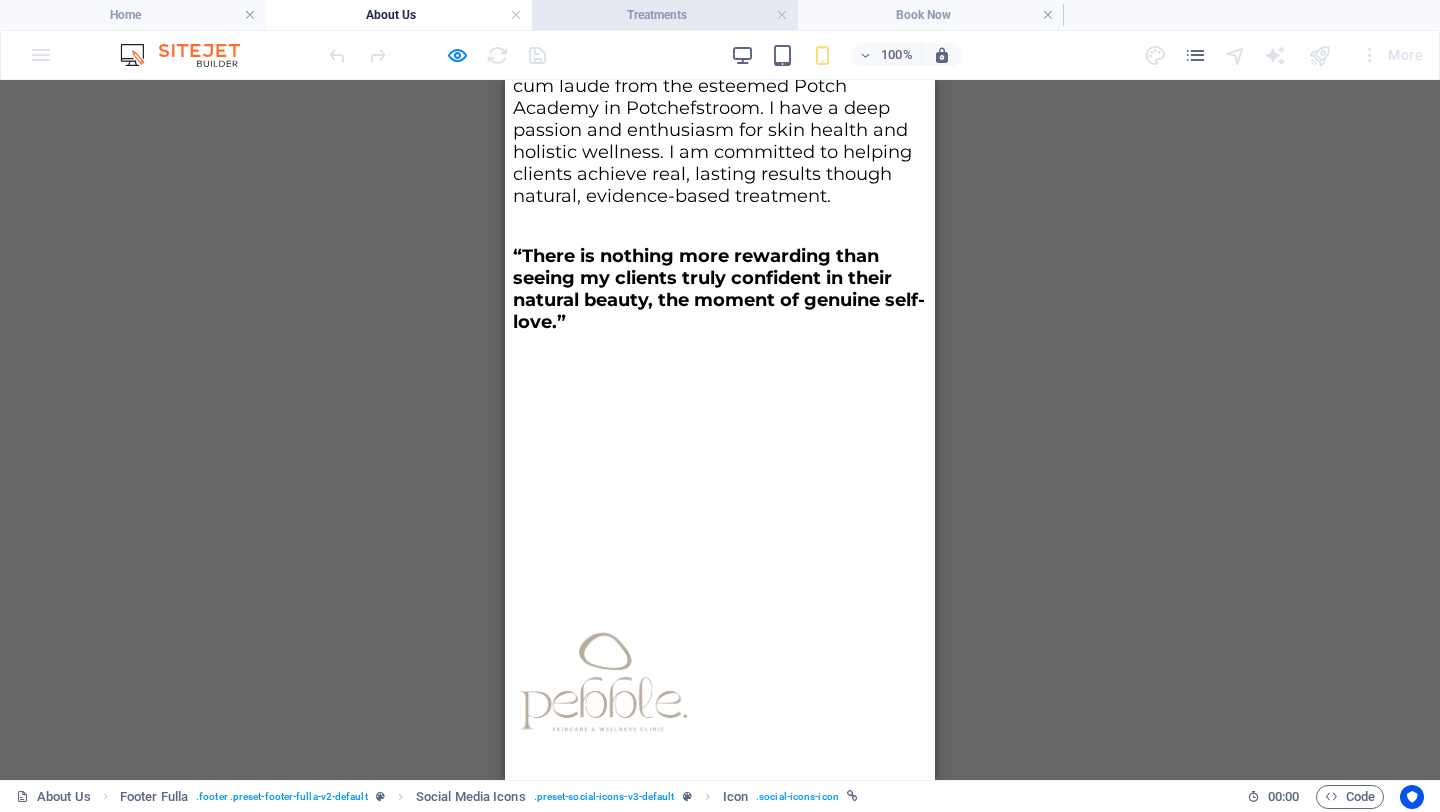 click on "Treatments" at bounding box center [665, 15] 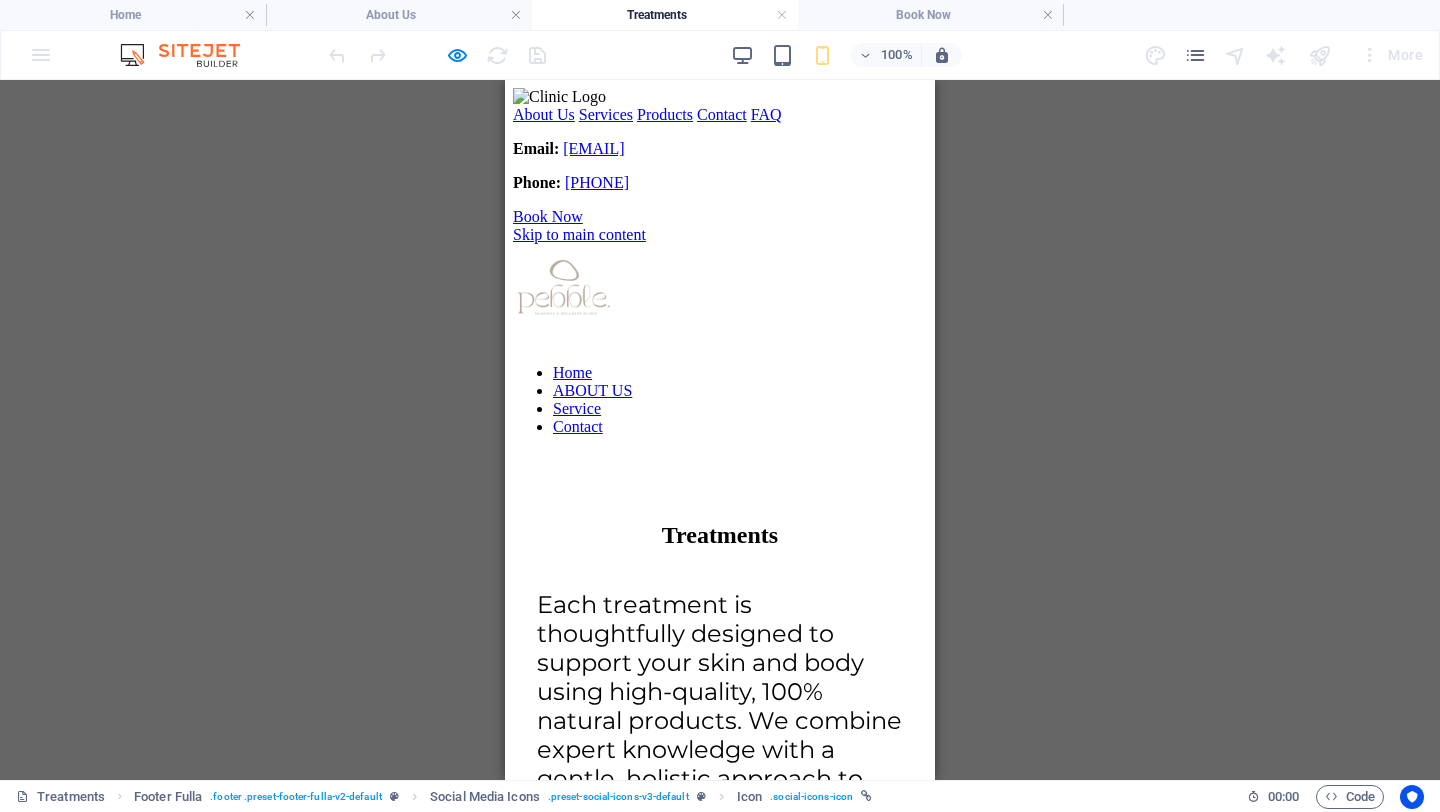 scroll, scrollTop: 6105, scrollLeft: 0, axis: vertical 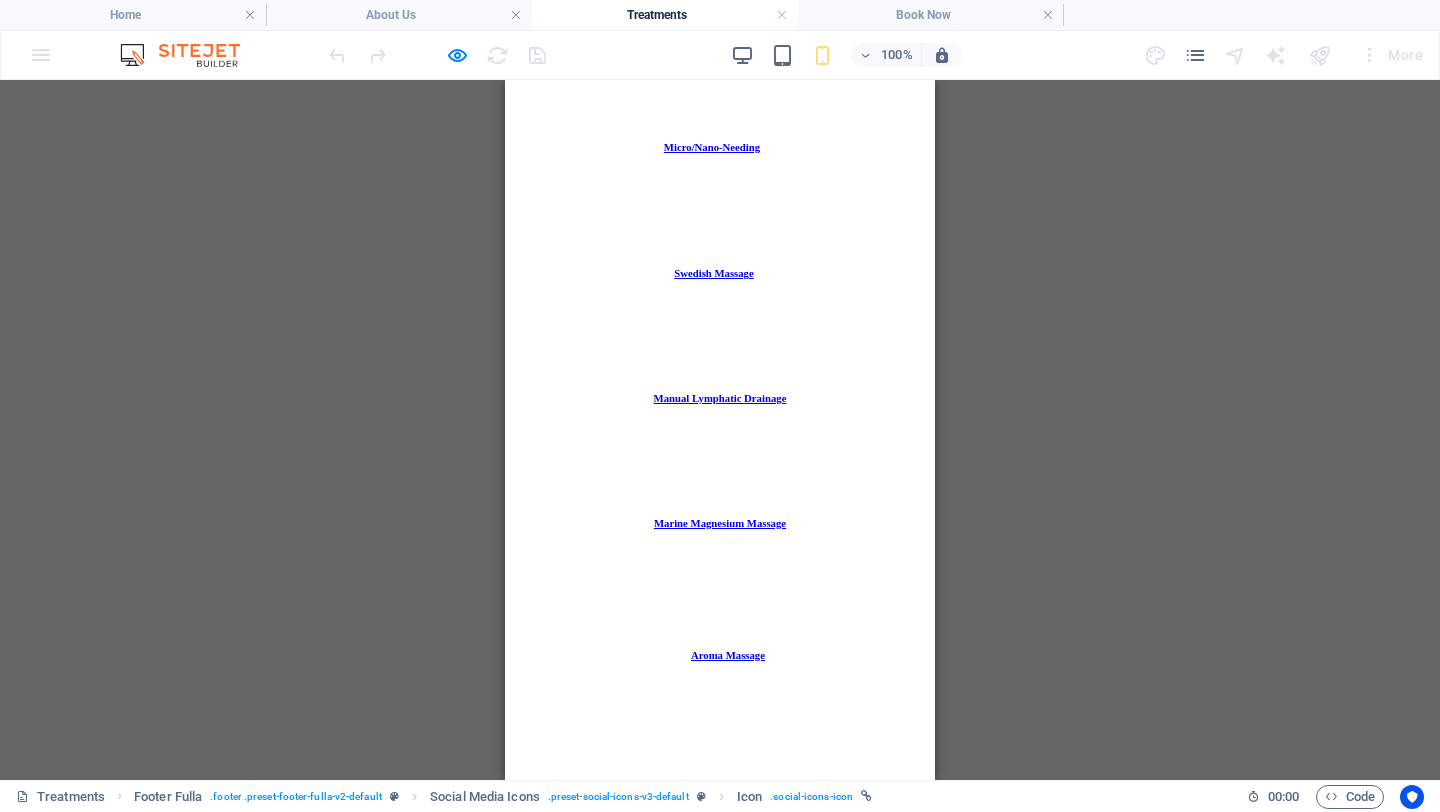 click 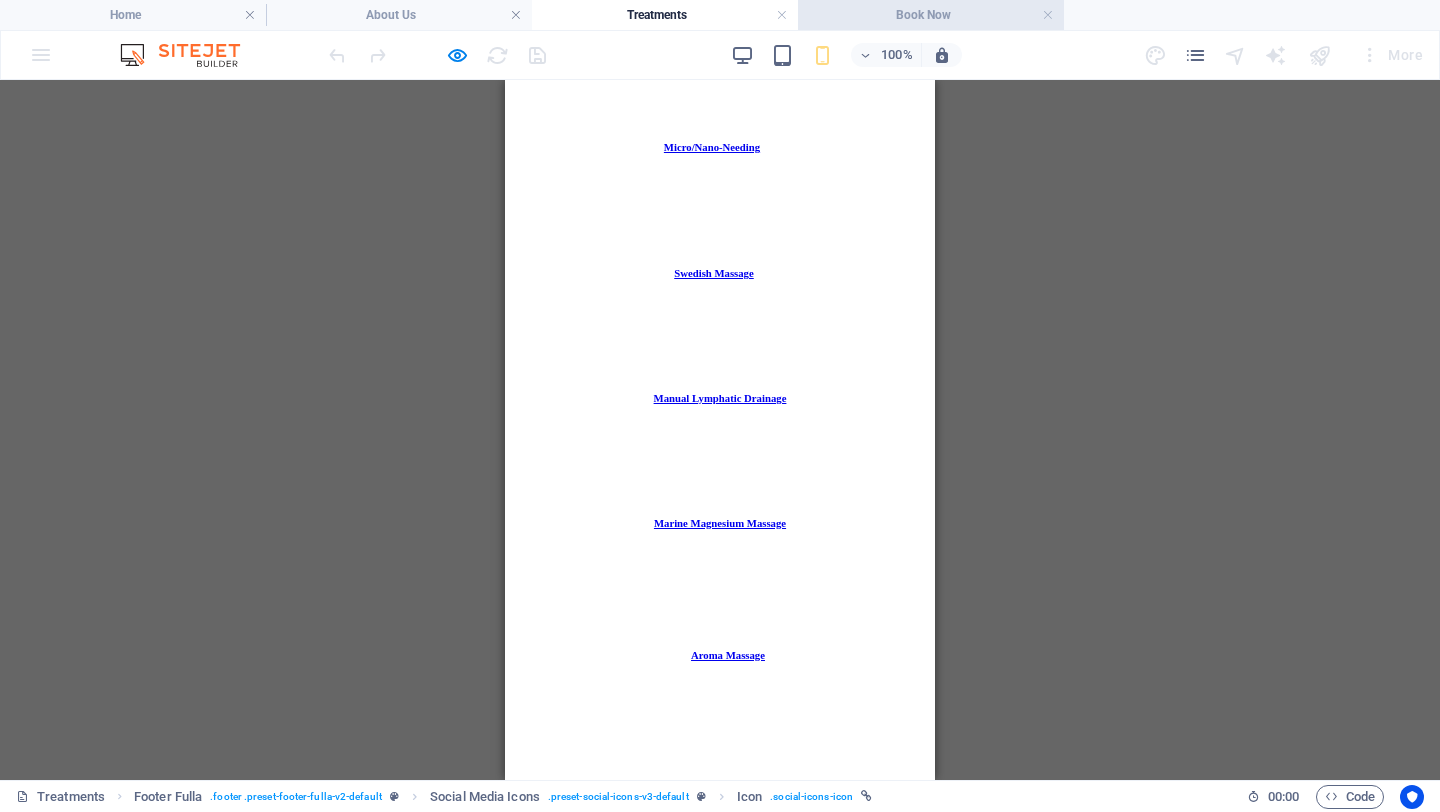 click on "Book Now" at bounding box center [931, 15] 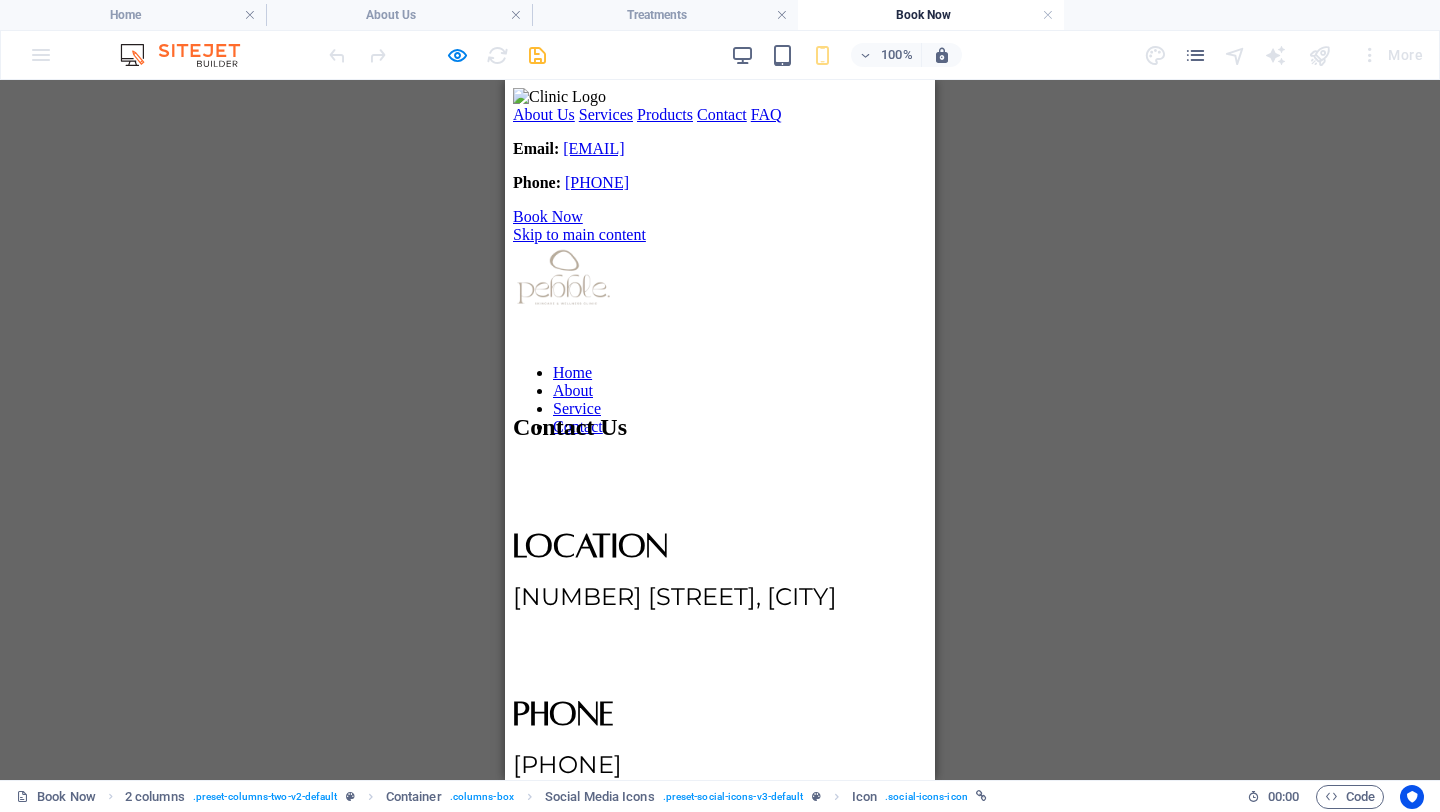 scroll, scrollTop: 517, scrollLeft: 0, axis: vertical 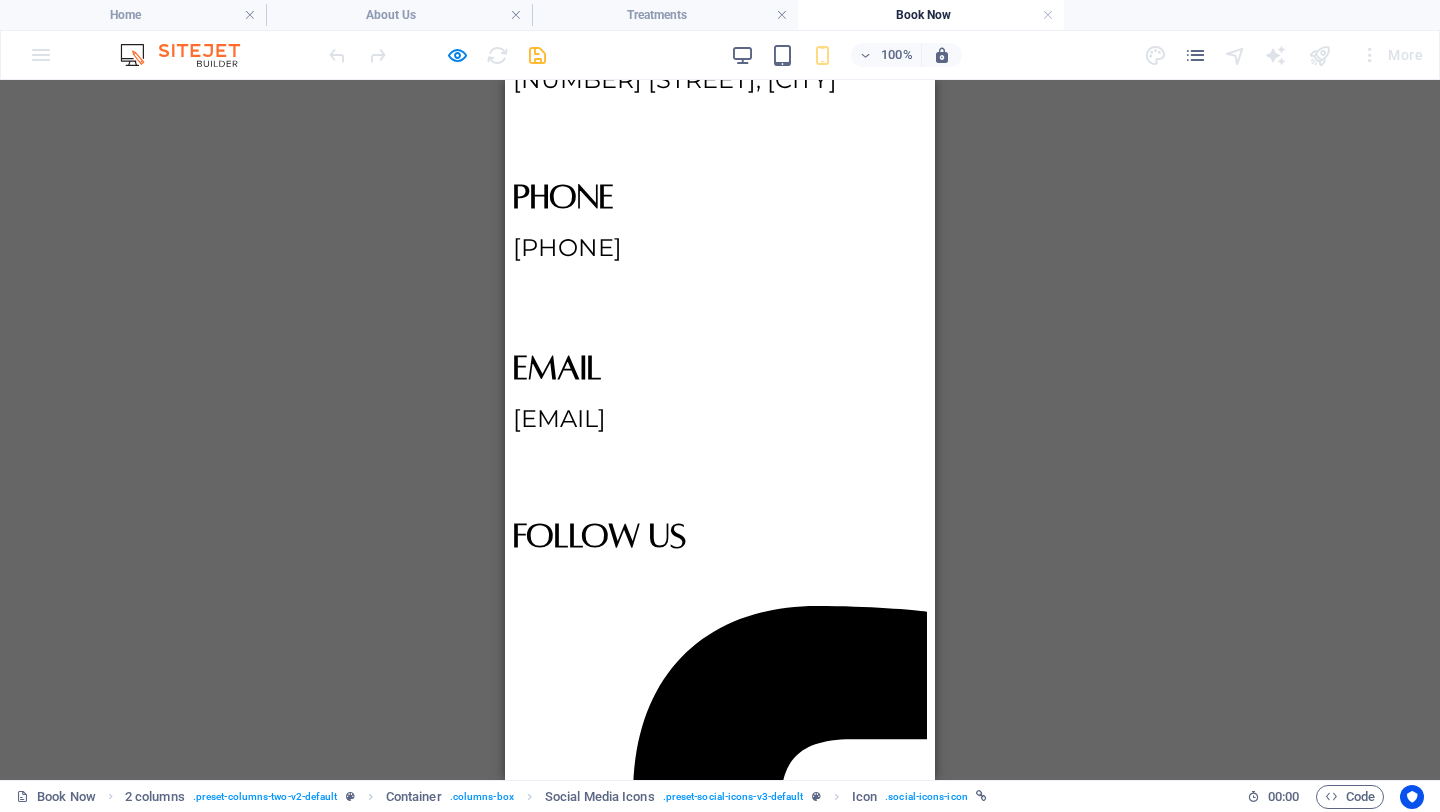 click 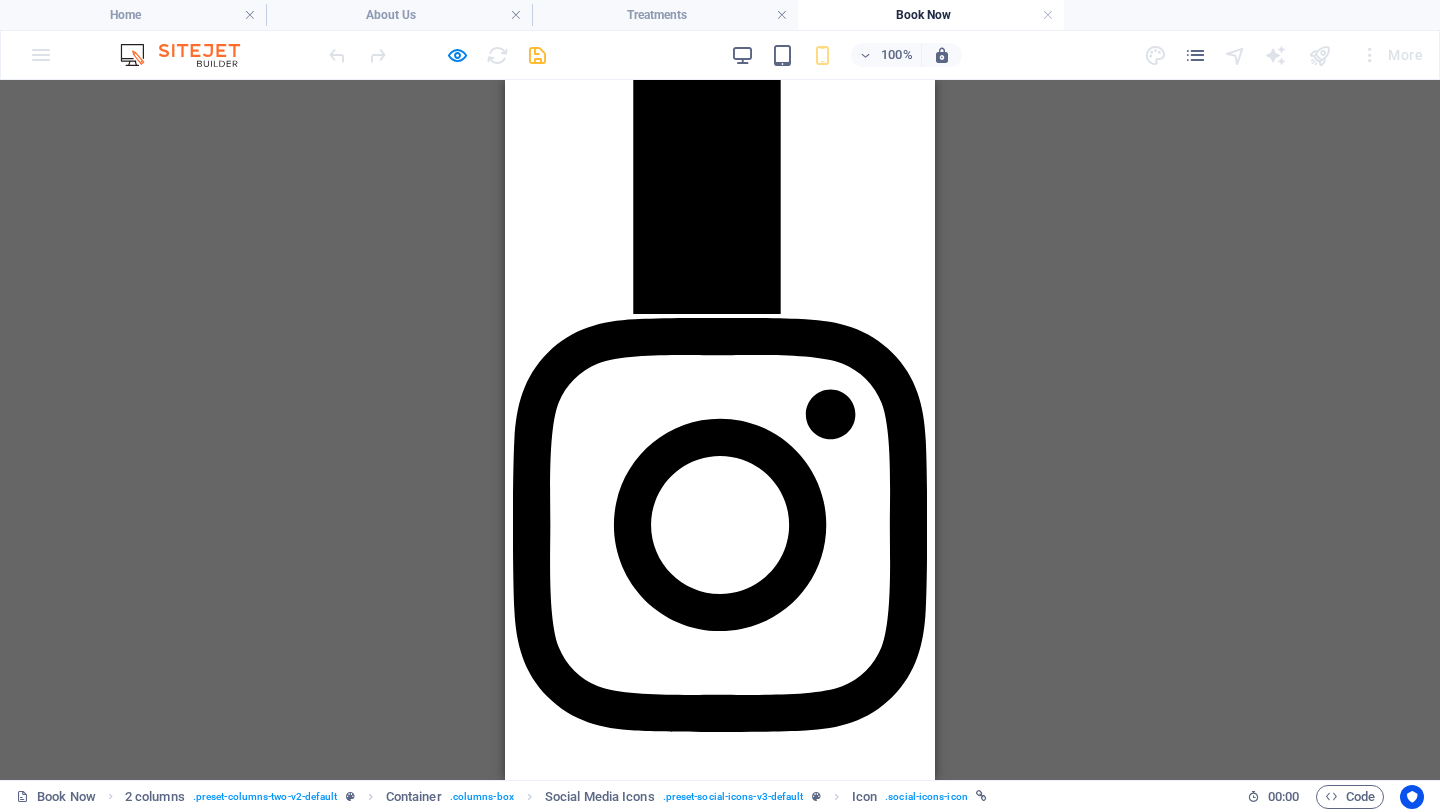 scroll, scrollTop: 1665, scrollLeft: 0, axis: vertical 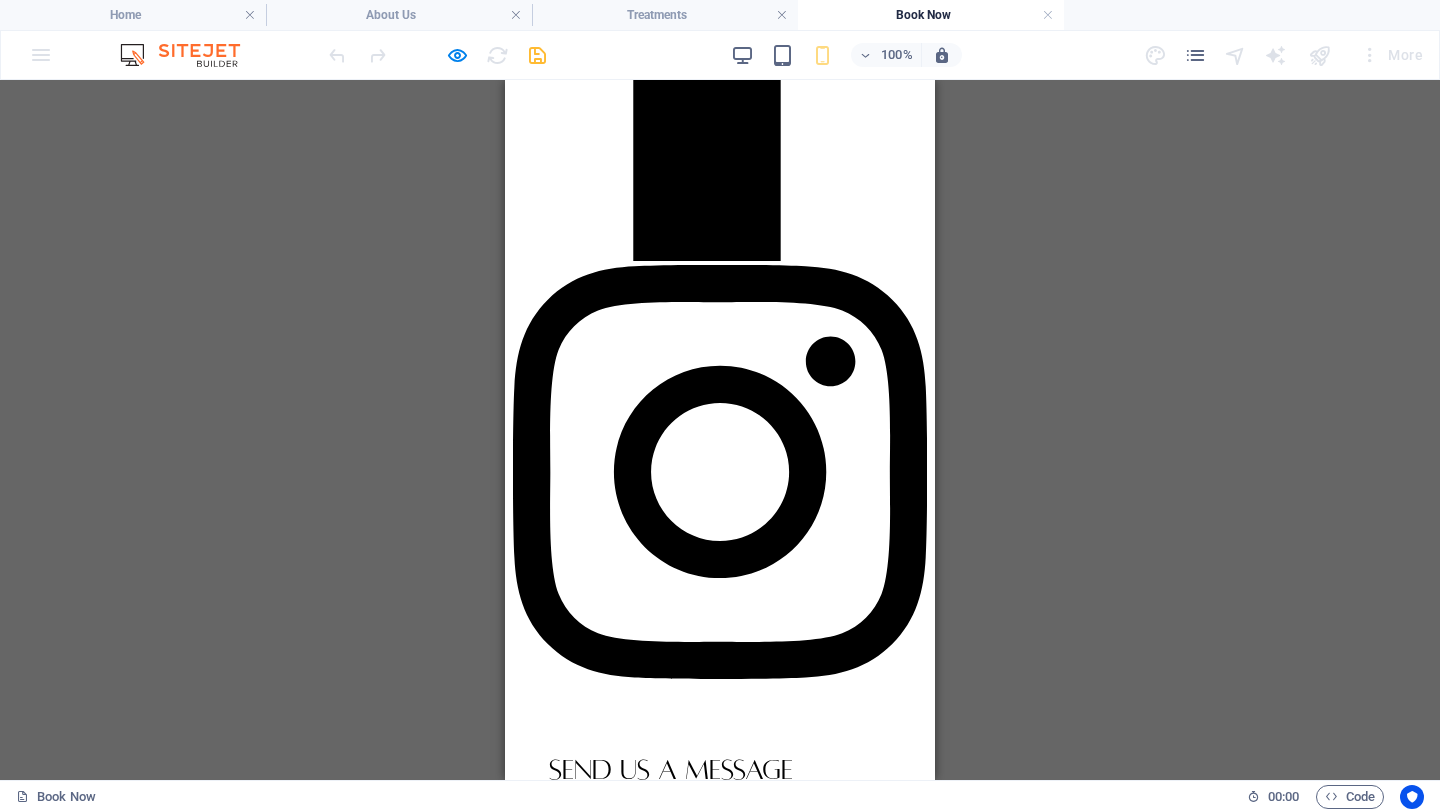 click 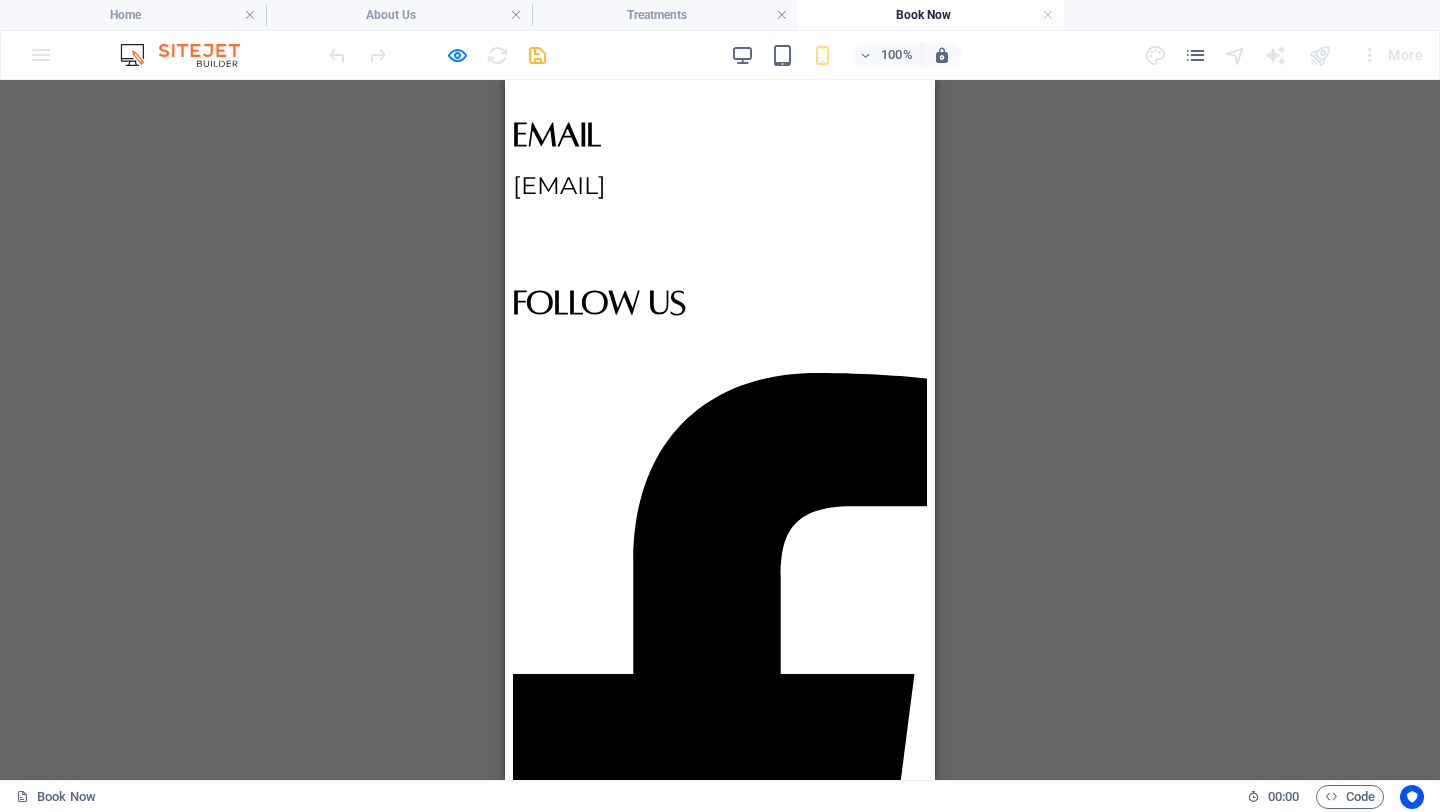 scroll, scrollTop: 748, scrollLeft: 0, axis: vertical 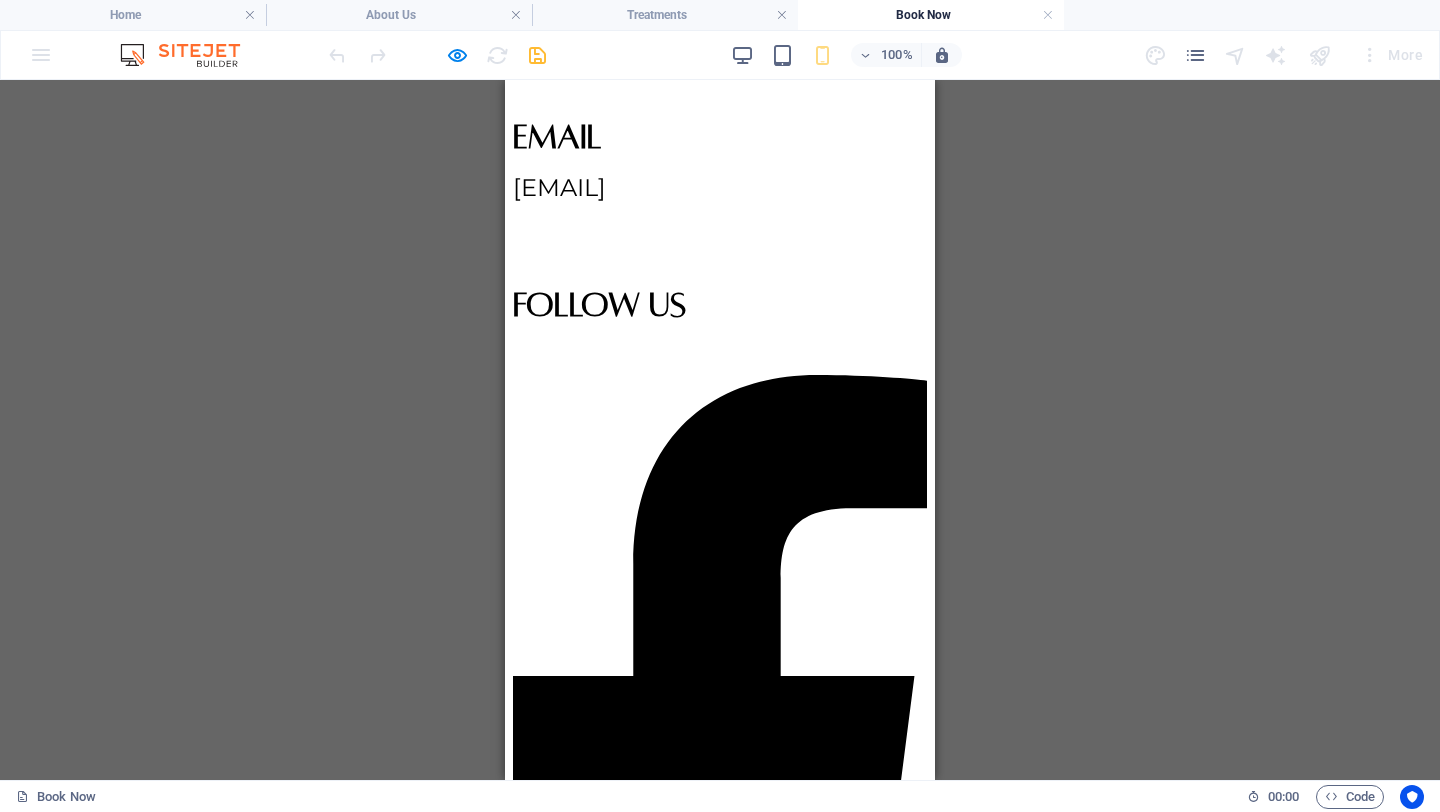 click on "Name" at bounding box center [639, 1781] 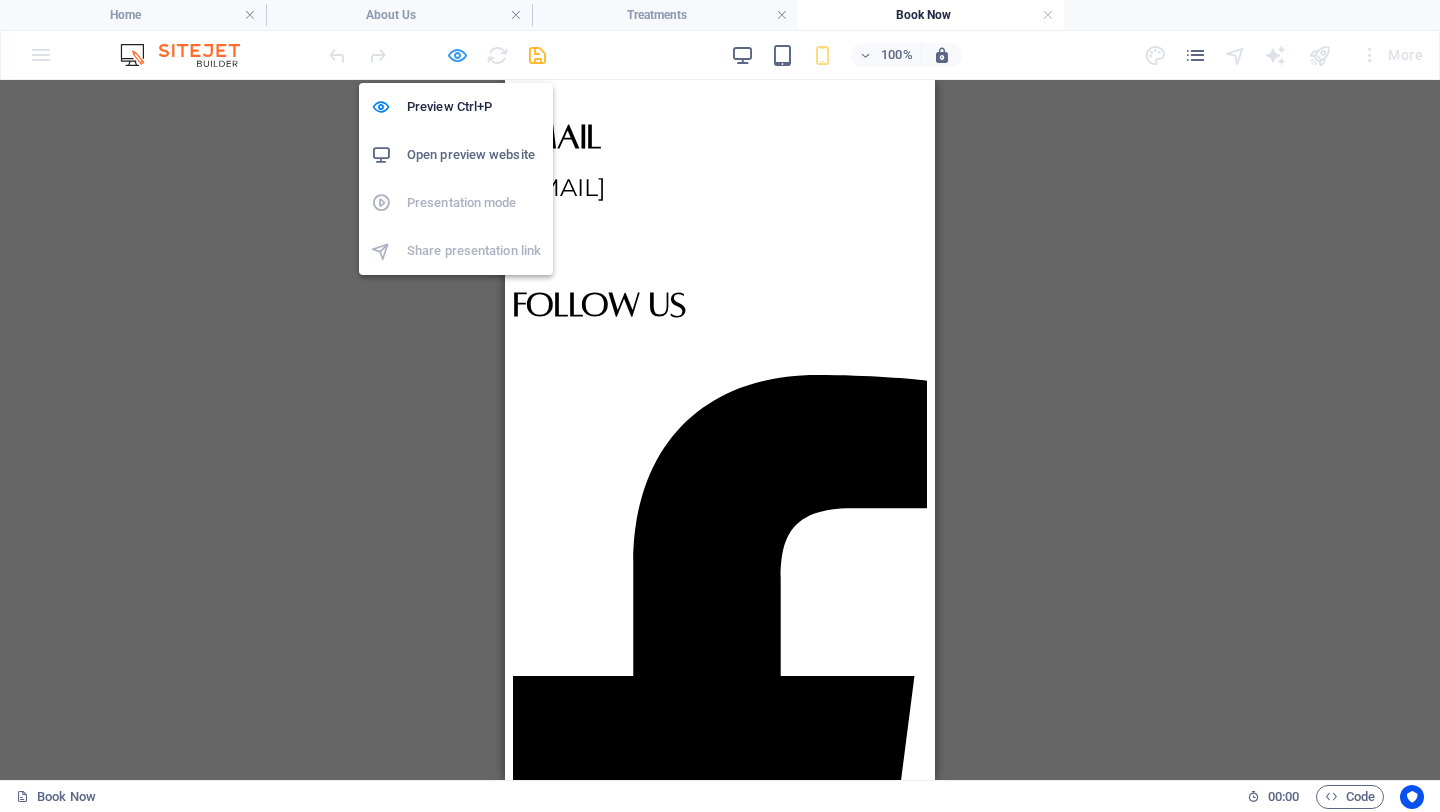 click at bounding box center [457, 55] 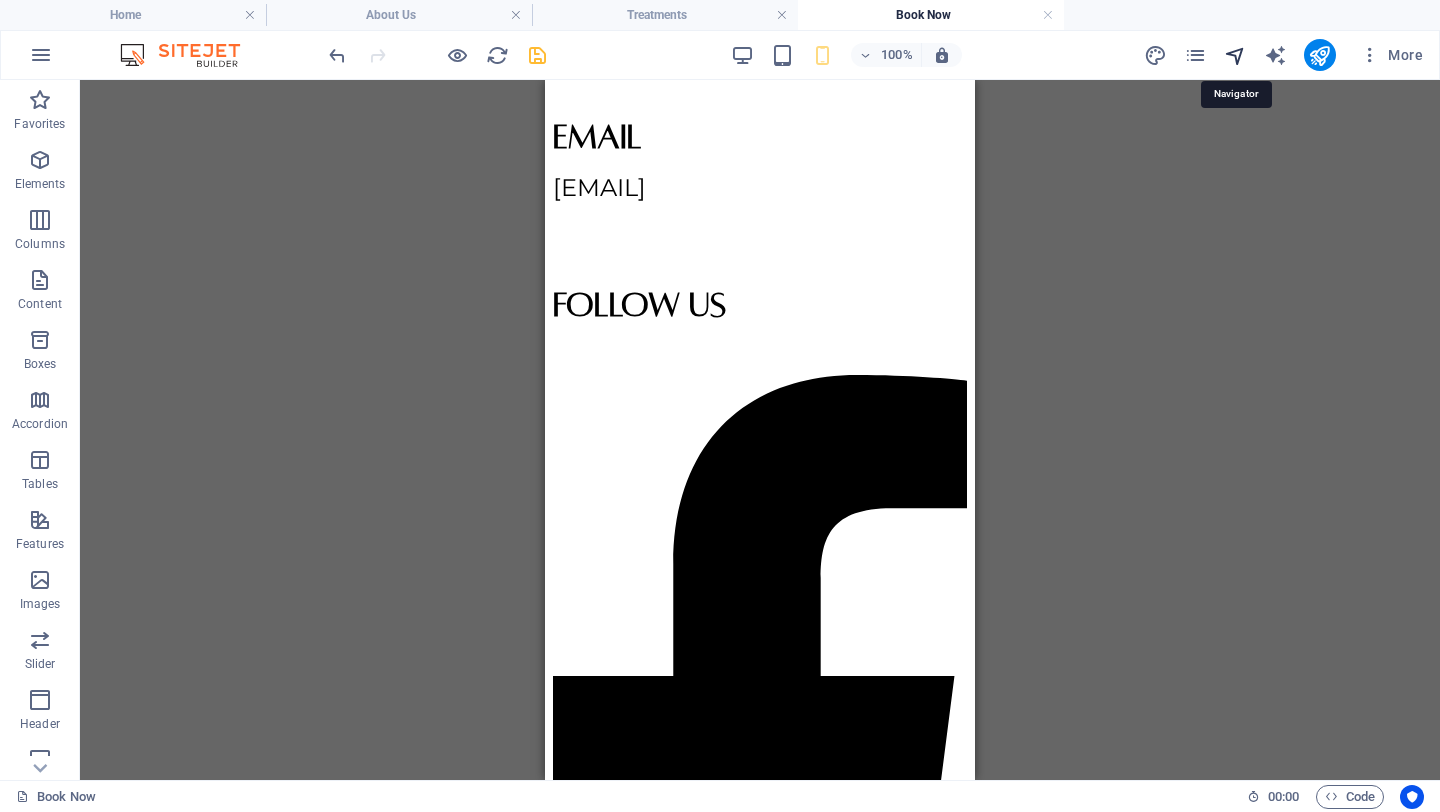 click at bounding box center [1235, 55] 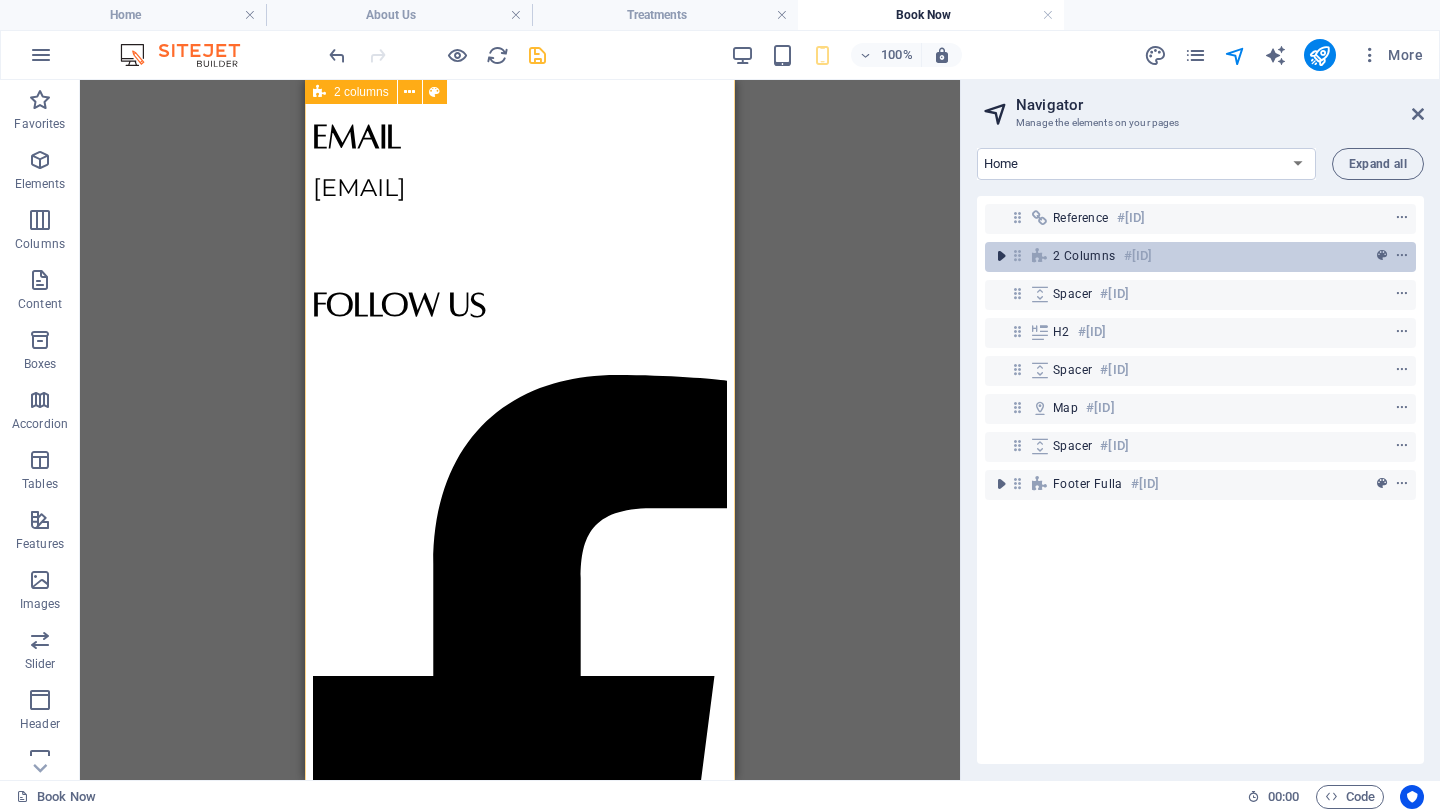 click at bounding box center (1001, 256) 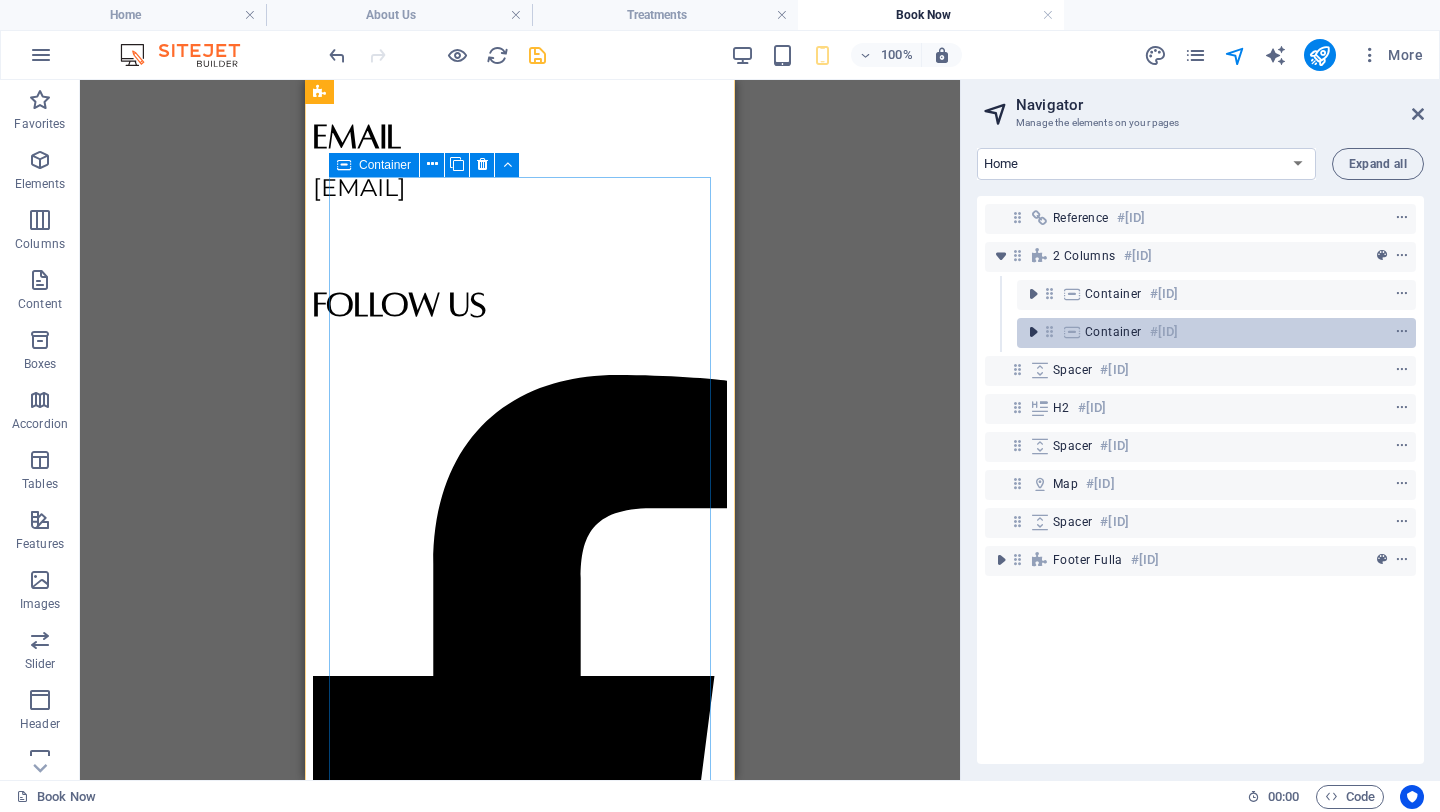 click at bounding box center (1033, 332) 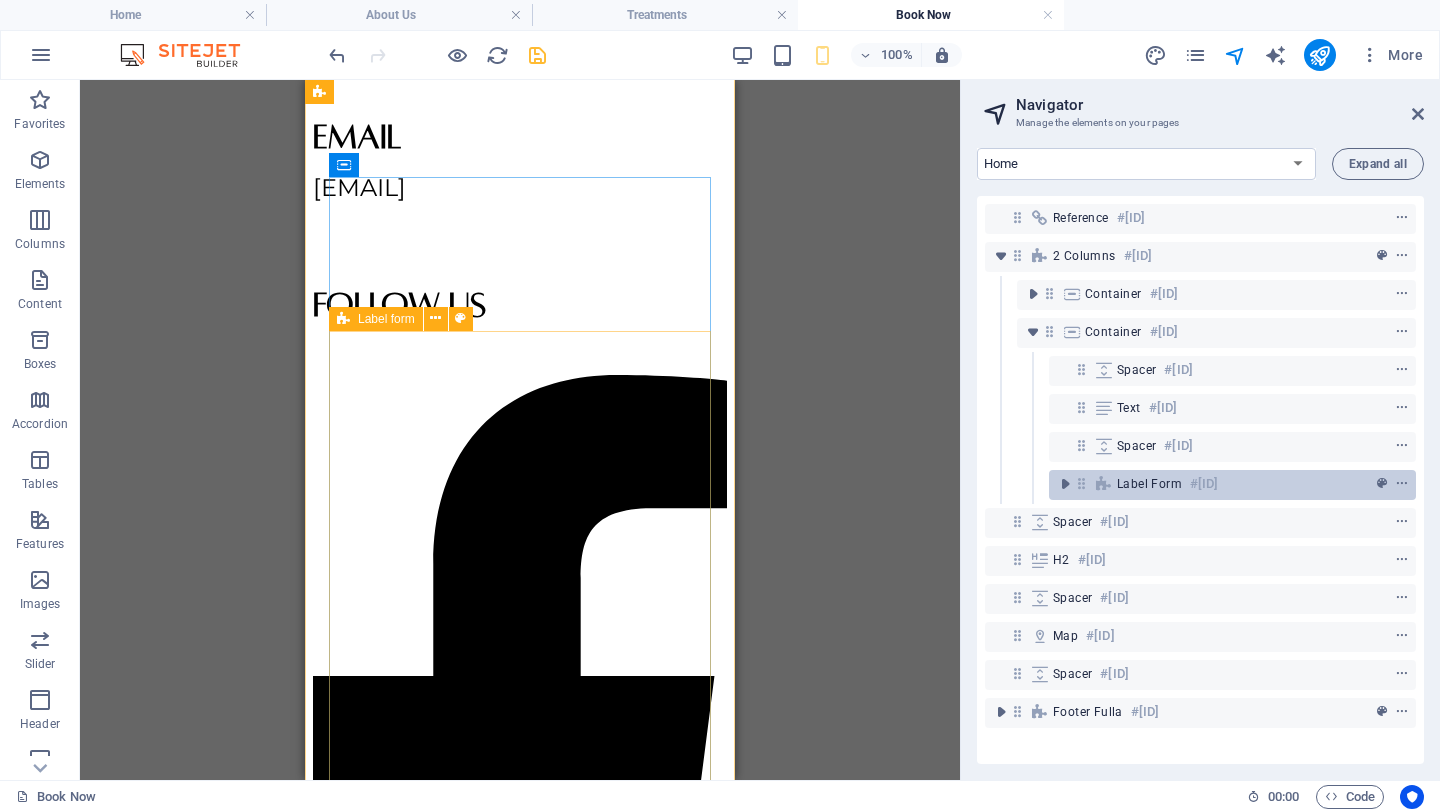 click on "Label form #ed-808773859" at bounding box center [1216, 484] 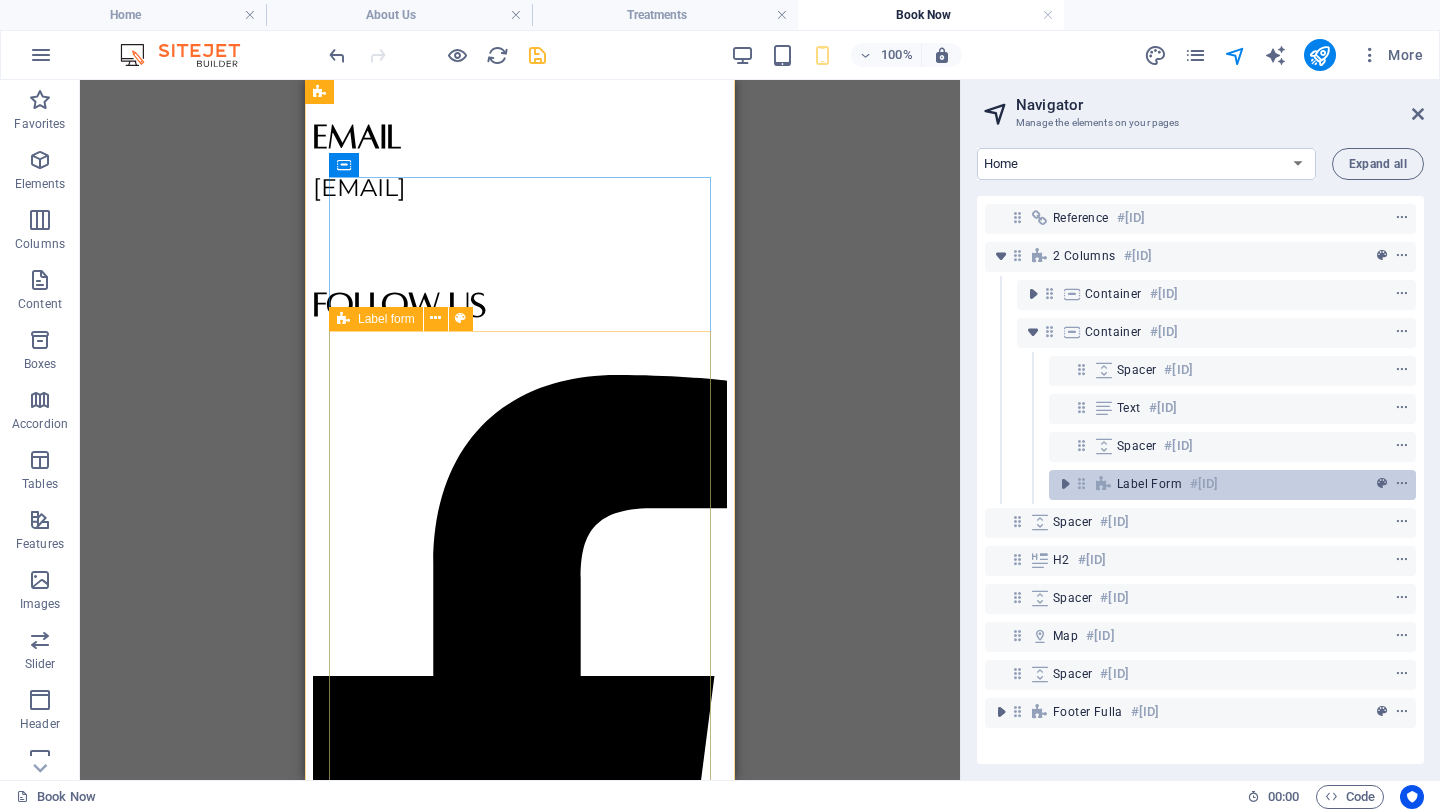 scroll, scrollTop: 904, scrollLeft: 0, axis: vertical 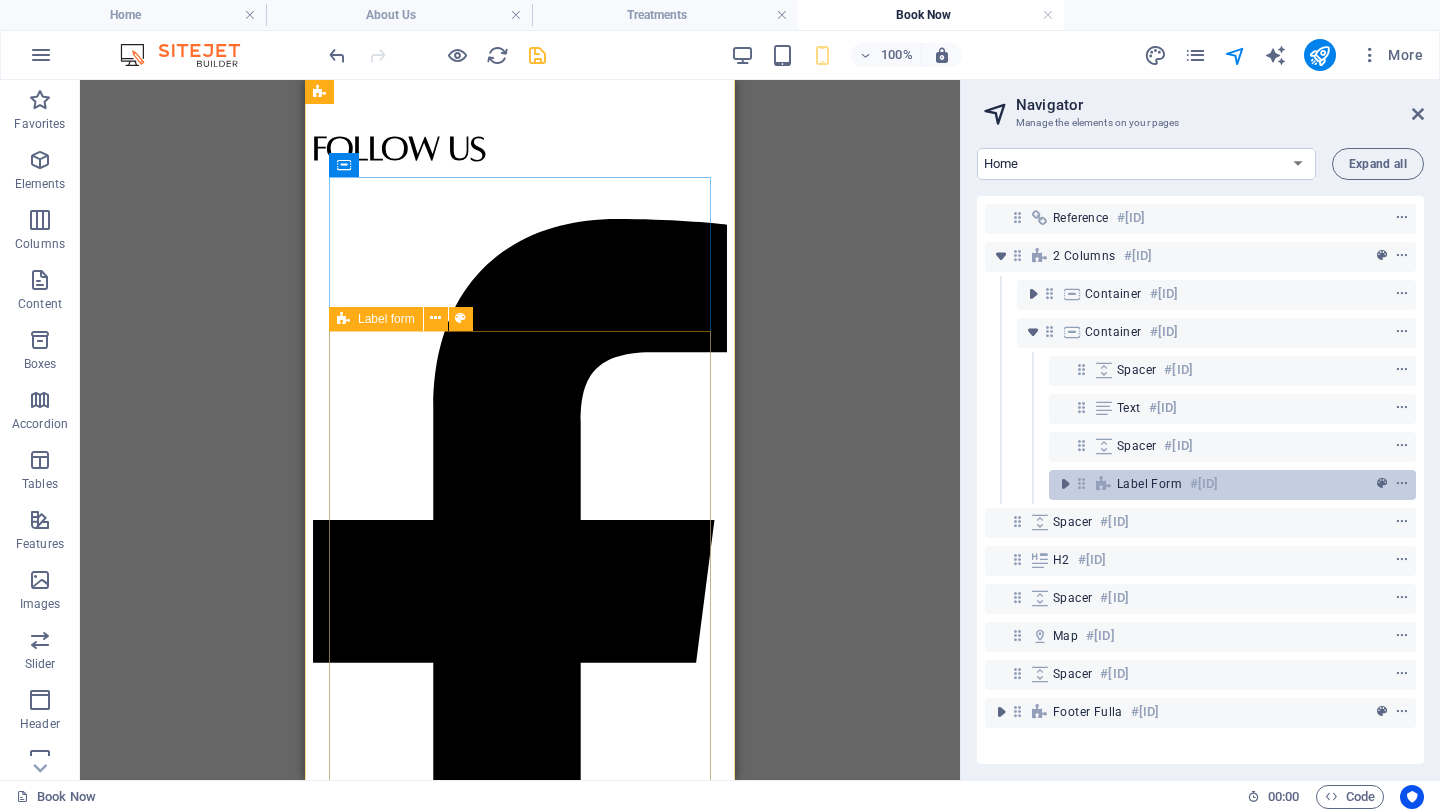 click on "Label form #ed-808773859" at bounding box center (1216, 484) 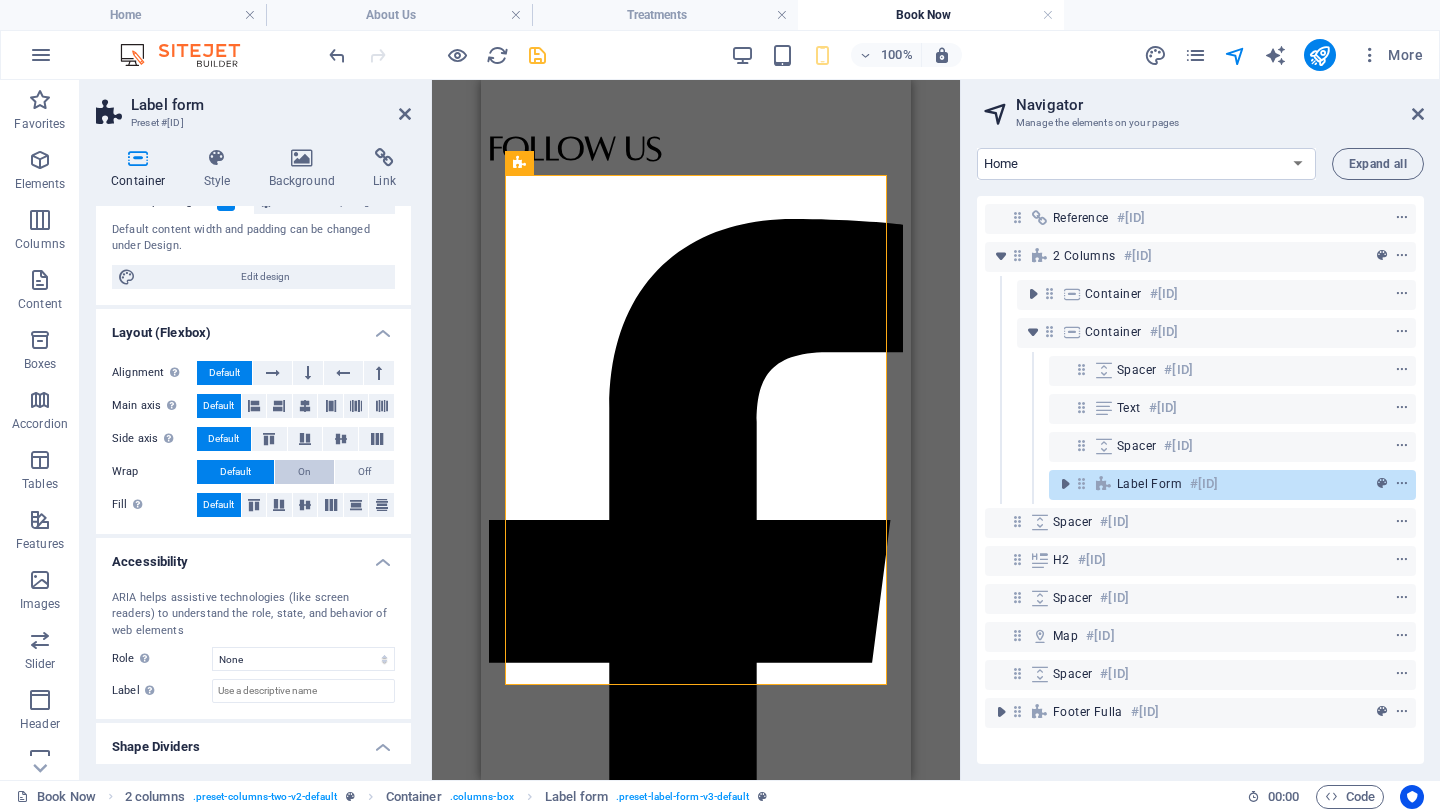 scroll, scrollTop: 217, scrollLeft: 0, axis: vertical 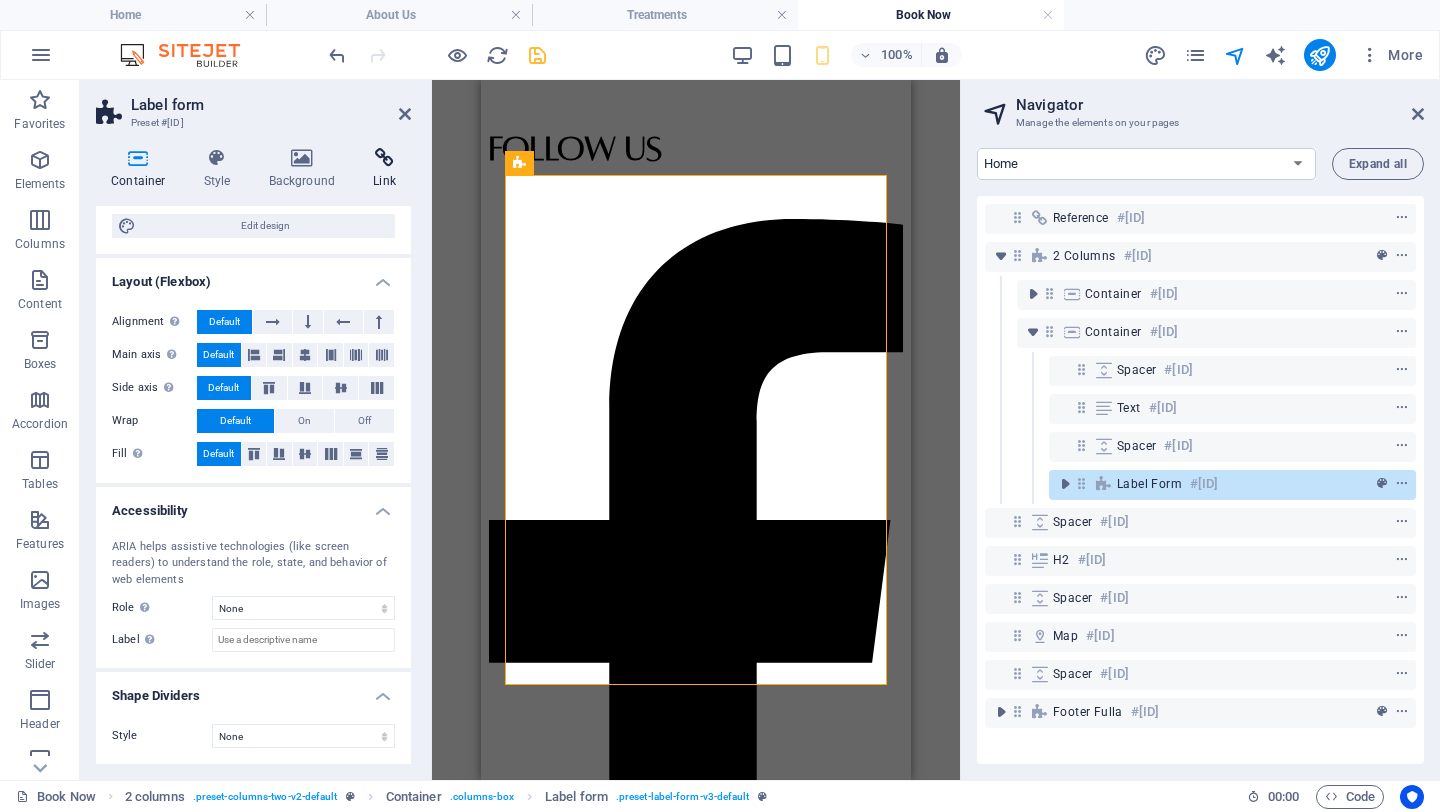 click on "Link" at bounding box center [384, 169] 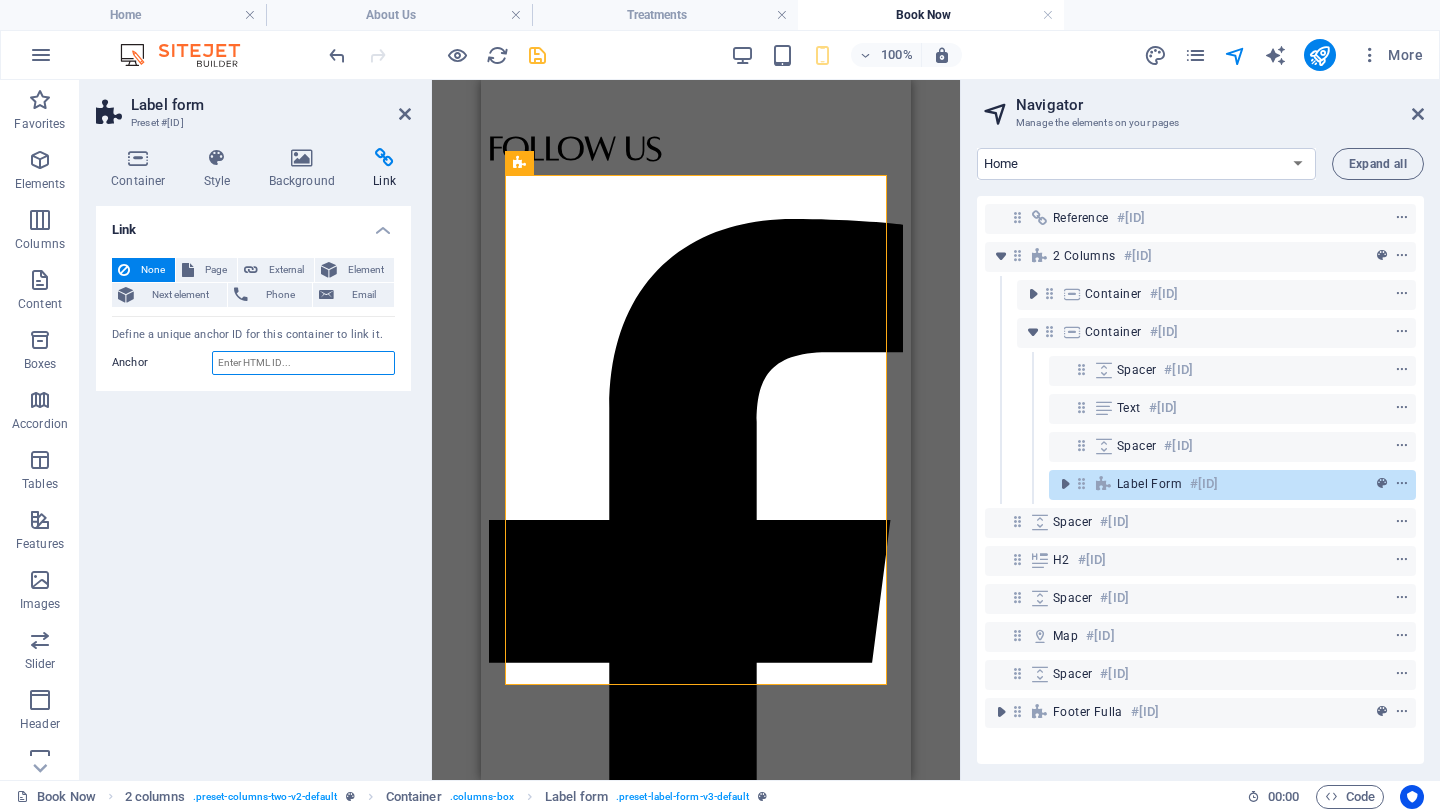click on "Anchor" at bounding box center (303, 363) 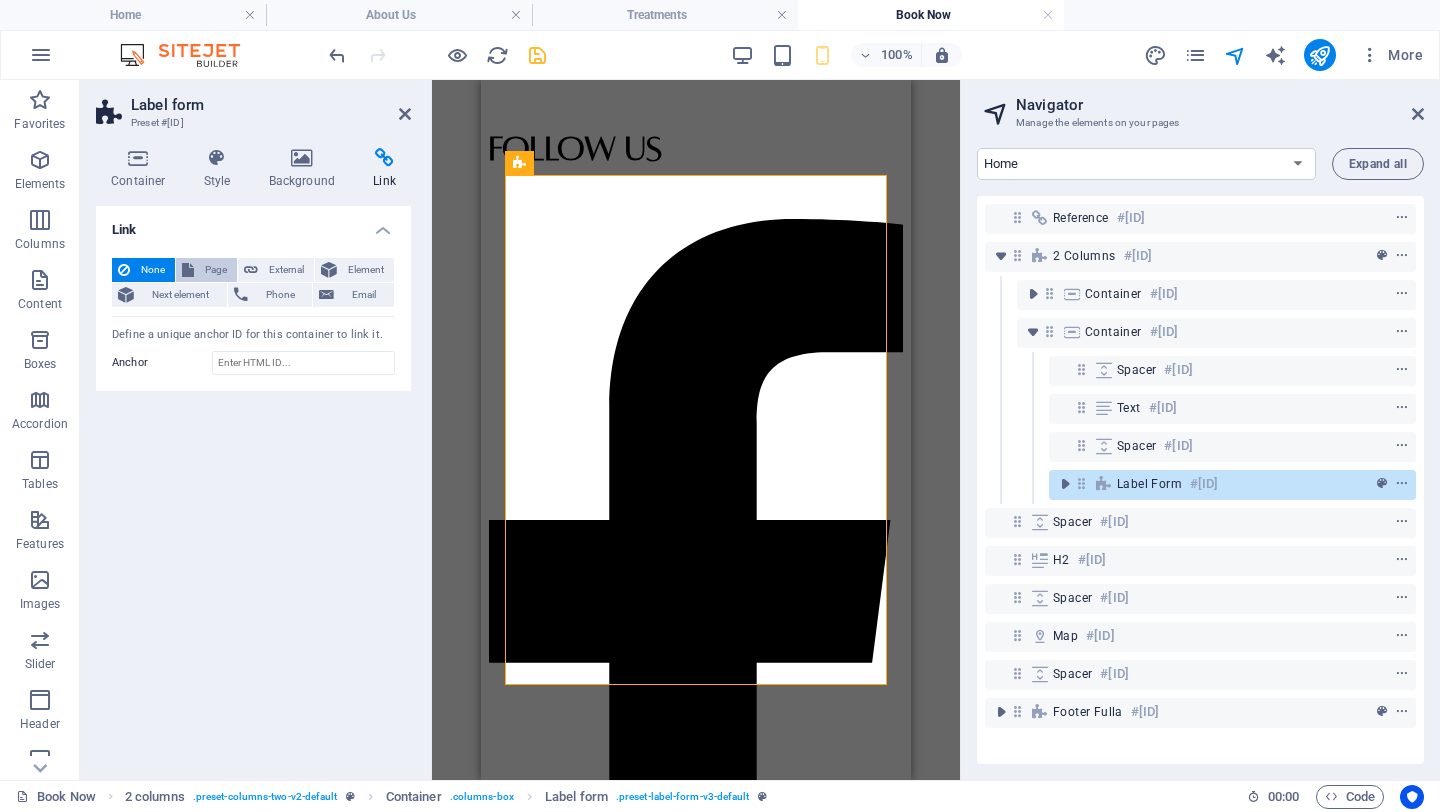 click on "Page" at bounding box center [215, 270] 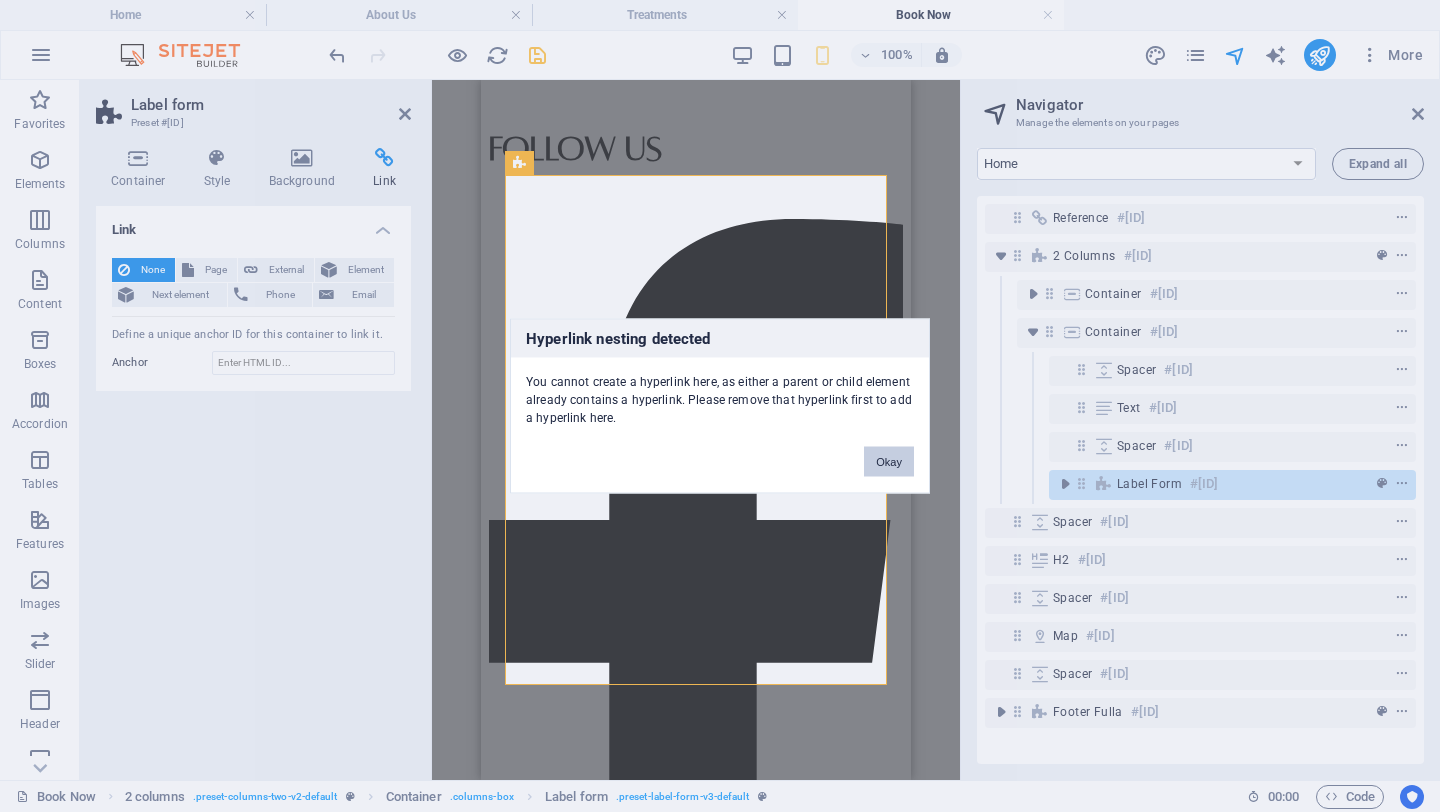 click on "Okay" at bounding box center (889, 462) 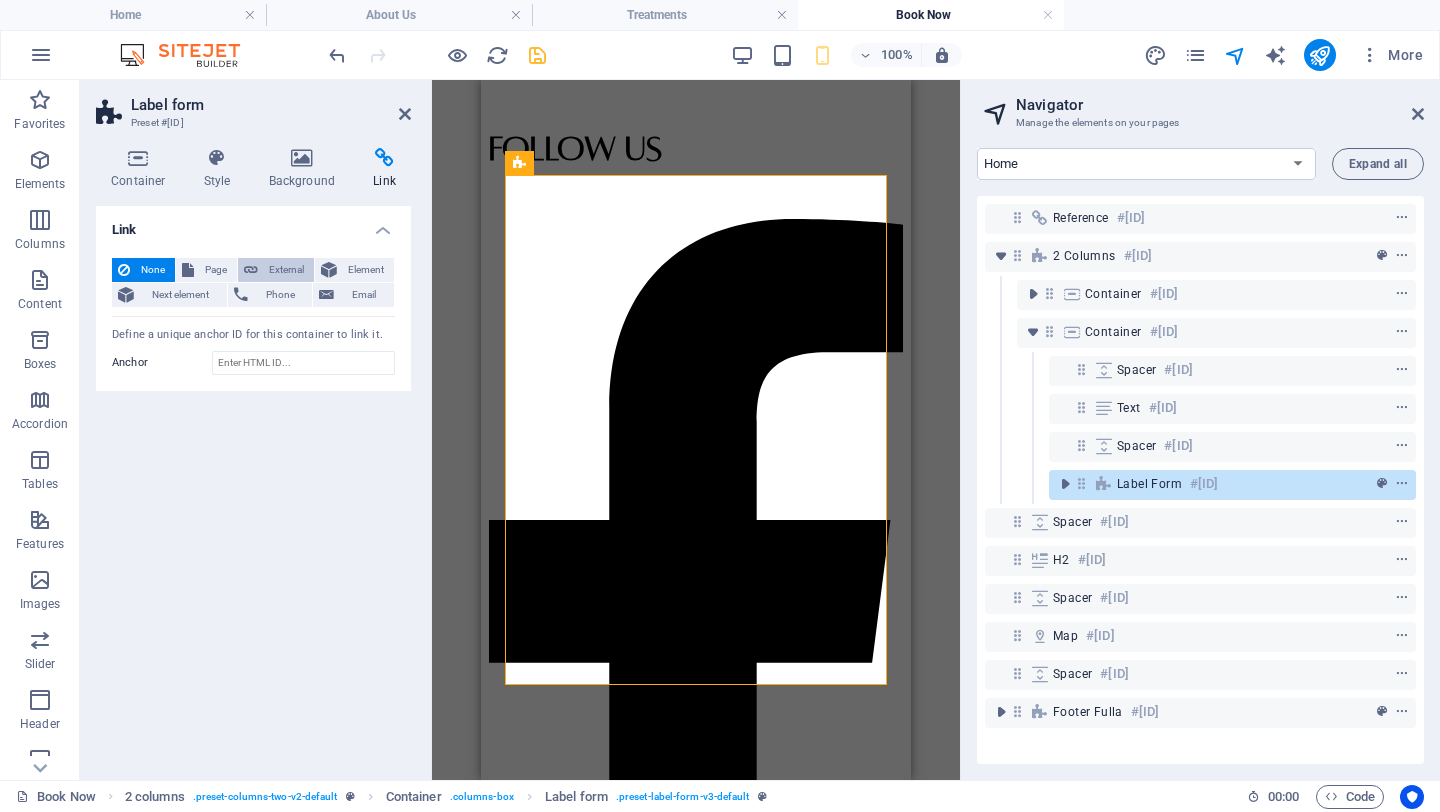 click on "External" at bounding box center (286, 270) 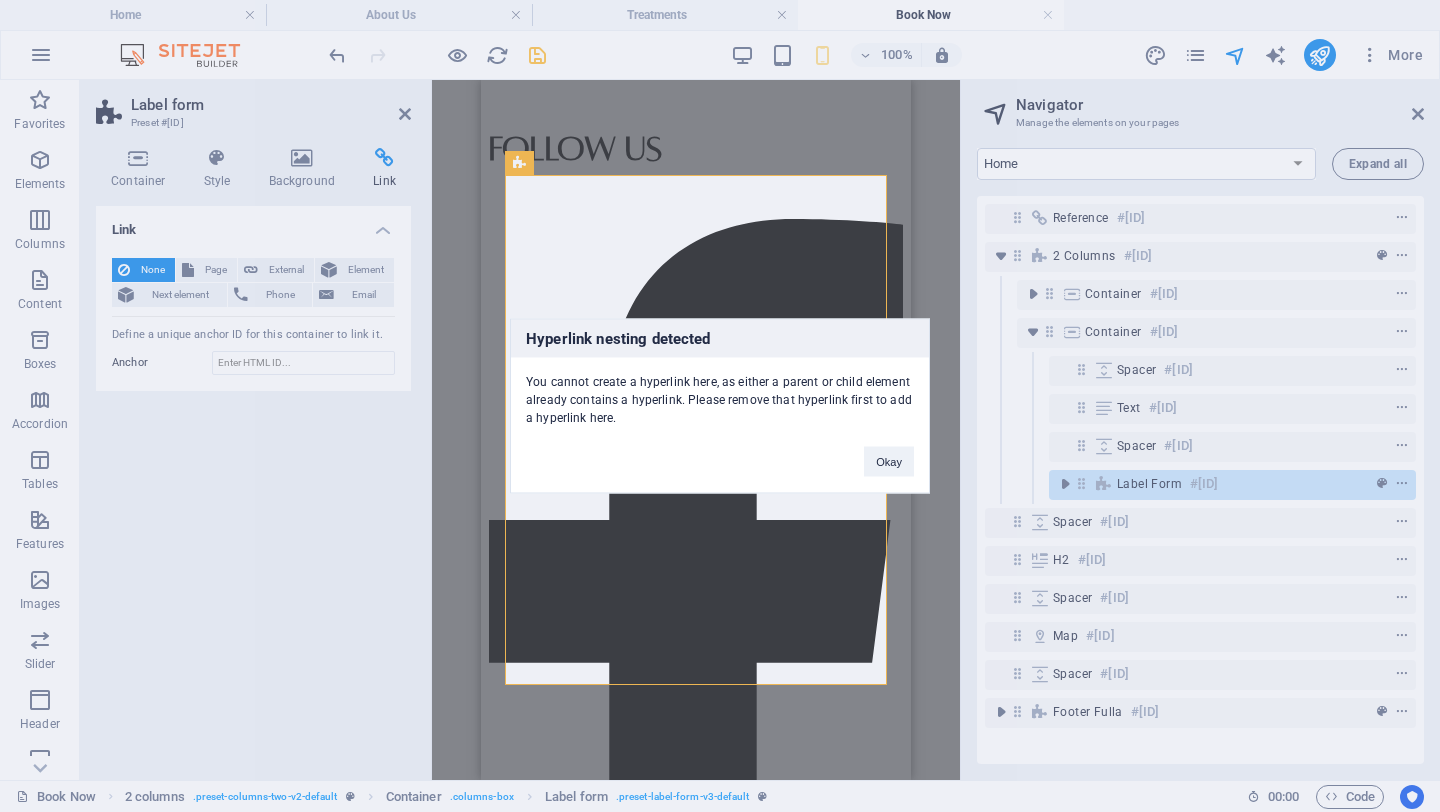 click on "Hyperlink nesting detected You cannot create a hyperlink here, as either a parent or child element already contains a hyperlink. Please remove that hyperlink first to add a hyperlink here. Okay" at bounding box center (720, 406) 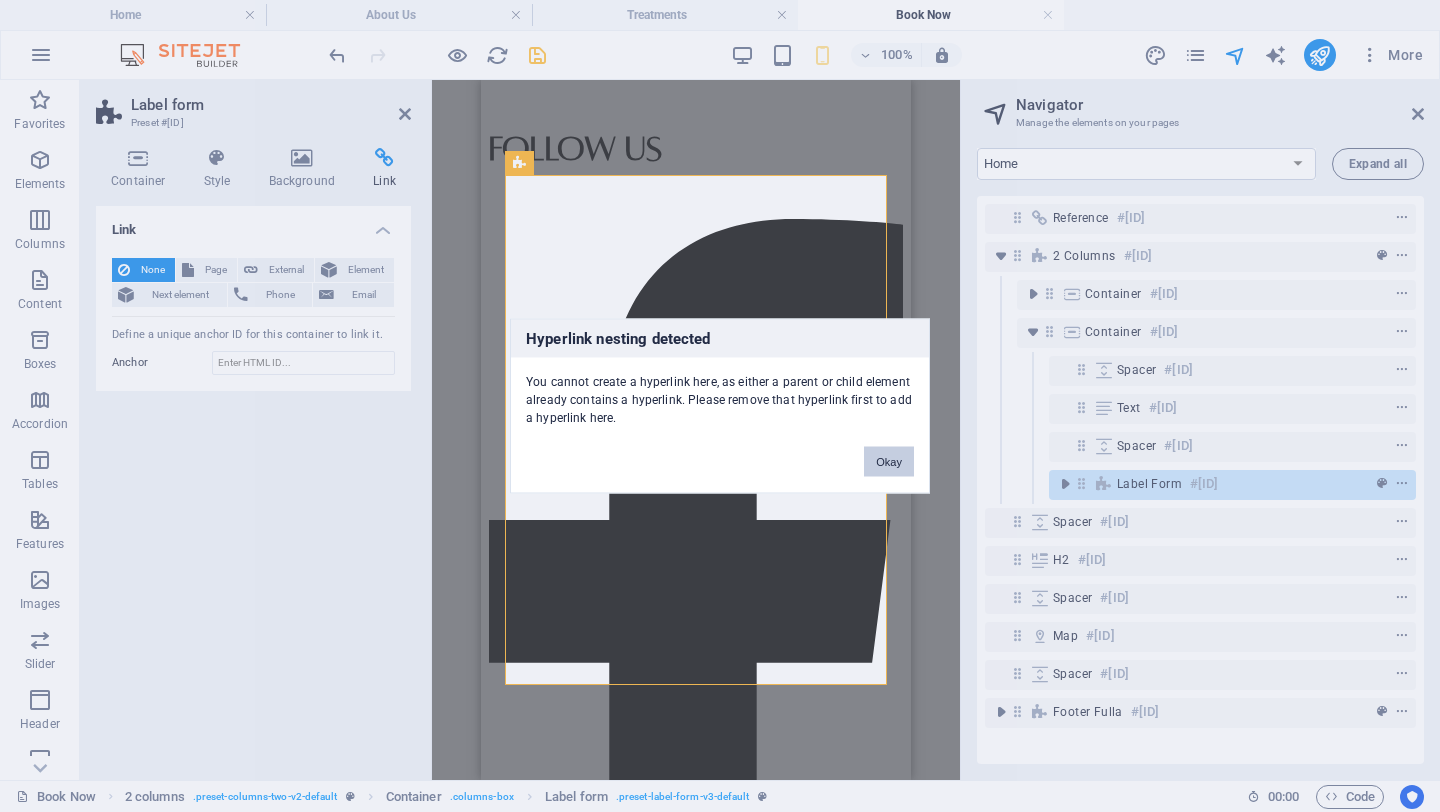 click on "Okay" at bounding box center (889, 462) 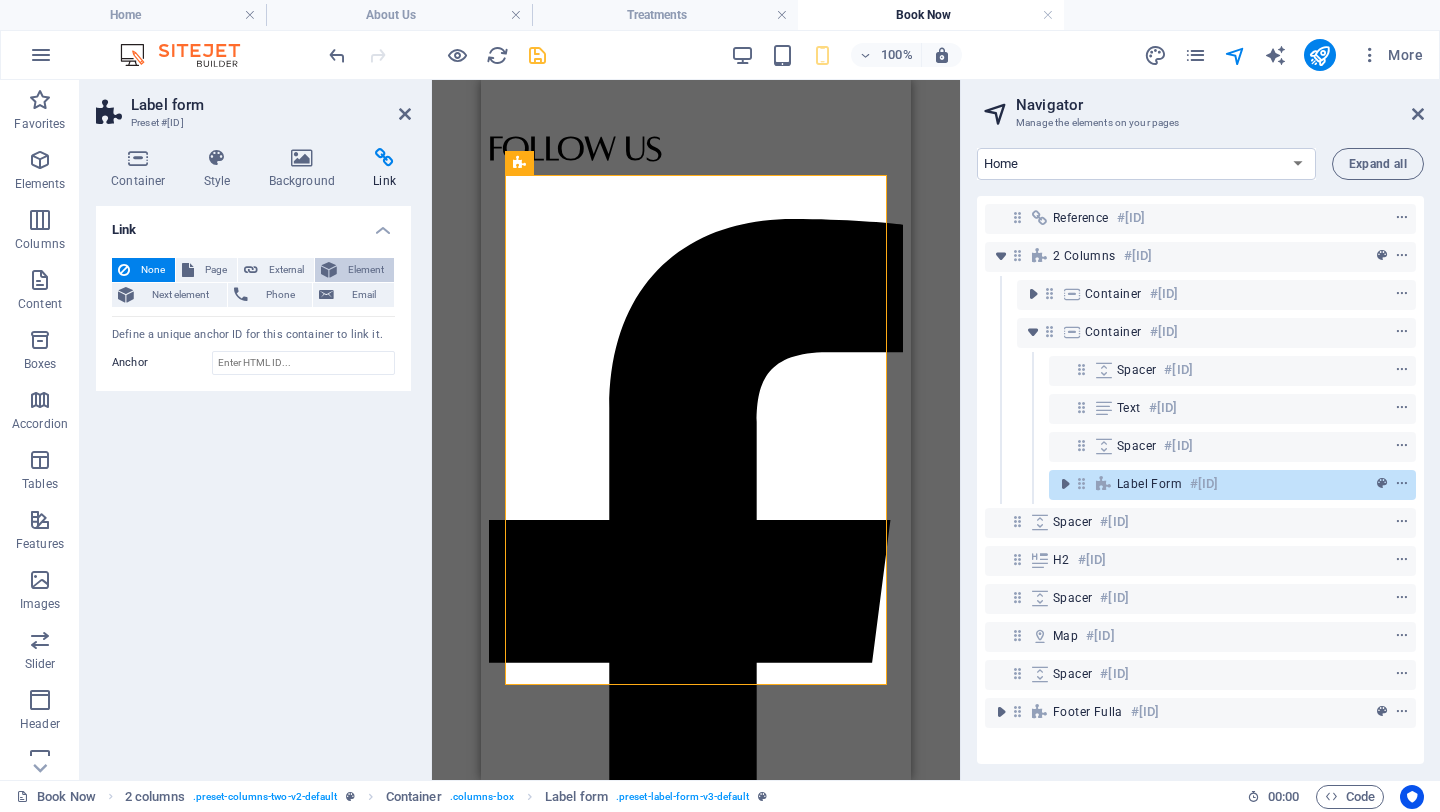click on "Element" at bounding box center (365, 270) 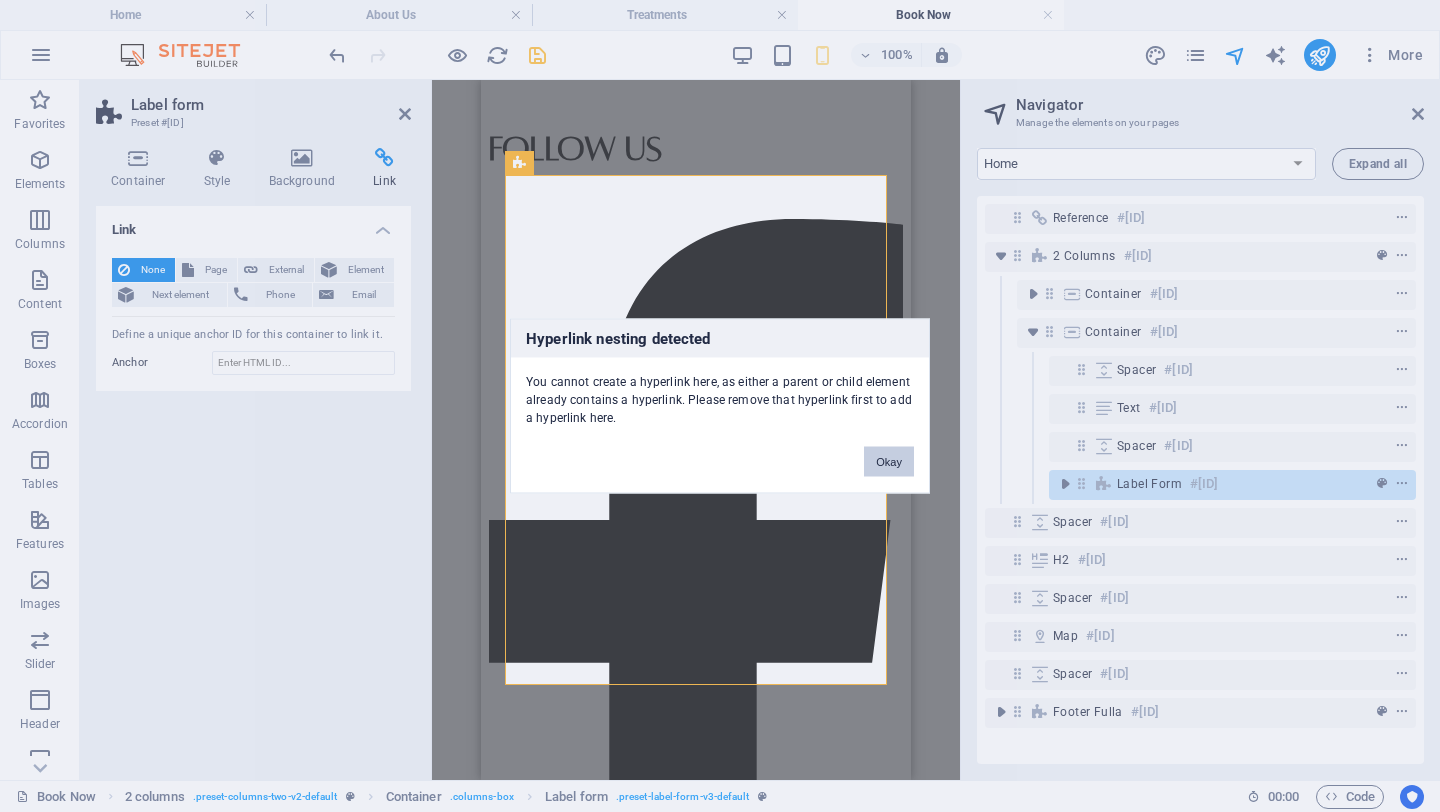 click on "Okay" at bounding box center [889, 462] 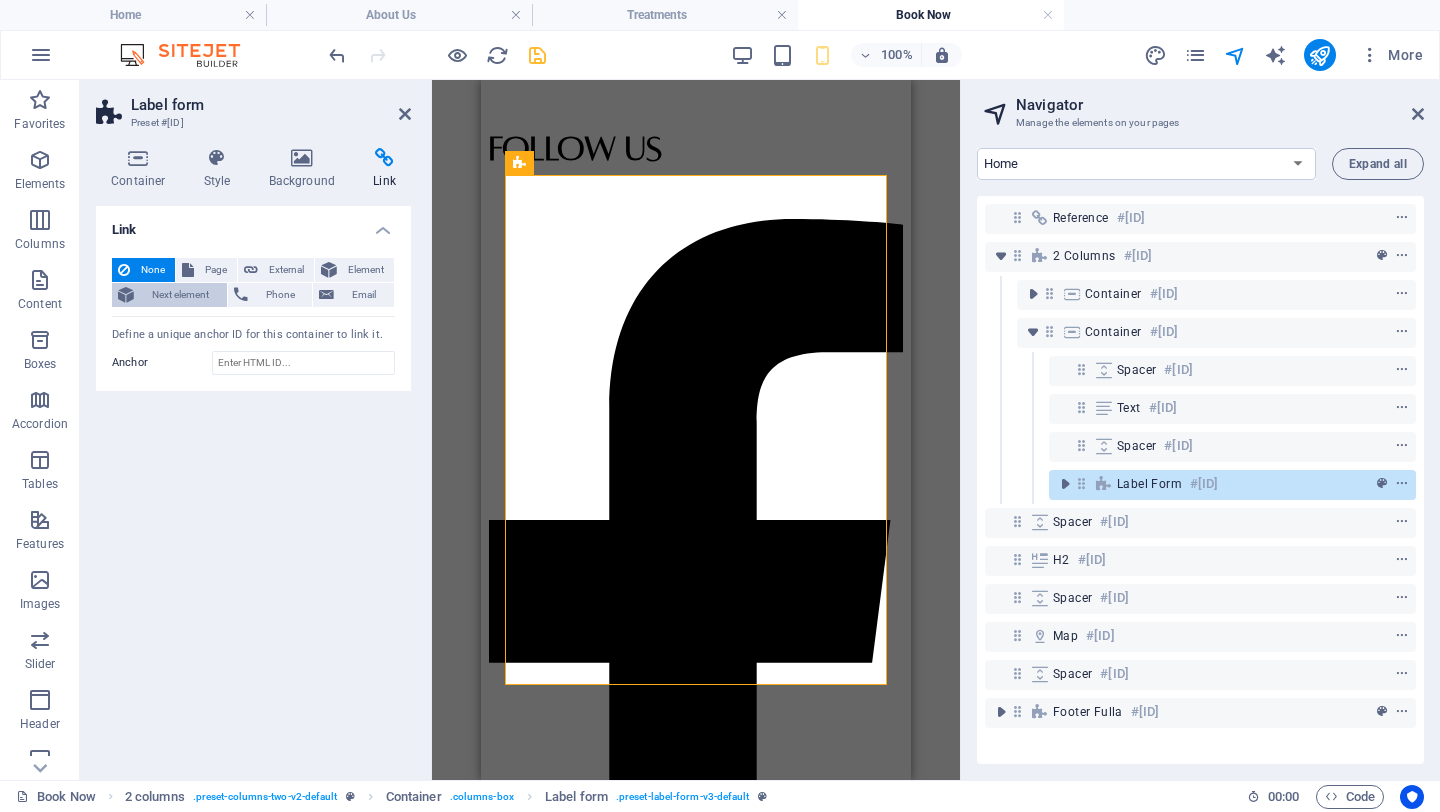 click on "Next element" at bounding box center [180, 295] 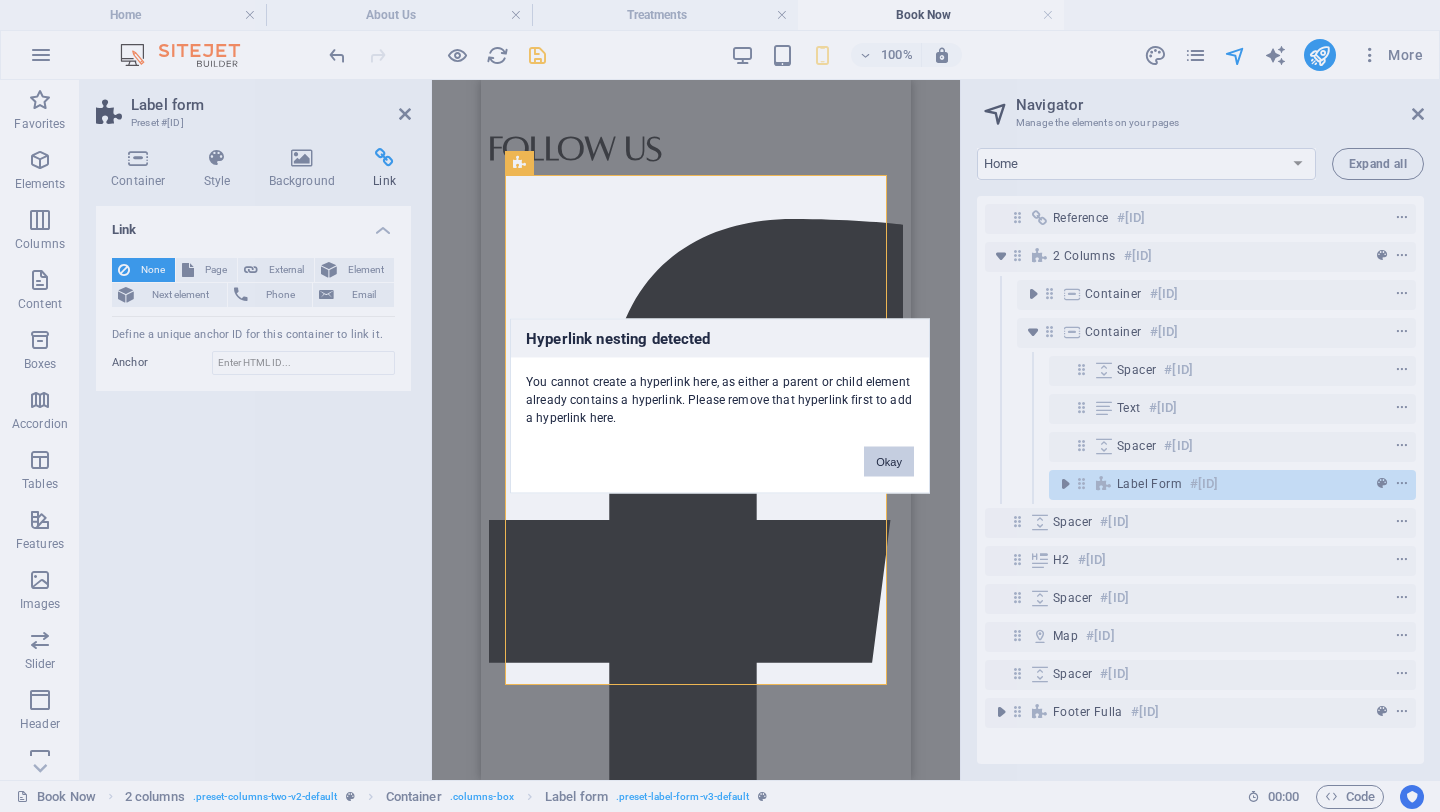 click on "Okay" at bounding box center [889, 462] 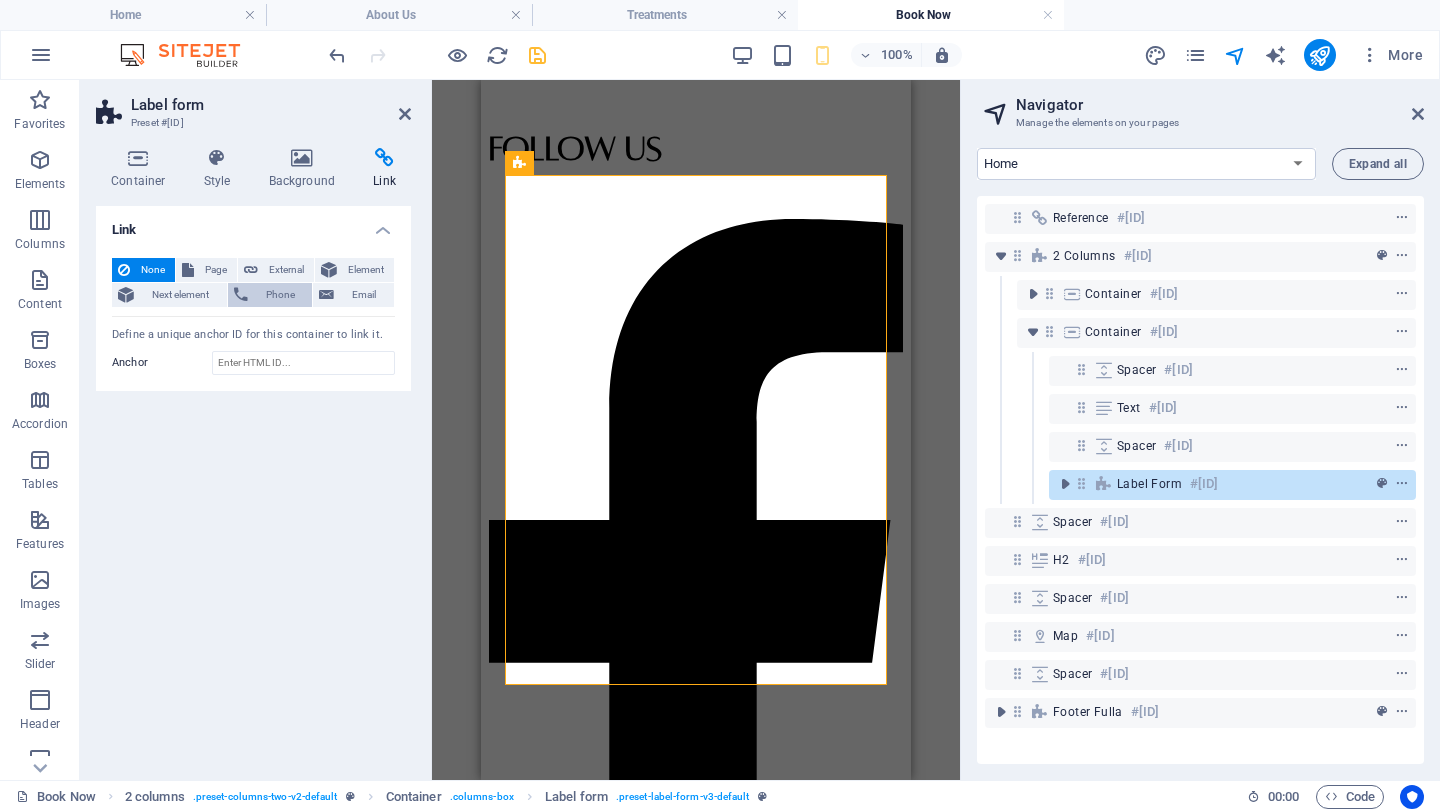click on "Phone" at bounding box center [280, 295] 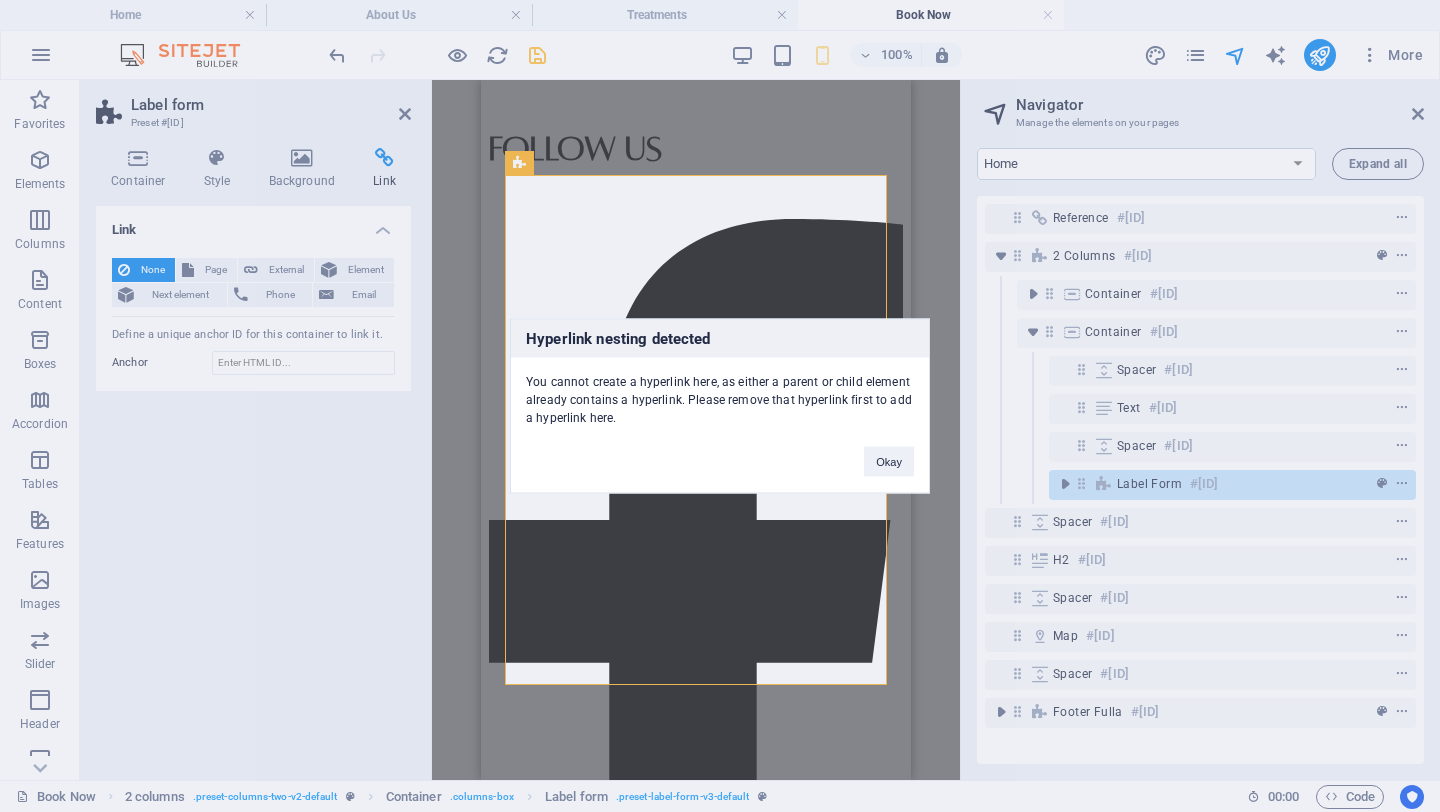 click on "Okay" at bounding box center (889, 452) 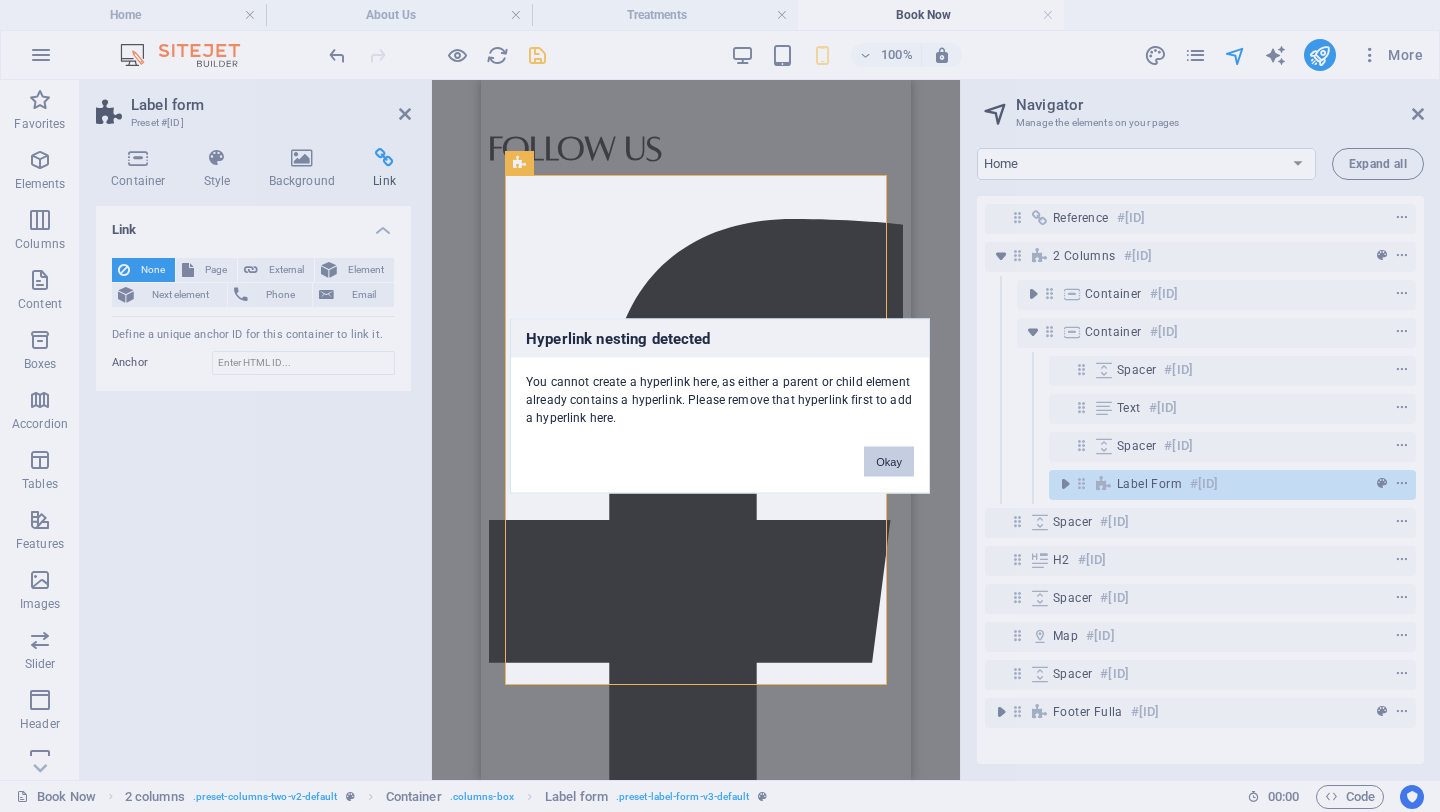 click on "Okay" at bounding box center [889, 462] 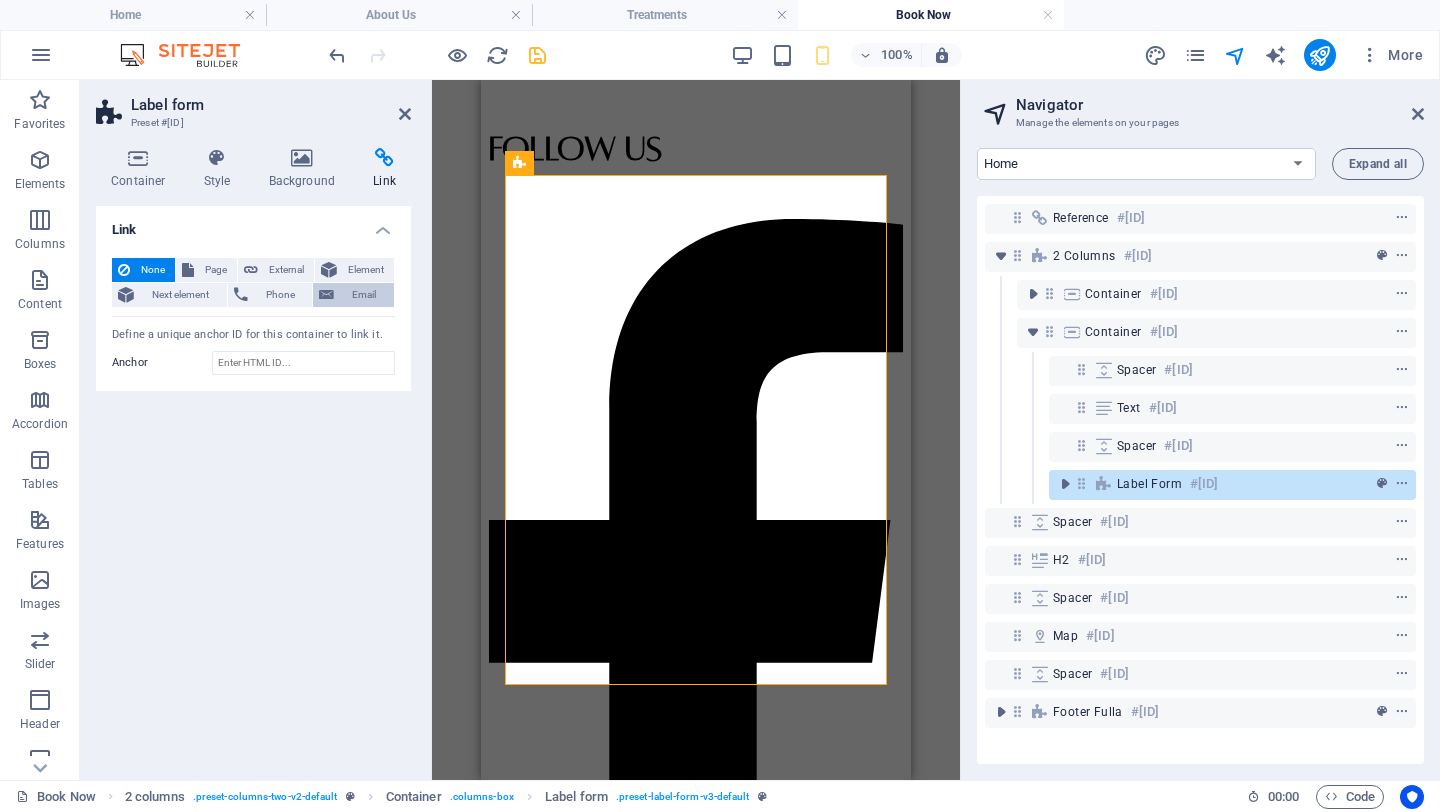 click on "Email" at bounding box center (364, 295) 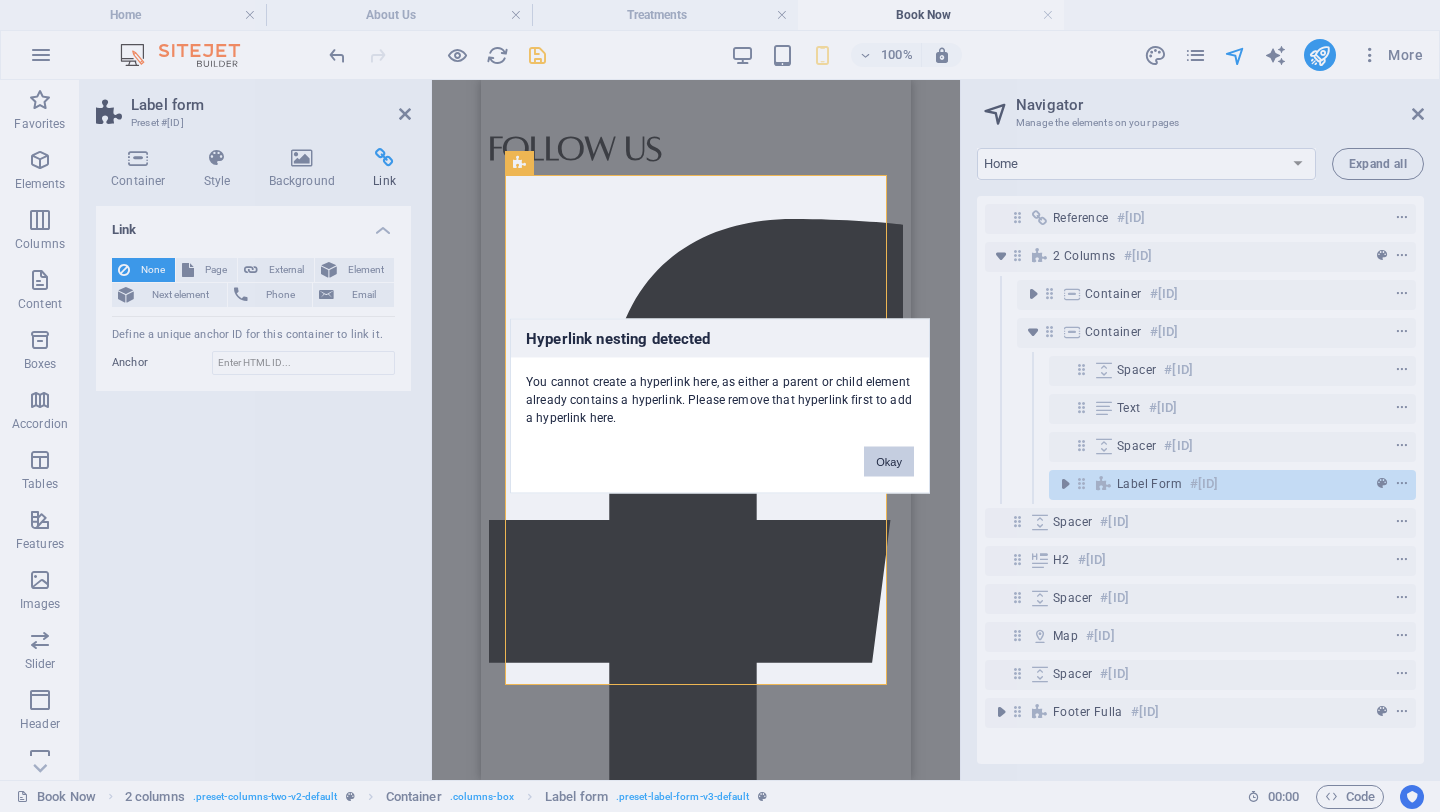 click on "Okay" at bounding box center (889, 462) 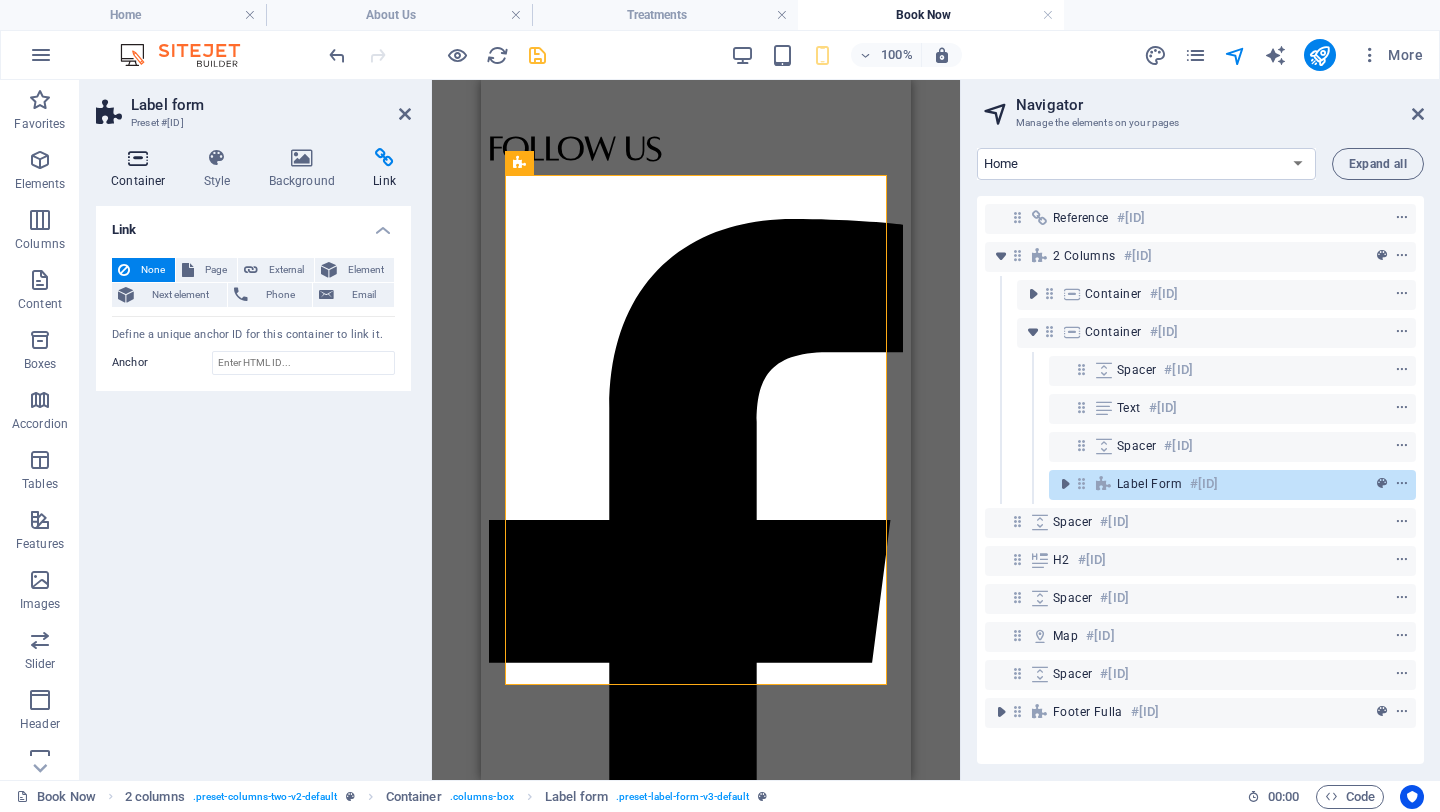 click at bounding box center [138, 158] 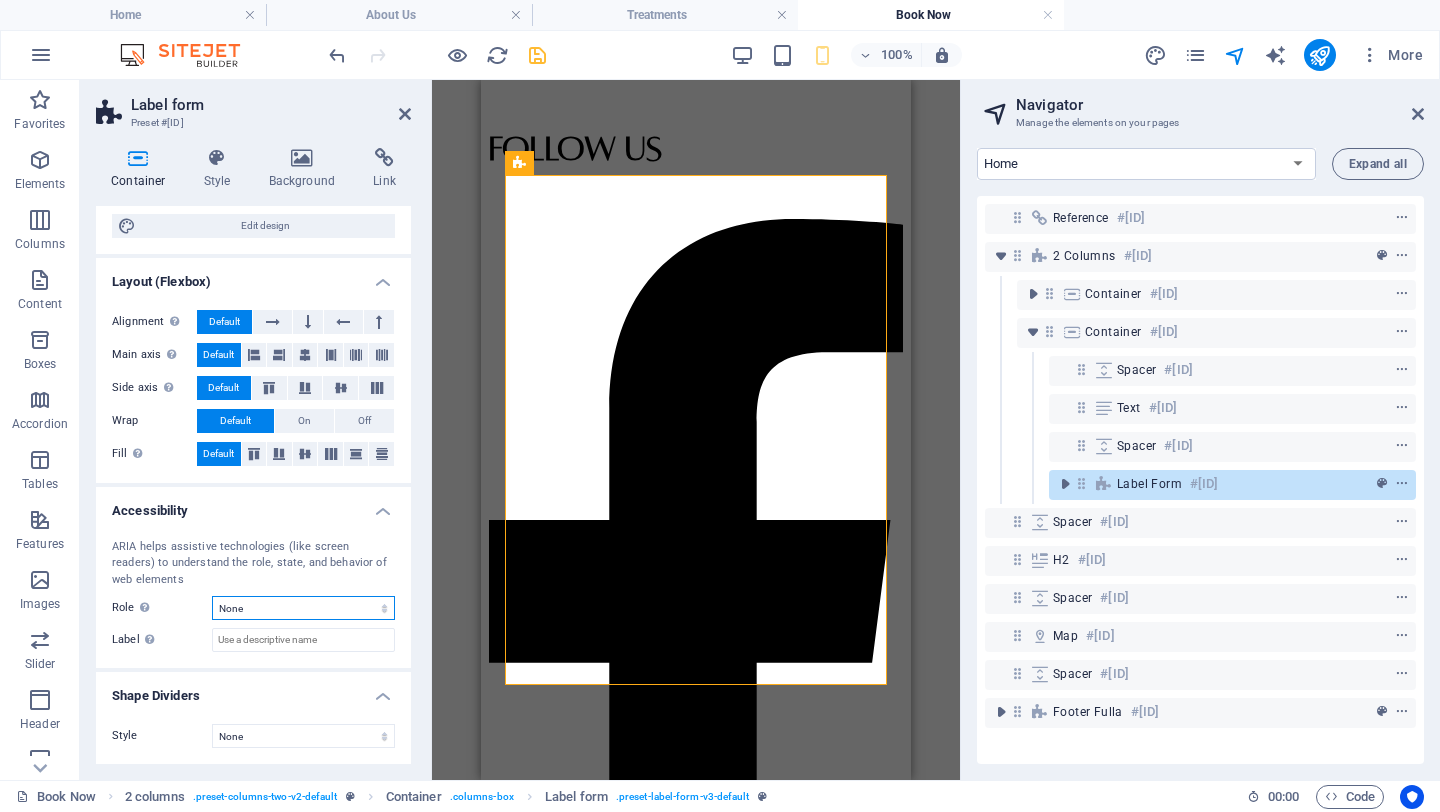 click on "None Alert Article Banner Comment Complementary Dialog Footer Header Marquee Presentation Region Section Separator Status Timer" at bounding box center (303, 608) 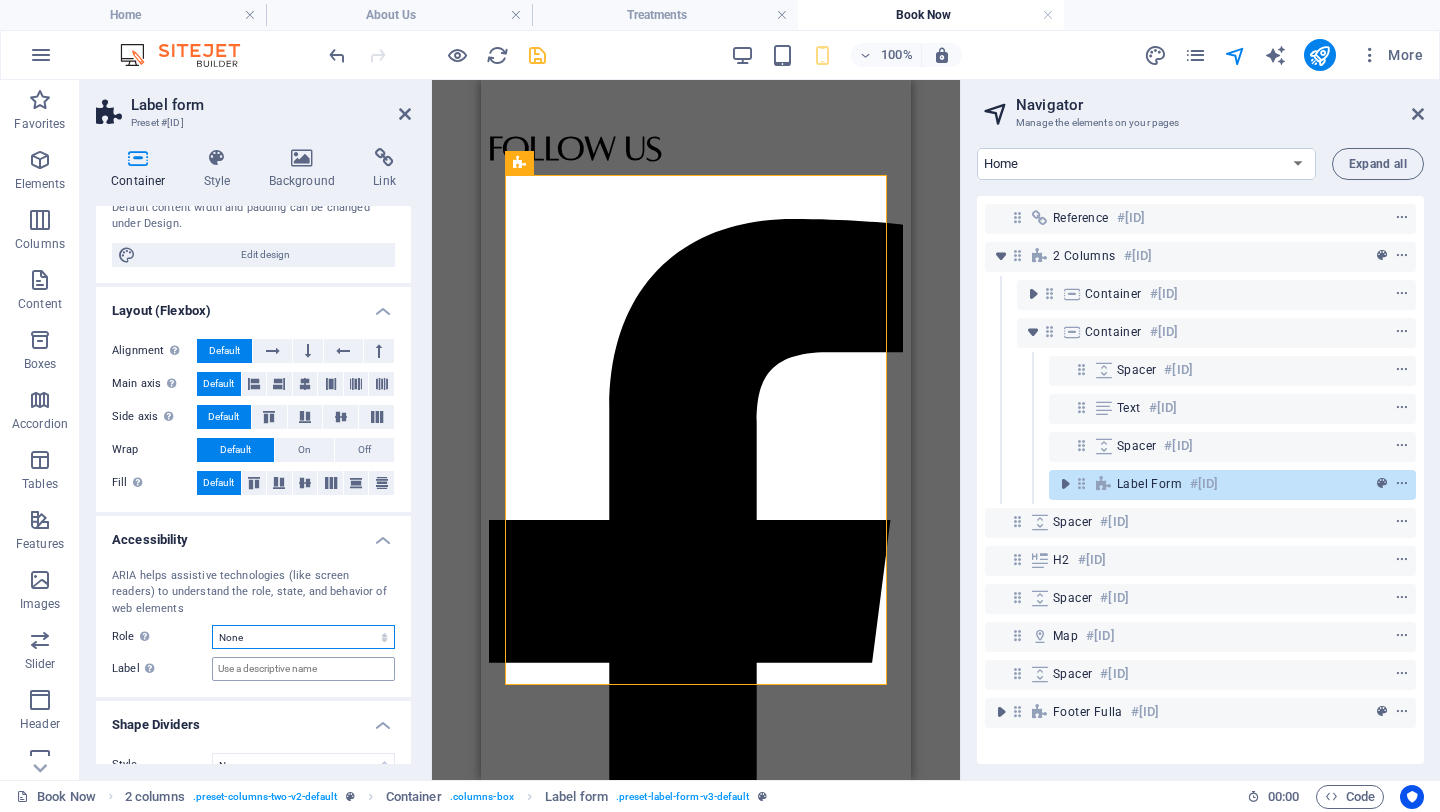 scroll, scrollTop: 0, scrollLeft: 0, axis: both 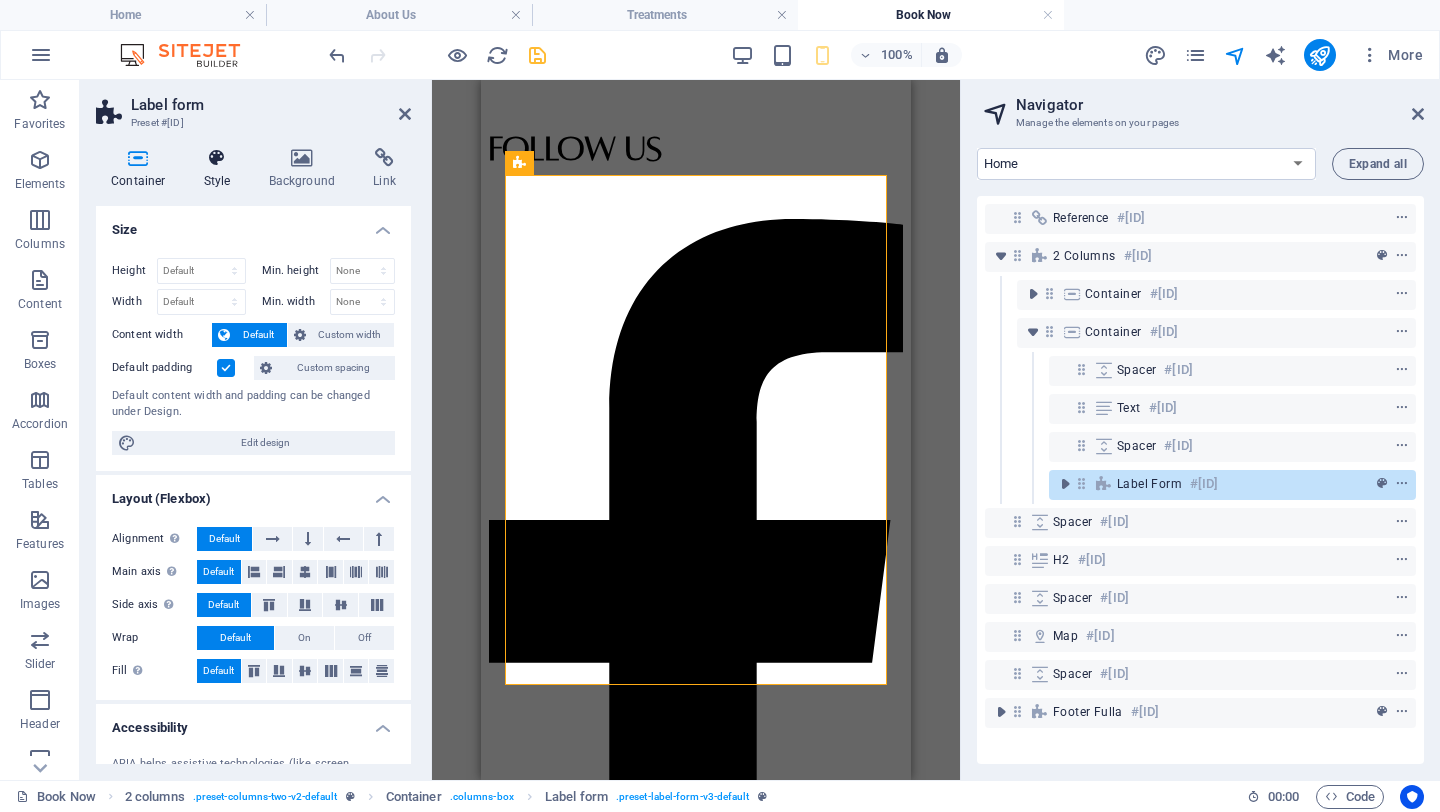 click at bounding box center (217, 158) 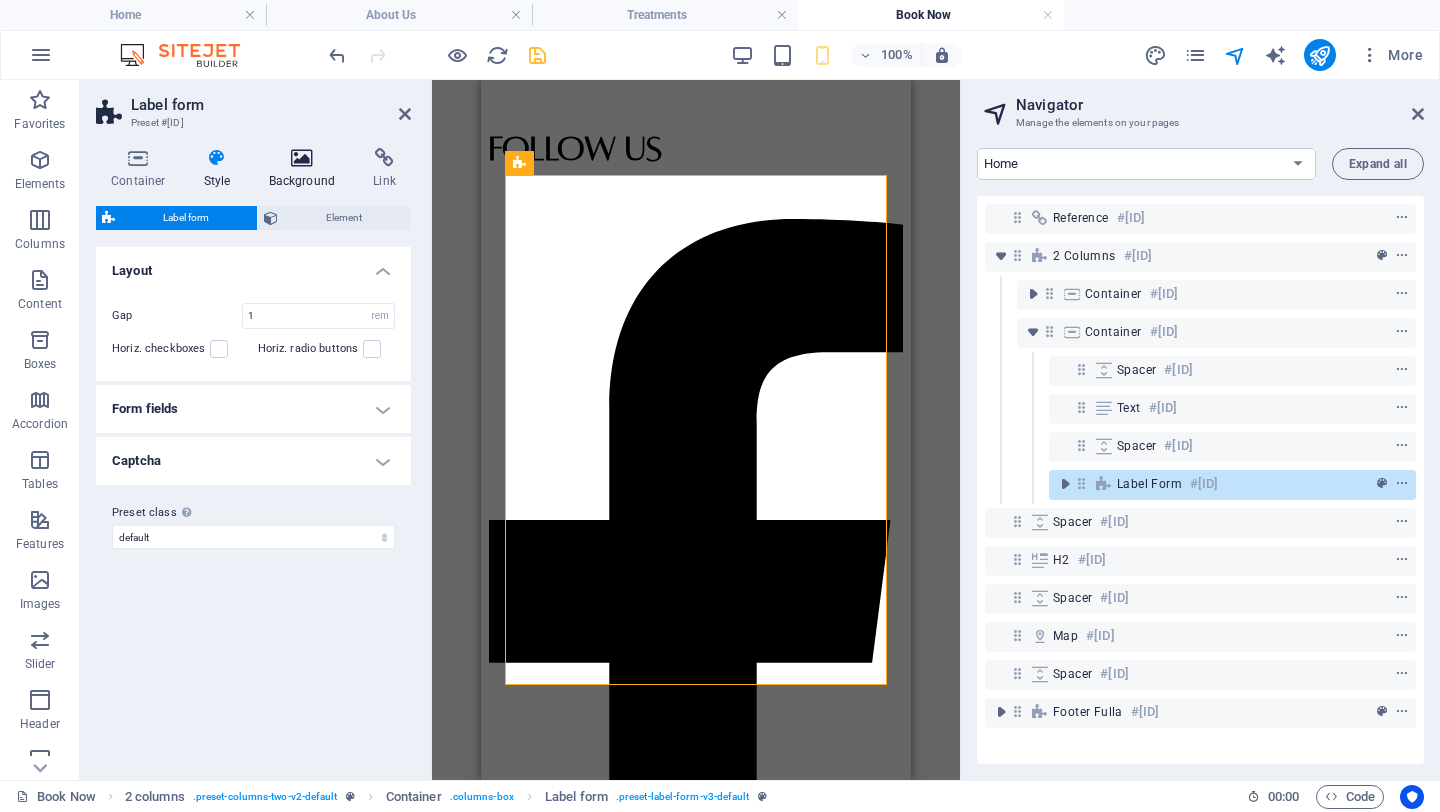 click on "Background" at bounding box center [306, 169] 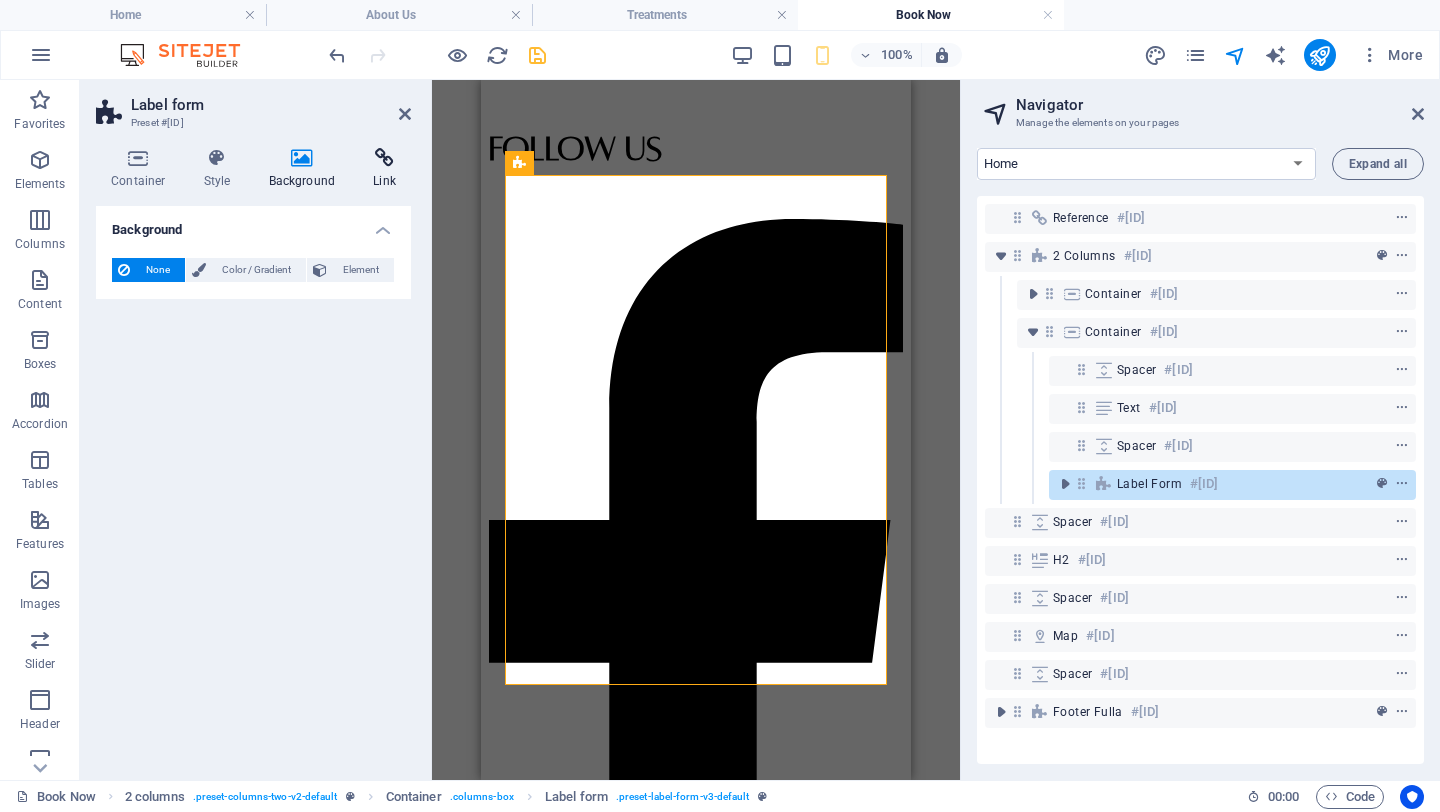 click at bounding box center [384, 158] 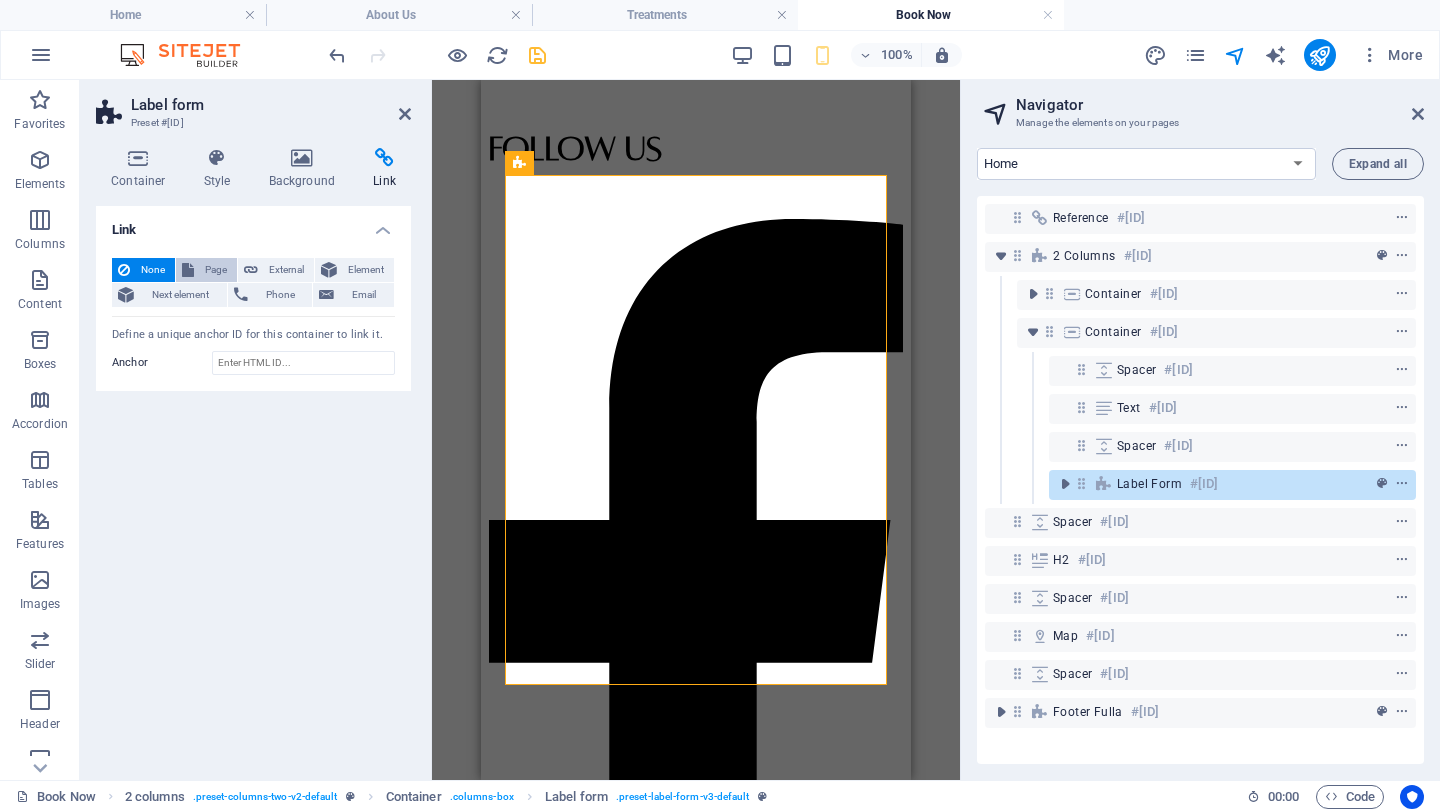 click on "Page" at bounding box center [215, 270] 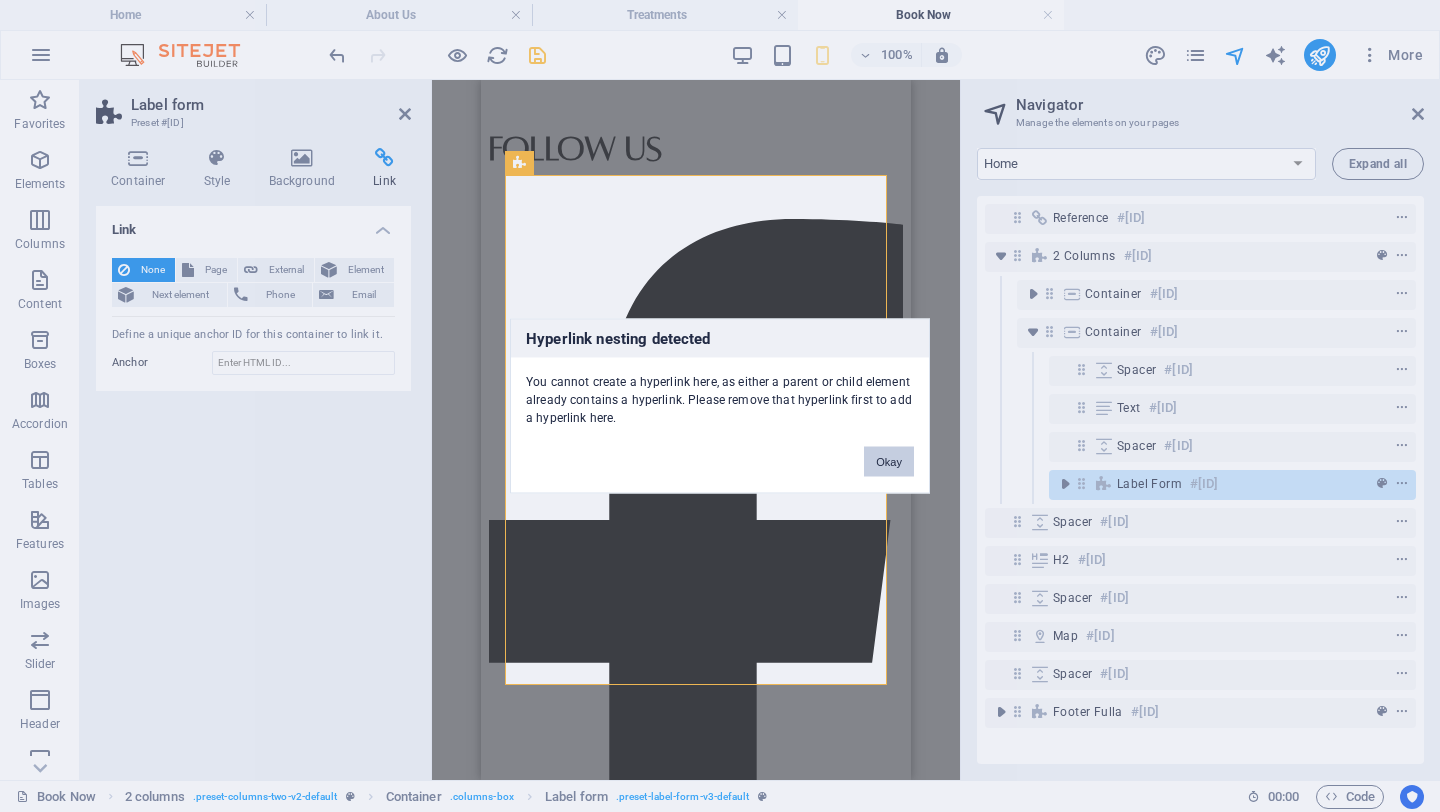 click on "Okay" at bounding box center [889, 462] 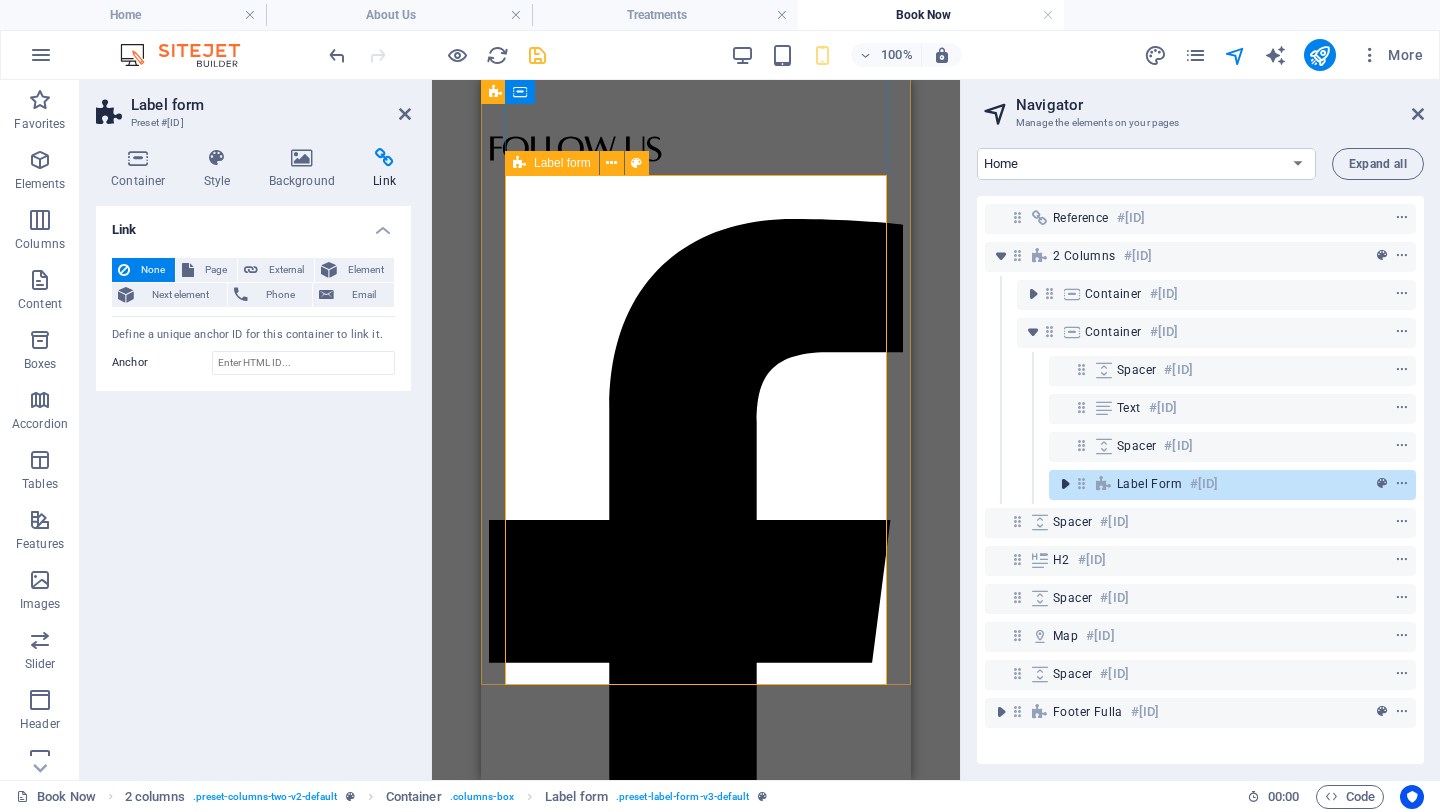 click at bounding box center (1065, 484) 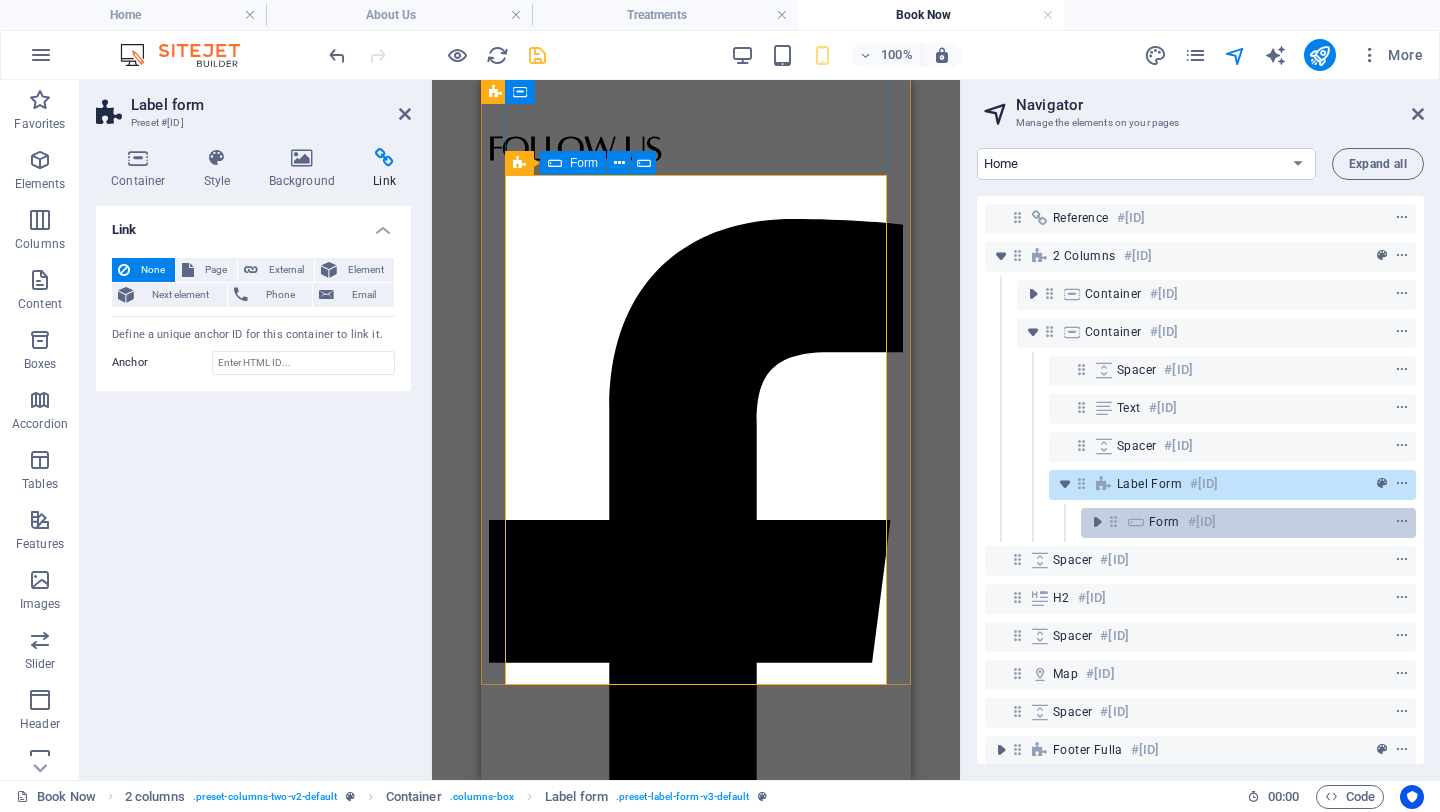 click on "Form #ed-808773862" at bounding box center [1232, 522] 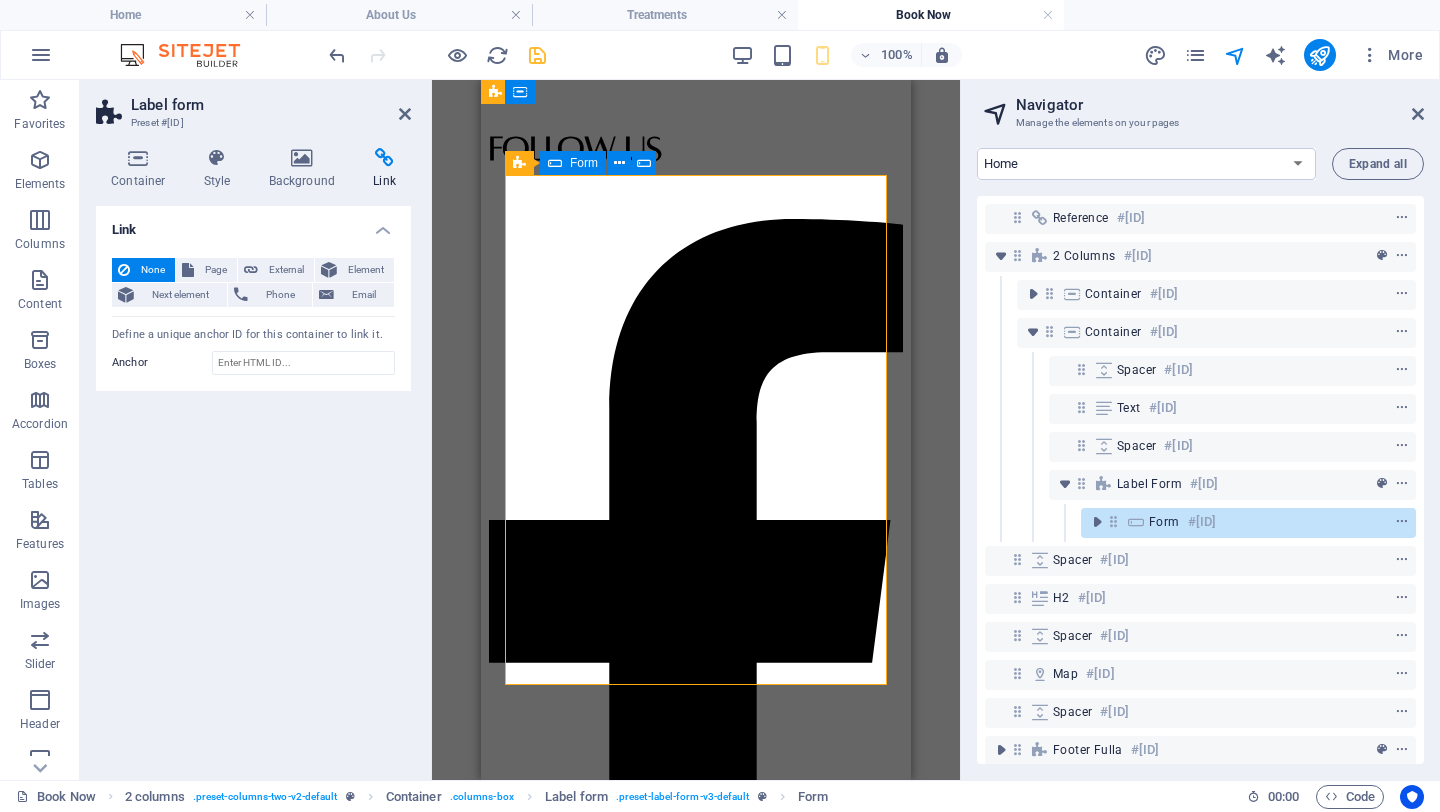 click on "Form #ed-808773862" at bounding box center [1232, 522] 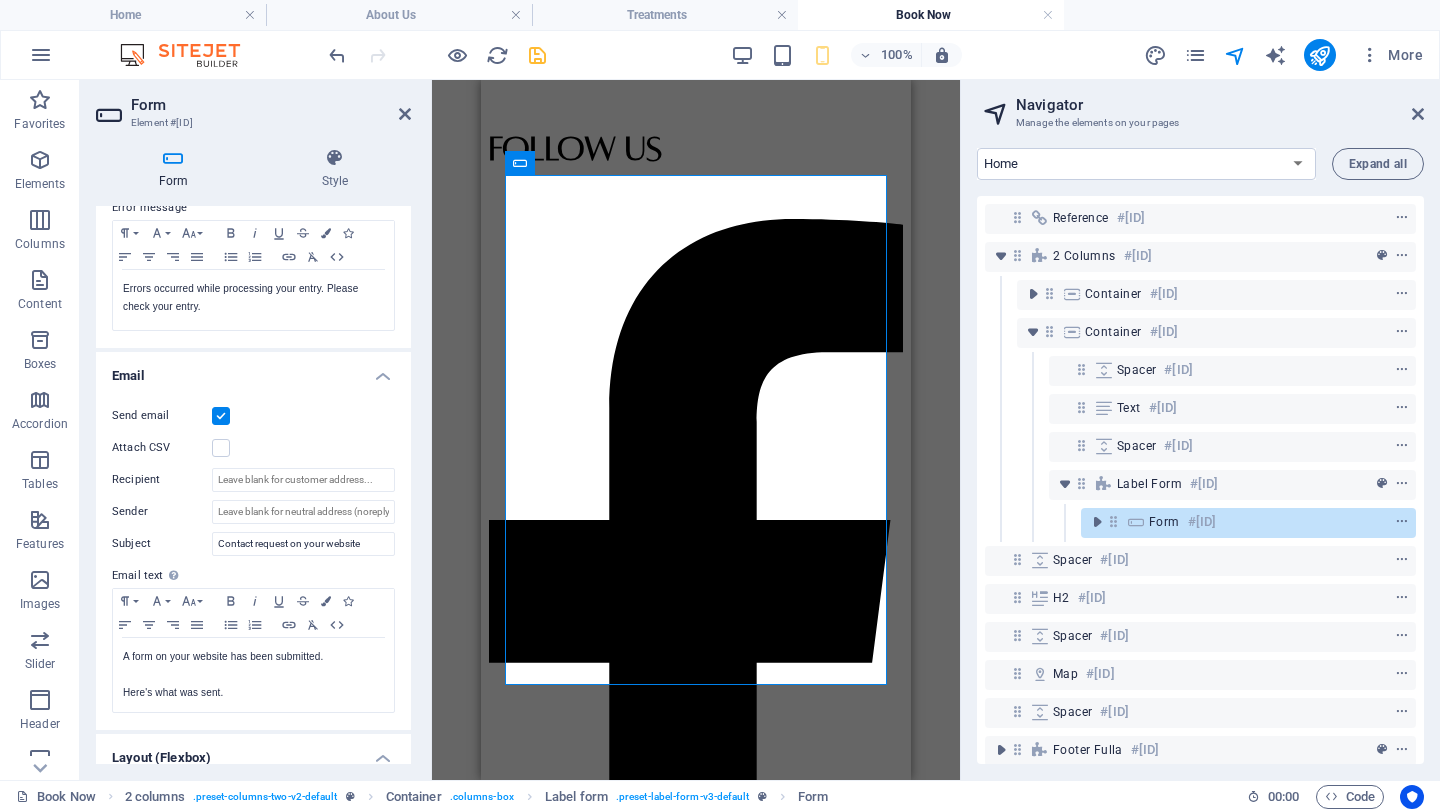 scroll, scrollTop: 560, scrollLeft: 0, axis: vertical 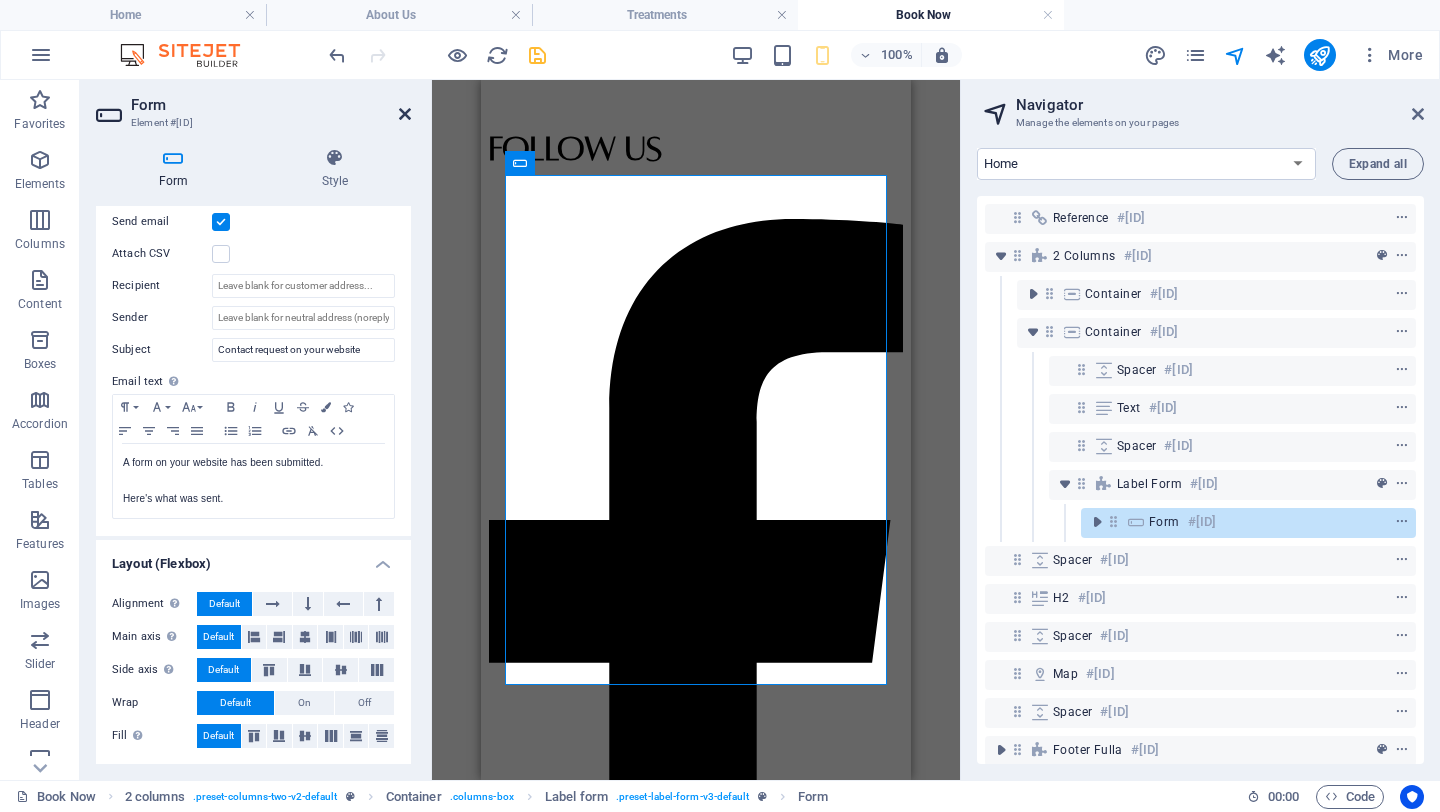 click at bounding box center [405, 114] 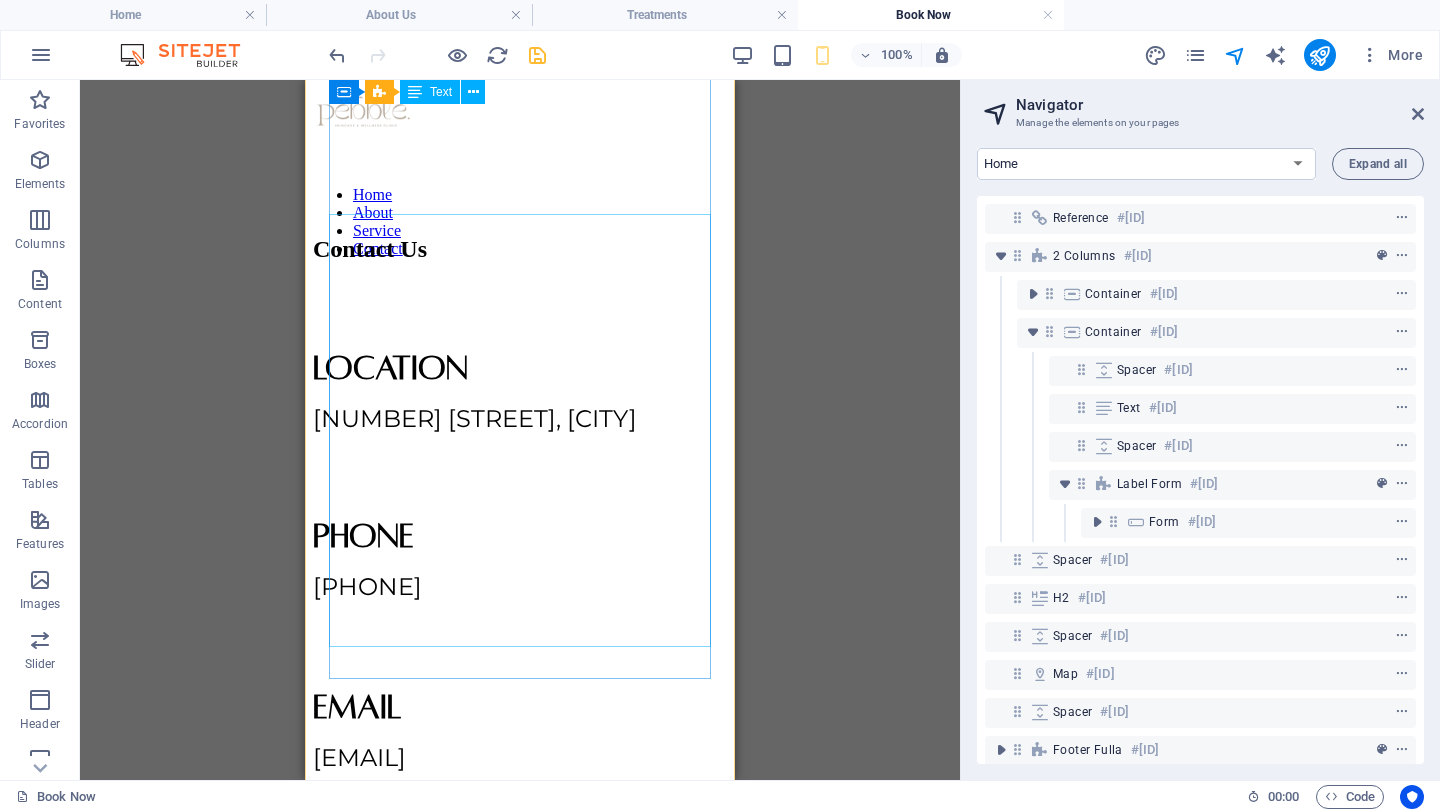 scroll, scrollTop: 0, scrollLeft: 0, axis: both 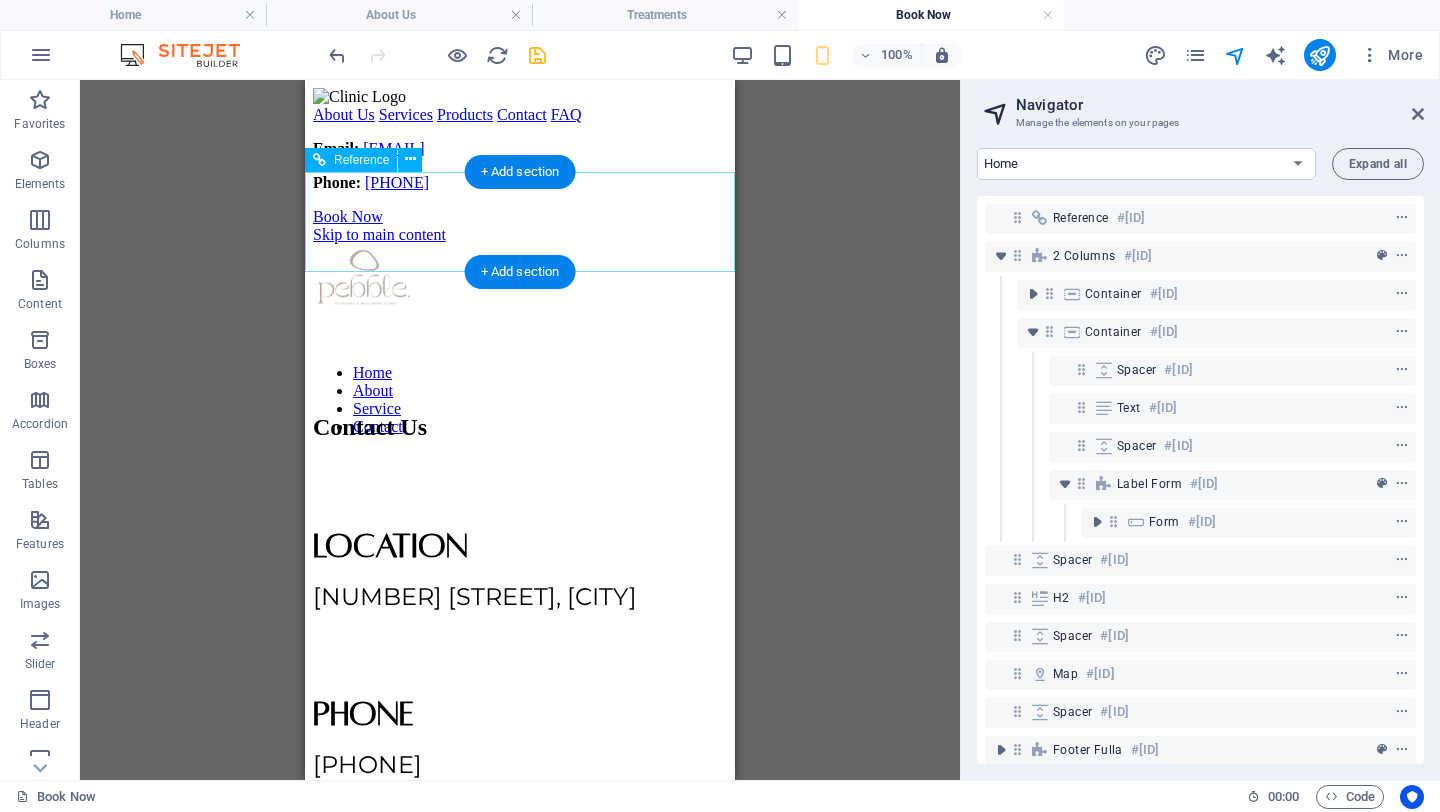 click at bounding box center (520, 333) 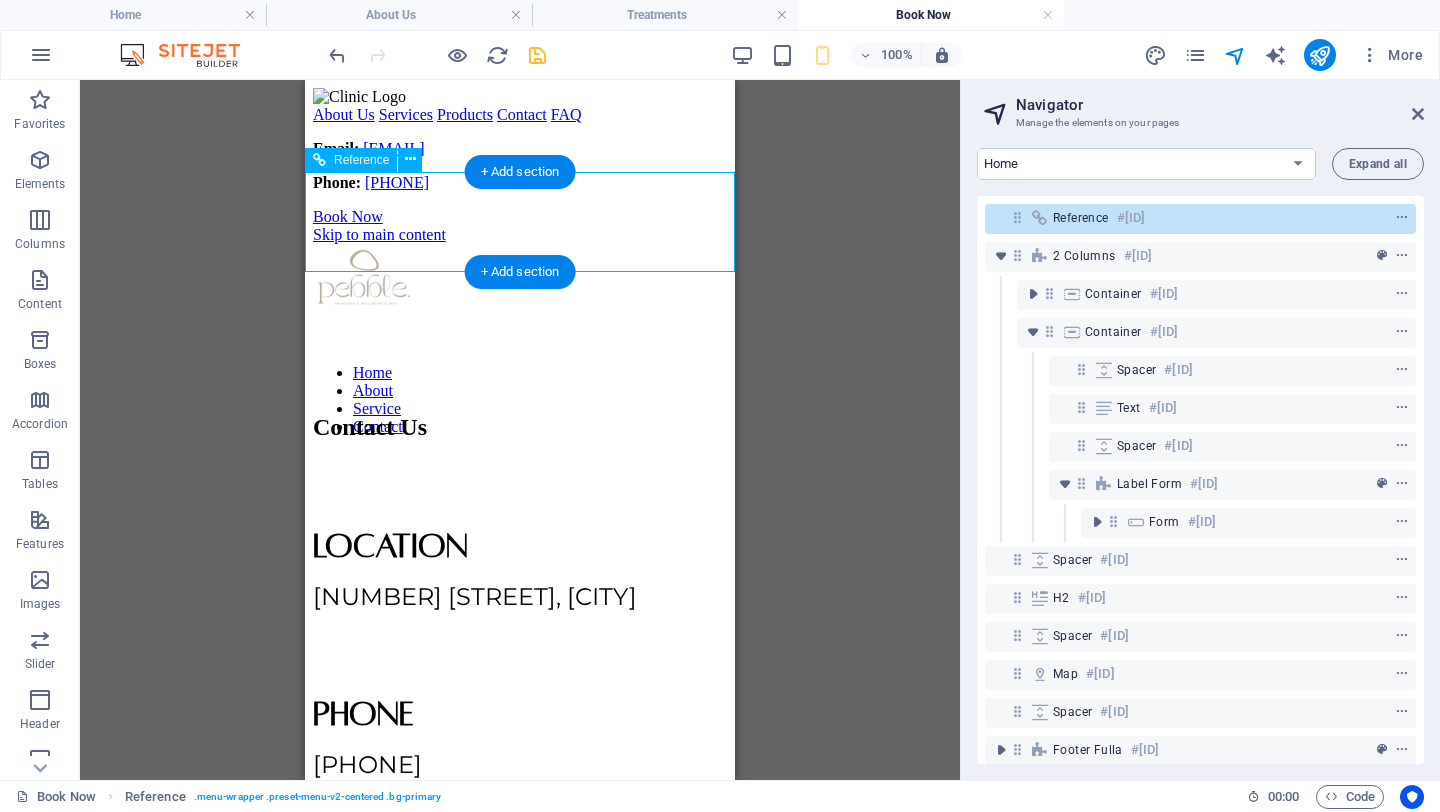click at bounding box center (520, 333) 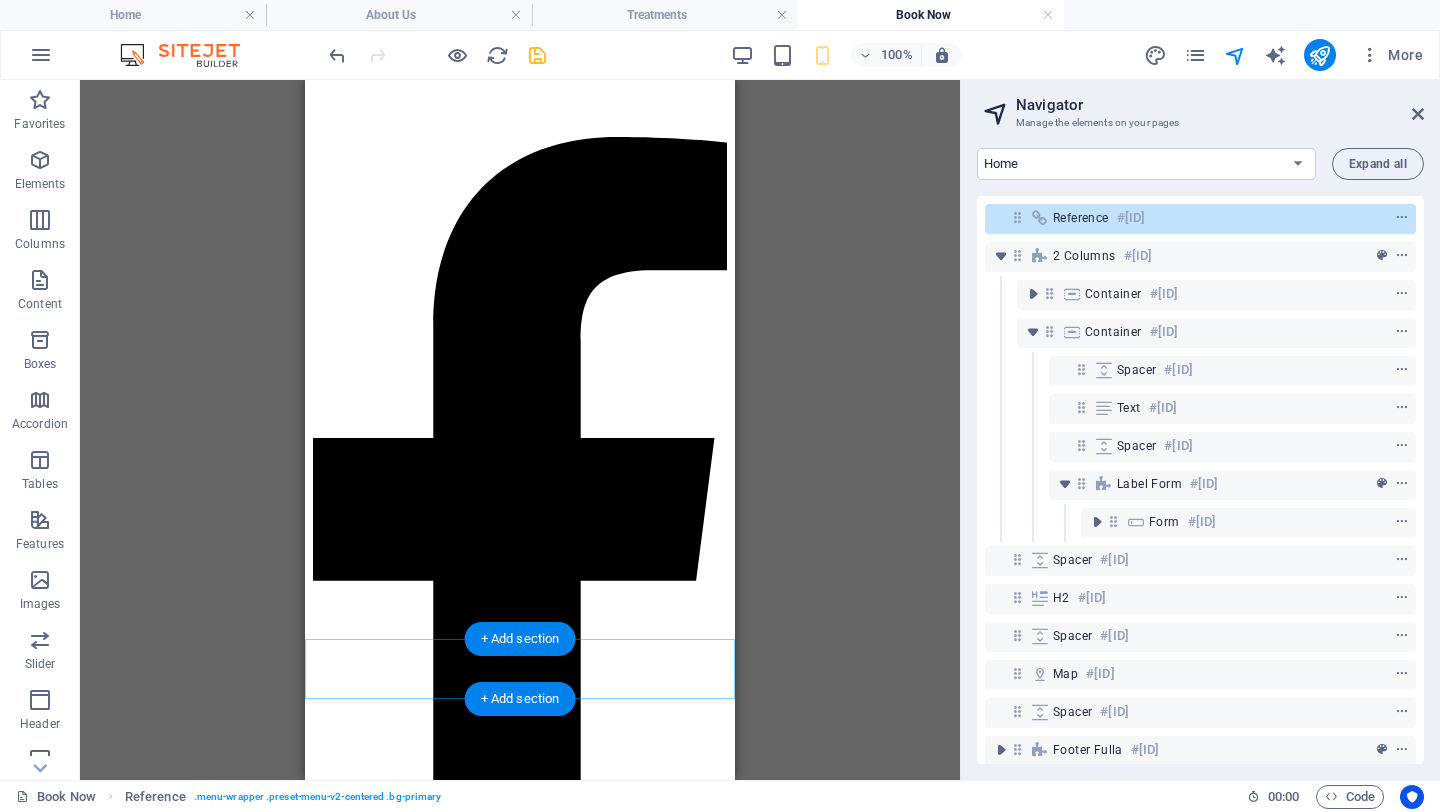 scroll, scrollTop: 995, scrollLeft: 0, axis: vertical 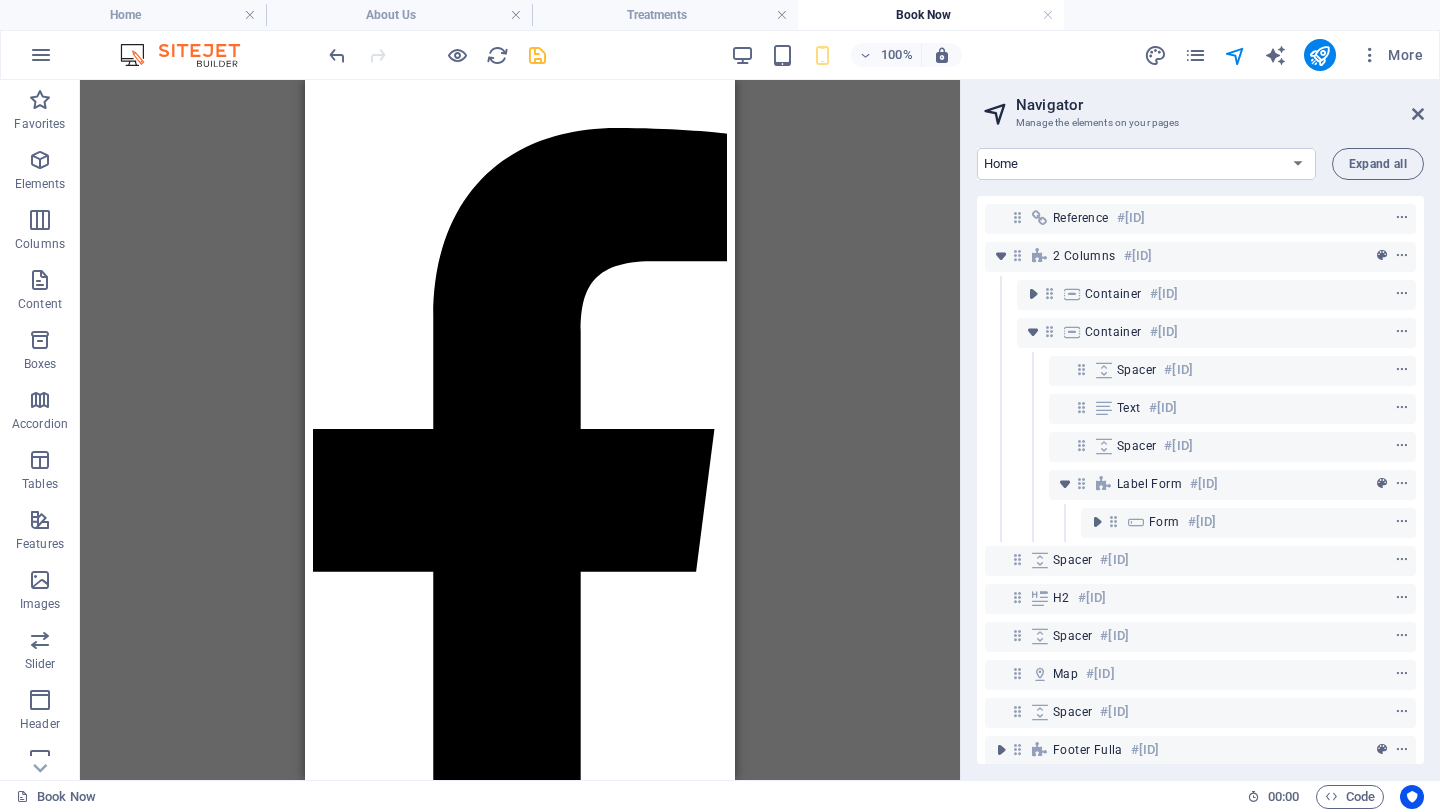 click on "100% More" at bounding box center (720, 55) 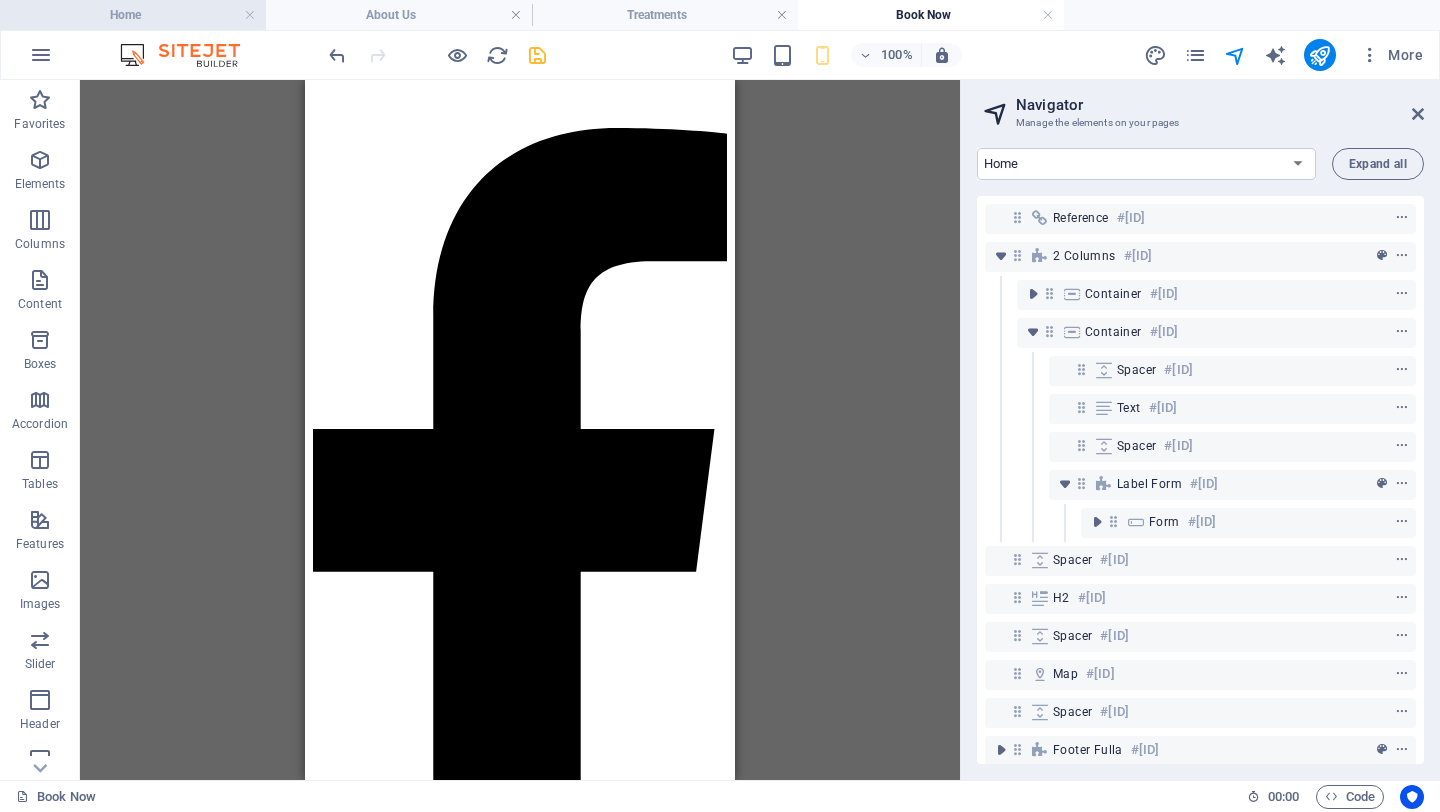 click on "Home" at bounding box center (133, 15) 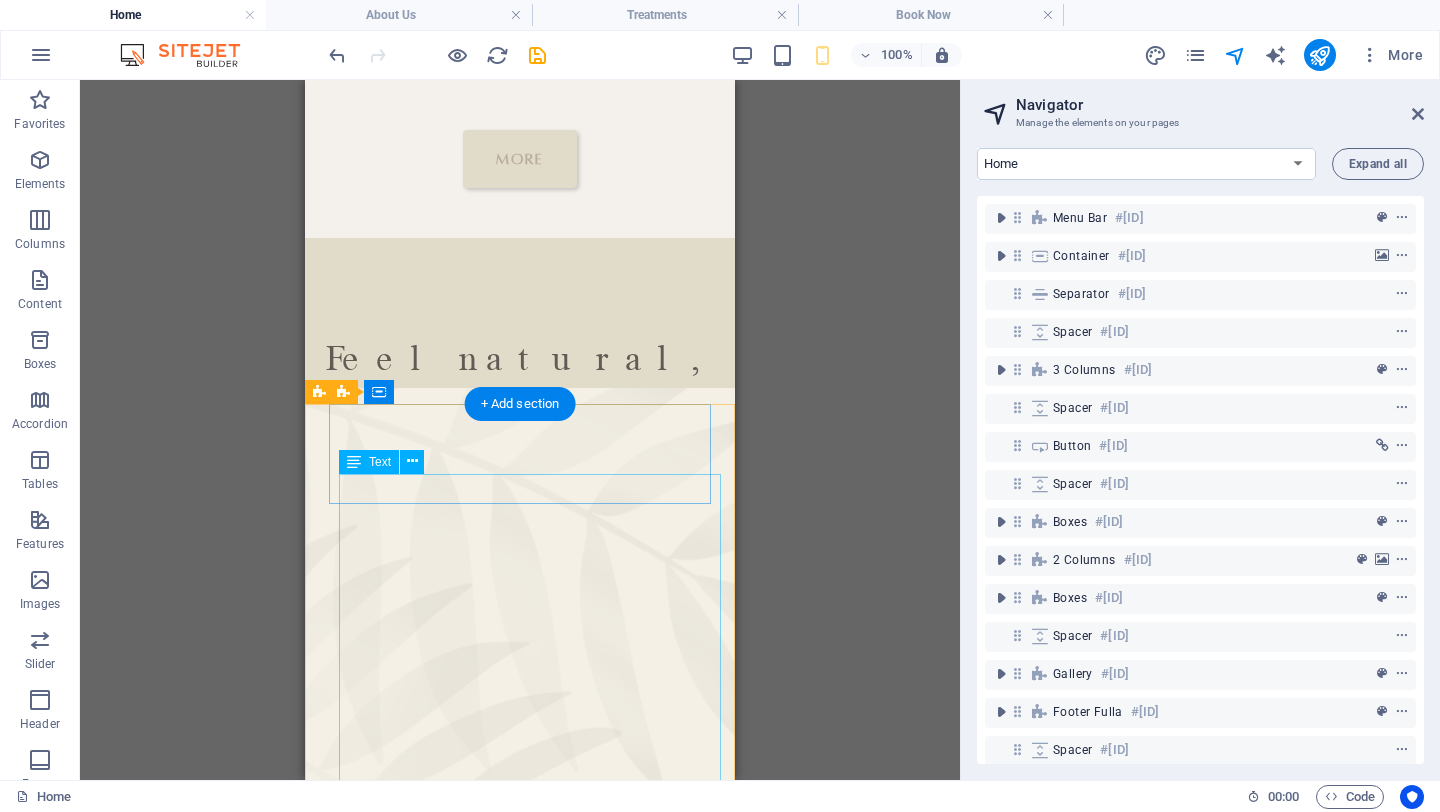 scroll, scrollTop: 1577, scrollLeft: 0, axis: vertical 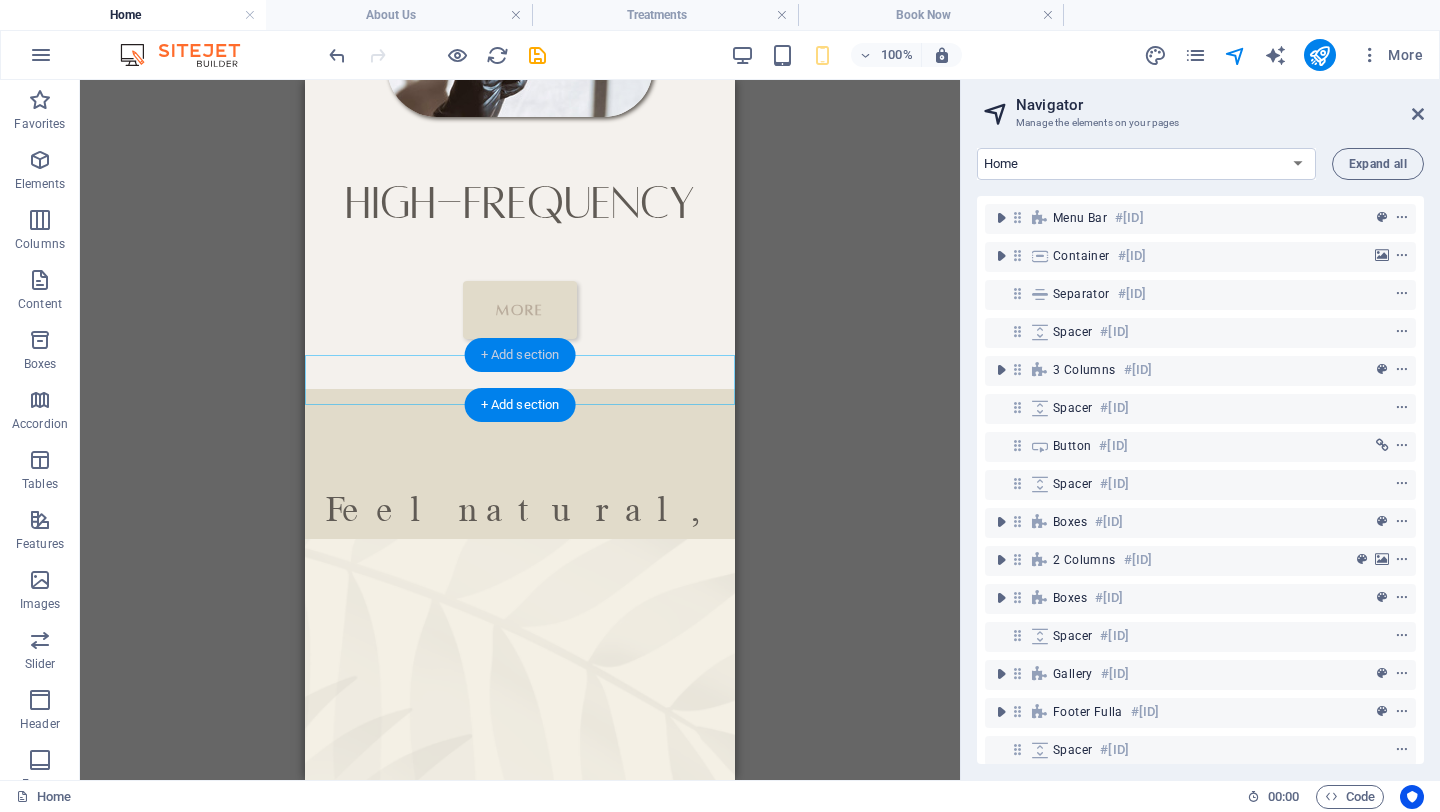 click on "+ Add section" at bounding box center (520, 355) 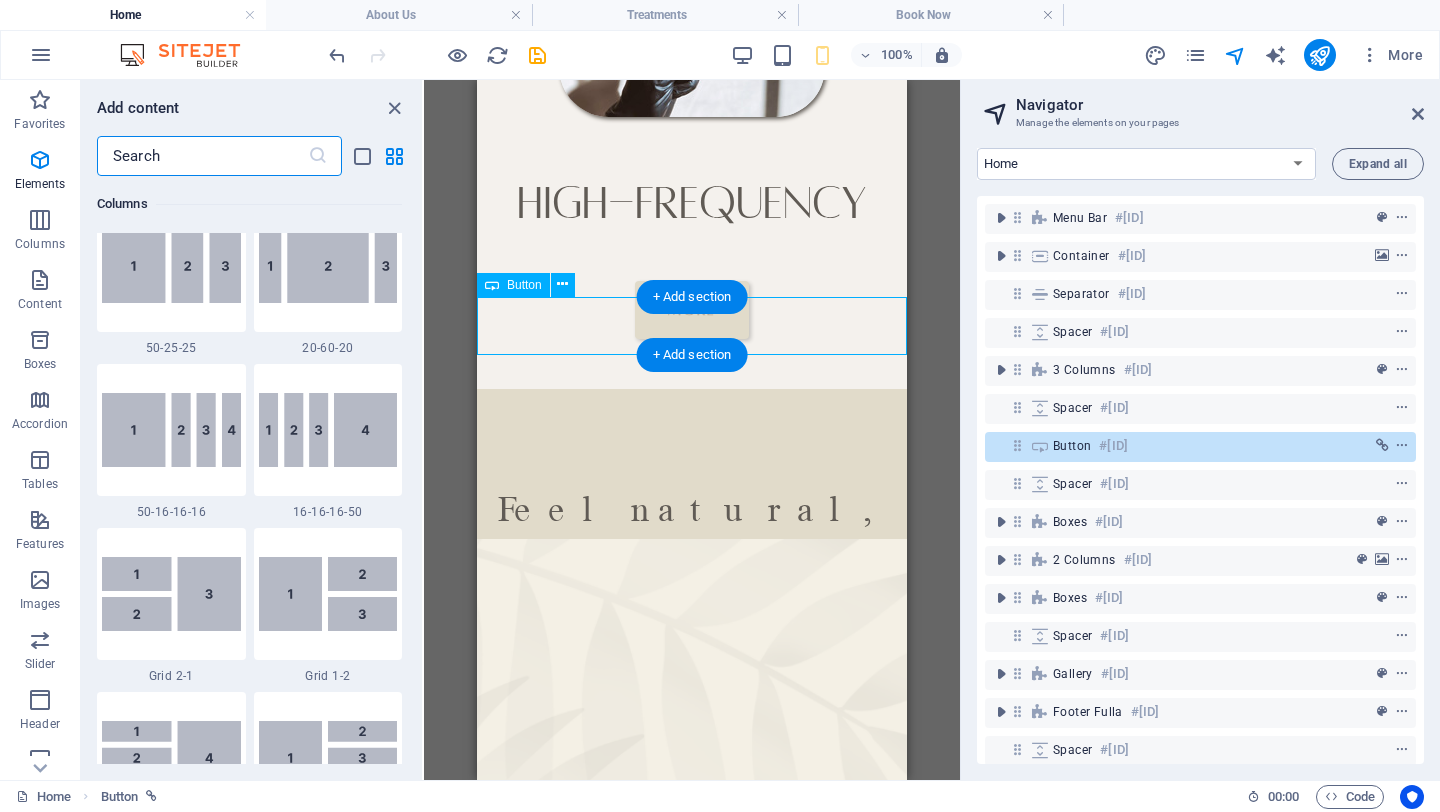 scroll, scrollTop: 3499, scrollLeft: 0, axis: vertical 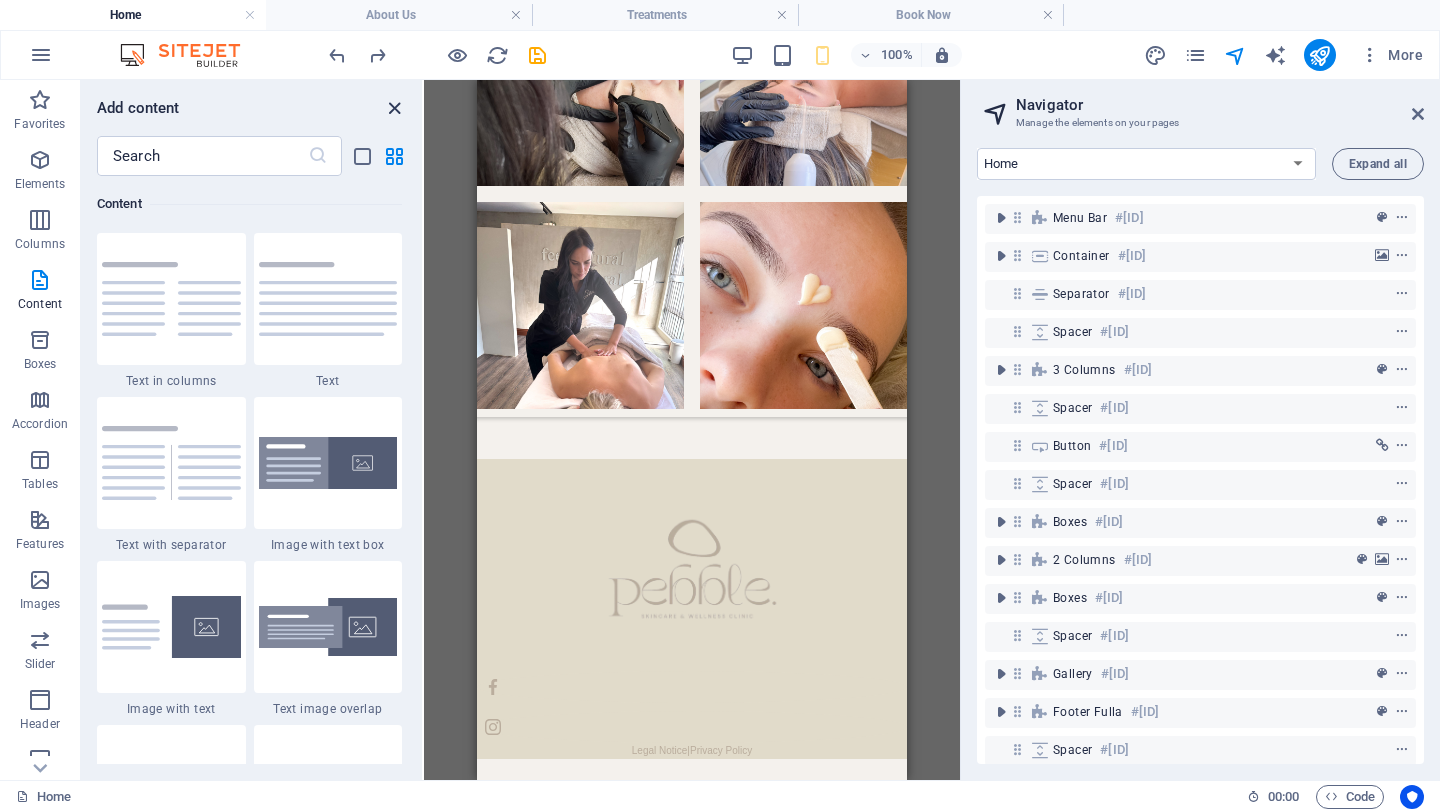 click at bounding box center (394, 108) 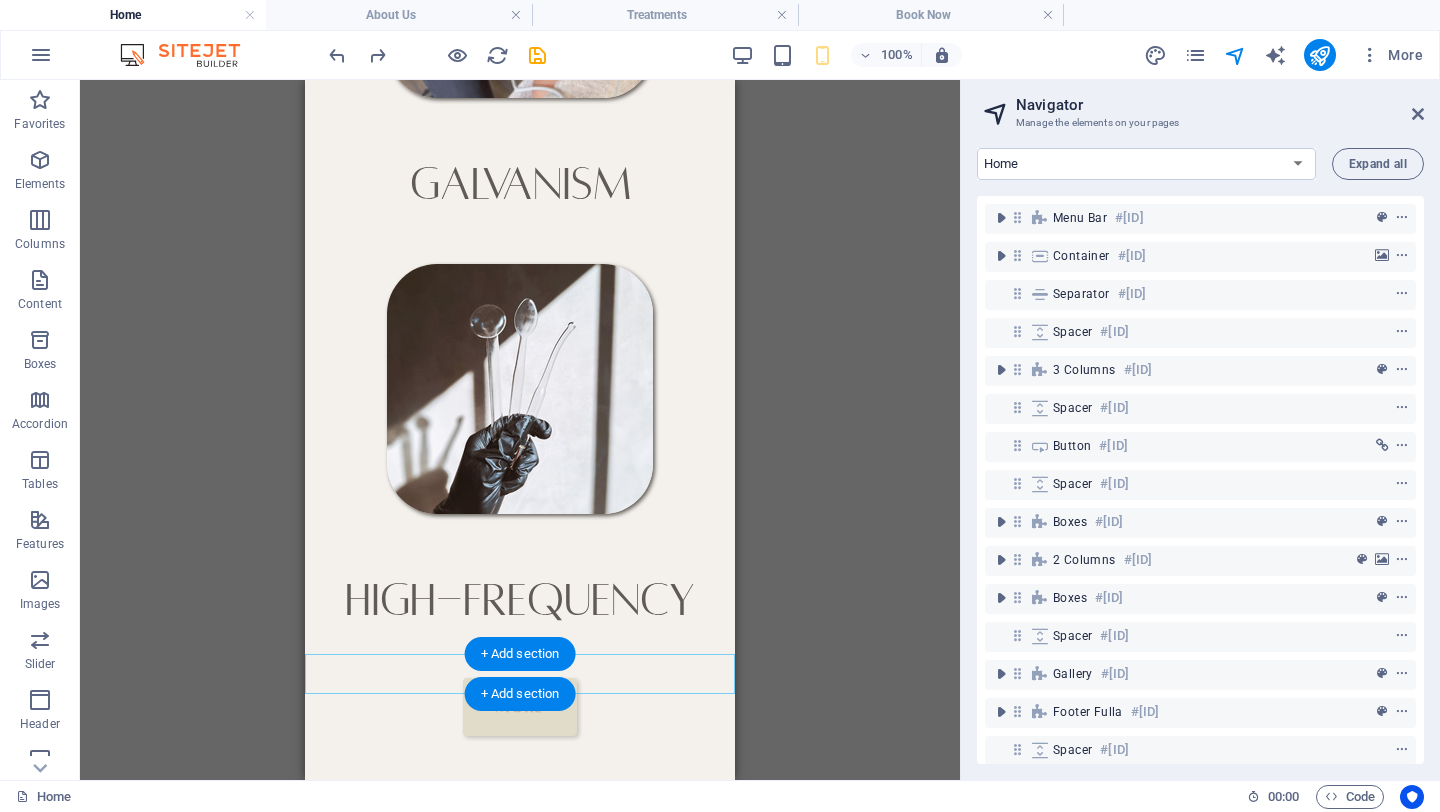scroll, scrollTop: 1192, scrollLeft: 0, axis: vertical 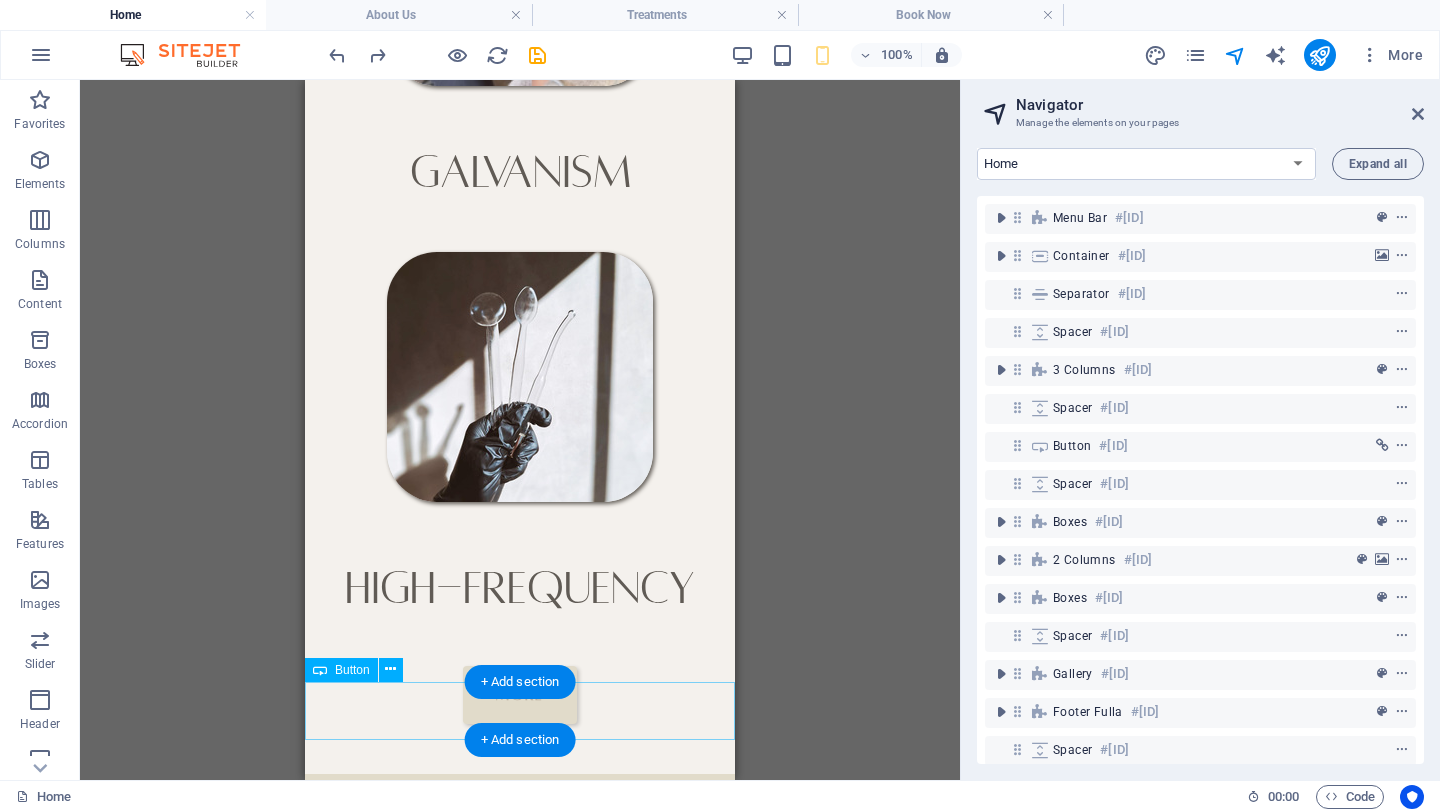 click on "More" at bounding box center (520, 695) 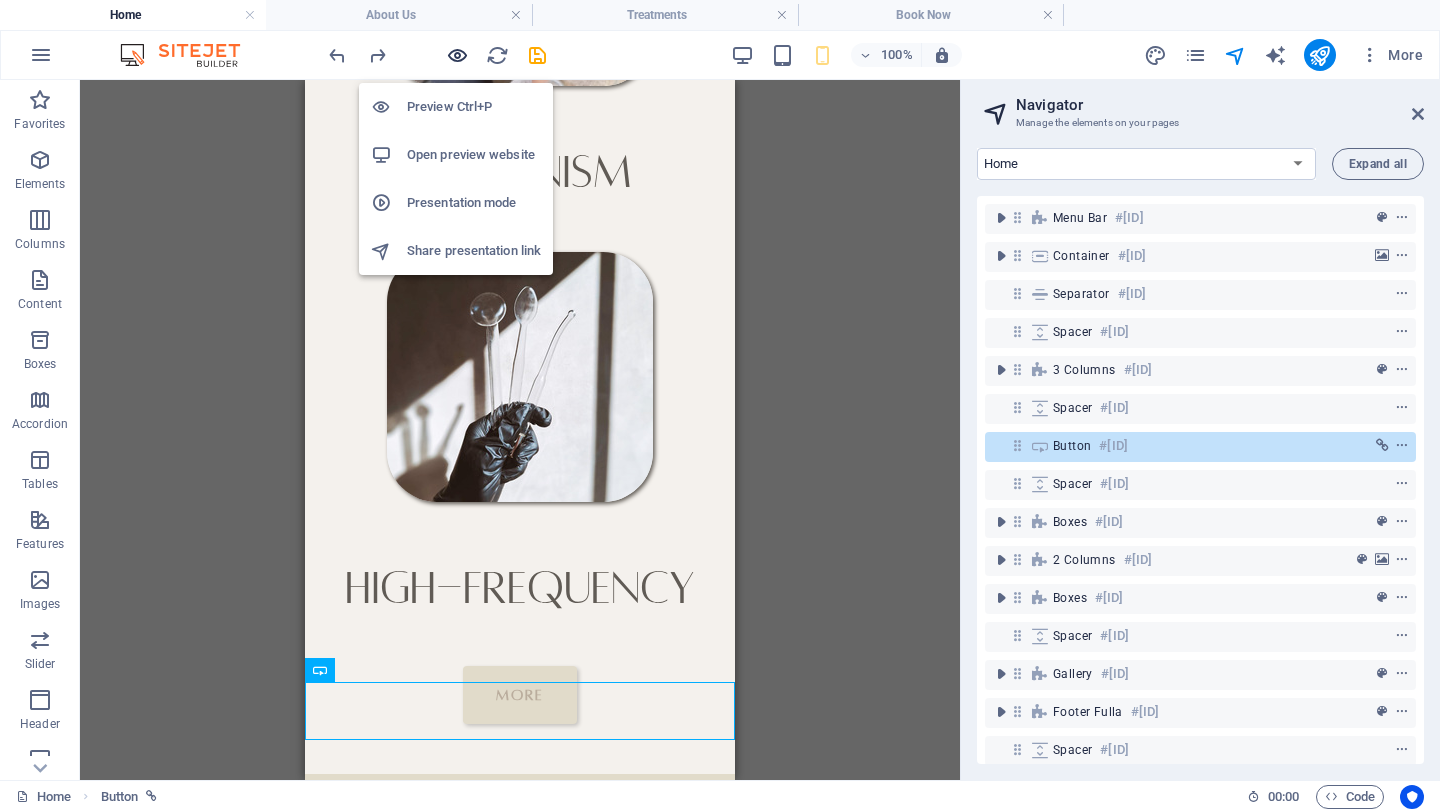 click at bounding box center (457, 55) 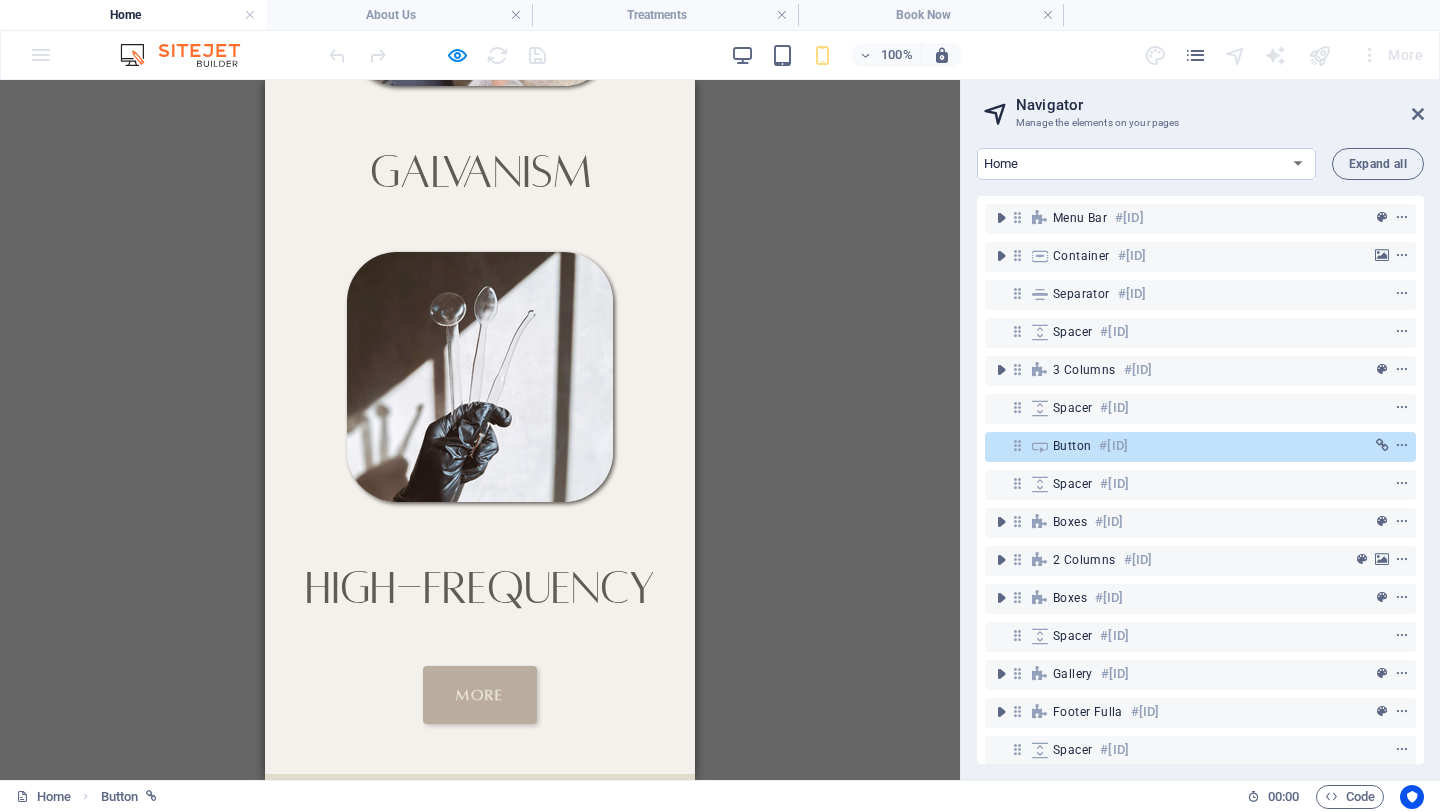 click on "More" at bounding box center (480, 695) 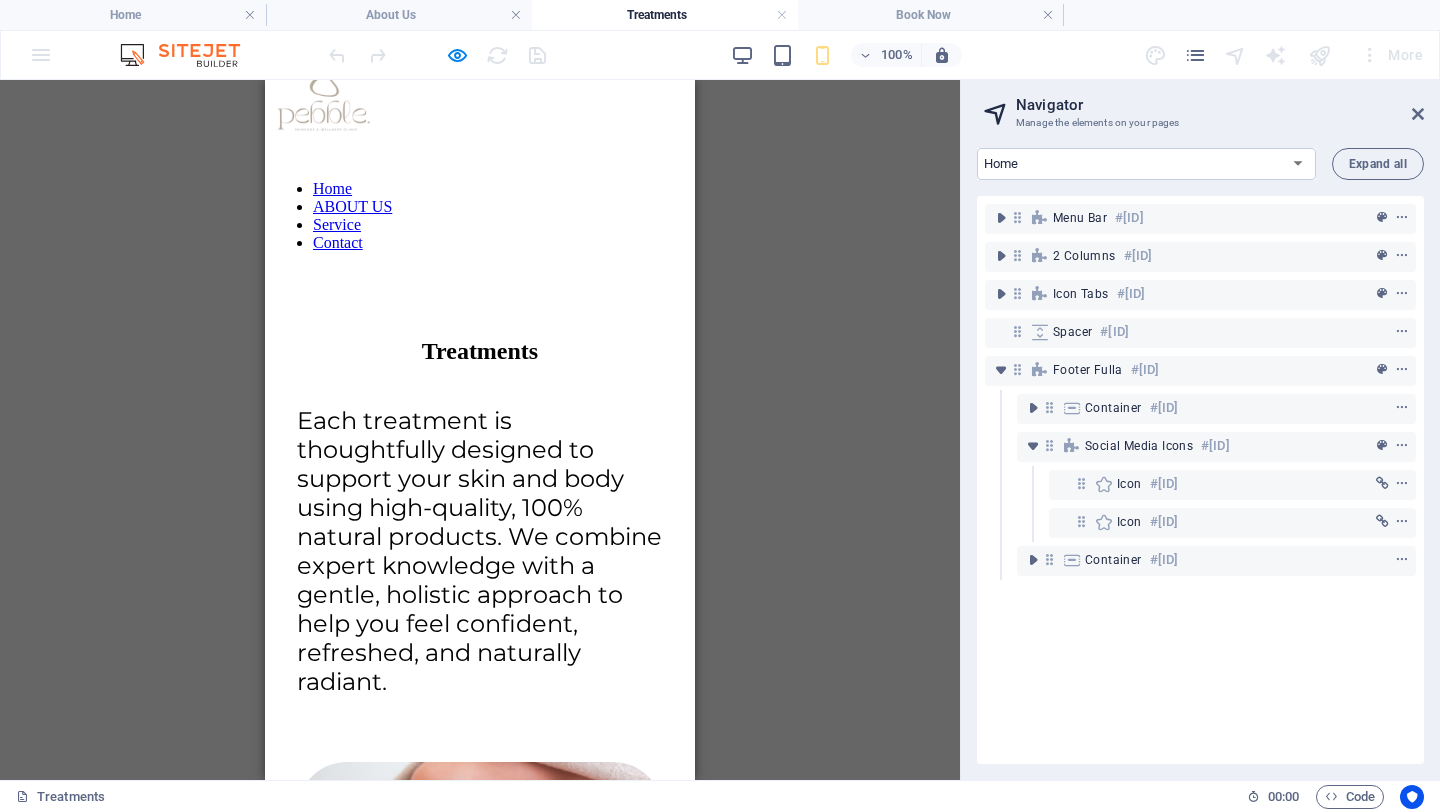 scroll, scrollTop: 217, scrollLeft: 0, axis: vertical 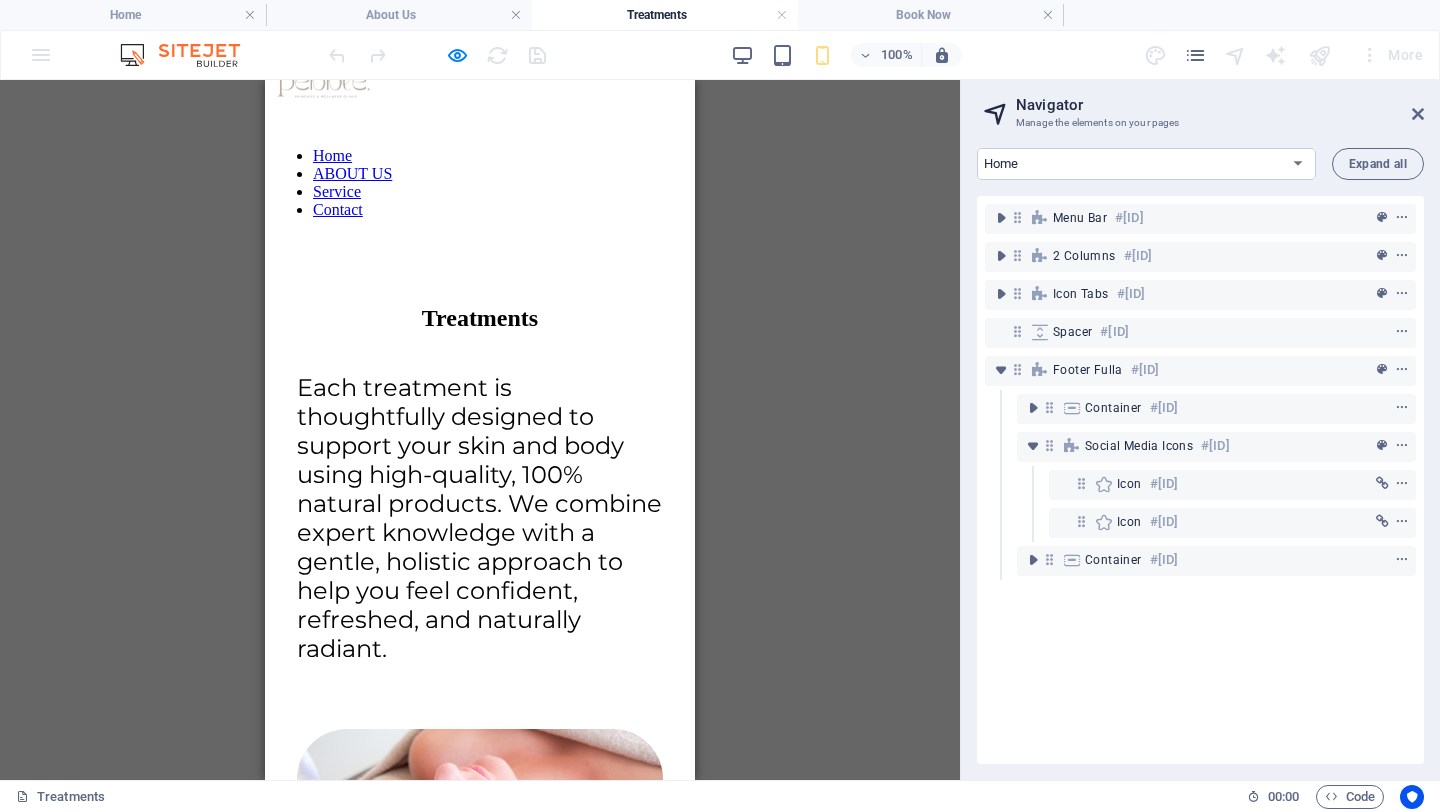 click on "Facials" at bounding box center [464, 1004] 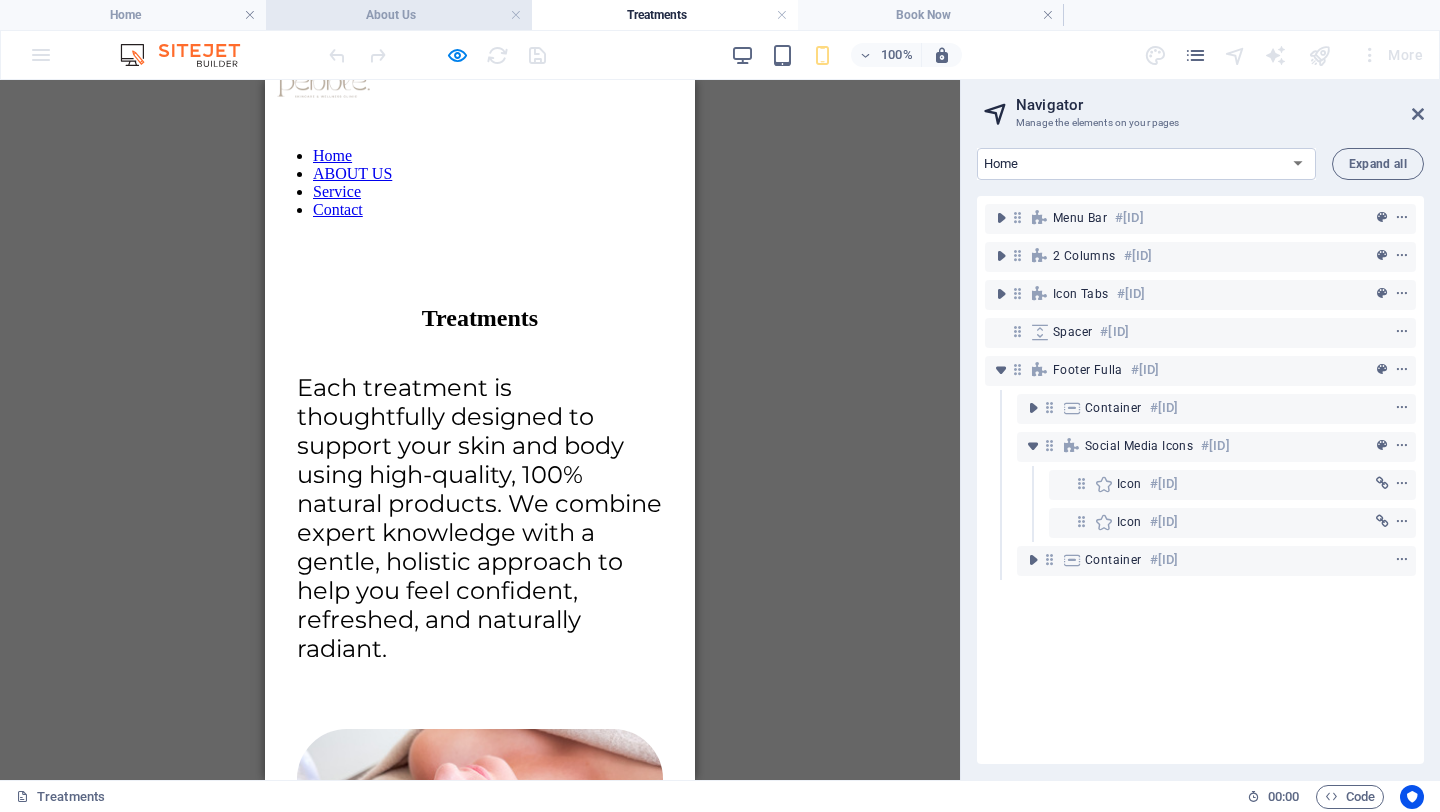 click on "About Us" at bounding box center [399, 15] 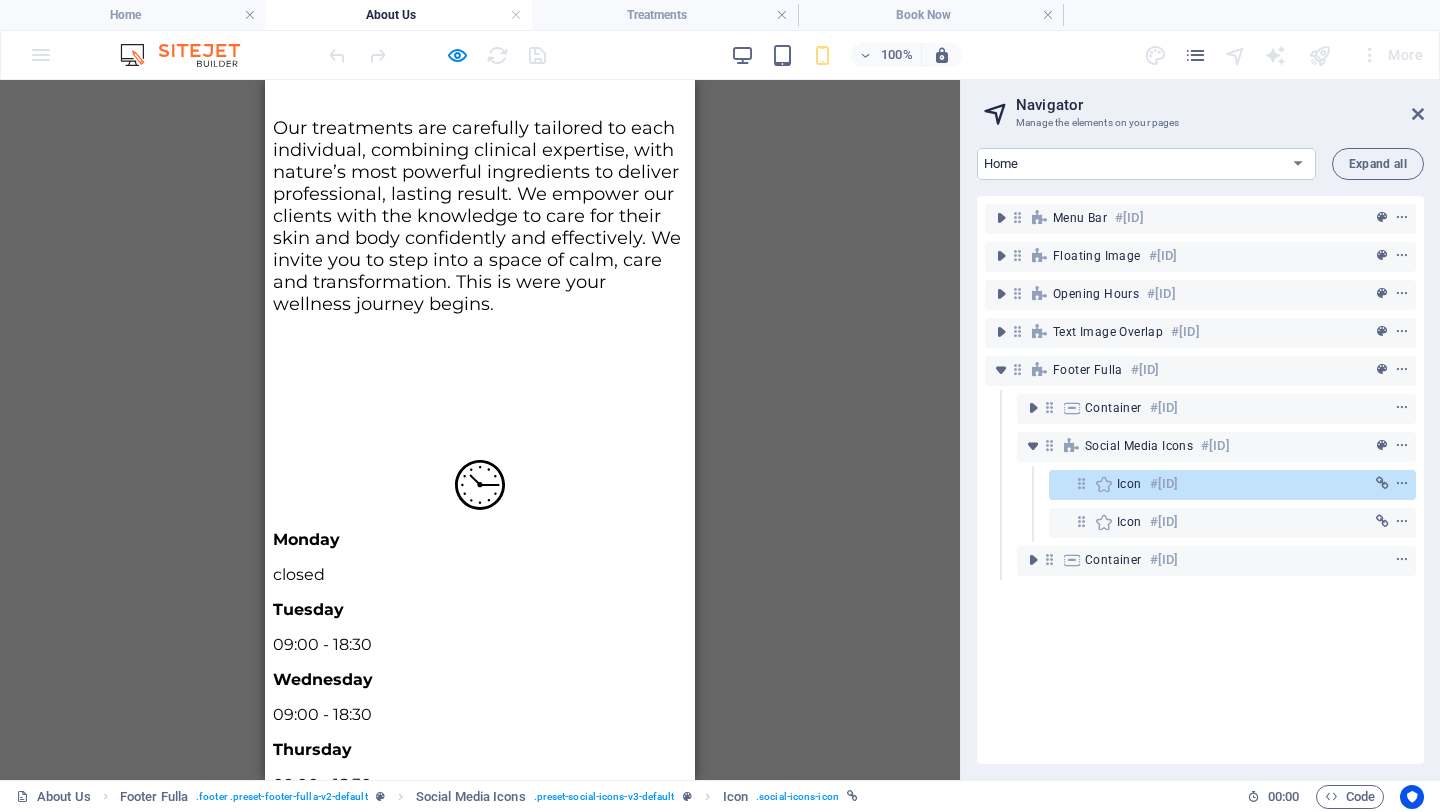 scroll, scrollTop: 0, scrollLeft: 0, axis: both 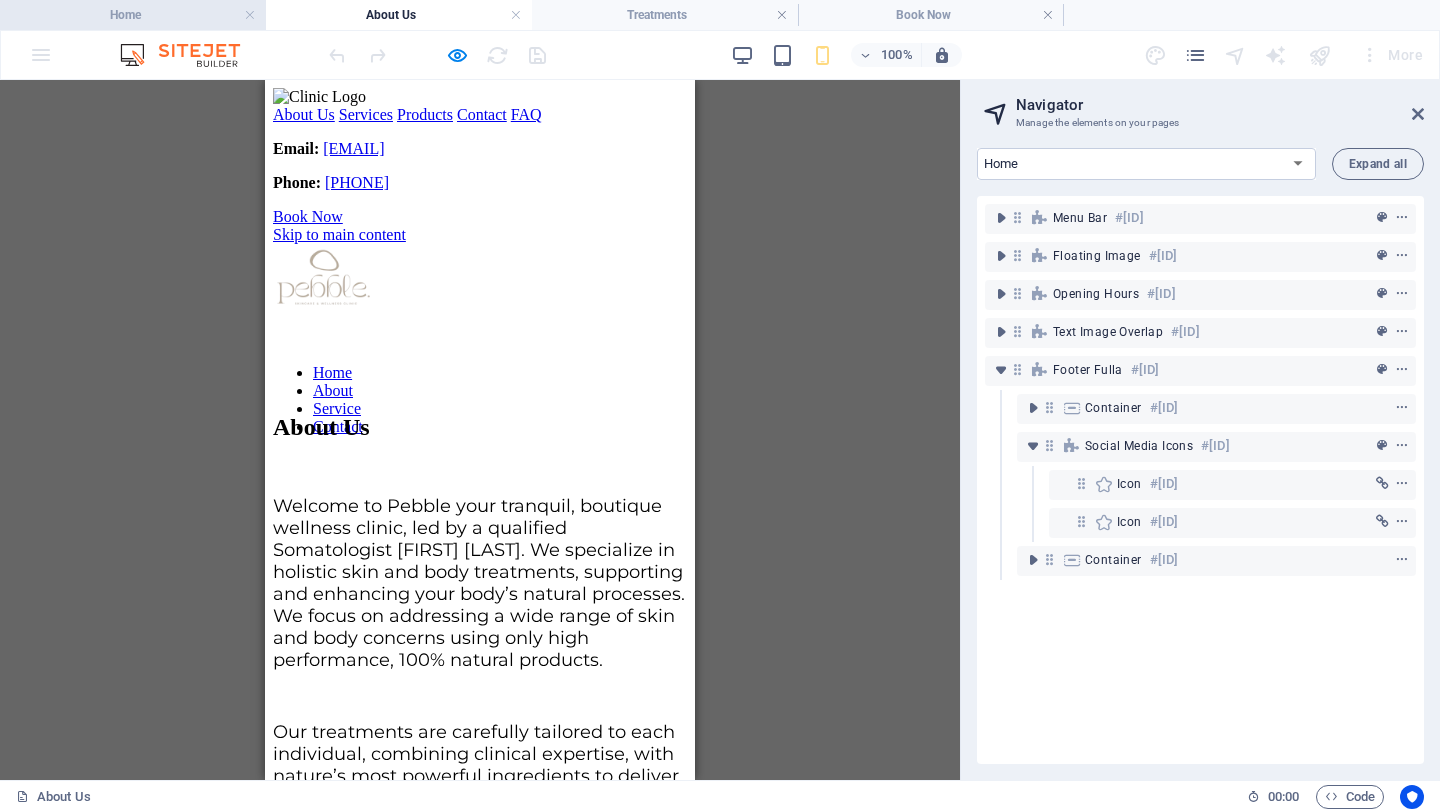 click on "Home" at bounding box center (133, 15) 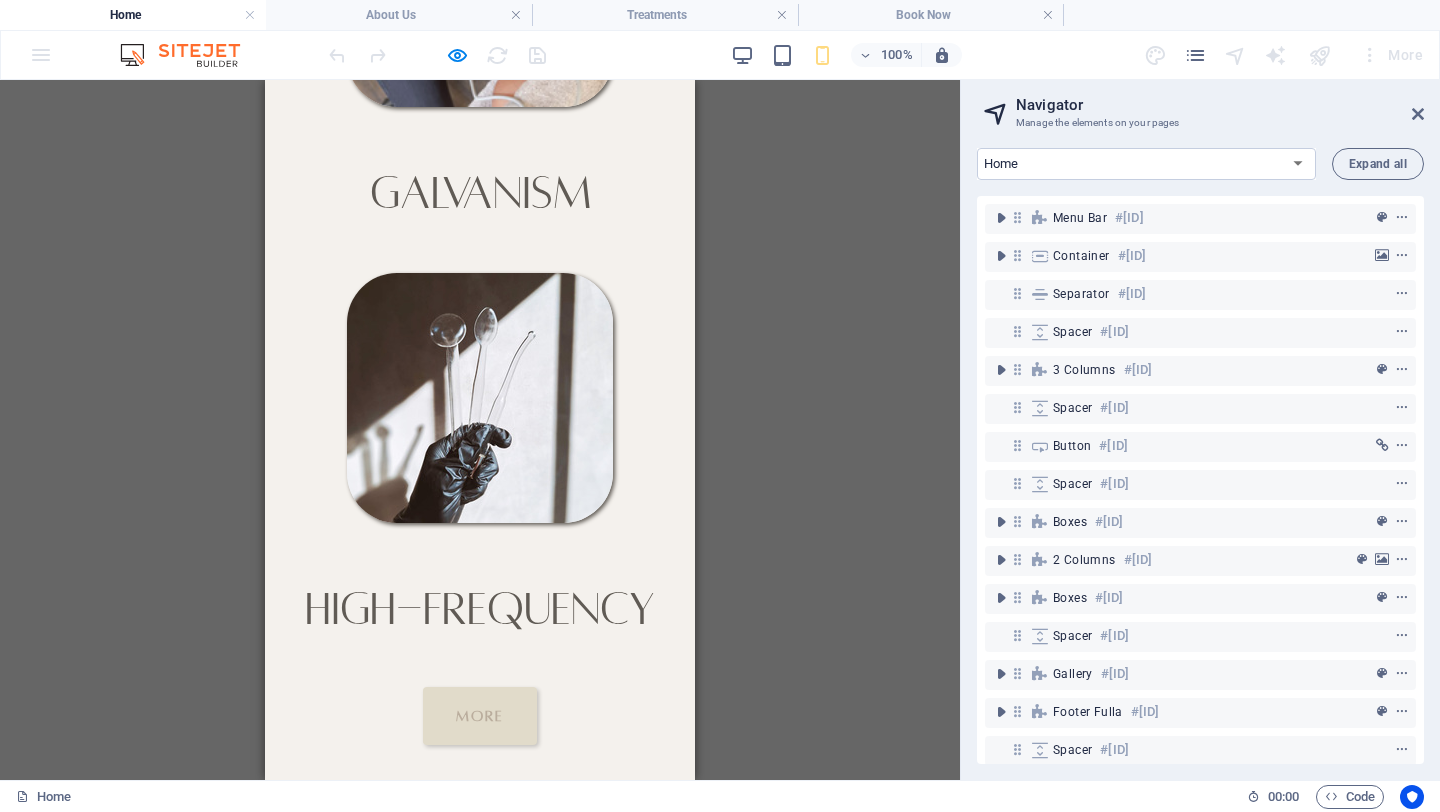 scroll, scrollTop: 1152, scrollLeft: 0, axis: vertical 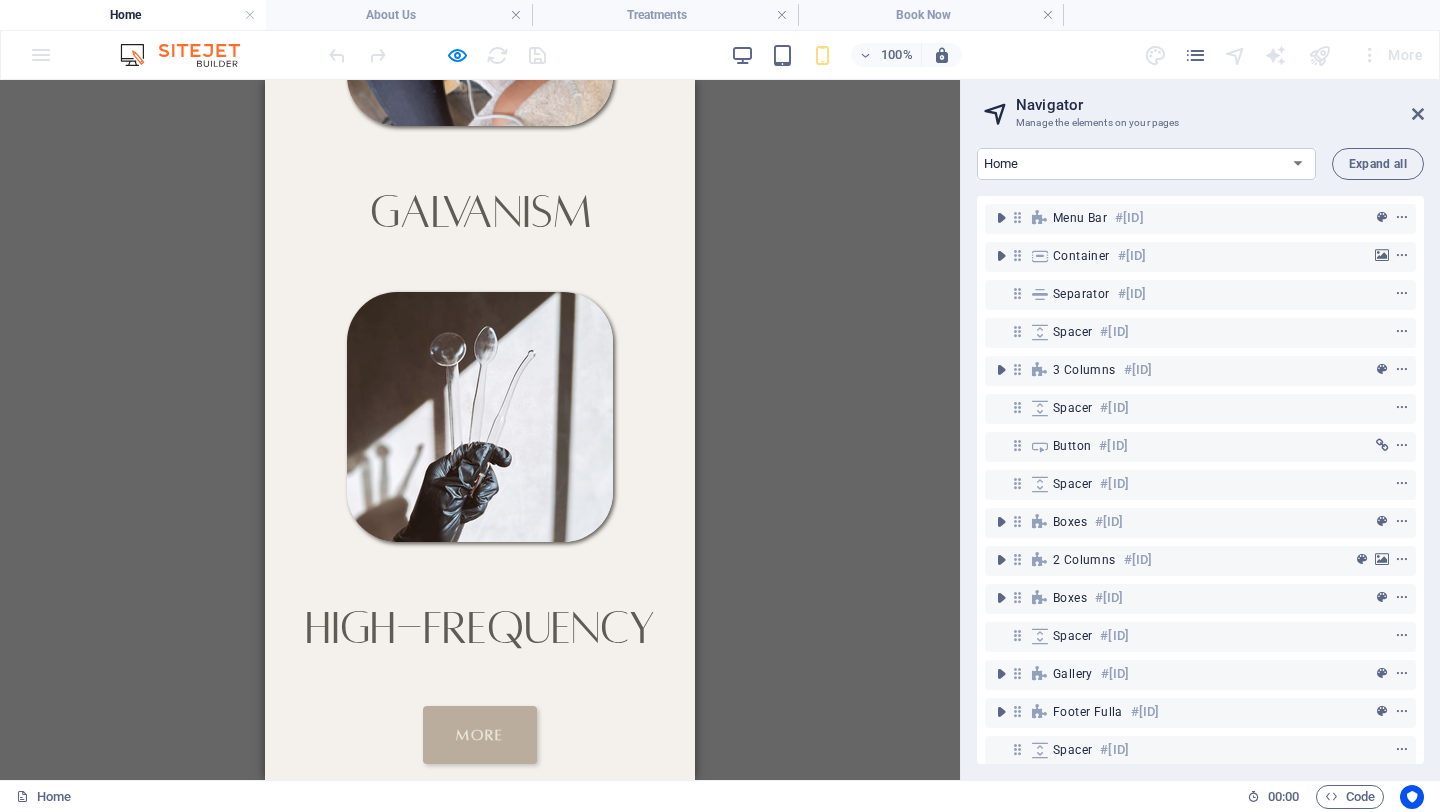 click on "More" at bounding box center [480, 735] 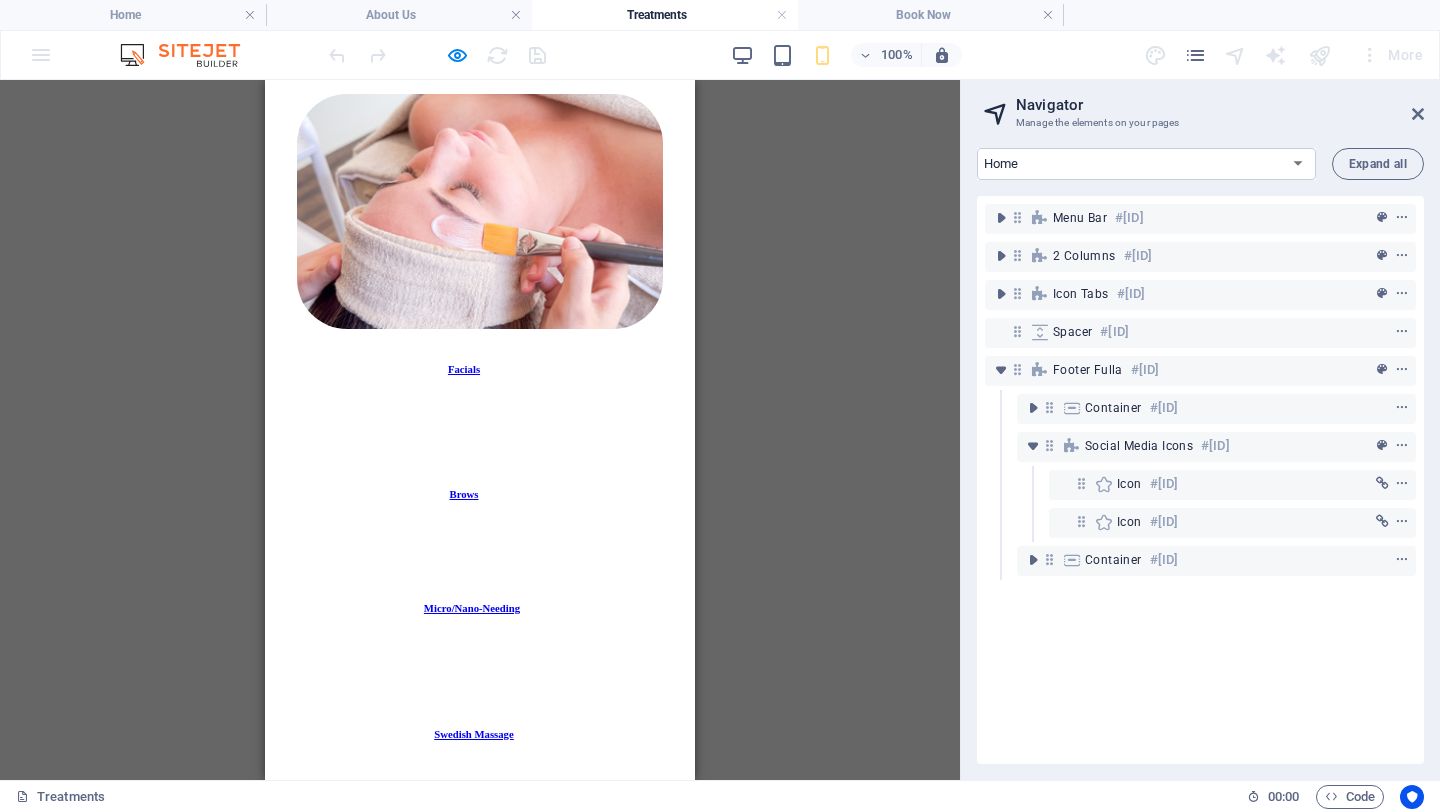 scroll, scrollTop: 836, scrollLeft: 0, axis: vertical 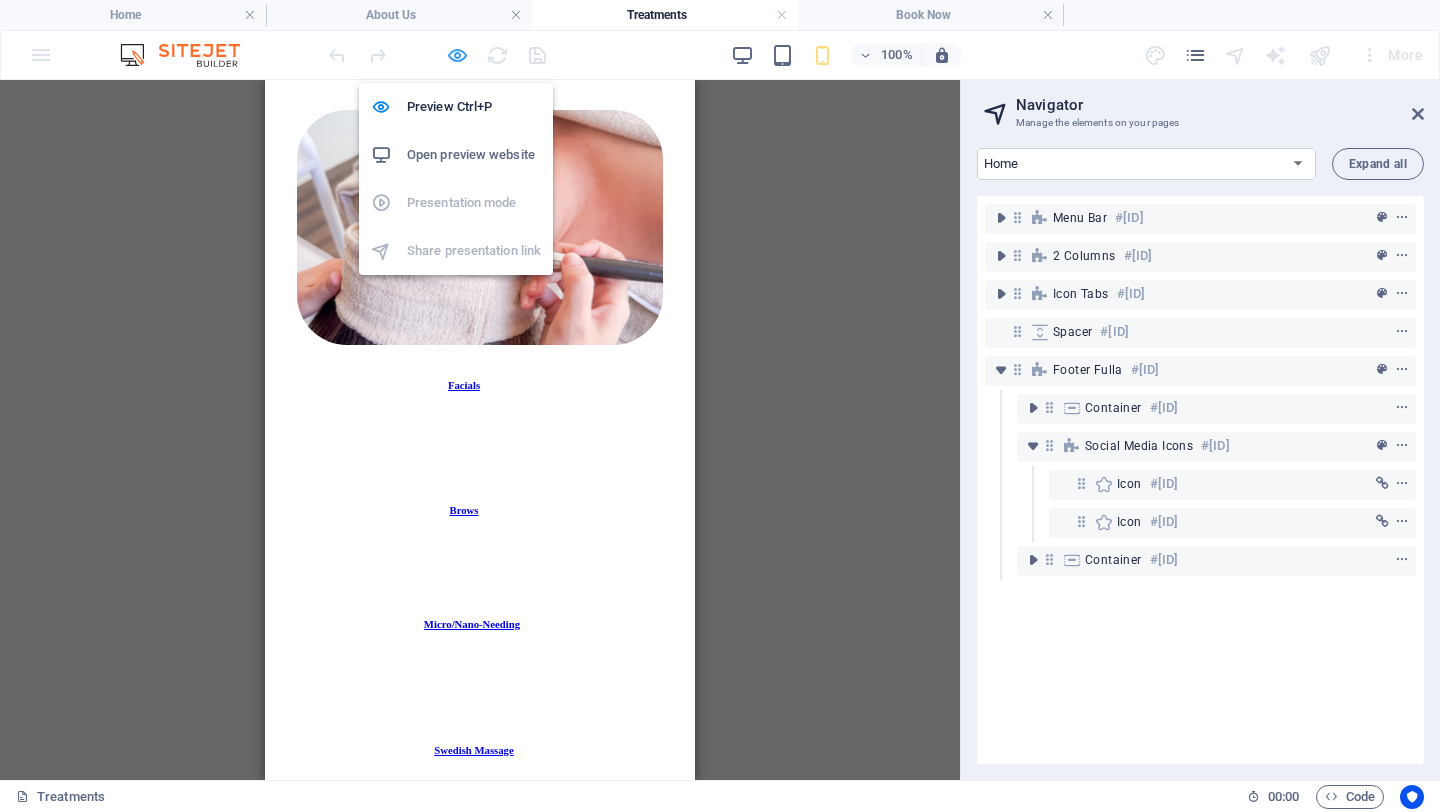 click at bounding box center [457, 55] 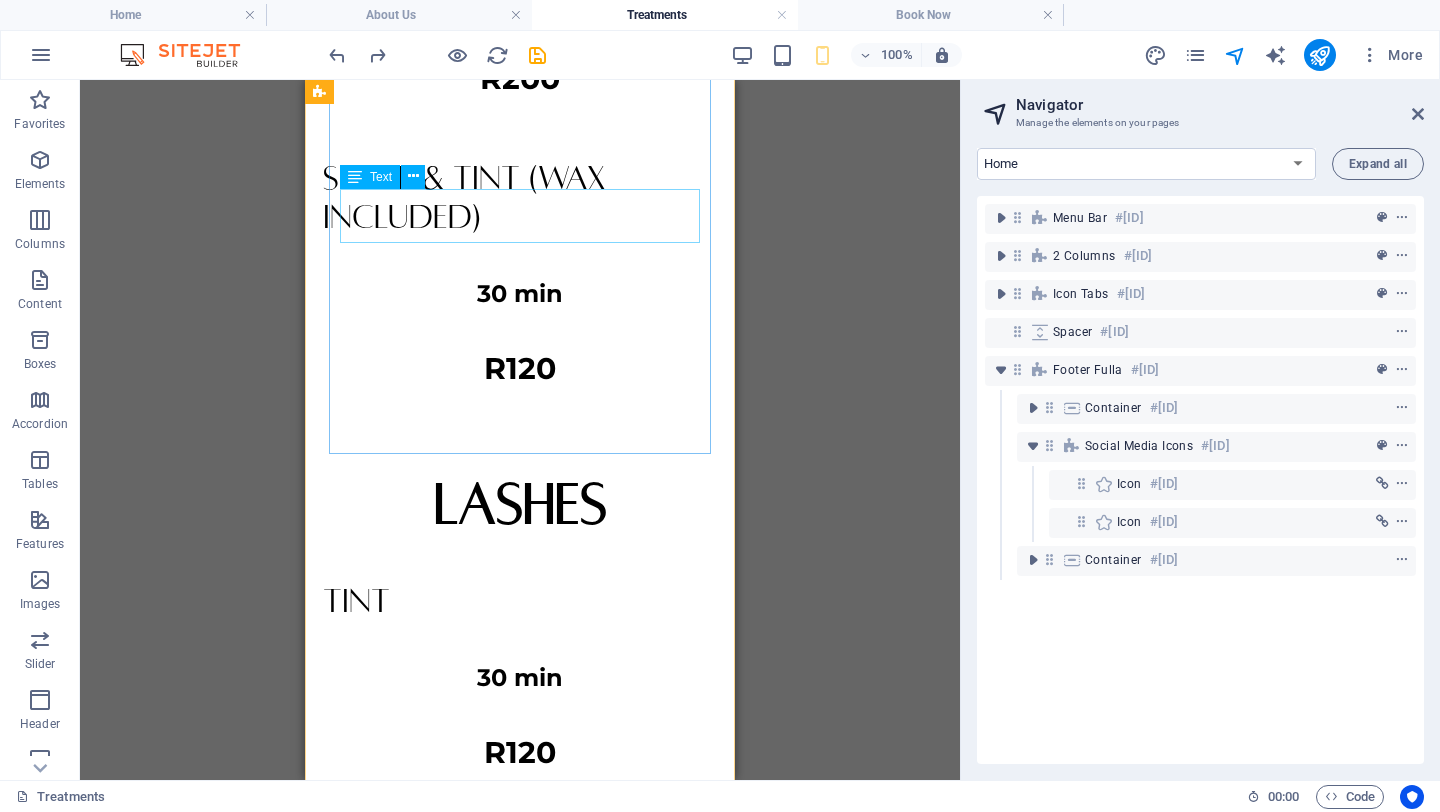 scroll, scrollTop: 7175, scrollLeft: 0, axis: vertical 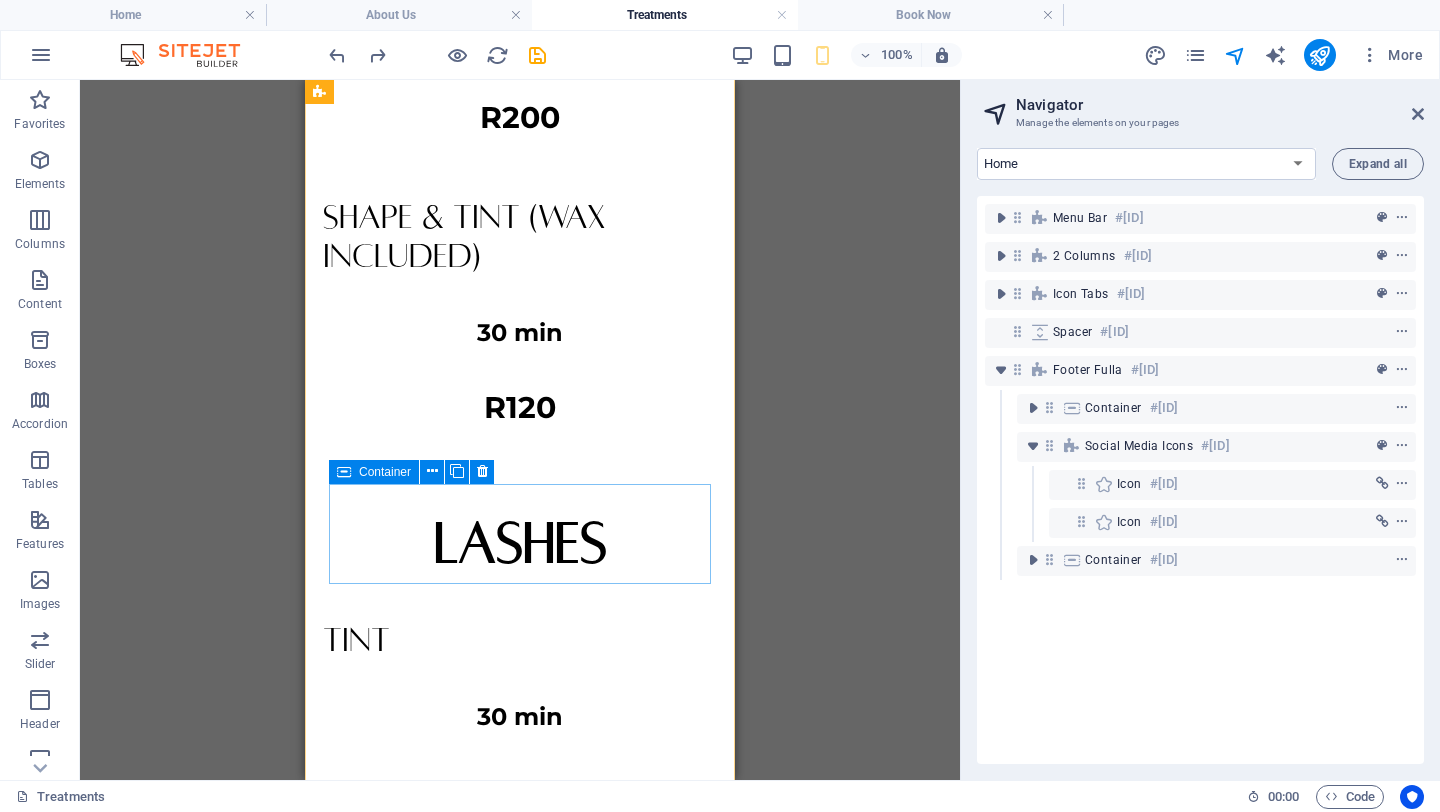click on "Micro/Nano-Needing" at bounding box center [520, 925] 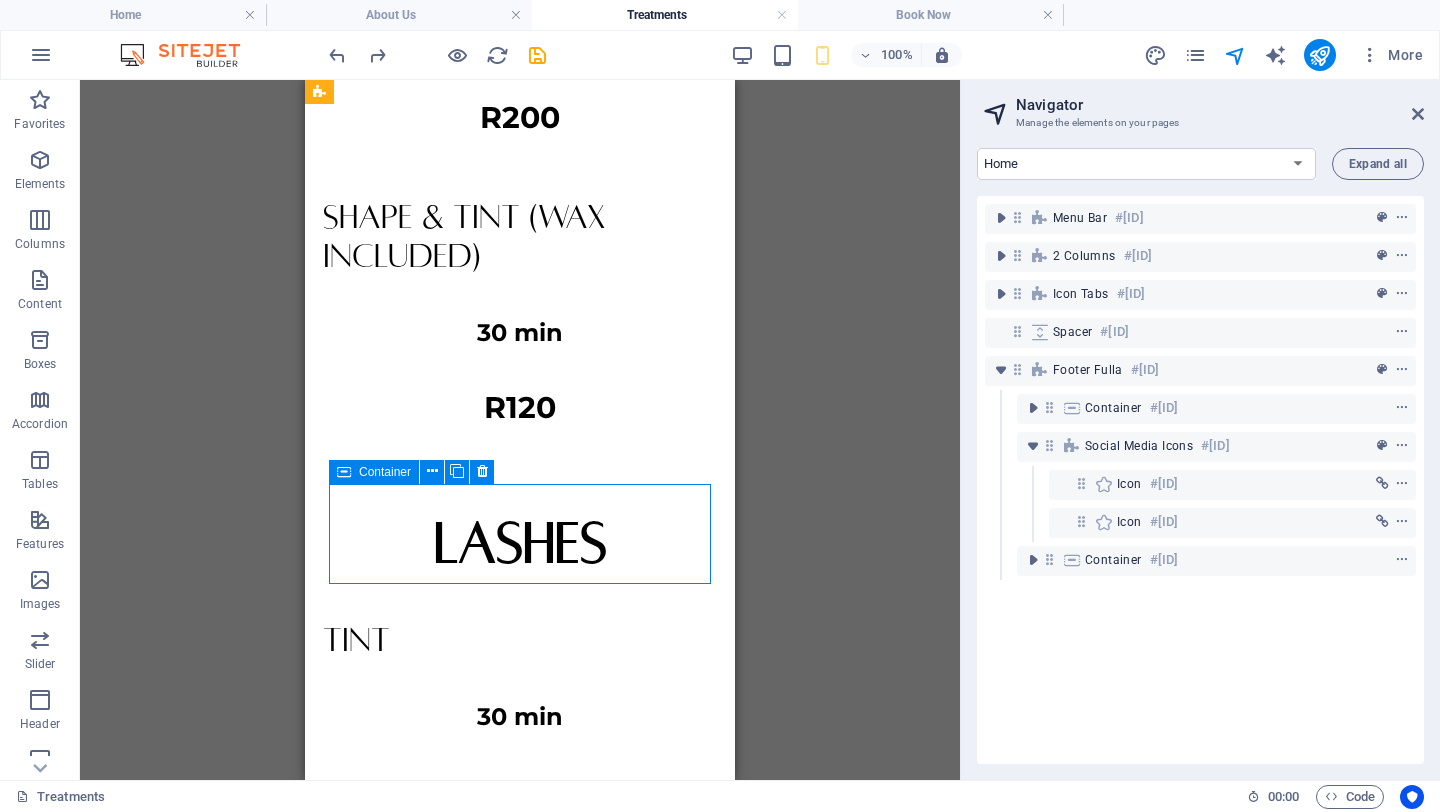 click on "Micro/Nano-Needing" at bounding box center [520, 925] 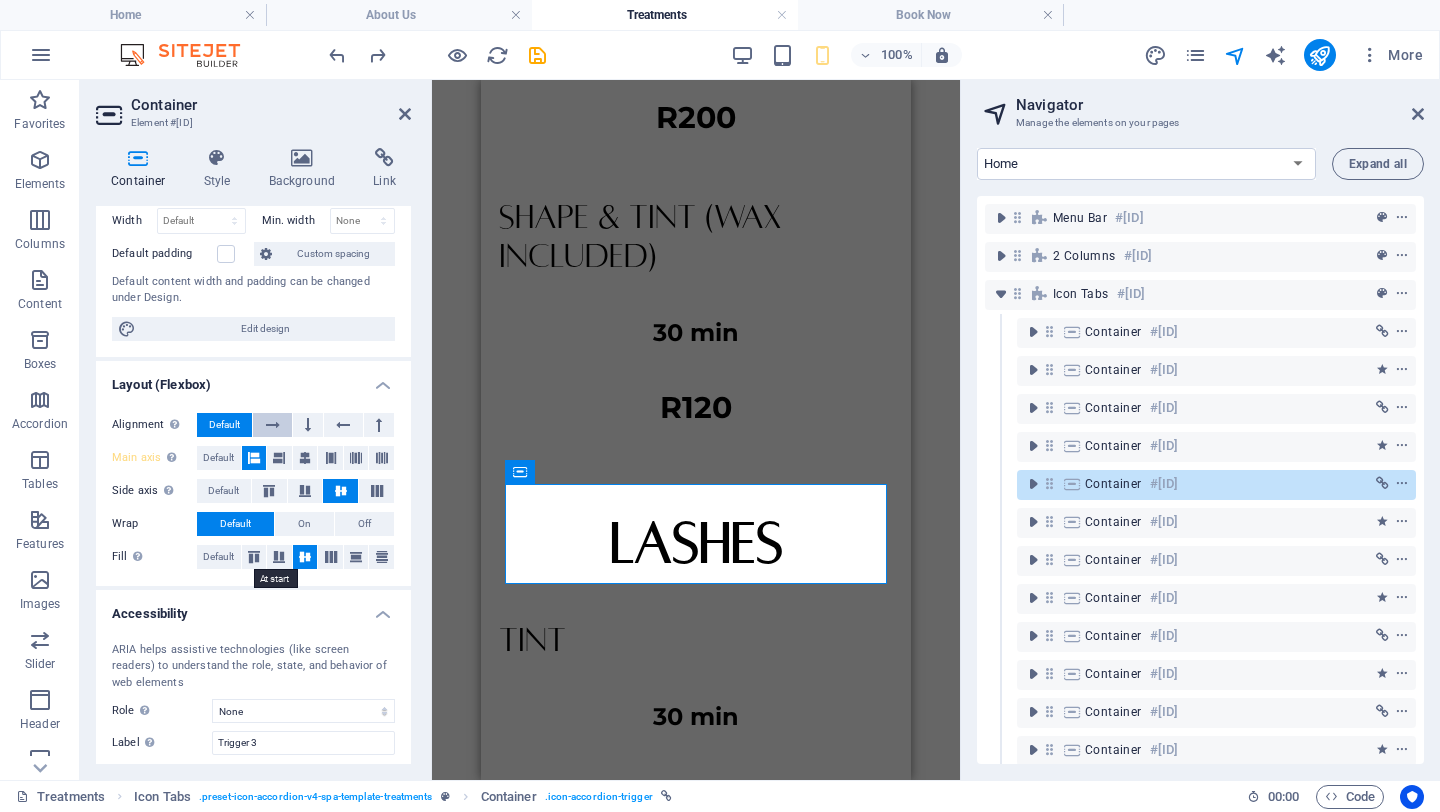 scroll, scrollTop: 251, scrollLeft: 0, axis: vertical 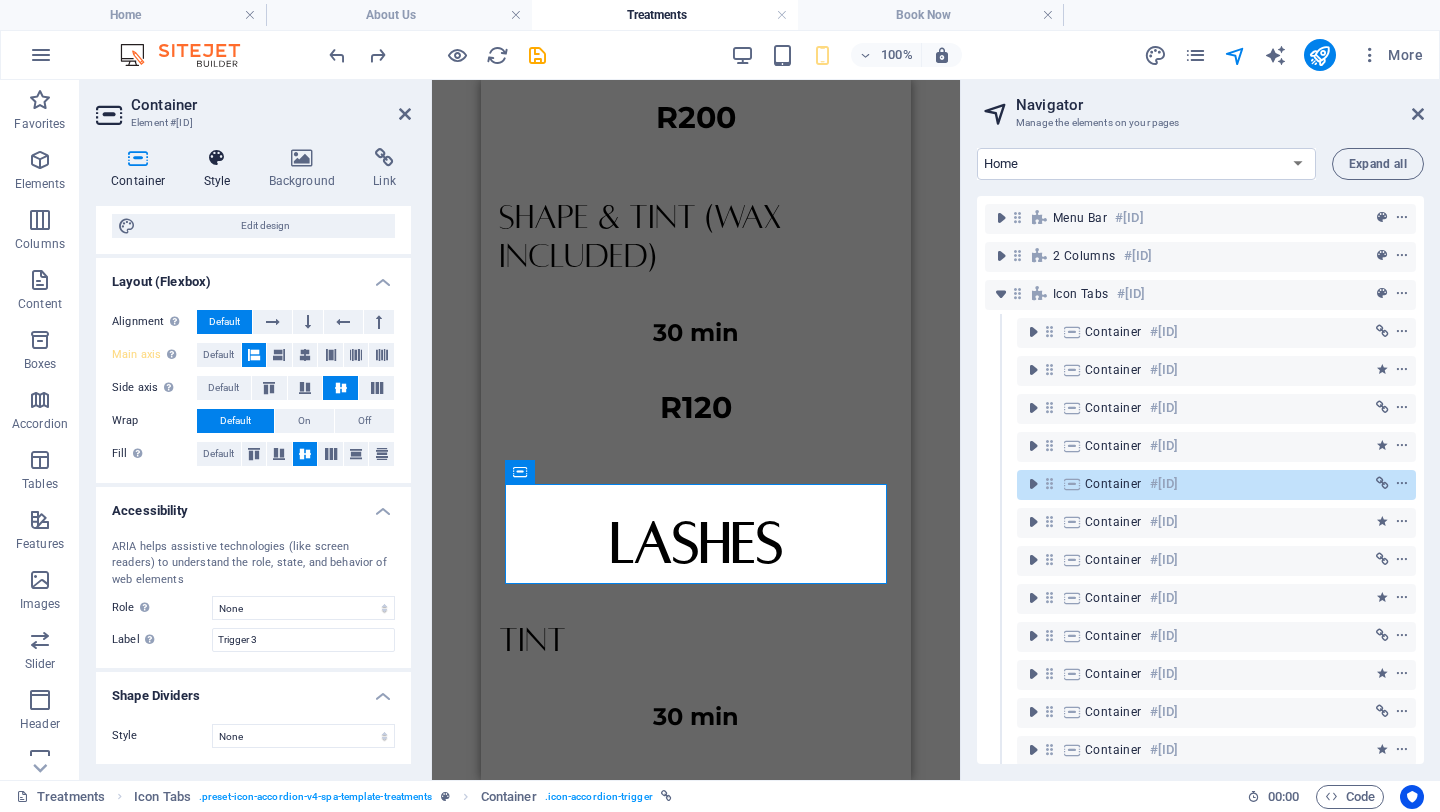 click at bounding box center (217, 158) 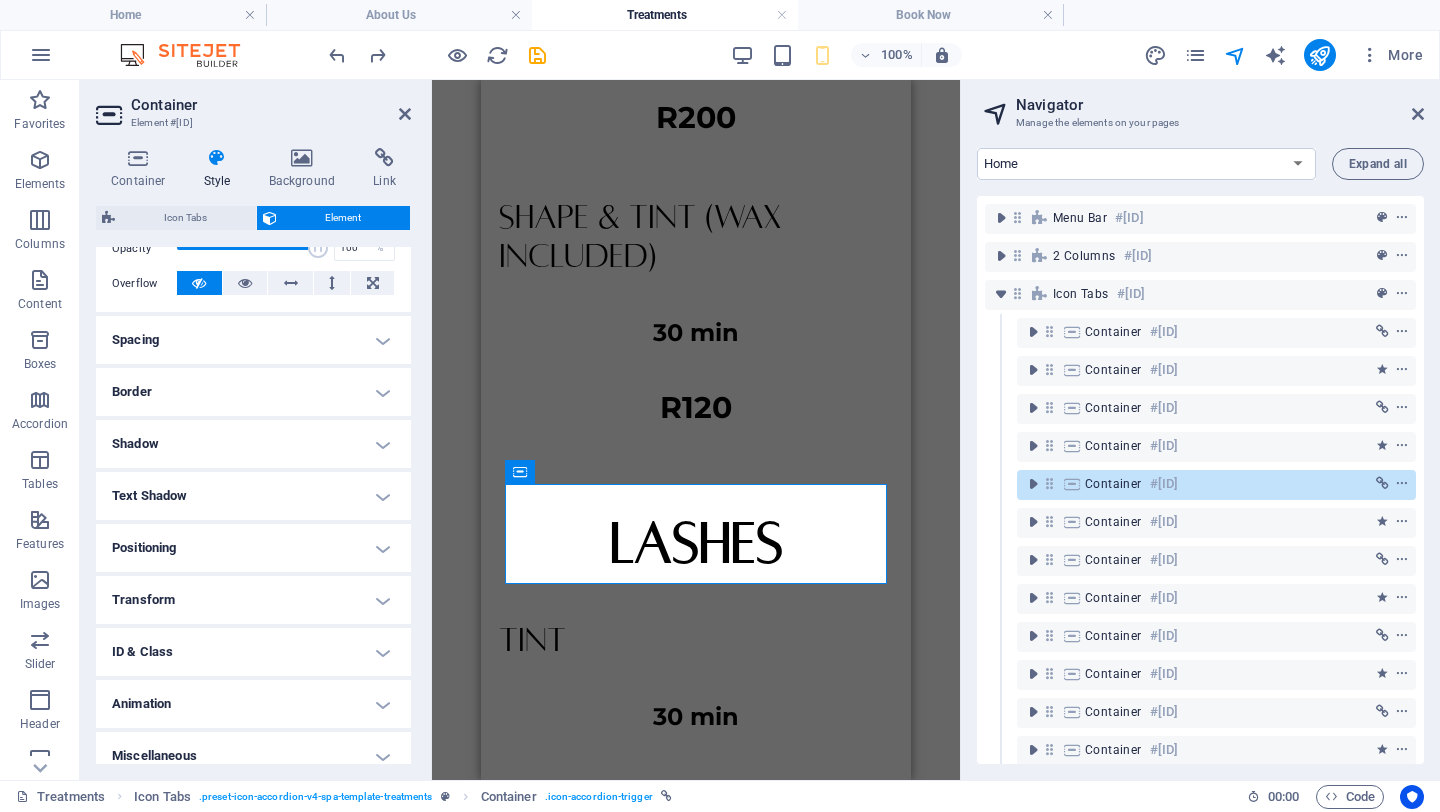 scroll, scrollTop: 313, scrollLeft: 0, axis: vertical 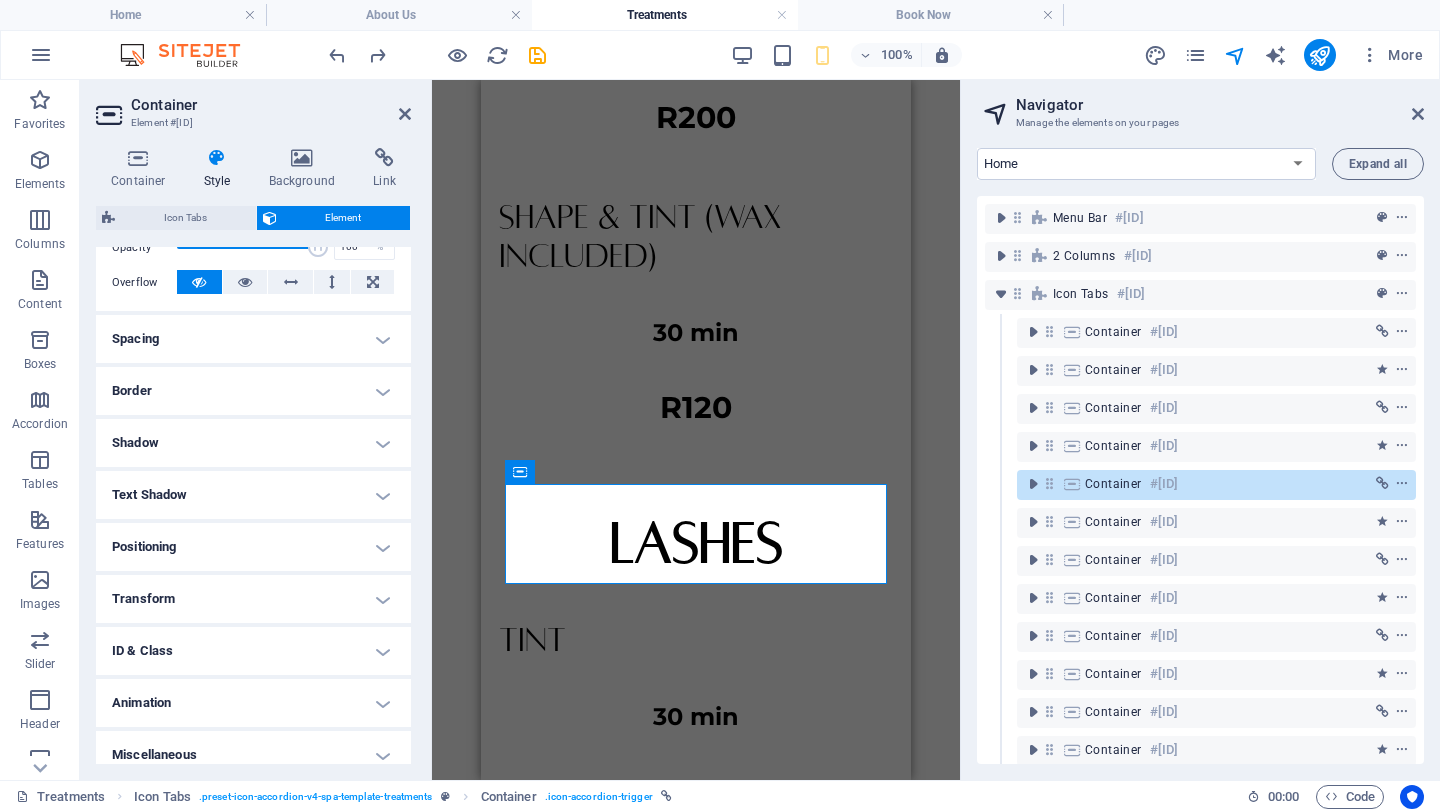 click on "Positioning" at bounding box center (253, 547) 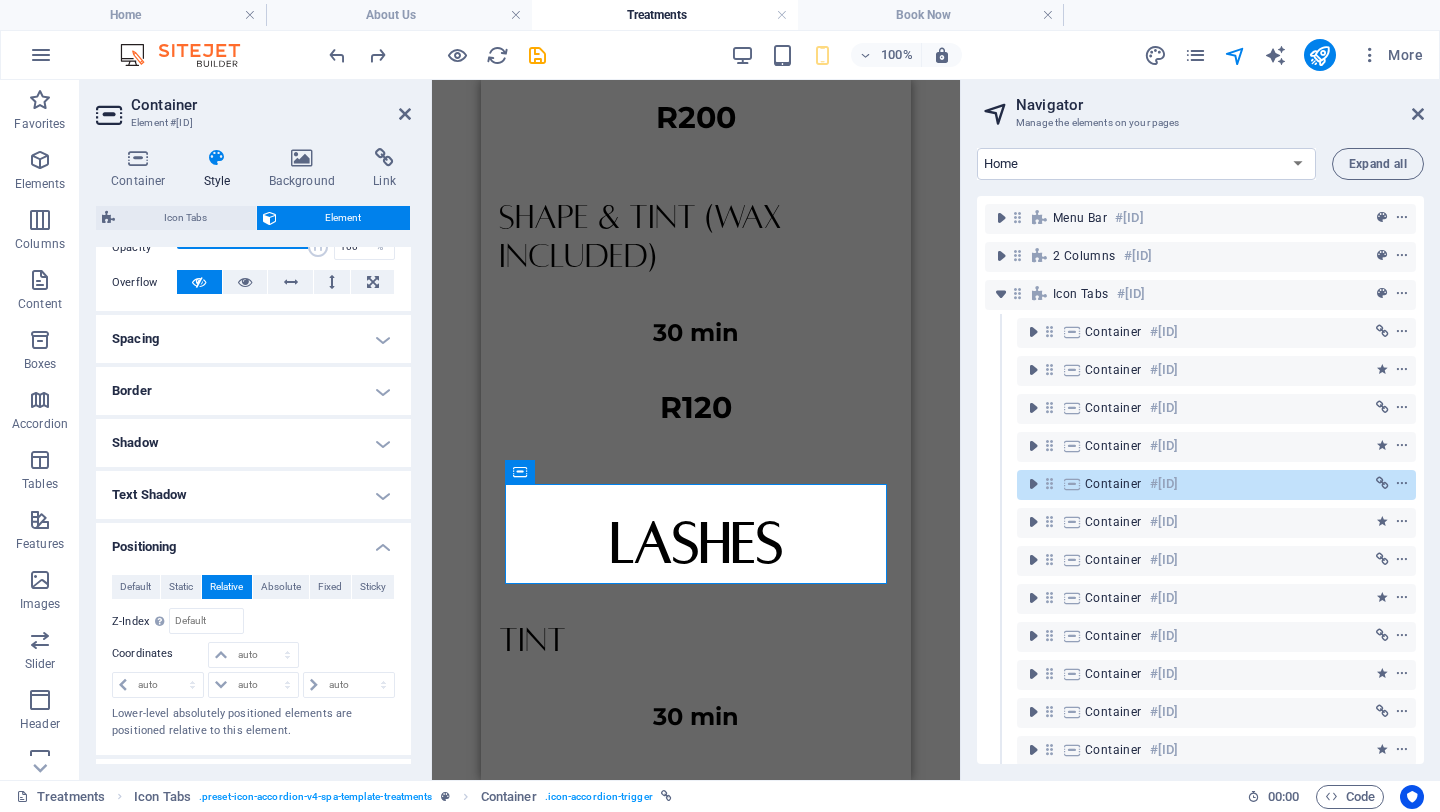 click on "Positioning" at bounding box center [253, 541] 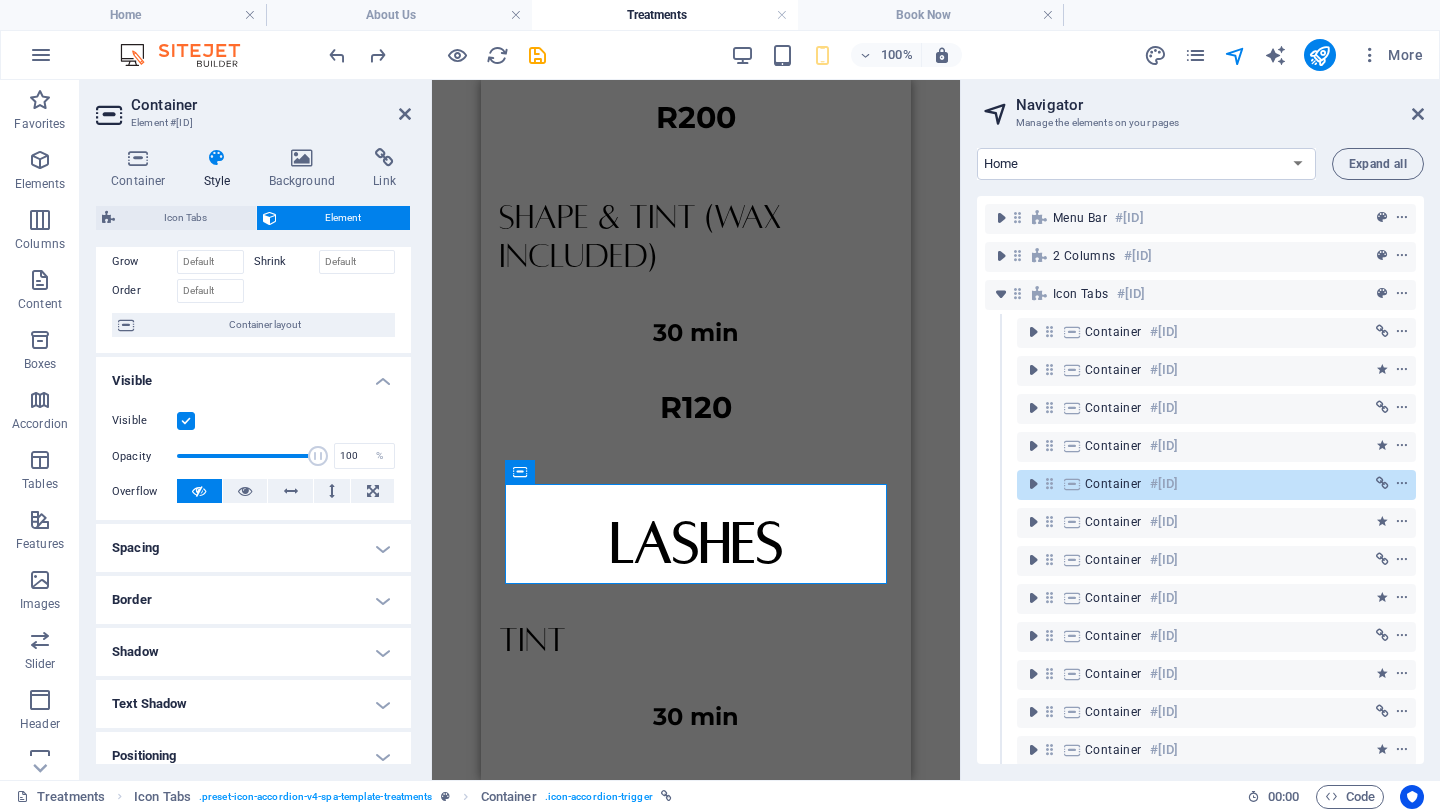 scroll, scrollTop: 0, scrollLeft: 0, axis: both 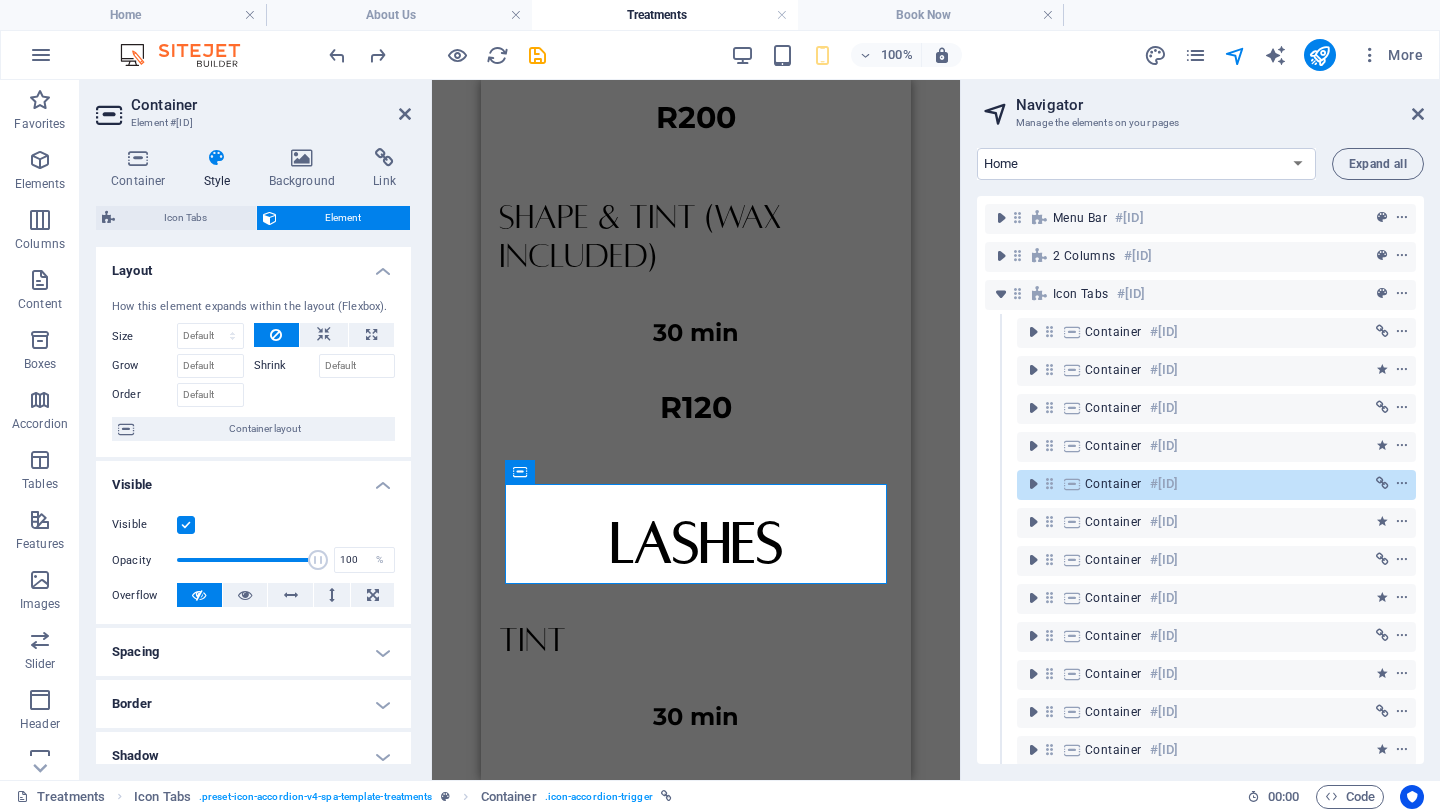 click on "Container" at bounding box center [271, 105] 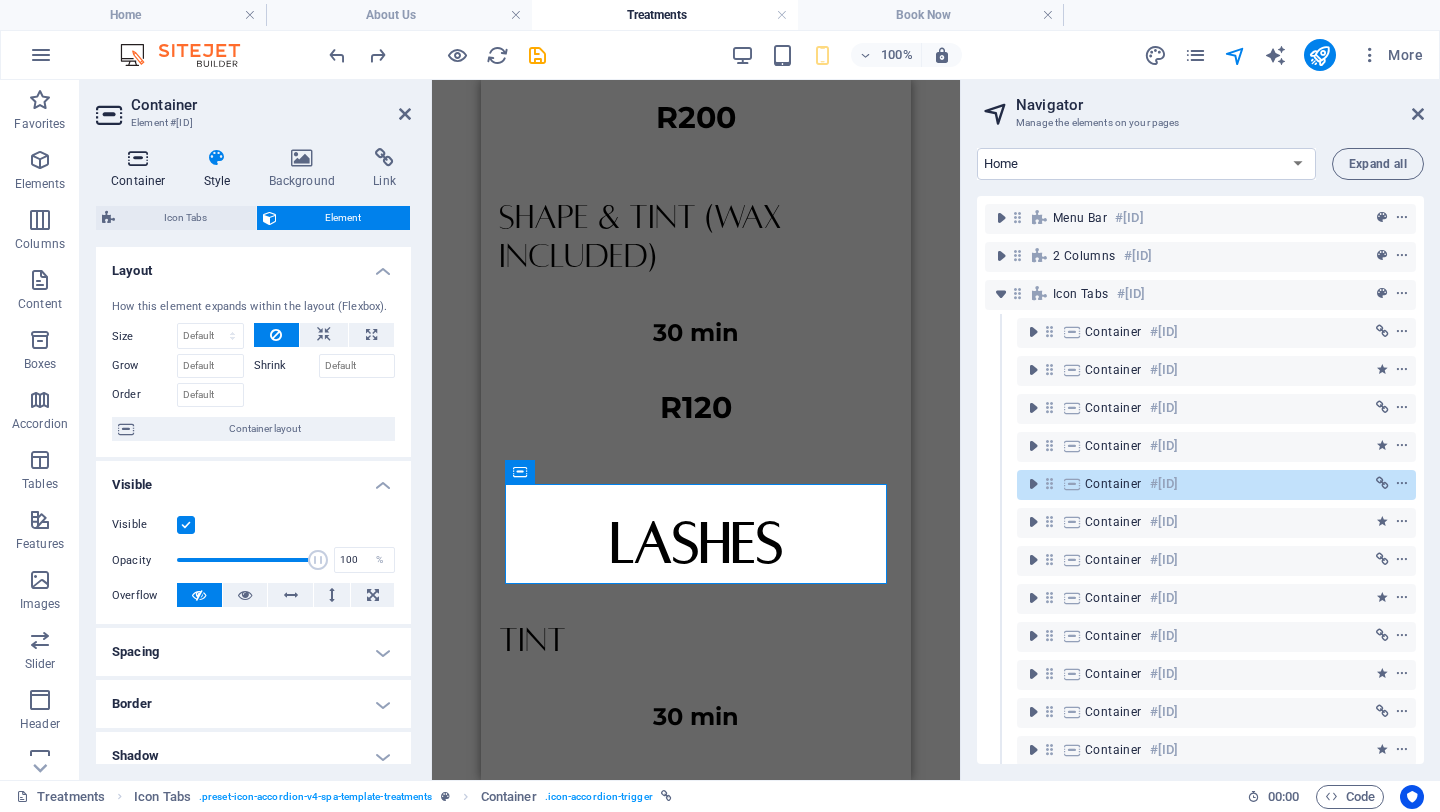 click at bounding box center (138, 158) 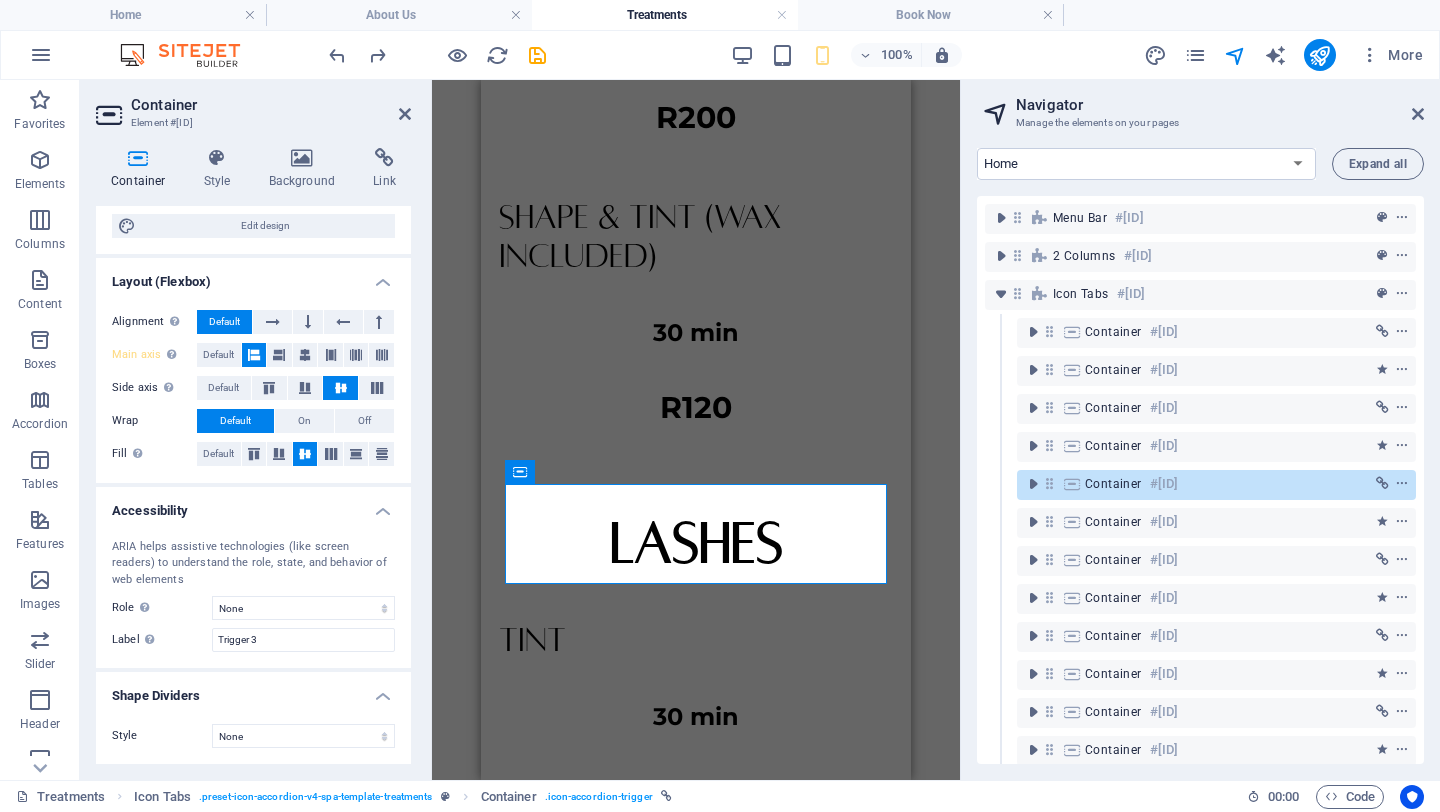 scroll, scrollTop: 0, scrollLeft: 0, axis: both 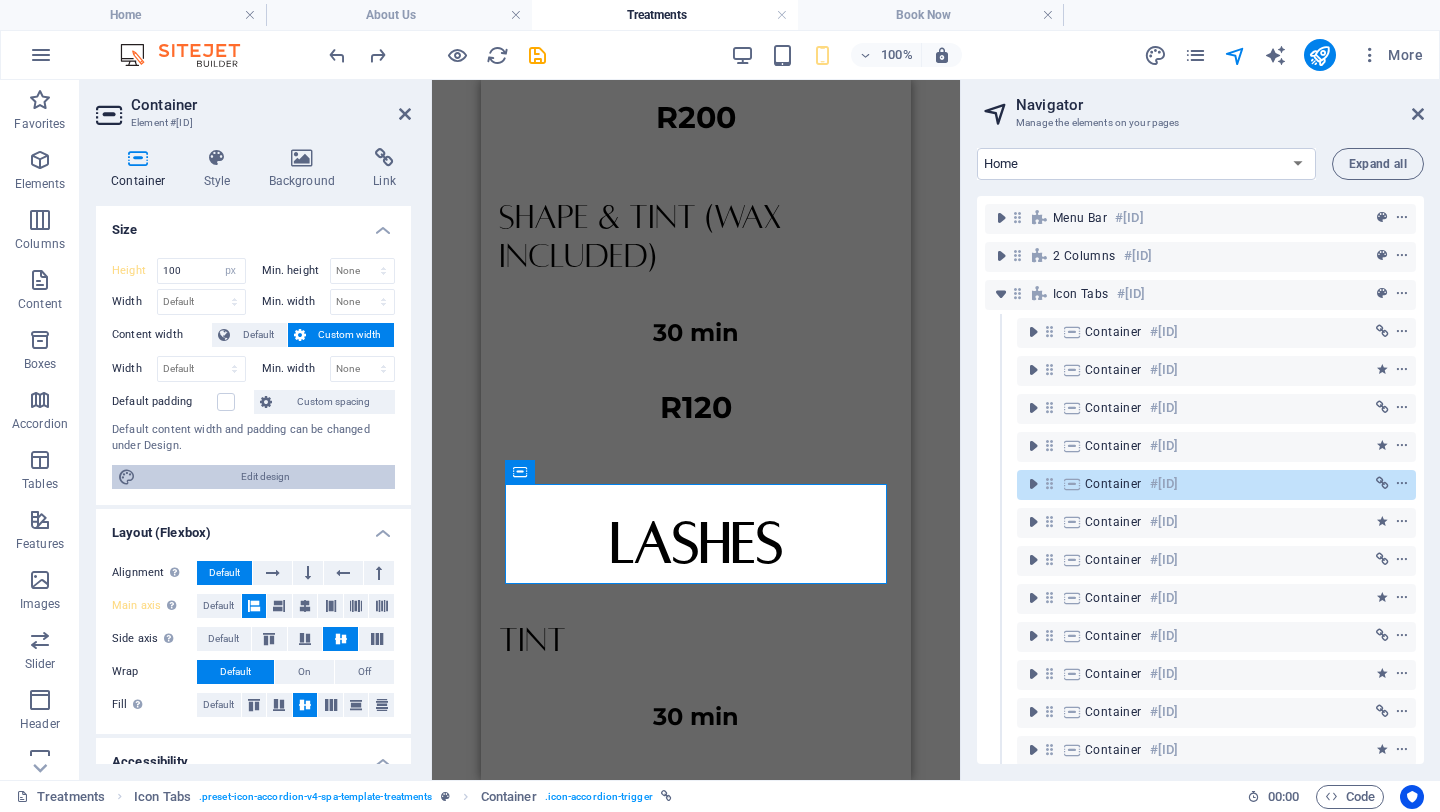 click on "Edit design" at bounding box center (265, 477) 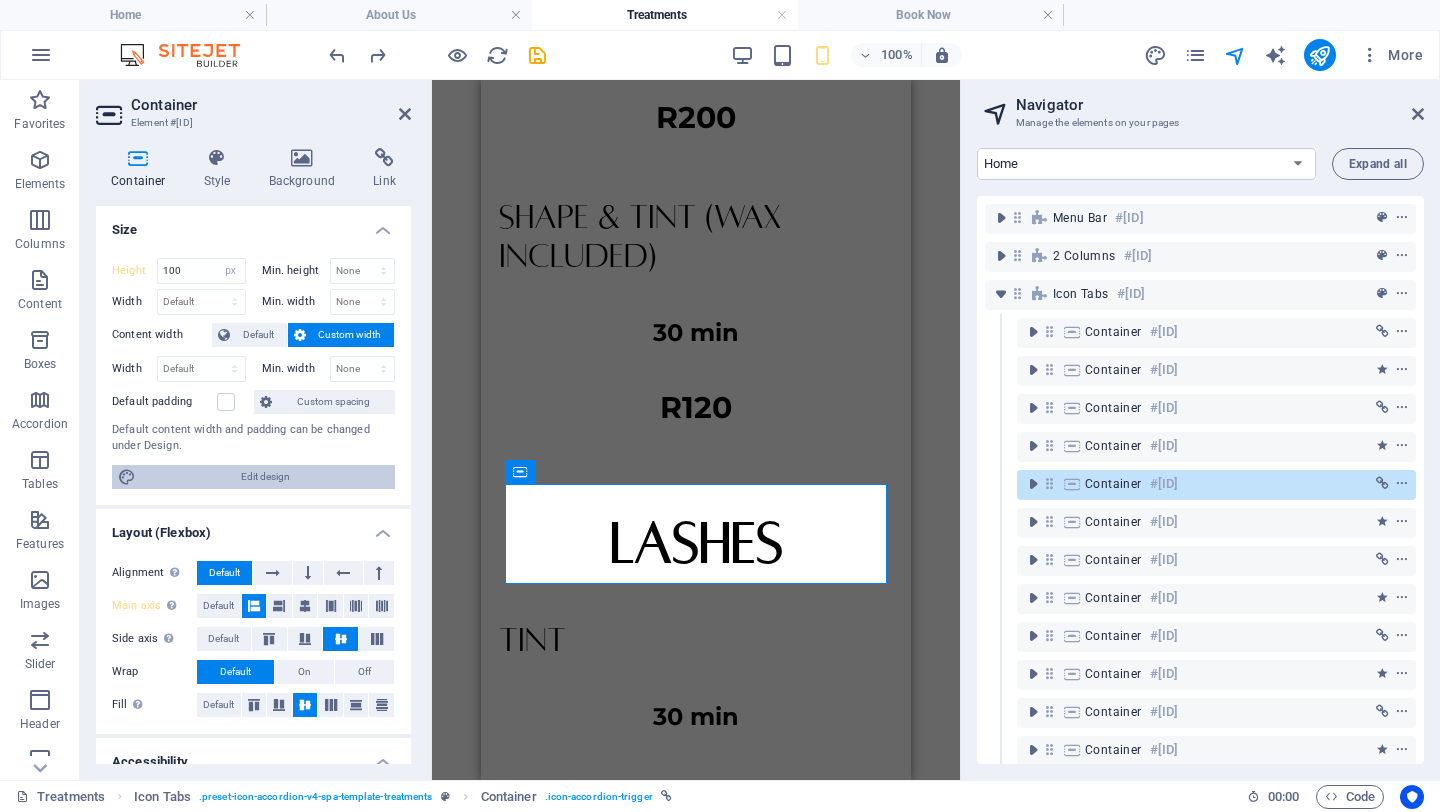select on "px" 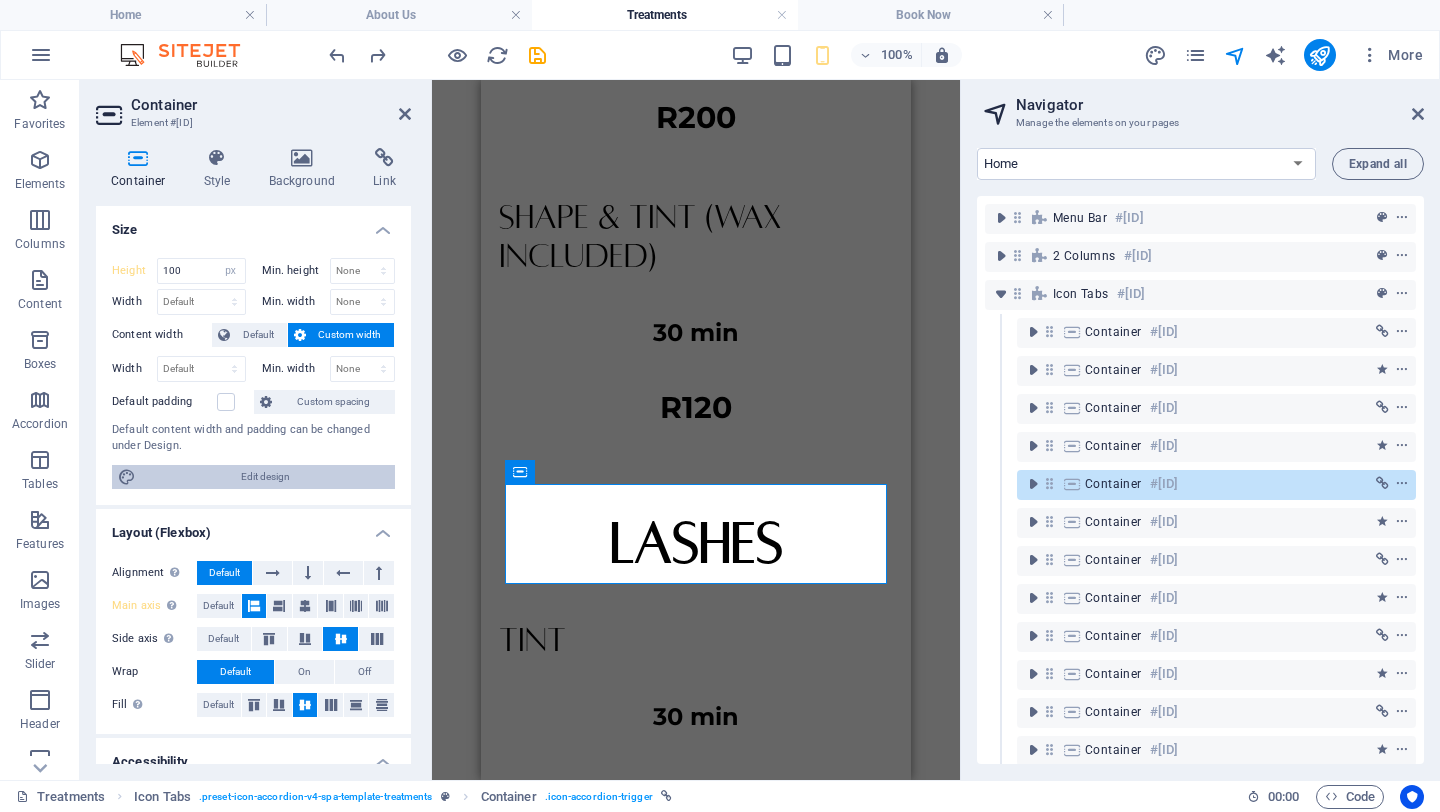 select on "300" 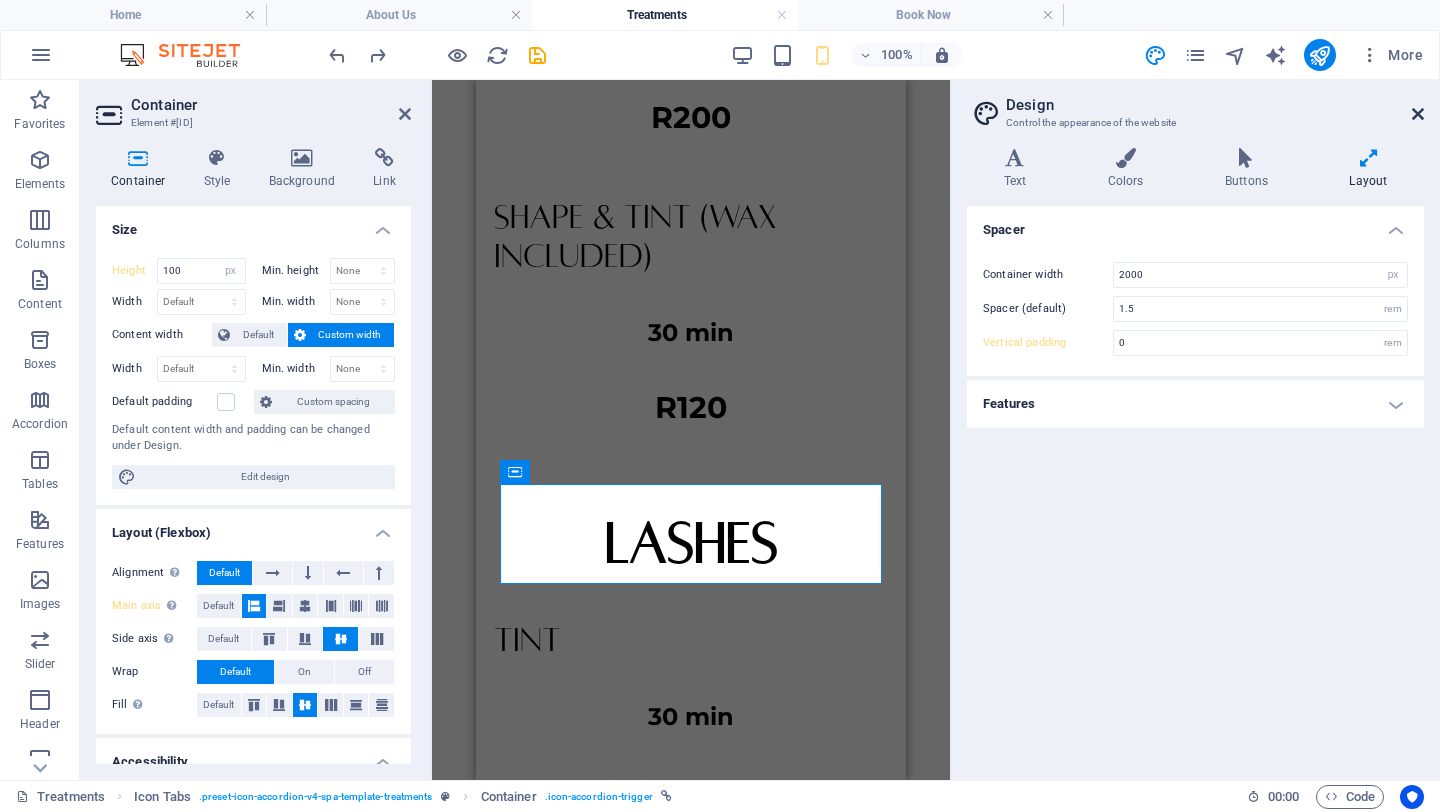 click at bounding box center (1418, 114) 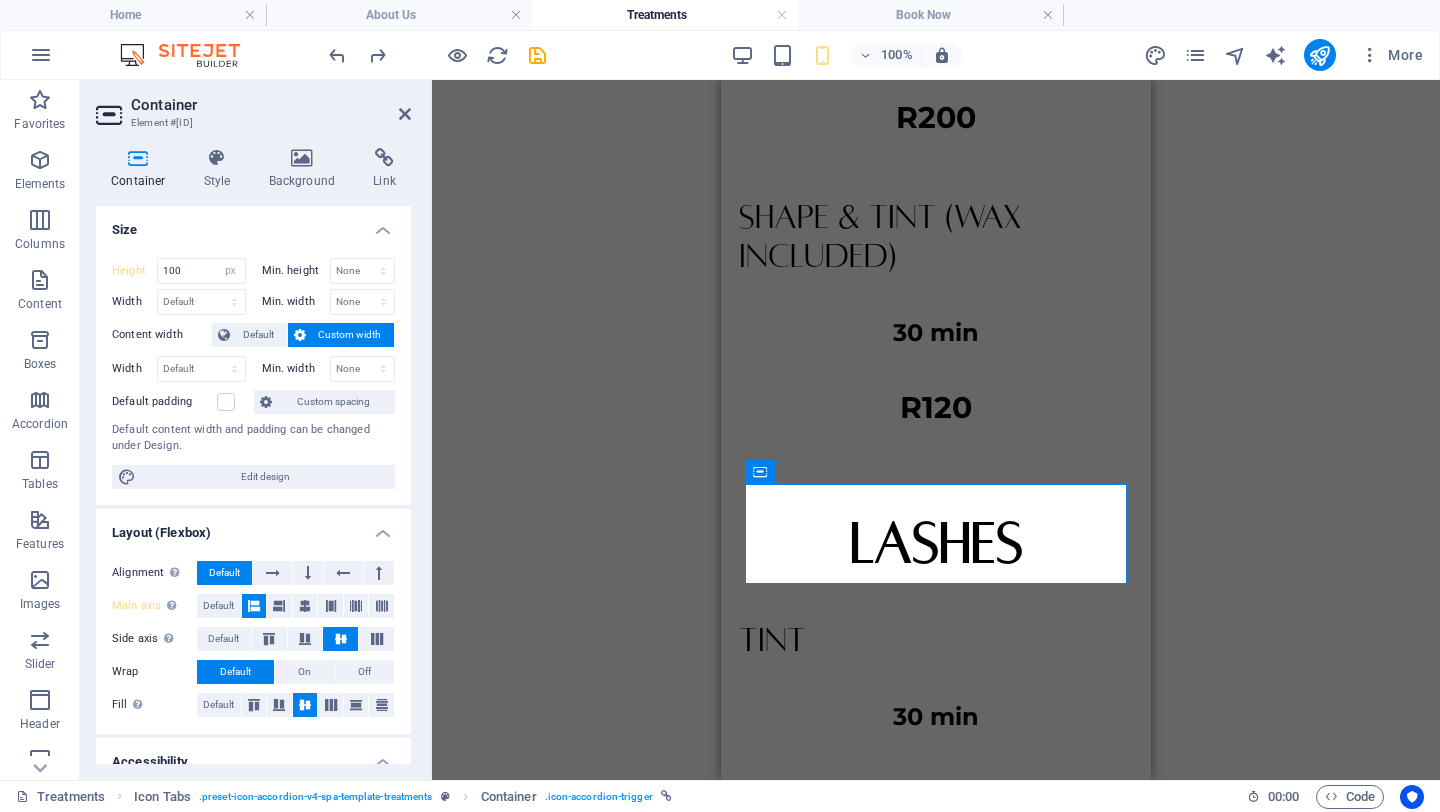 click on "Custom width" at bounding box center (350, 335) 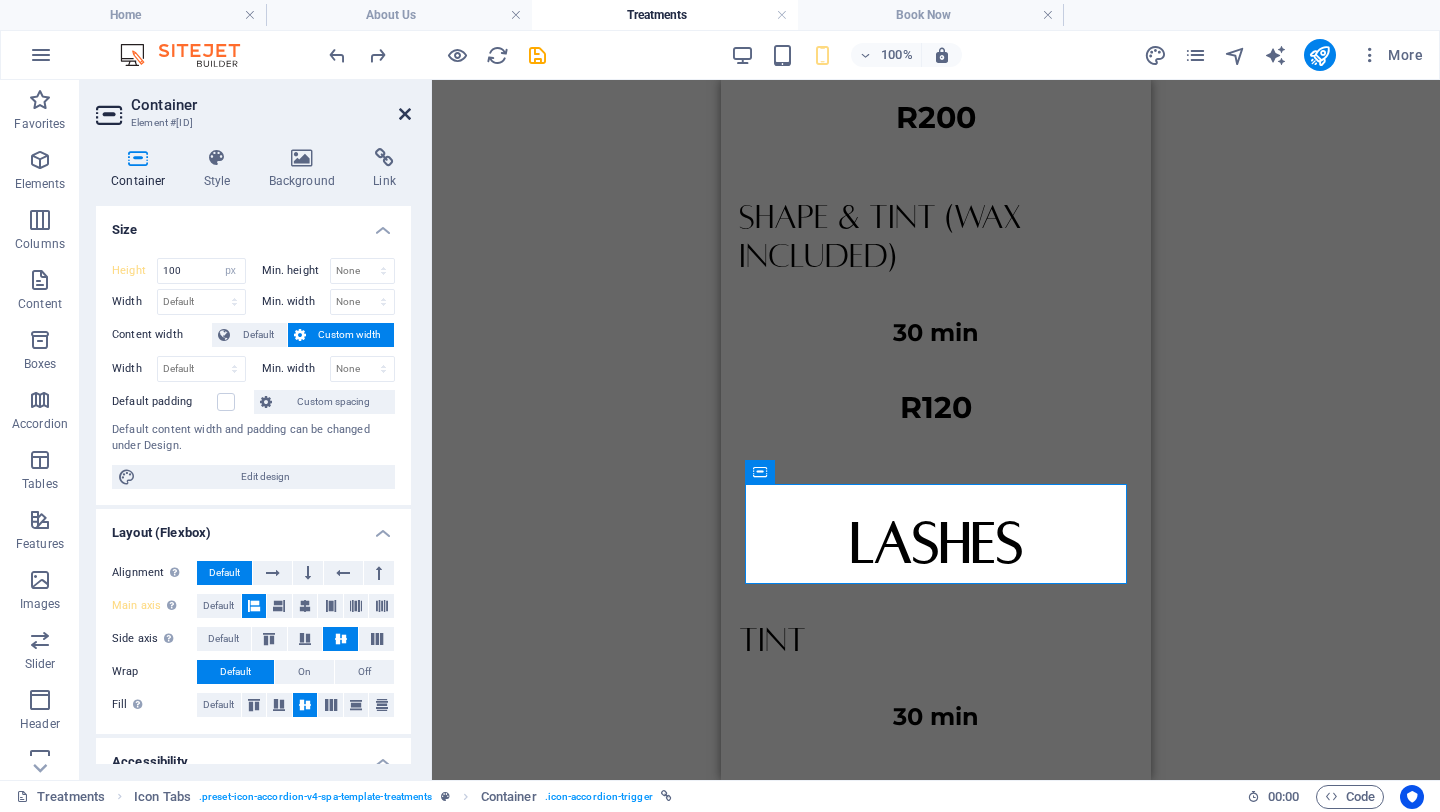 click at bounding box center (405, 114) 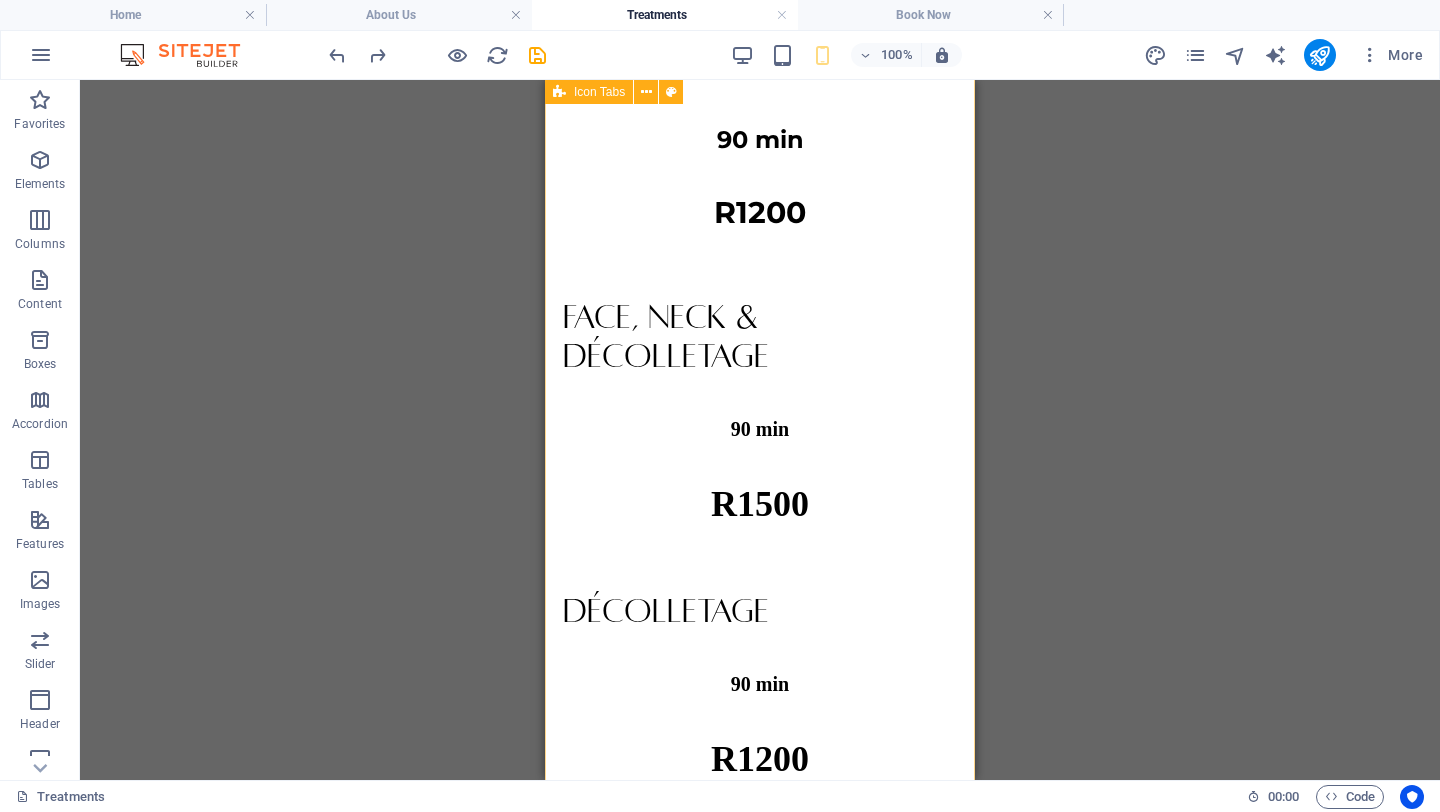 scroll, scrollTop: 8928, scrollLeft: 0, axis: vertical 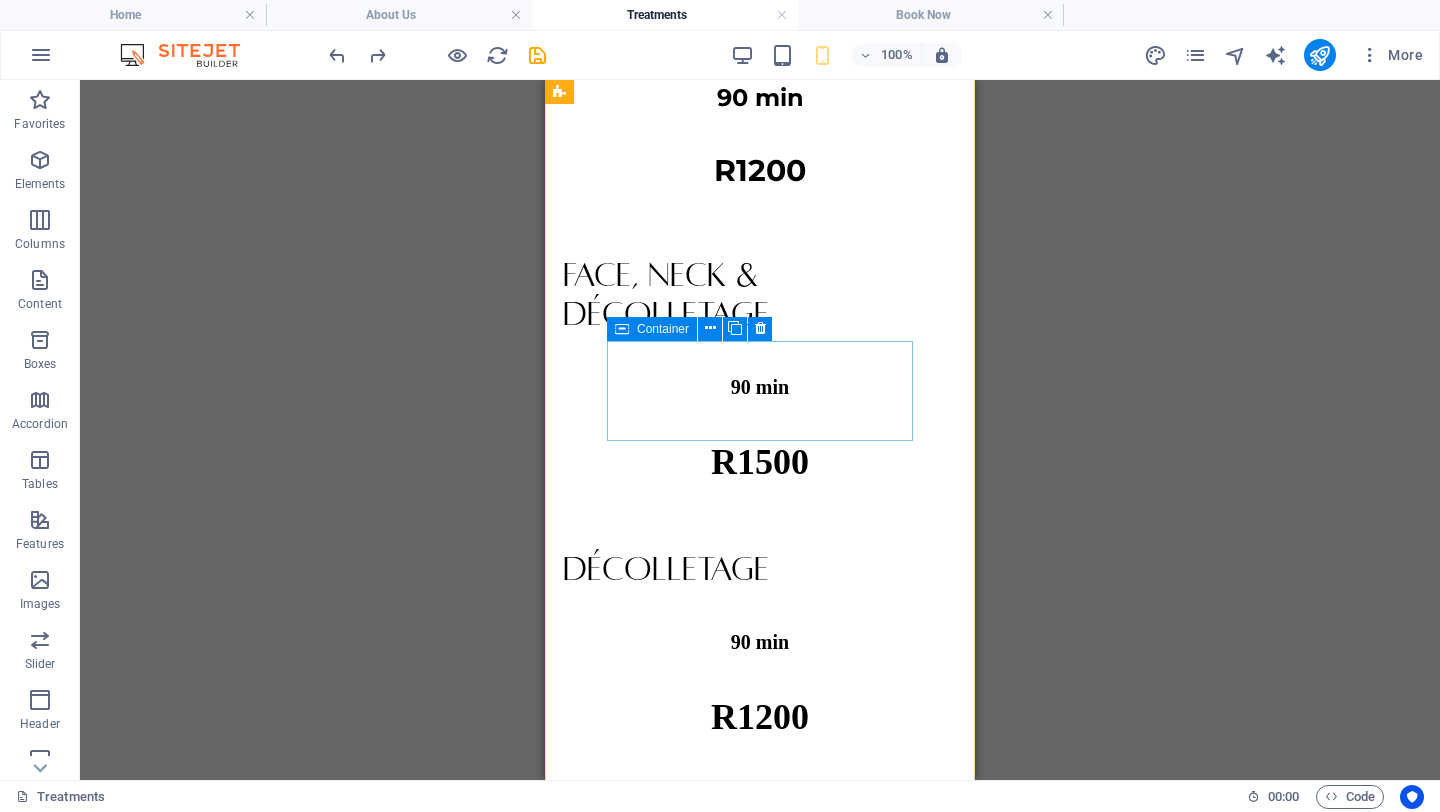 click on "Swedish Massage" at bounding box center (744, 863) 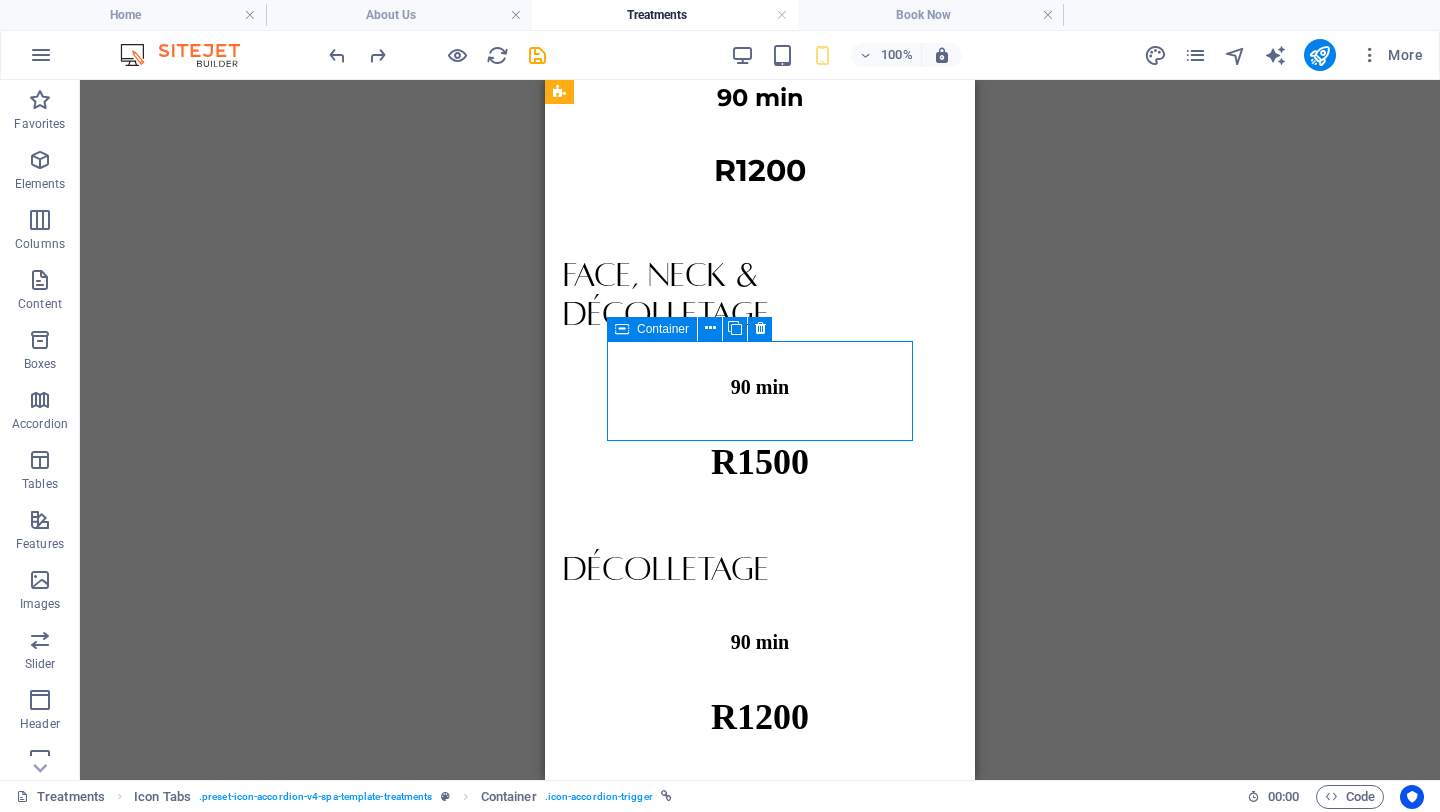click on "Swedish Massage" at bounding box center [744, 863] 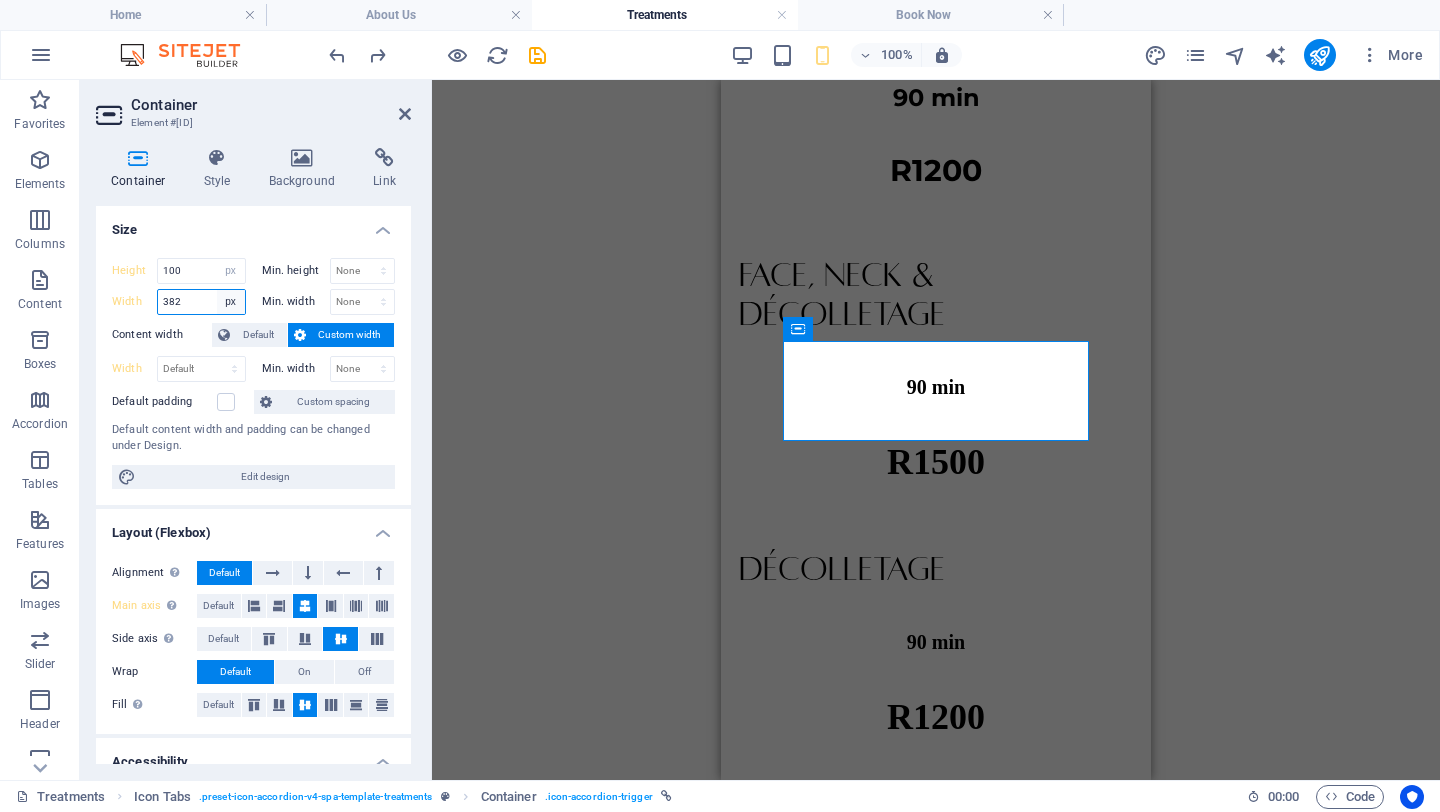 click on "Default px rem % em vh vw" at bounding box center [231, 302] 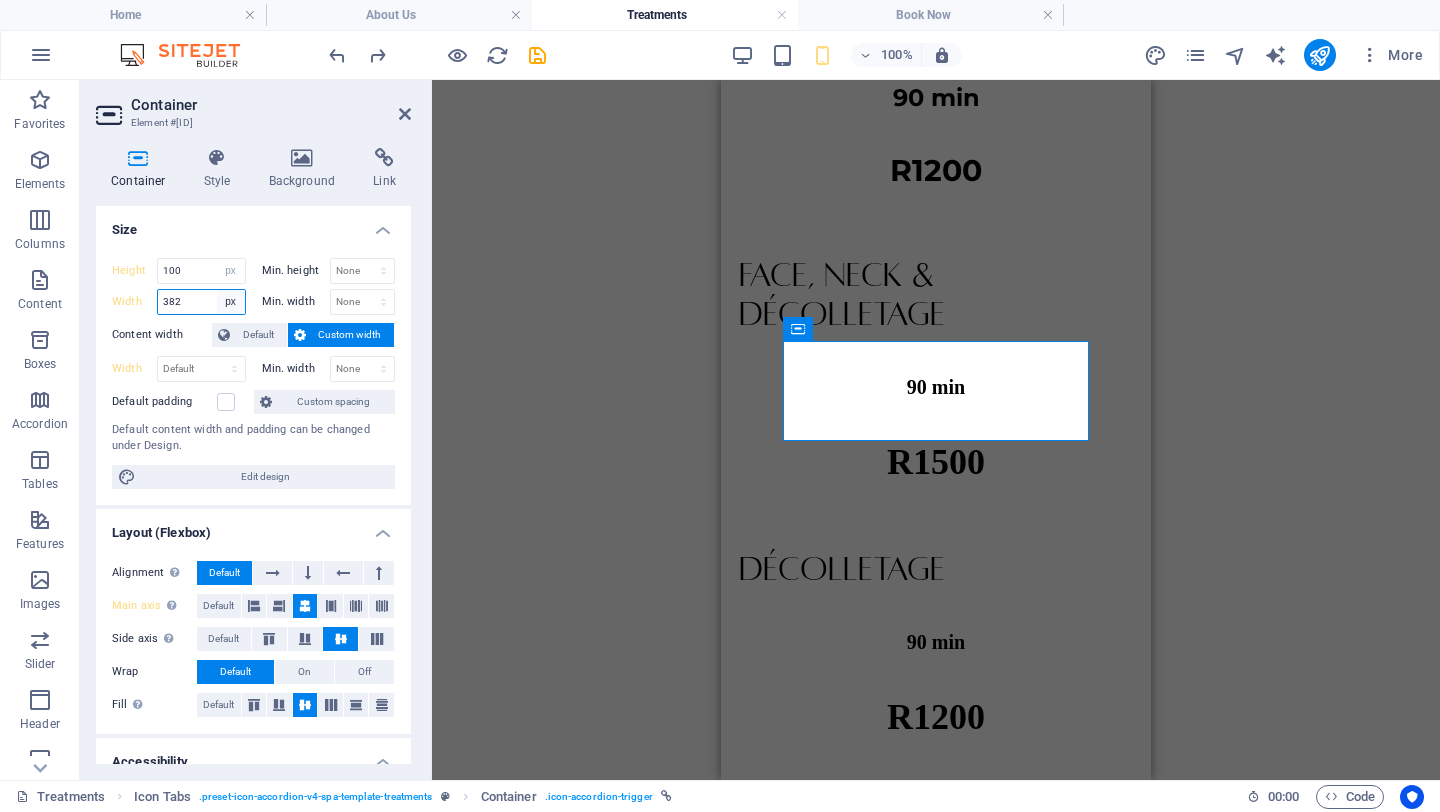select on "default" 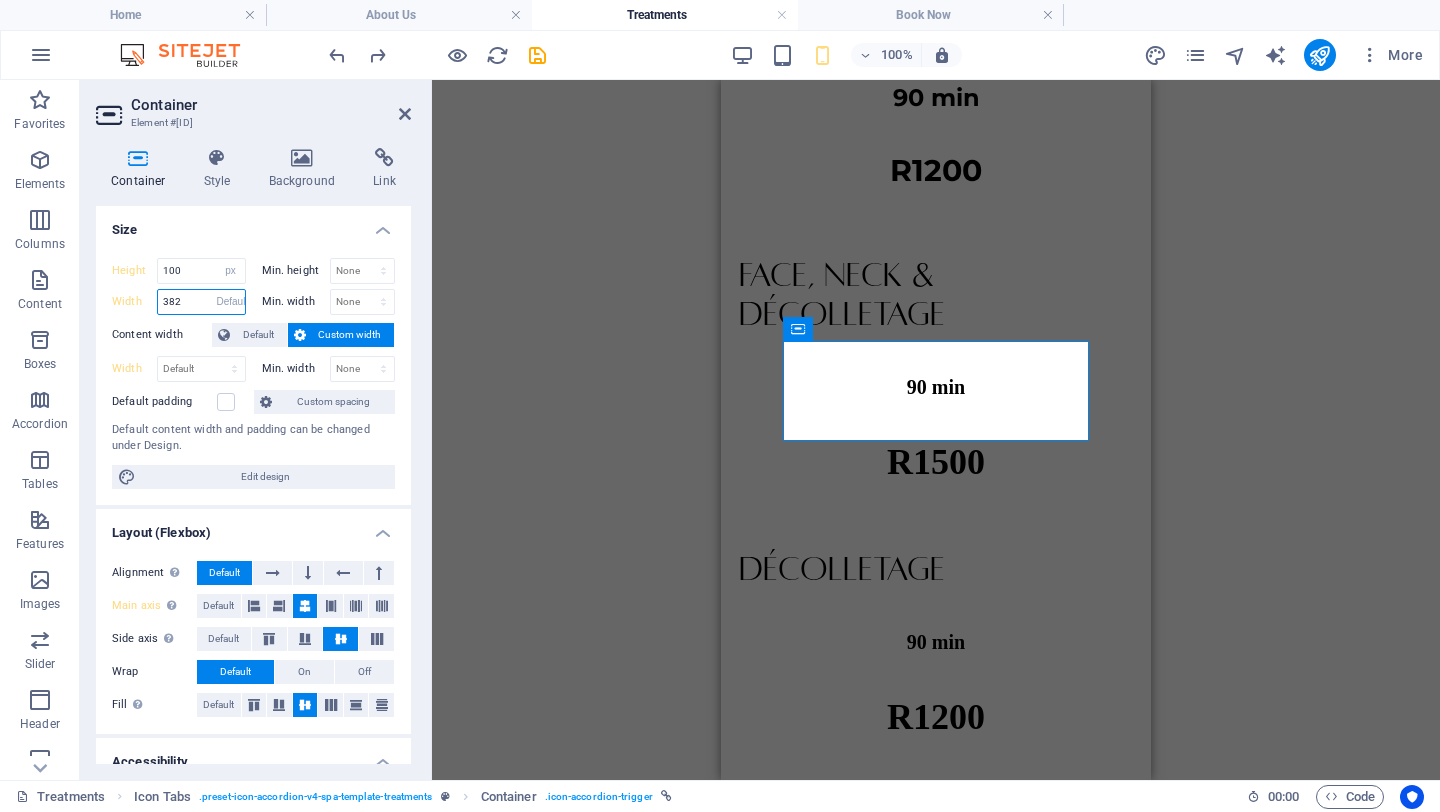 type on "382" 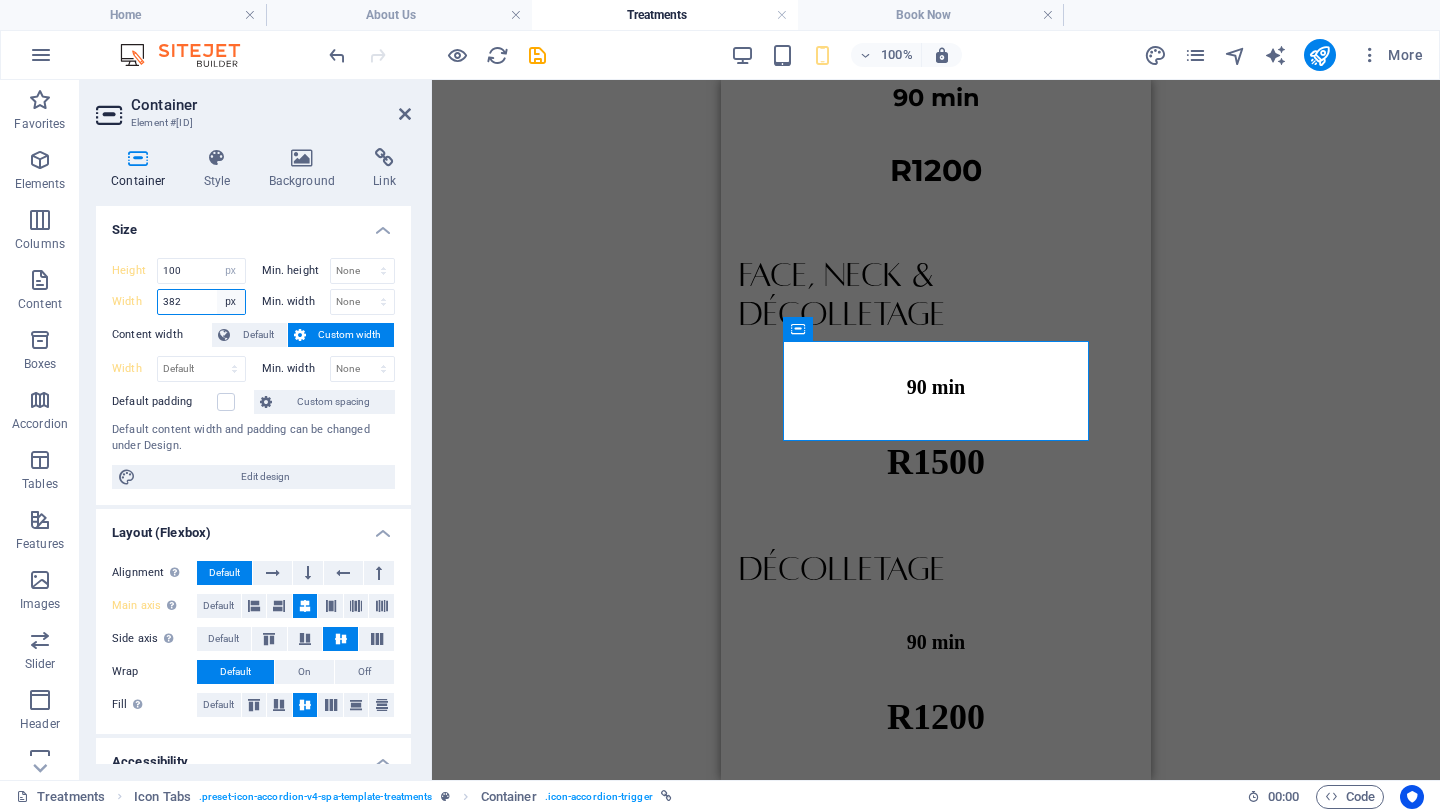 click on "Default px rem % em vh vw" at bounding box center (231, 302) 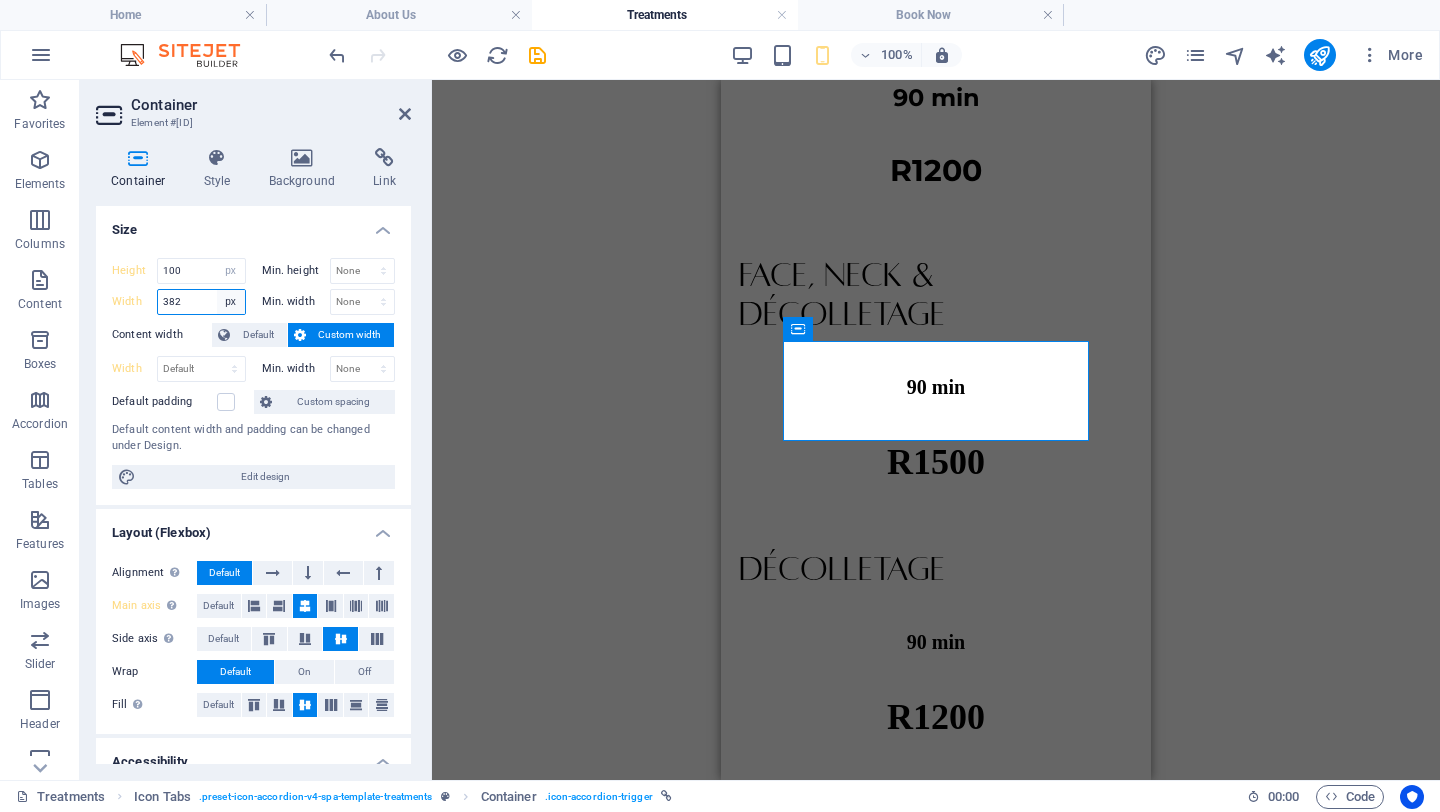 select on "default" 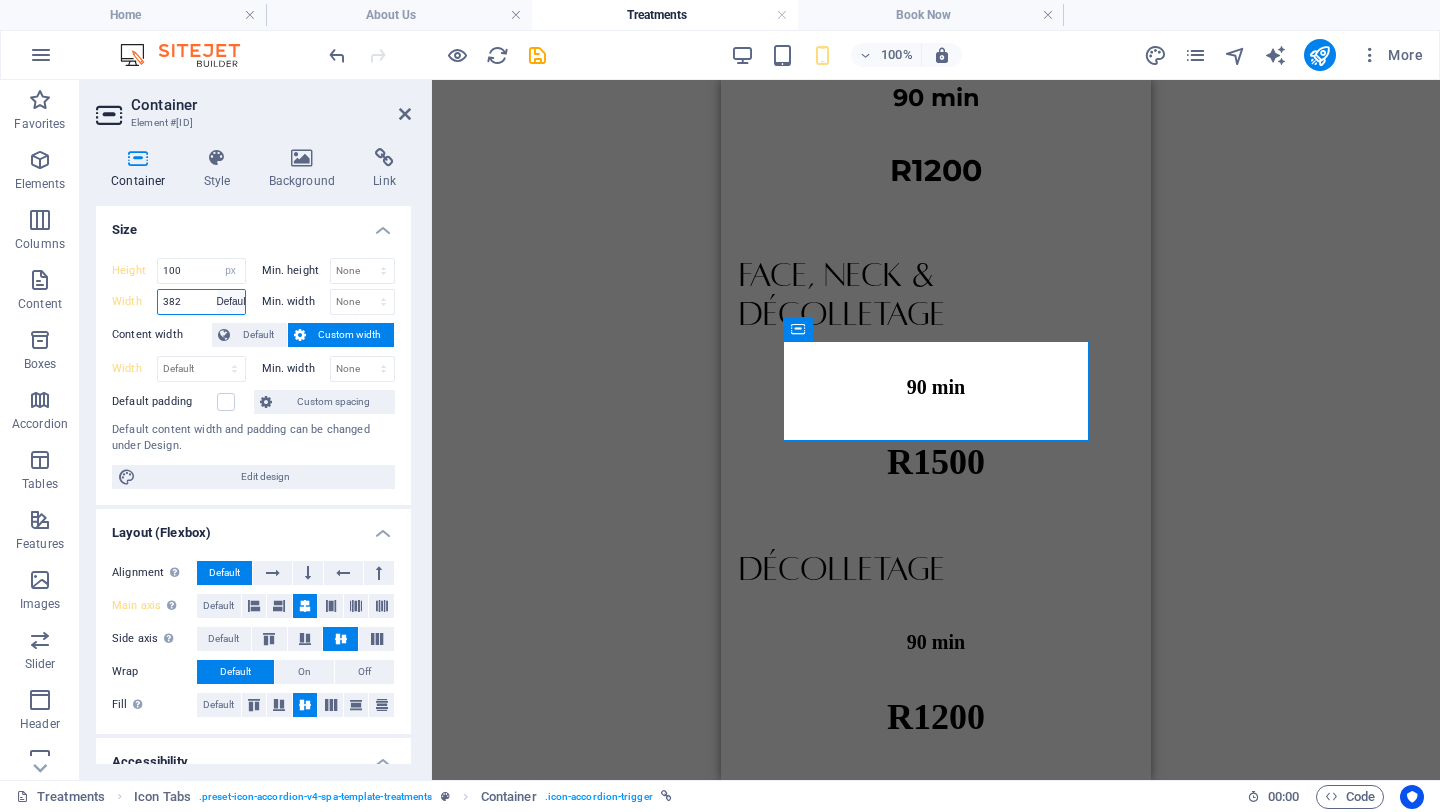 type on "382" 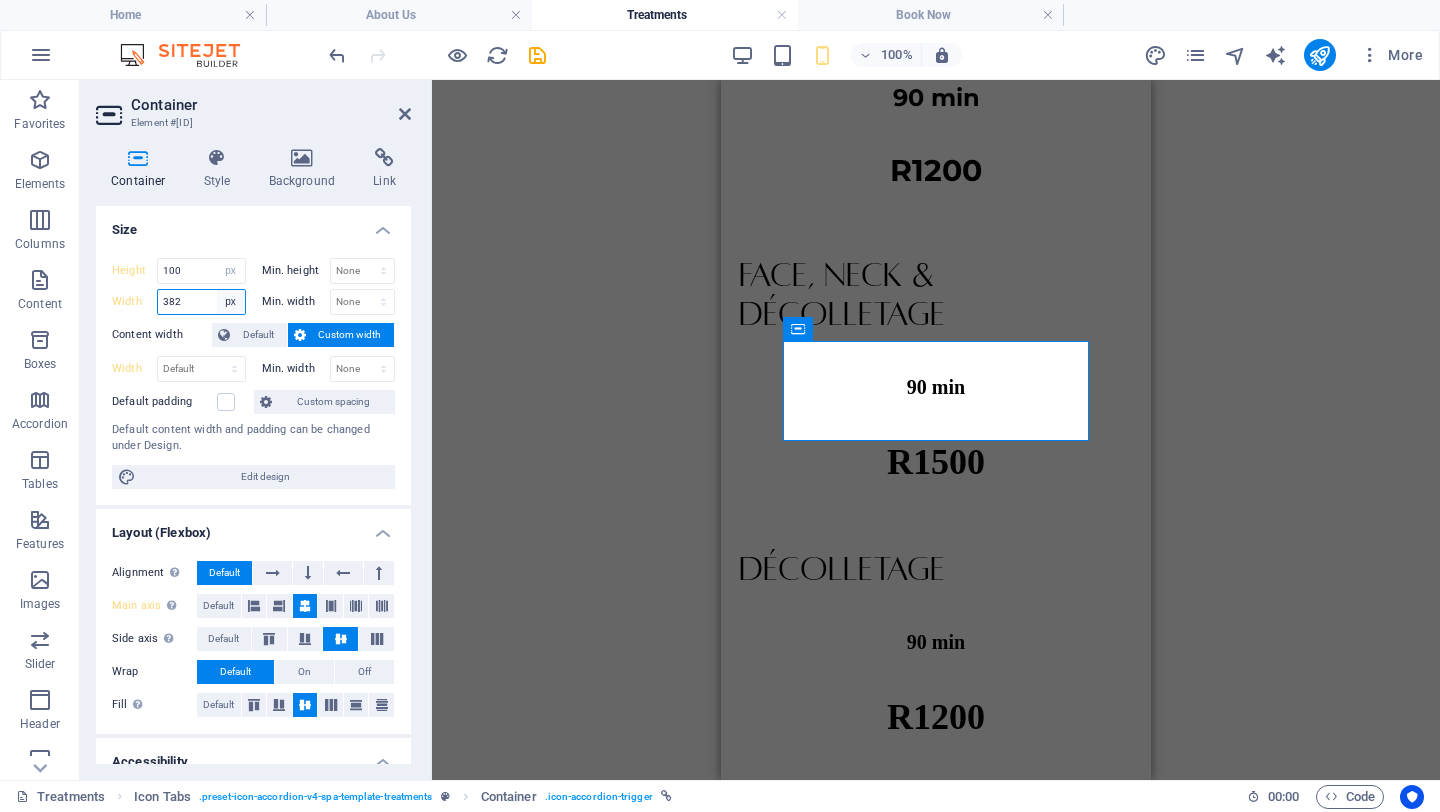 click on "Default px rem % em vh vw" at bounding box center (231, 302) 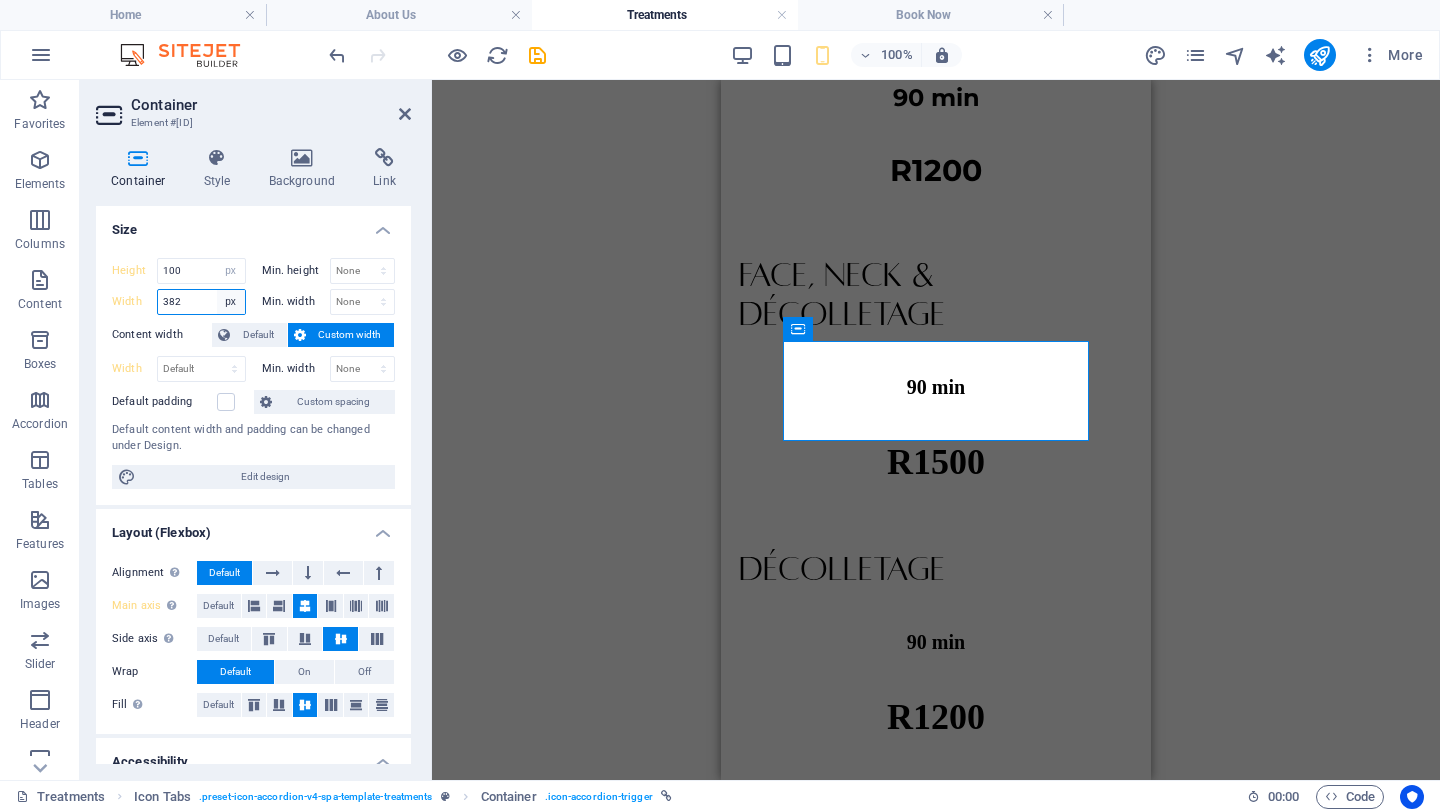 select on "default" 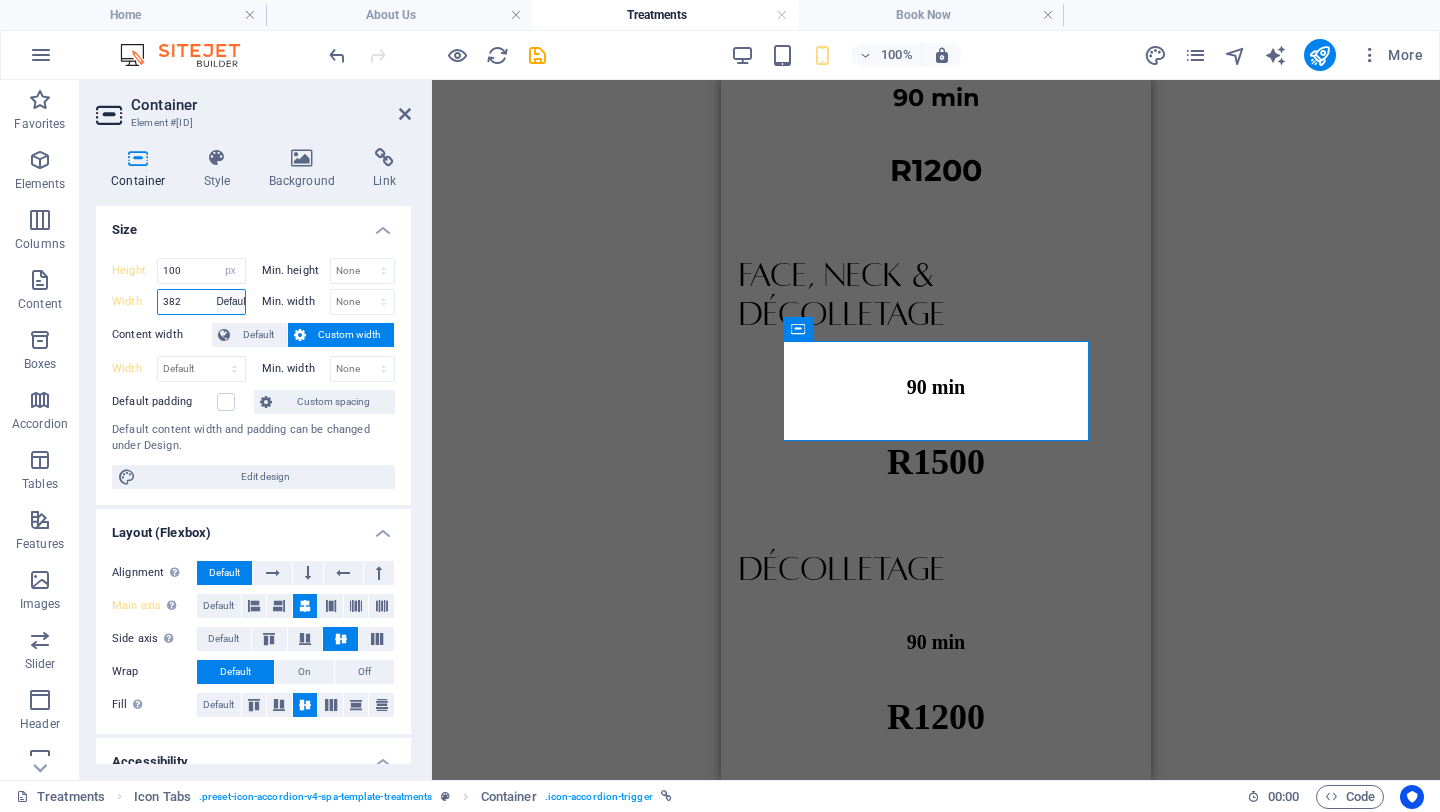type on "382" 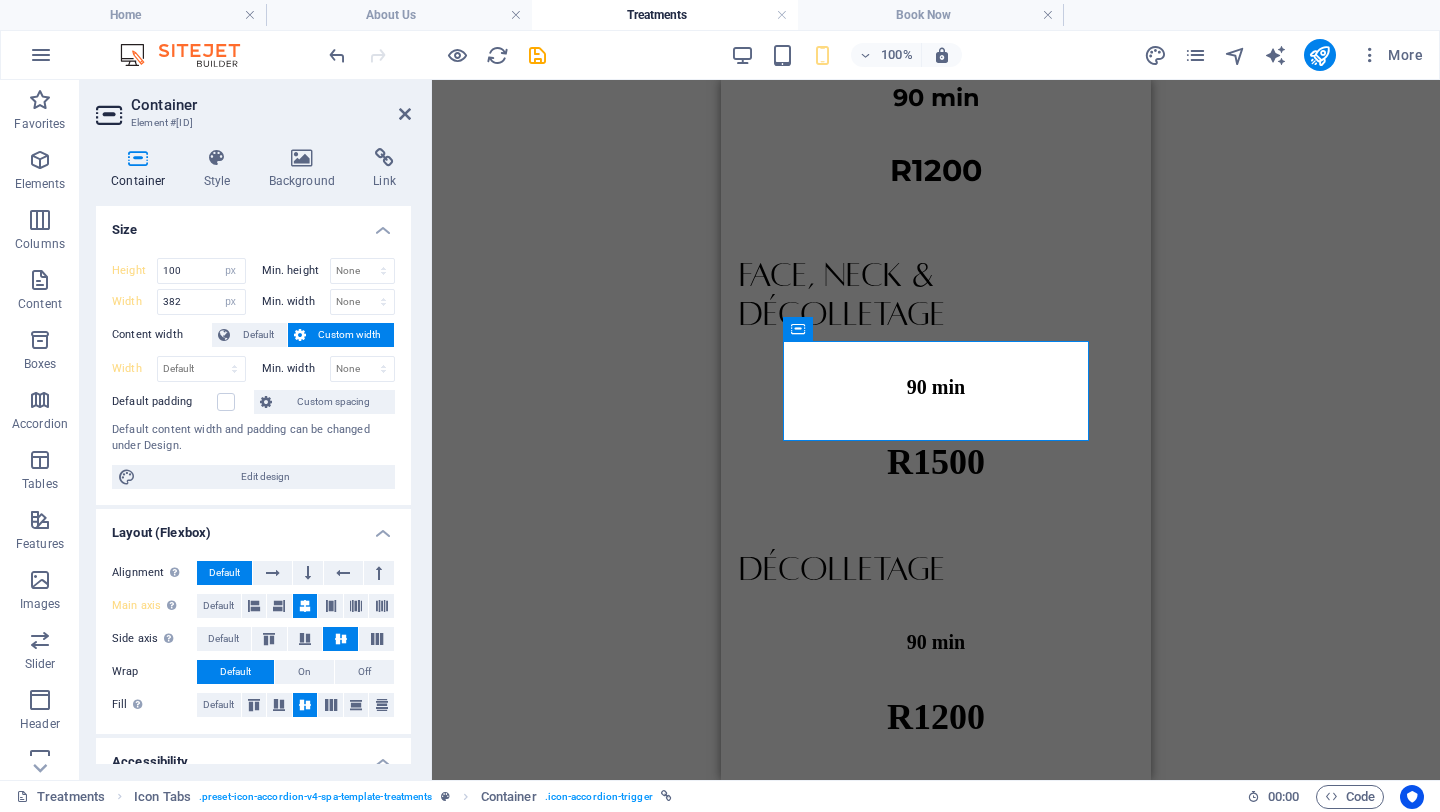click on "Height 100 Default px rem % vh vw Min. height None px rem % vh vw Width 382 Default px rem % em vh vw Min. width None px rem % vh vw Content width Default Custom width Width Default px rem % em vh vw Min. width None px rem % vh vw Default padding Custom spacing Default content width and padding can be changed under Design. Edit design" at bounding box center [253, 373] 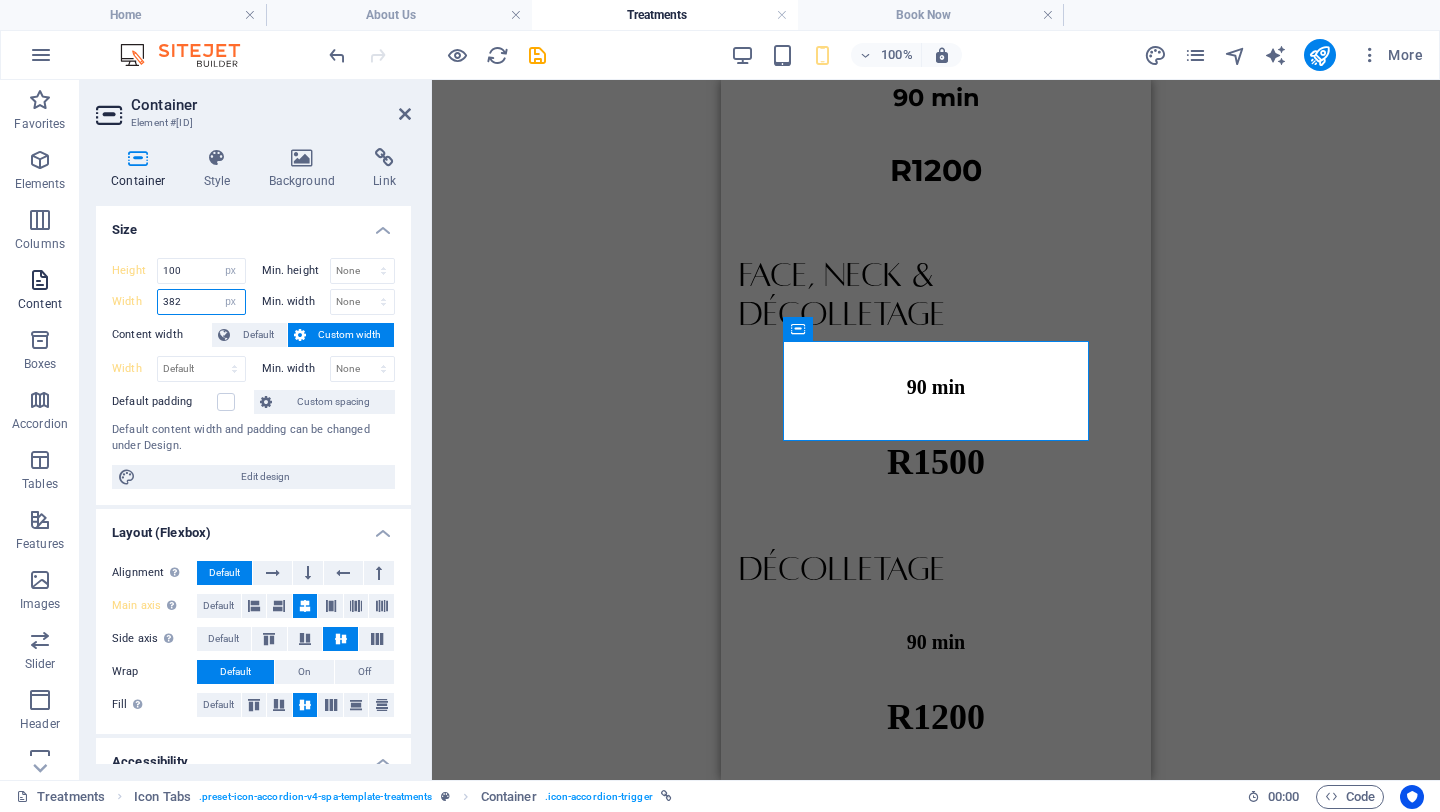 drag, startPoint x: 192, startPoint y: 301, endPoint x: 69, endPoint y: 301, distance: 123 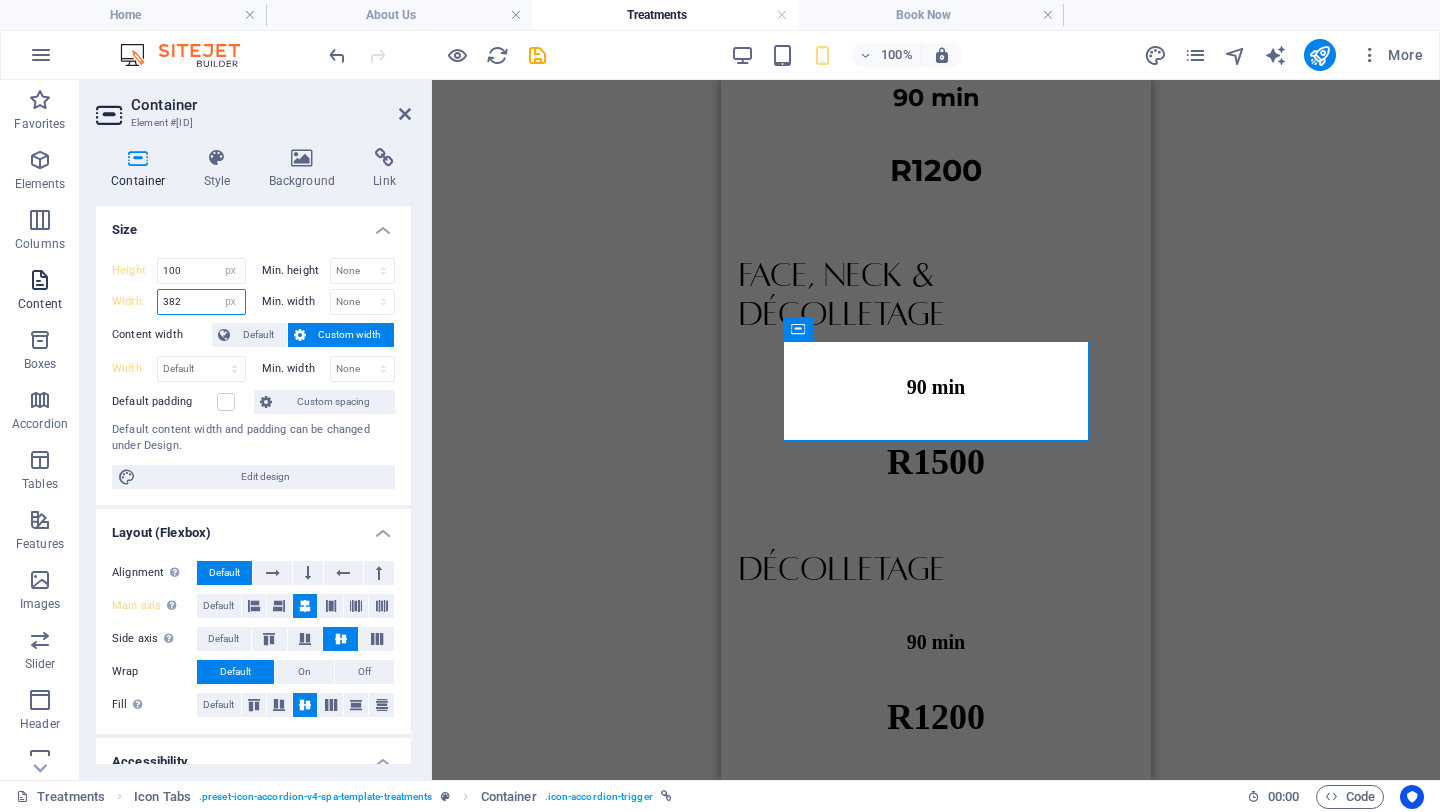 click on "Favorites Elements Columns Content Boxes Accordion Tables Features Images Slider Header Footer Forms Marketing Collections Container Element #ed-756873934
Container Style Background Link Size Height 100 Default px rem % vh vw Min. height None px rem % vh vw Width 382 Default px rem % em vh vw Min. width None px rem % vh vw Content width Default Custom width Width Default px rem % em vh vw Min. width None px rem % vh vw Default padding Custom spacing Default content width and padding can be changed under Design. Edit design Layout (Flexbox) Alignment Determines the flex direction. Default Main axis Determine how elements should behave along the main axis inside this container (justify content). Default Side axis Control the vertical direction of the element inside of the container (align items). Default Wrap Default On Off Fill Controls the distances and direction of elements on the y-axis across several lines (align content). Default Accessibility Role None Alert Article Banner Comment Dialog" at bounding box center [720, 430] 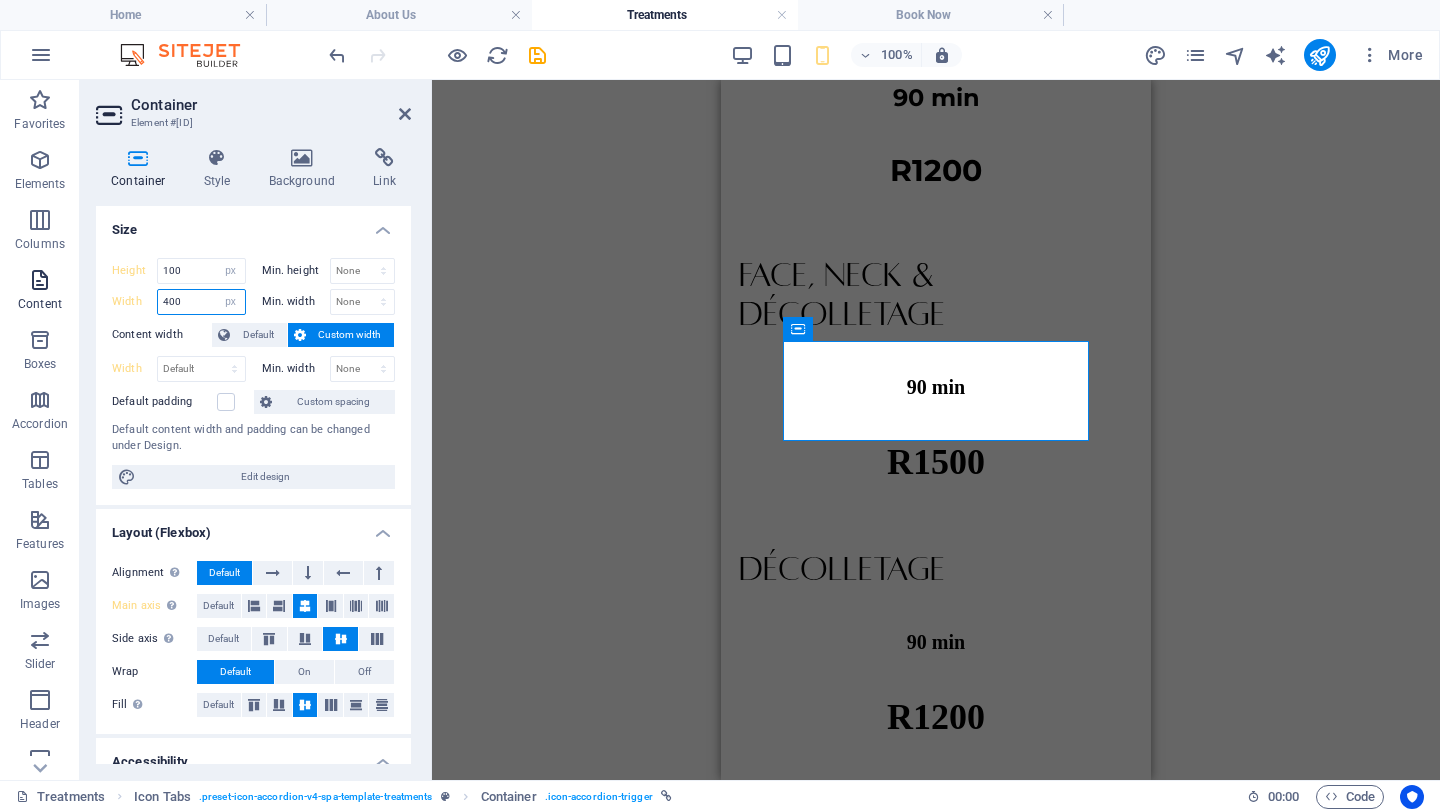 type on "400" 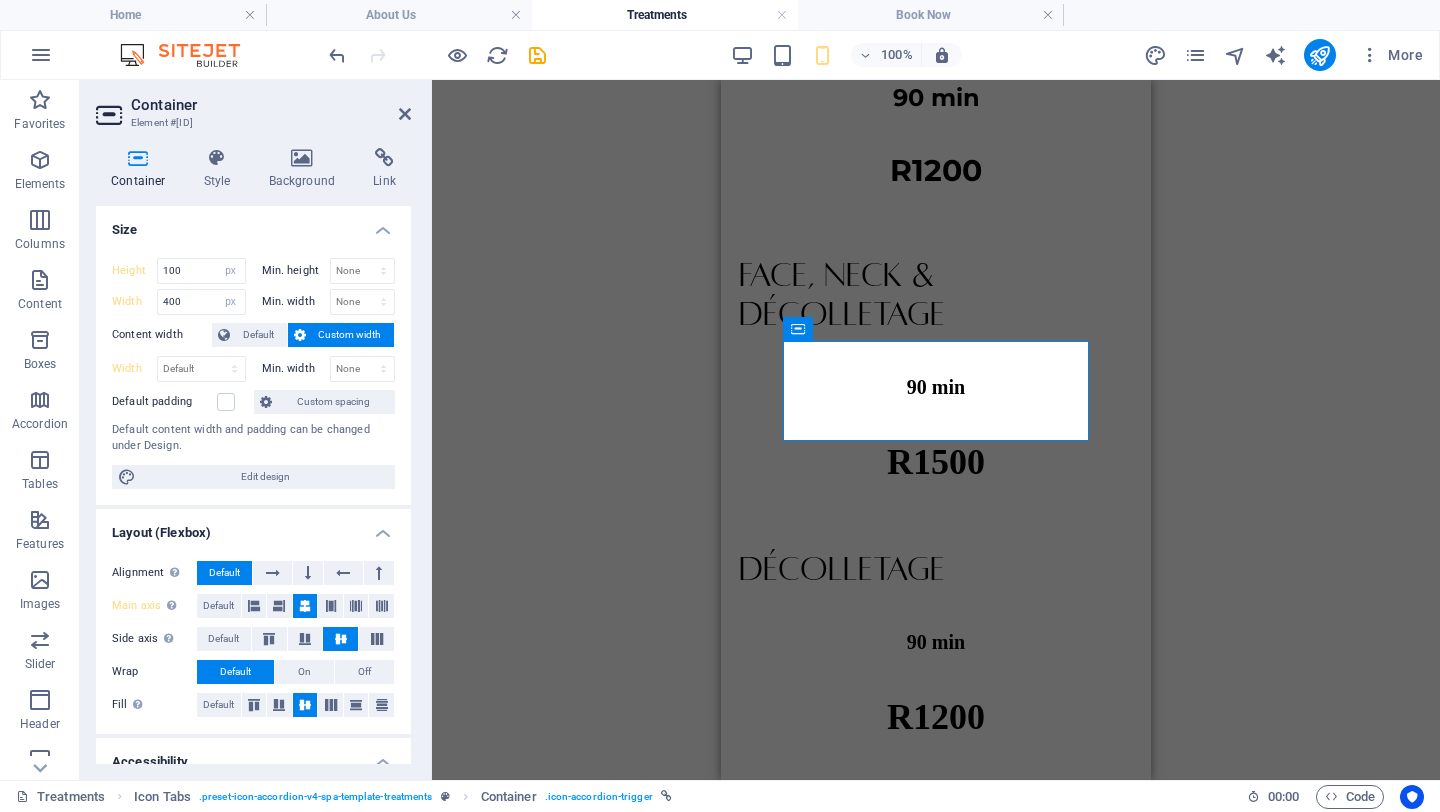 click at bounding box center (437, 55) 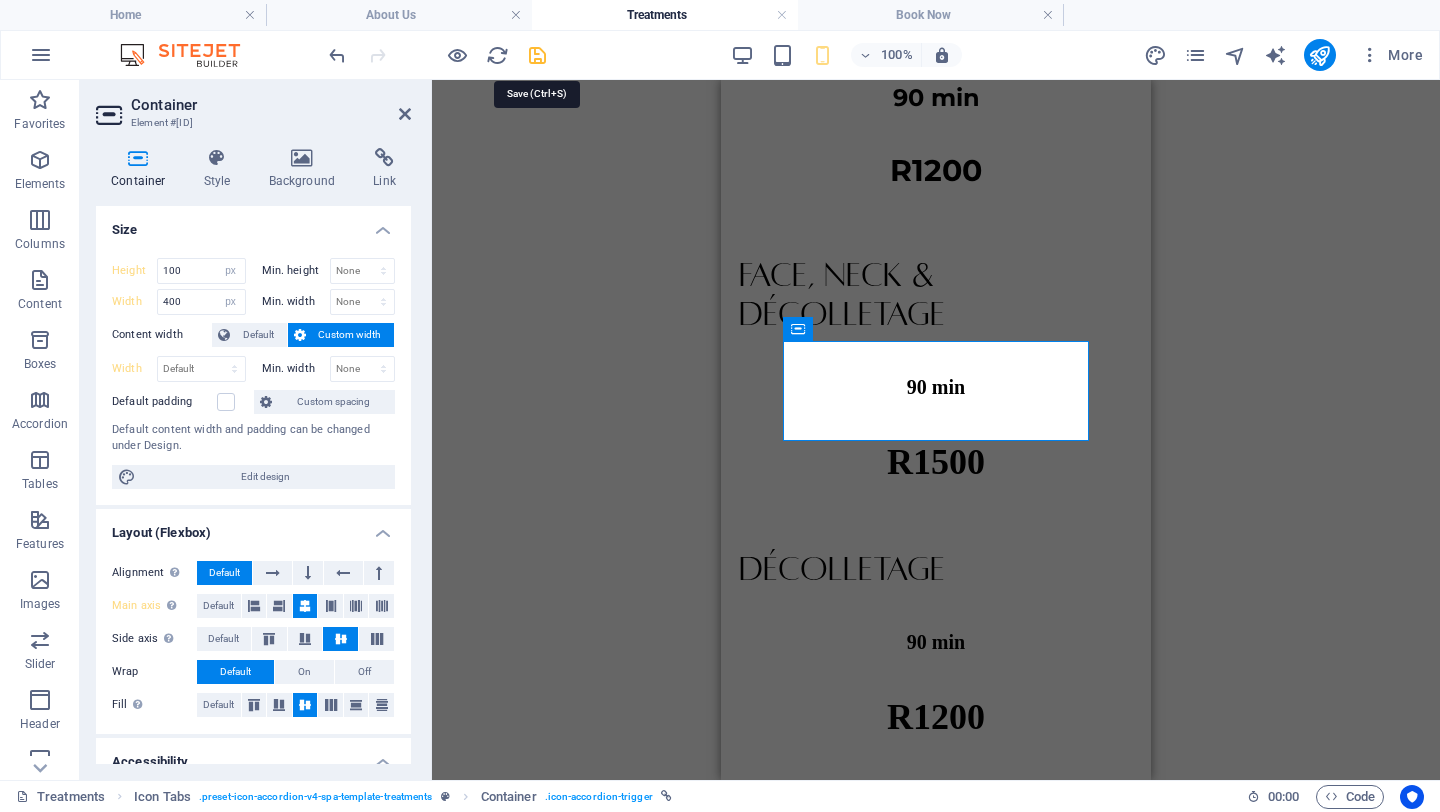 click at bounding box center (537, 55) 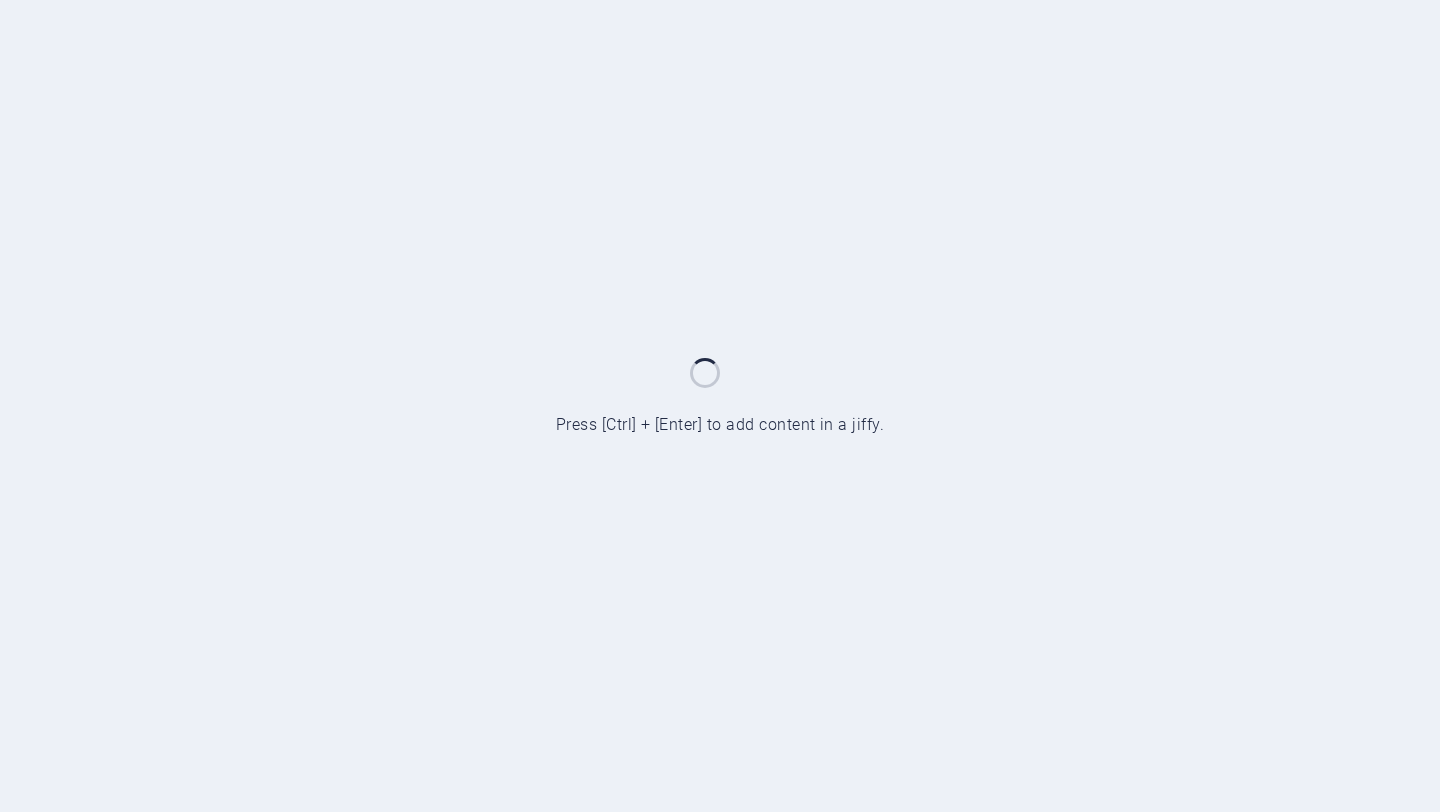 scroll, scrollTop: 0, scrollLeft: 0, axis: both 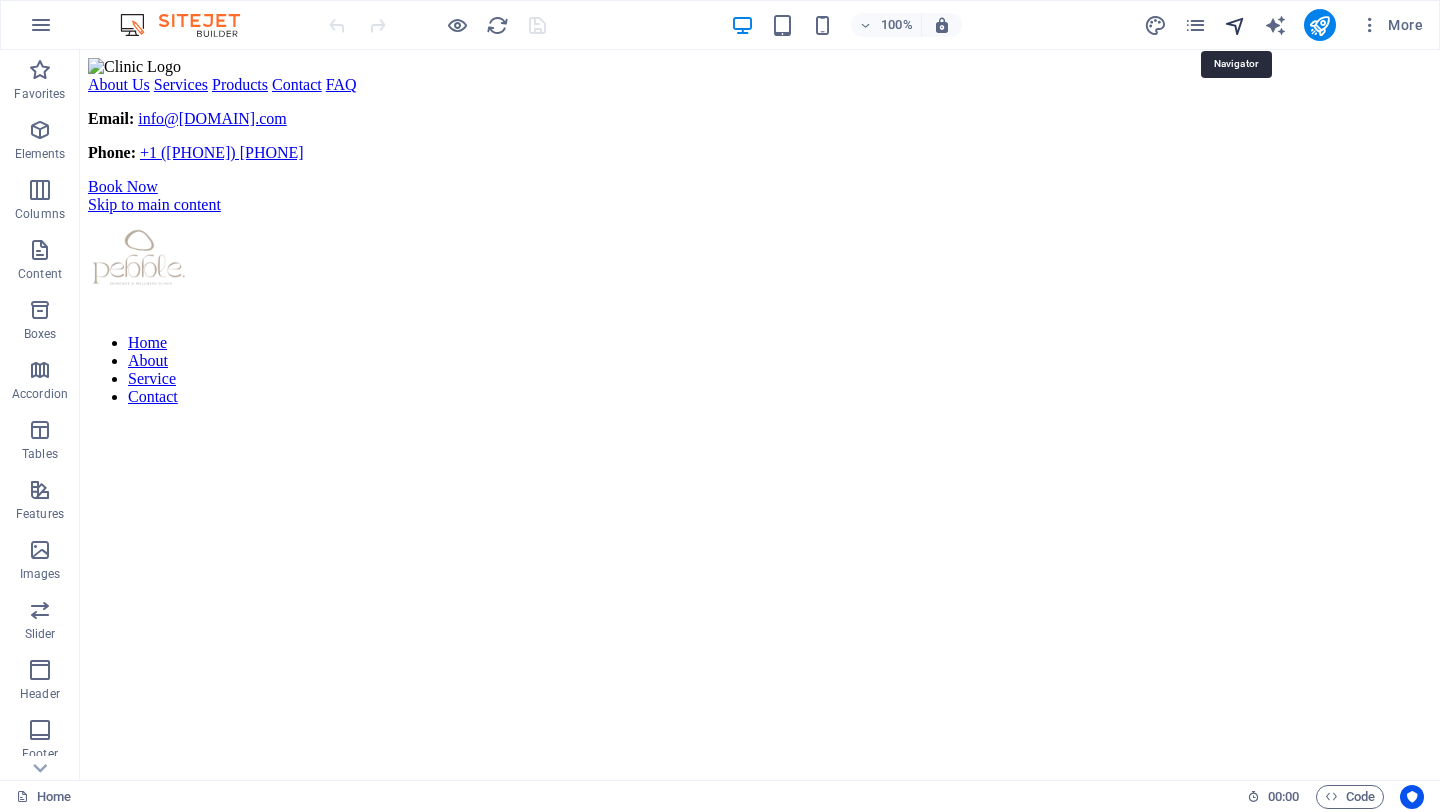 click at bounding box center [1235, 25] 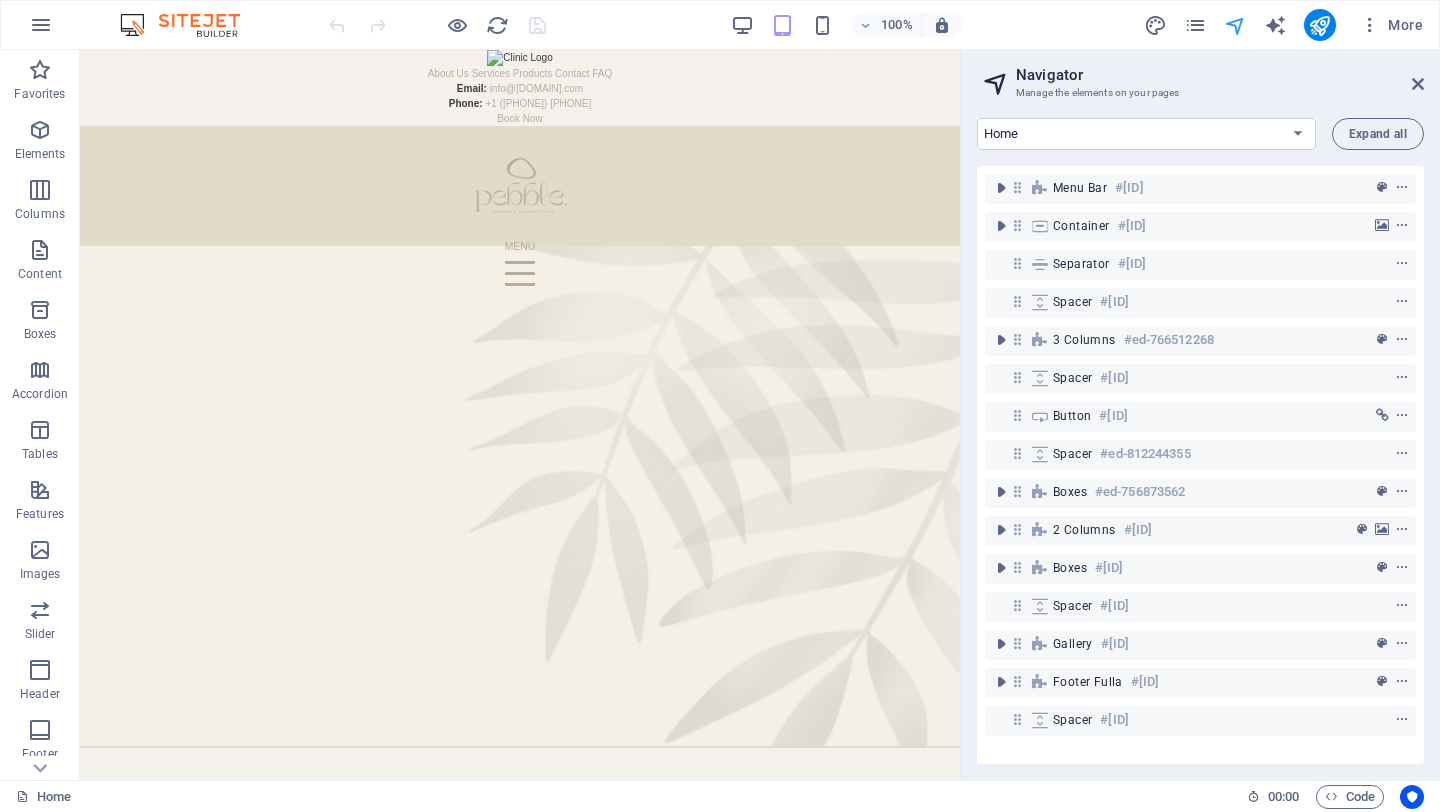 click at bounding box center [1235, 25] 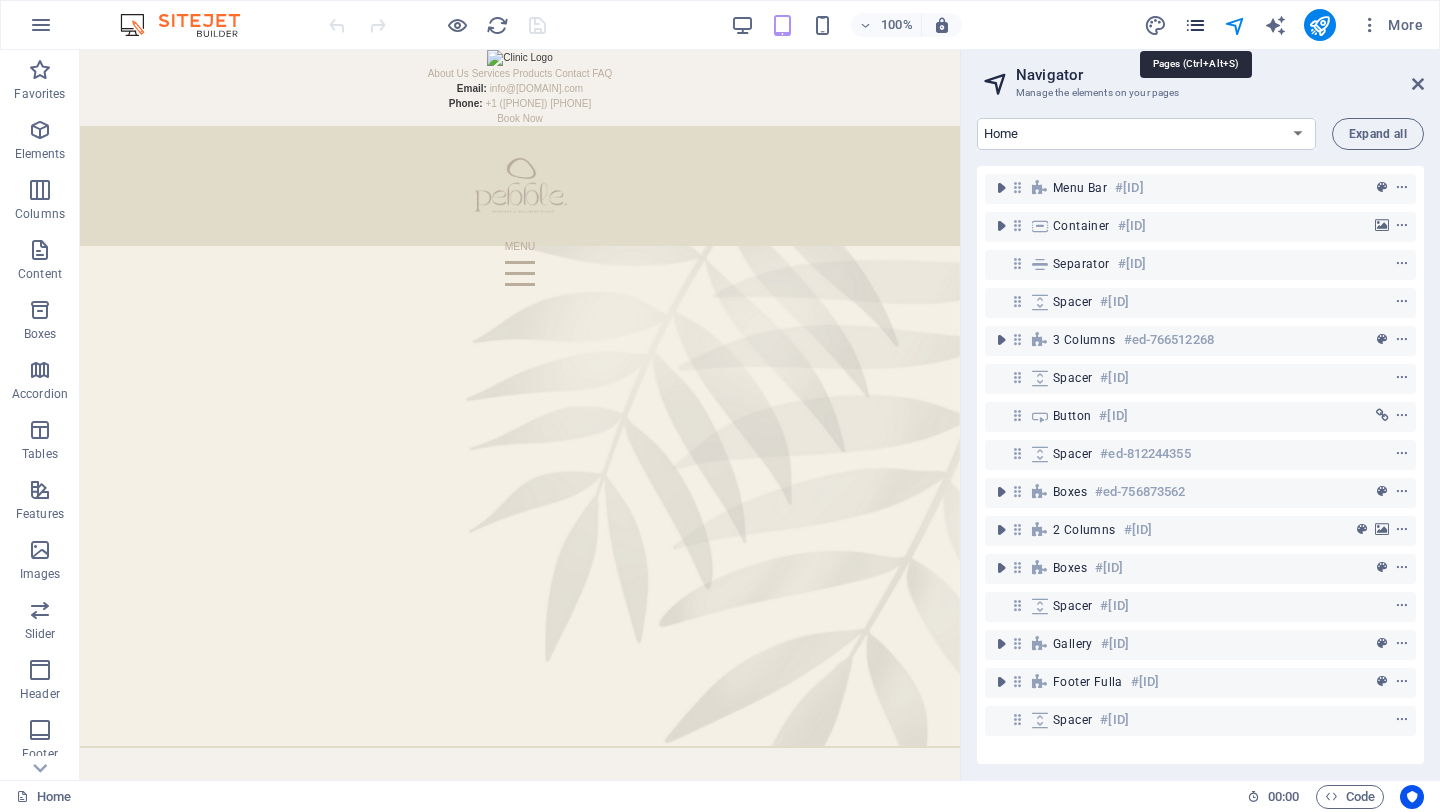 click at bounding box center [1195, 25] 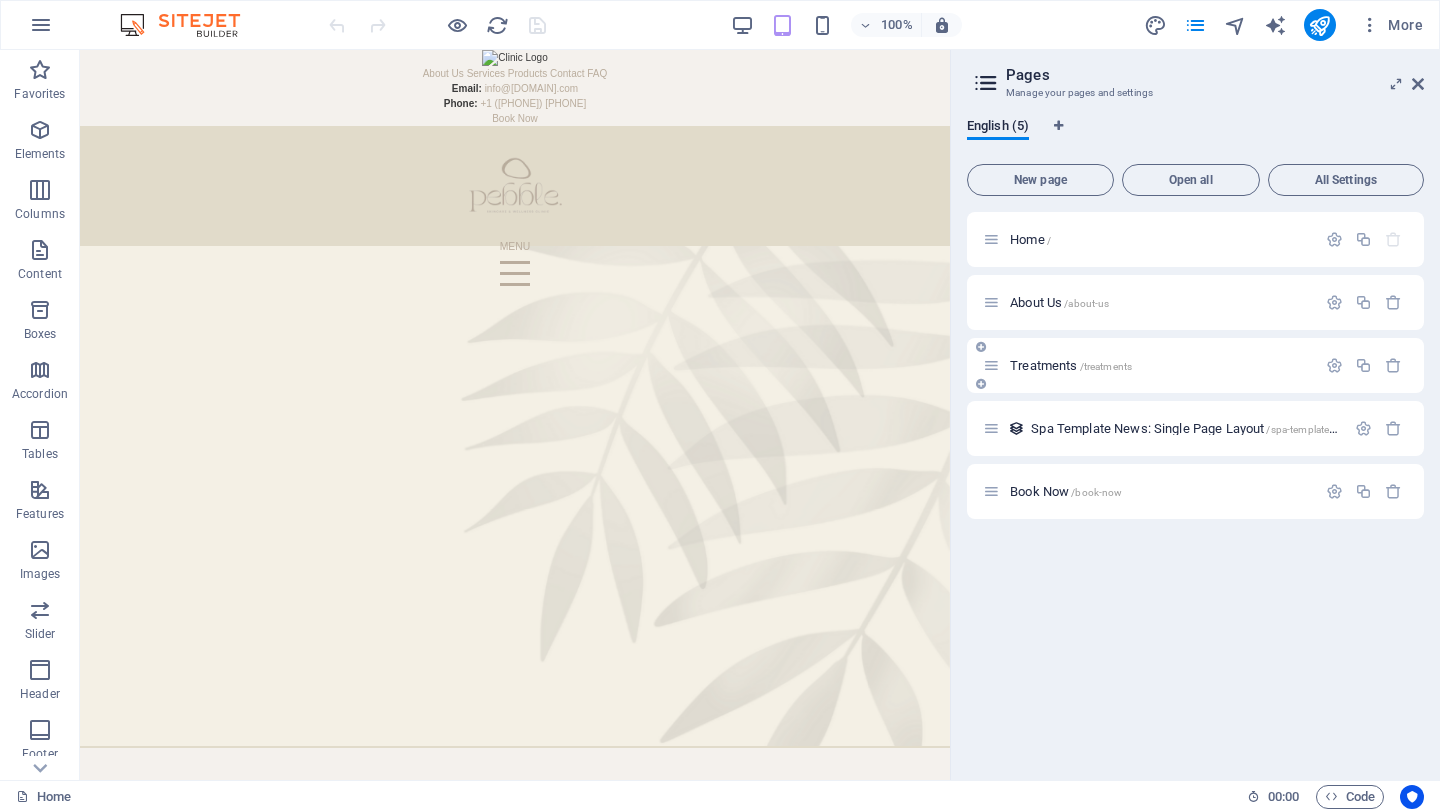 click on "/treatments" at bounding box center [1106, 366] 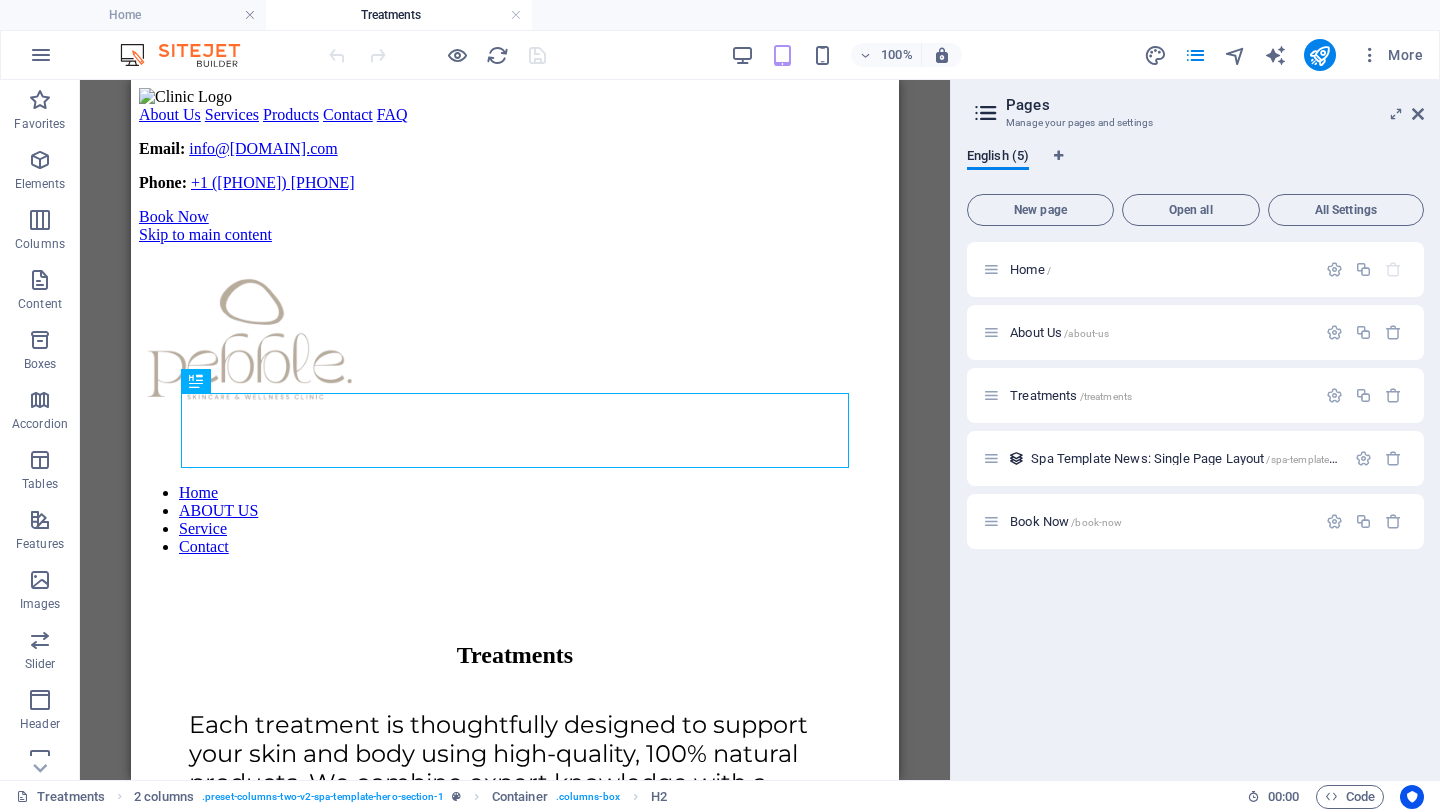 scroll, scrollTop: 424, scrollLeft: 0, axis: vertical 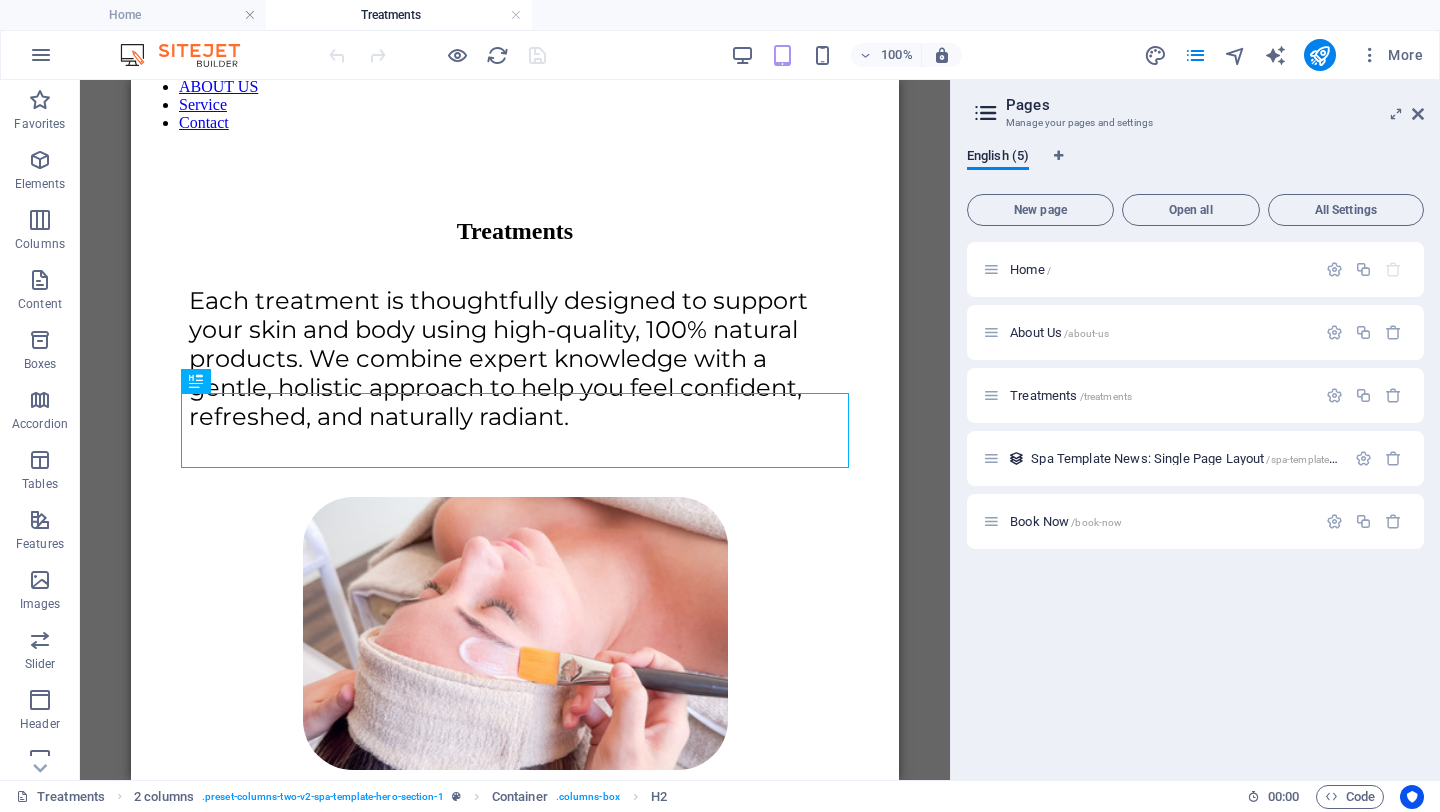 click on "Pages Manage your pages and settings English ([NUMBER]) New page Open all All Settings Home / About Us /about-us Treatments /treatments Spa Template News: Single Page Layout /spa-template-news-single-page-layout Book Now /book-now" at bounding box center (1195, 430) 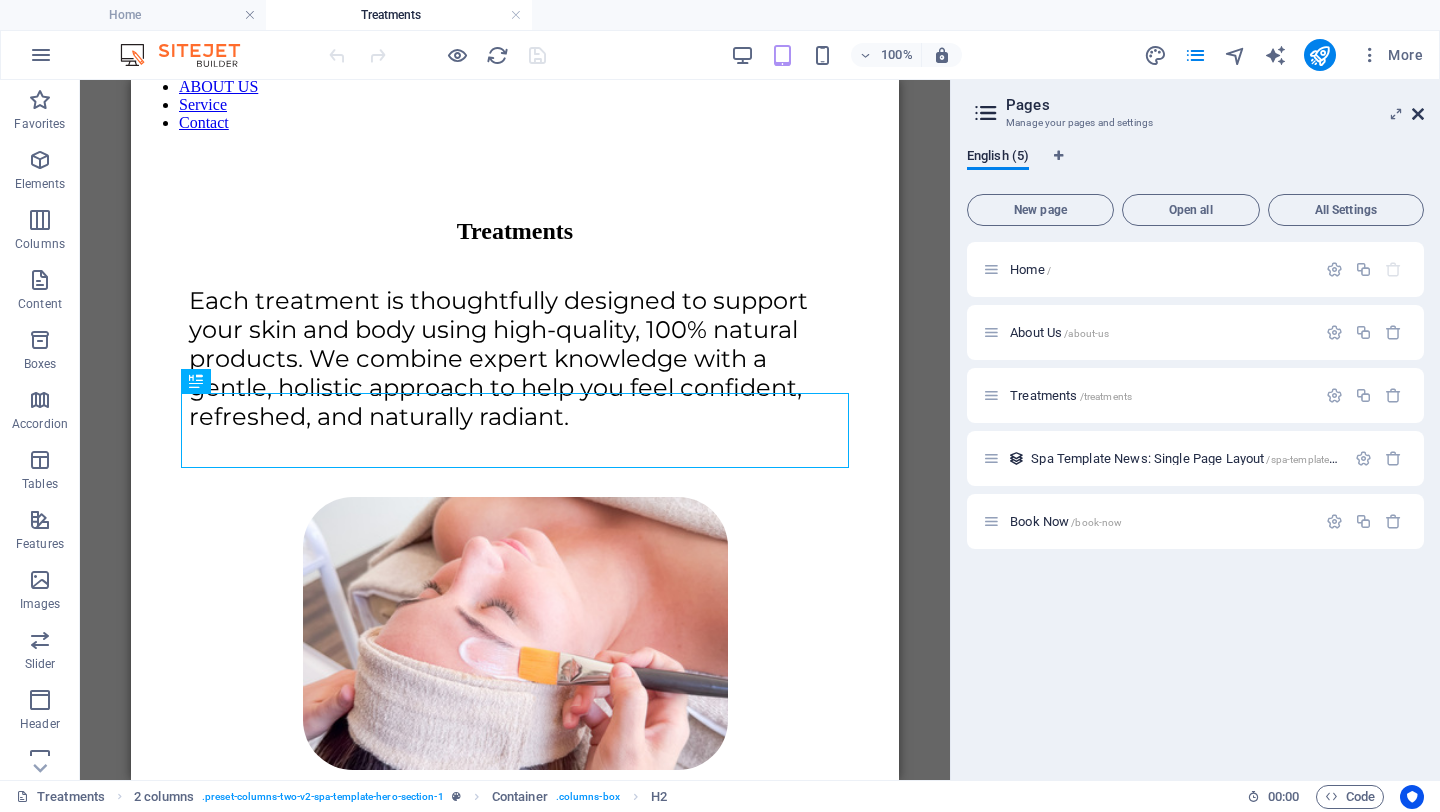 click at bounding box center (1418, 114) 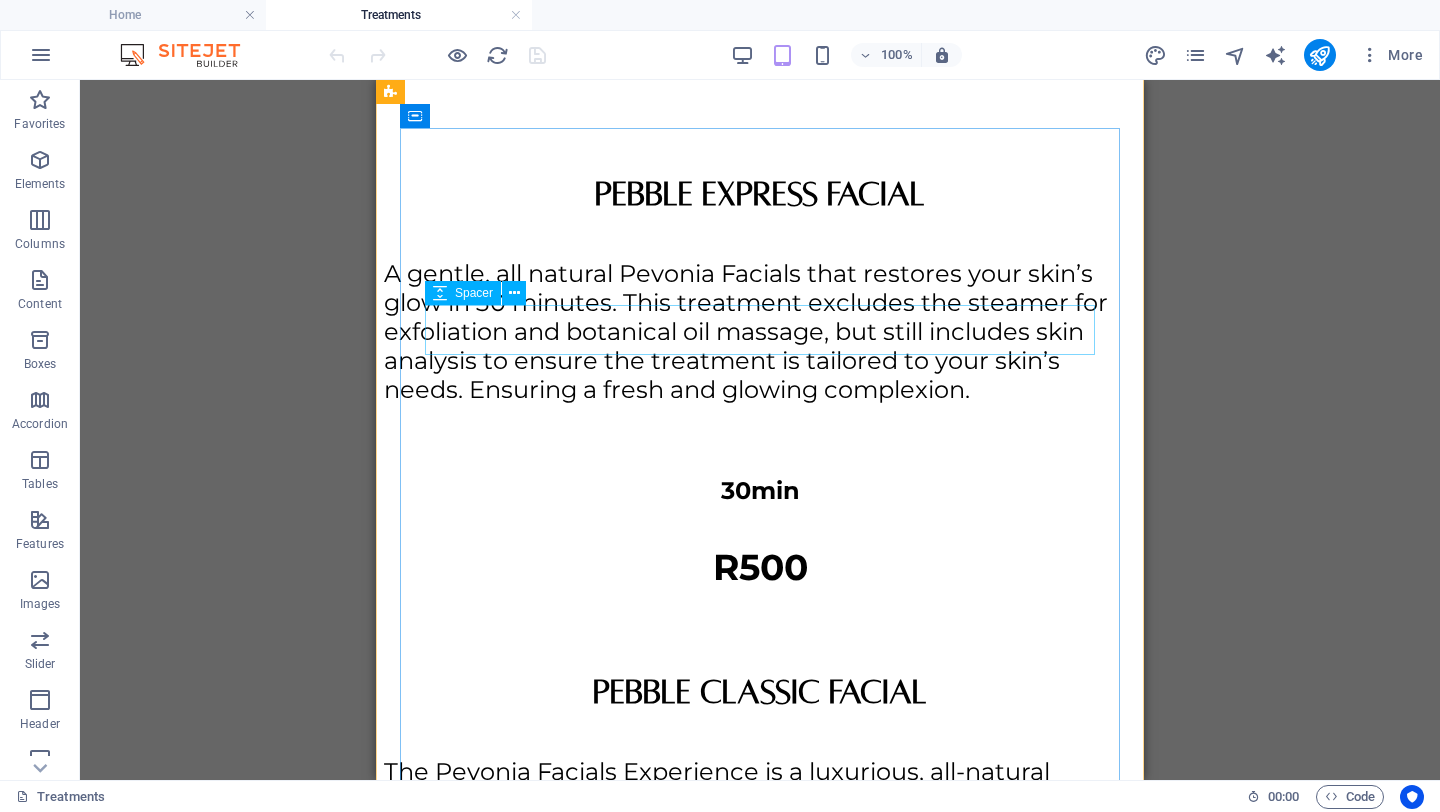 scroll, scrollTop: 1432, scrollLeft: 0, axis: vertical 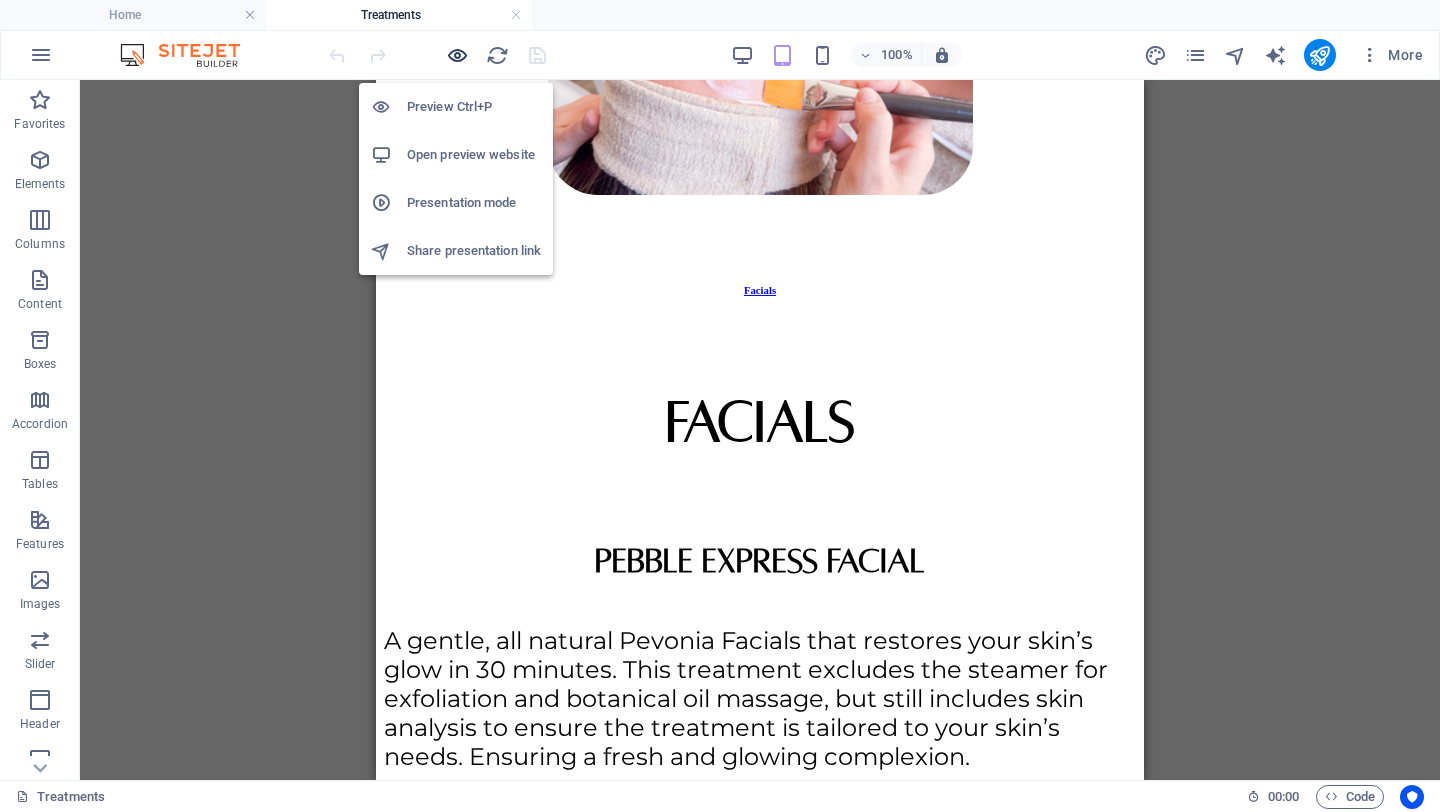 click at bounding box center [457, 55] 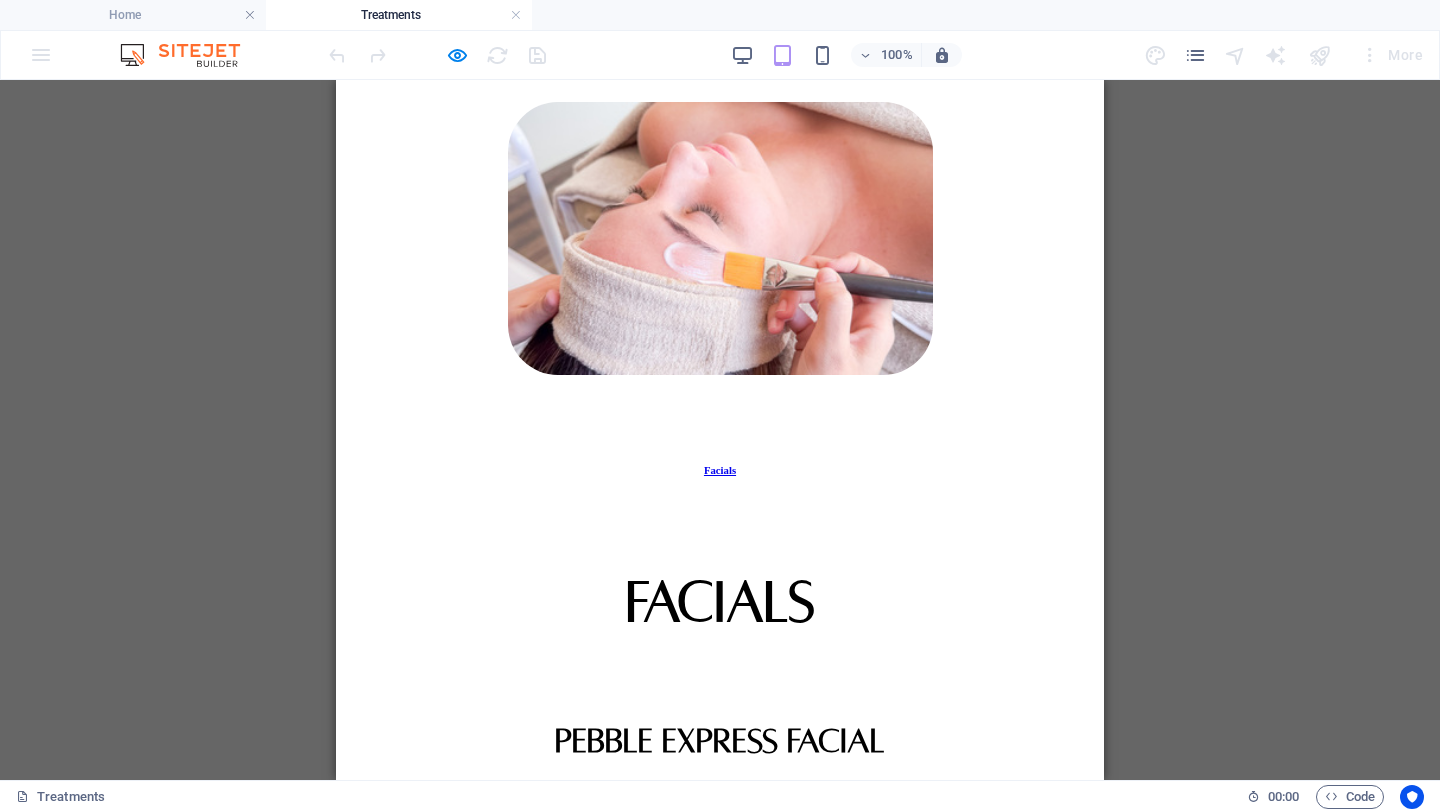click on "Facials" at bounding box center (720, 470) 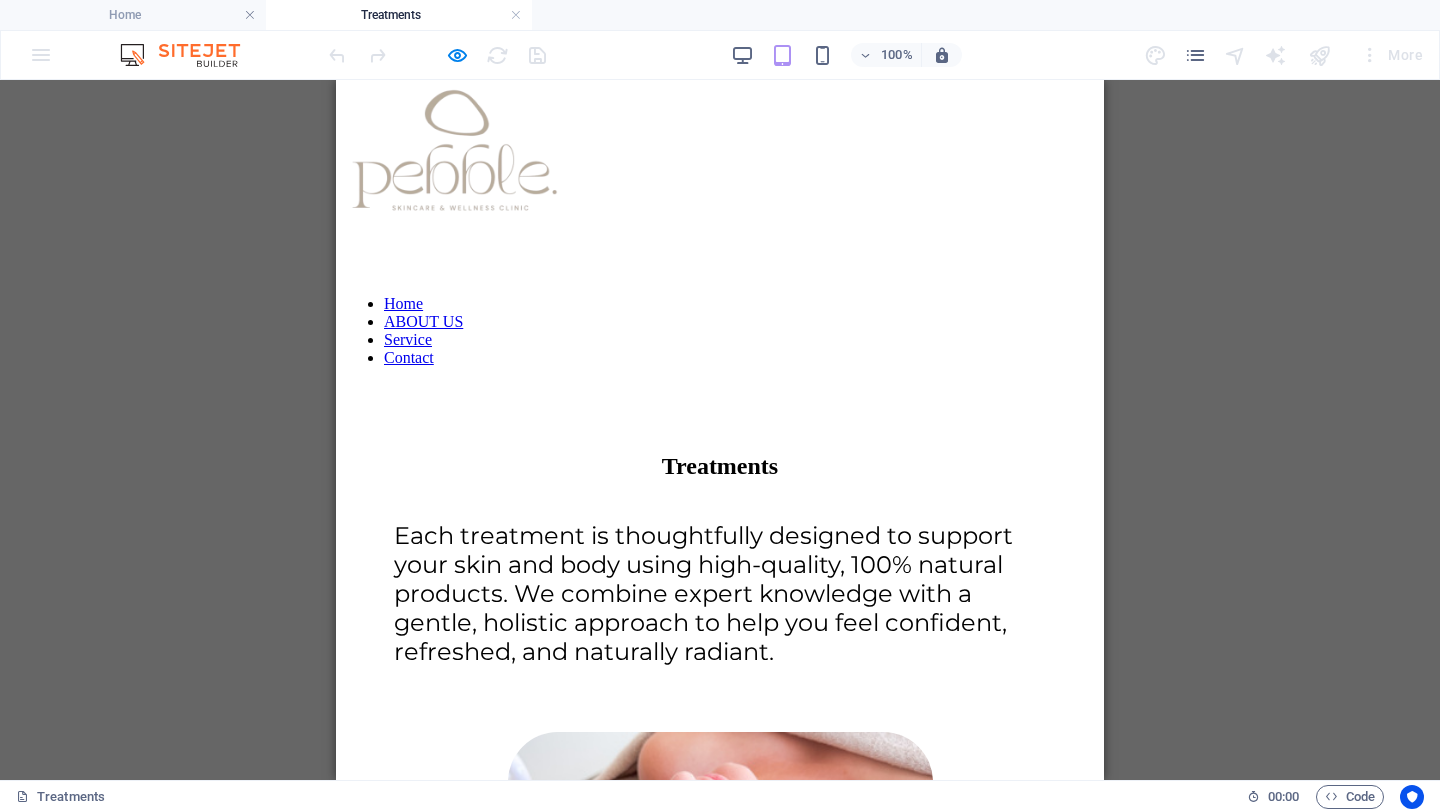 scroll, scrollTop: 143, scrollLeft: 0, axis: vertical 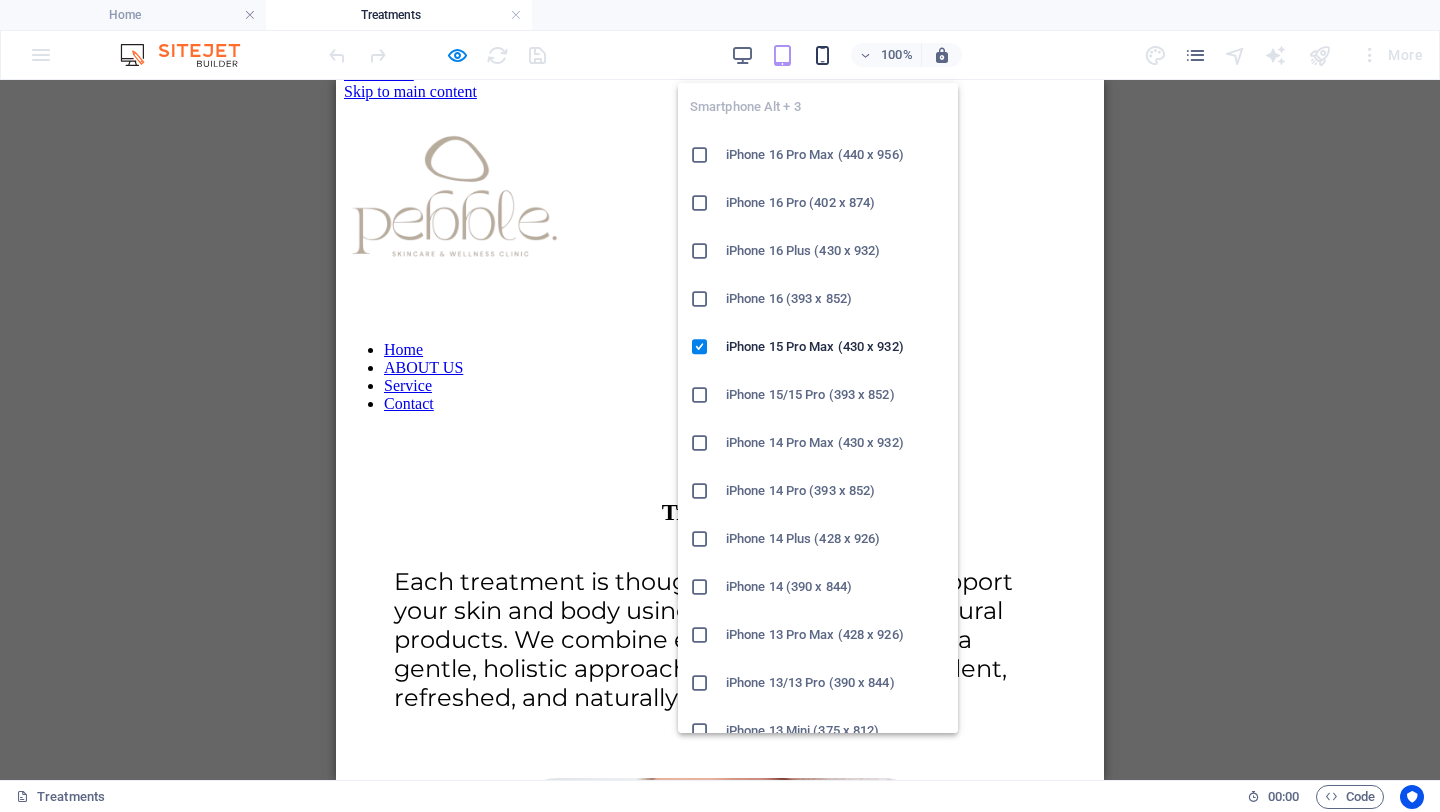 click at bounding box center (822, 55) 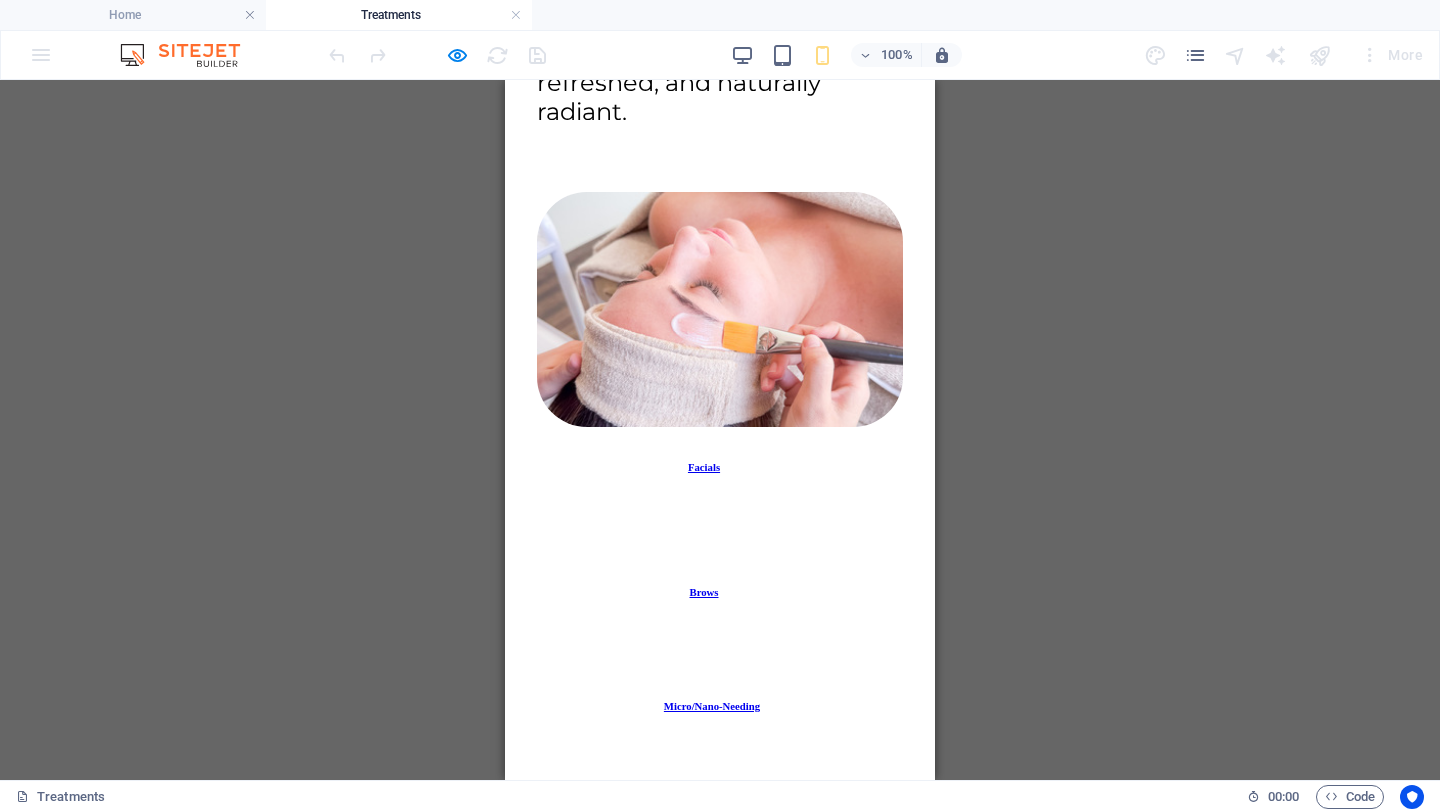 scroll, scrollTop: 753, scrollLeft: 0, axis: vertical 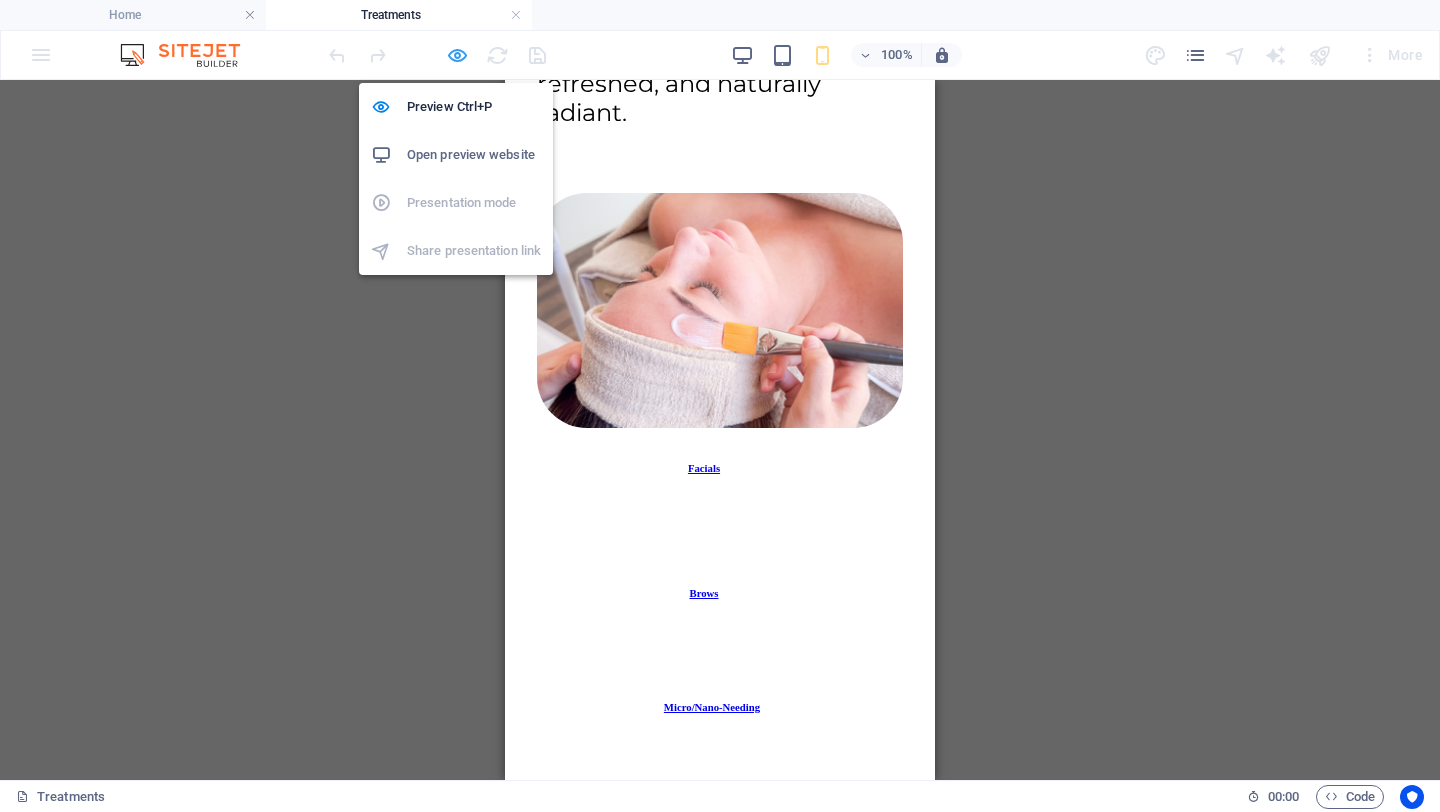 click at bounding box center (457, 55) 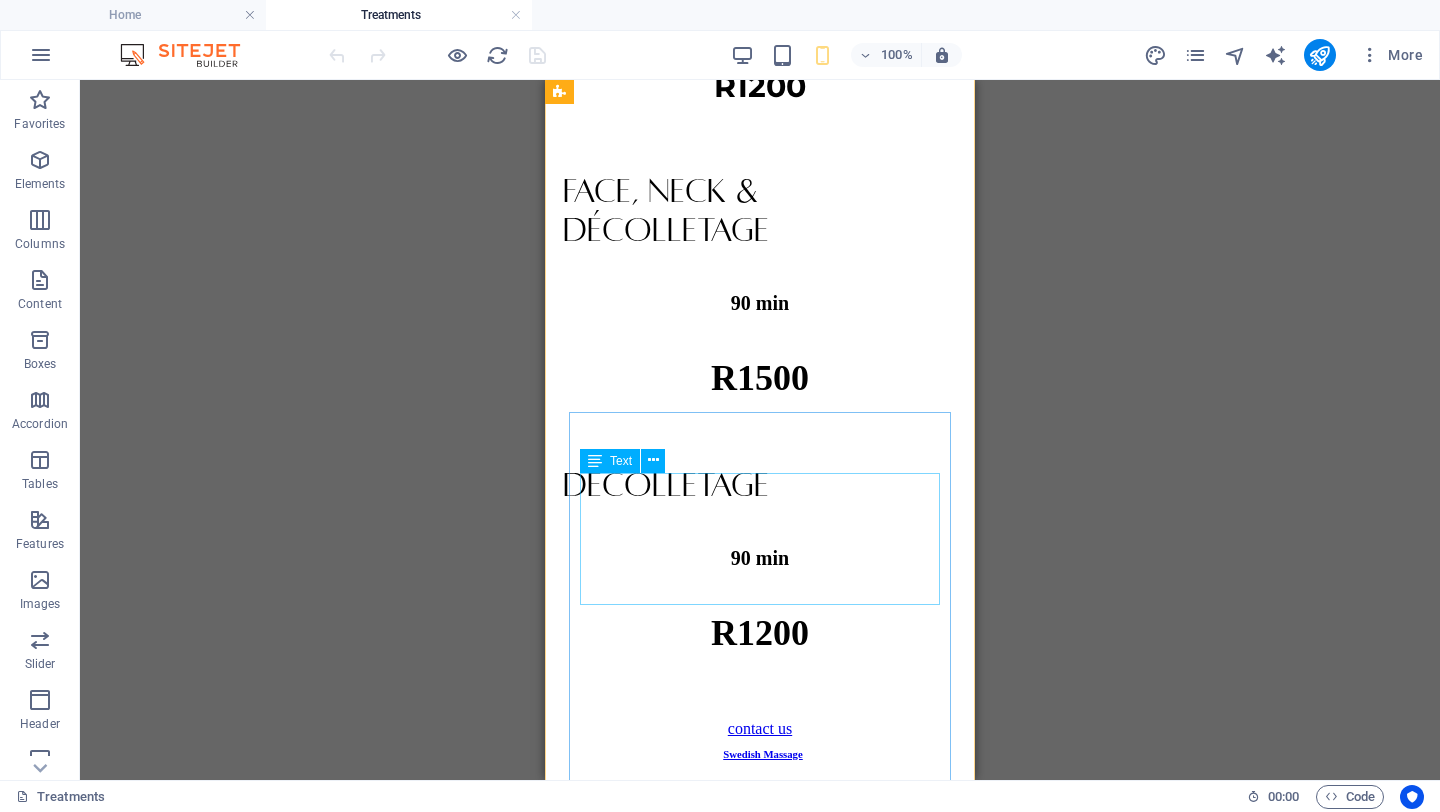 scroll, scrollTop: 8972, scrollLeft: 0, axis: vertical 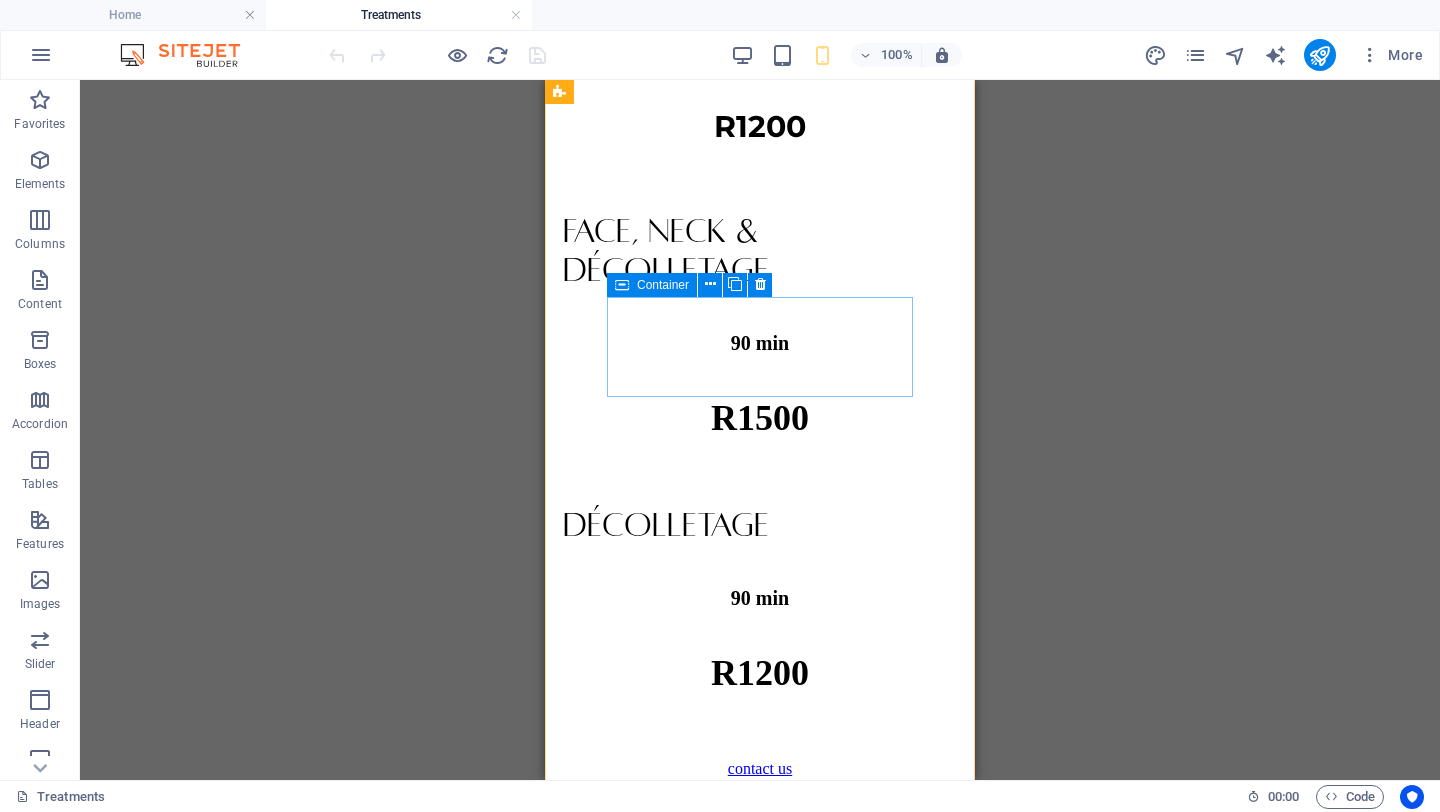 click on "Swedish Massage" at bounding box center [753, 819] 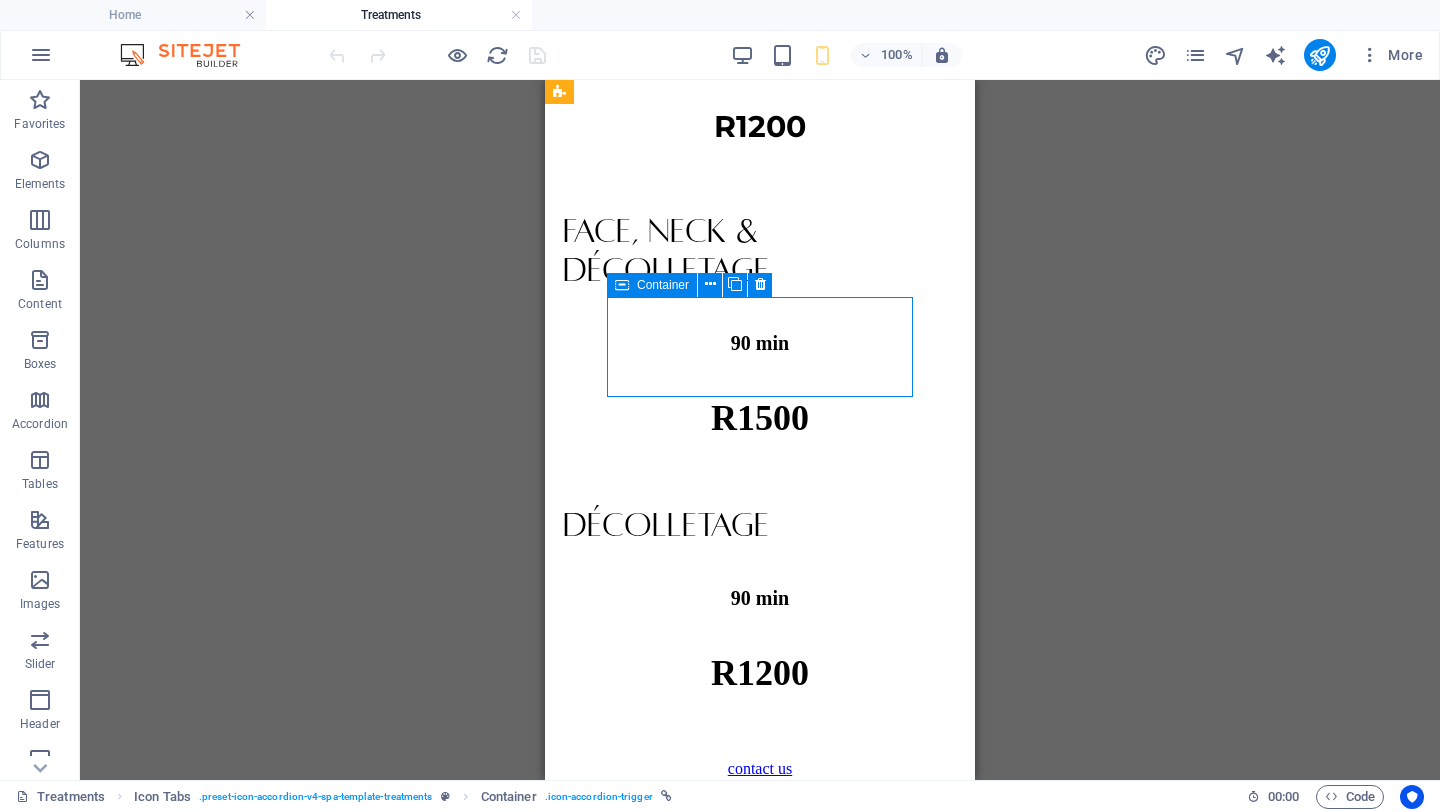 click on "Swedish Massage" at bounding box center (753, 819) 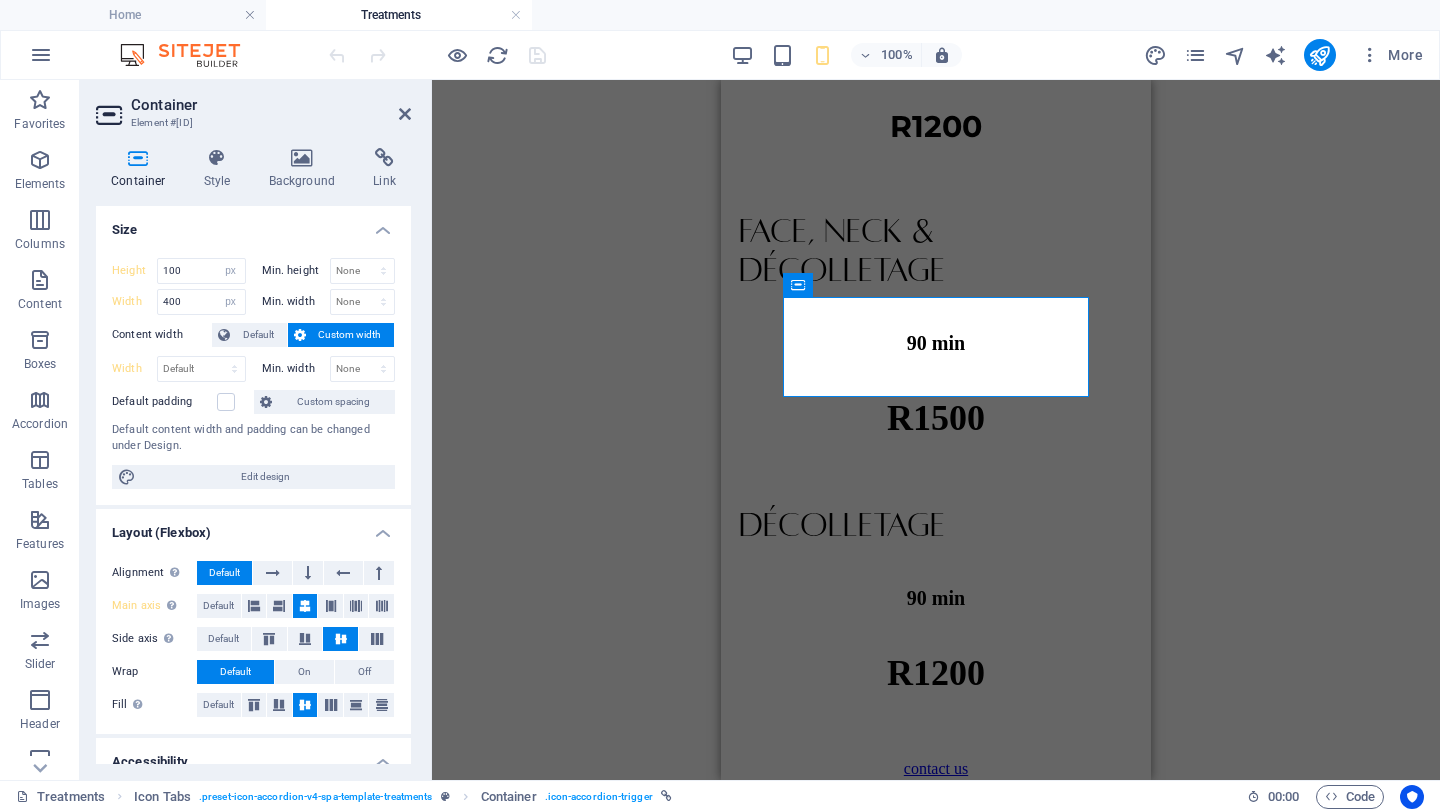 click on "Custom width" at bounding box center (350, 335) 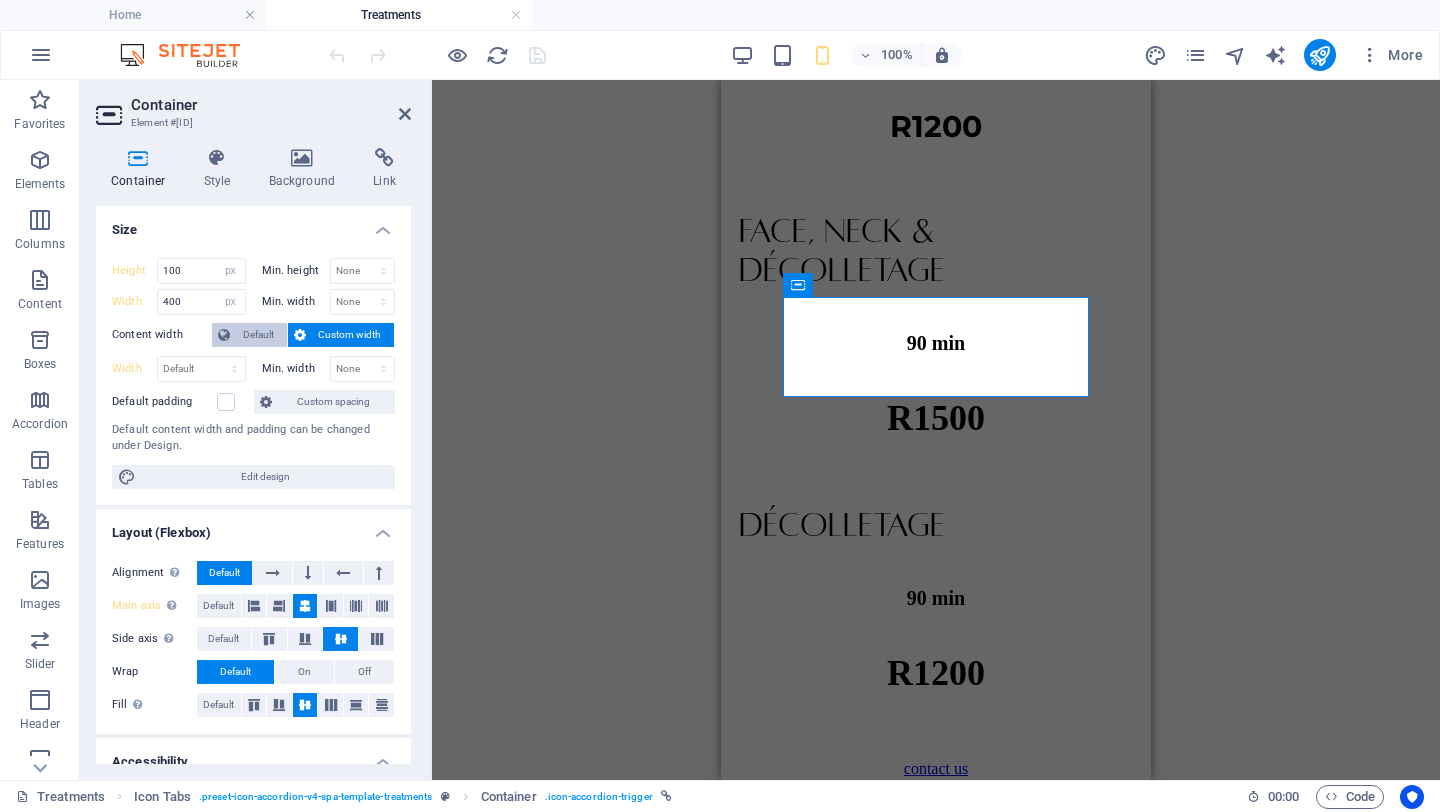 click on "Default" at bounding box center (258, 335) 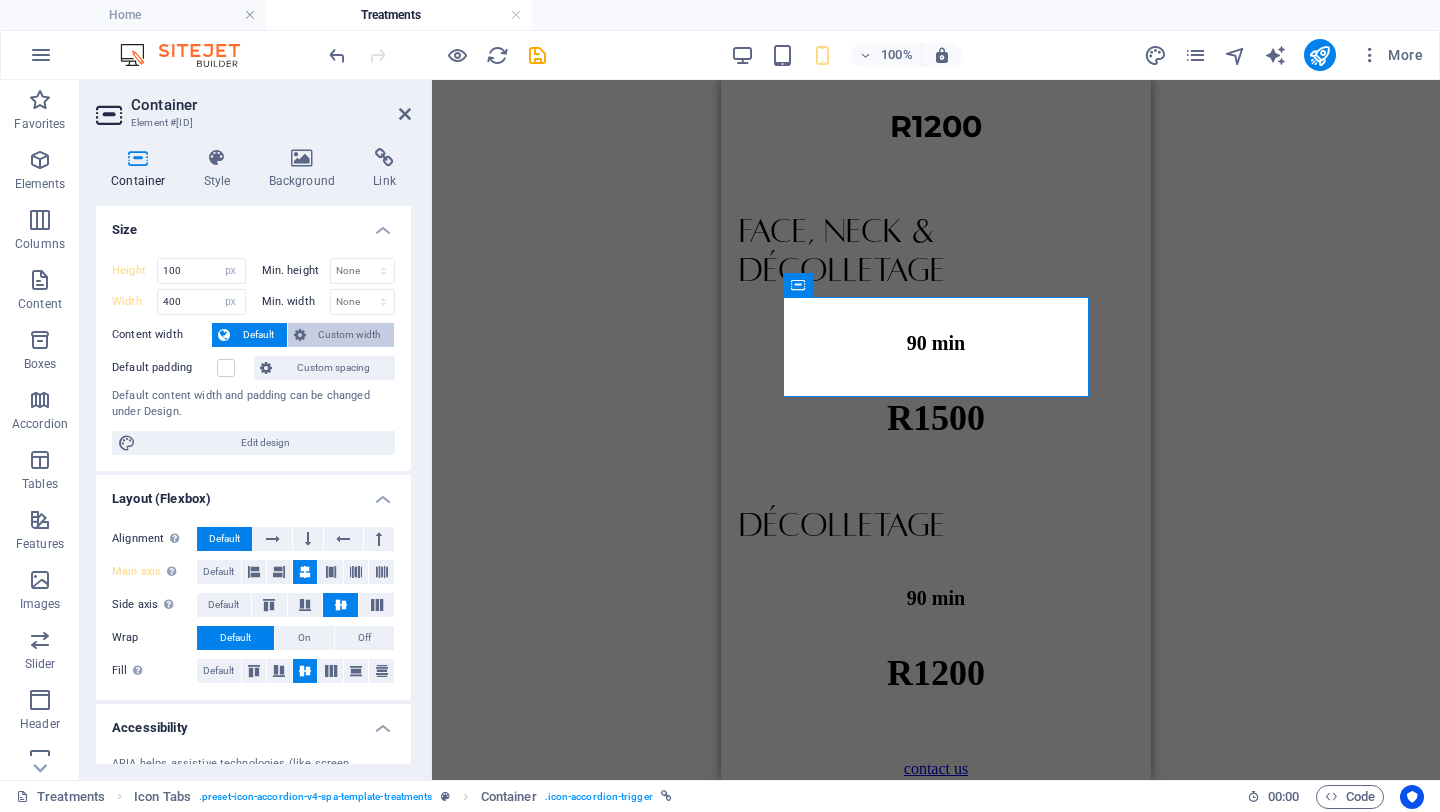 click on "Custom width" at bounding box center [350, 335] 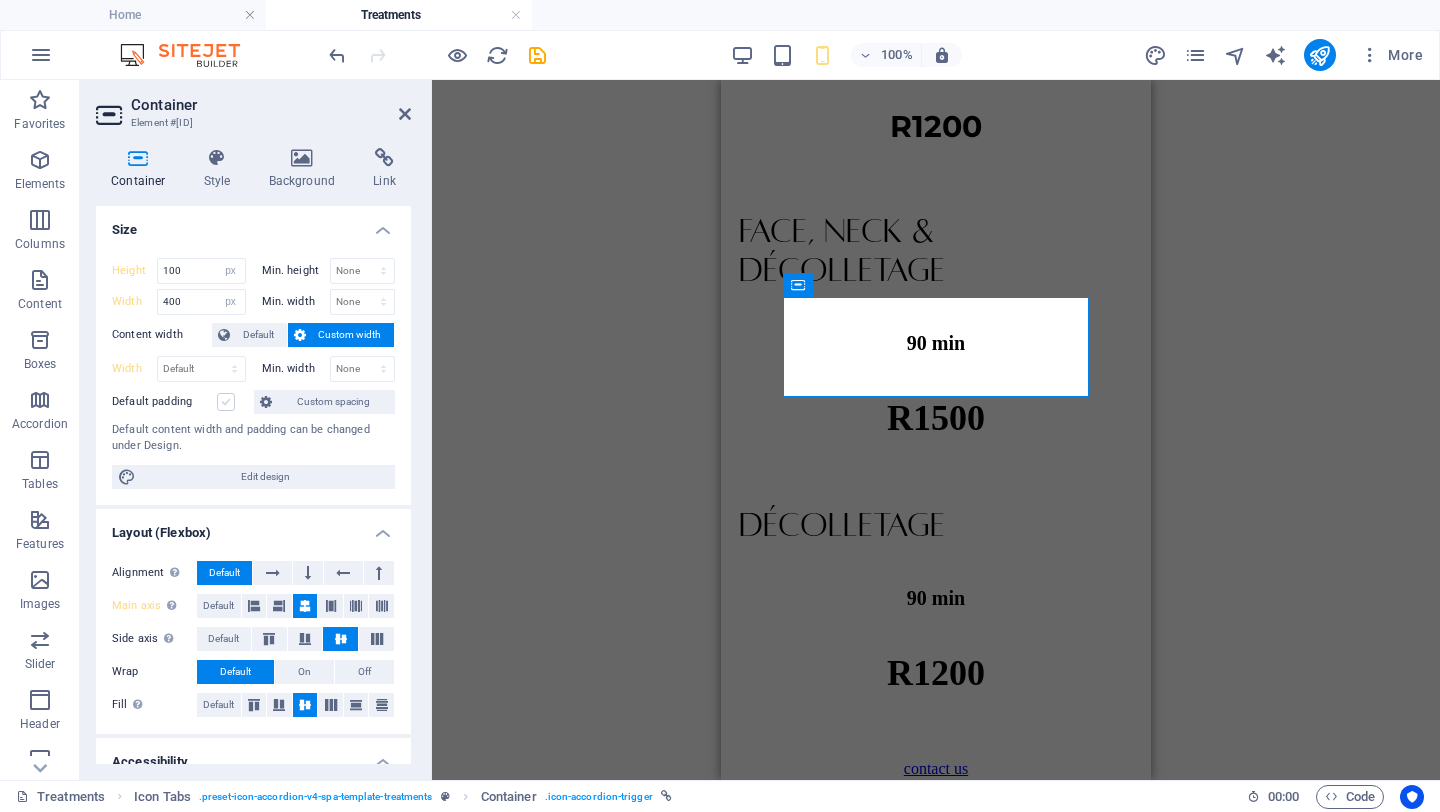 click at bounding box center [226, 402] 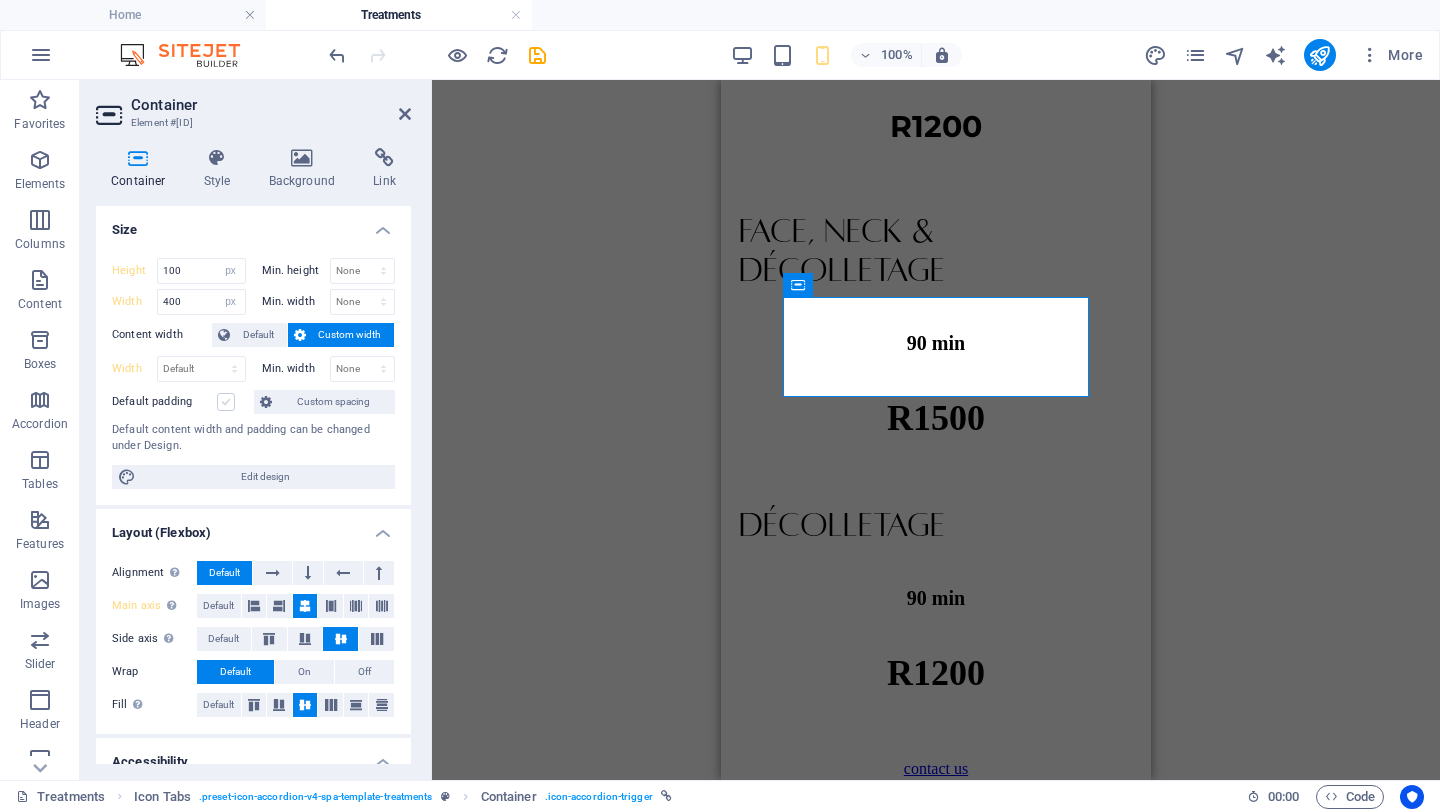 click on "Default padding" at bounding box center (0, 0) 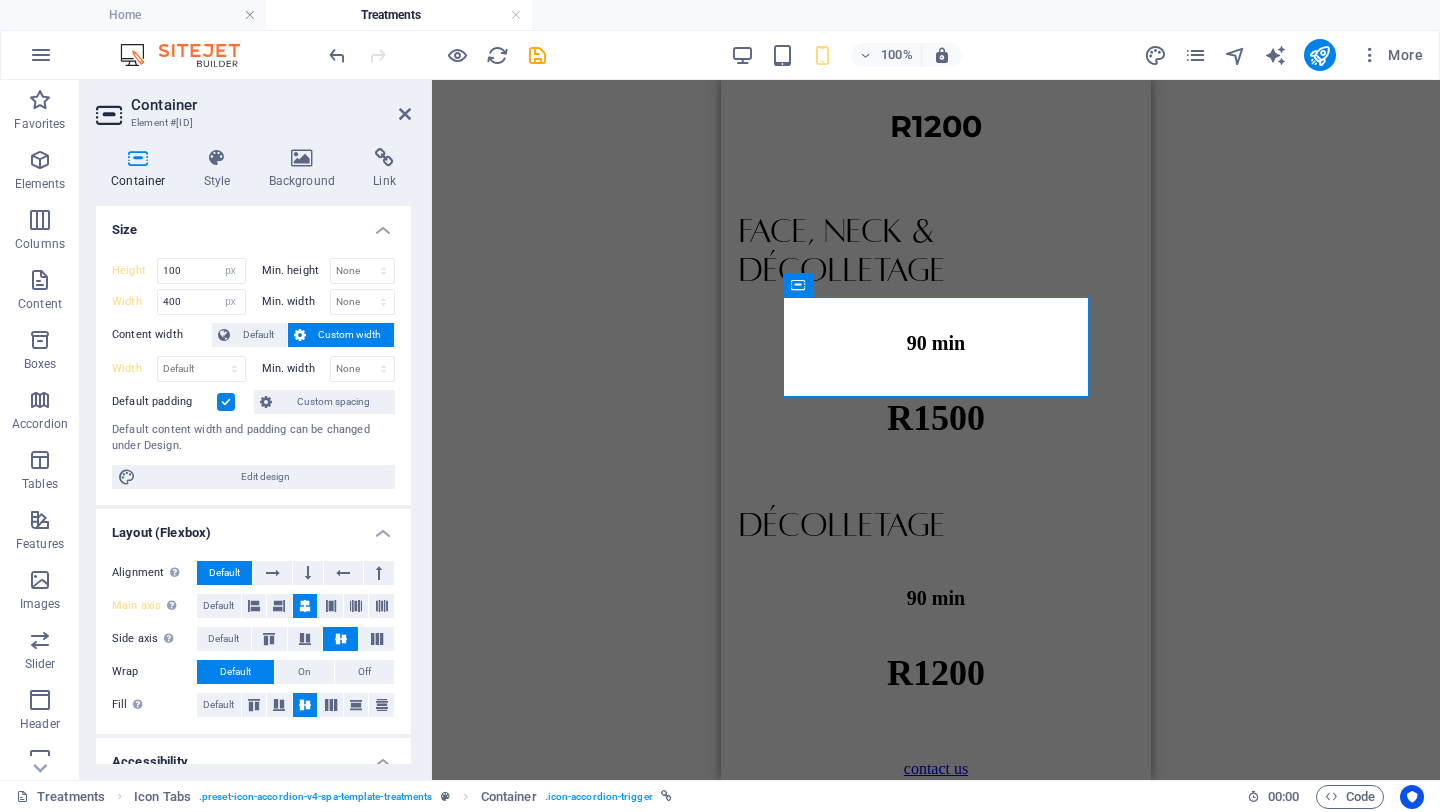 click at bounding box center [226, 402] 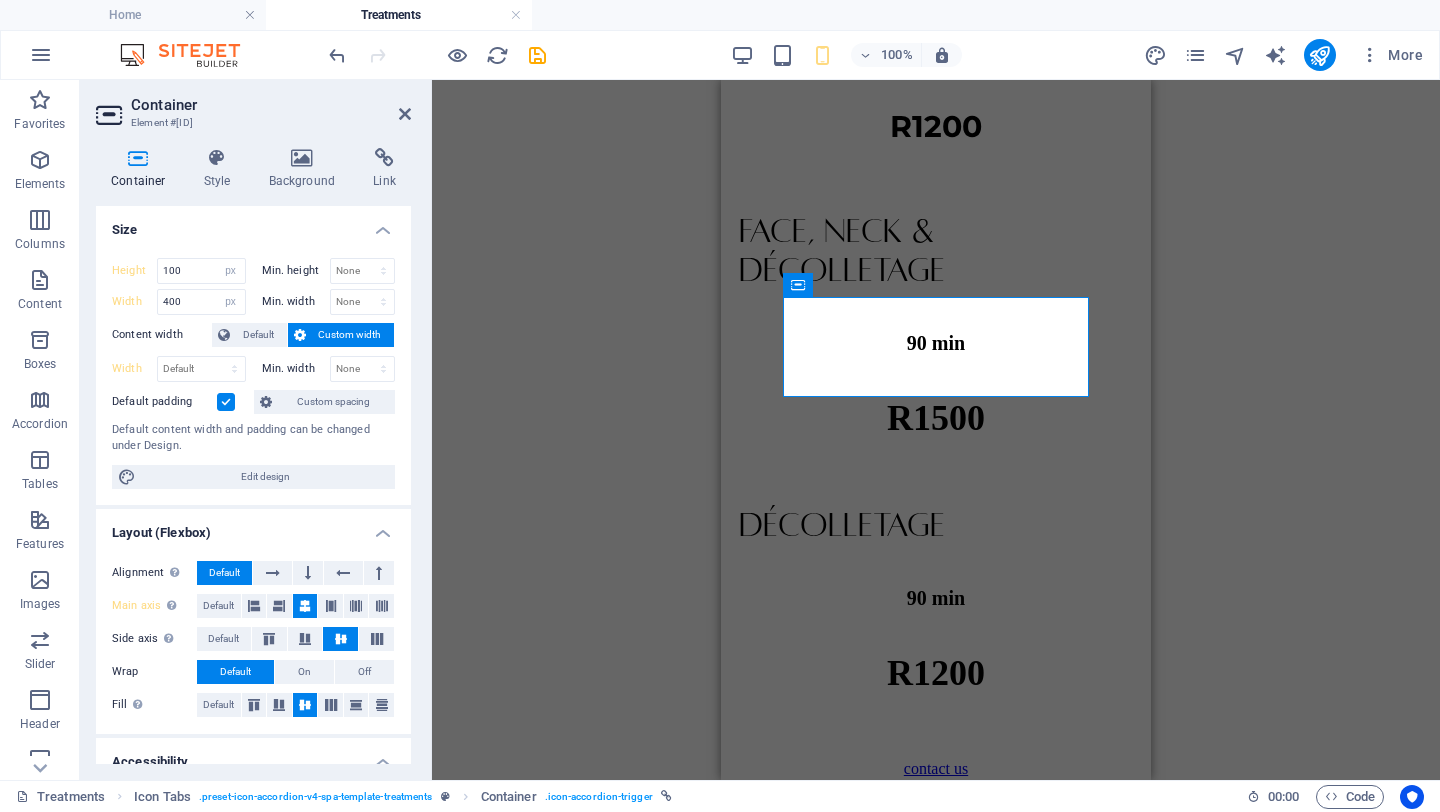 click on "Default padding" at bounding box center [0, 0] 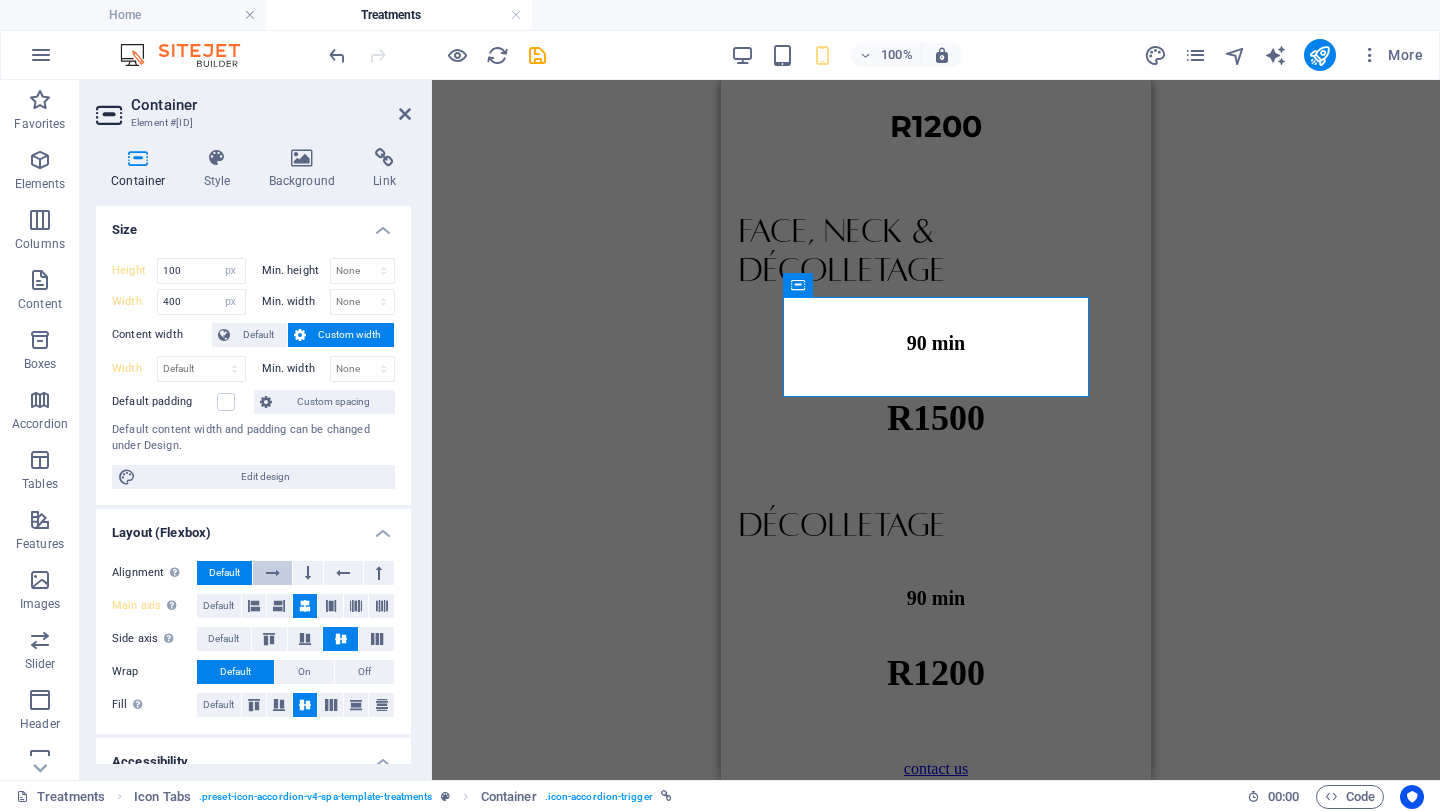 click at bounding box center [272, 573] 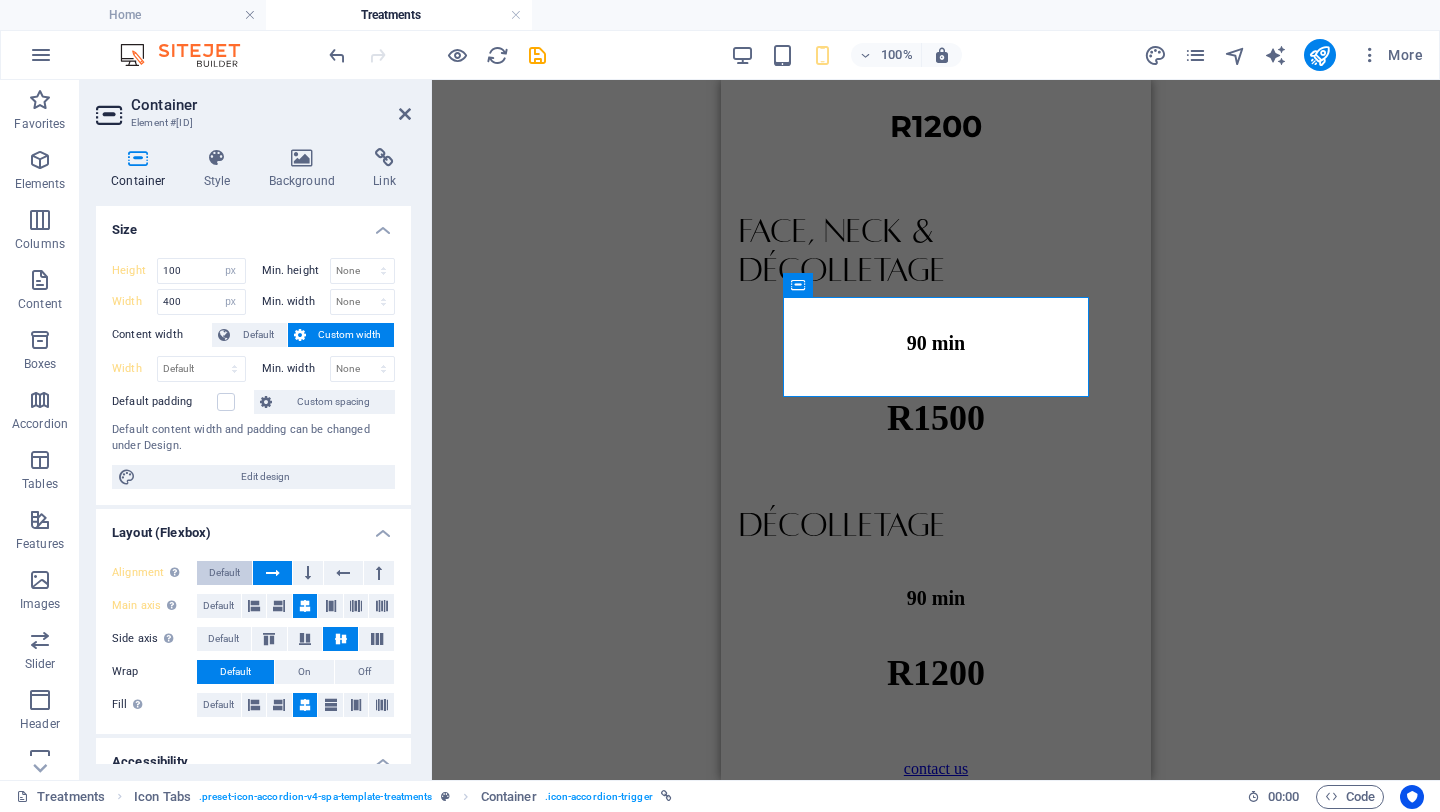 click on "Default" at bounding box center (224, 573) 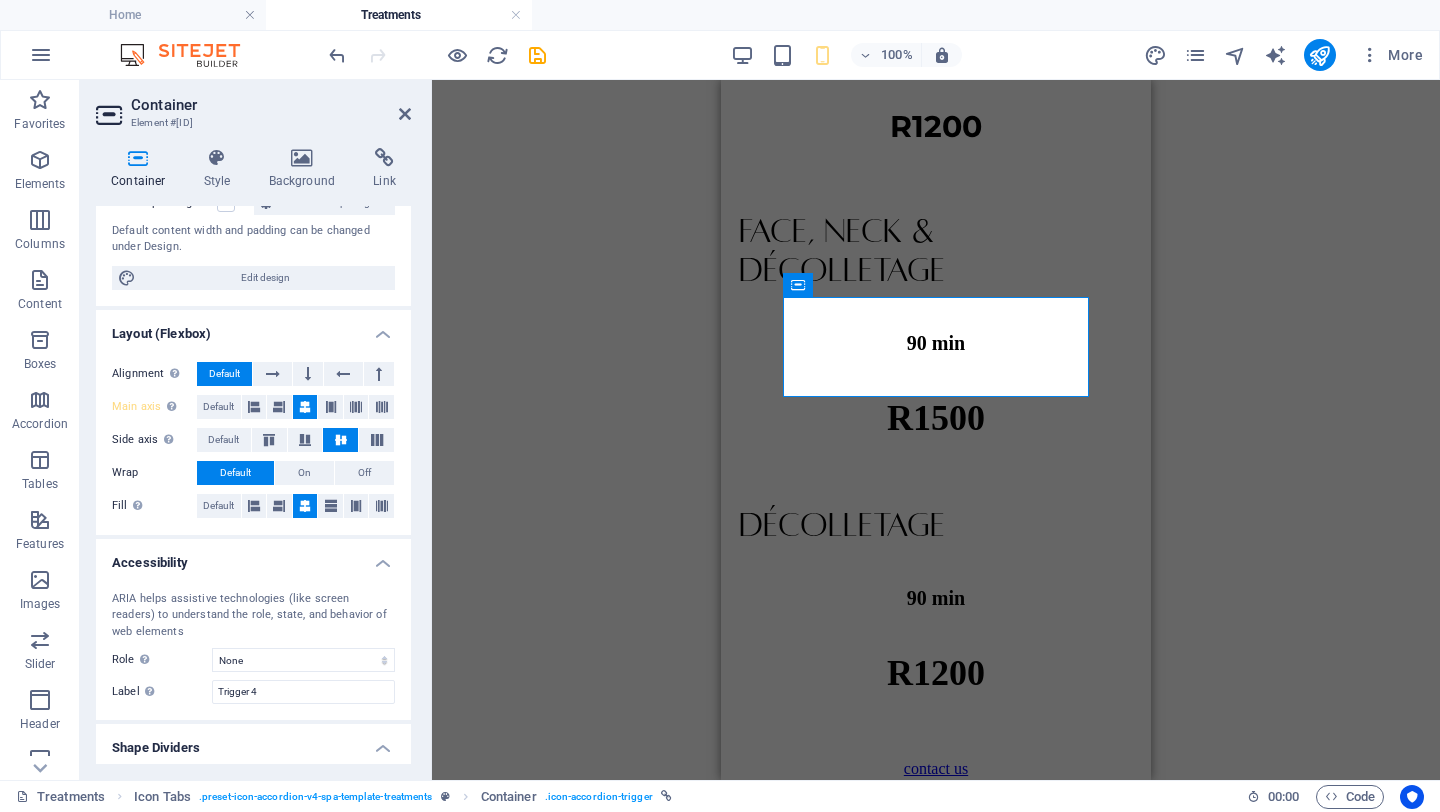 scroll, scrollTop: 251, scrollLeft: 0, axis: vertical 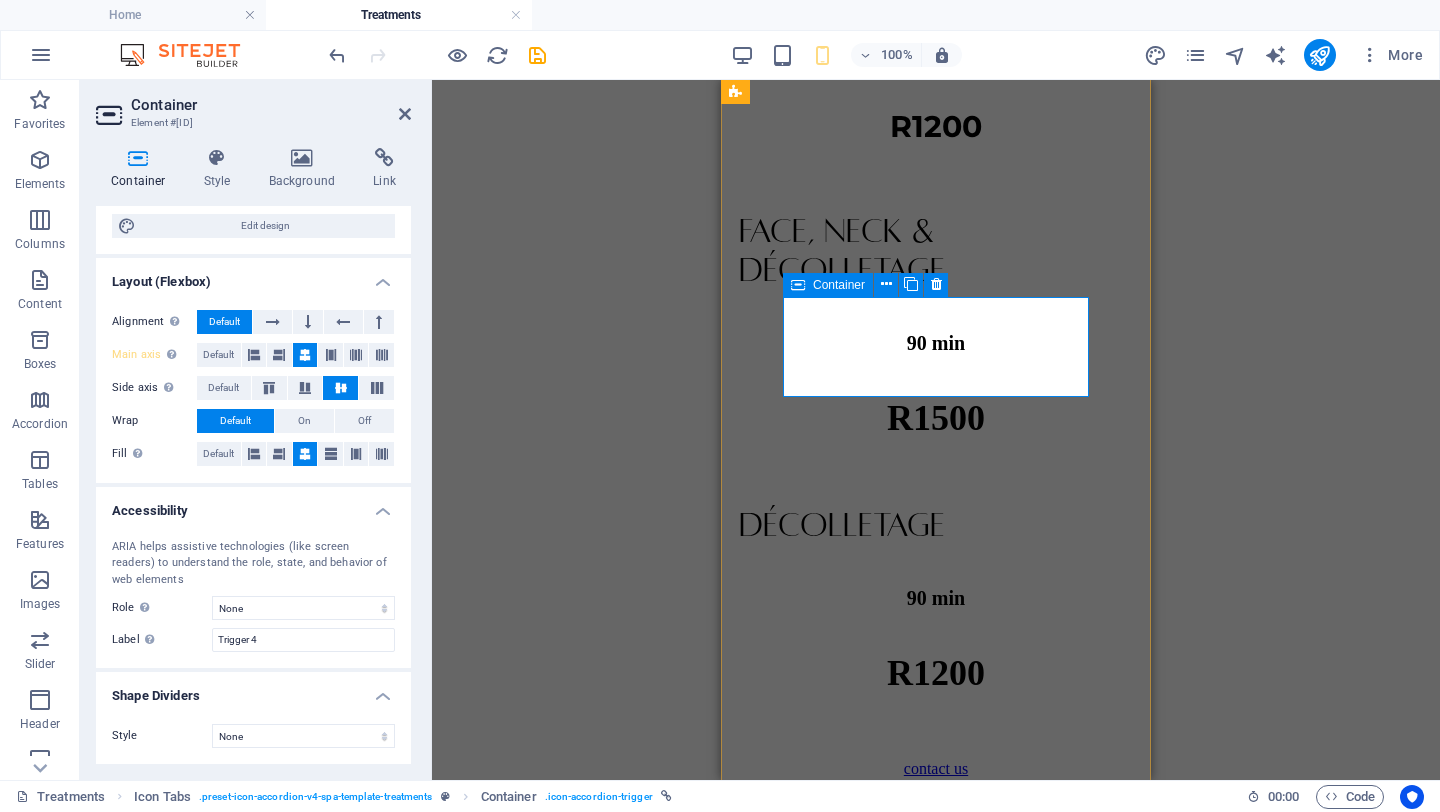 click on "Swedish Massage" at bounding box center [929, 819] 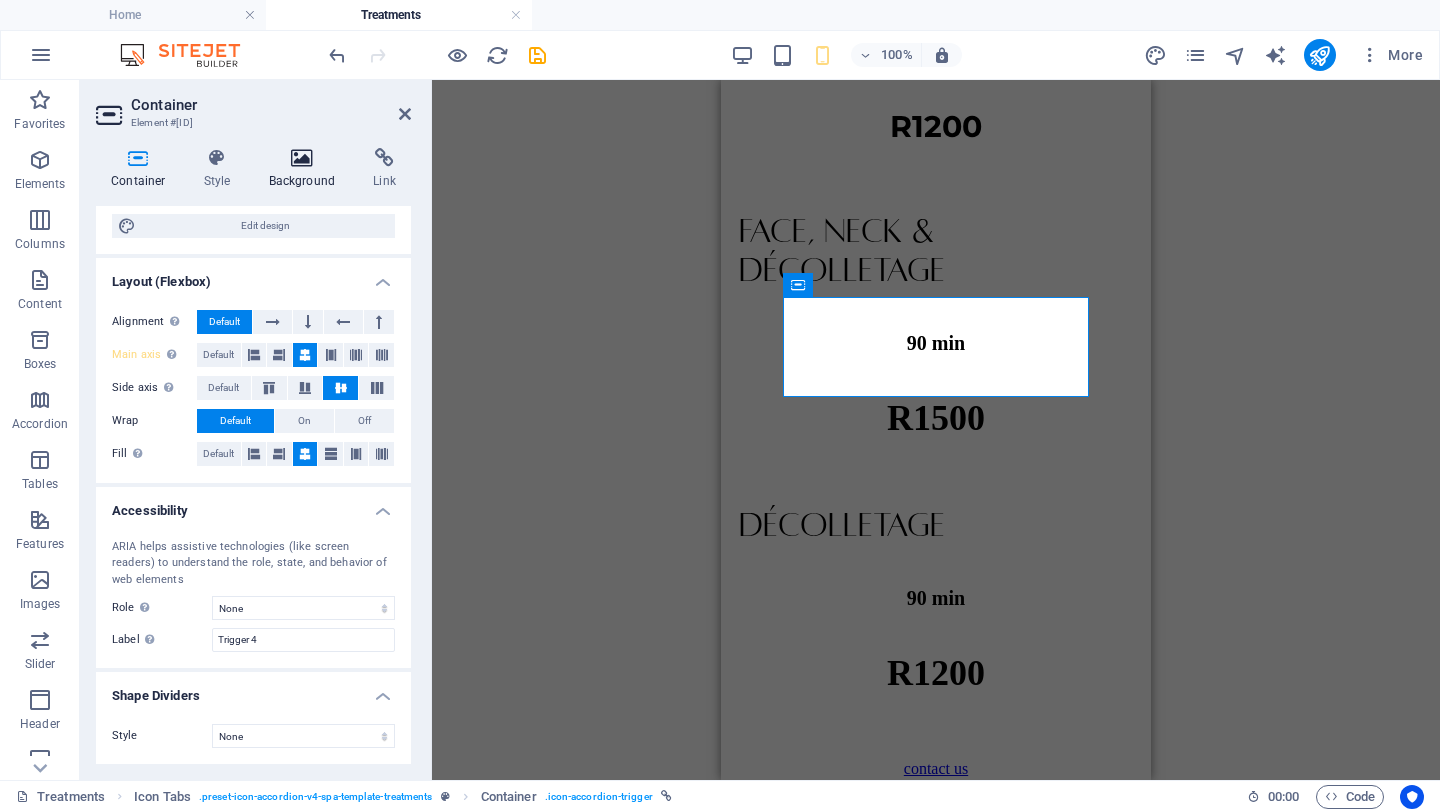 click on "Background" at bounding box center [306, 169] 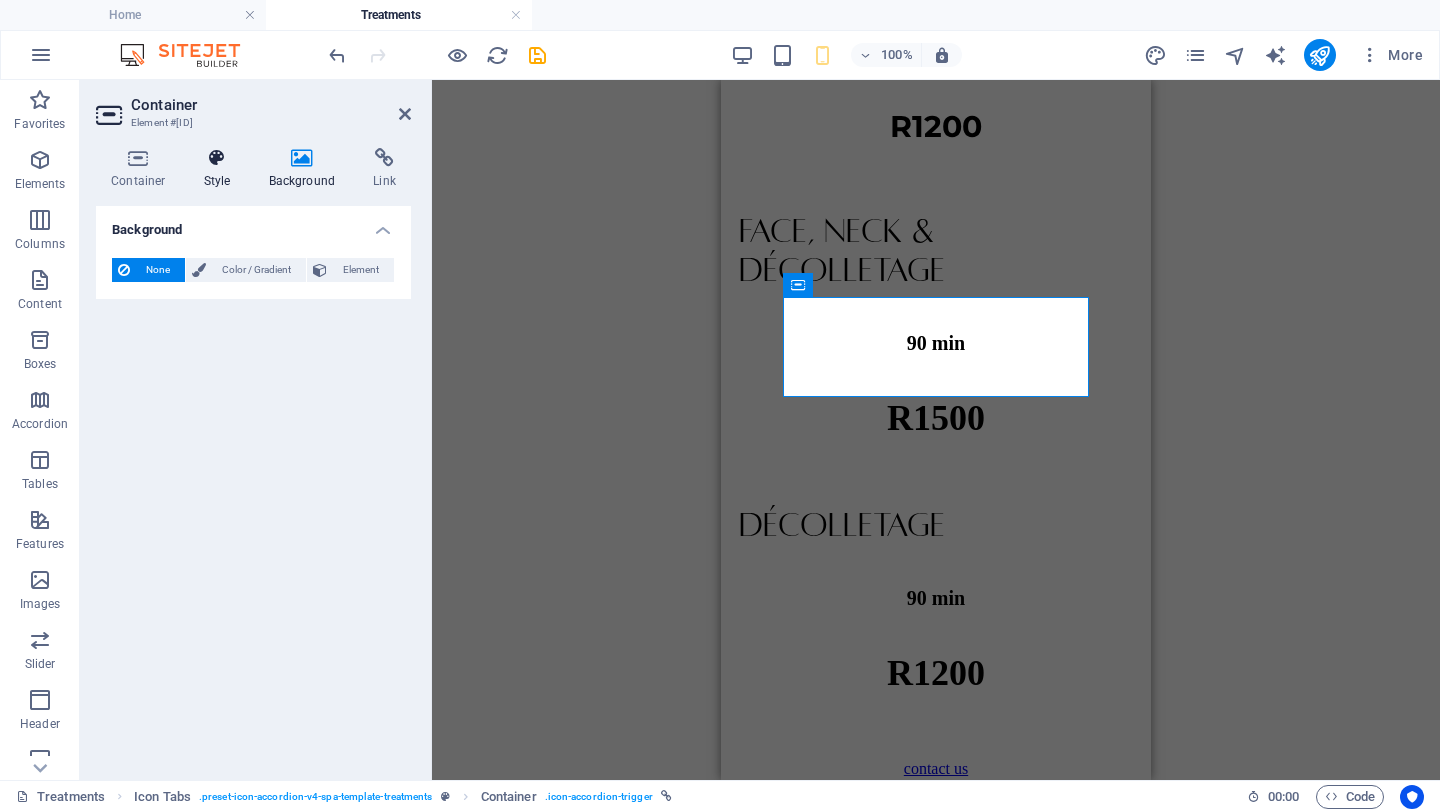 click at bounding box center (217, 158) 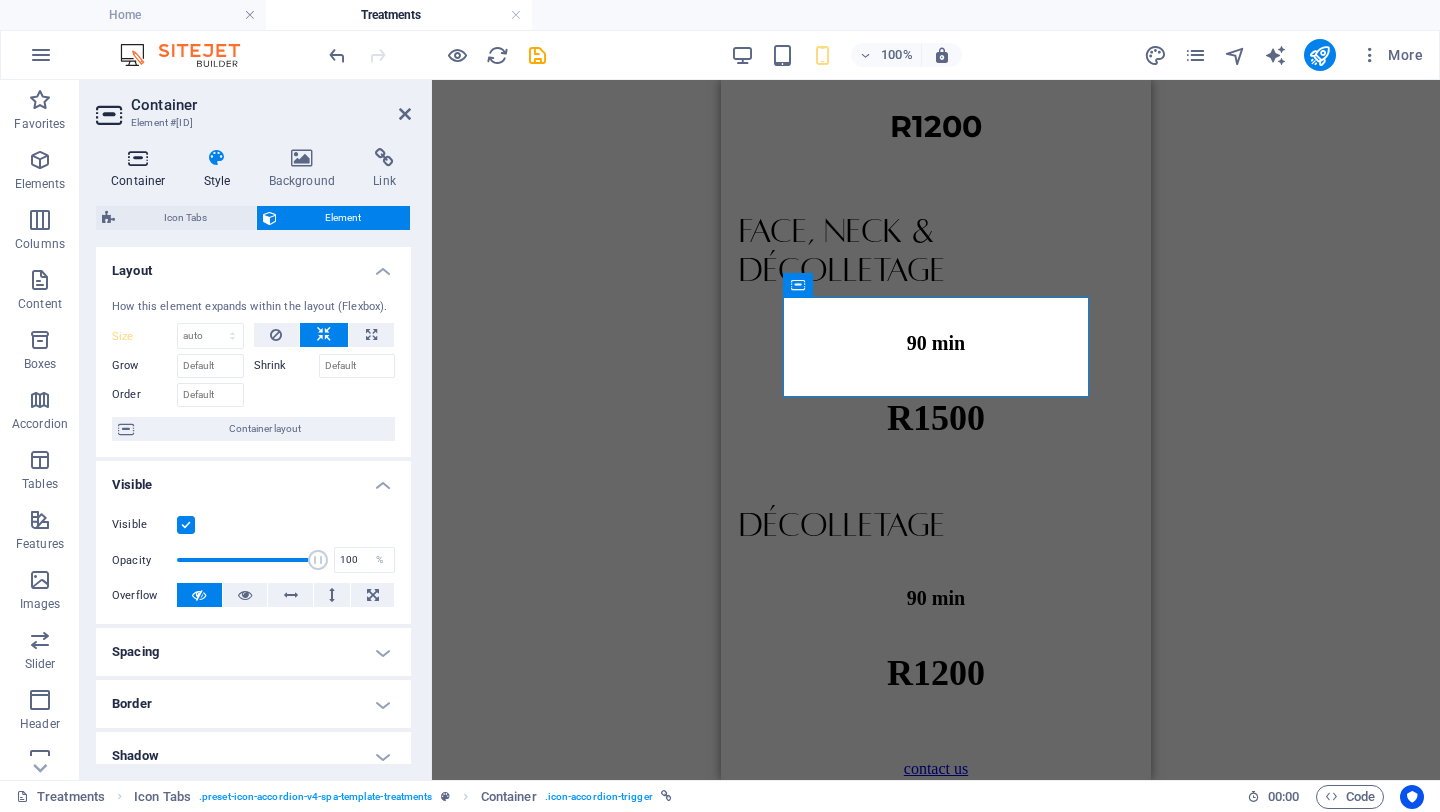 click at bounding box center (138, 158) 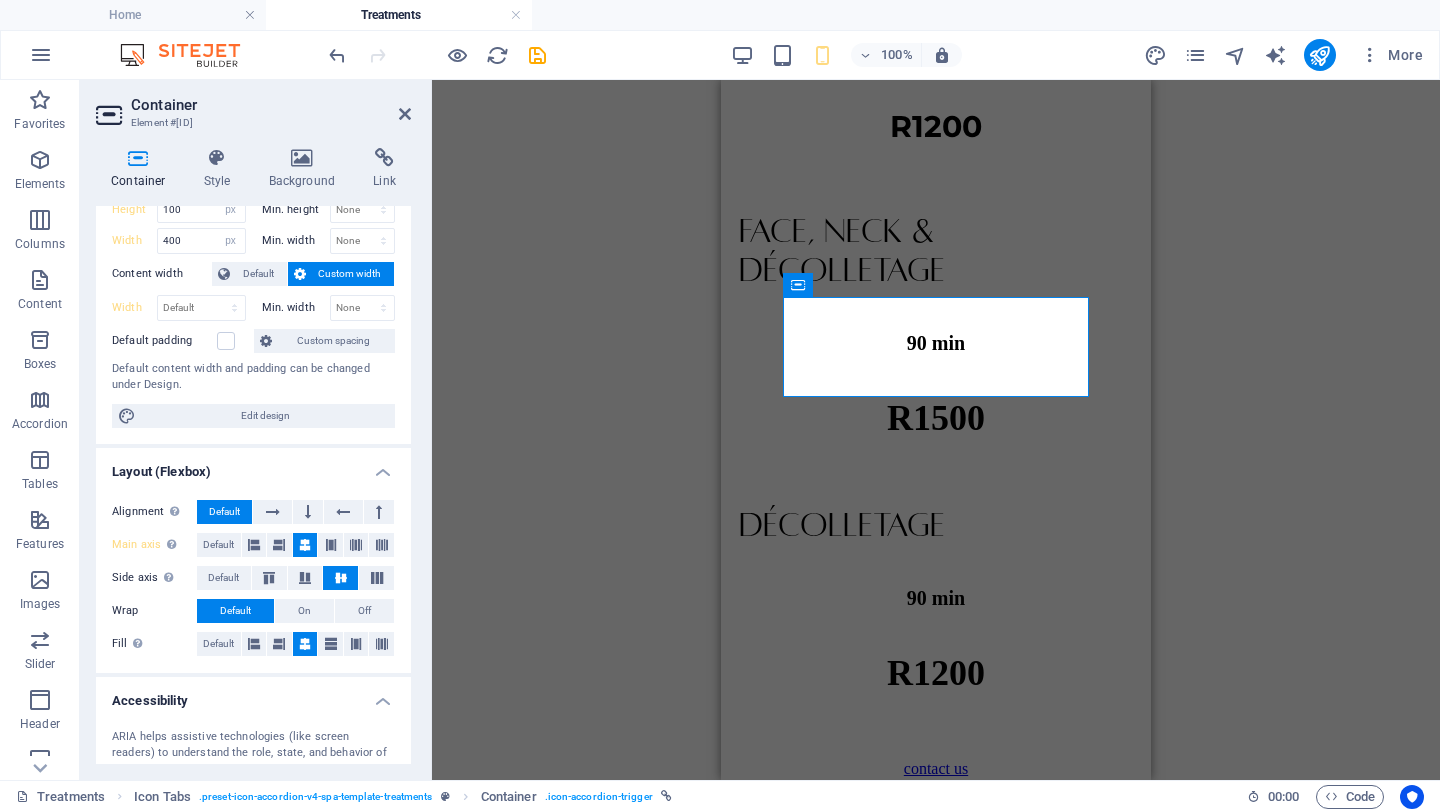 scroll, scrollTop: 0, scrollLeft: 0, axis: both 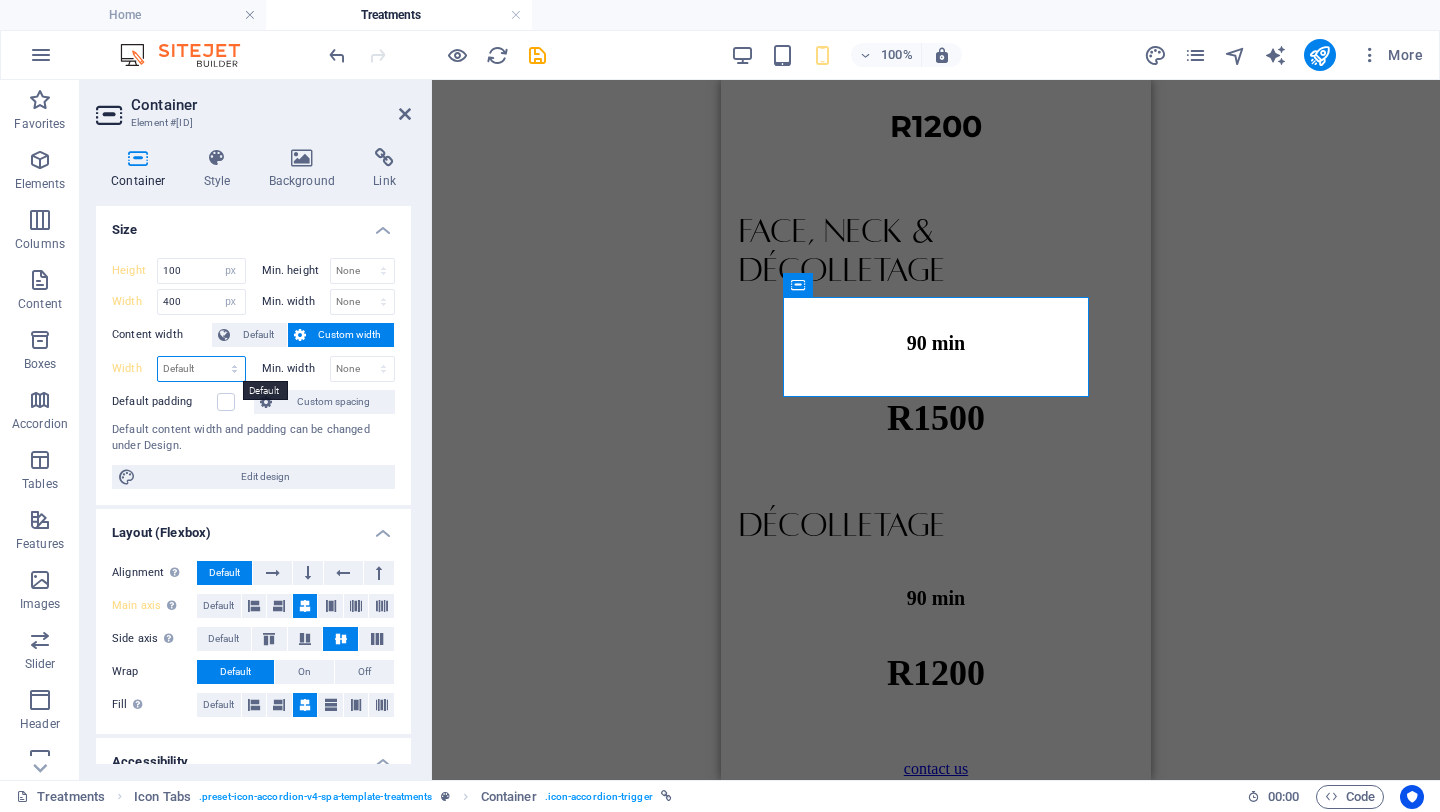 click on "Default px rem % em vh vw" at bounding box center [201, 369] 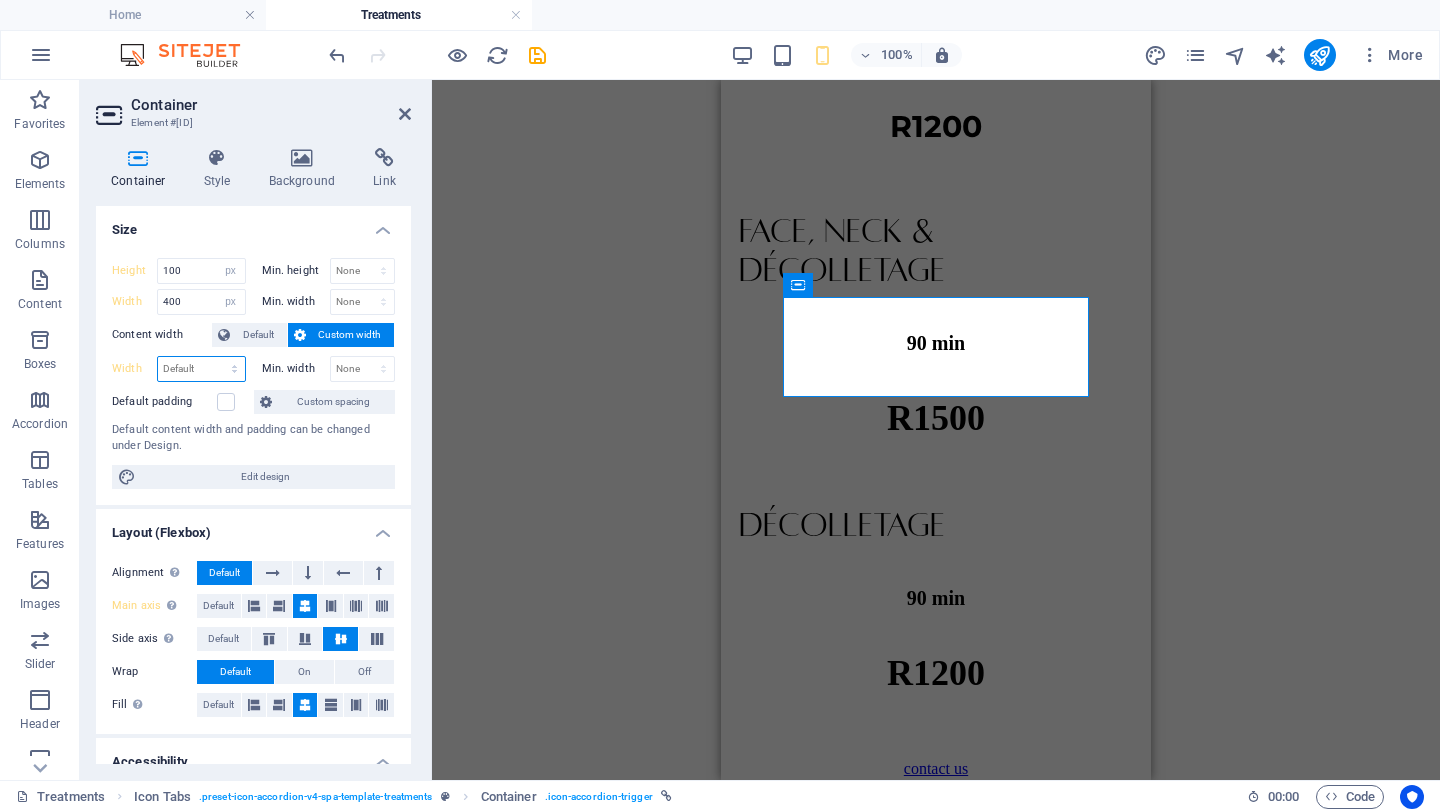 select on "px" 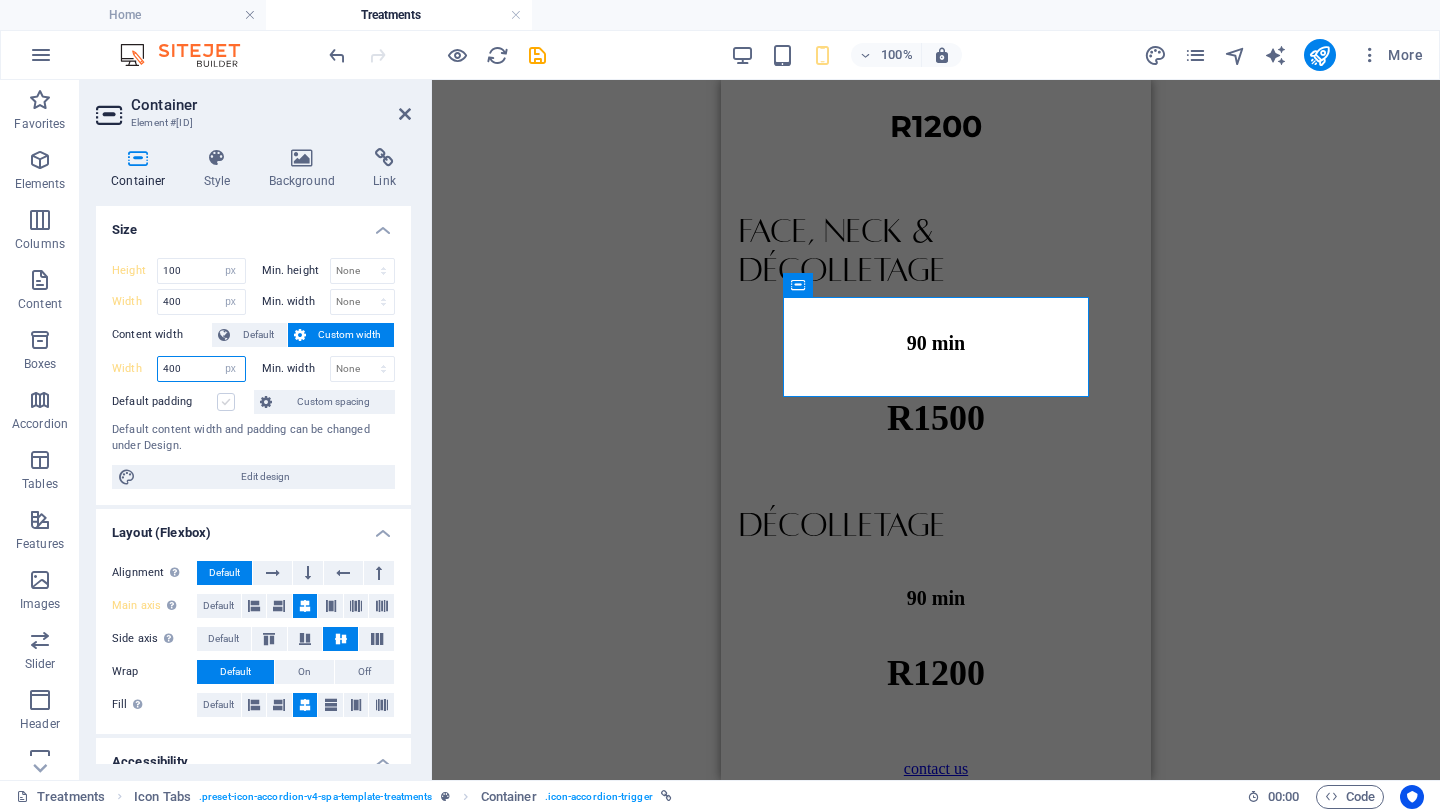 type on "400" 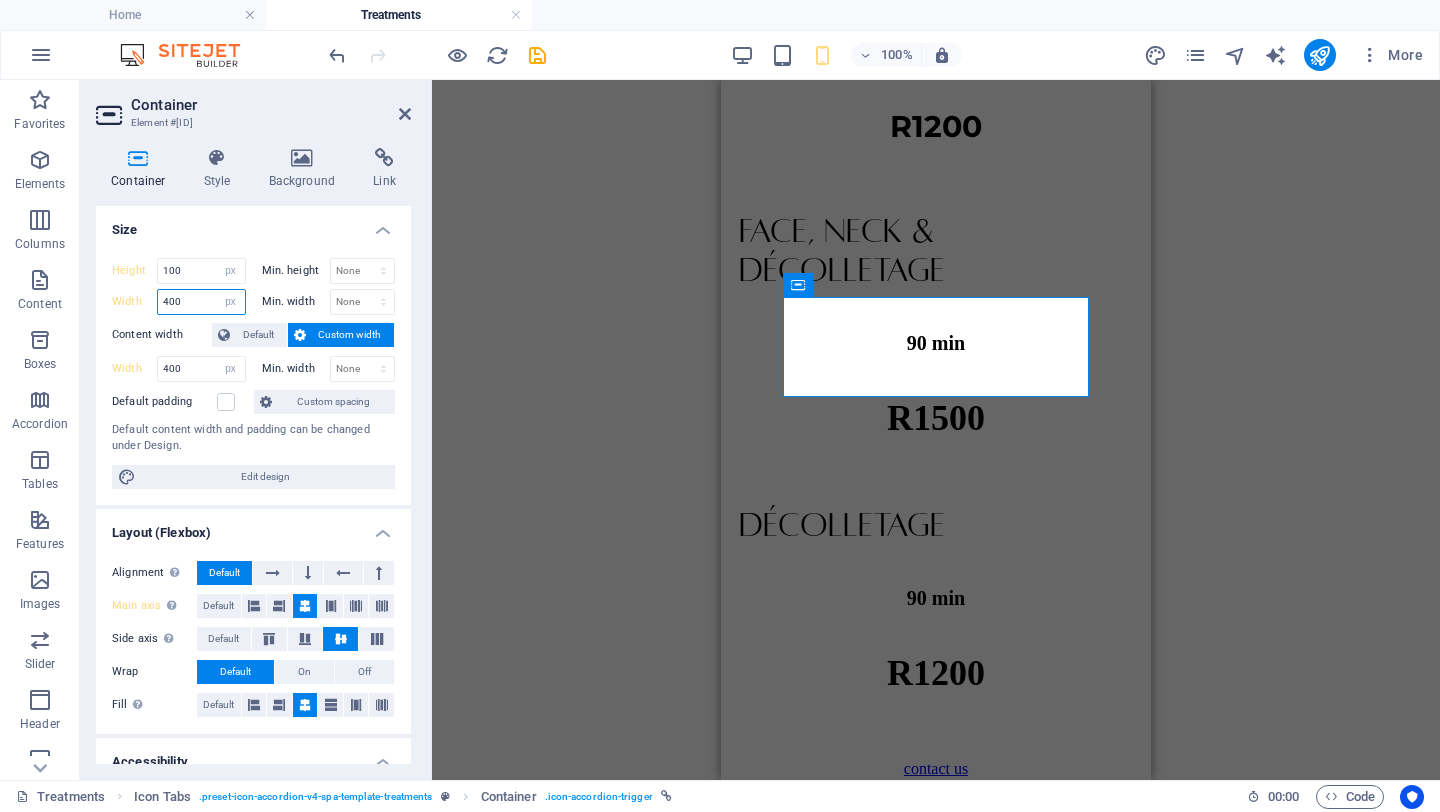 drag, startPoint x: 194, startPoint y: 295, endPoint x: 80, endPoint y: 296, distance: 114.00439 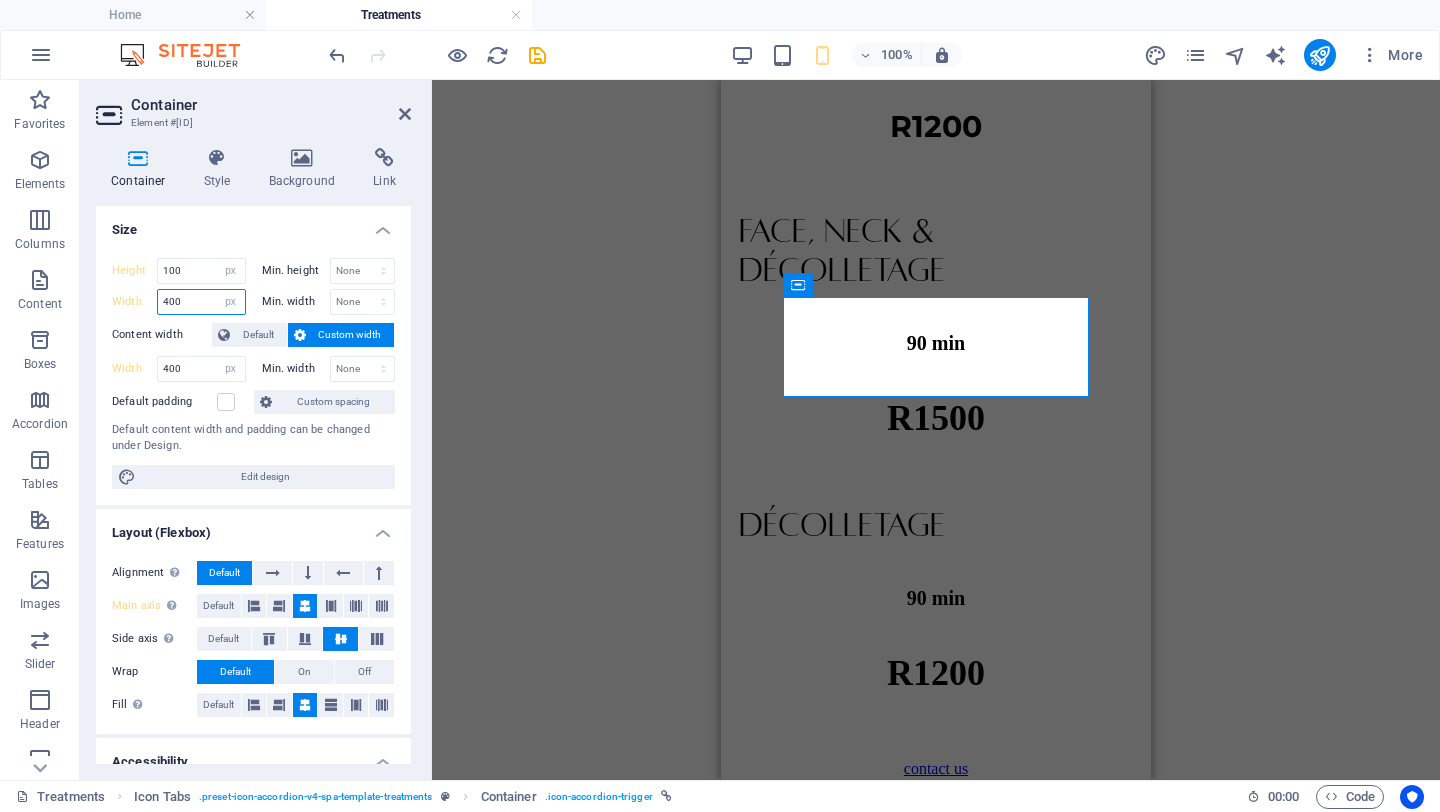 click on "Container Style Background Link Size Height 100 Default px rem % vh vw Min. height None px rem % vh vw Width 400 Default px rem % em vh vw Min. width None px rem % vh vw Content width Default Custom width Width 400 Default px rem % em vh vw Min. width None px rem % vh vw Default padding Custom spacing Default content width and padding can be changed under Design. Edit design Layout (Flexbox) Alignment Determines the flex direction. Default Main axis Determine how elements should behave along the main axis inside this container (justify content). Default Side axis Control the vertical direction of the element inside of the container (align items). Default Wrap Default On Off Fill Controls the distances and direction of elements on the y-axis across several lines (align content). Default Accessibility ARIA helps assistive technologies (like screen readers) to understand the role, state, and behavior of web elements Role The ARIA role defines the purpose of an element.  None Alert Article Banner" at bounding box center (253, 456) 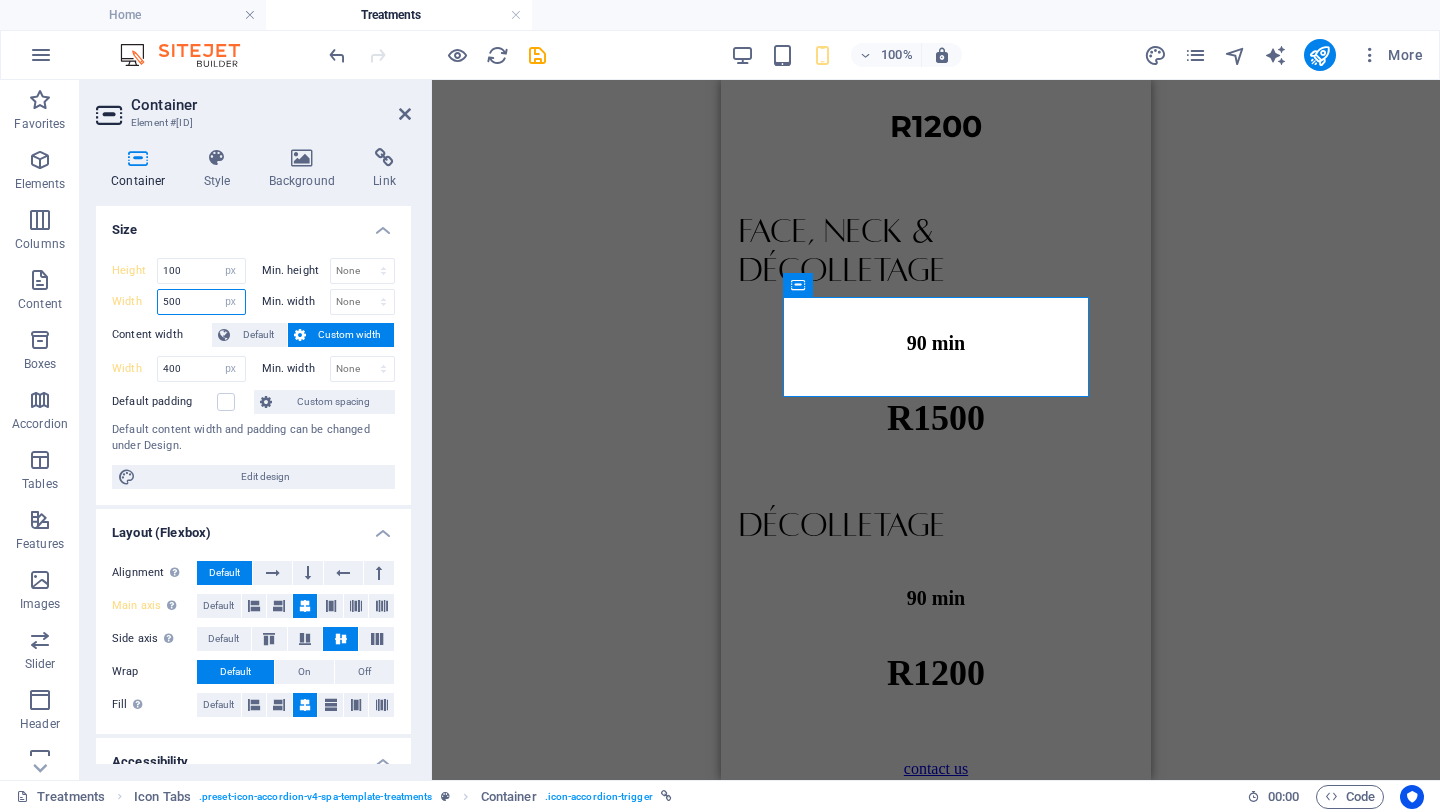 type on "500" 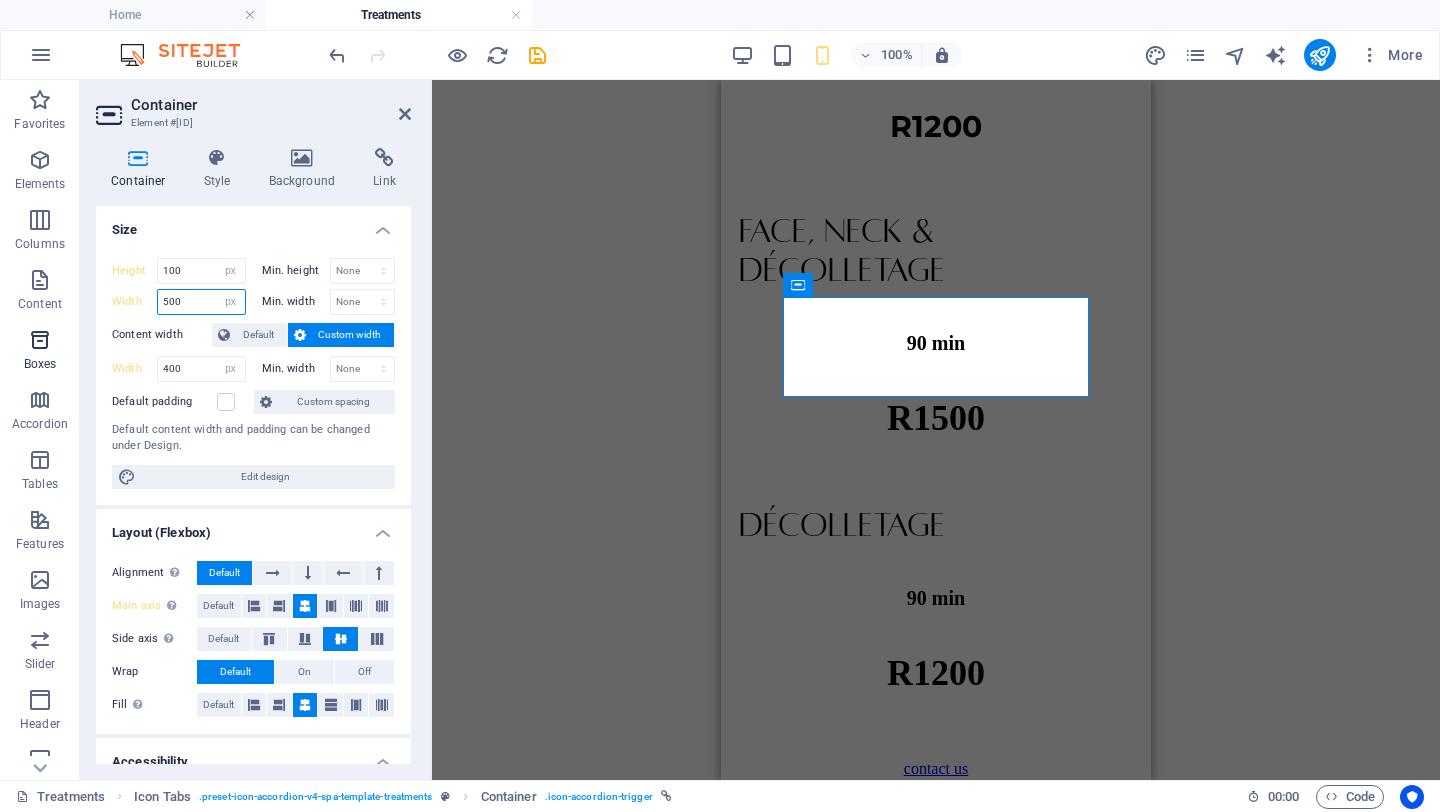 drag, startPoint x: 204, startPoint y: 297, endPoint x: 35, endPoint y: 332, distance: 172.58621 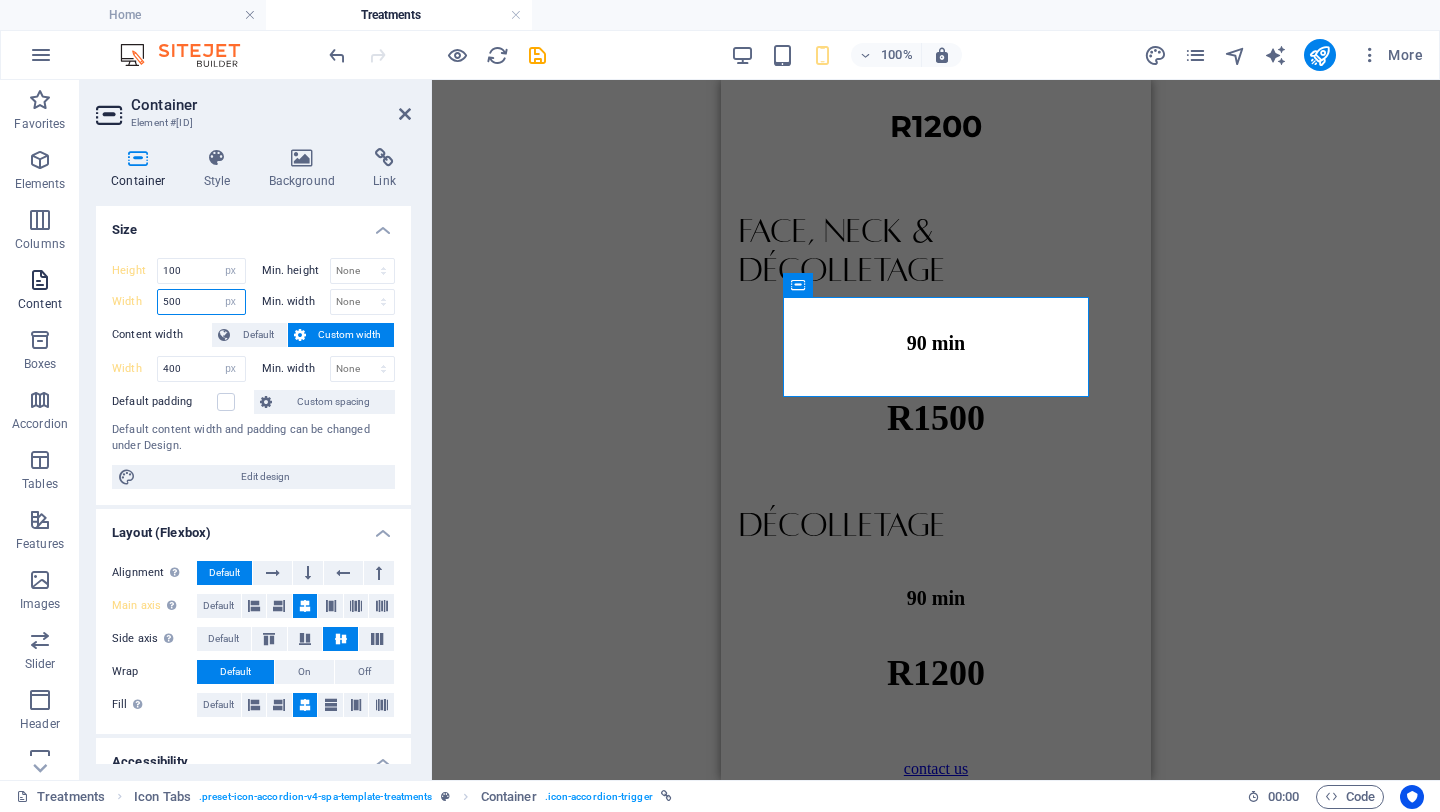 drag, startPoint x: 202, startPoint y: 295, endPoint x: 61, endPoint y: 294, distance: 141.00354 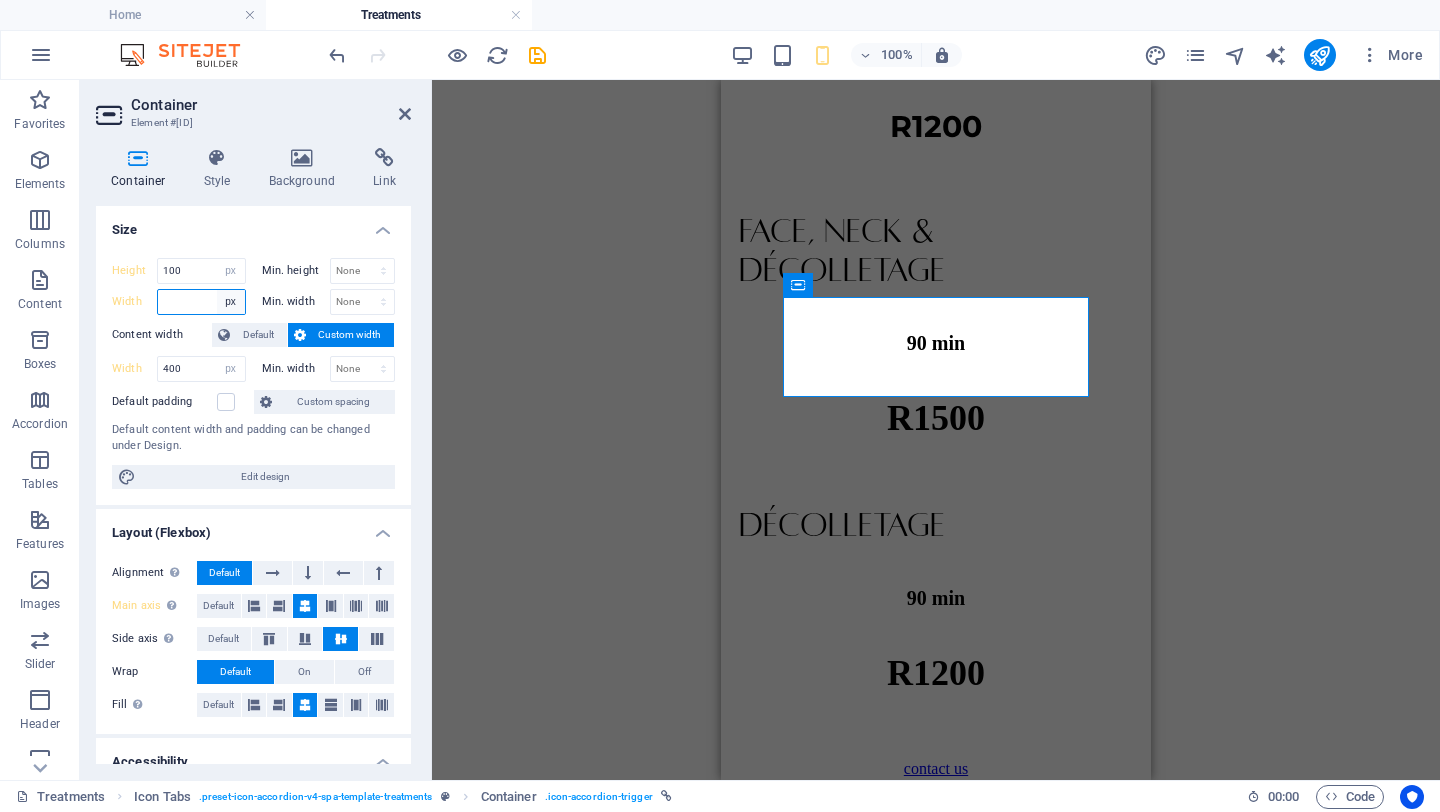type 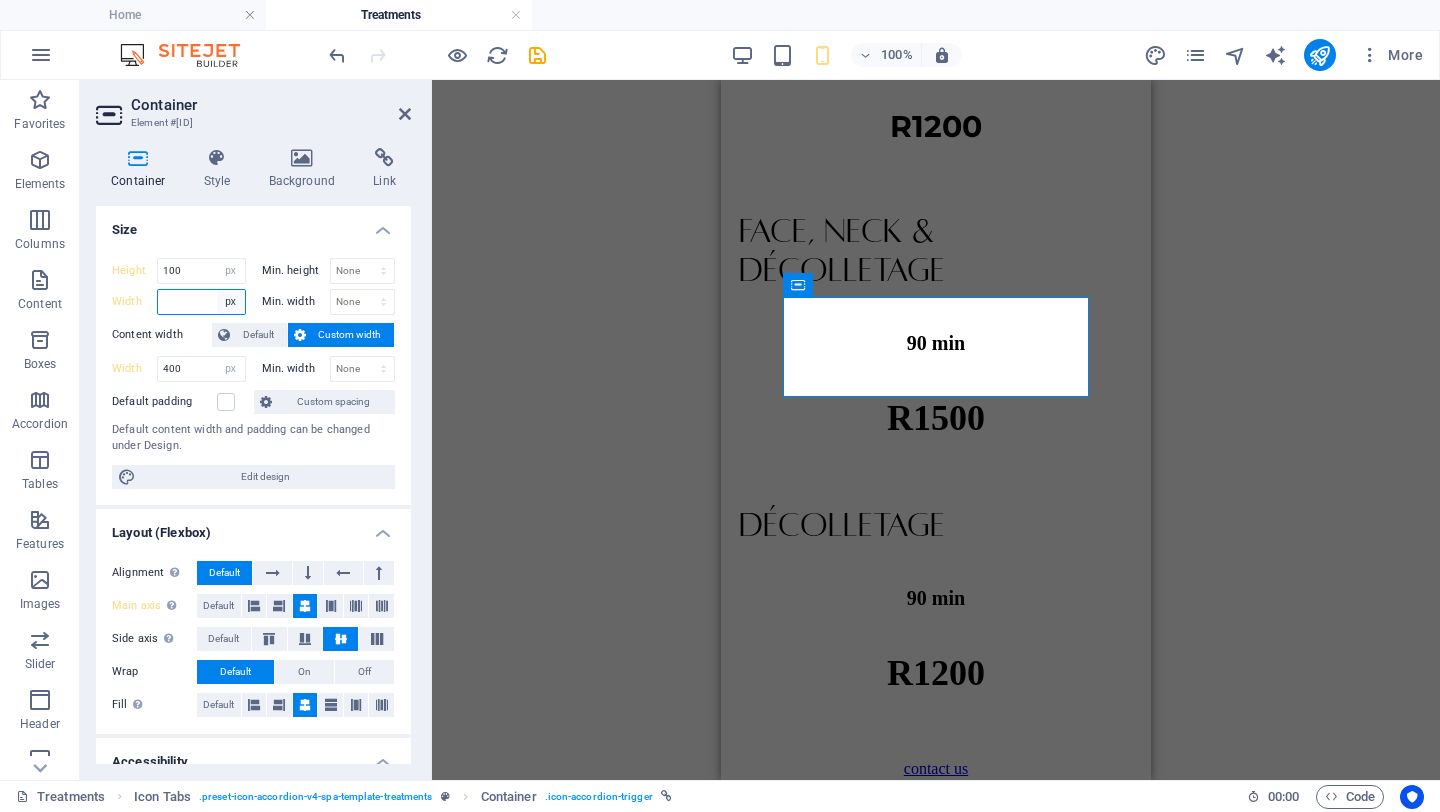 click on "Default px rem % em vh vw" at bounding box center [231, 302] 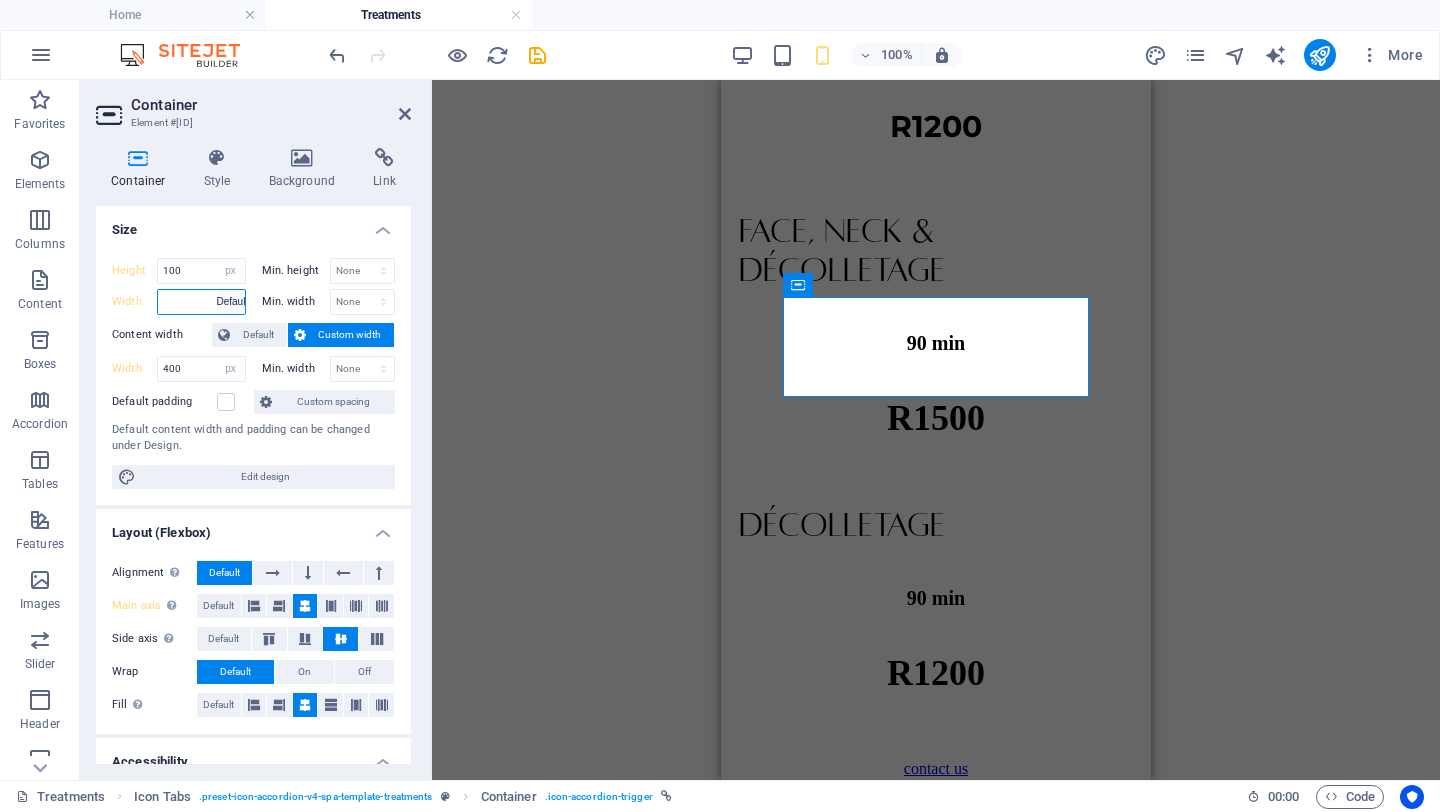 type on "500" 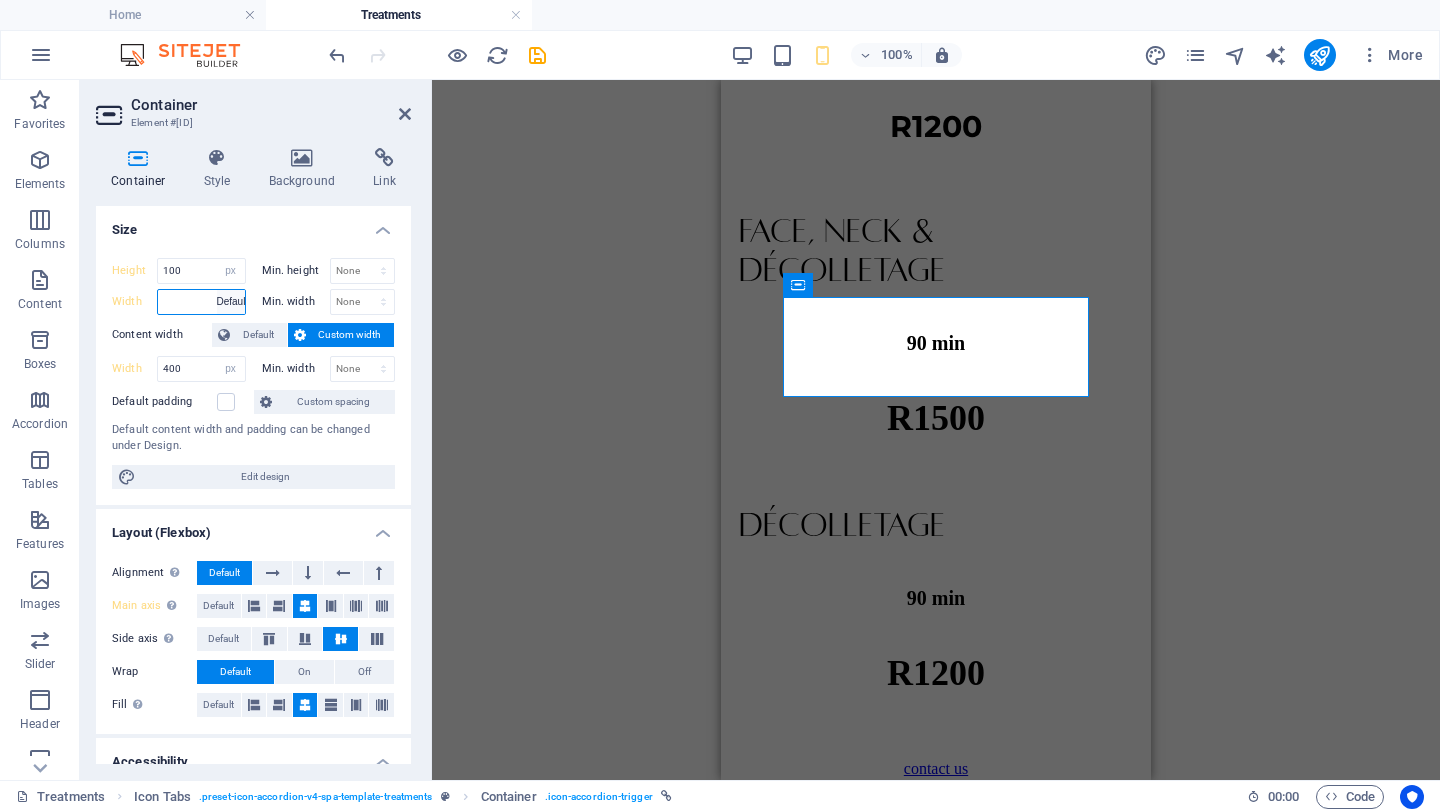 select on "px" 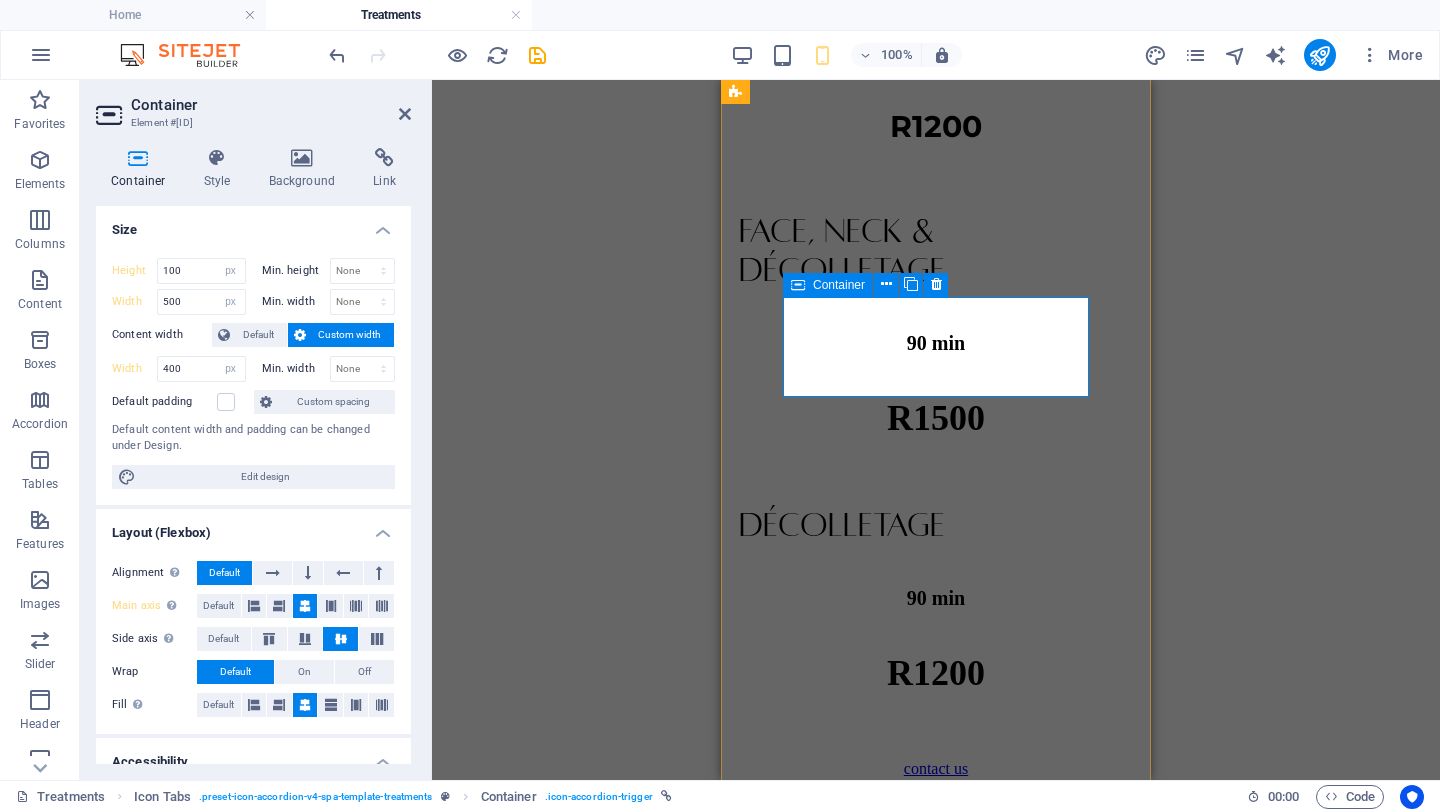 click on "Swedish Massage" at bounding box center [936, 819] 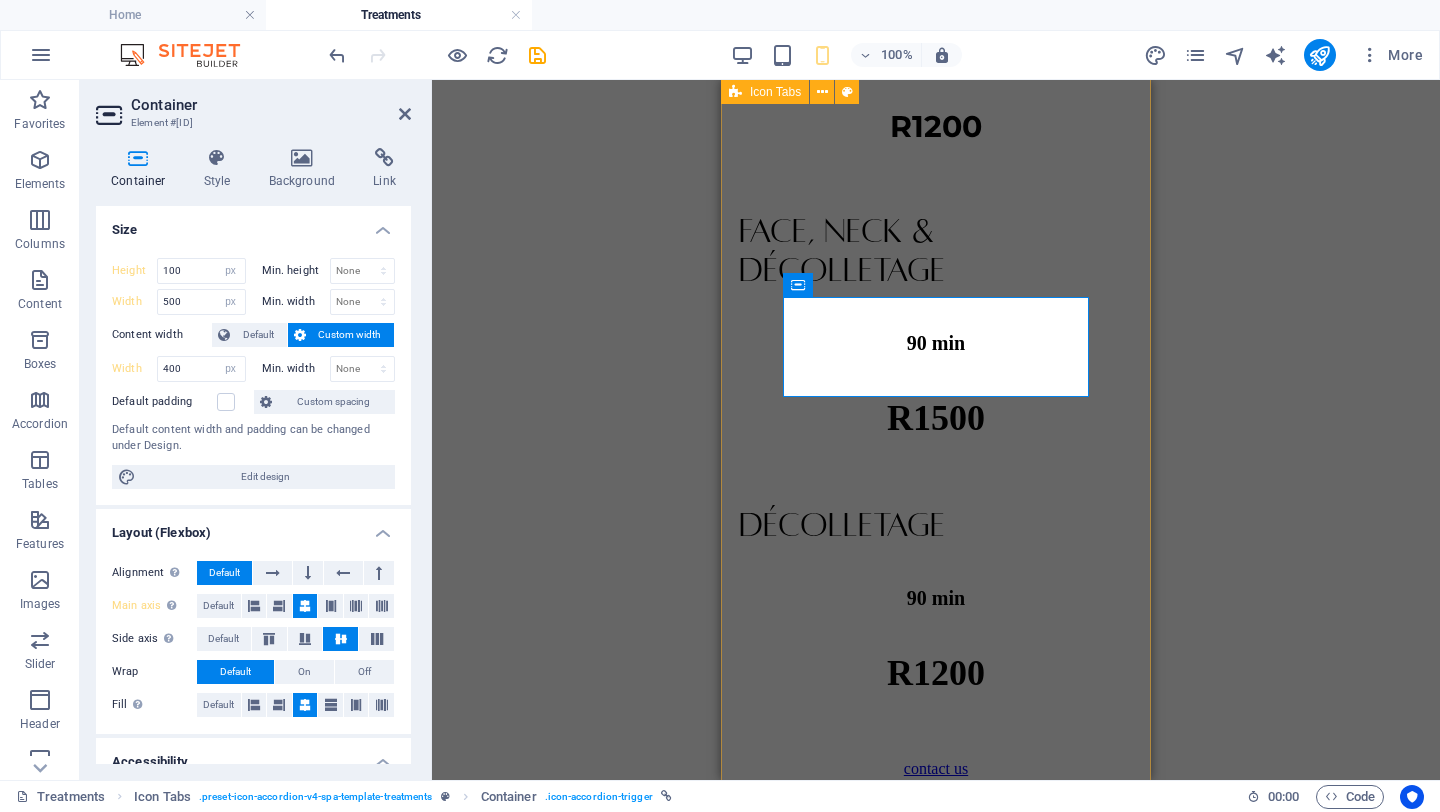 click on "Facials Facials pebble express Facial A gentle, all natural Pevonia Facials that restores your skin’s glow in 30 minutes. This treatment excludes the steamer for exfoliation and botanical oil massage, but still includes skin analysis to ensure the treatment is tailored to your skin’s needs. Ensuring a fresh and glowing complexion. 30 min R500 Pebble Classic Facial The Pevonia Facials Experience is a luxurious, all-natural skincare treatment. Designed to deliver visible and effective results by using nature’s most potent ingredients. Using a blend of botanical extracts, pure plant oils and advanced organic ingredients. This facial focuses on soothing, rejuvenating and hydrated your skin. Perfect for those who seek a natural approach to skincare. 60min R800 add on's: specialised Facial Extra 15 min R90 high performance Facial Extra 10 min • Elastin Polypeptides Sorghum Ampule: Designed to rejuvenate and restore firmness. Actively reducing lines, wrinkles and replenishing structural proteins. R250 R300" at bounding box center (936, 2167) 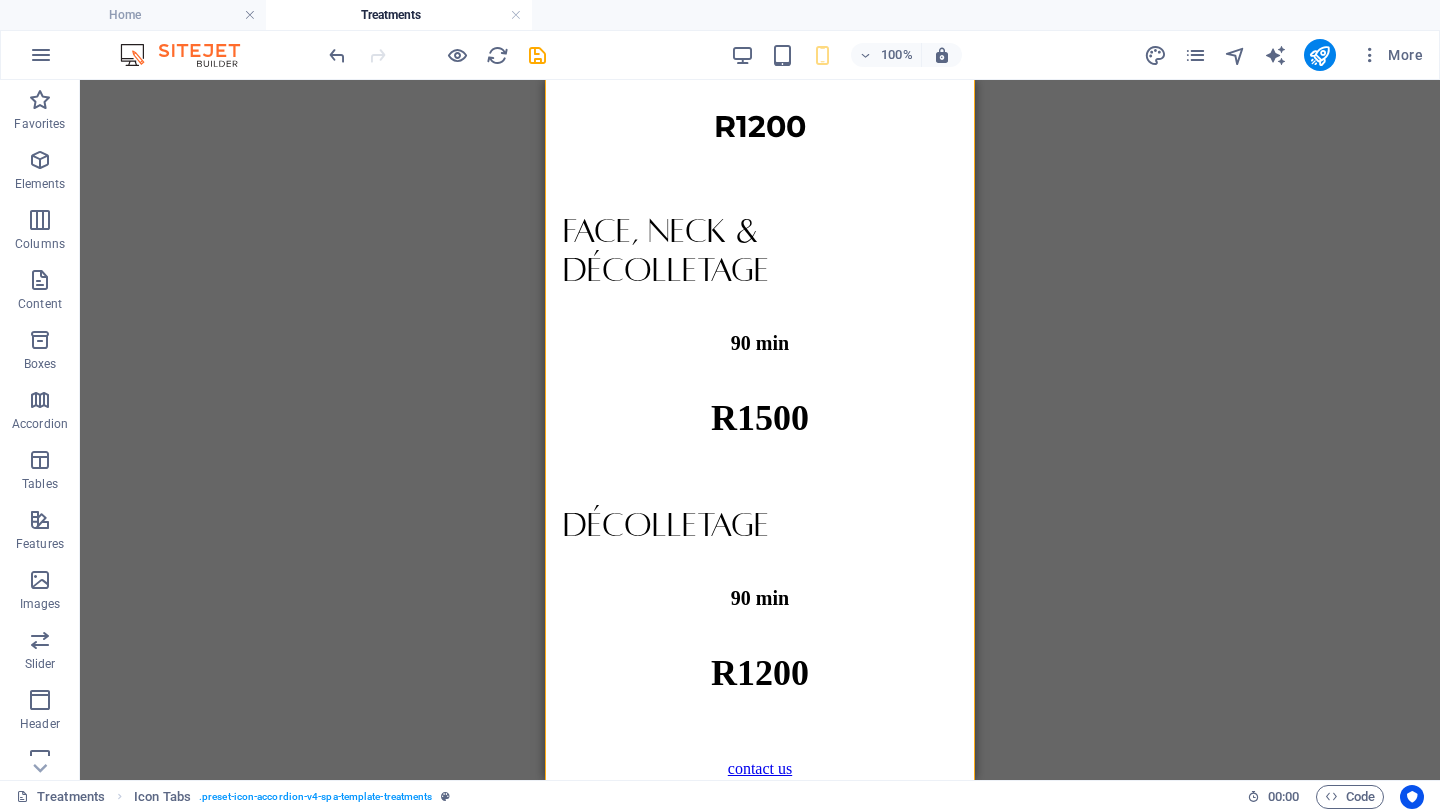 click on "Drag here to replace the existing content. Press “Ctrl” if you want to create a new element.
H2   2 columns   Container   Menu Bar   Container   Image   Container   Text   Spacer   Icon Tabs   H6   Icon Tabs   Container   Container   Spacer   Icon Tabs   Container   Text   Text   Text   Text   Text   Spacer   Text   Text   Spacer   Spacer   Text   Text   H2   Text   Text   Text   Text   Text   Text   Spacer   Text   Text   Spacer   Button   Container   H6   Container   Spacer   Text   Spacer   Spacer   Text   Text   Text   Text   Text   Text   Text   Spacer   Text   Text   Text   Text   Text   Spacer   Text   Text   Spacer   Button   H6   Container   Icon Tabs   Container   Container   Spacer   Text   Text   Spacer   Text   Spacer   Text   Spacer   Text   Spacer   Spacer   Text   Spacer   Spacer   Text   Spacer   Text   Spacer   Text   Spacer   Text   Spacer   Button   Container   Container   Spacer   Text   Text   Spacer   Text   Spacer   Text   Text   Spacer   Text   Spacer   Text" at bounding box center (760, 430) 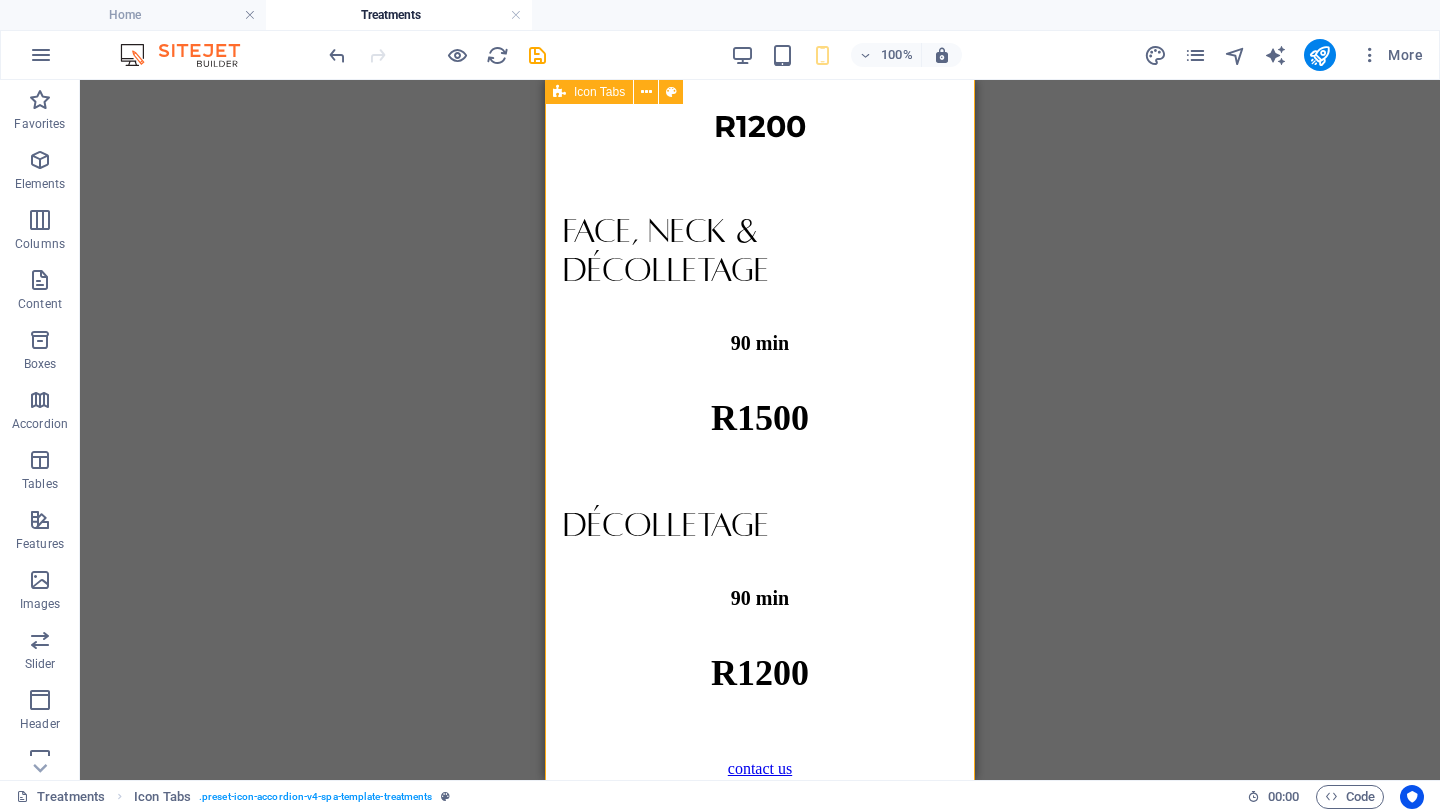 click on "Facials Facials pebble express Facial A gentle, all natural Pevonia Facials that restores your skin’s glow in 30 minutes. This treatment excludes the steamer for exfoliation and botanical oil massage, but still includes skin analysis to ensure the treatment is tailored to your skin’s needs. Ensuring a fresh and glowing complexion. 30 min R500 Pebble Classic Facial The Pevonia Facials Experience is a luxurious, all-natural skincare treatment. Designed to deliver visible and effective results by using nature’s most potent ingredients. Using a blend of botanical extracts, pure plant oils and advanced organic ingredients. This facial focuses on soothing, rejuvenating and hydrated your skin. Perfect for those who seek a natural approach to skincare. 60min R800 add on's: specialised Facial Extra 15 min R90 high performance Facial Extra 10 min • Elastin Polypeptides Sorghum Ampule: Designed to rejuvenate and restore firmness. Actively reducing lines, wrinkles and replenishing structural proteins. R250 R300" at bounding box center [760, 2167] 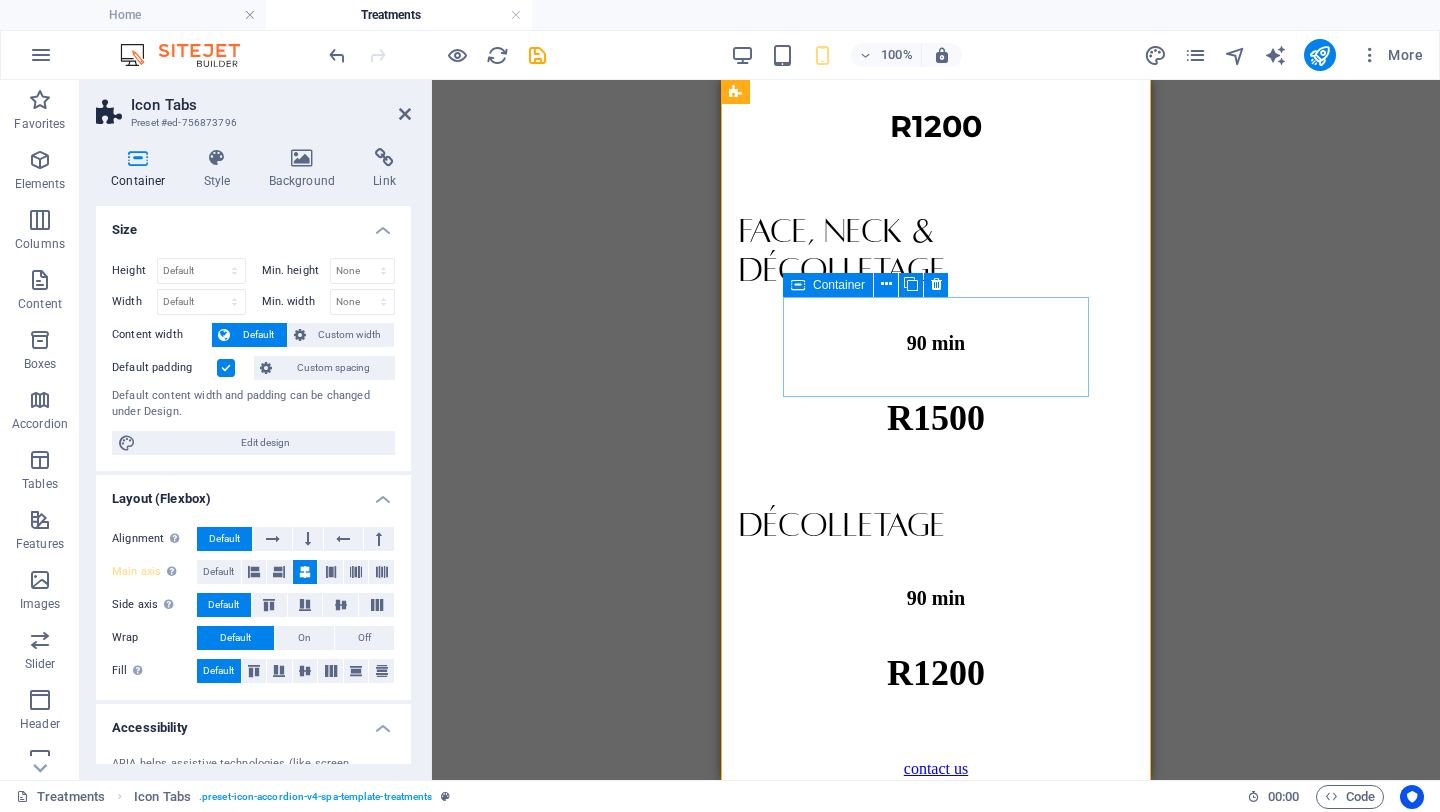click on "Swedish Massage" at bounding box center [936, 819] 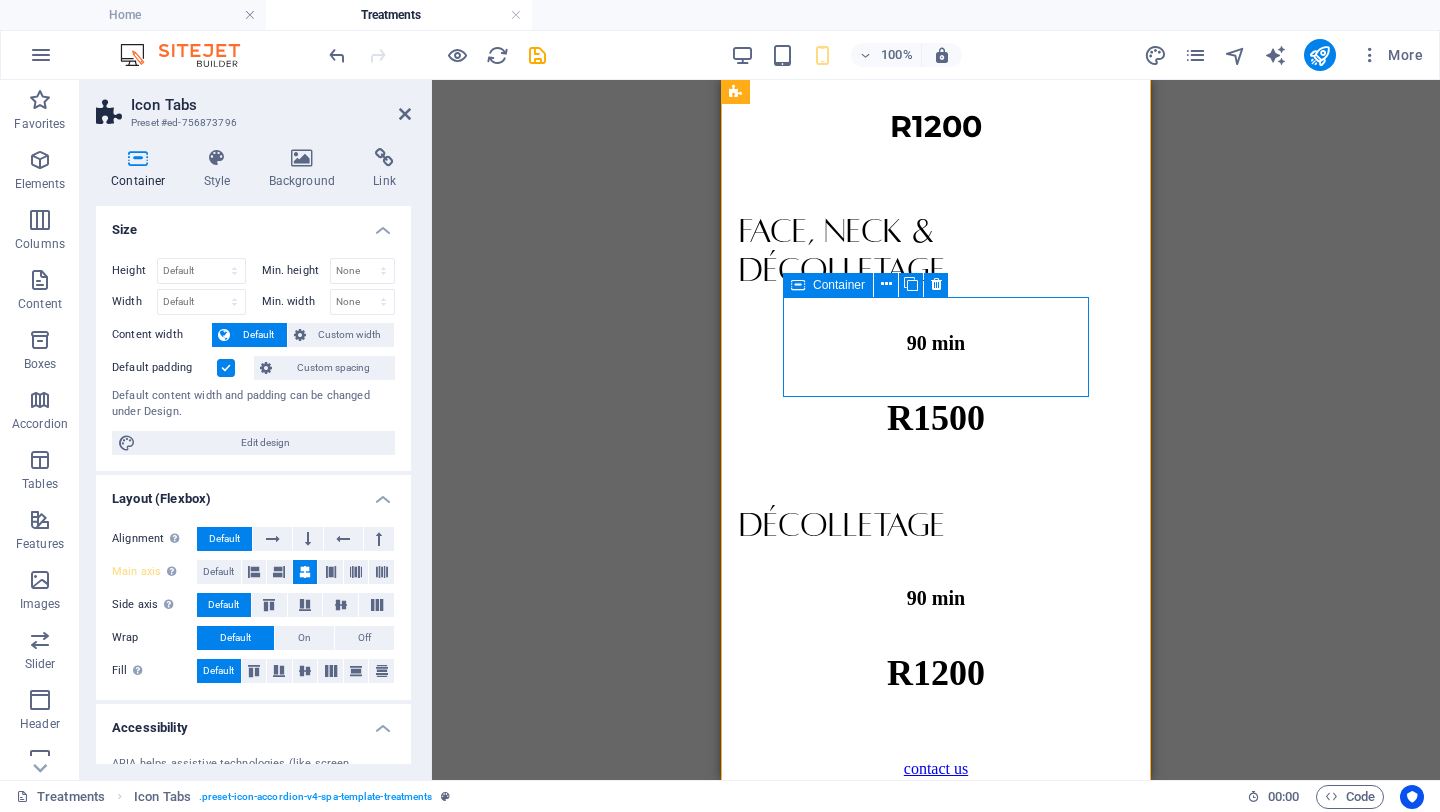 click on "Swedish Massage" at bounding box center [936, 819] 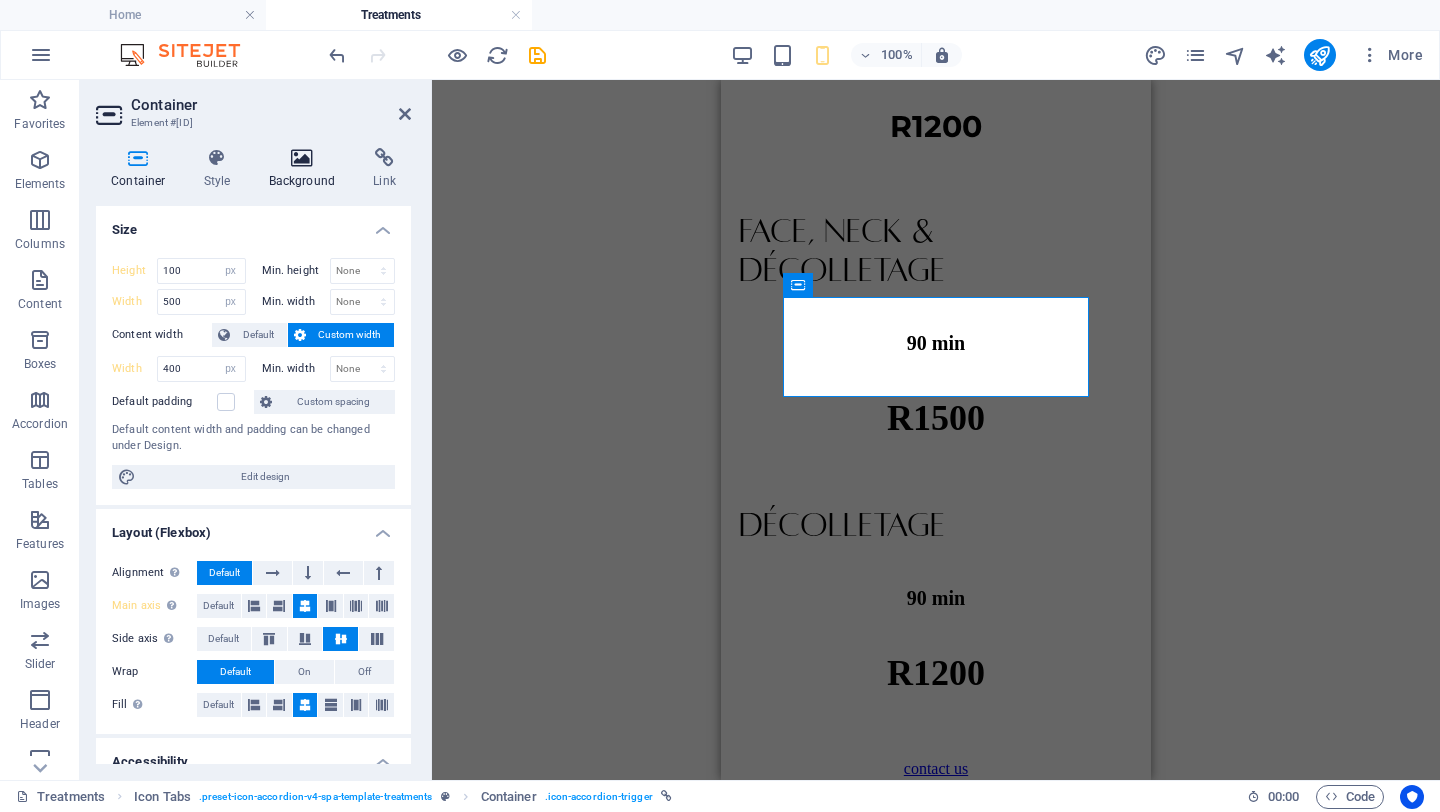 click at bounding box center [302, 158] 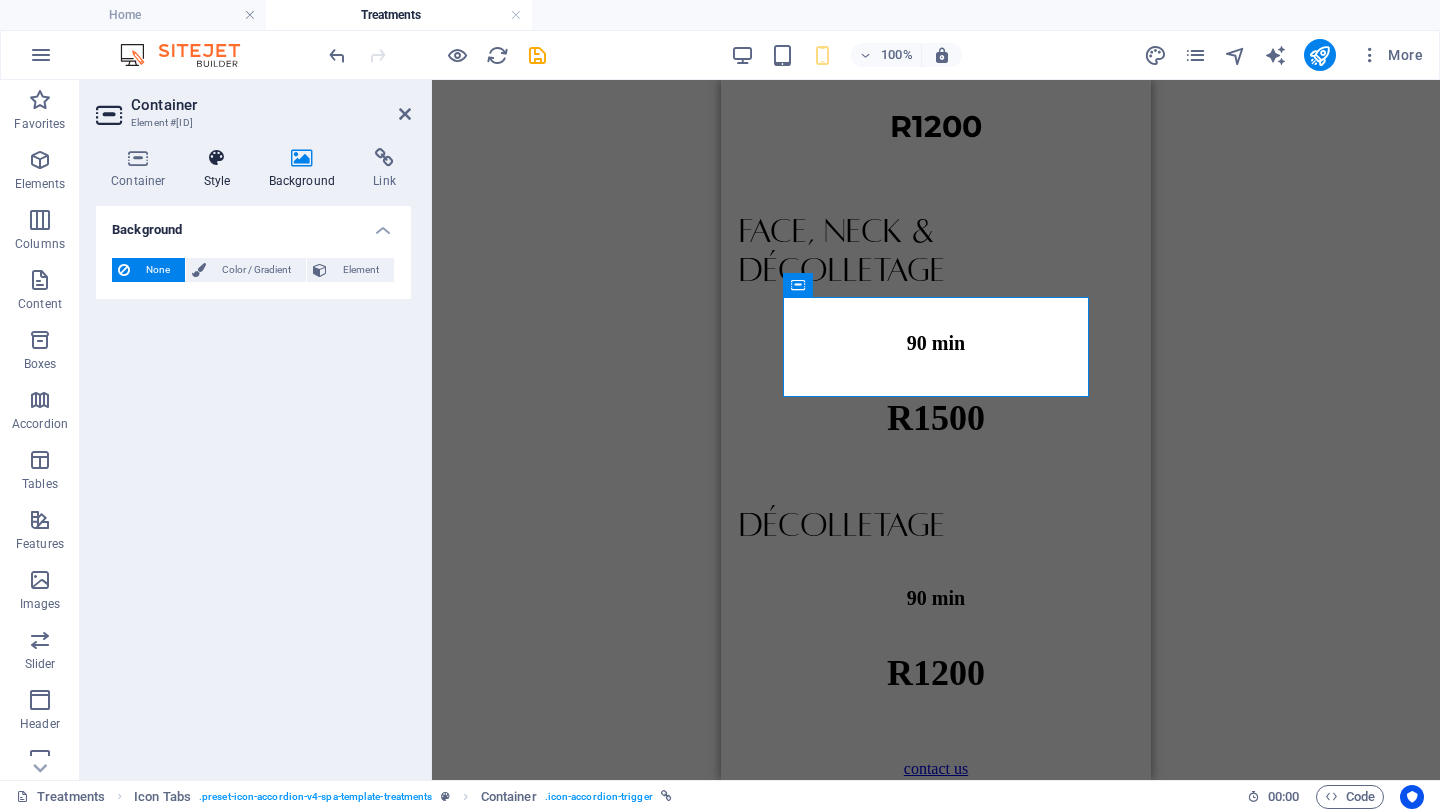 click on "Style" at bounding box center [221, 169] 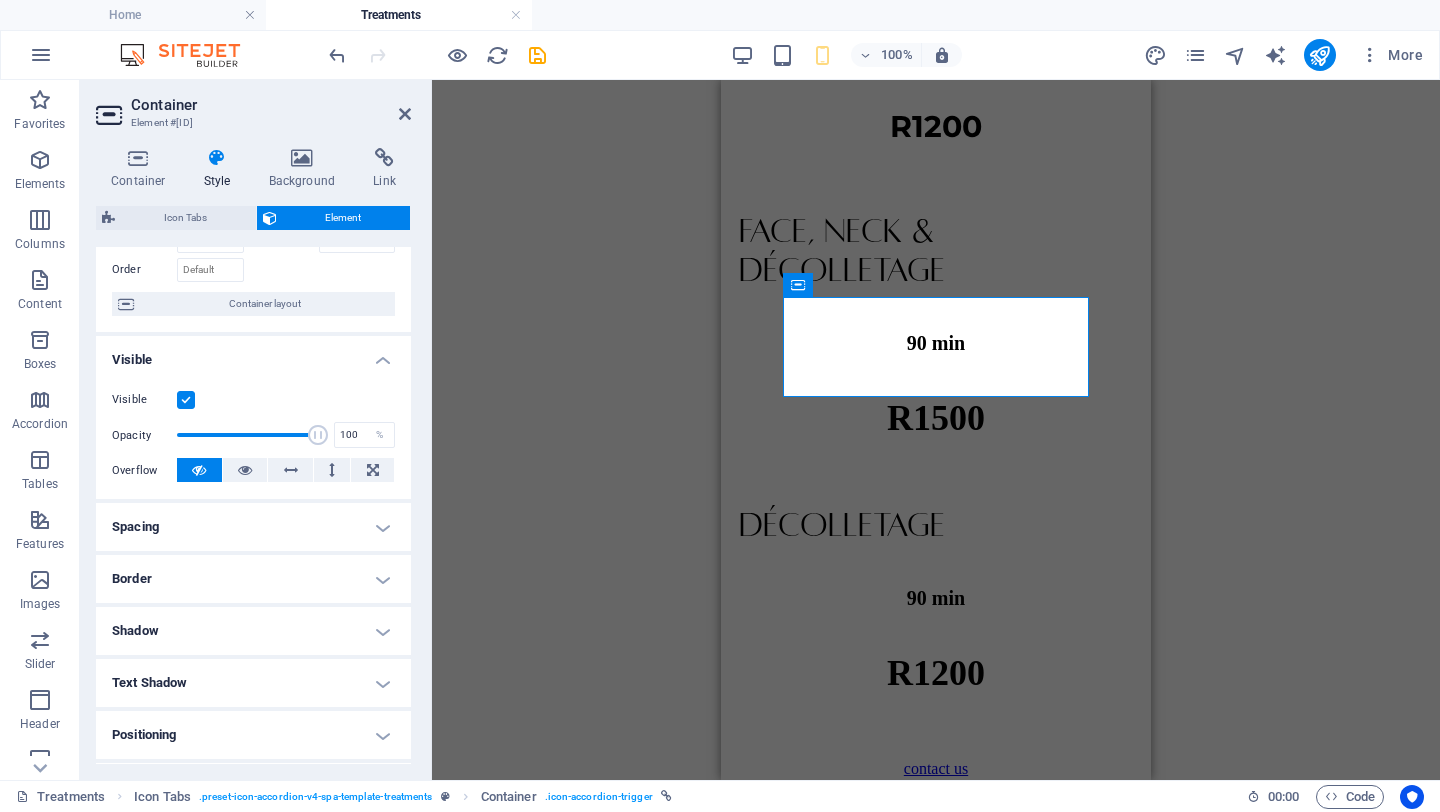 scroll, scrollTop: 162, scrollLeft: 0, axis: vertical 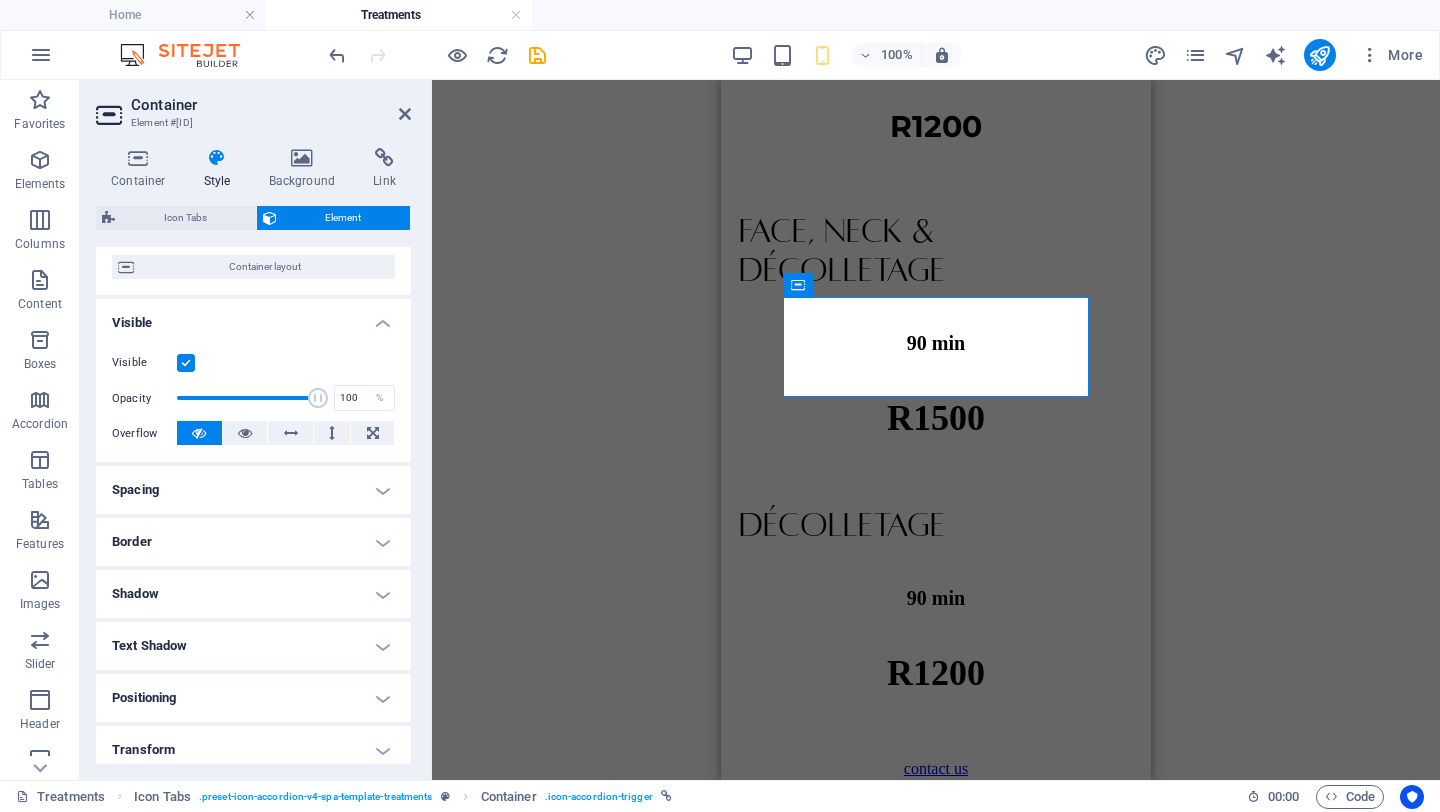 click on "Spacing" at bounding box center [253, 490] 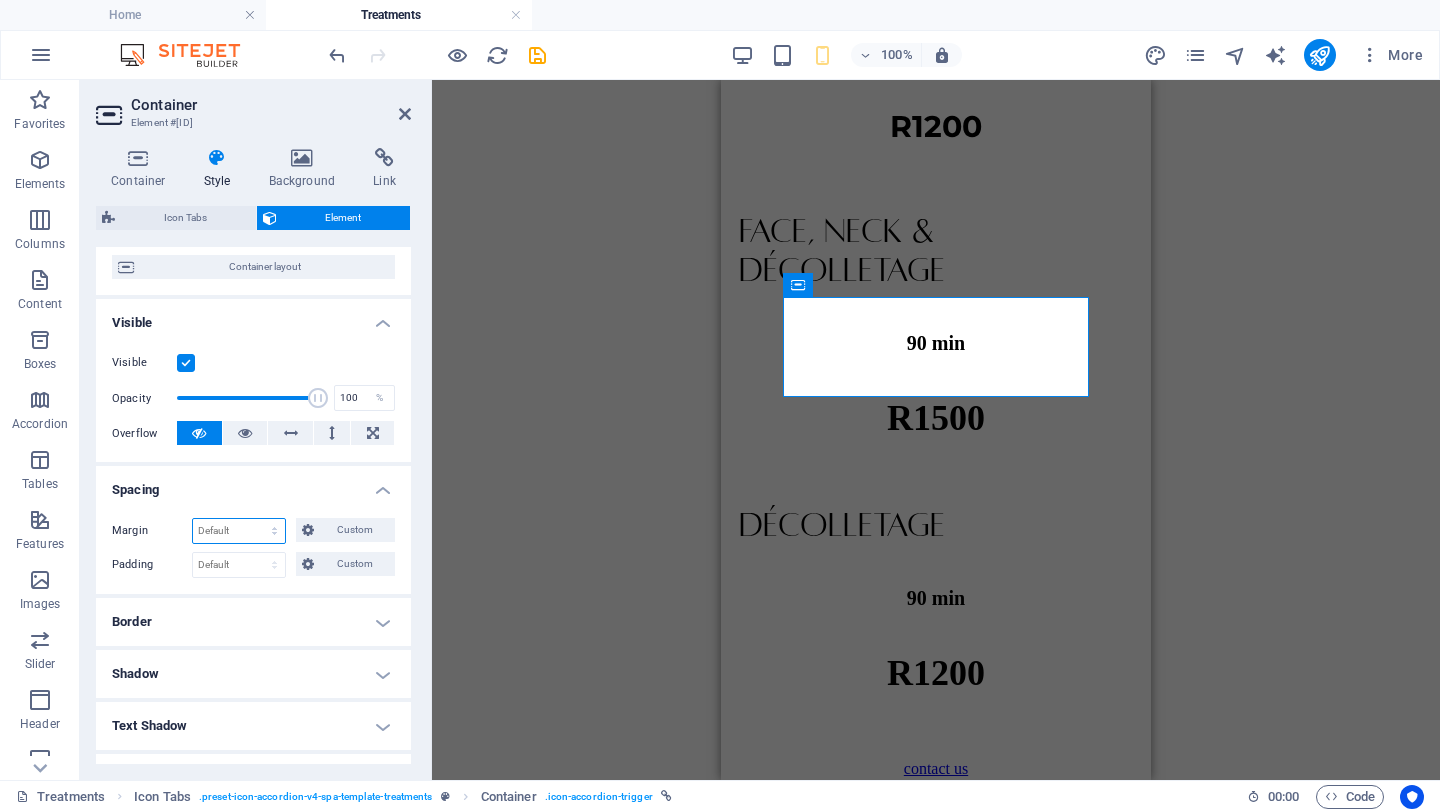 click on "Default auto px % rem vw vh Custom" at bounding box center (239, 531) 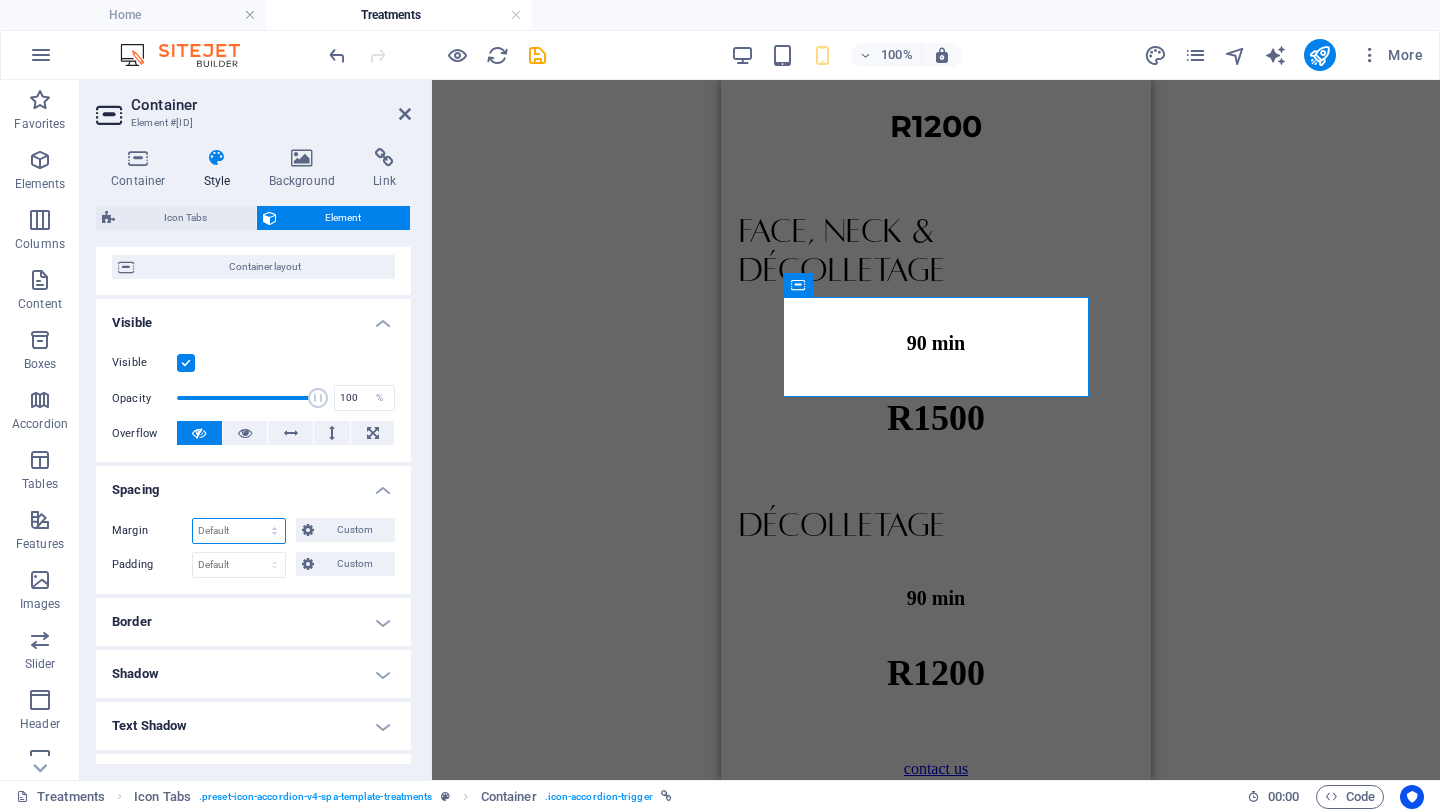 select on "px" 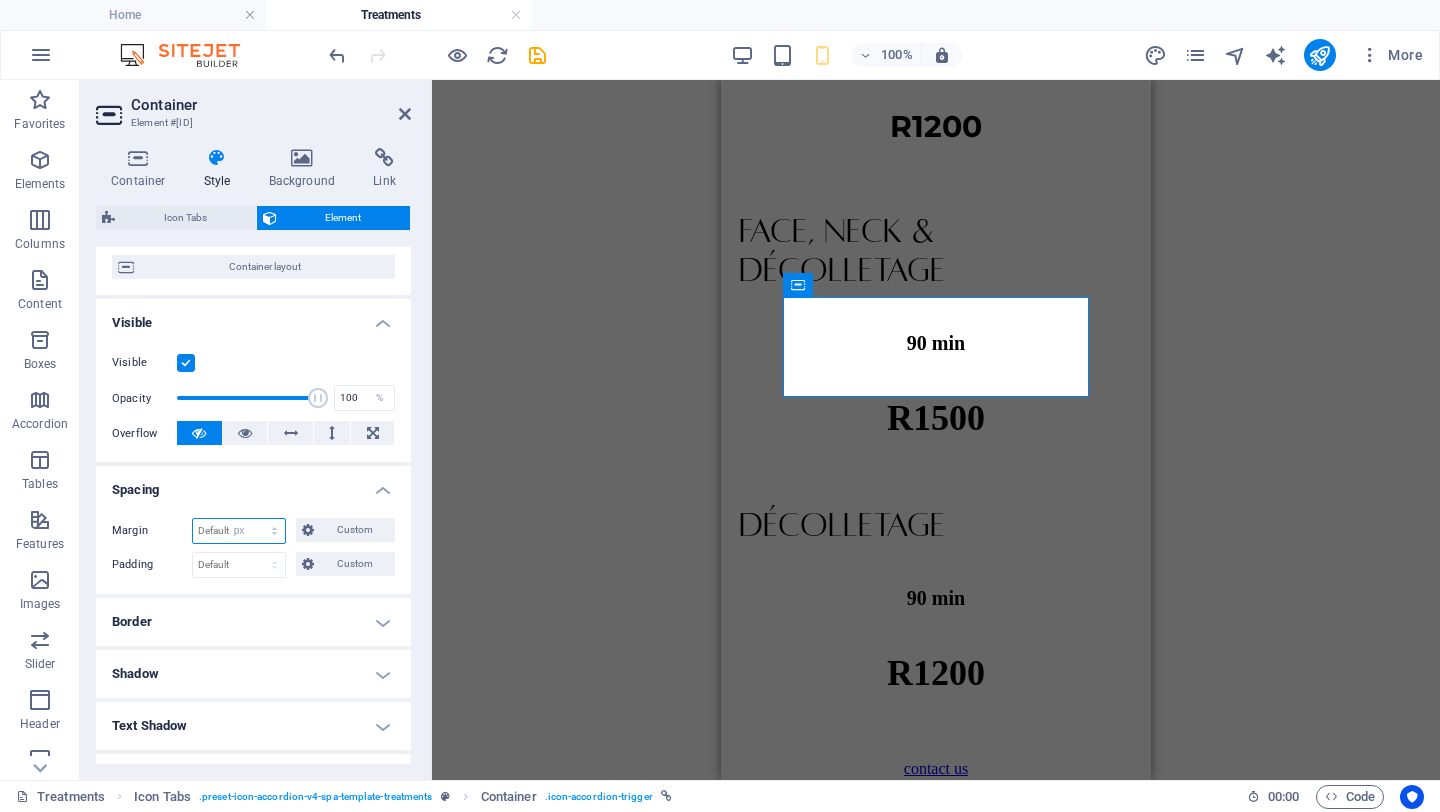 type on "0" 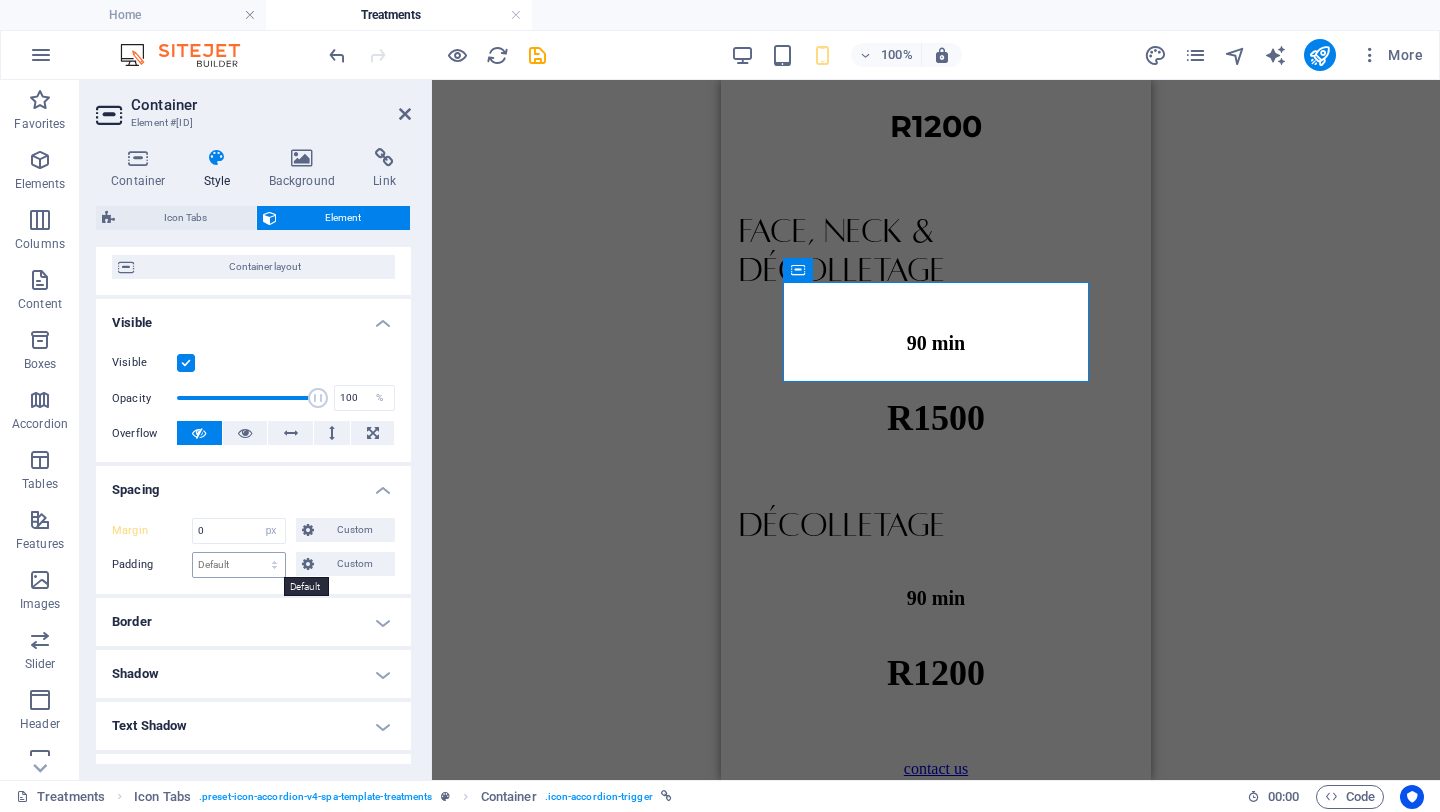 type 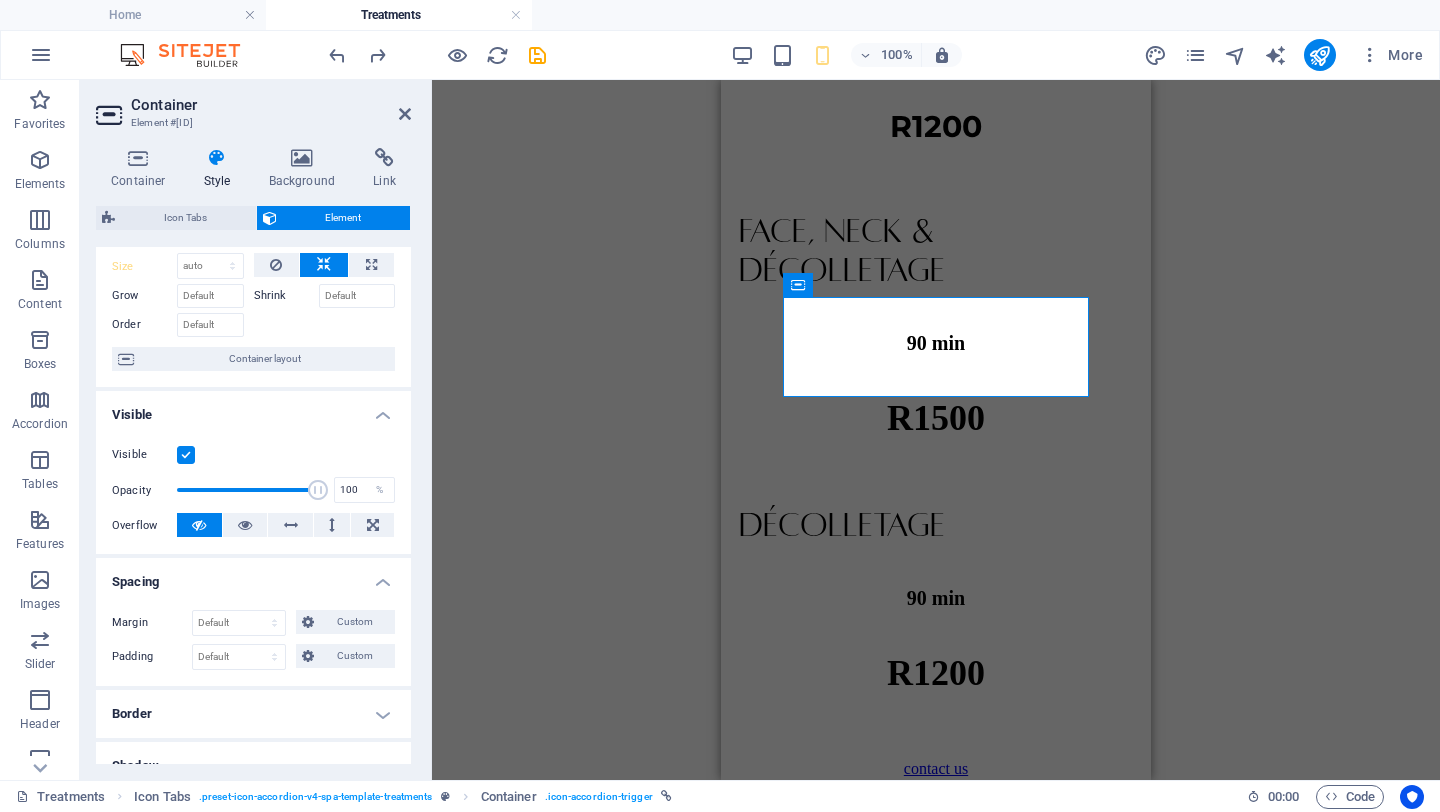 scroll, scrollTop: 0, scrollLeft: 0, axis: both 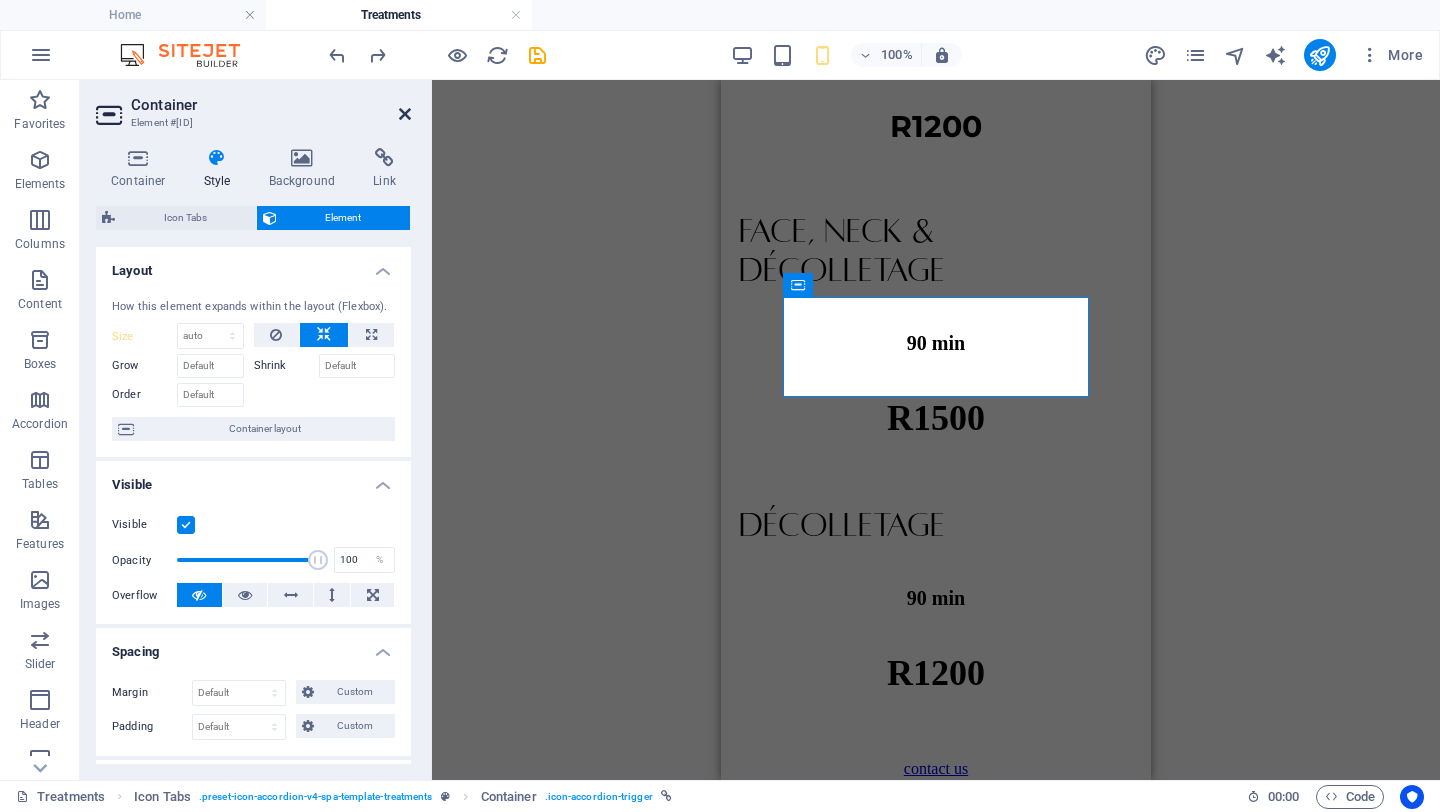 click at bounding box center (405, 114) 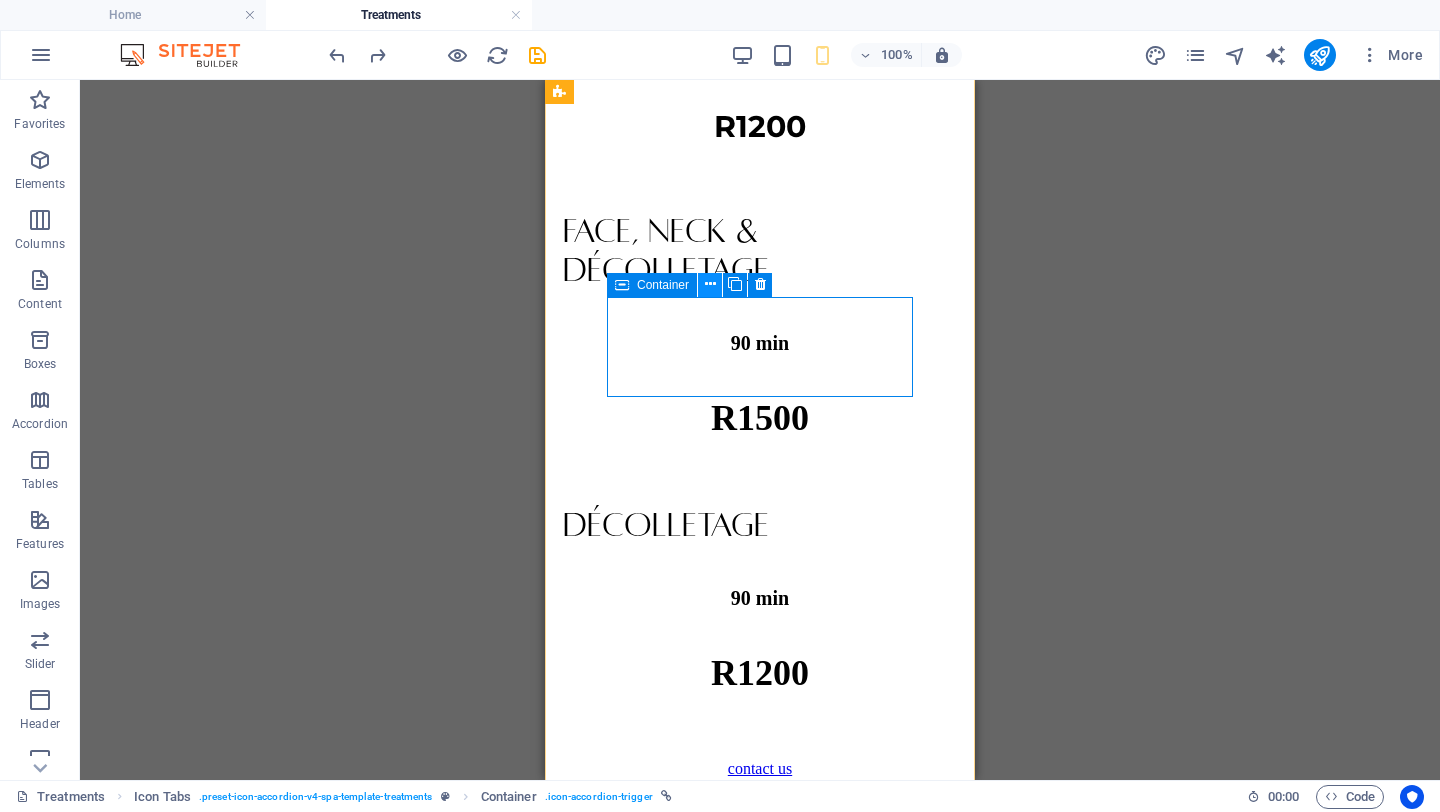 click at bounding box center (710, 284) 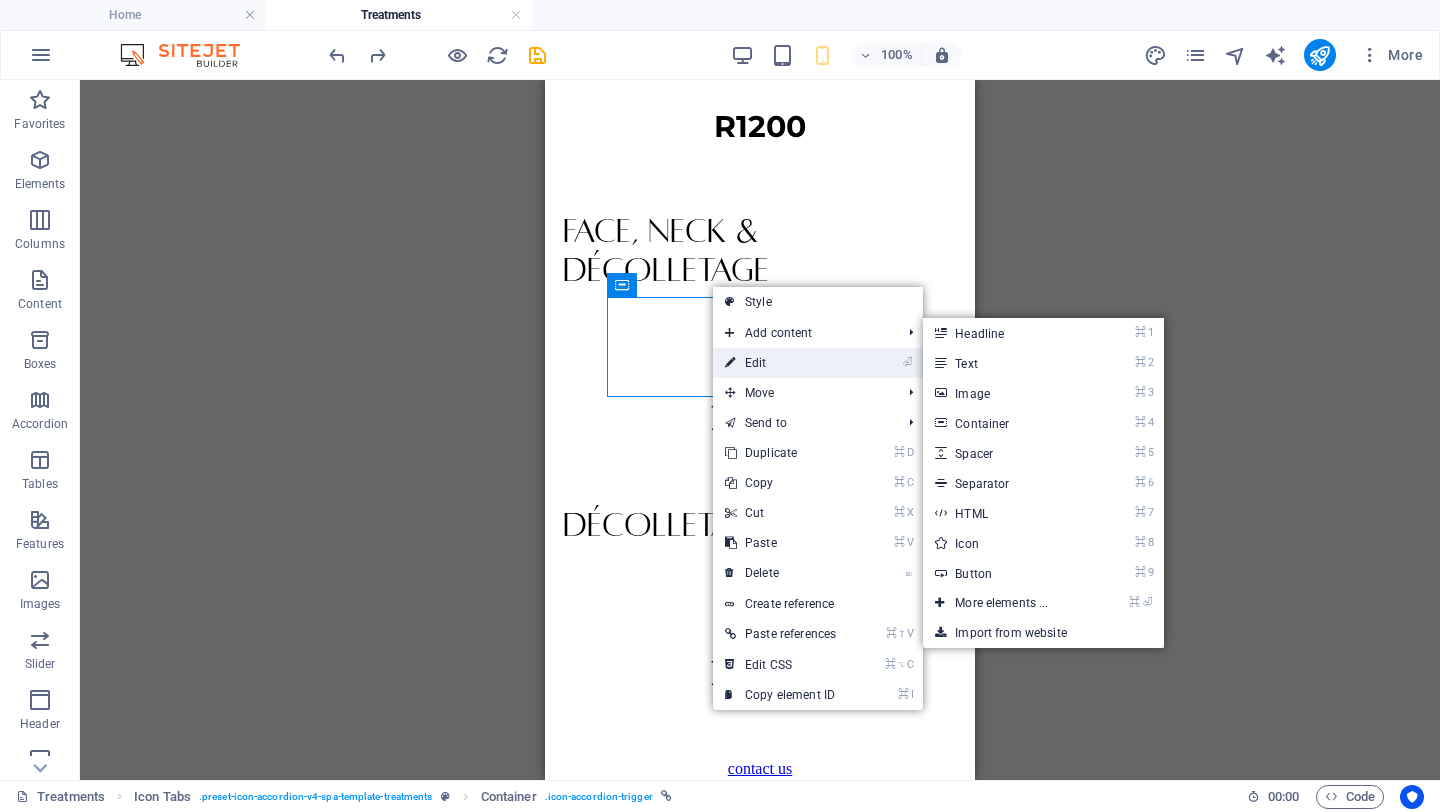 click on "⏎  Edit" at bounding box center (780, 363) 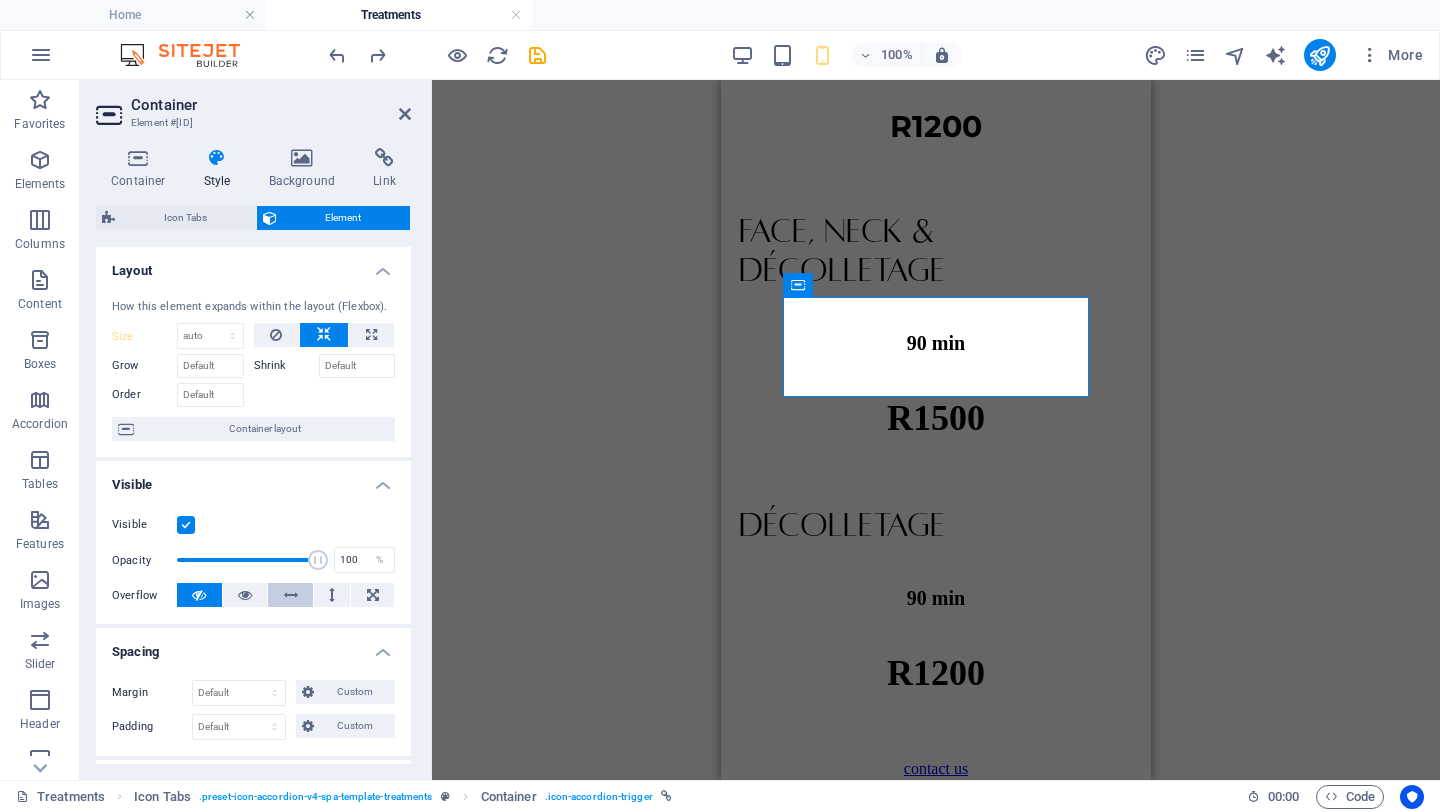 click at bounding box center [290, 595] 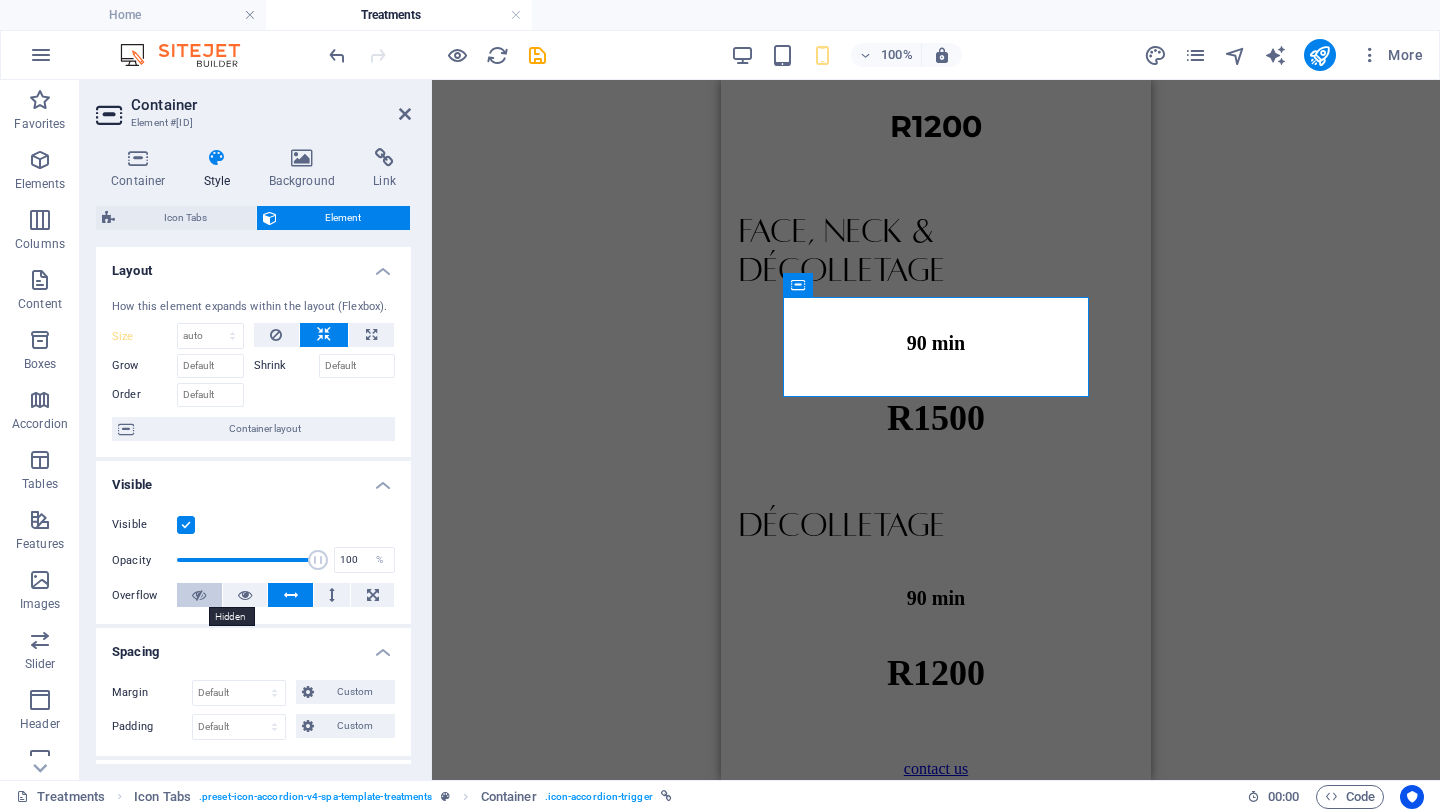 click at bounding box center [199, 595] 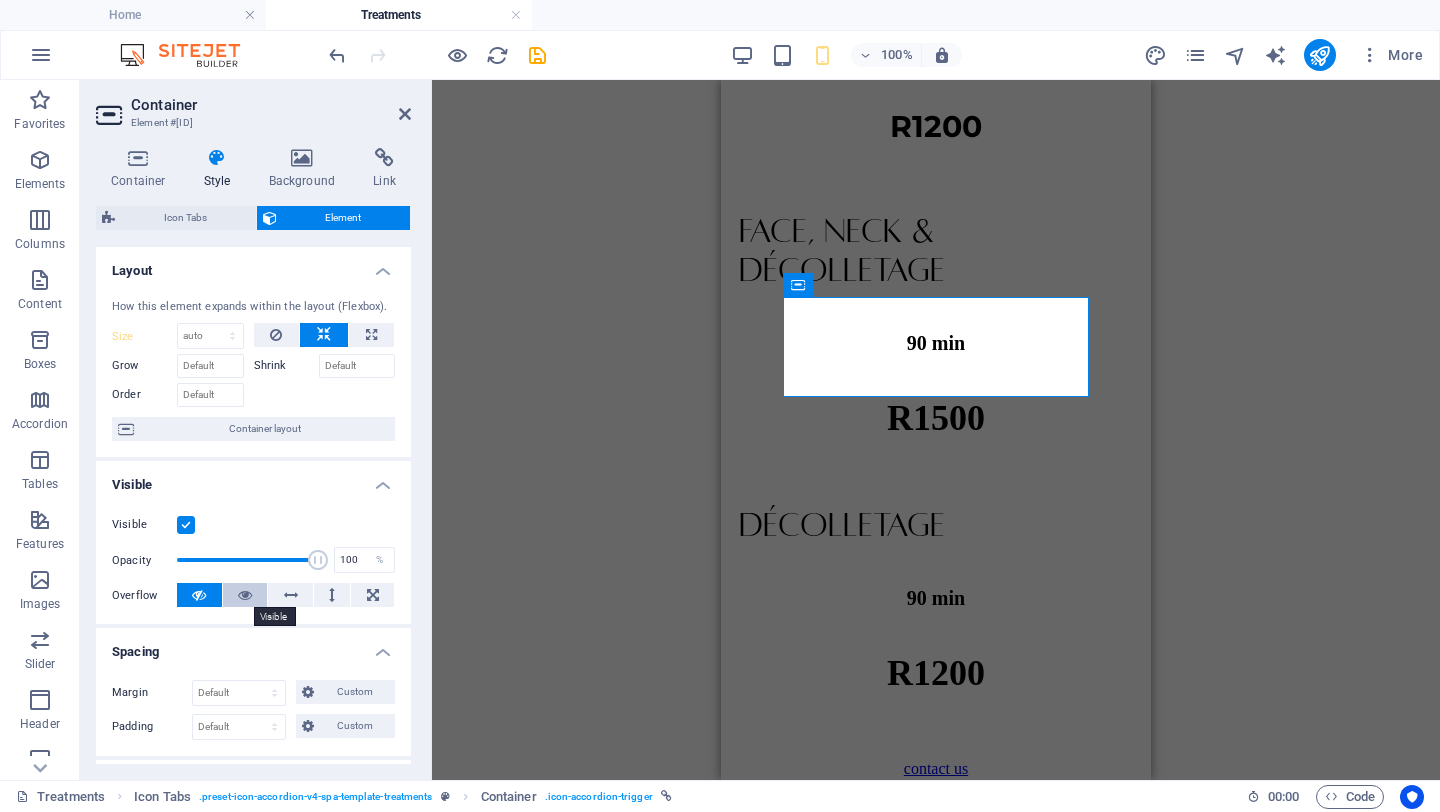 click at bounding box center [245, 595] 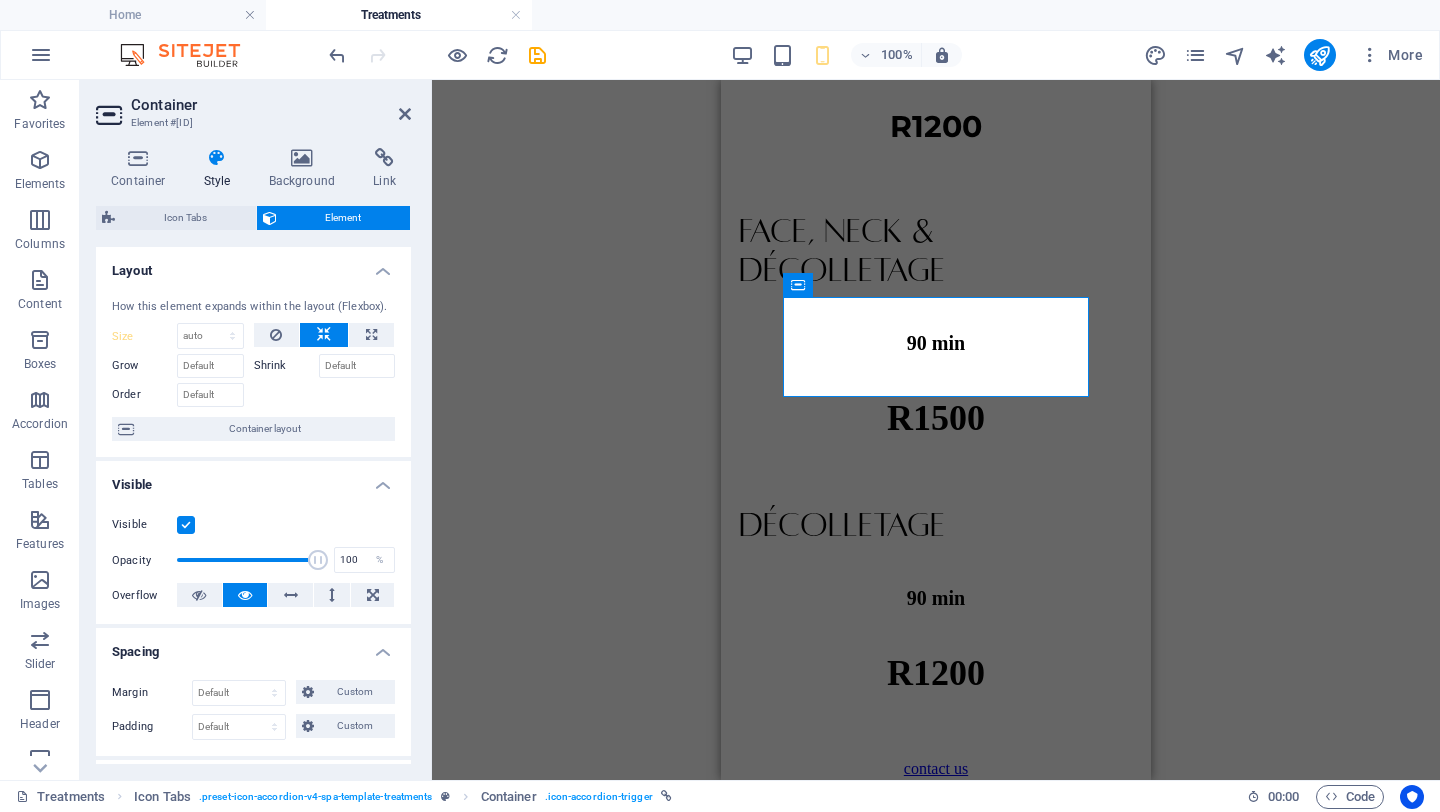click on "Overflow" at bounding box center (144, 596) 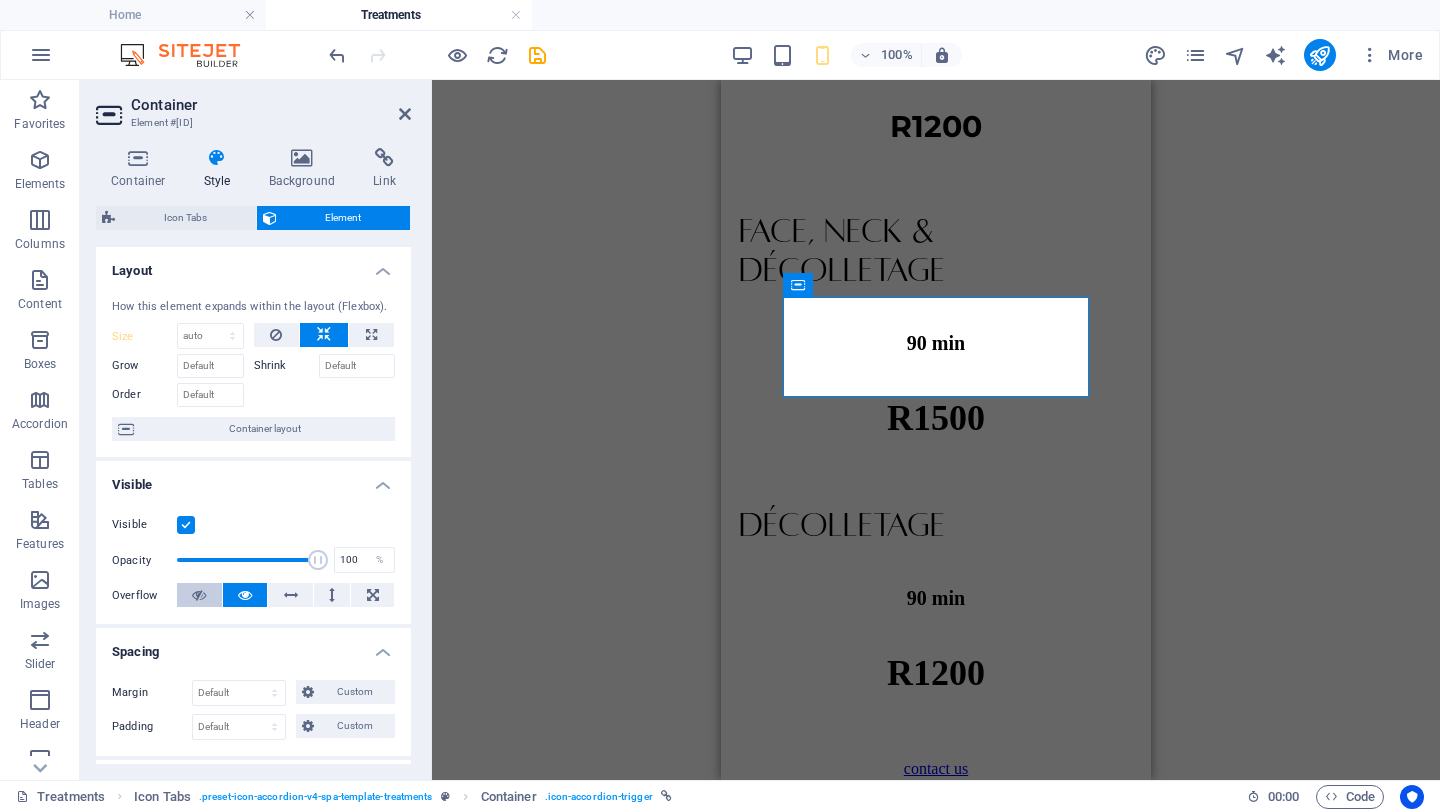 click at bounding box center (199, 595) 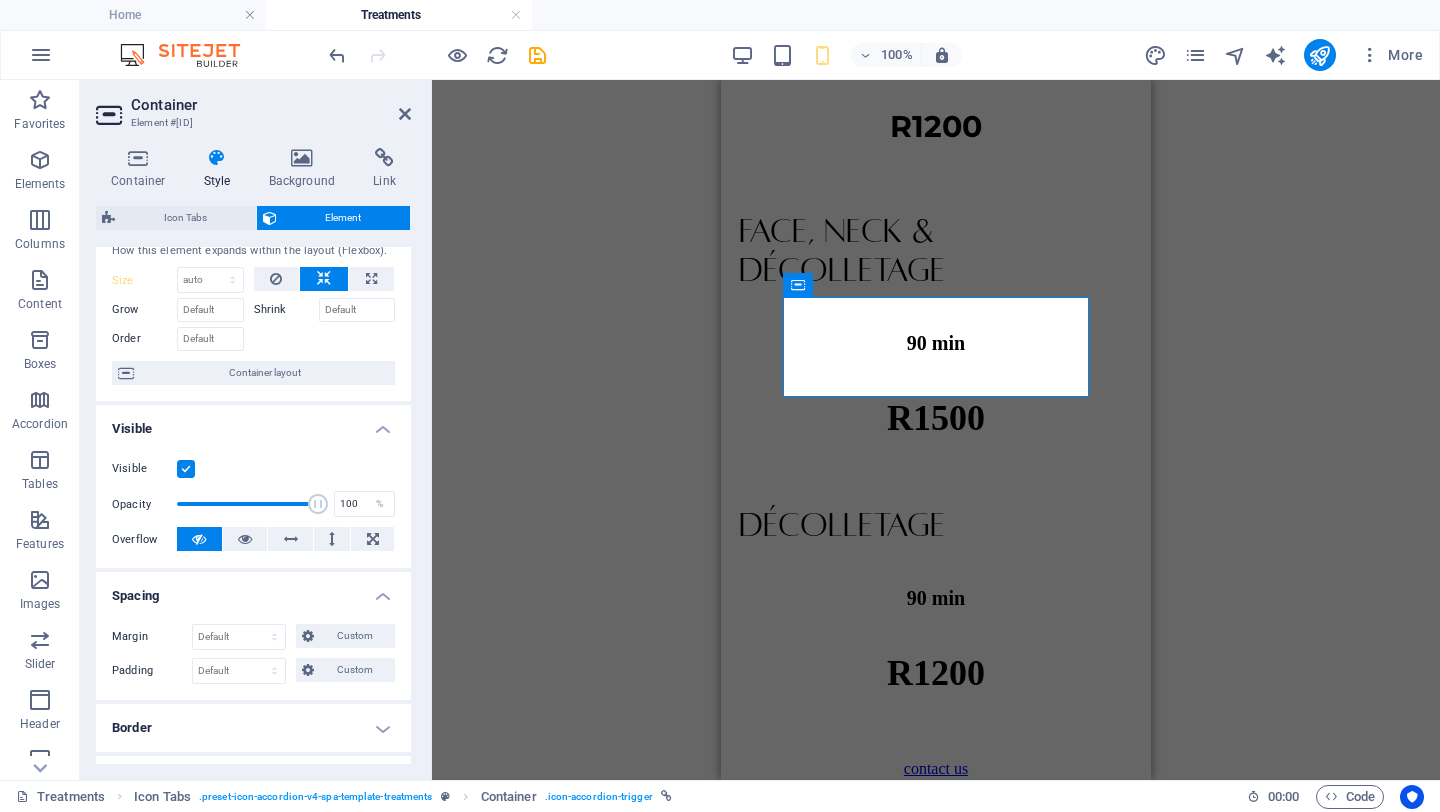 scroll, scrollTop: 7, scrollLeft: 0, axis: vertical 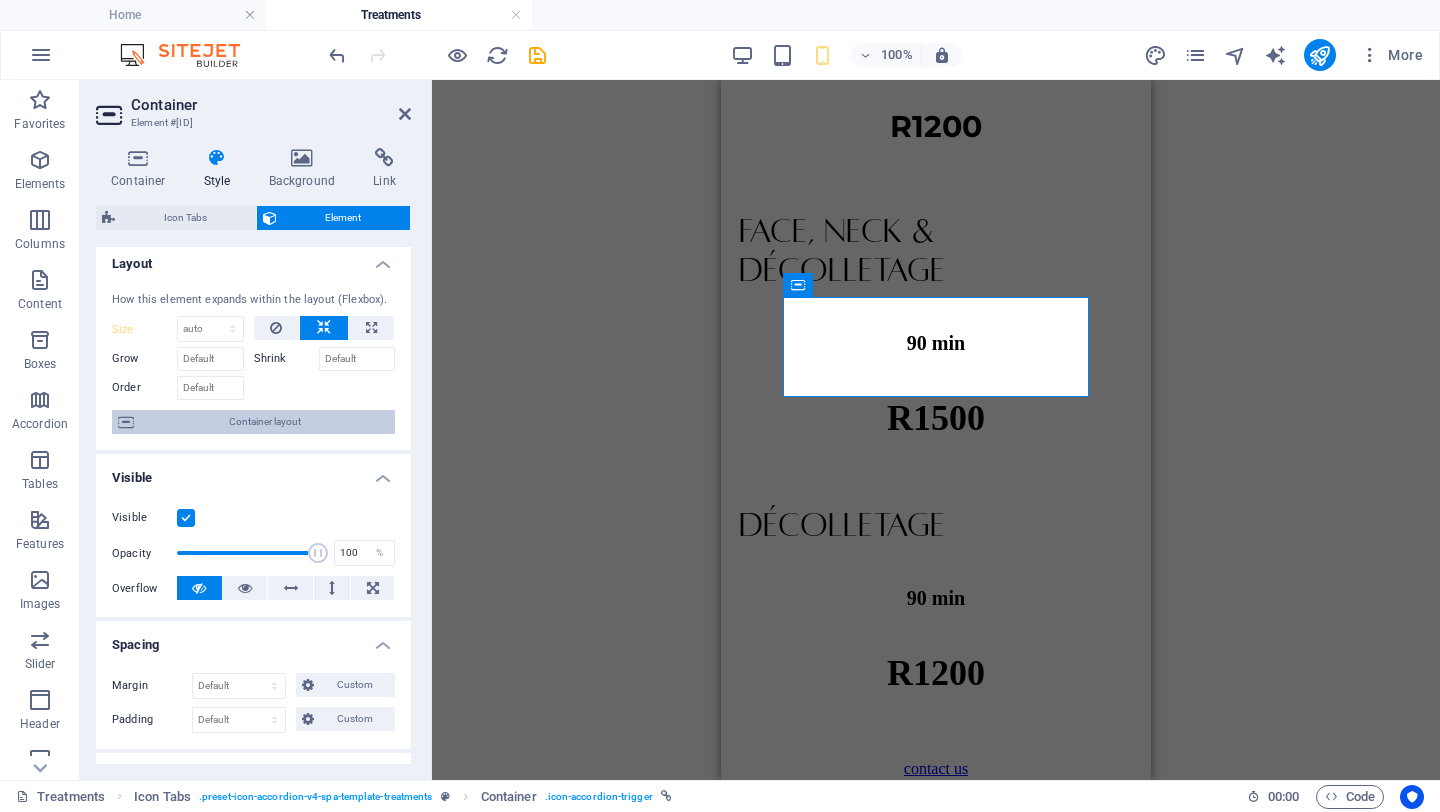 click on "Container layout" at bounding box center (264, 422) 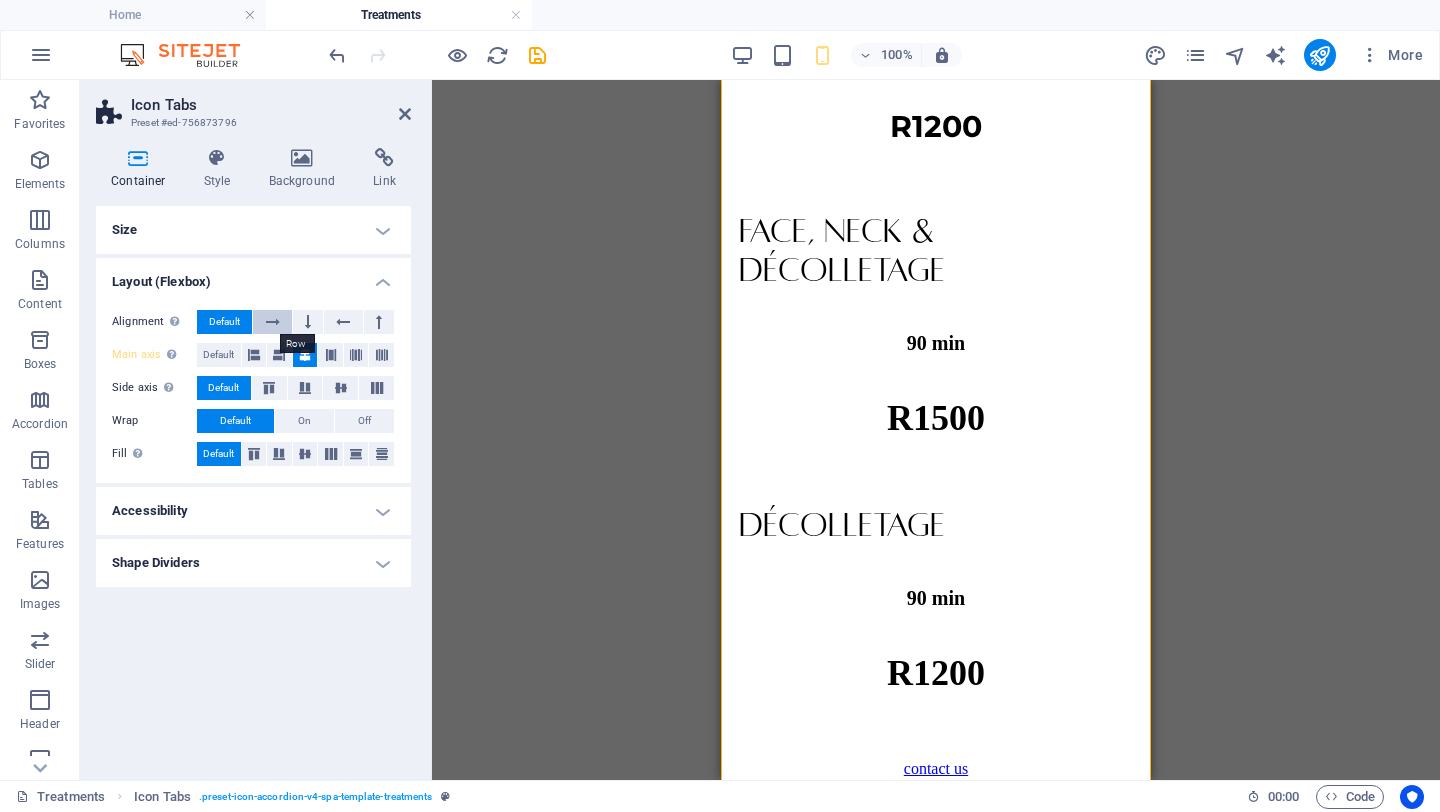 click at bounding box center [273, 322] 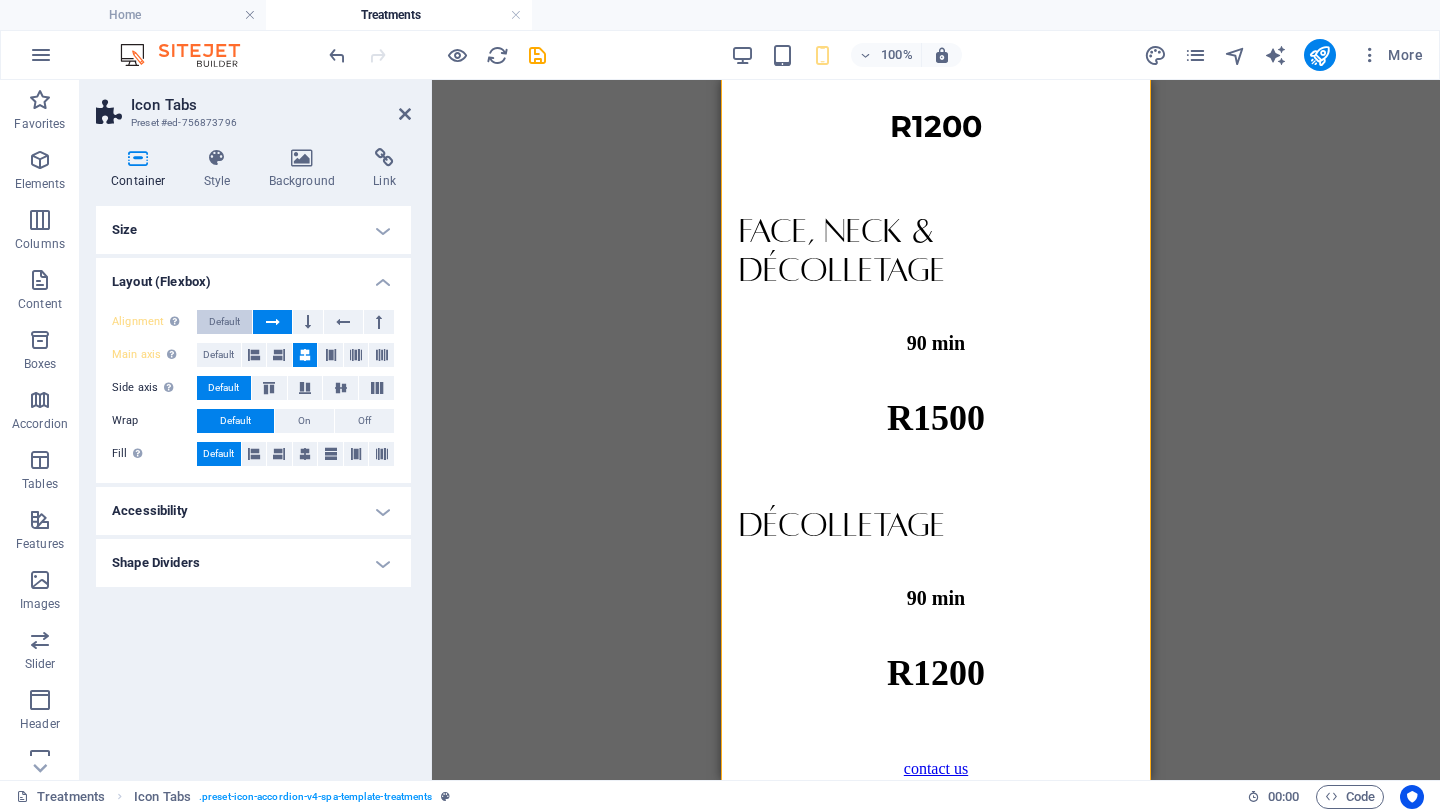 click on "Default" at bounding box center (224, 322) 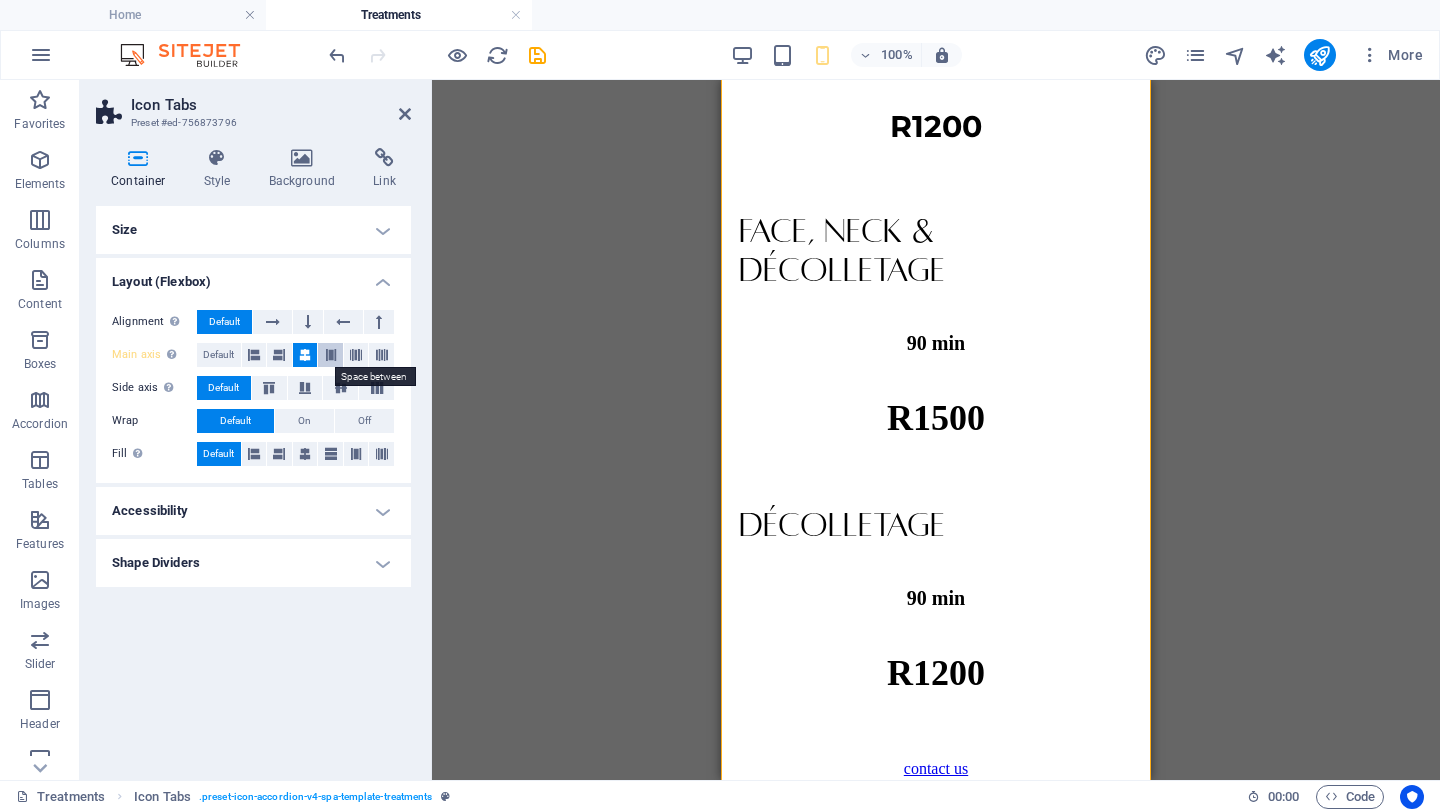 click at bounding box center [331, 355] 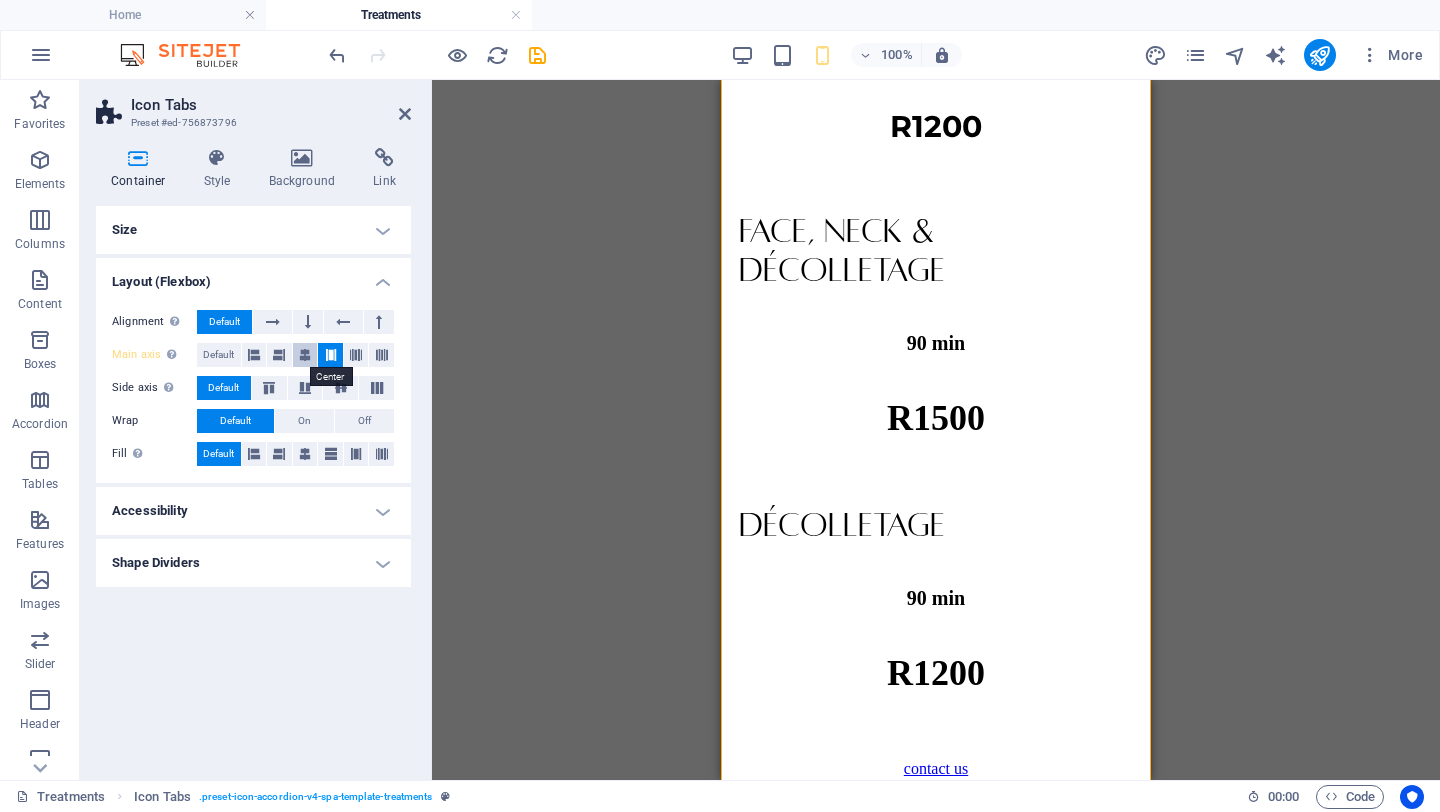 click at bounding box center [305, 355] 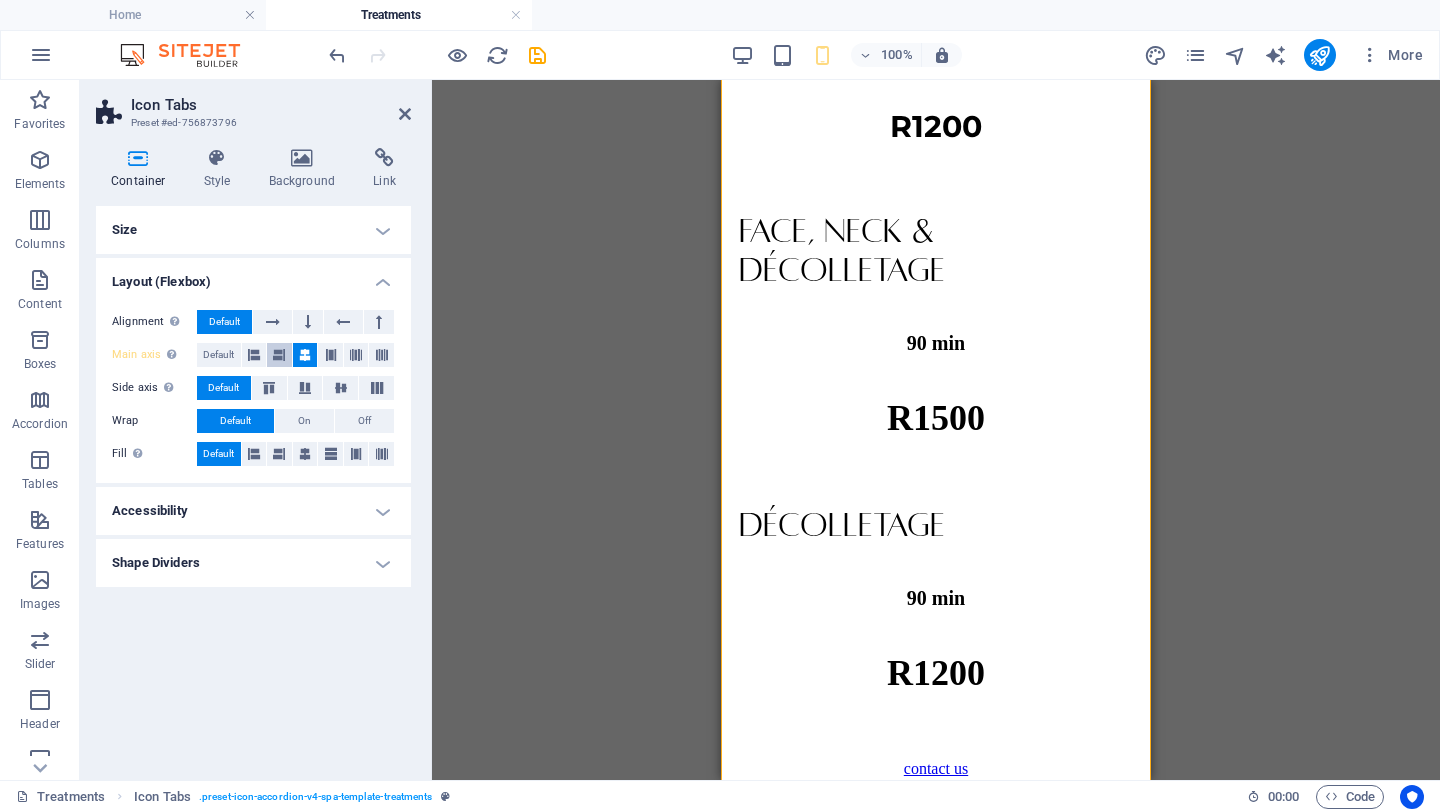 click at bounding box center (279, 355) 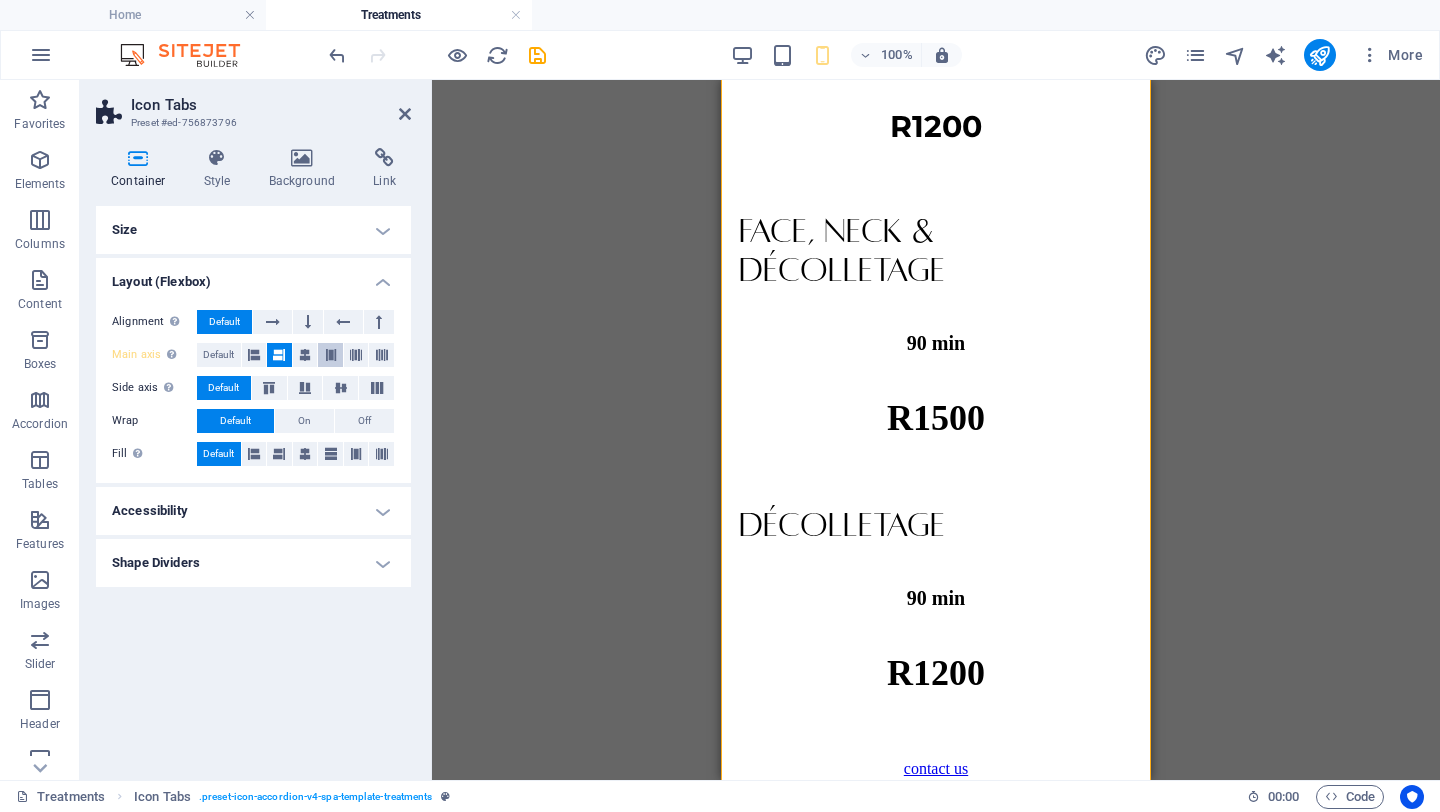 click at bounding box center [330, 355] 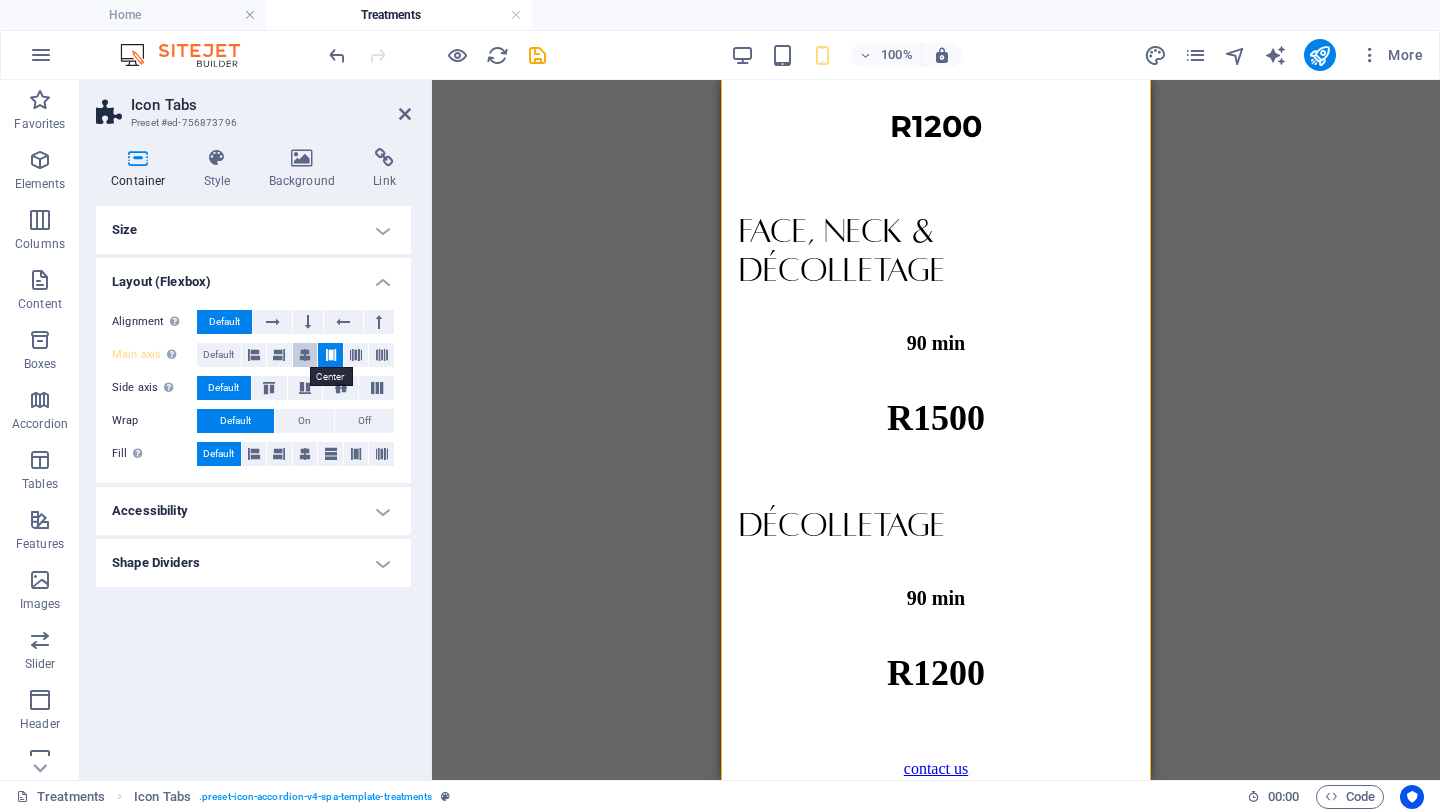 click at bounding box center [305, 355] 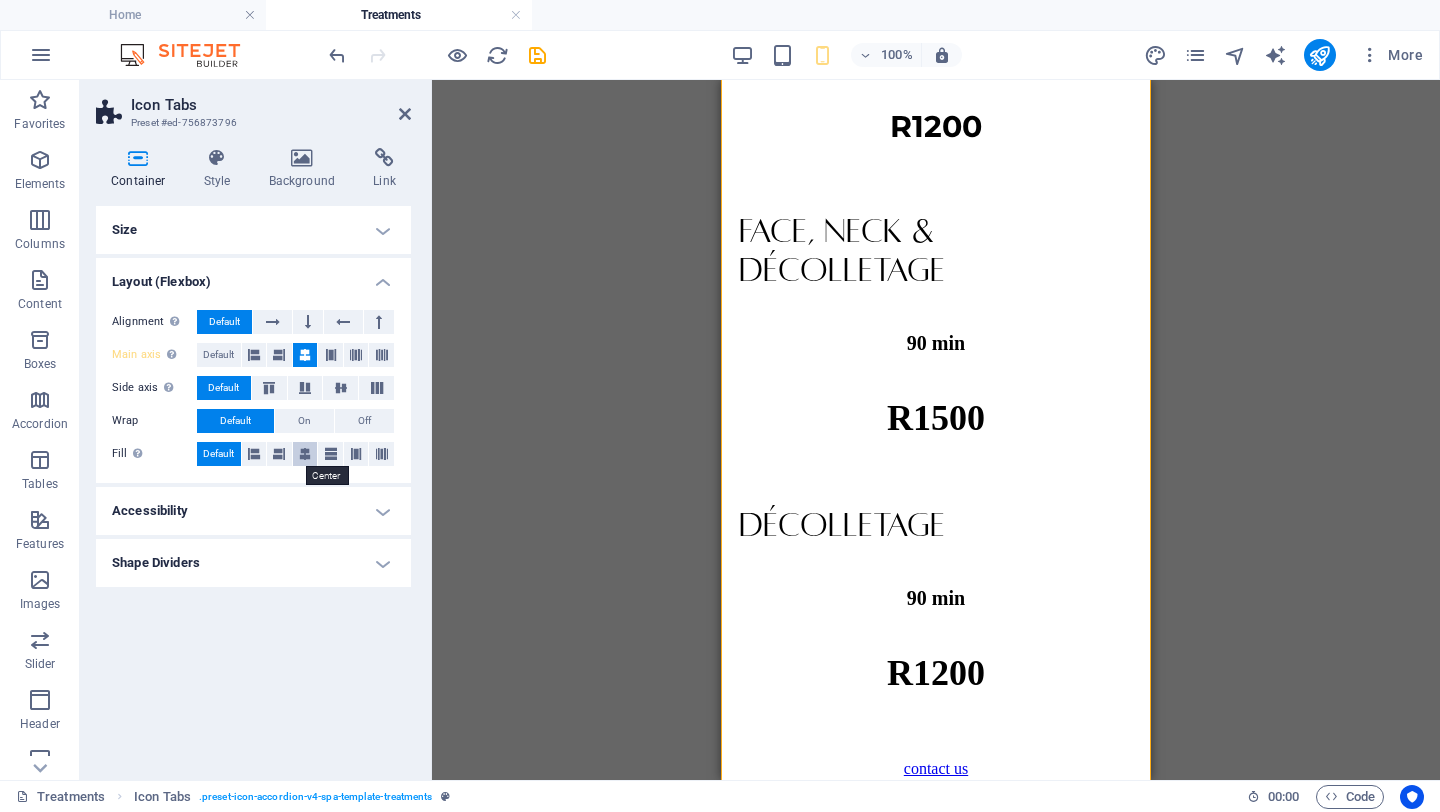 click at bounding box center [305, 454] 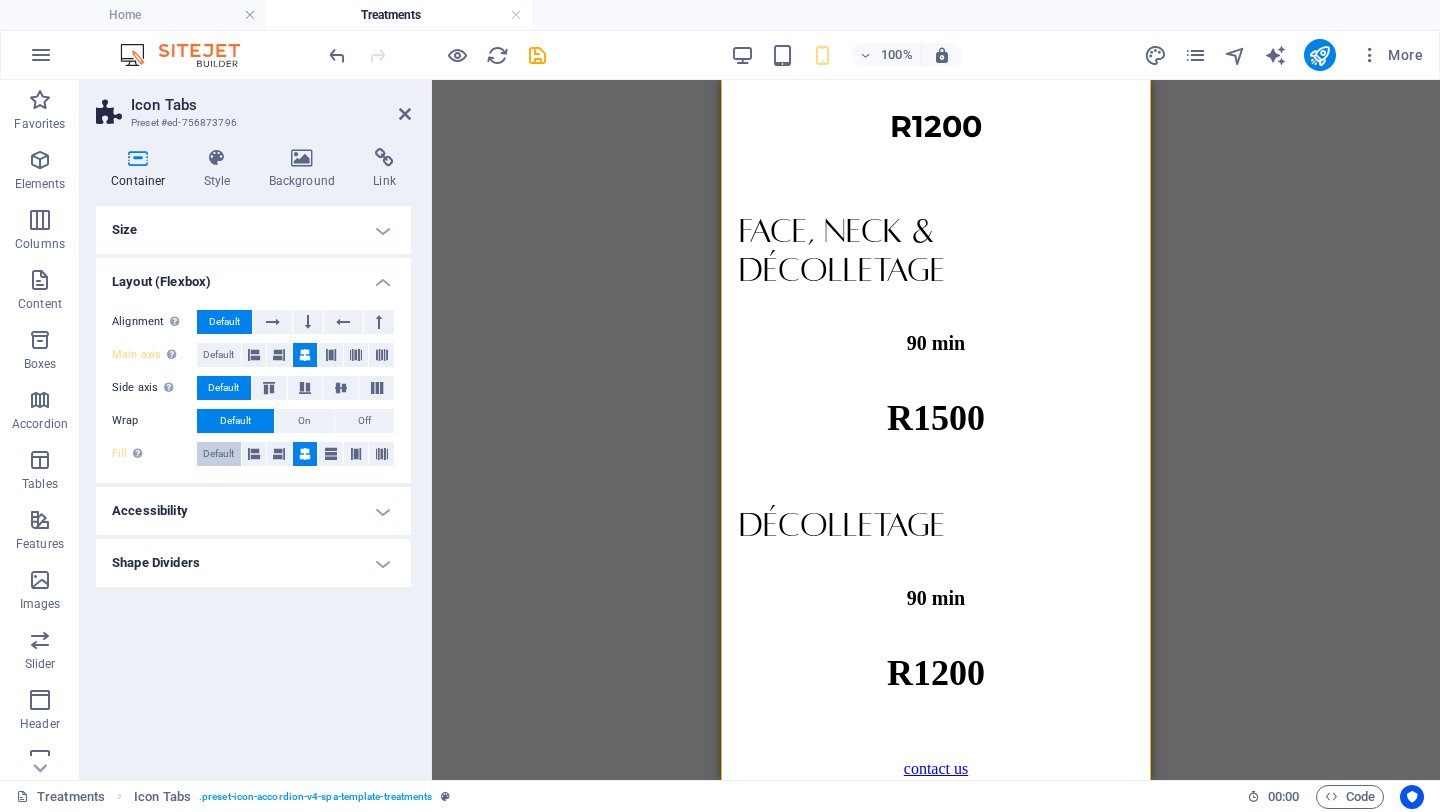 click on "Default" at bounding box center [218, 454] 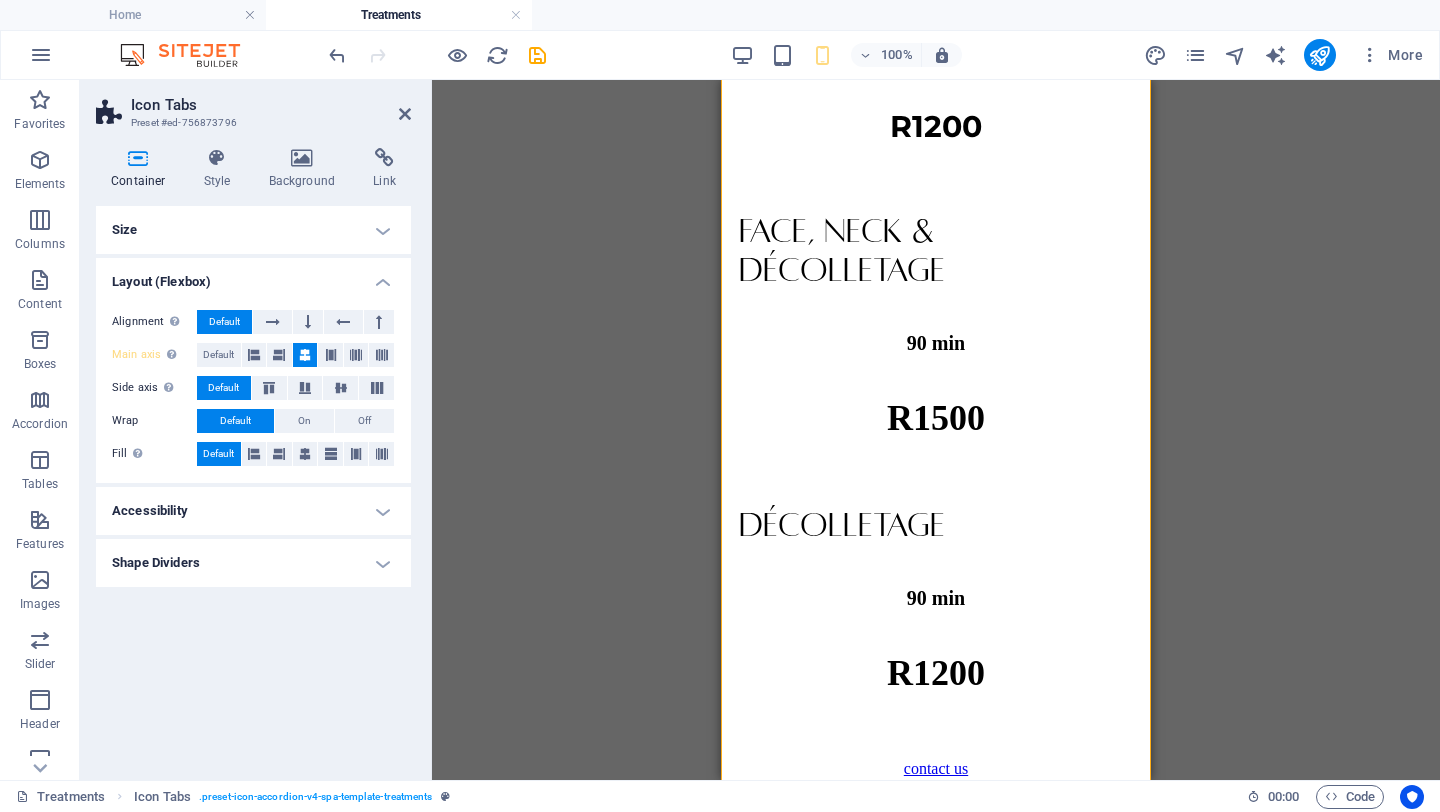 click on "Accessibility" at bounding box center [253, 511] 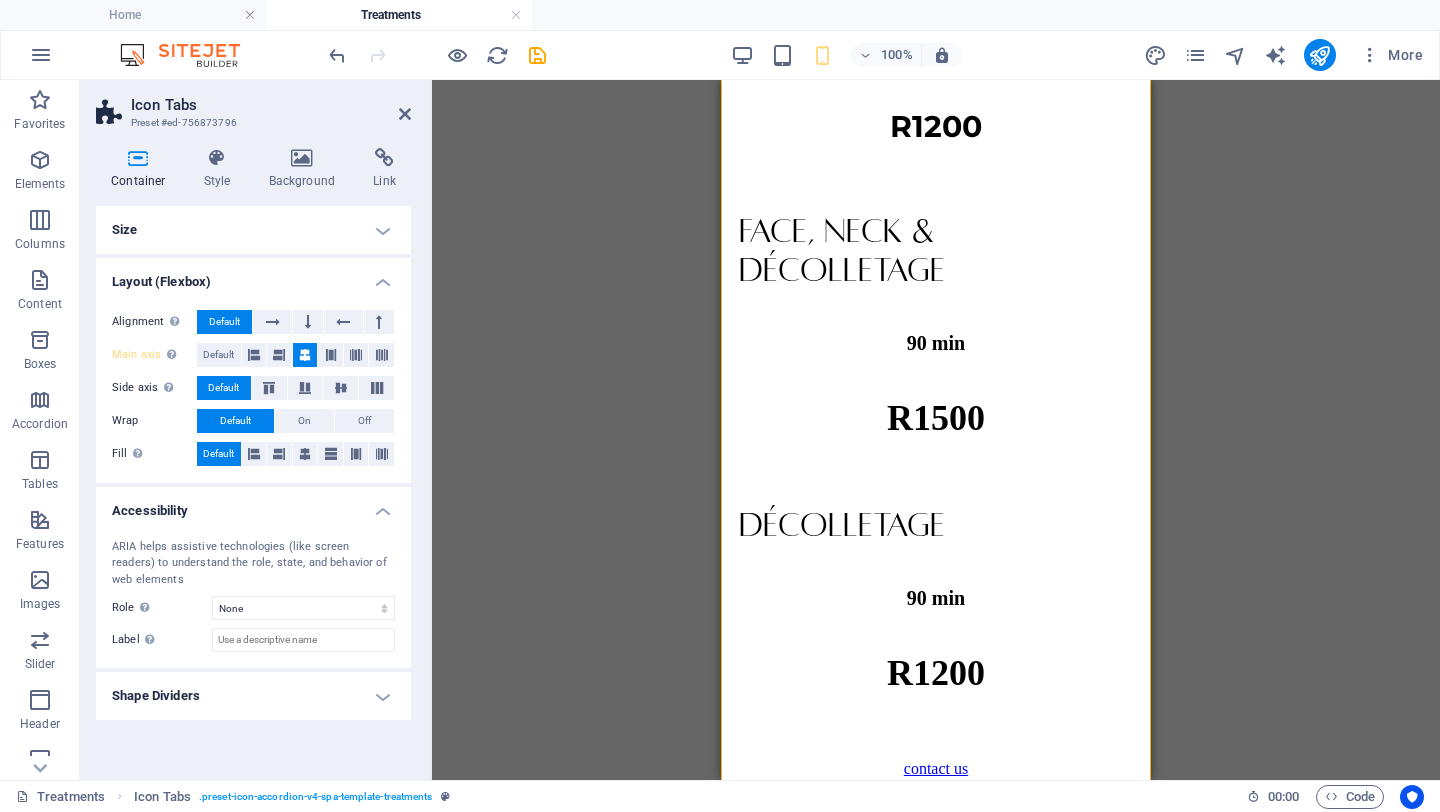 click on "Shape Dividers" at bounding box center (253, 696) 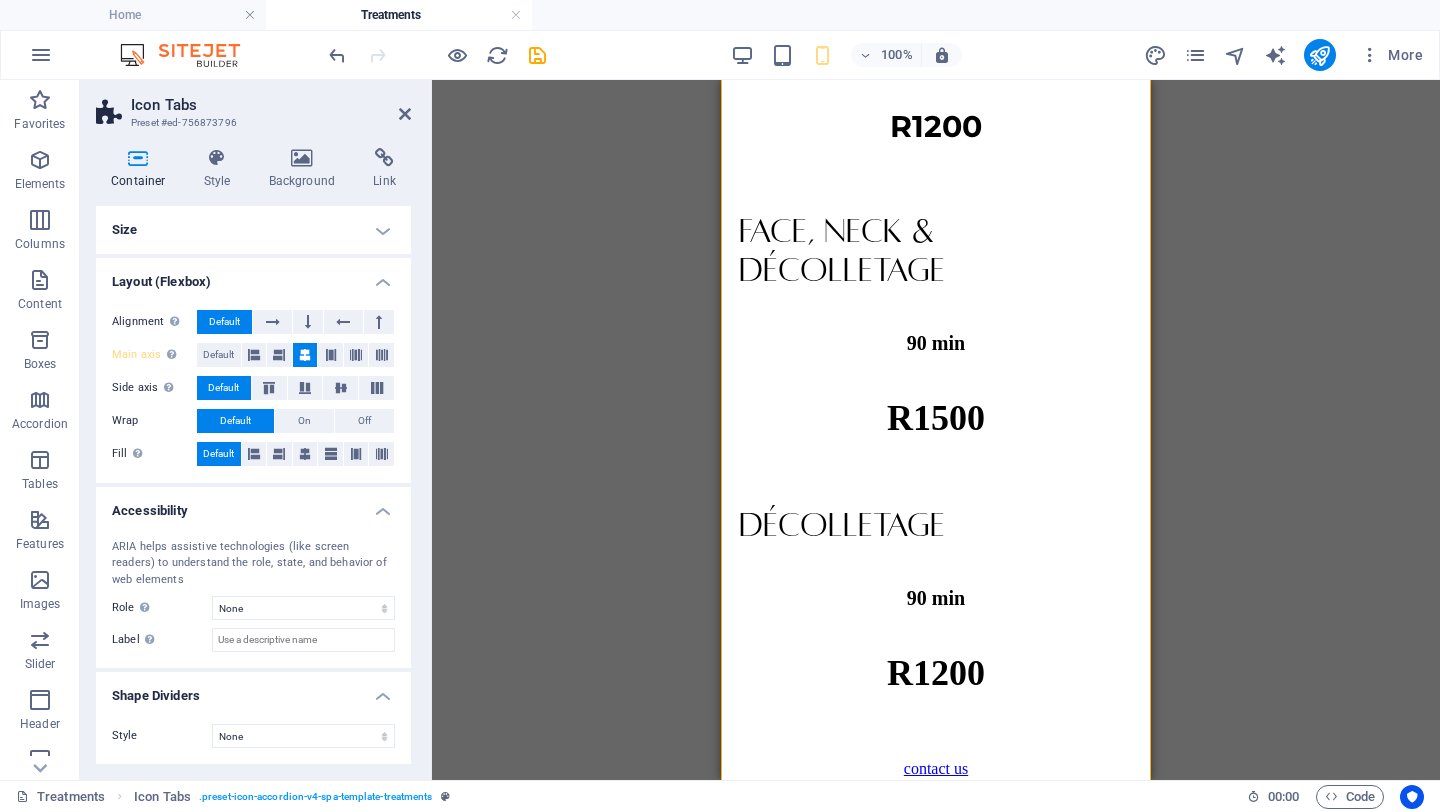 click on "Accessibility" at bounding box center [253, 505] 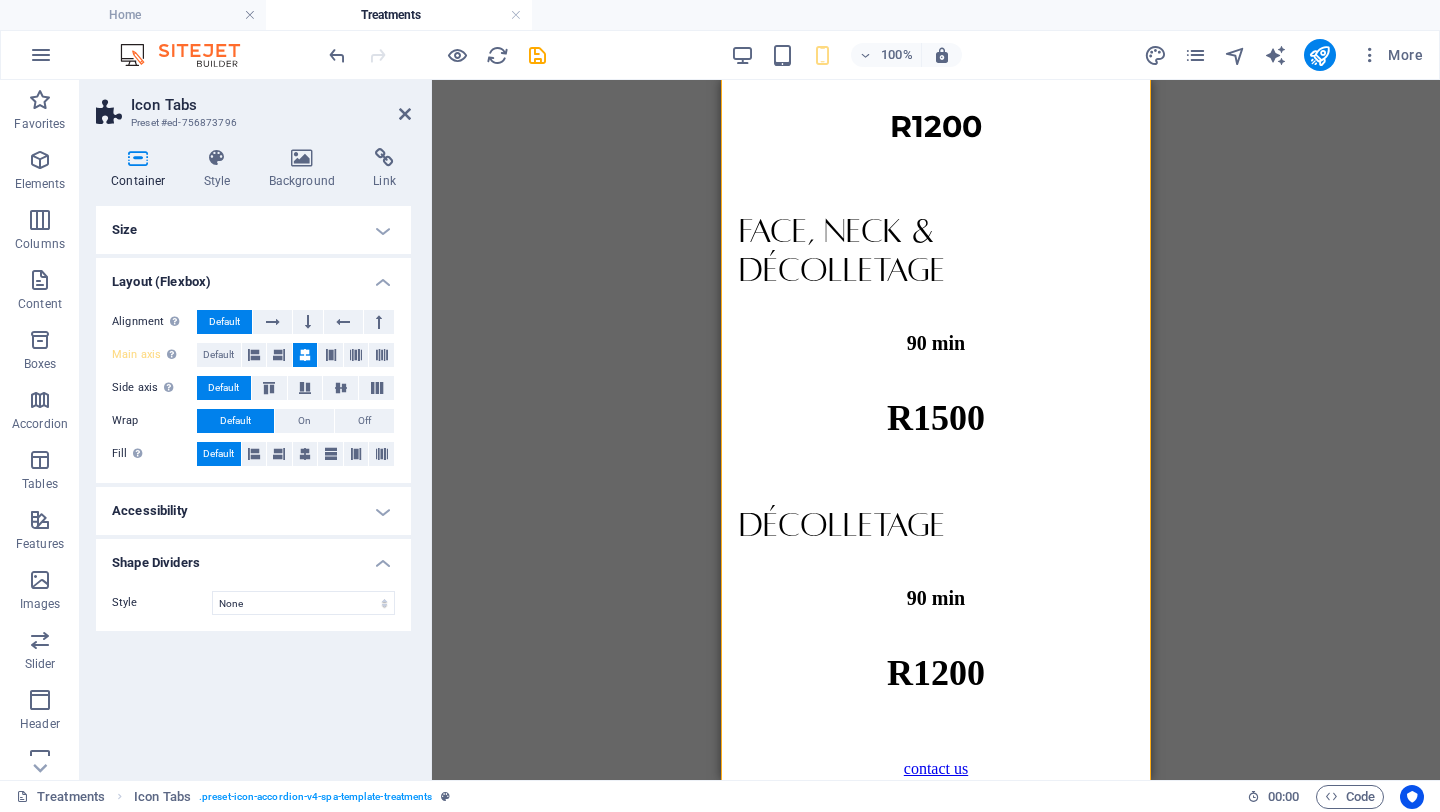 click on "Size" at bounding box center [253, 230] 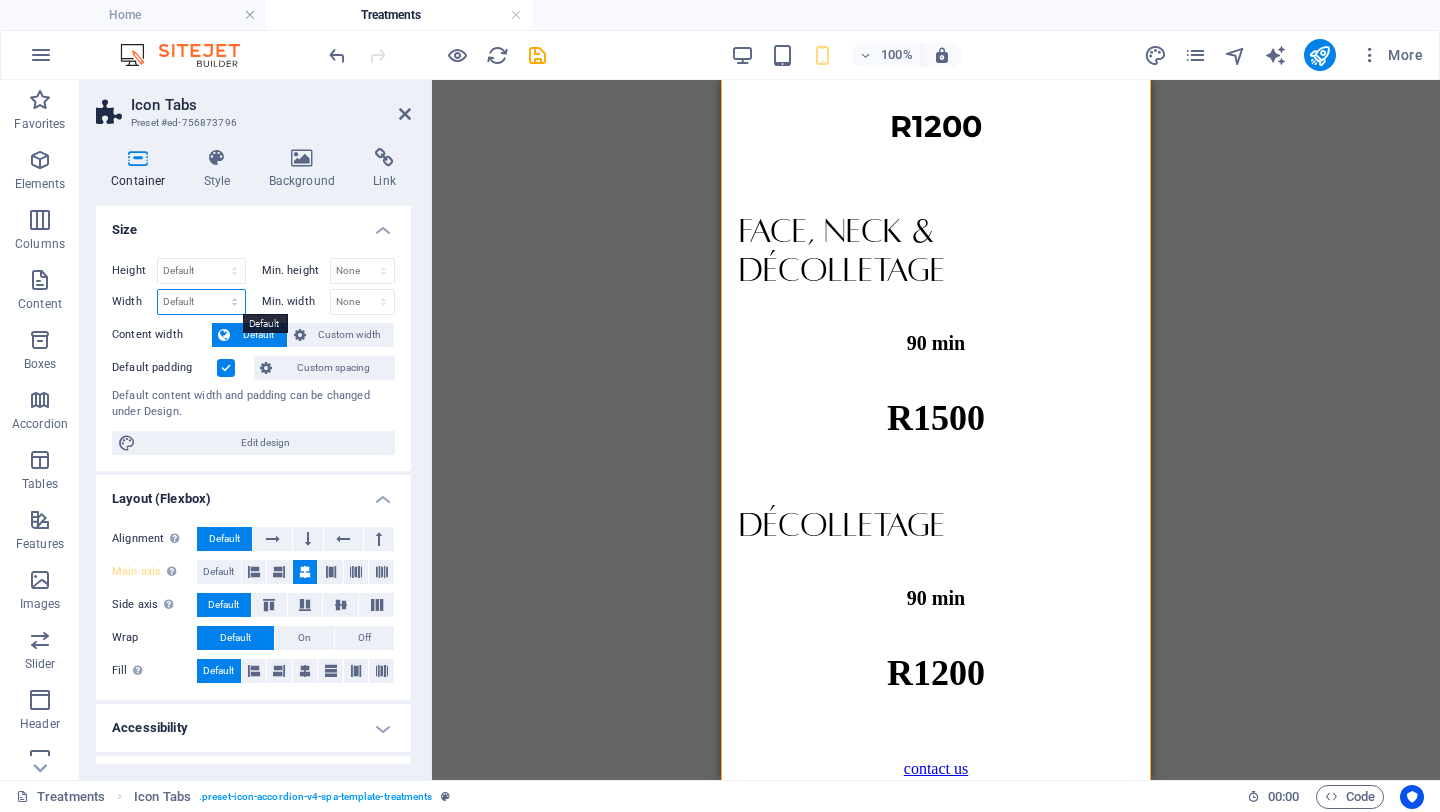 click on "Default px rem % em vh vw" at bounding box center (201, 302) 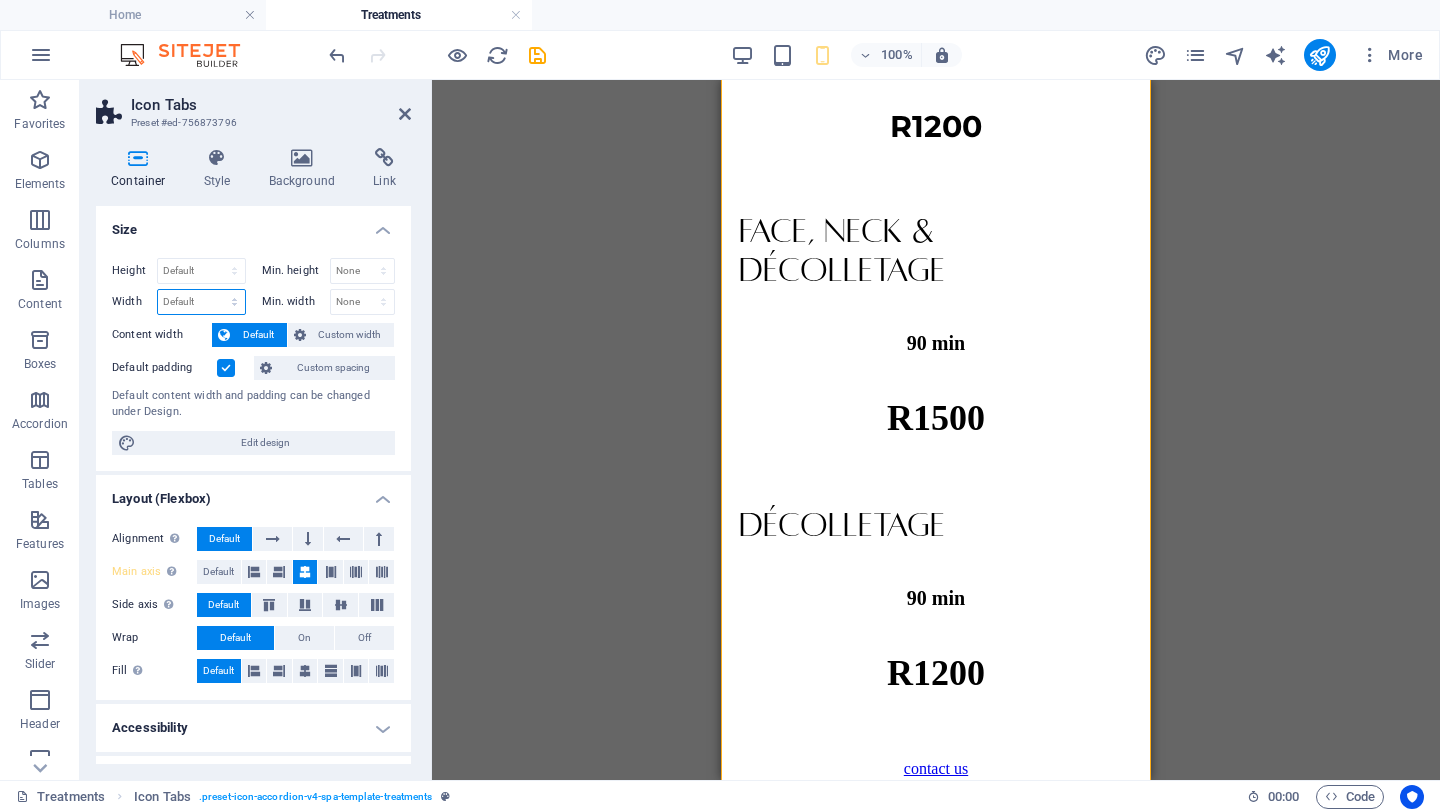 select on "px" 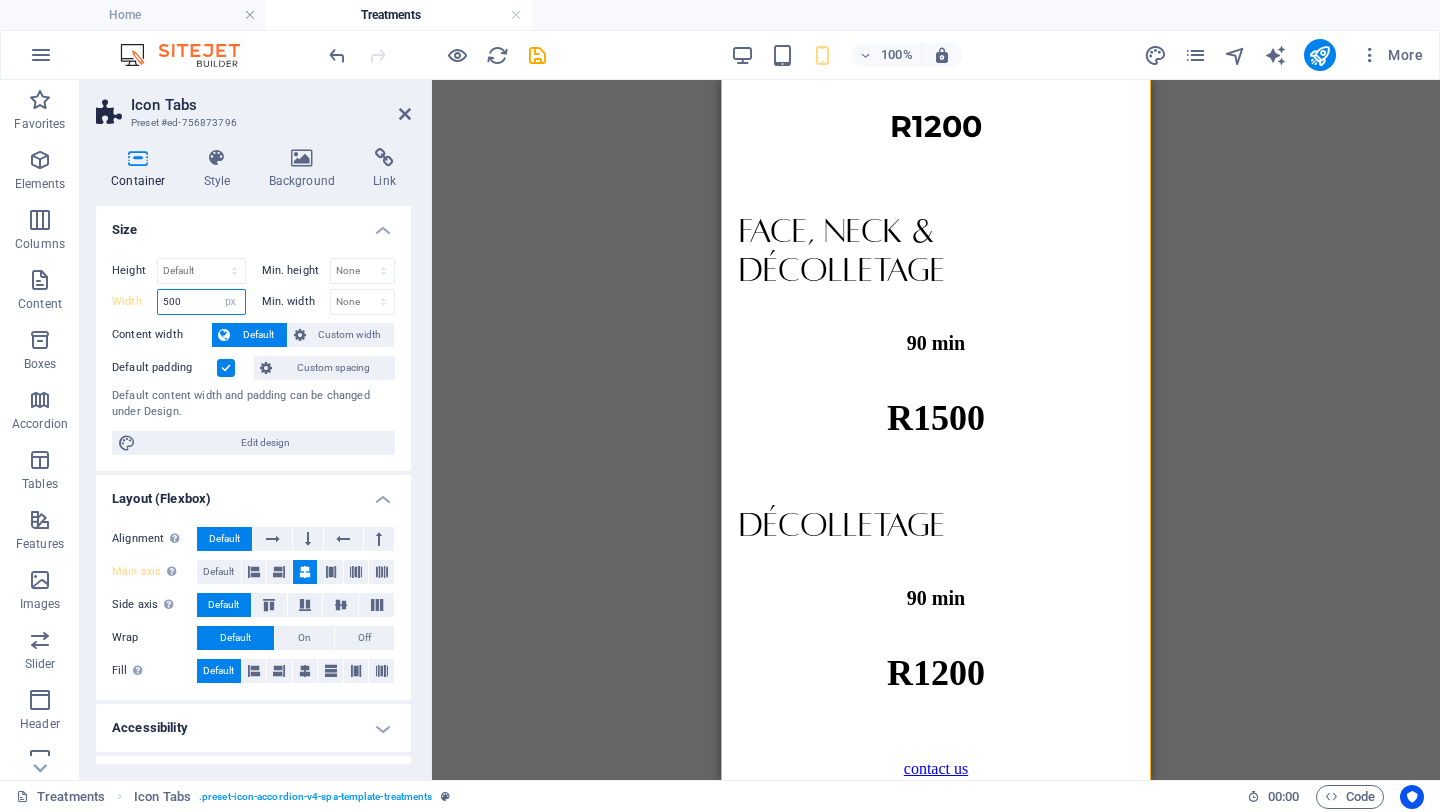 type on "500" 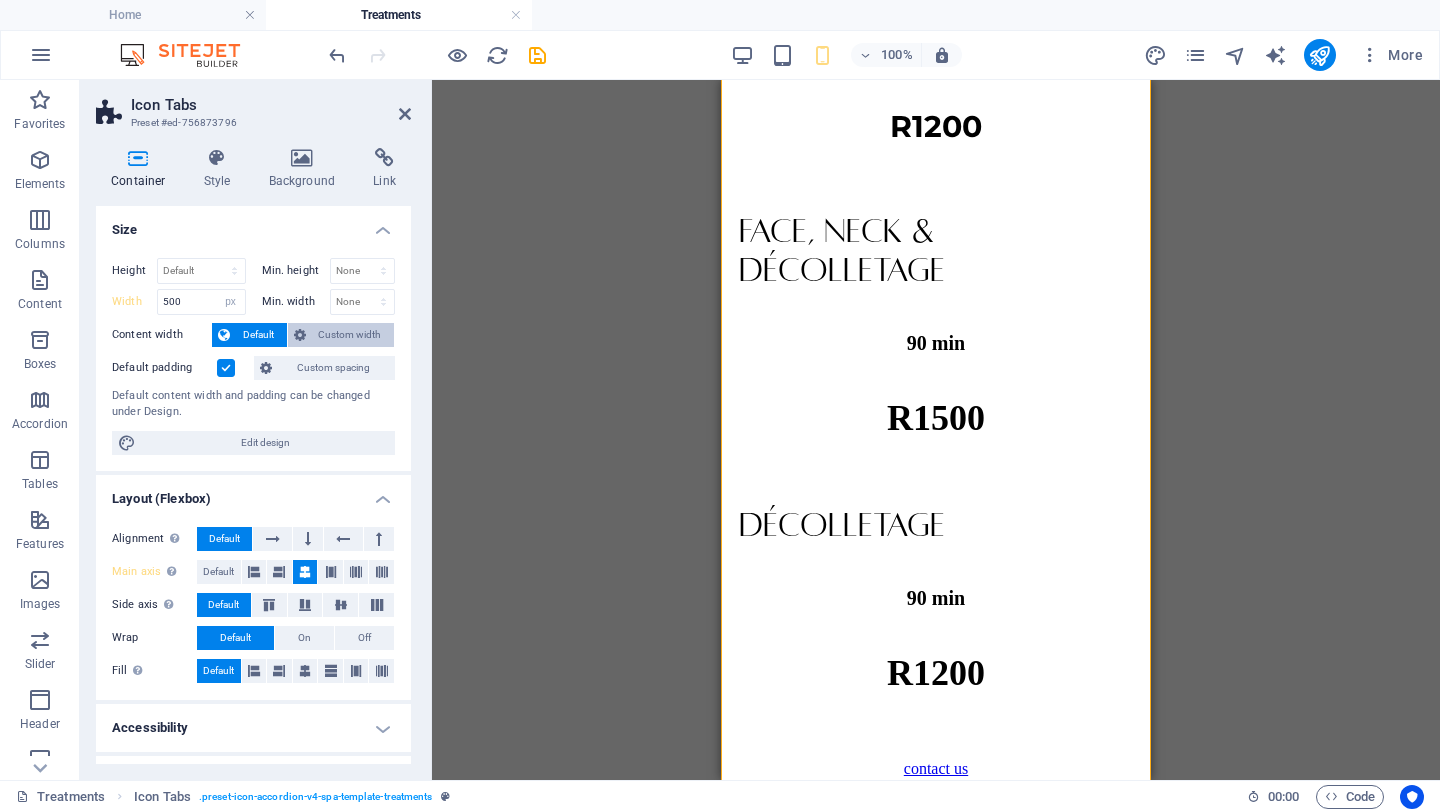 click on "Custom width" at bounding box center [350, 335] 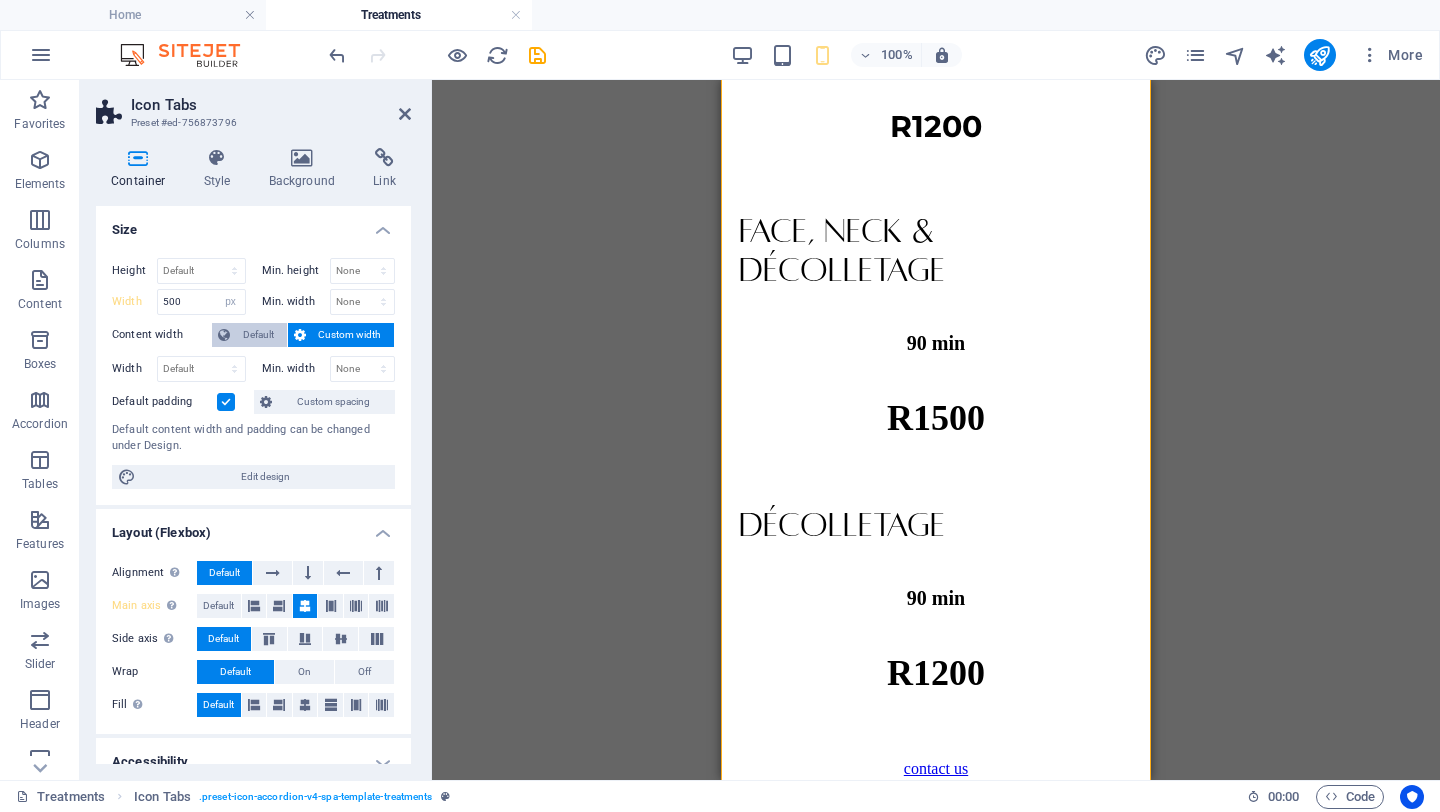 click on "Default" at bounding box center (258, 335) 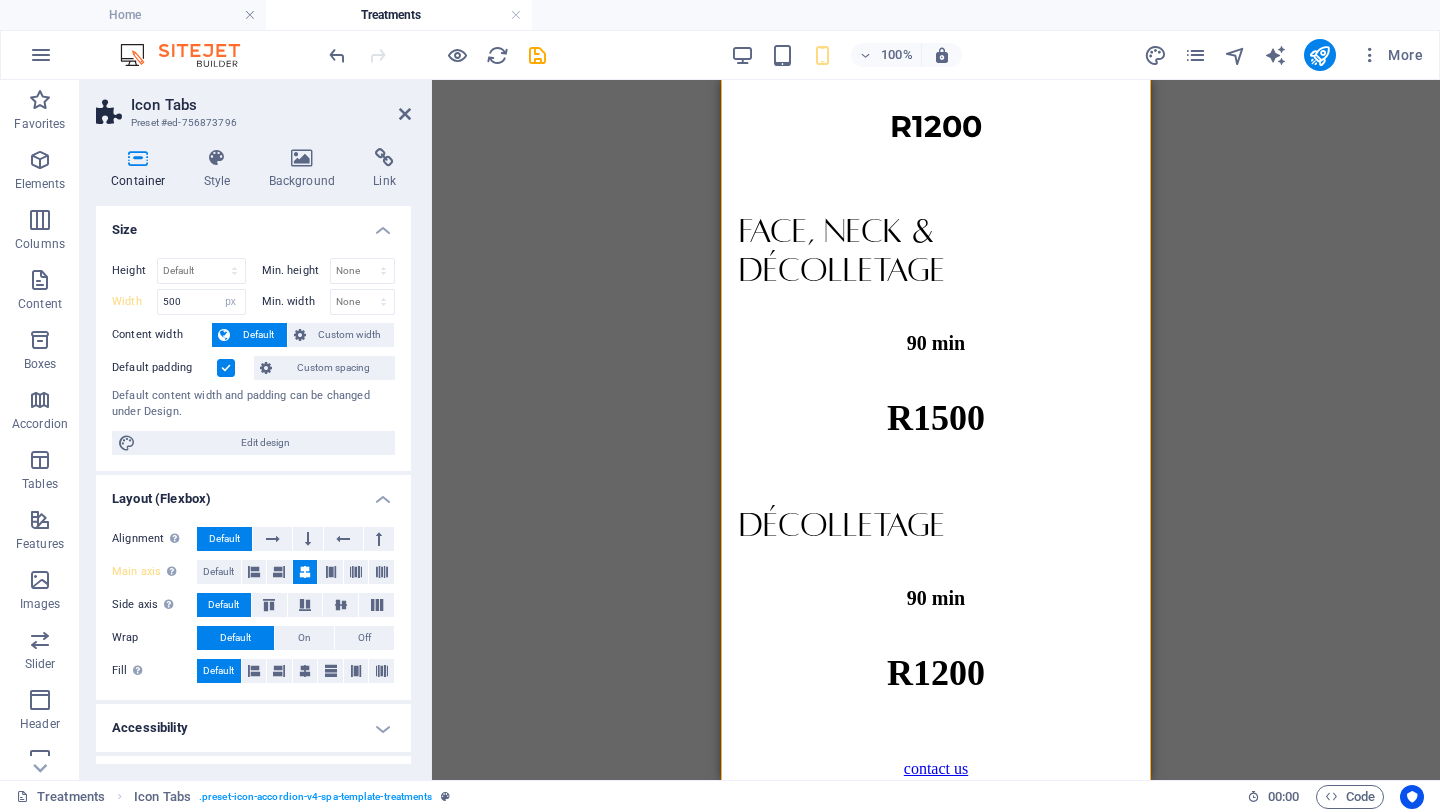 click on "Size" at bounding box center (253, 224) 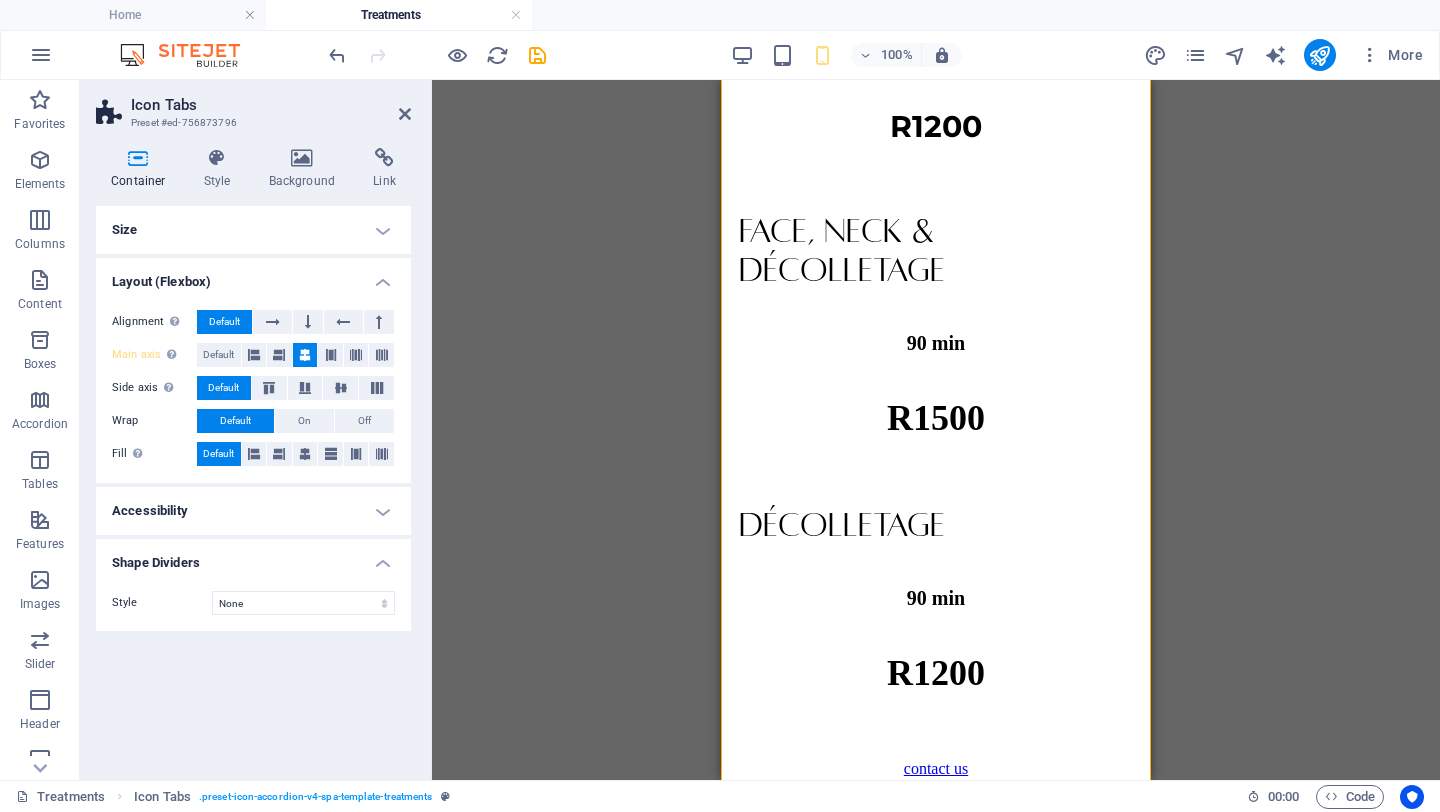 click on "Size" at bounding box center [253, 230] 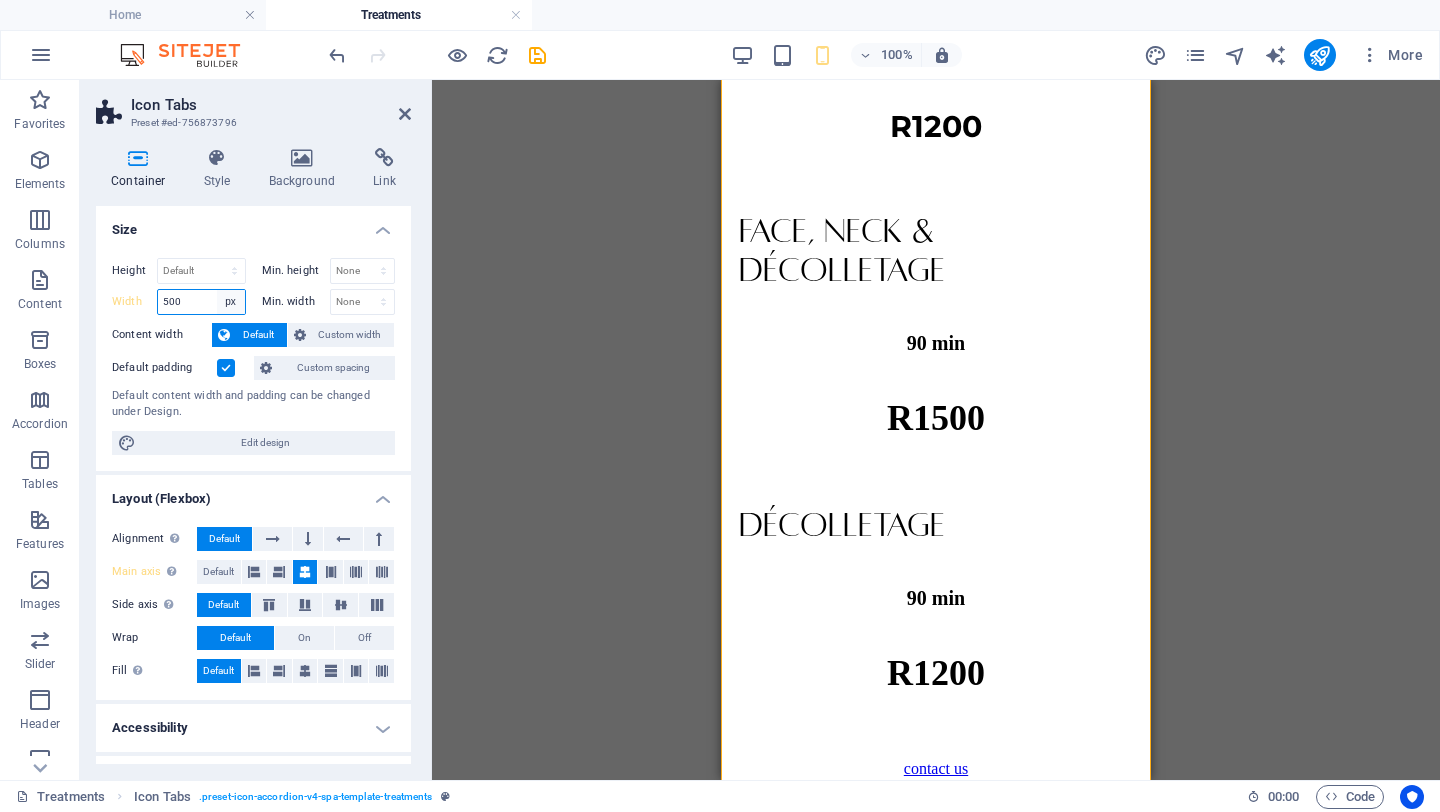 click on "Default px rem % em vh vw" at bounding box center (231, 302) 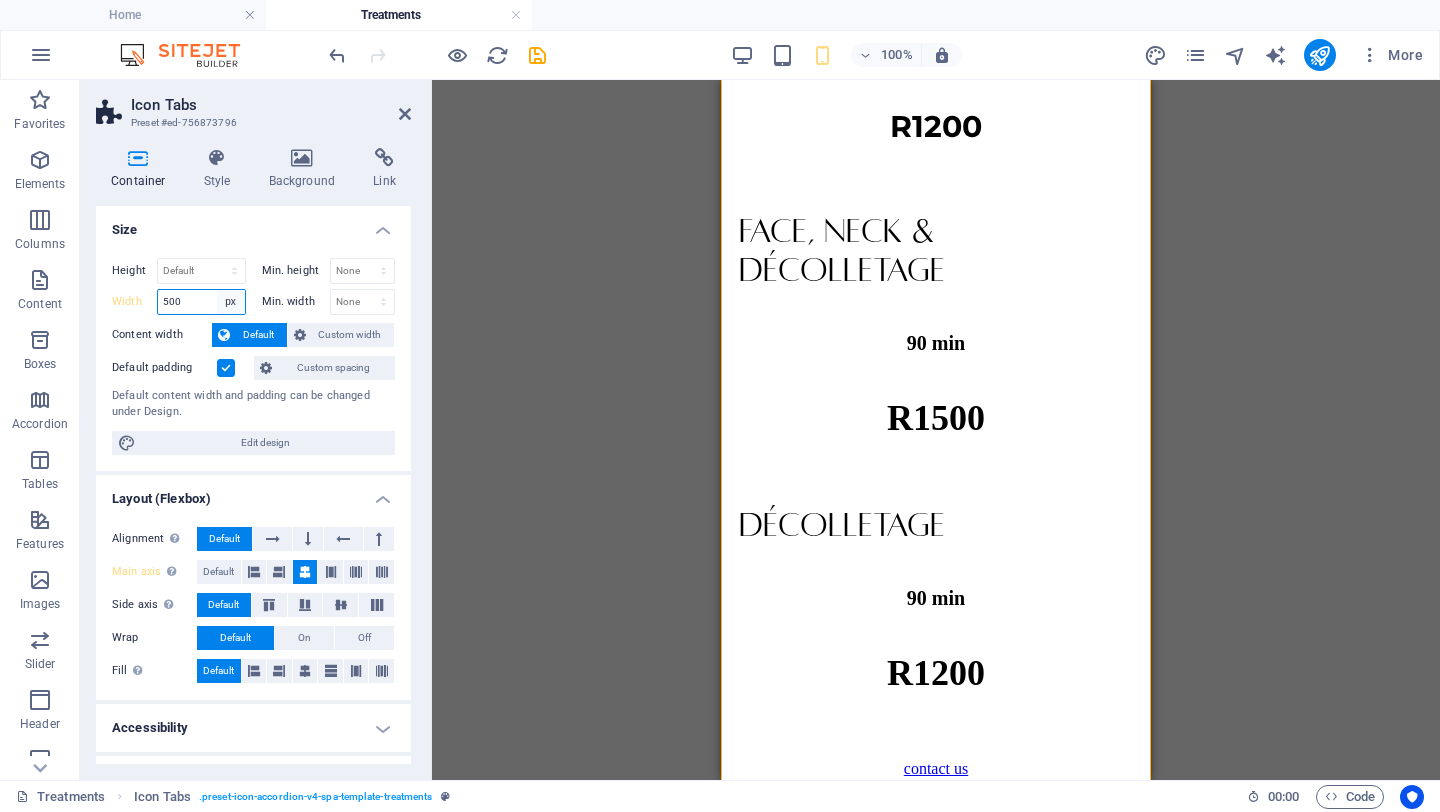 select on "default" 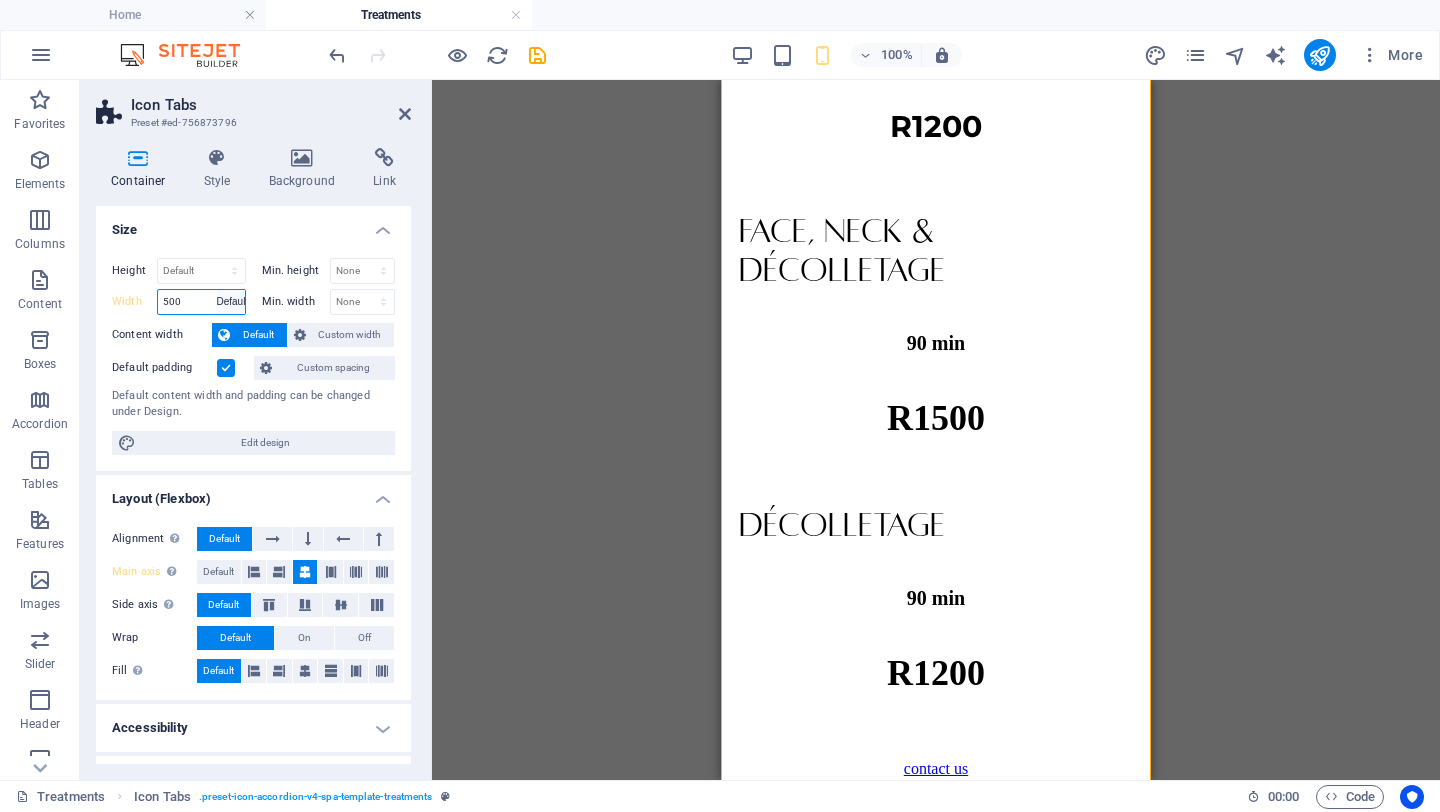 type on "500" 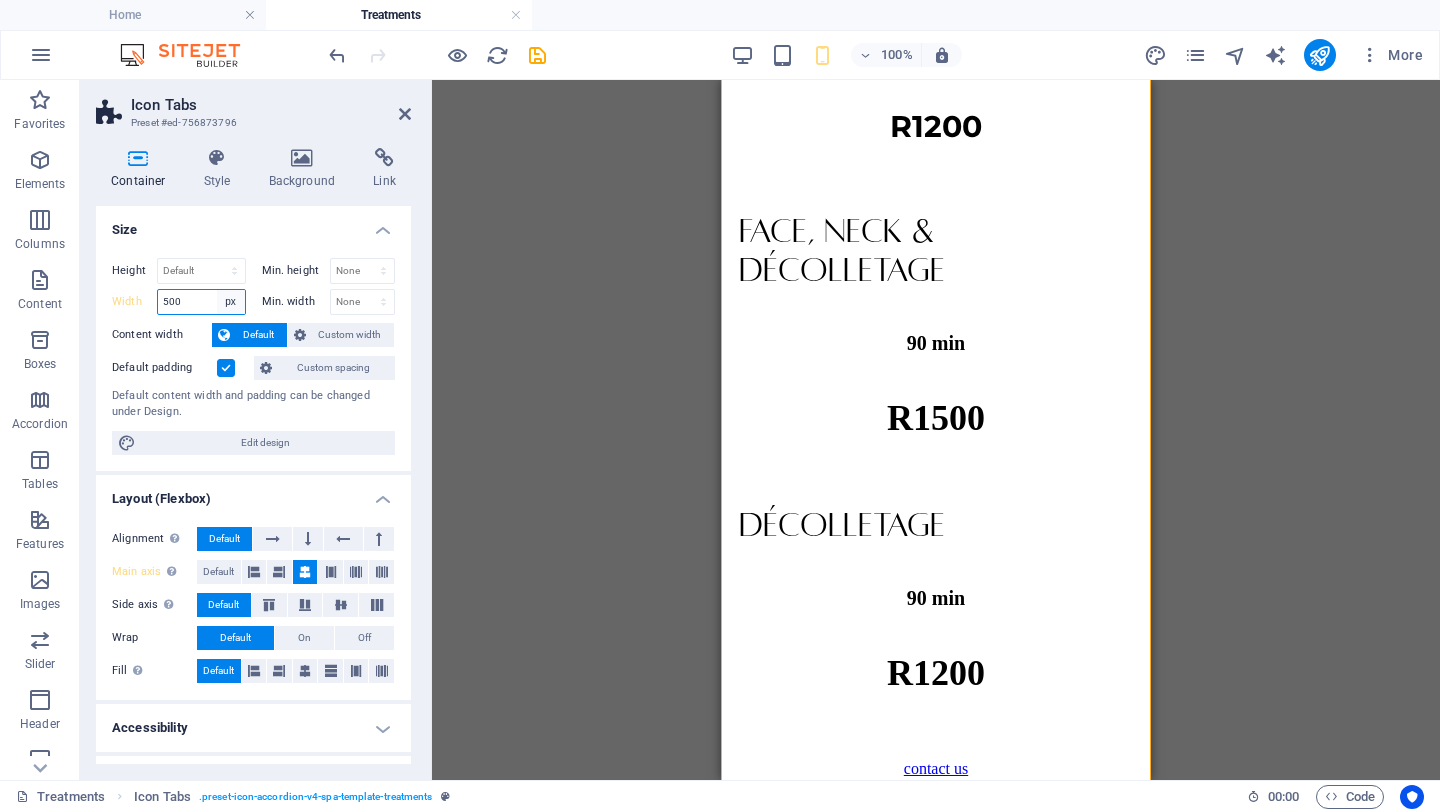 click on "Default px rem % em vh vw" at bounding box center (231, 302) 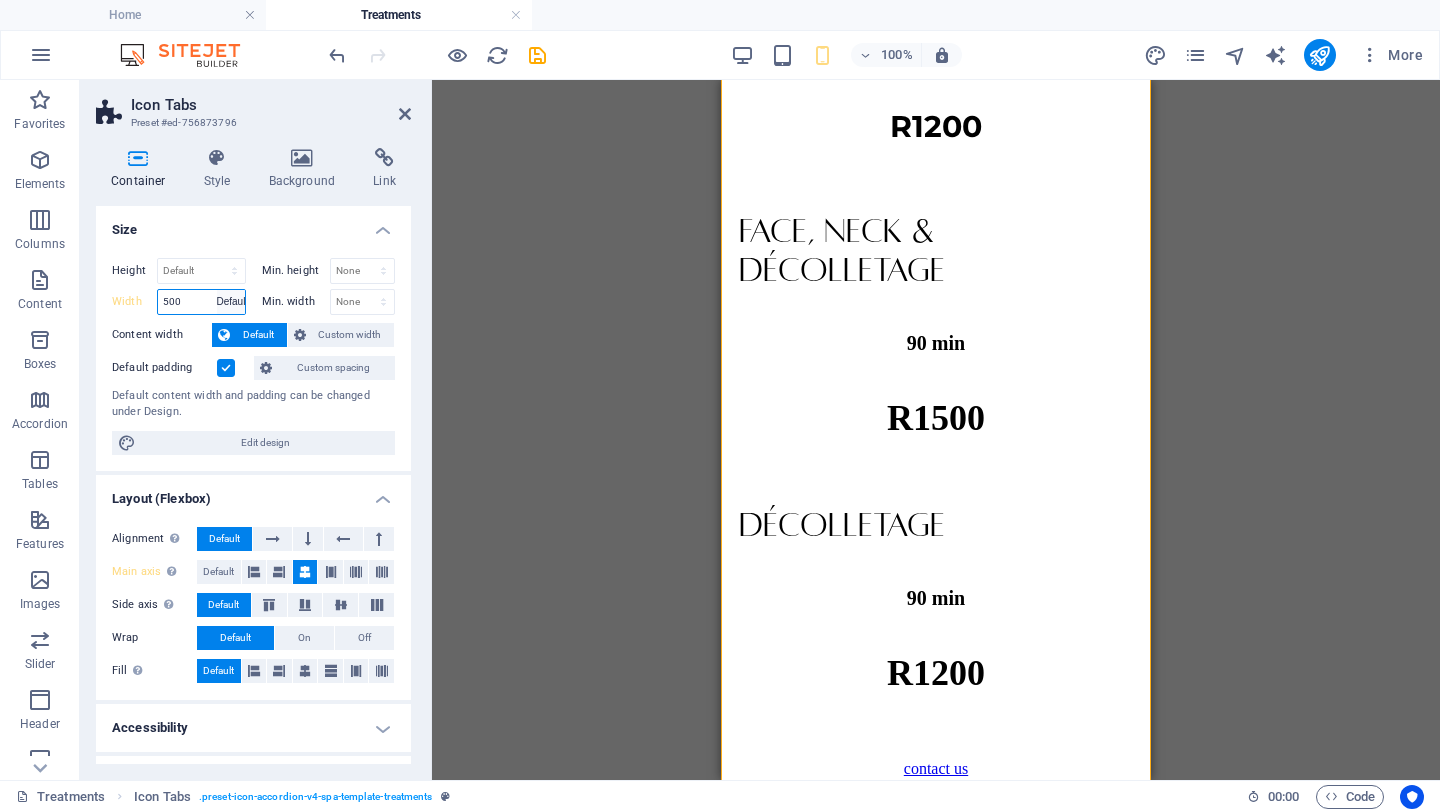 type on "500" 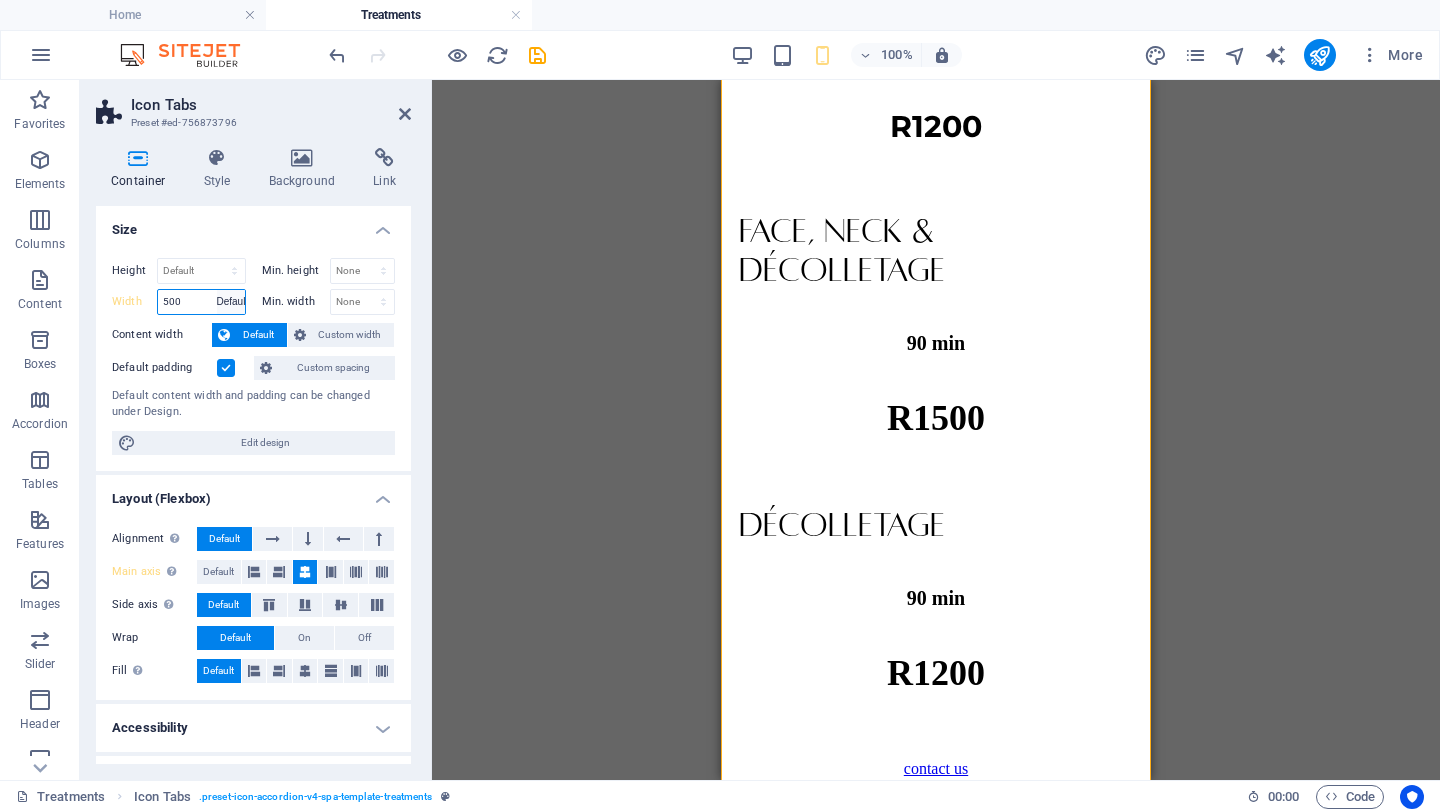 select on "px" 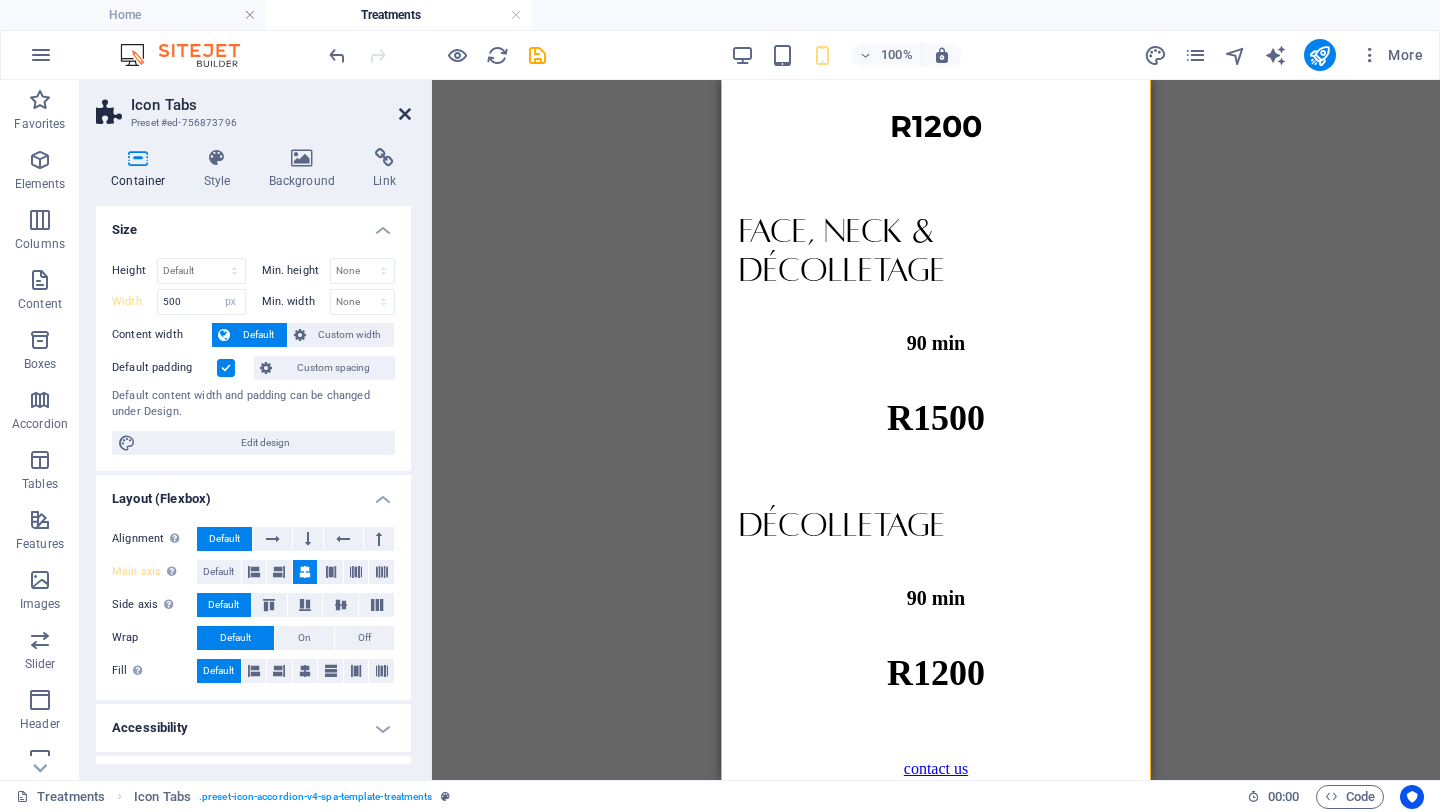 click at bounding box center [405, 114] 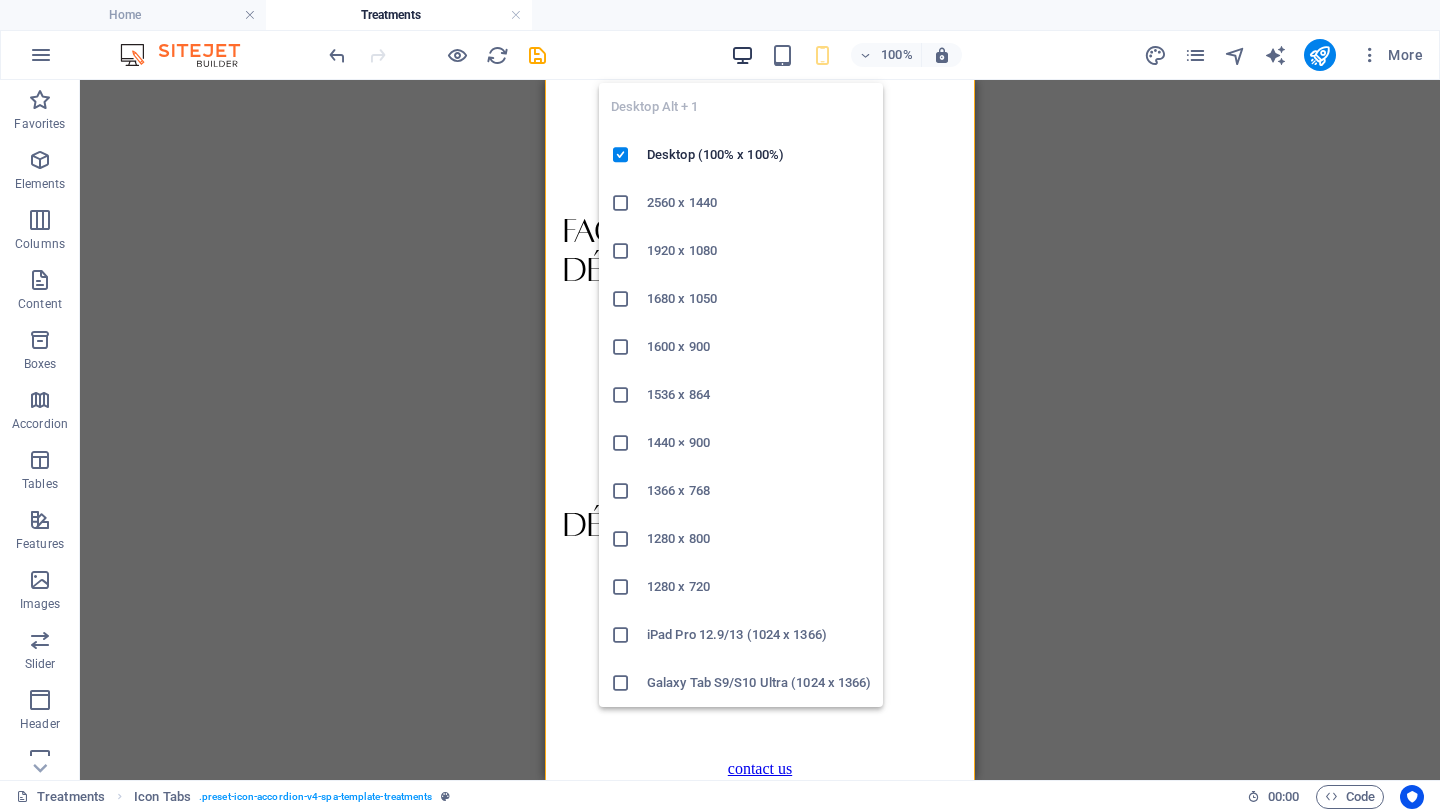click at bounding box center [742, 55] 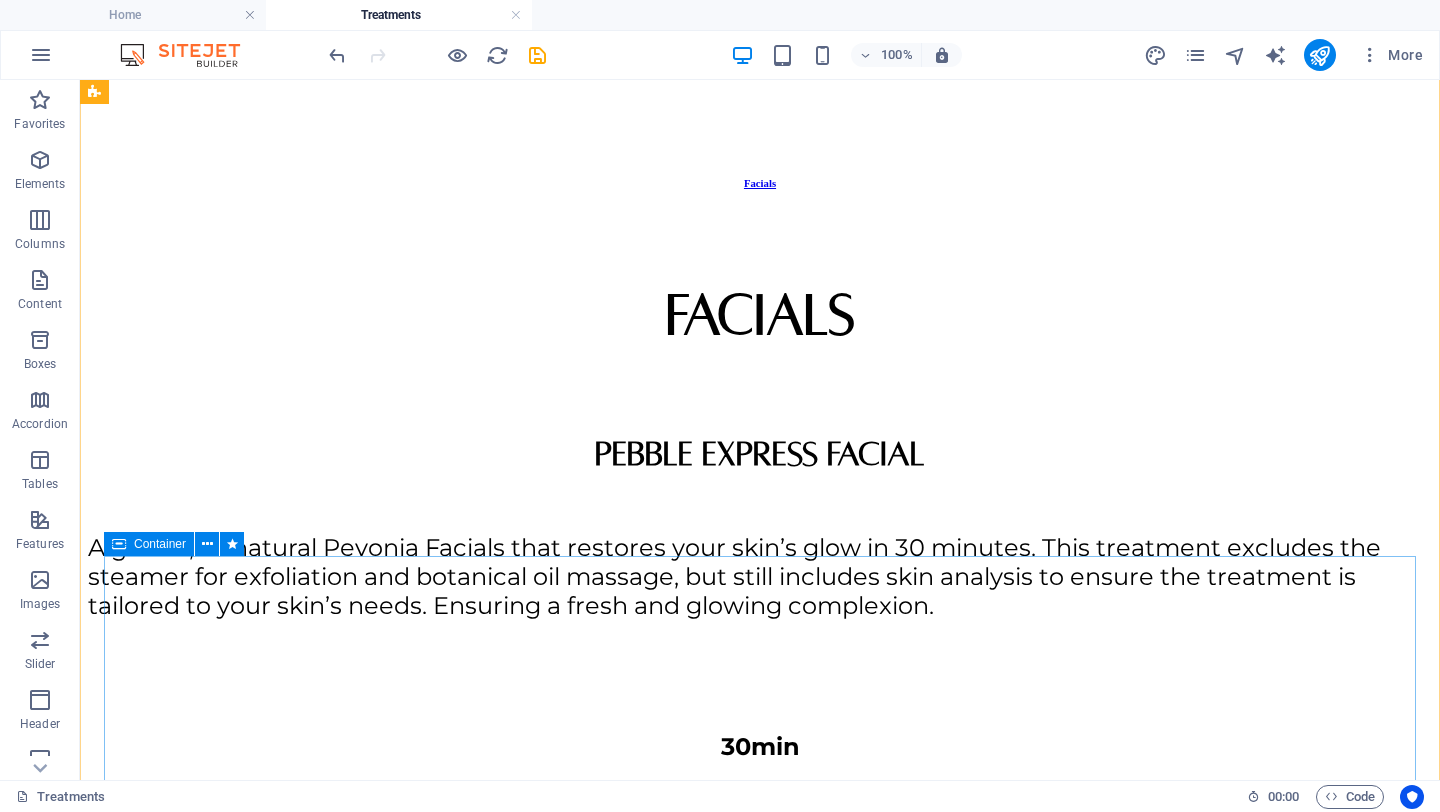 scroll, scrollTop: 1158, scrollLeft: 0, axis: vertical 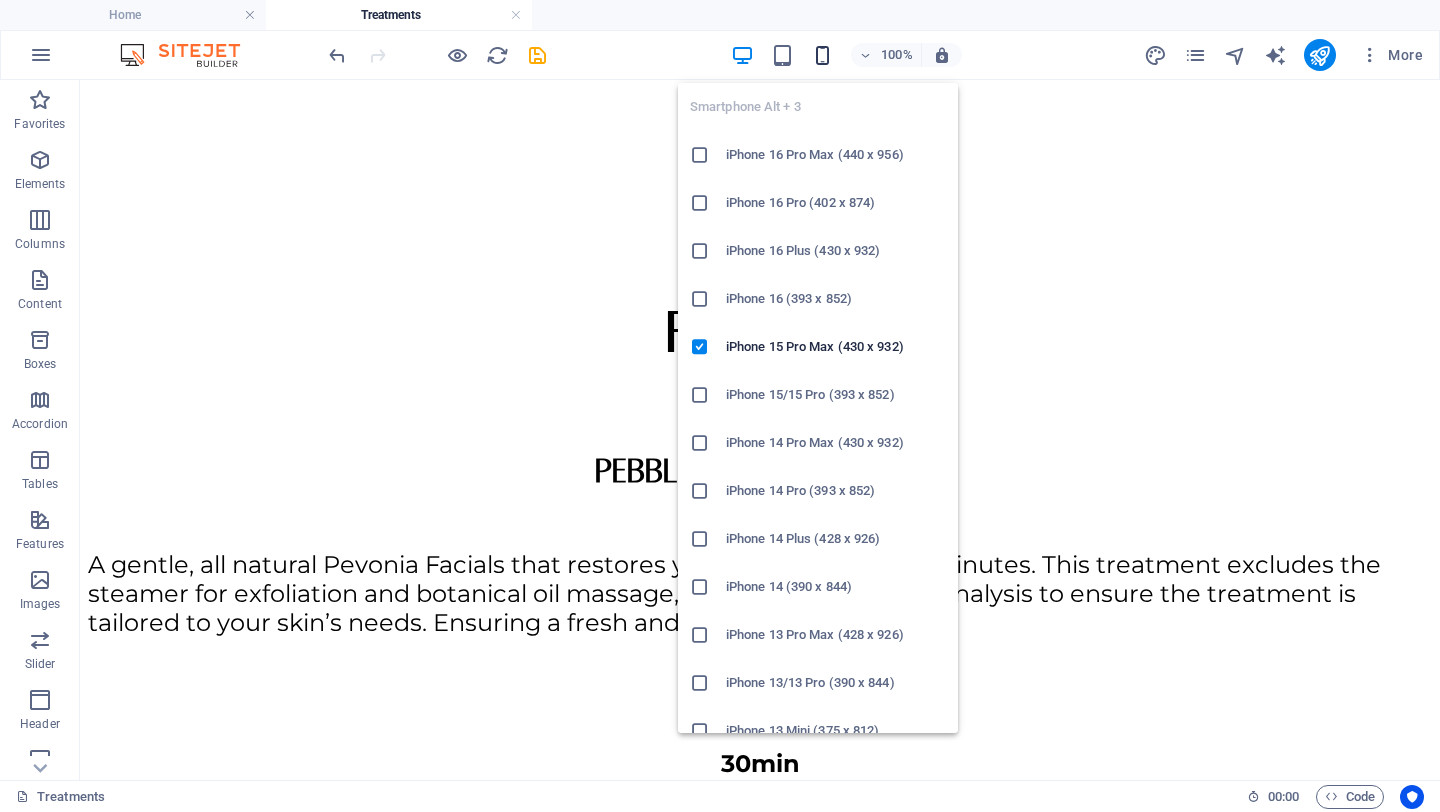 click at bounding box center (822, 55) 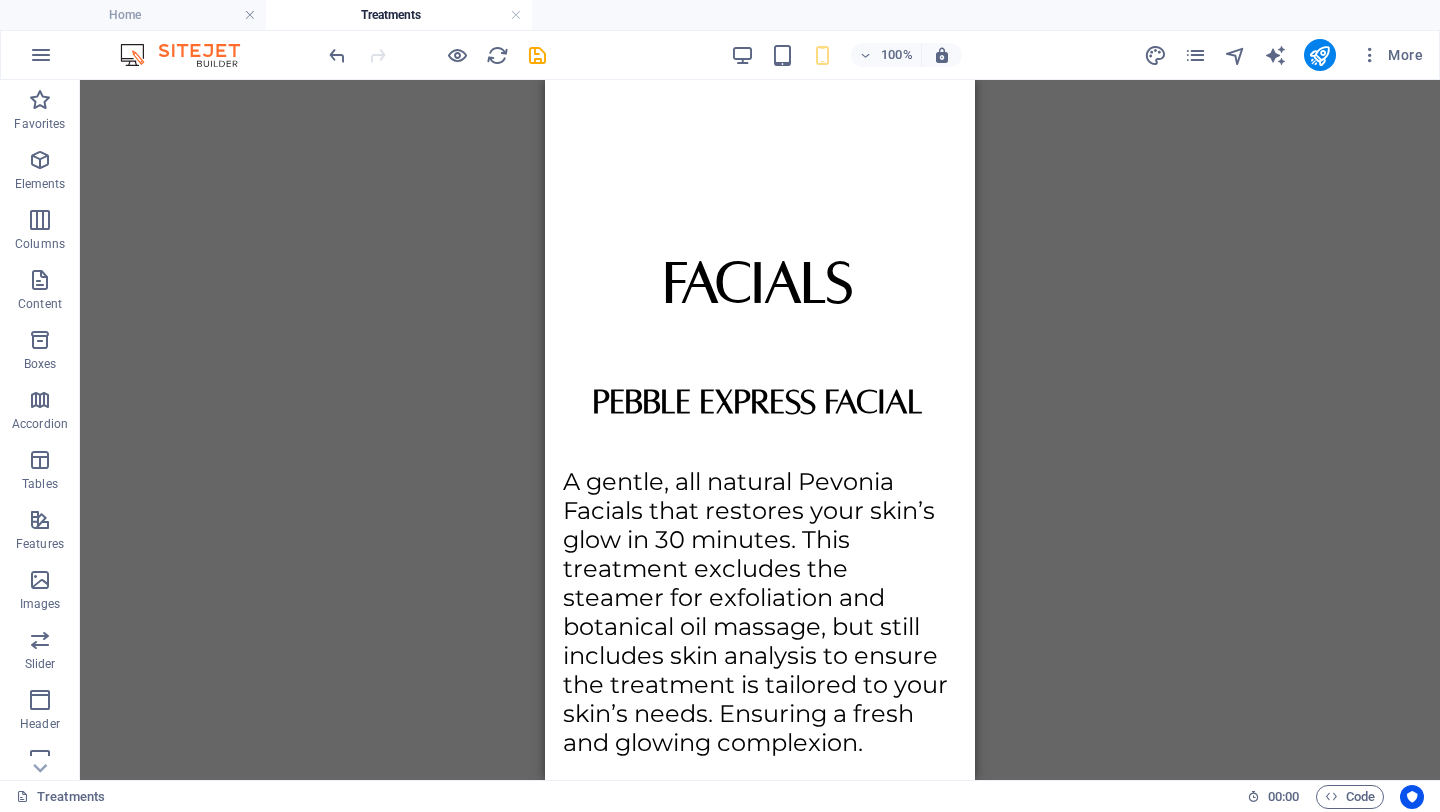 click at bounding box center (437, 55) 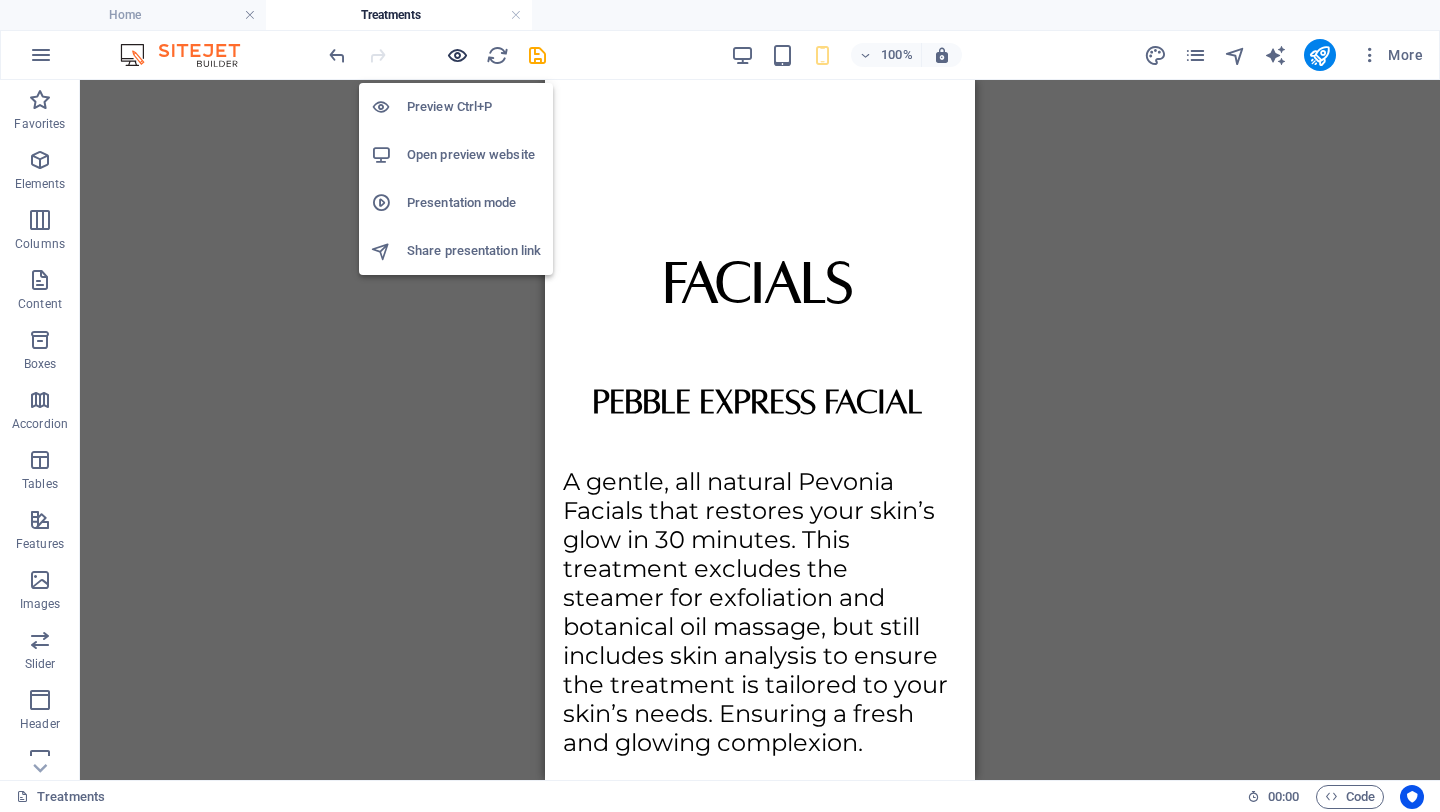 click at bounding box center (457, 55) 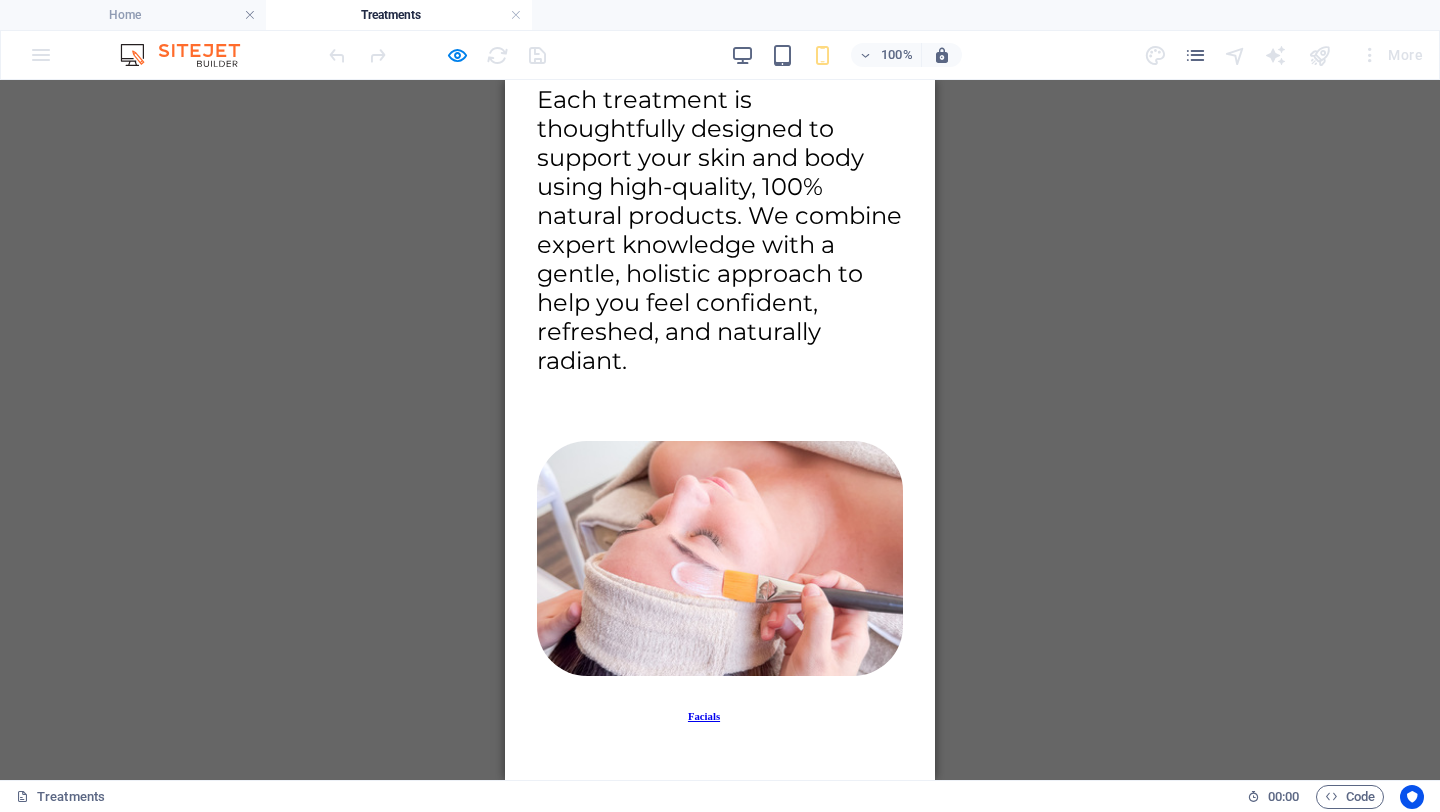 scroll, scrollTop: 521, scrollLeft: 0, axis: vertical 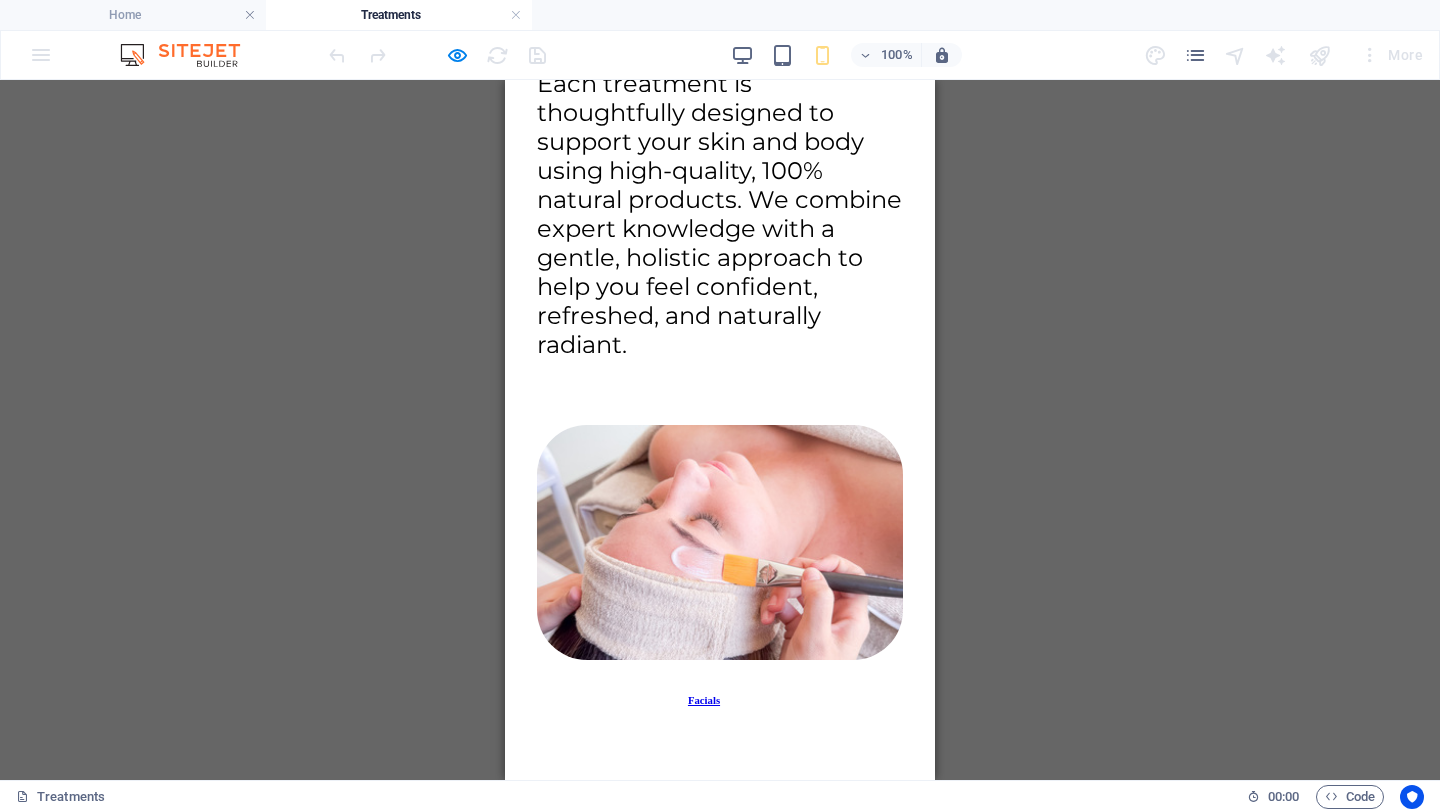 click on "Facials" at bounding box center (704, 700) 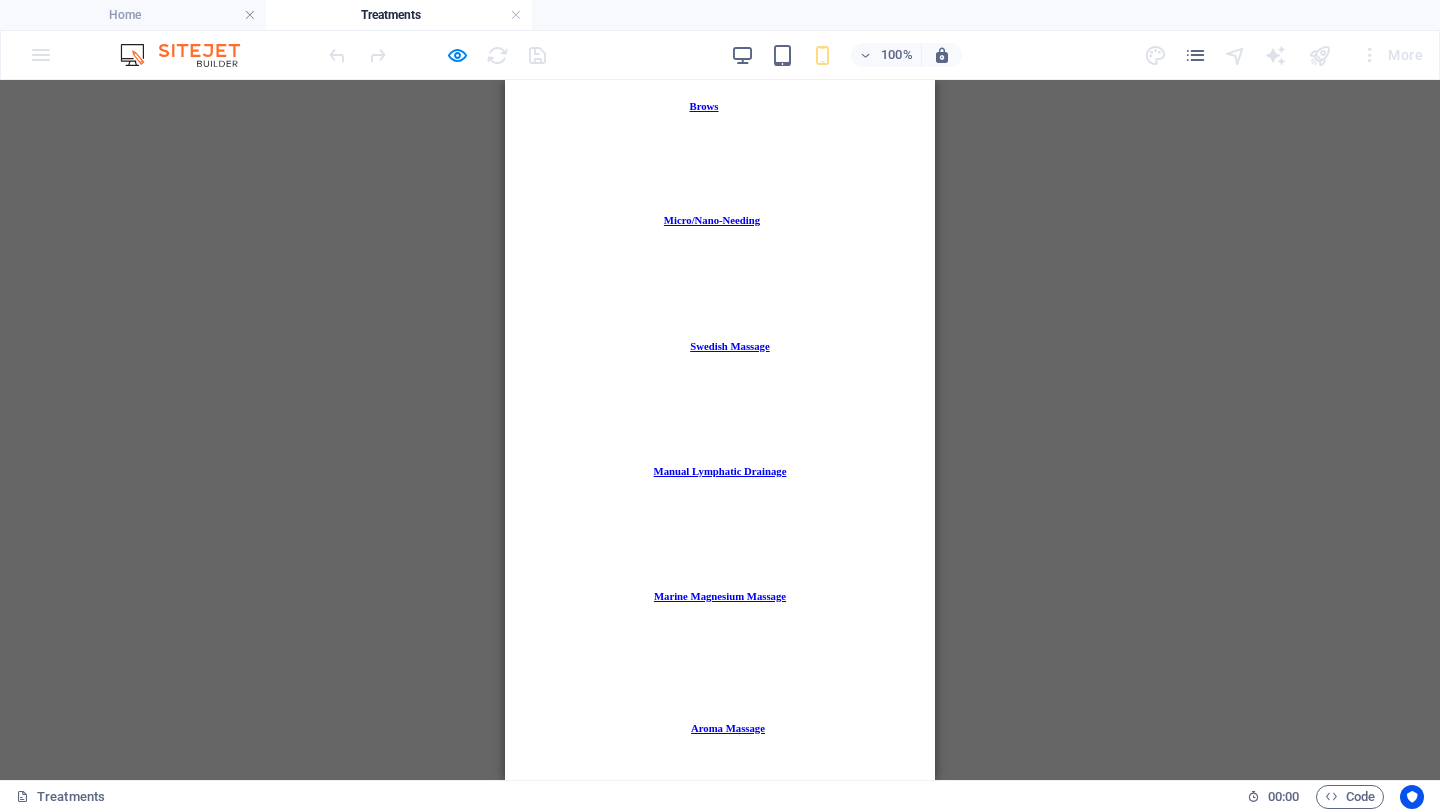scroll, scrollTop: 1244, scrollLeft: 0, axis: vertical 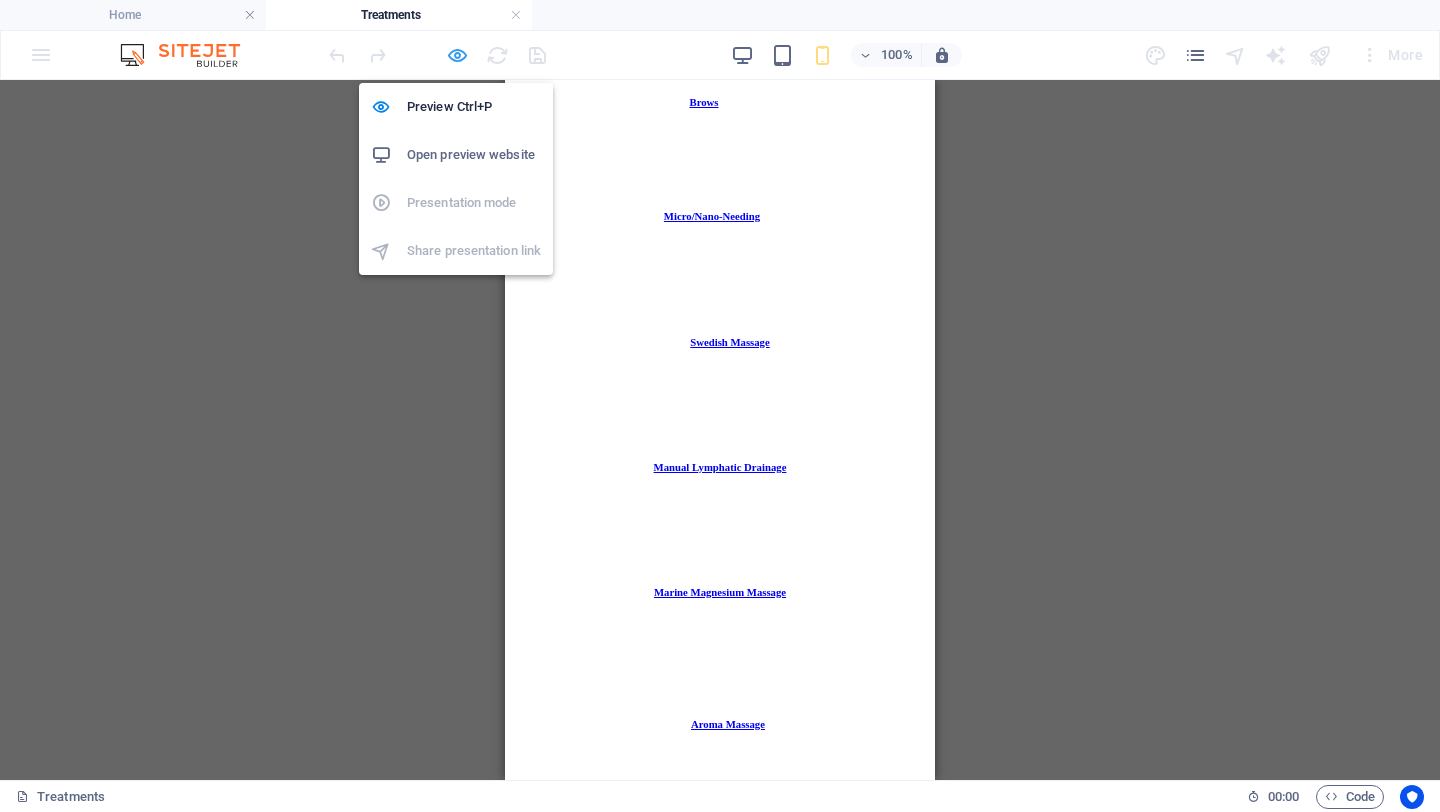 click at bounding box center (457, 55) 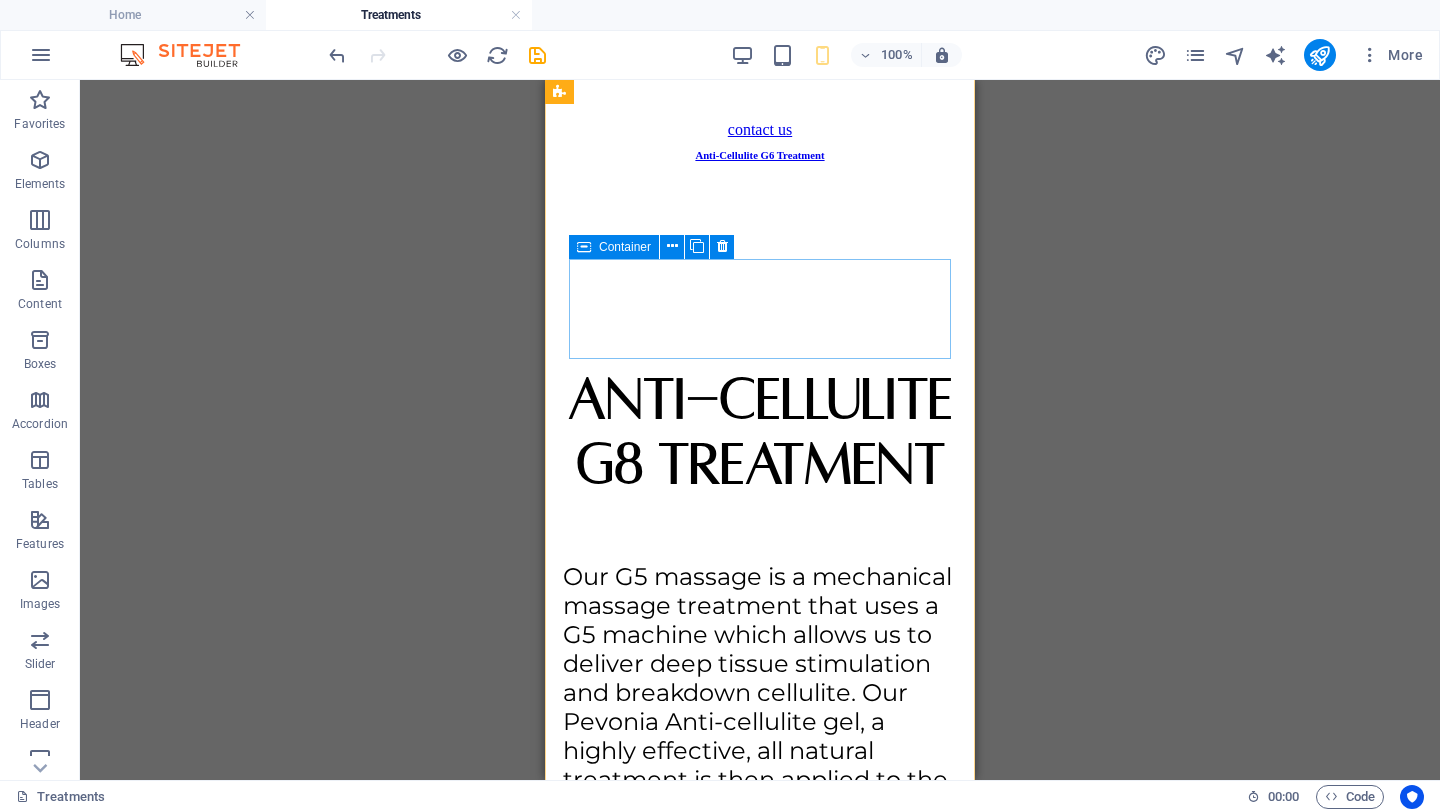 scroll, scrollTop: 18385, scrollLeft: 0, axis: vertical 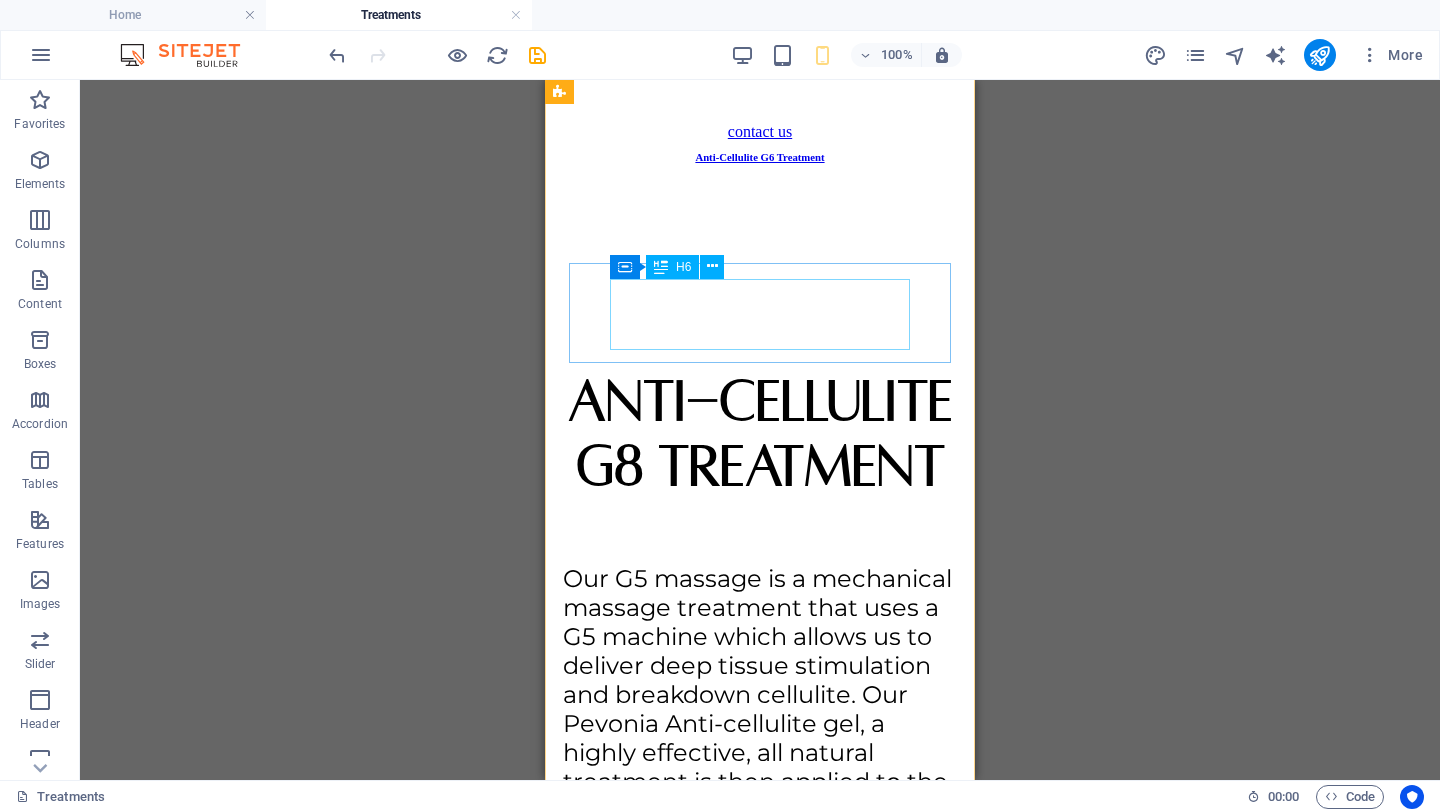 click on "Anti-Cellulite G6 Treatment" at bounding box center (760, 1324) 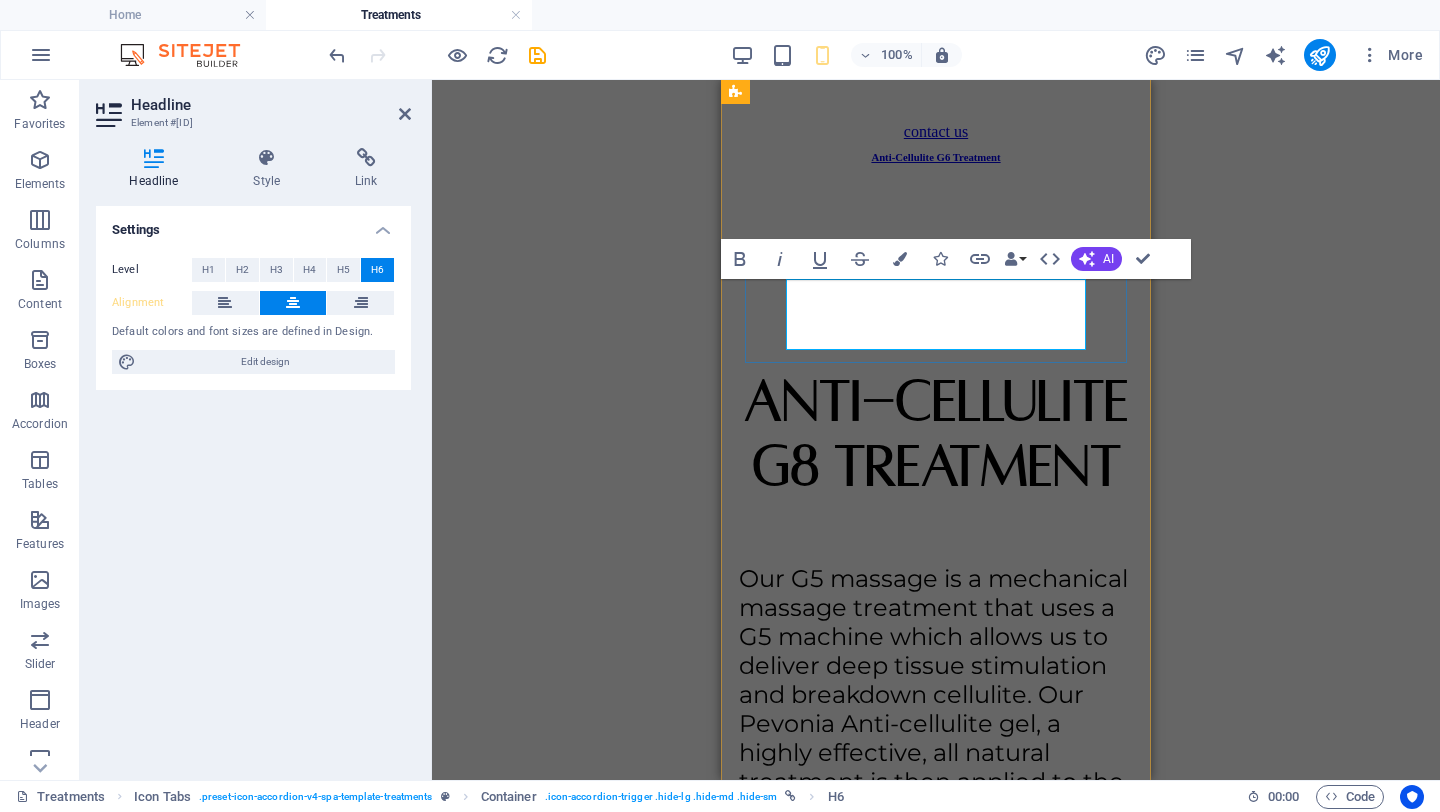 click on "Anti-Cellulite G6 Treatment" at bounding box center [936, 1324] 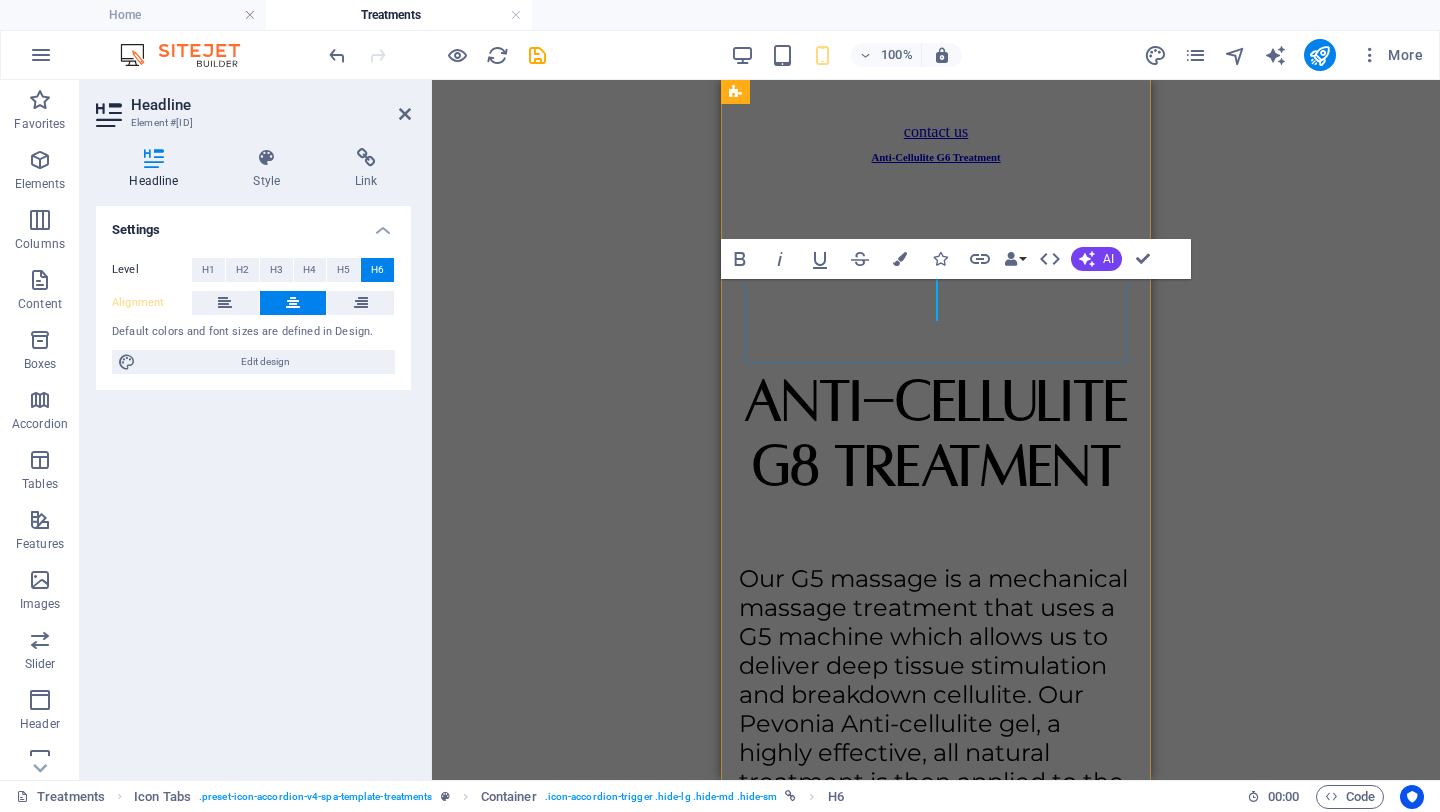 type 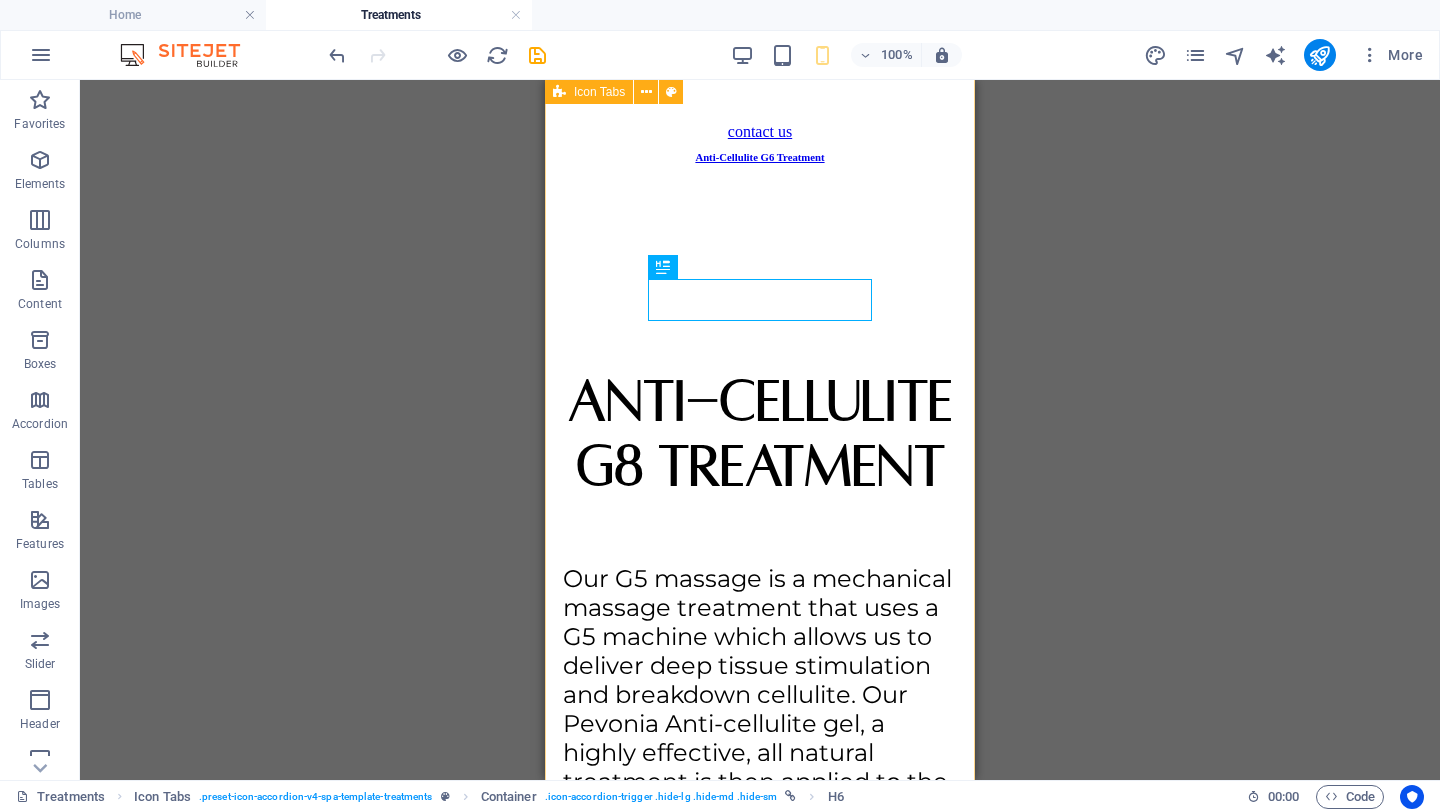 click on "Facials Facials pebble express Facial A gentle, all natural Pevonia Facials that restores your skin’s glow in 30 minutes. This treatment excludes the steamer for exfoliation and botanical oil massage, but still includes skin analysis to ensure the treatment is tailored to your skin’s needs. Ensuring a fresh and glowing complexion. 30 min R500 Pebble Classic Facial The Pevonia Facials Experience is a luxurious, all-natural skincare treatment. Designed to deliver visible and effective results by using nature’s most potent ingredients. Using a blend of botanical extracts, pure plant oils and advanced organic ingredients. This facial focuses on soothing, rejuvenating and hydrated your skin. Perfect for those who seek a natural approach to skincare. 60min R800 add on's: specialised Facial Extra 15 min R90 high performance Facial Extra 10 min • Elastin Polypeptides Sorghum Ampule: Designed to rejuvenate and restore firmness. Actively reducing lines, wrinkles and replenishing structural proteins. R250 R300" at bounding box center [760, -7246] 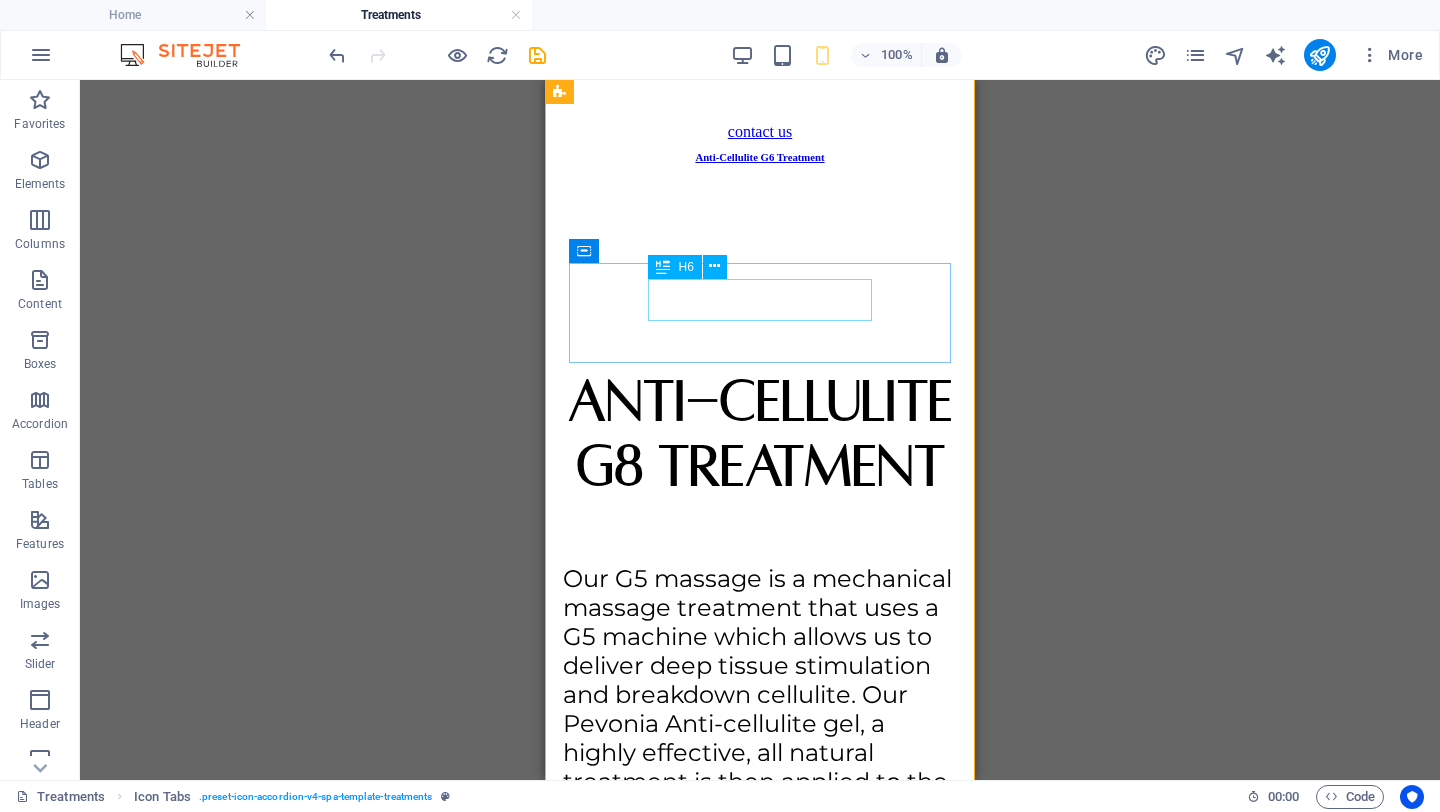 click on "hydra glow peel" at bounding box center (760, 1324) 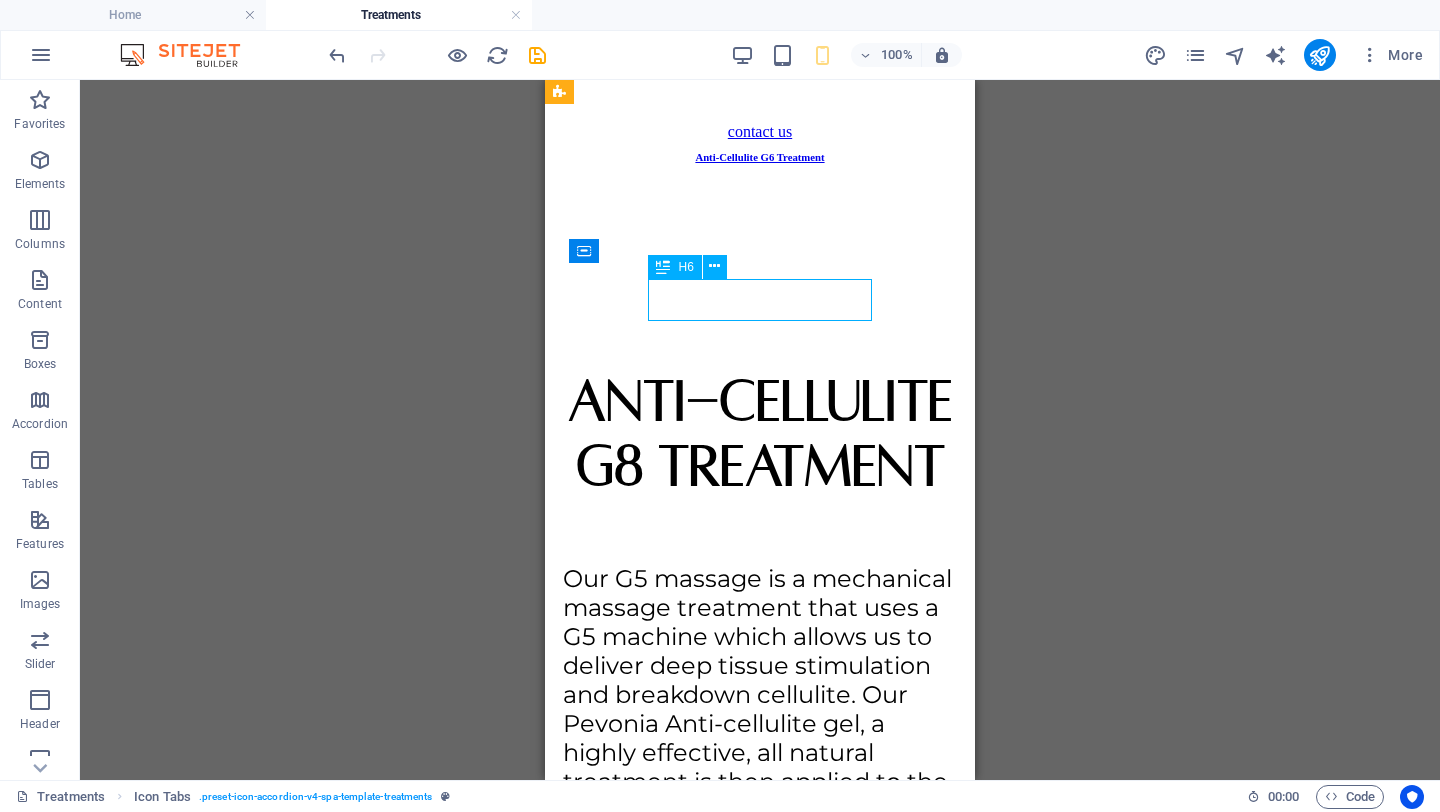 click on "hydra glow peel" at bounding box center [760, 1324] 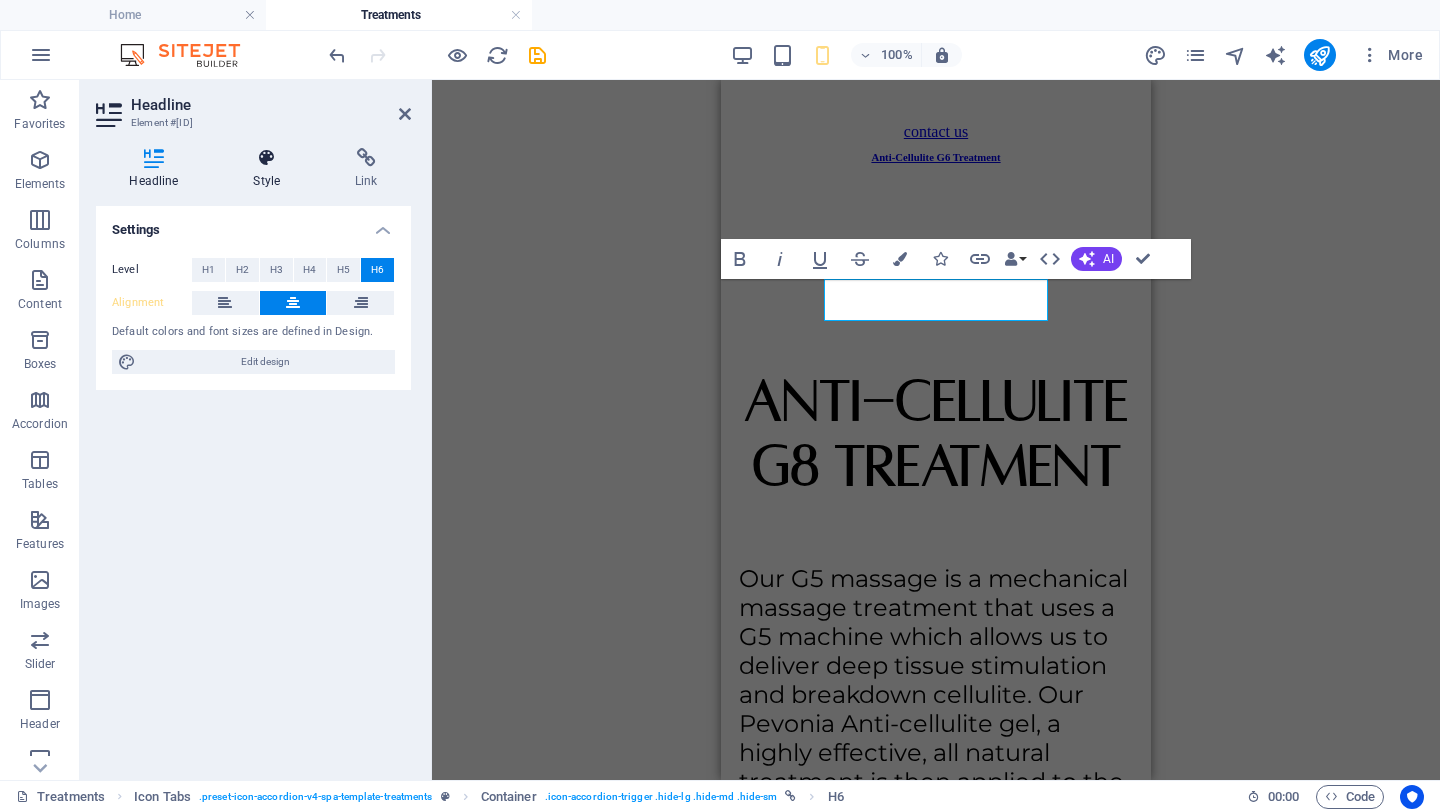 click at bounding box center (267, 158) 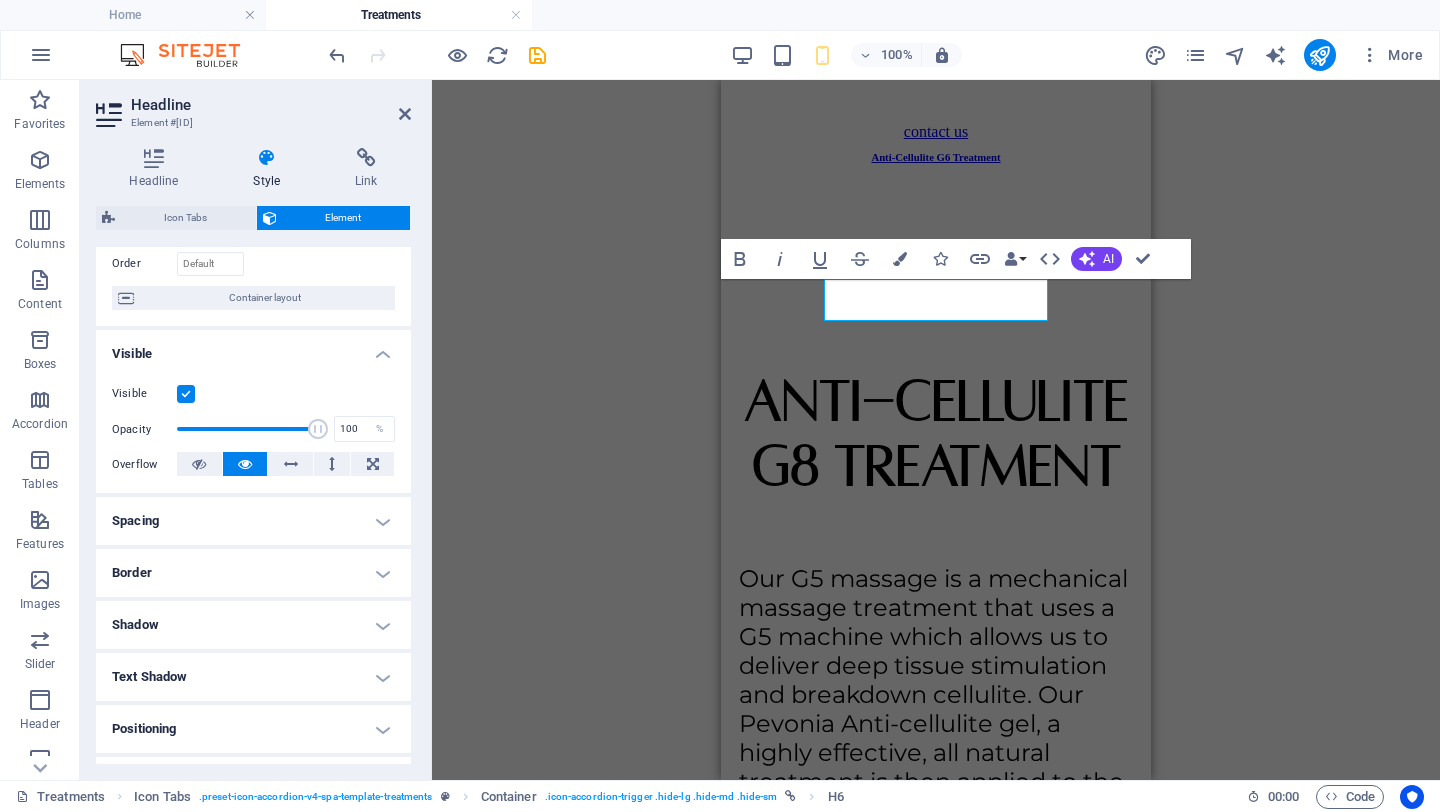 scroll, scrollTop: 328, scrollLeft: 0, axis: vertical 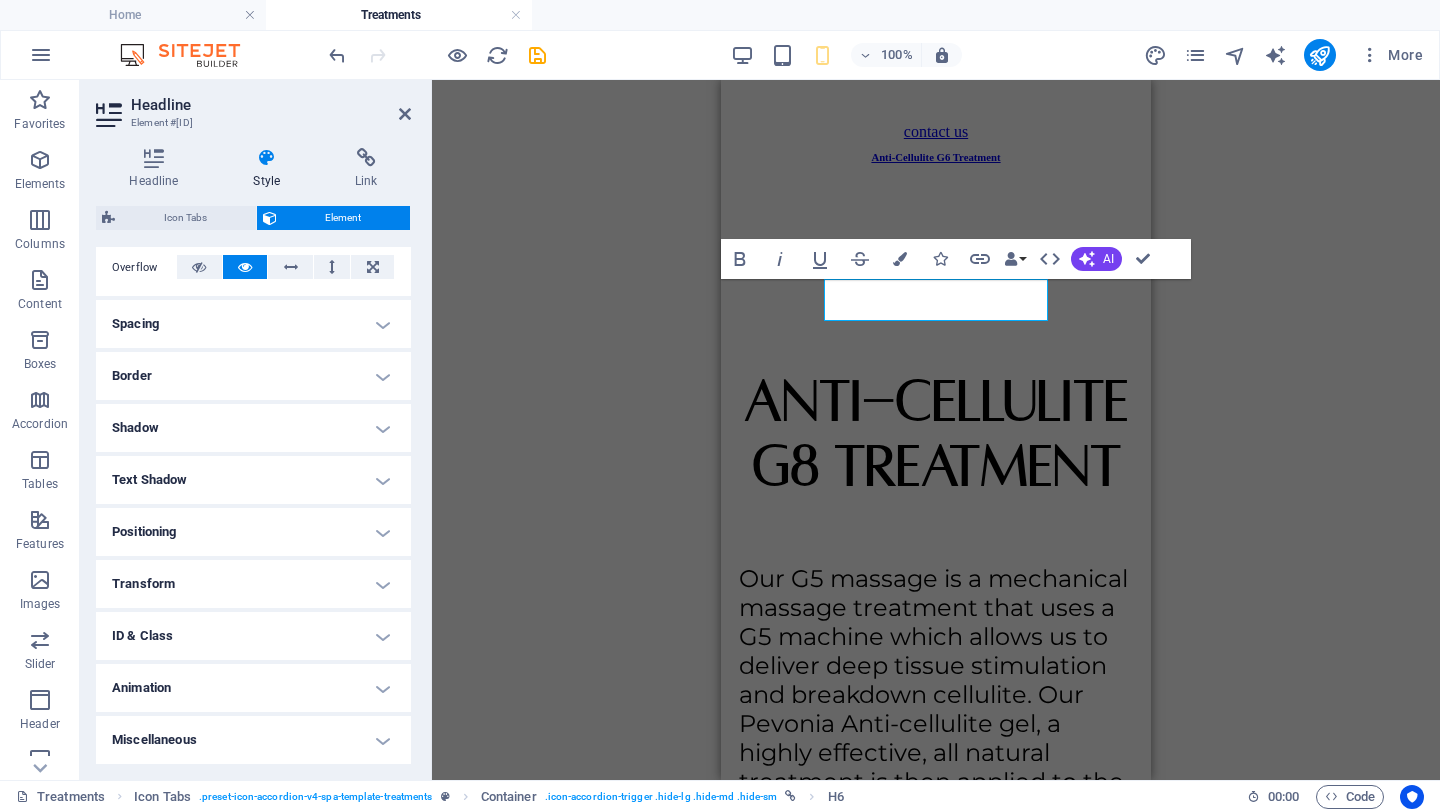 click on "Positioning" at bounding box center [253, 532] 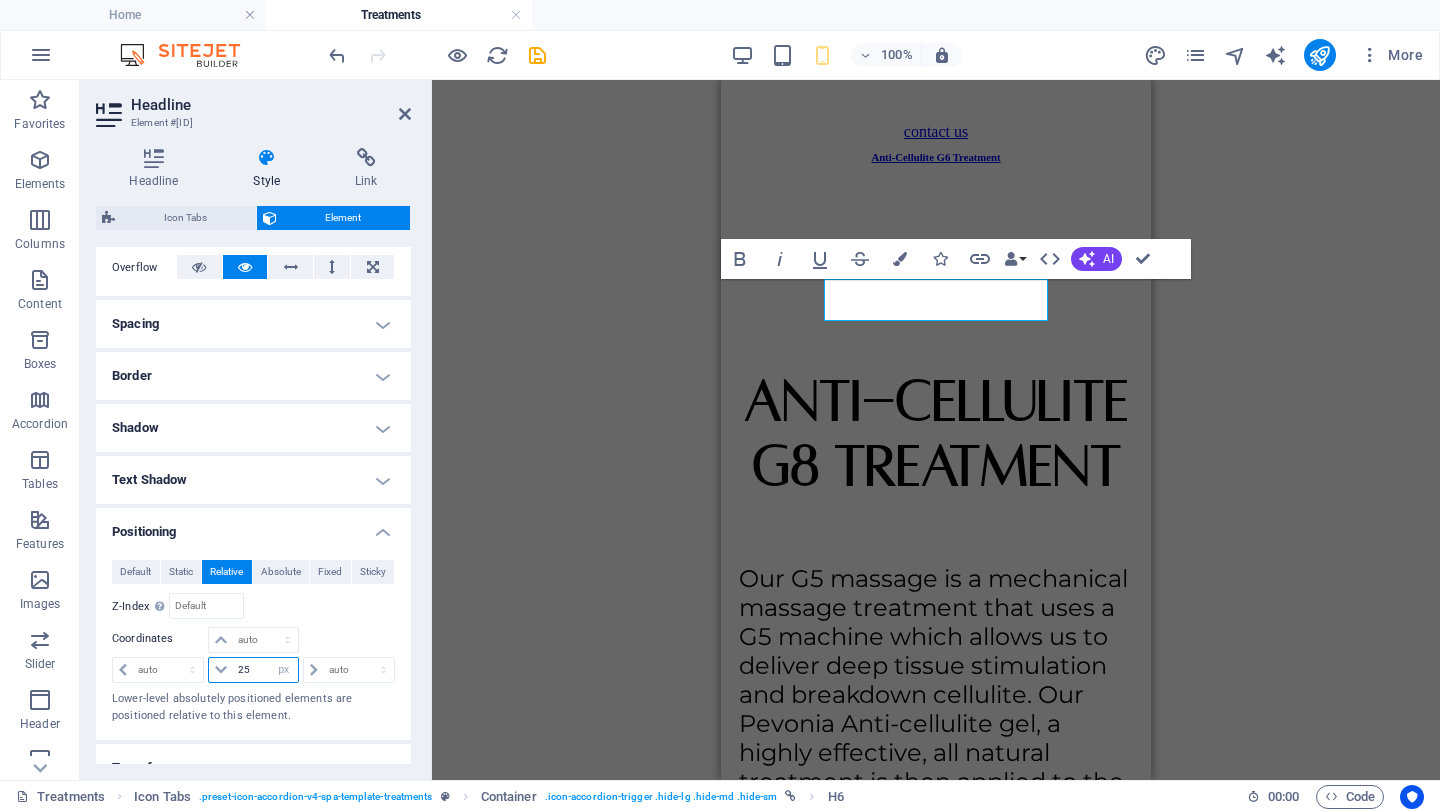 click on "25" at bounding box center (265, 670) 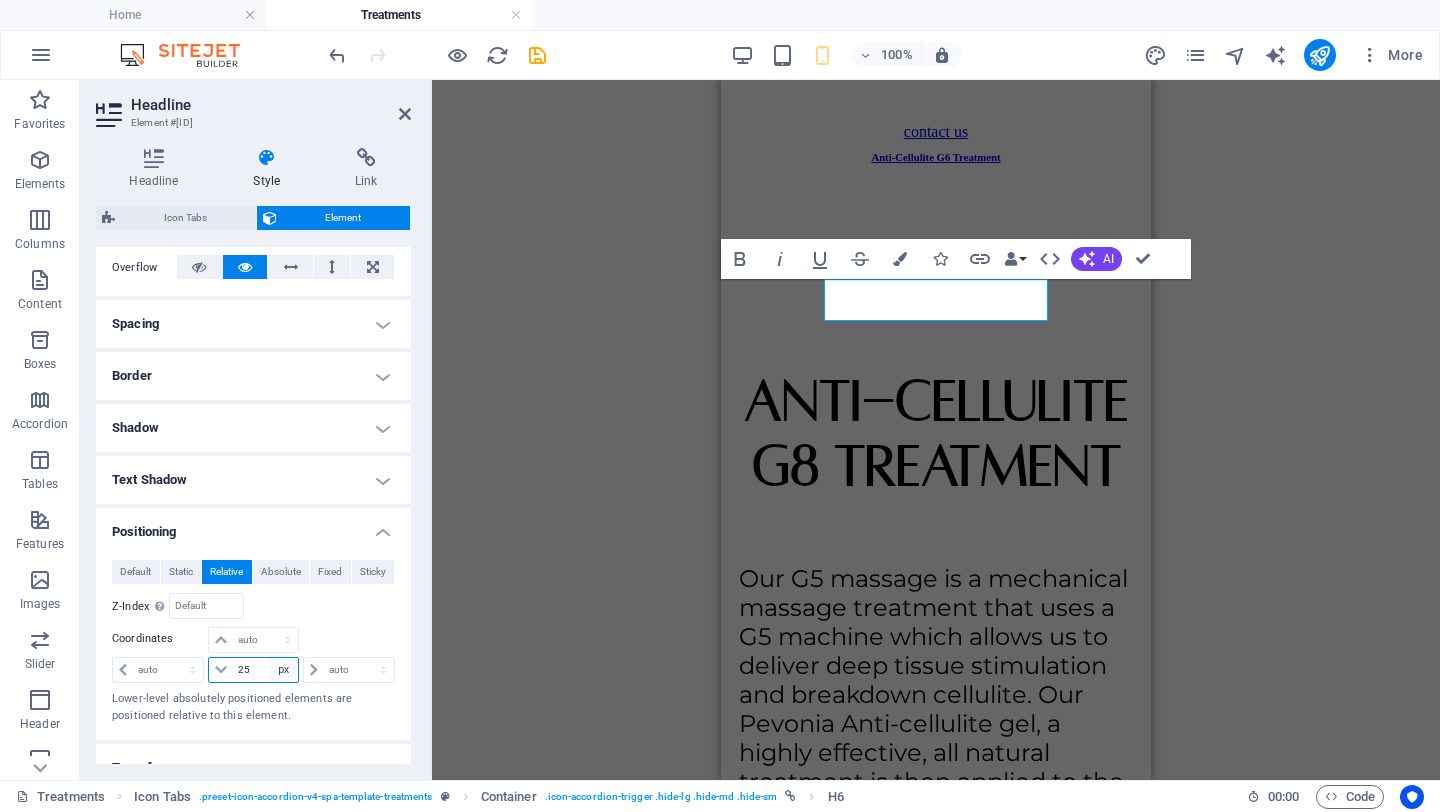 click on "auto px rem % em" at bounding box center (284, 670) 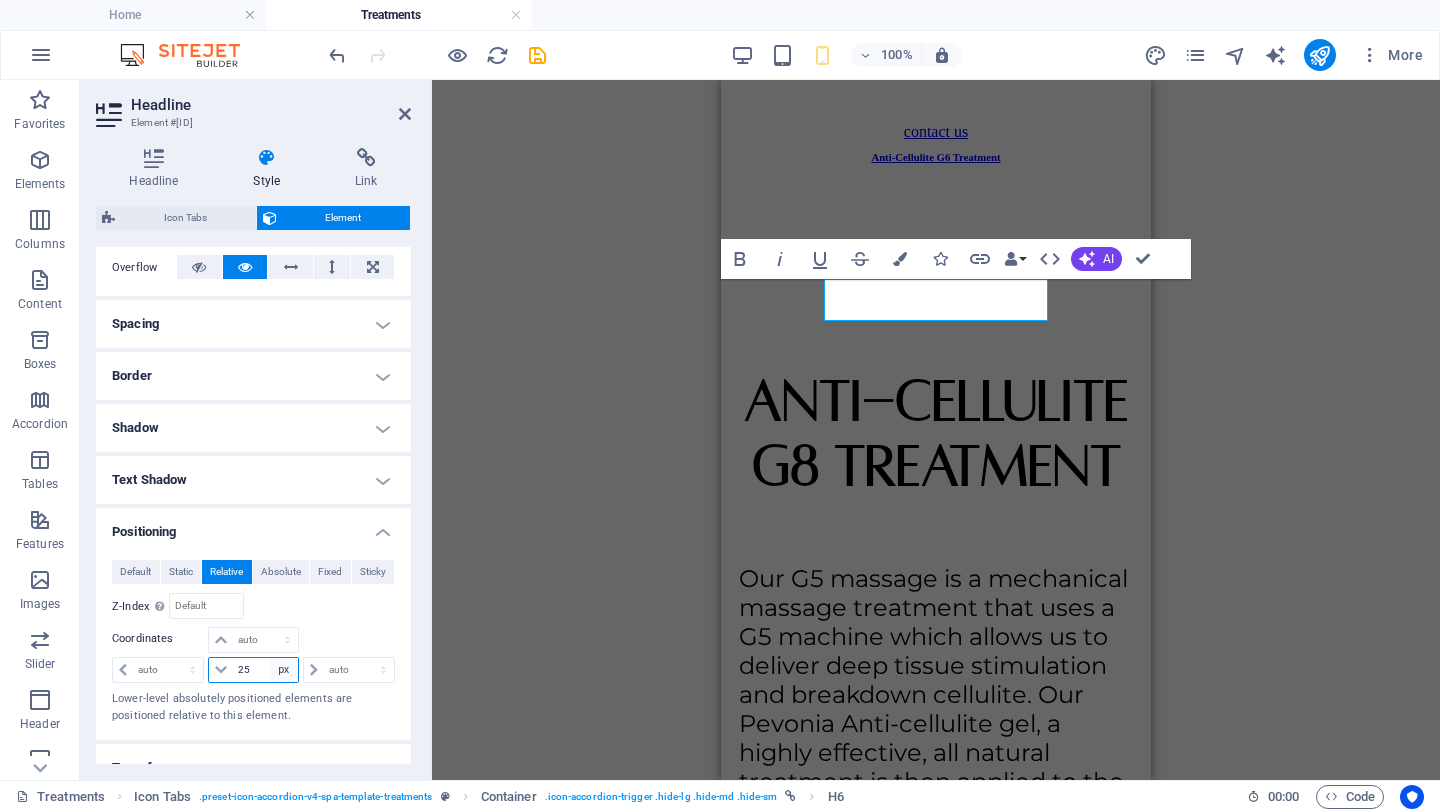 select on "auto" 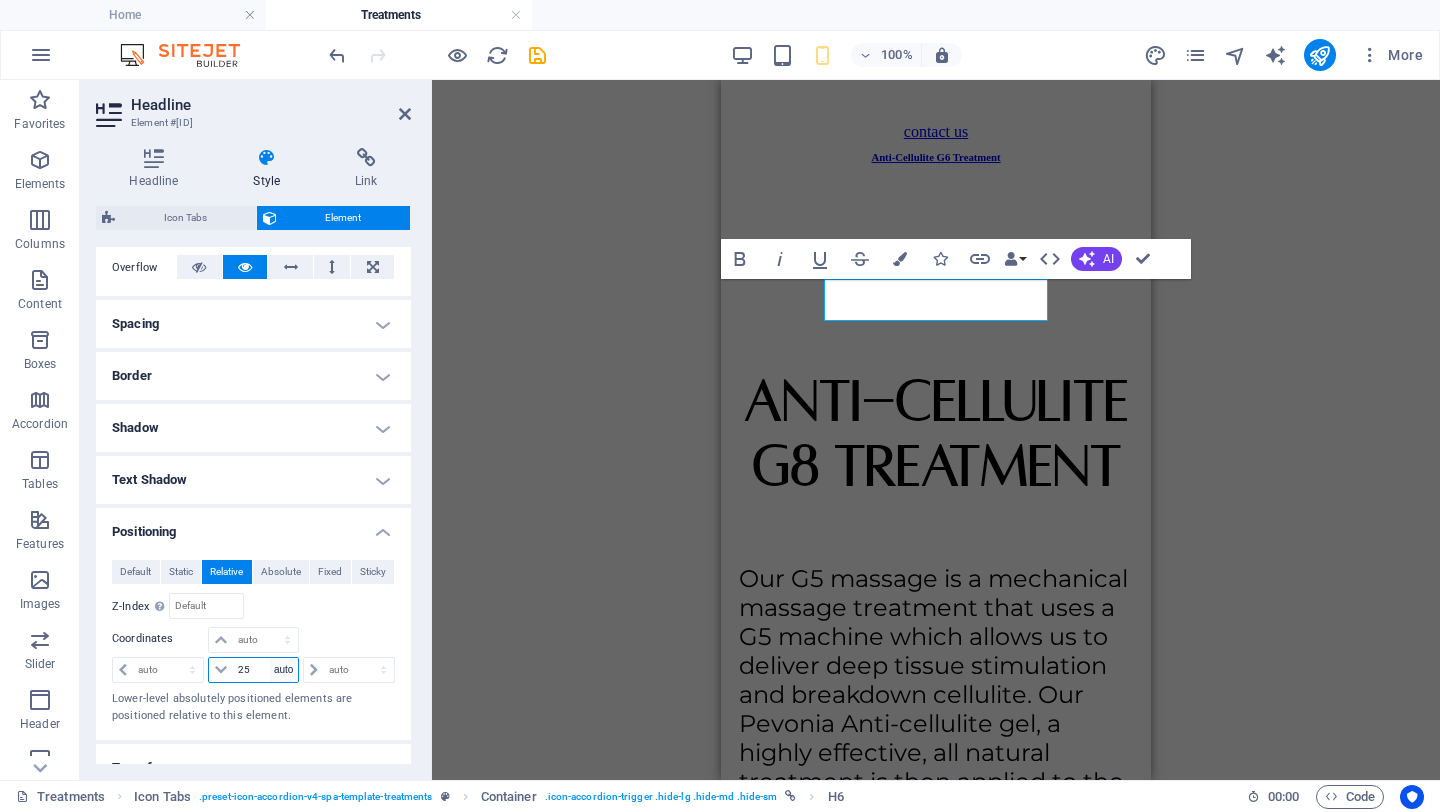 type 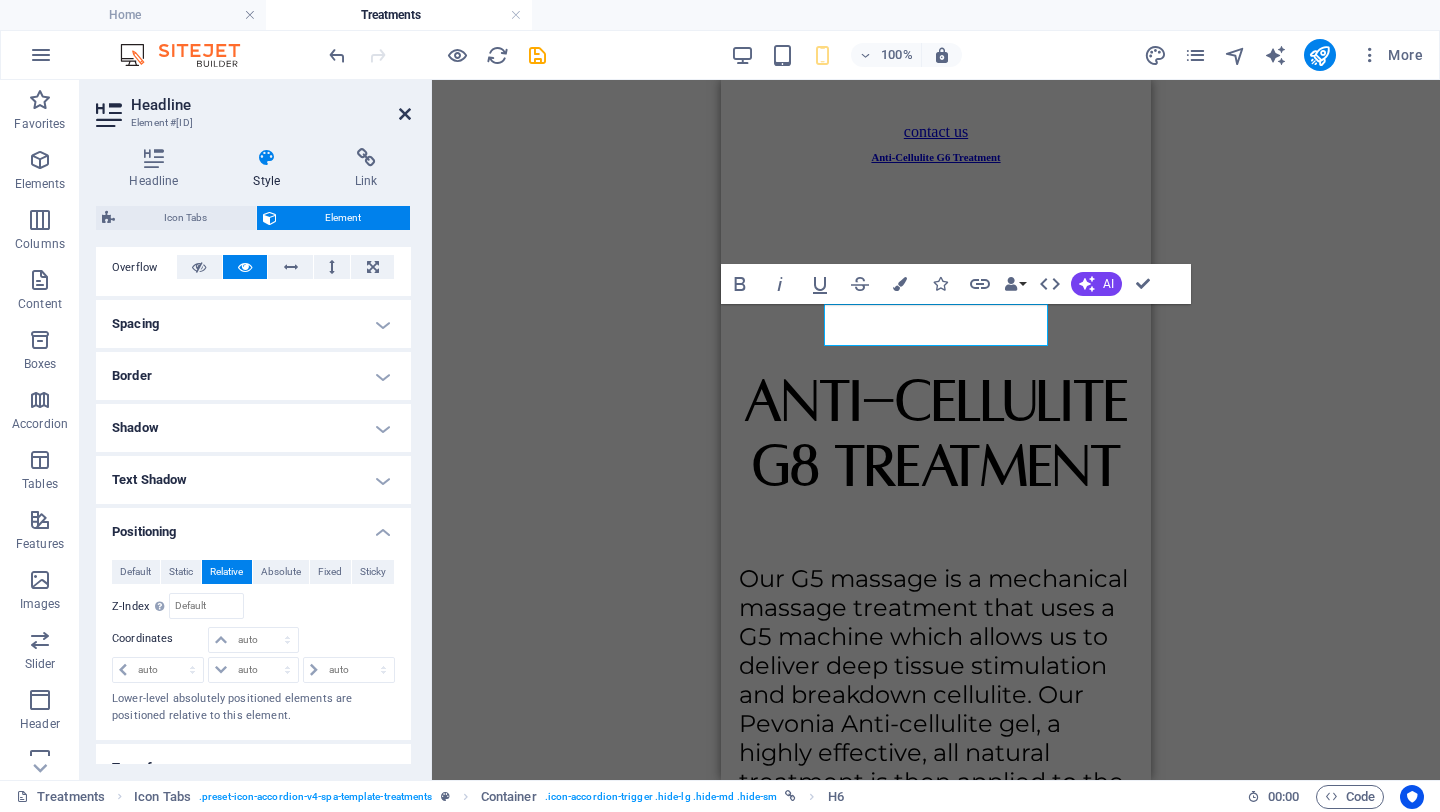 click at bounding box center (405, 114) 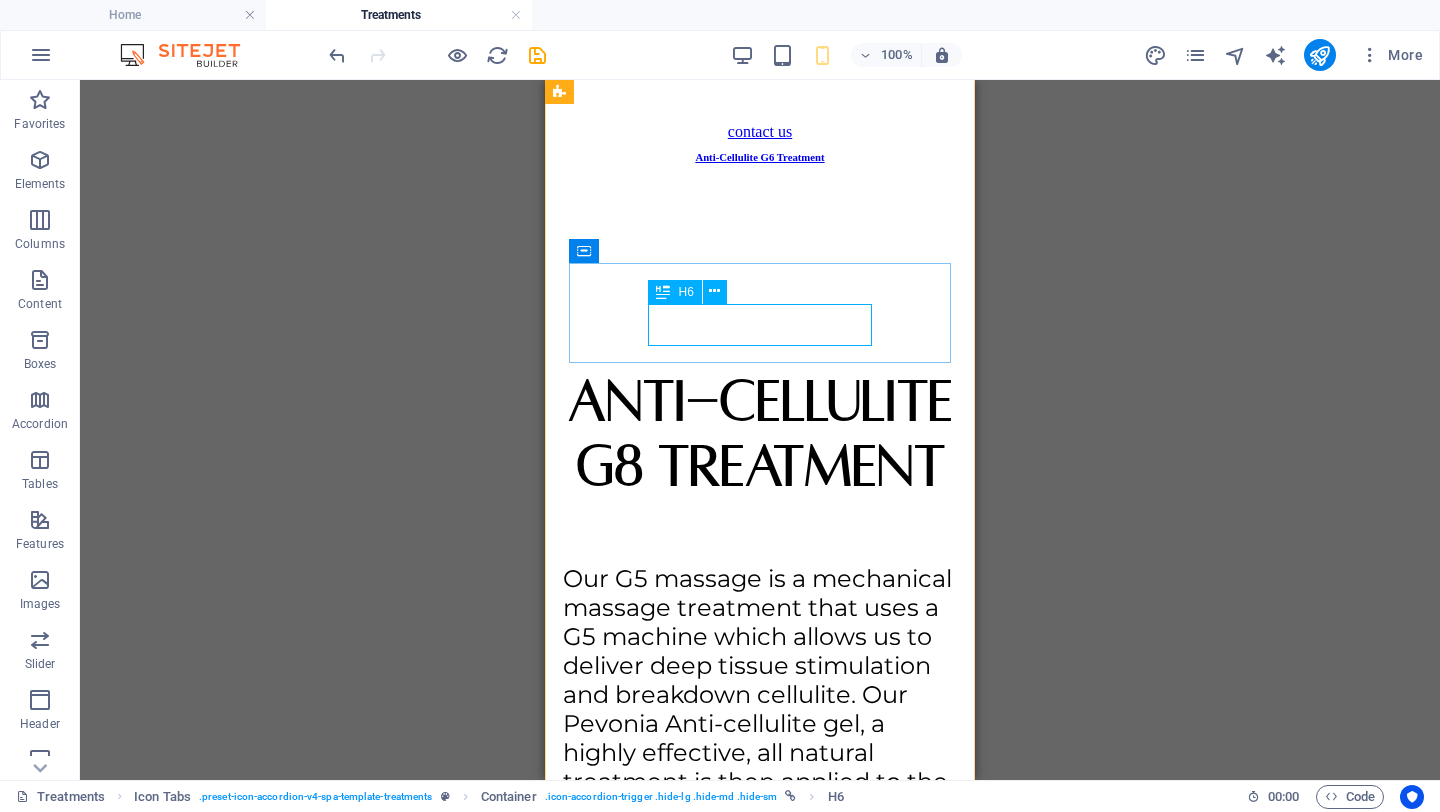 click on "hydra glow peel" at bounding box center [760, 1349] 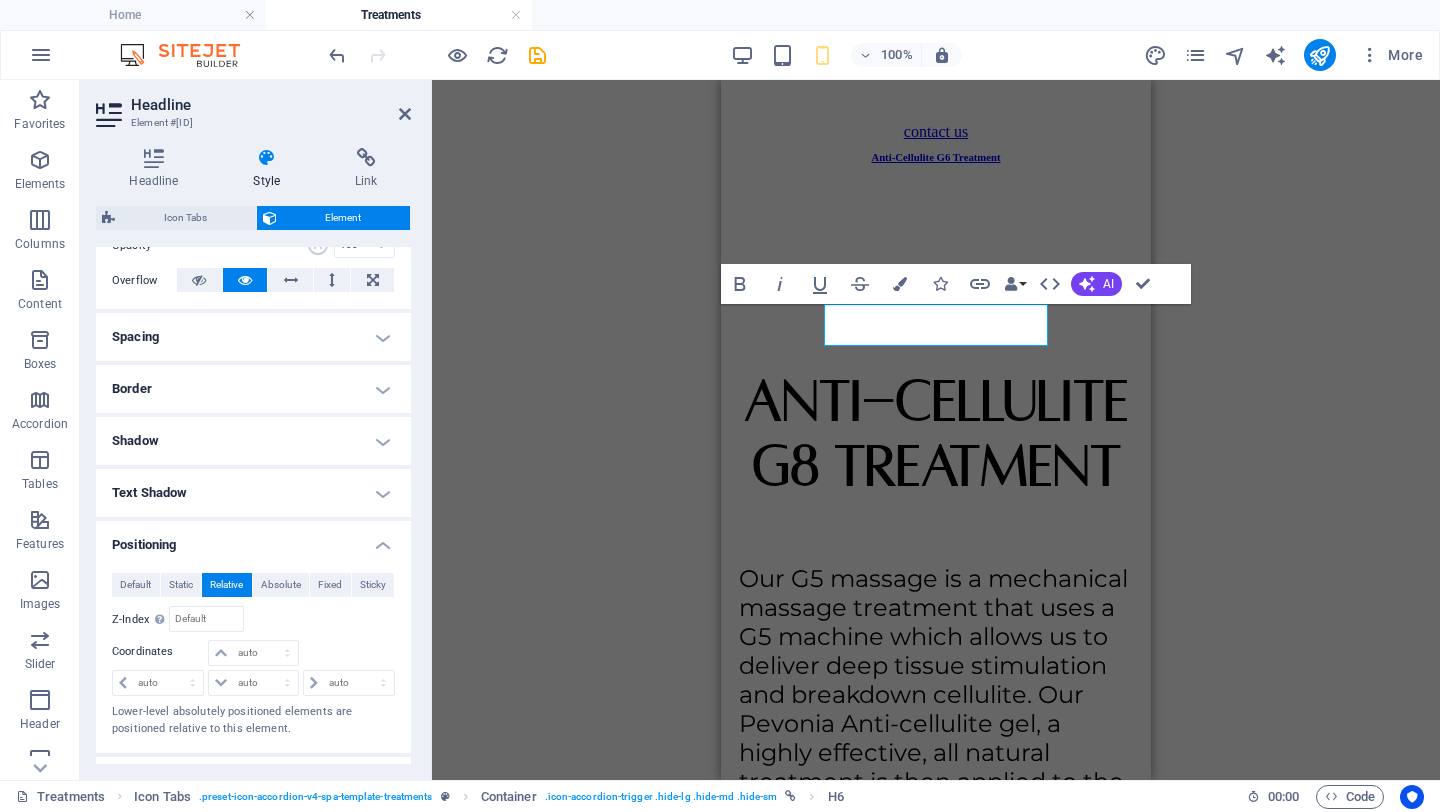 scroll, scrollTop: 427, scrollLeft: 0, axis: vertical 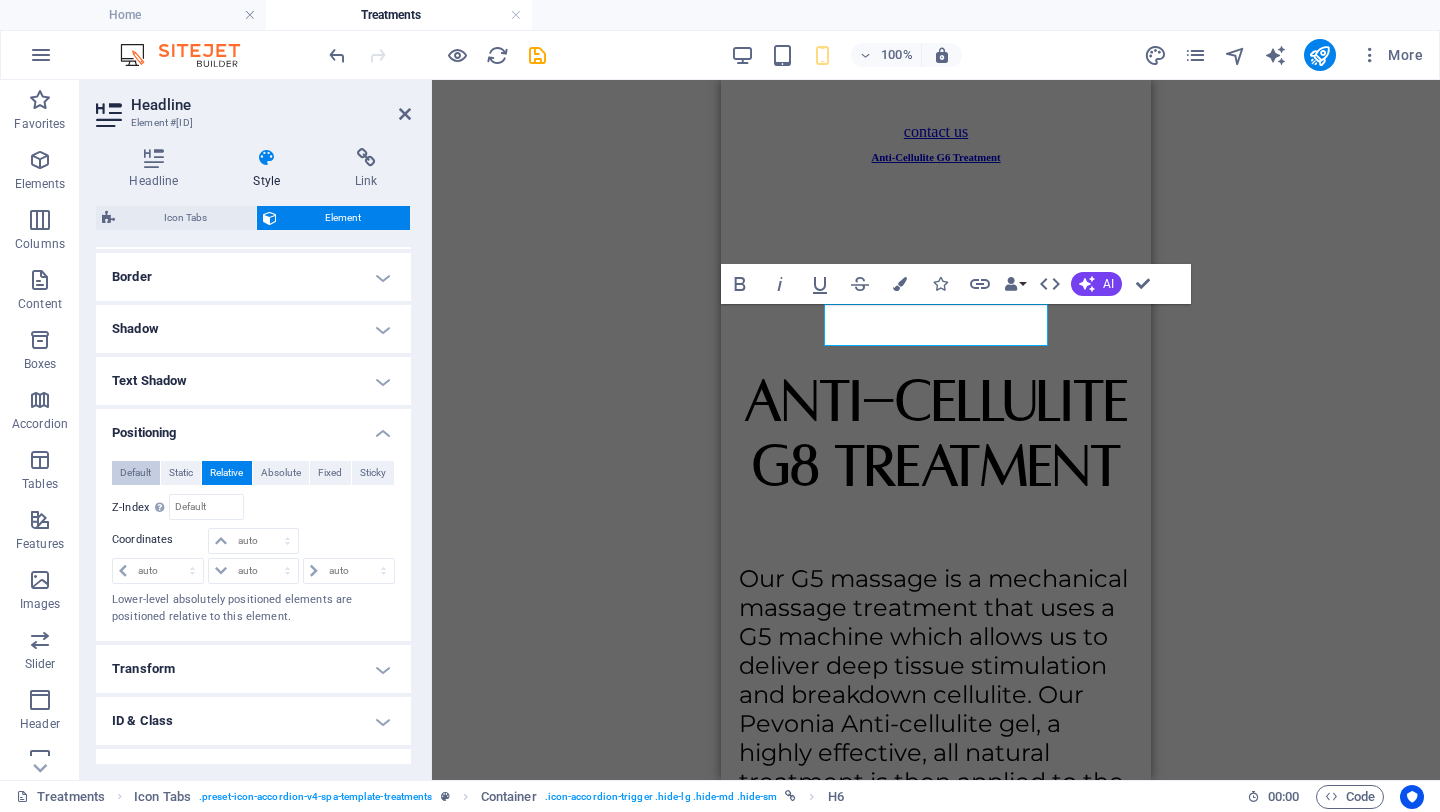 click on "Default" at bounding box center [135, 473] 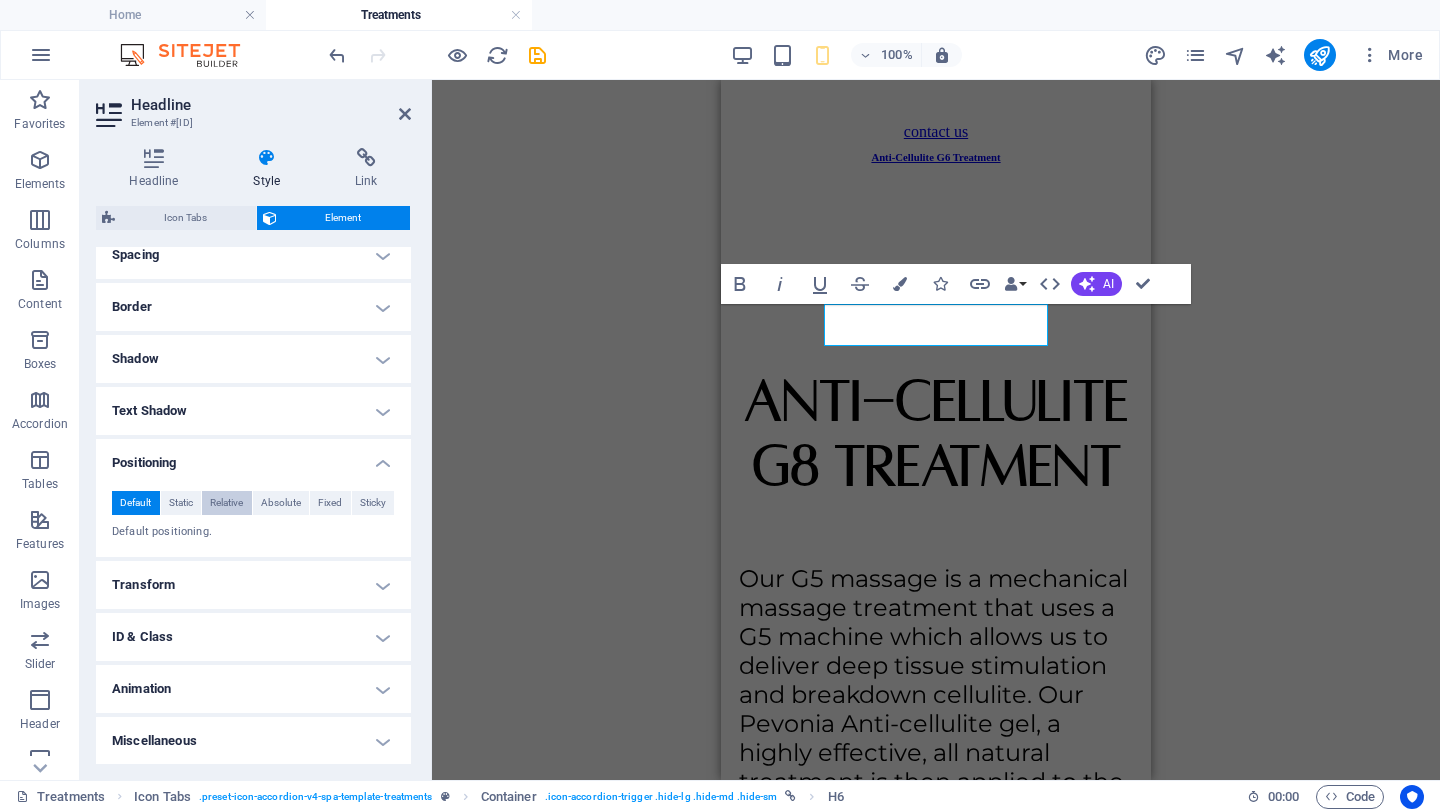 click on "Relative" at bounding box center (226, 503) 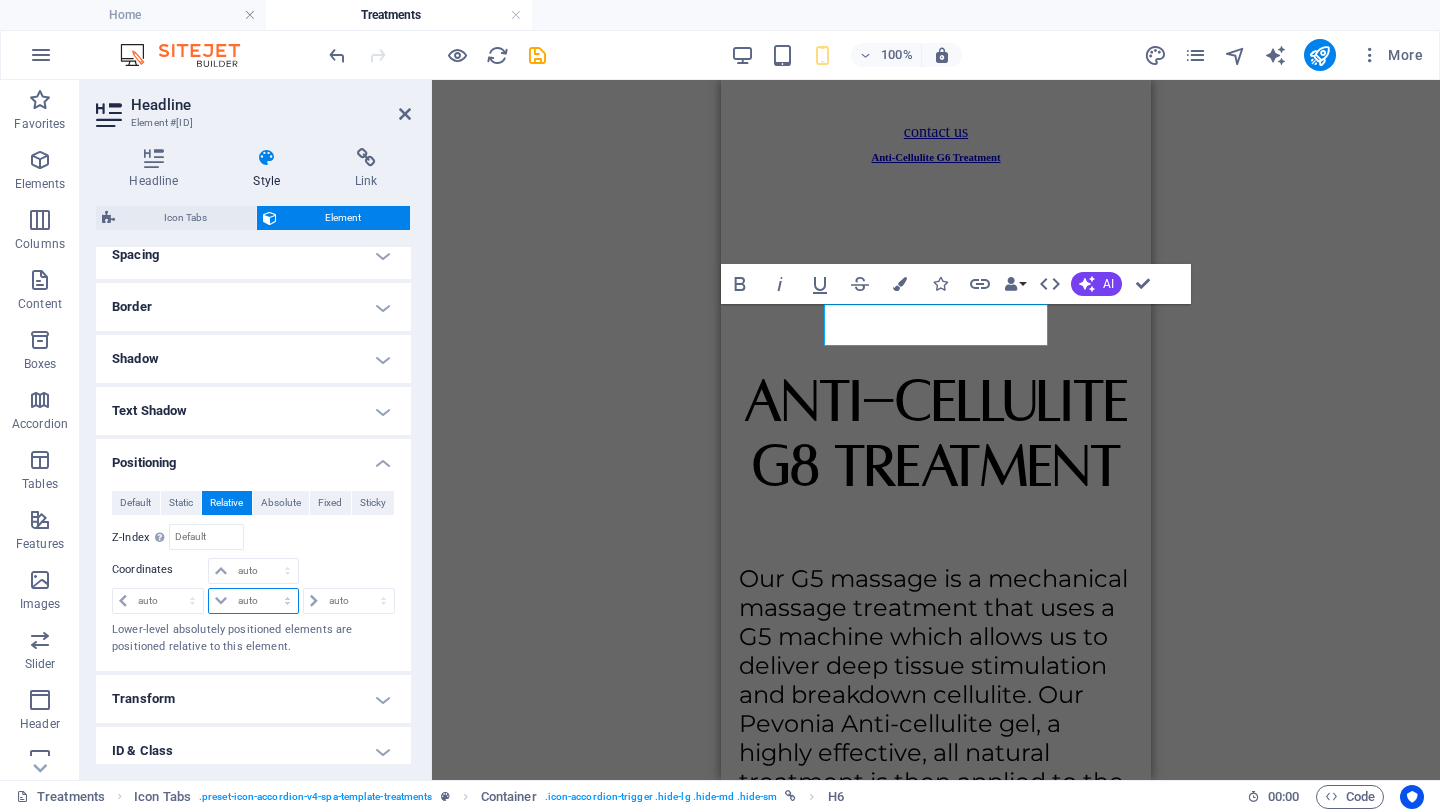 click on "auto px rem % em" at bounding box center [253, 601] 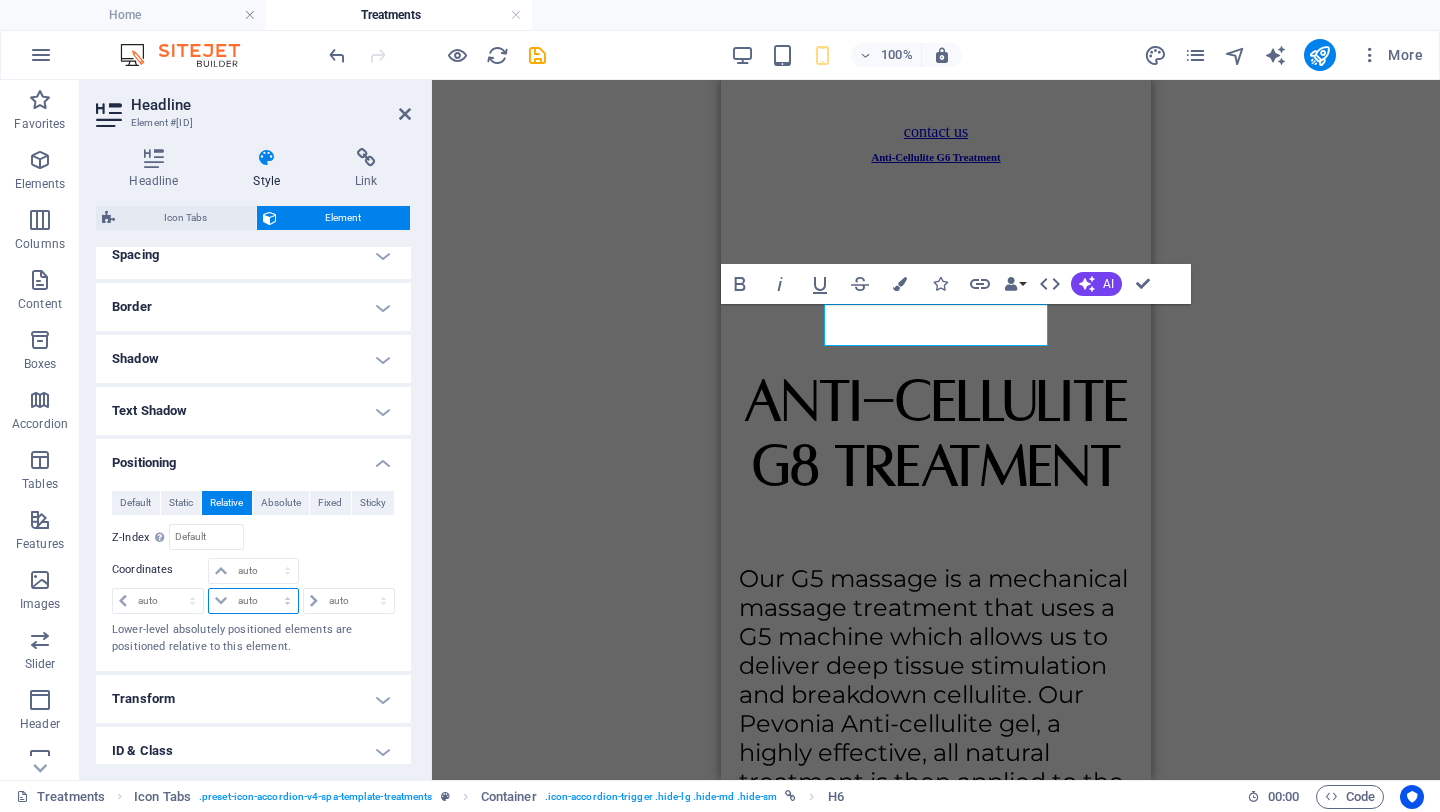 select on "px" 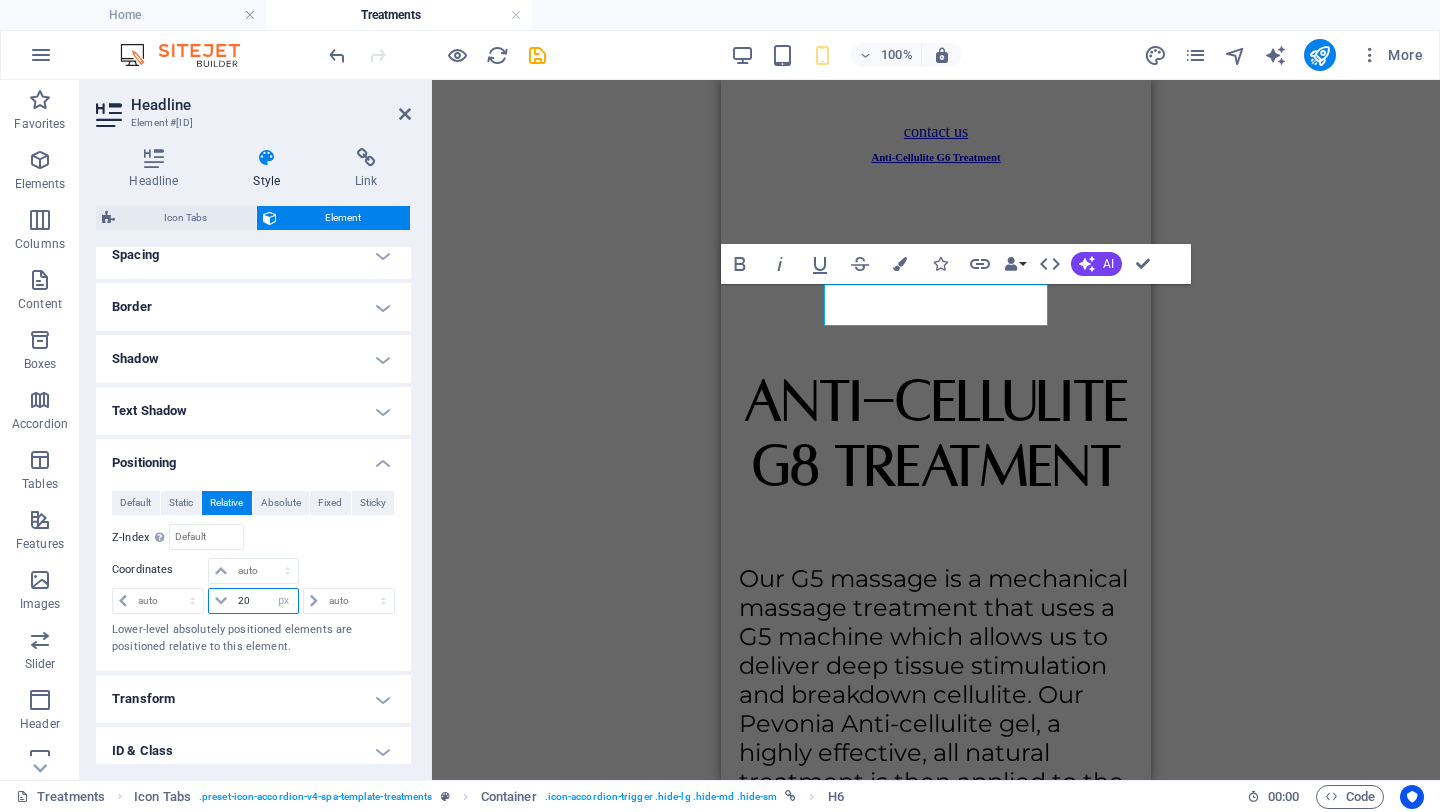 drag, startPoint x: 252, startPoint y: 607, endPoint x: 213, endPoint y: 607, distance: 39 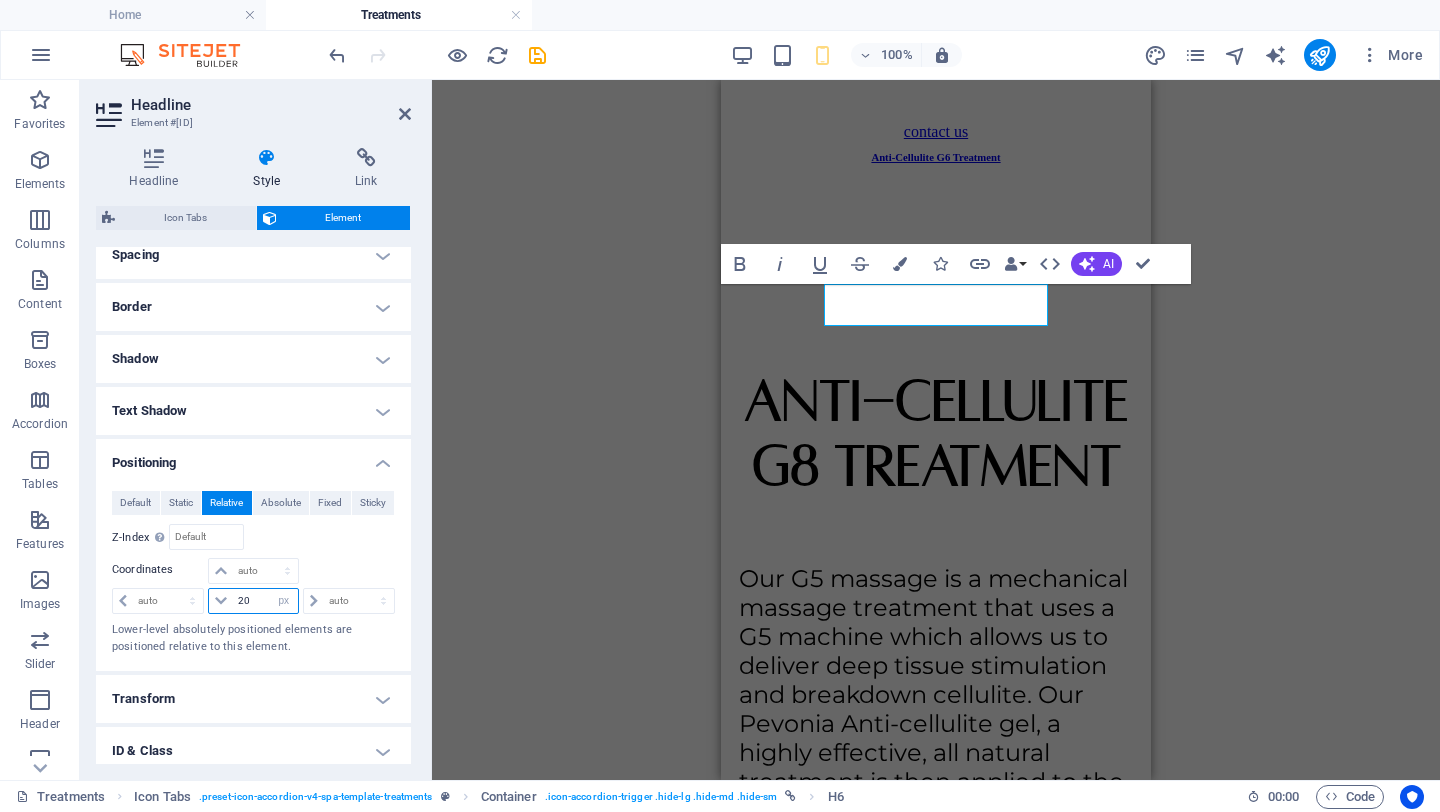 click on "20 auto px rem % em" at bounding box center (253, 601) 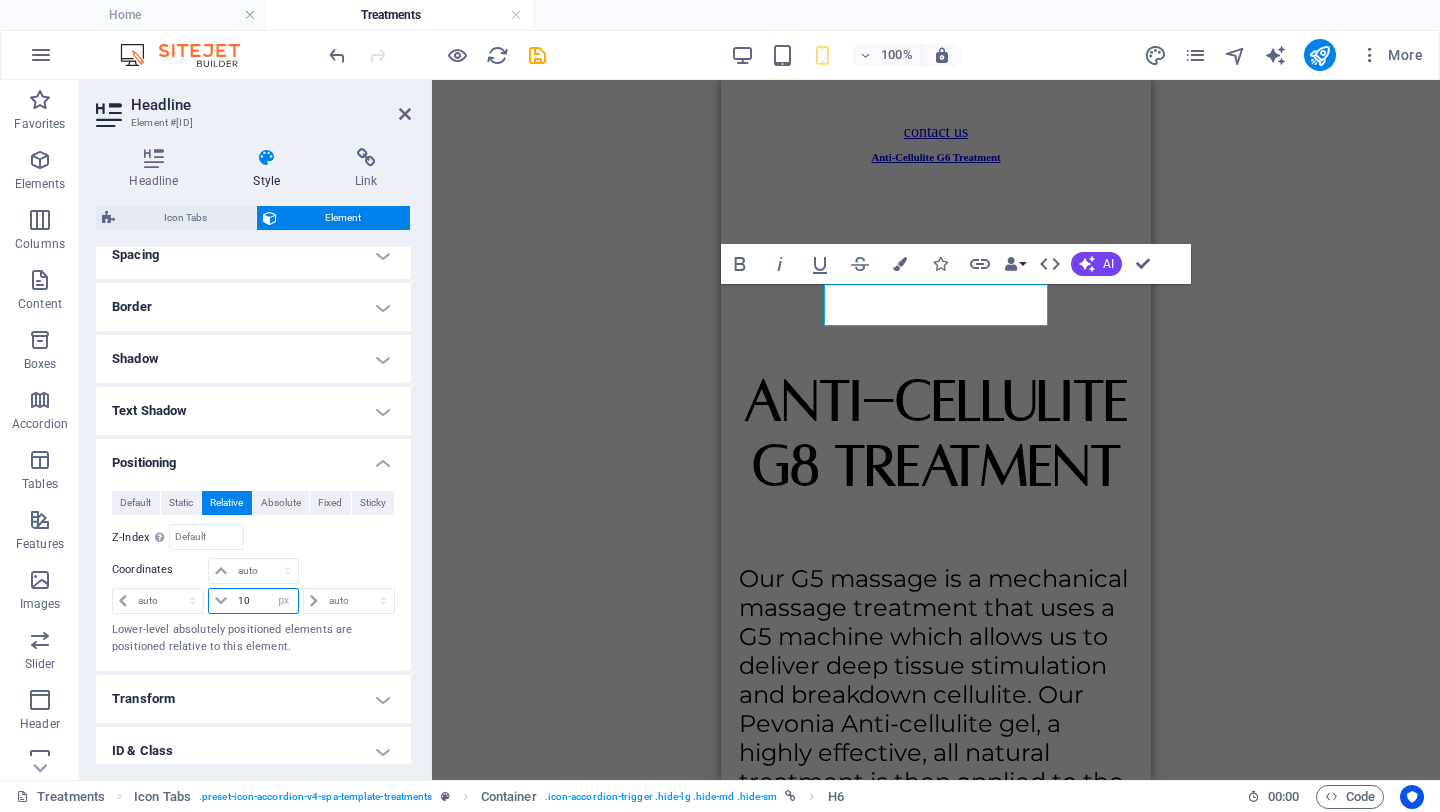 type on "10" 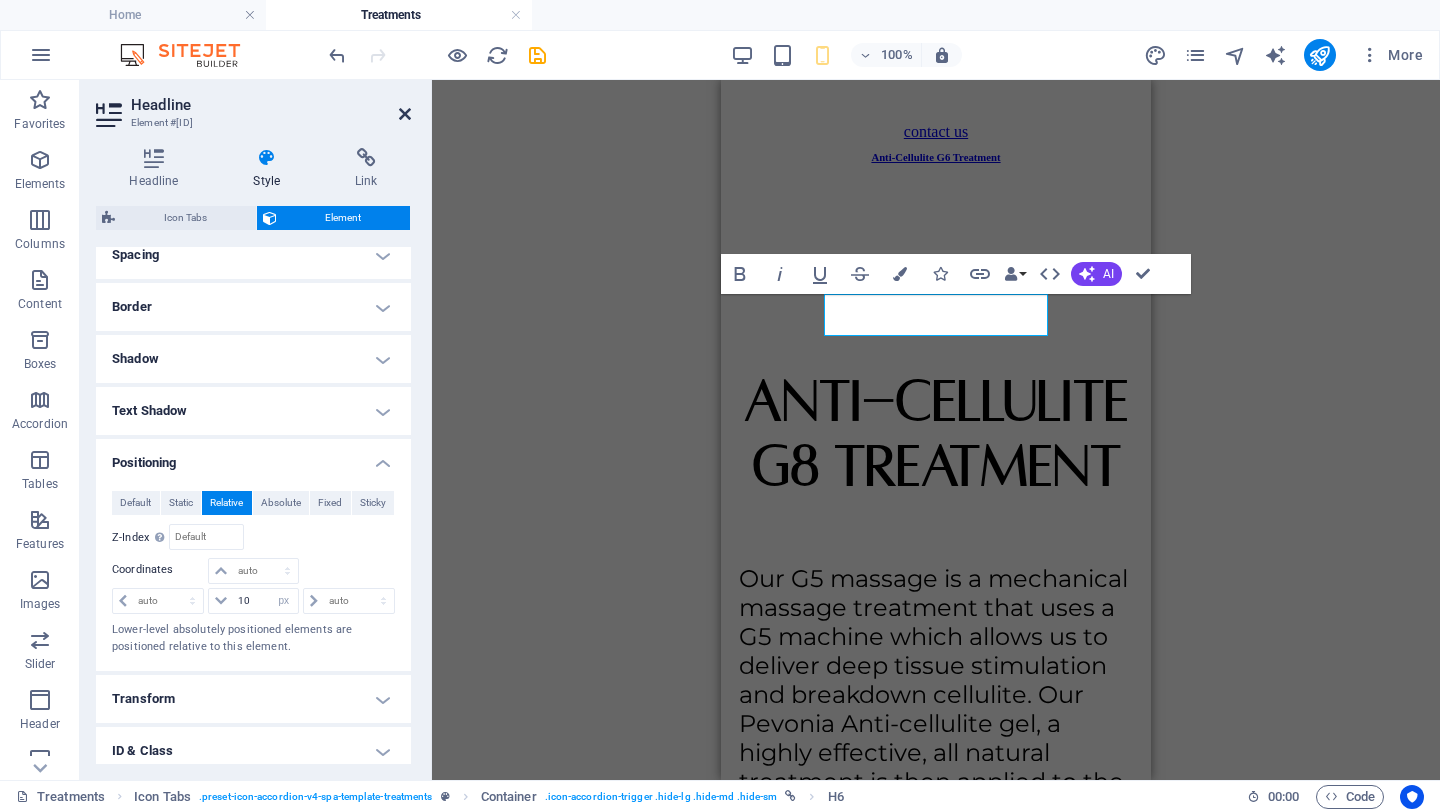 click at bounding box center (405, 114) 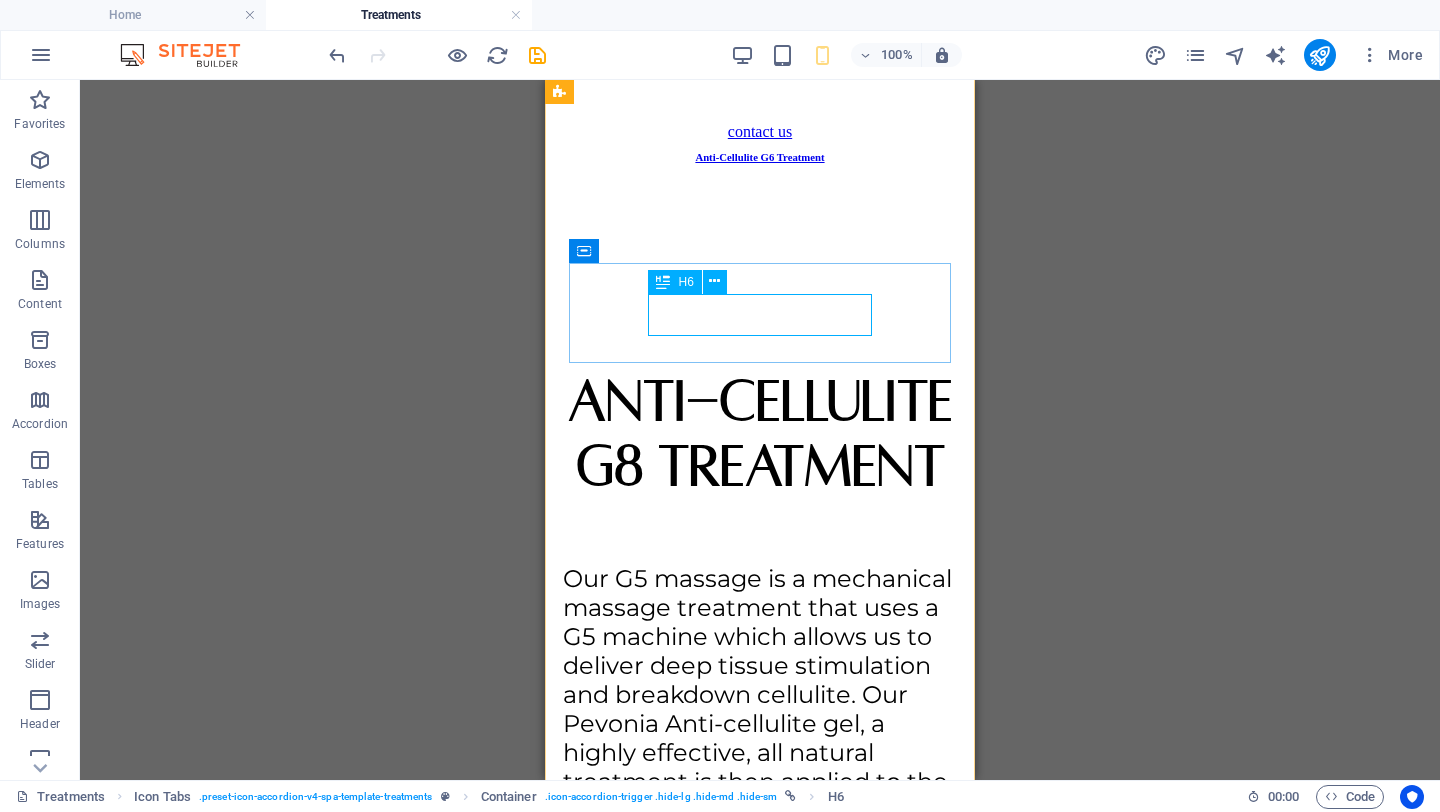 click on "hydra glow peel" at bounding box center [760, 1339] 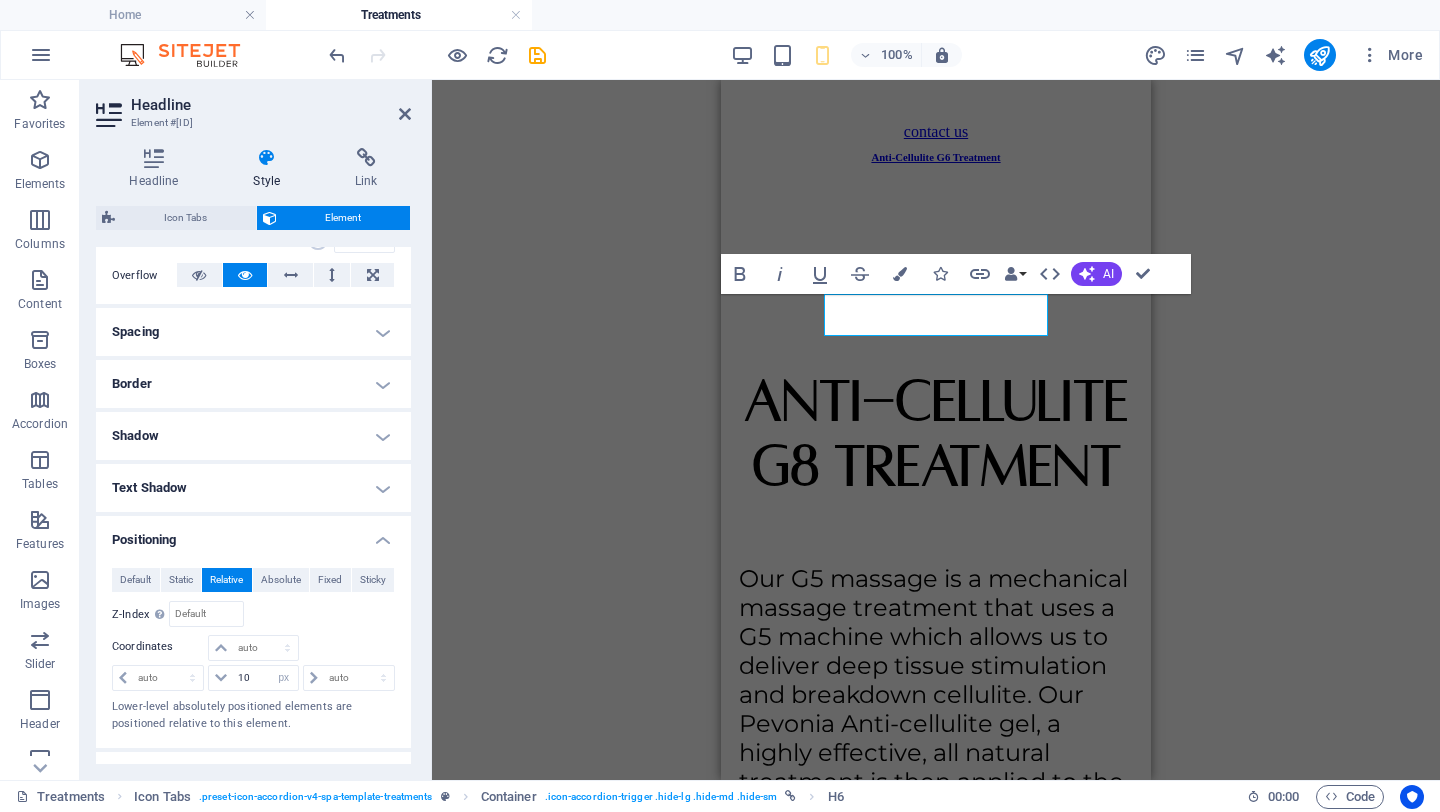 scroll, scrollTop: 330, scrollLeft: 0, axis: vertical 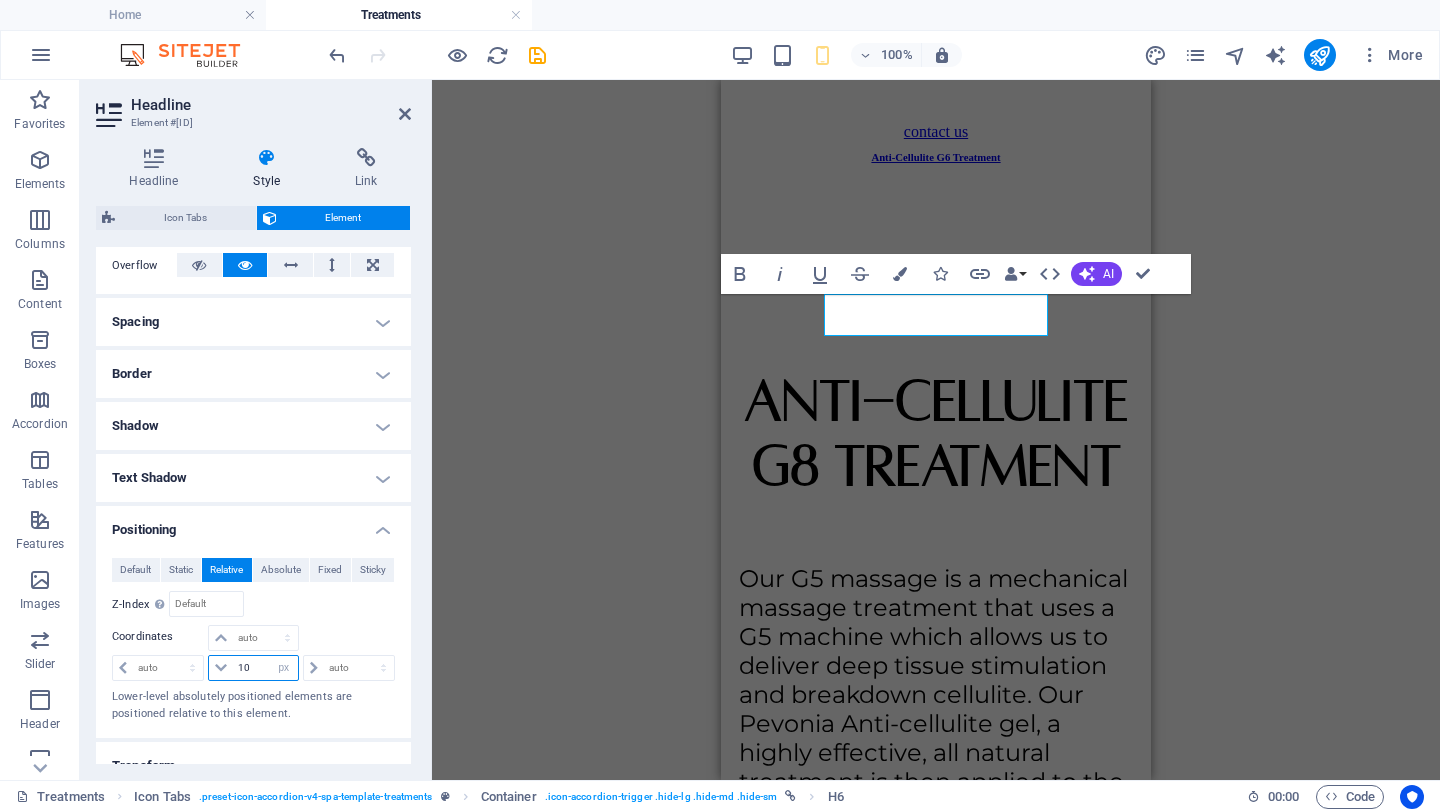 click on "10" at bounding box center (265, 668) 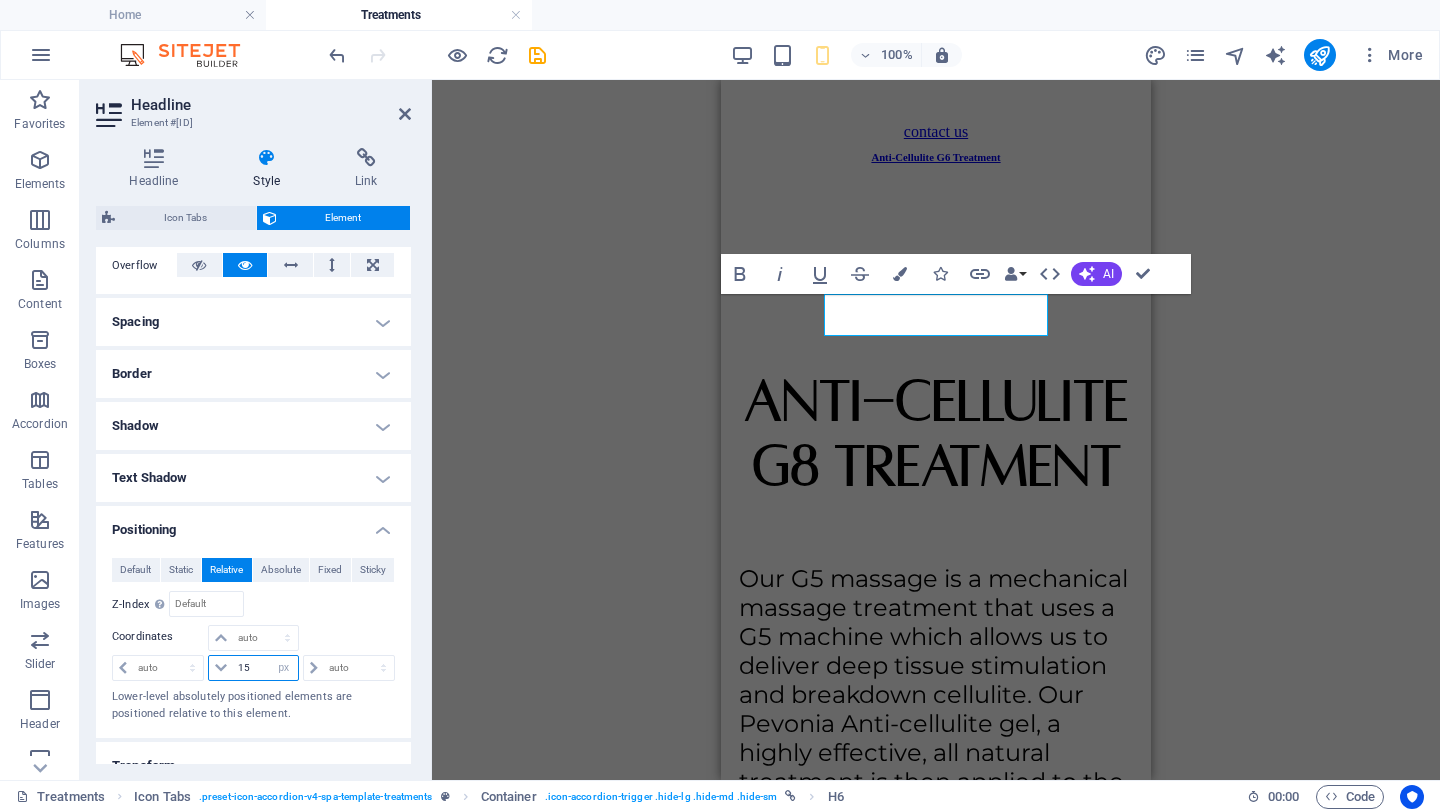 type on "15" 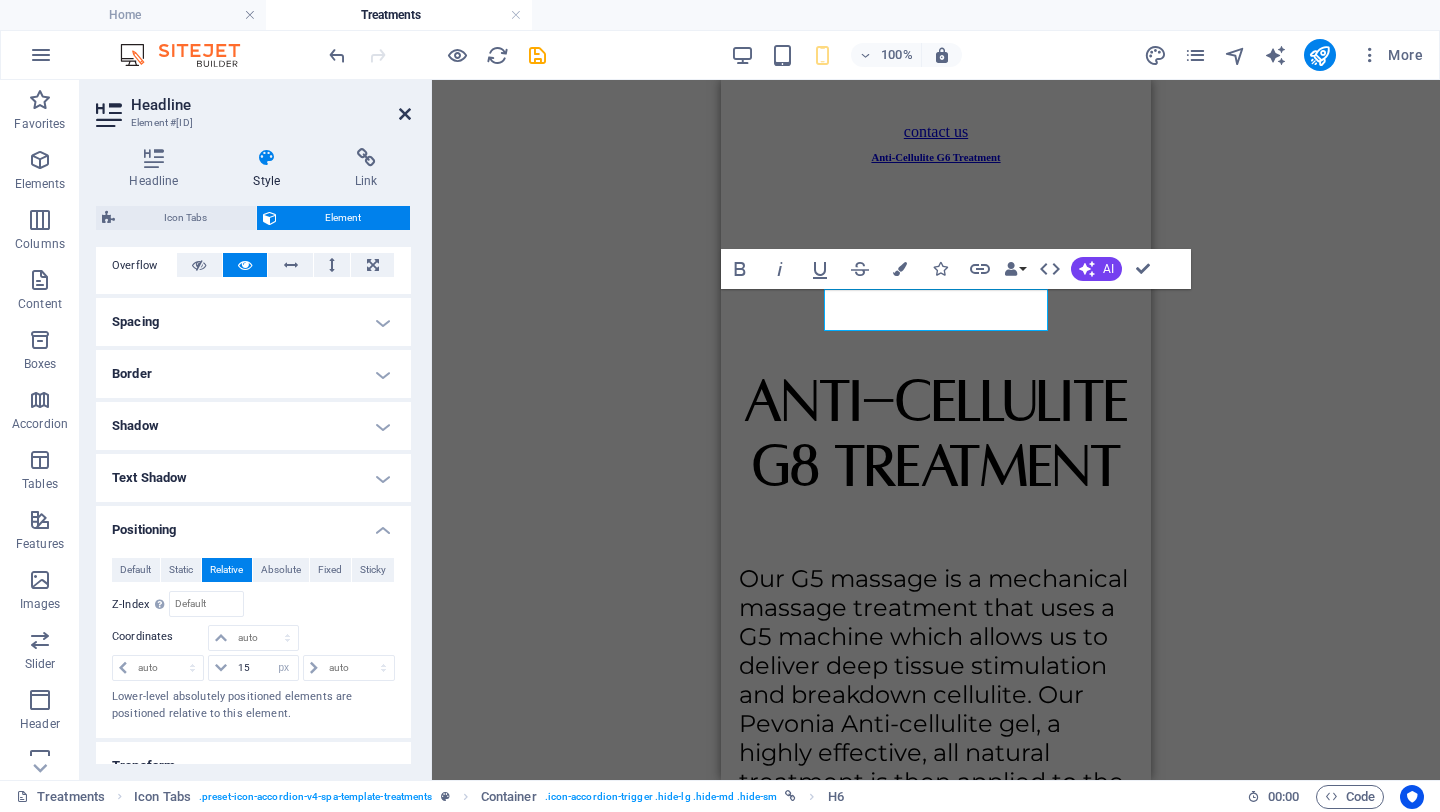 click at bounding box center [405, 114] 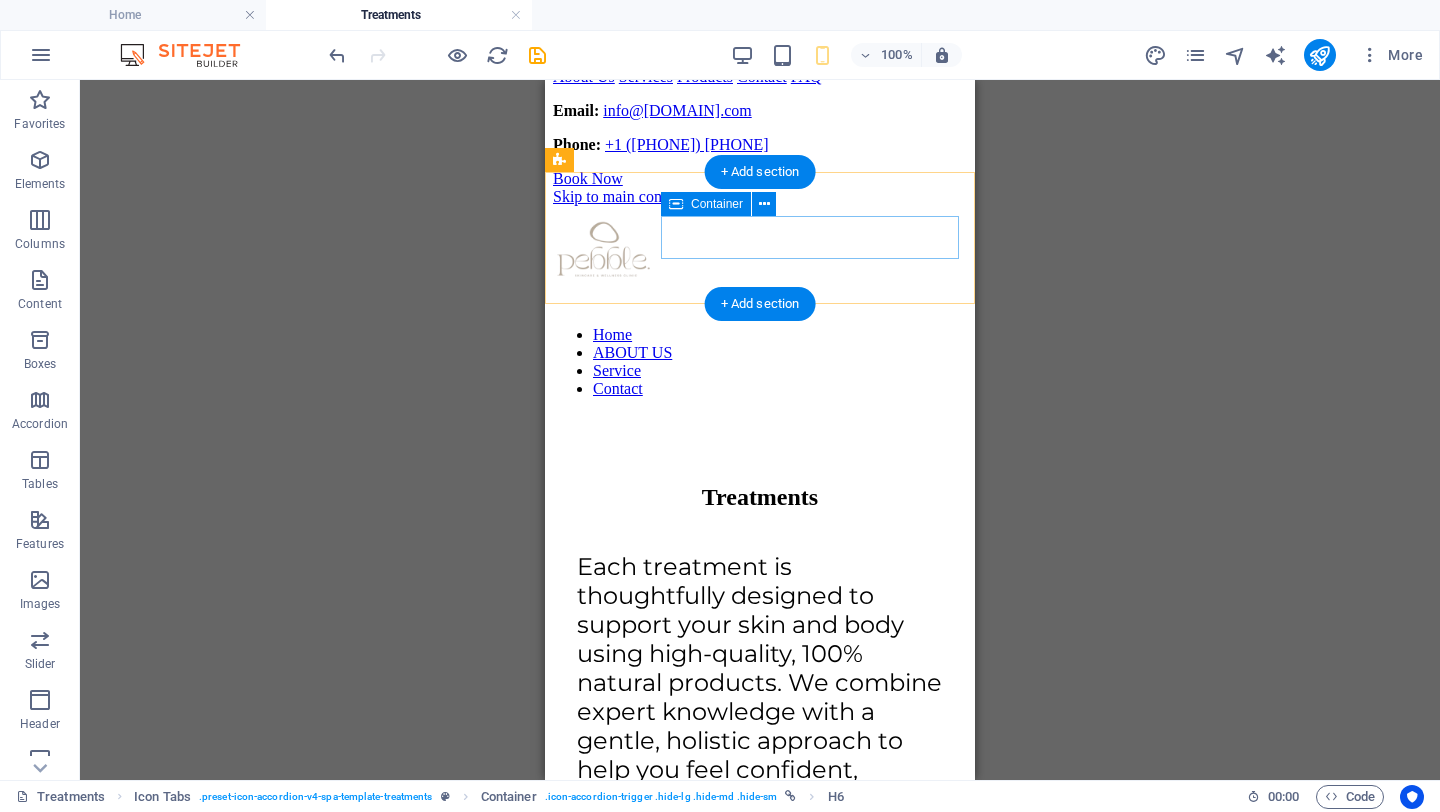 scroll, scrollTop: 0, scrollLeft: 0, axis: both 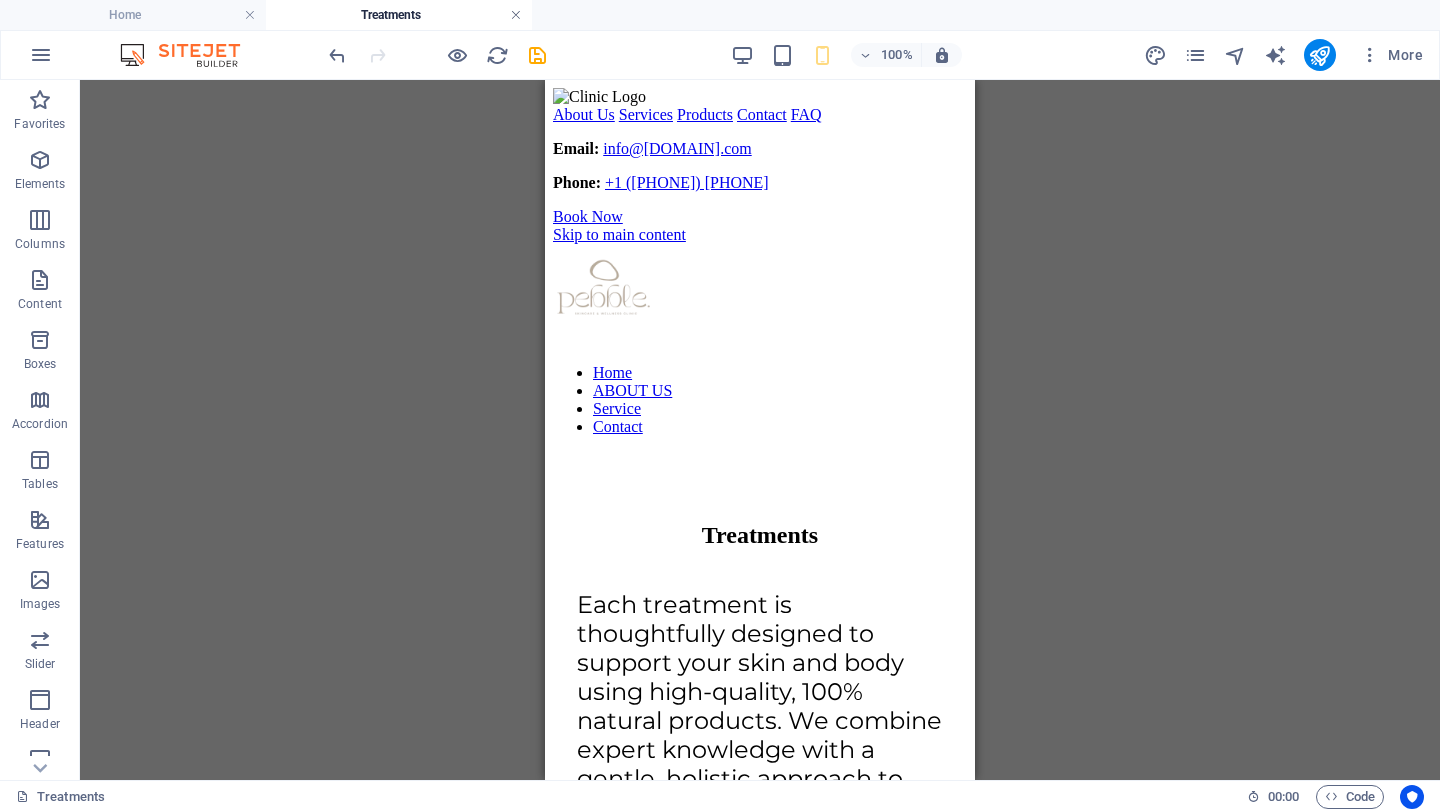 click at bounding box center (516, 15) 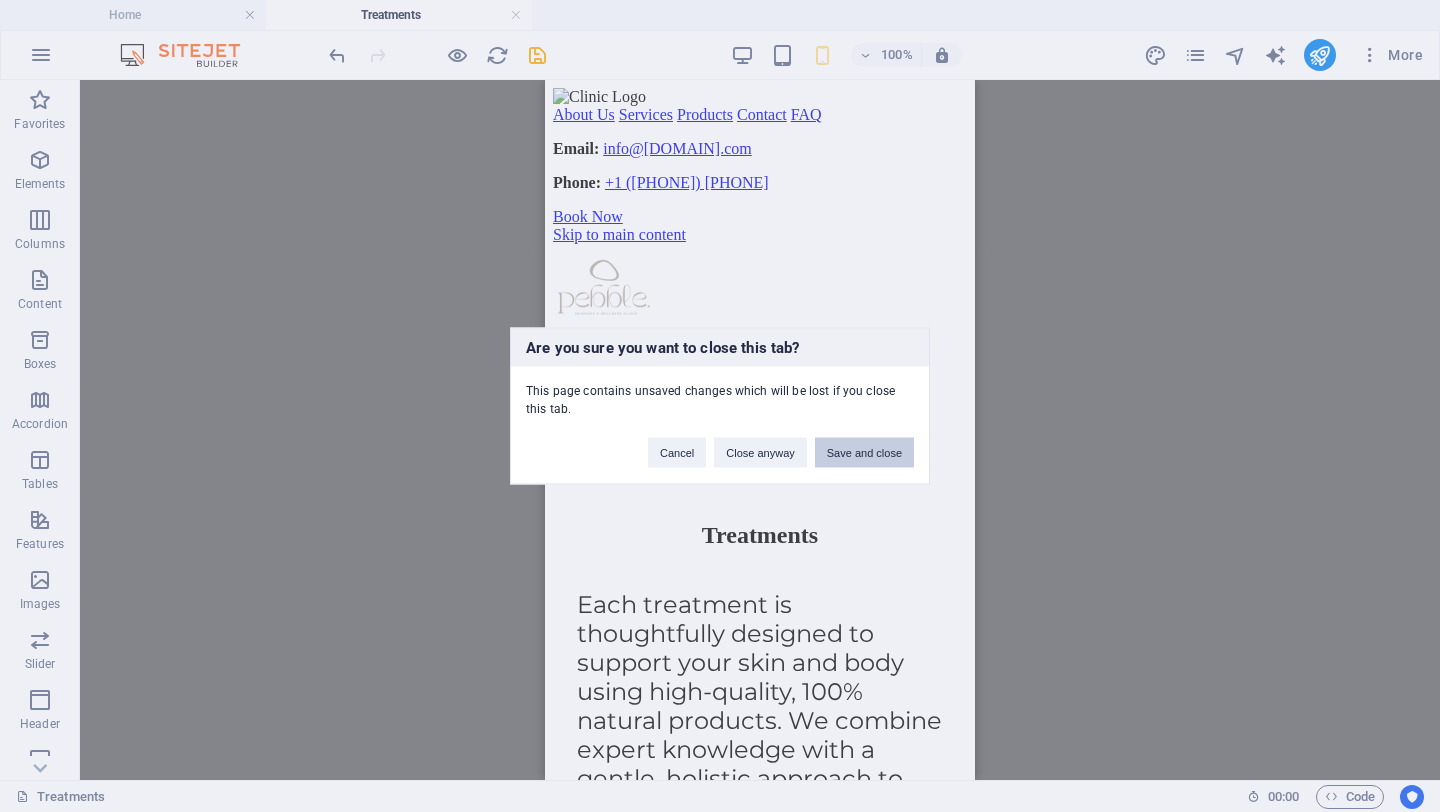 click on "Save and close" at bounding box center [864, 453] 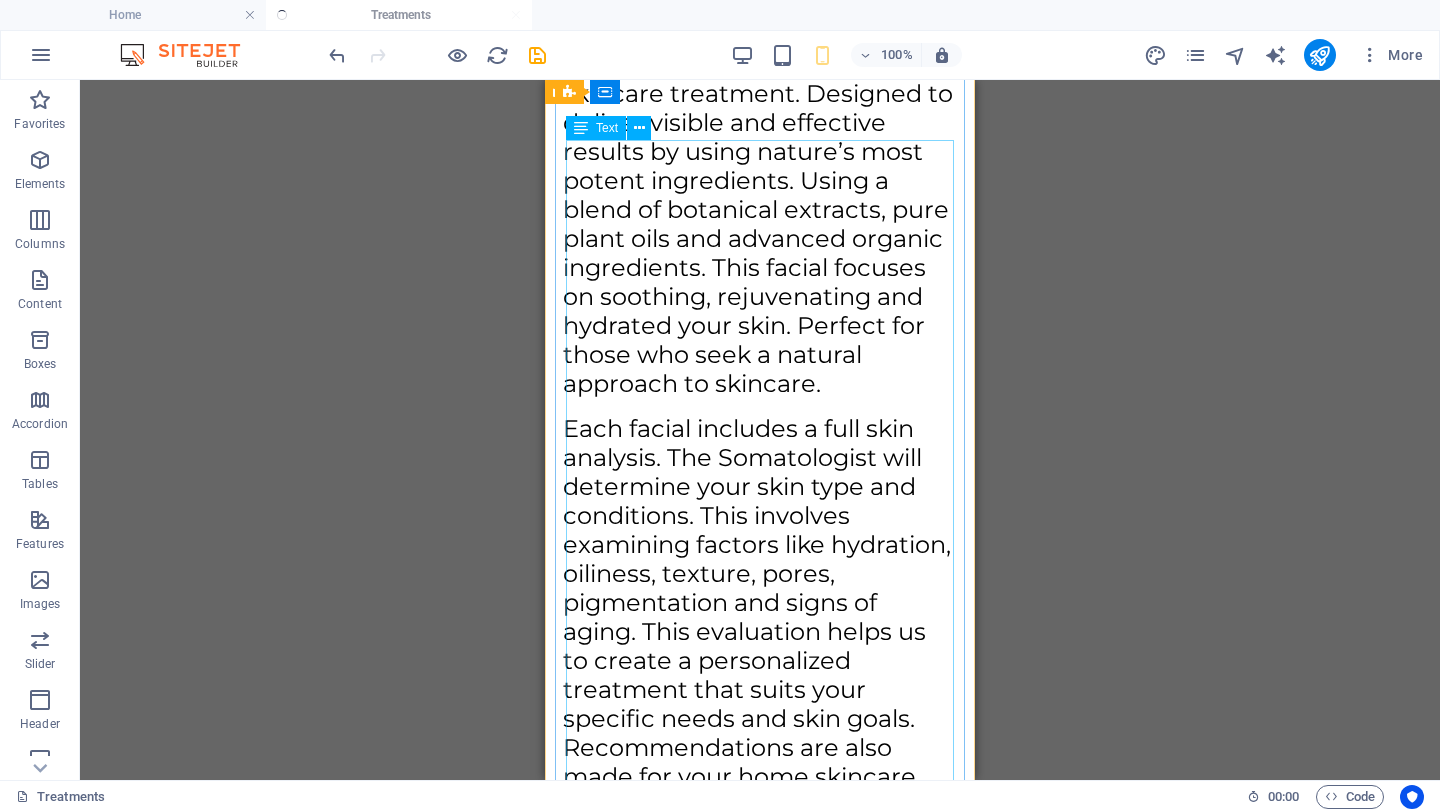 scroll, scrollTop: 2960, scrollLeft: 0, axis: vertical 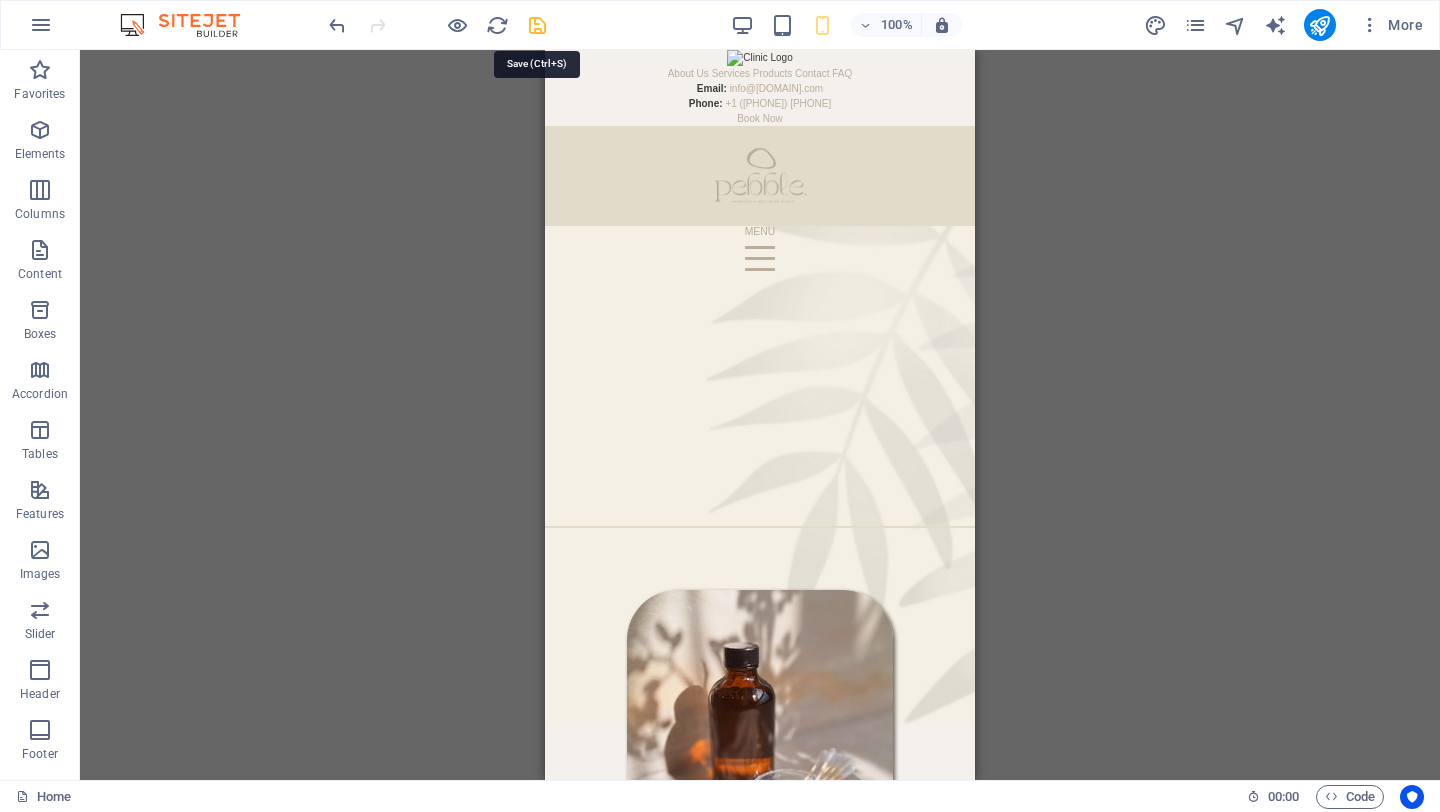 click at bounding box center [537, 25] 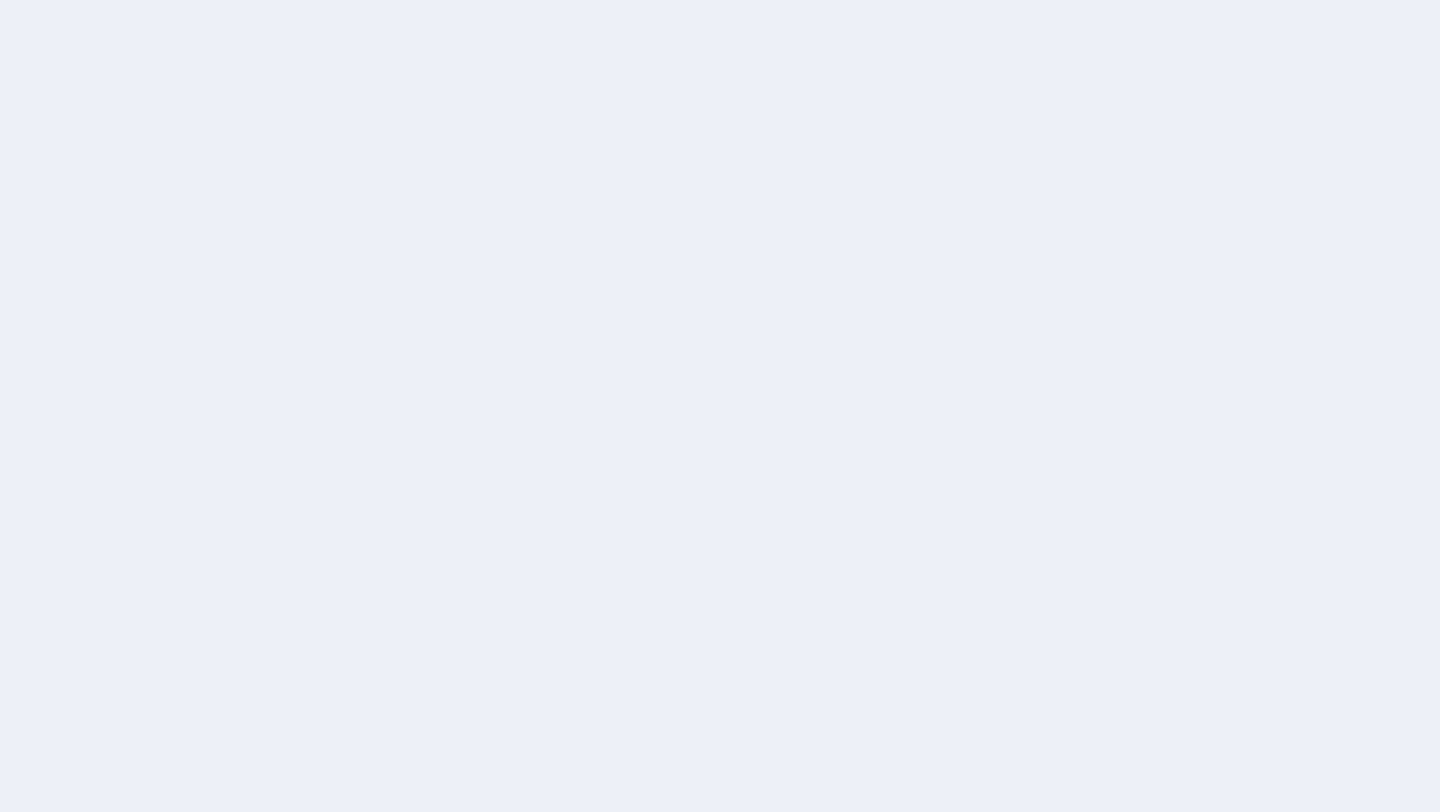 scroll, scrollTop: 0, scrollLeft: 0, axis: both 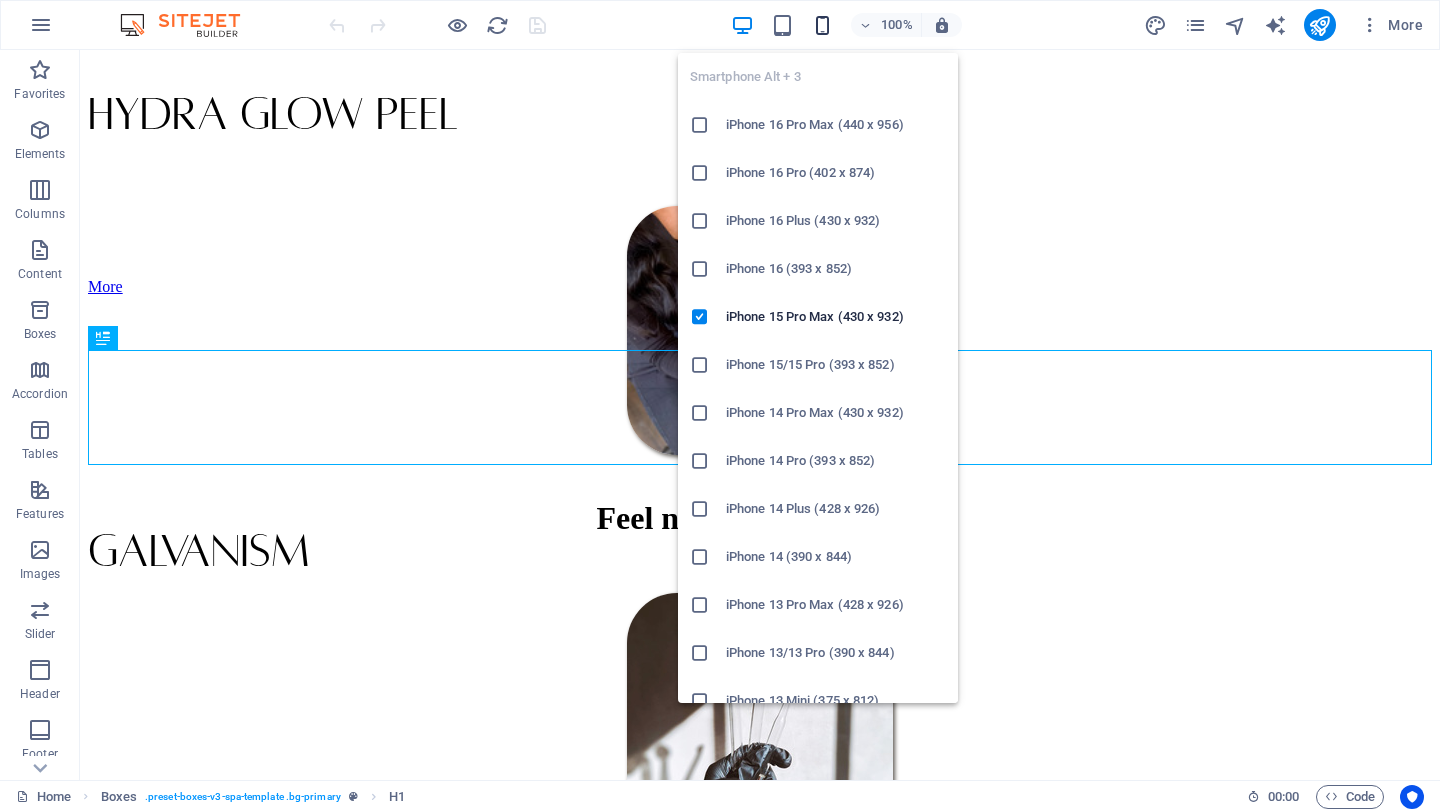 click at bounding box center [822, 25] 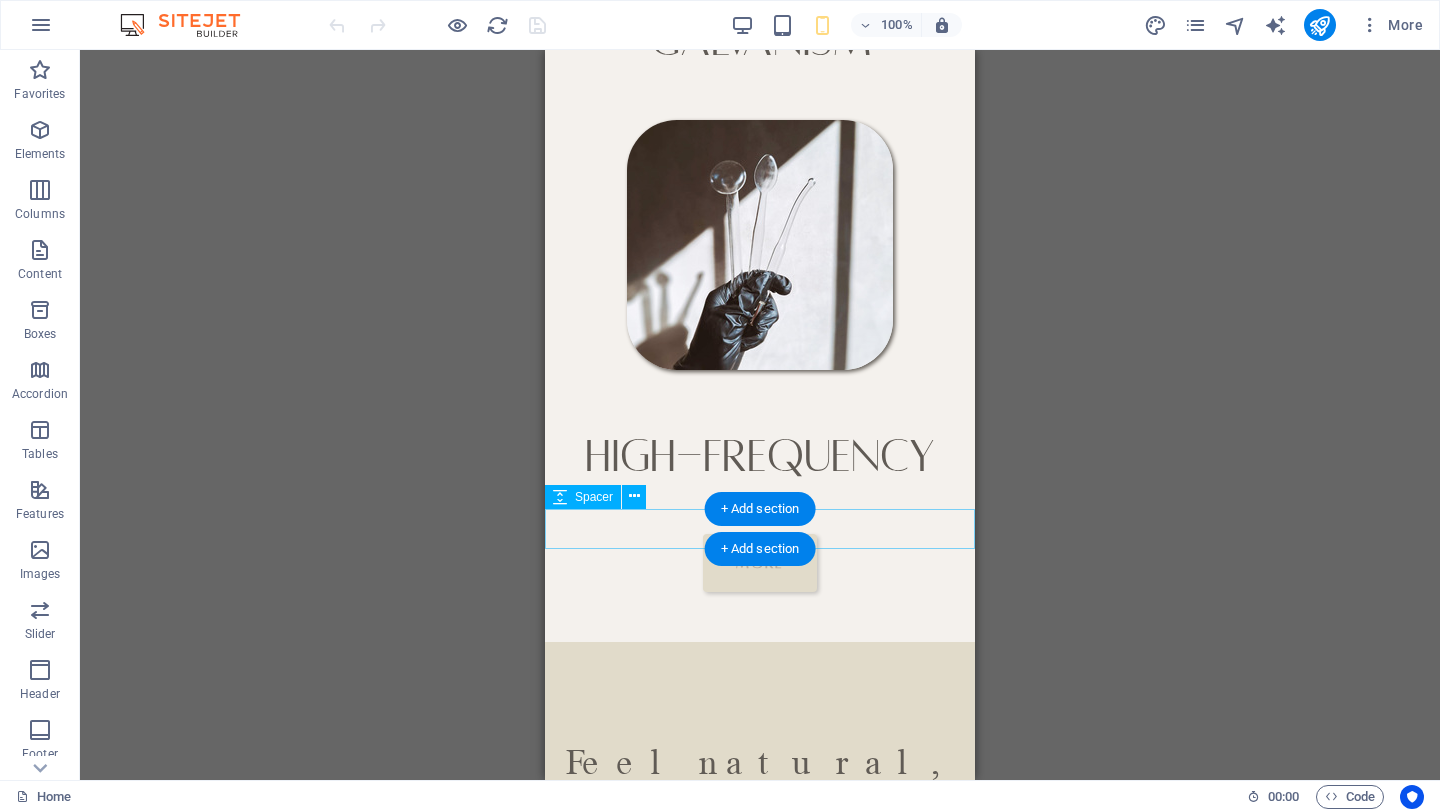scroll, scrollTop: 1300, scrollLeft: 0, axis: vertical 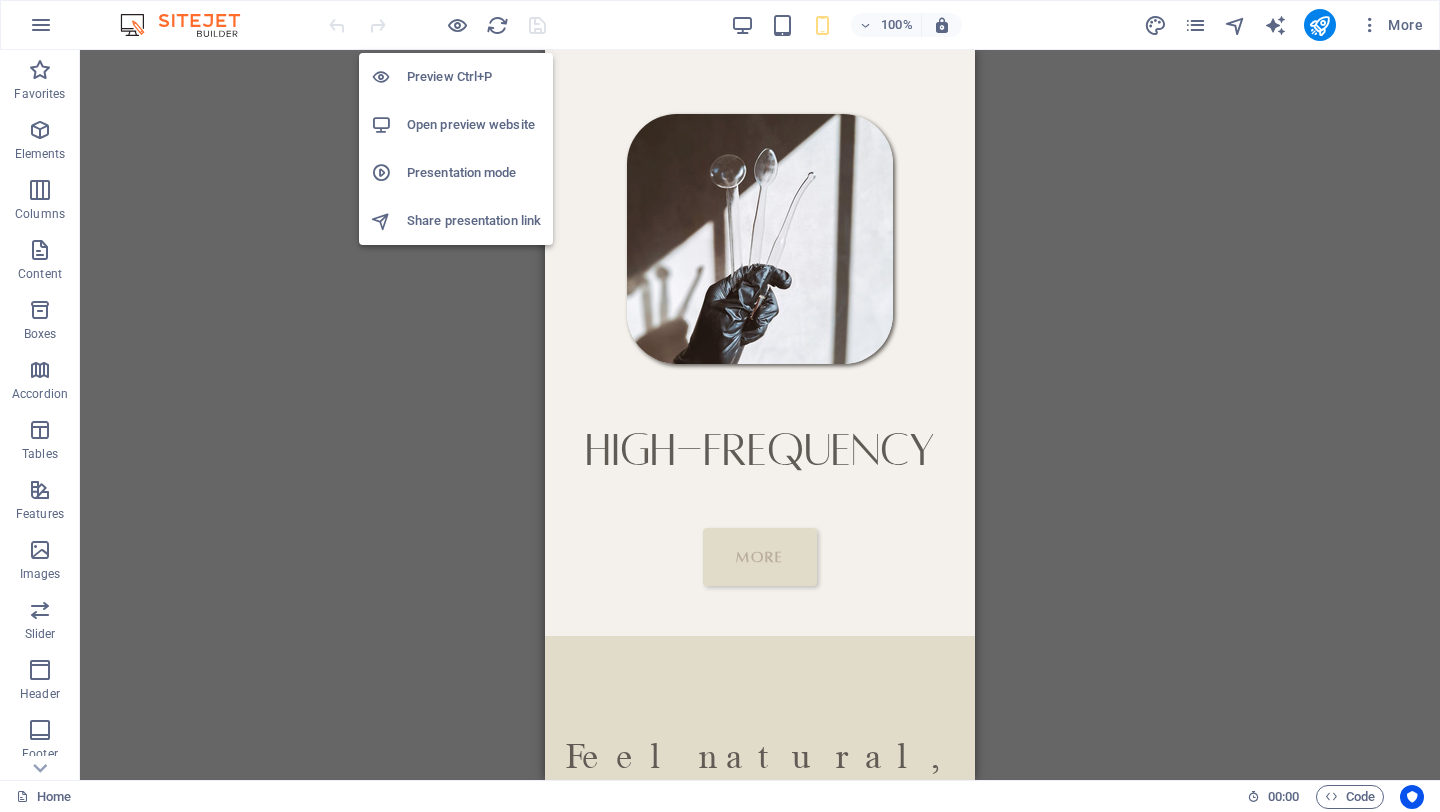 click on "Preview Ctrl+P Open preview website Presentation mode Share presentation link" at bounding box center [456, 141] 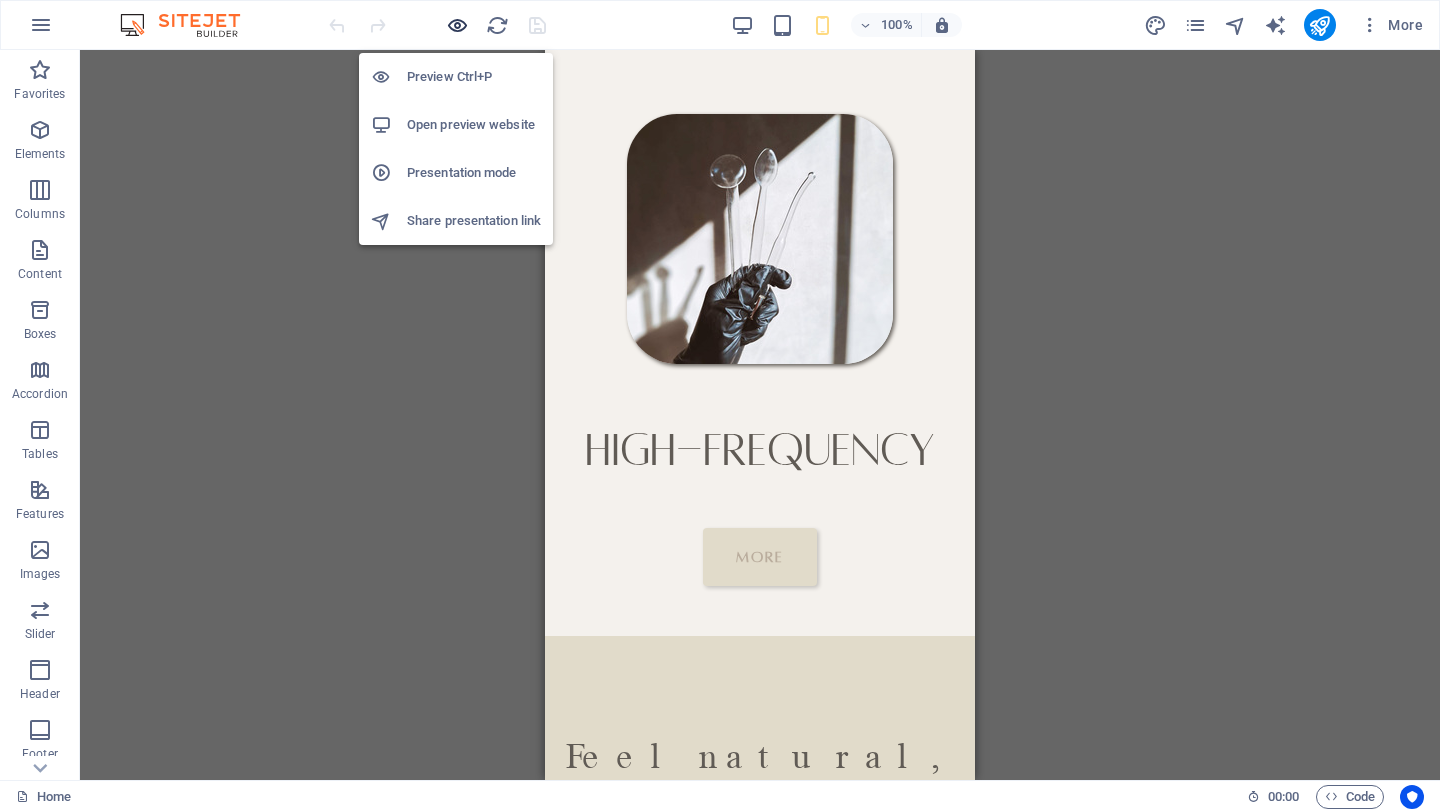 click at bounding box center (457, 25) 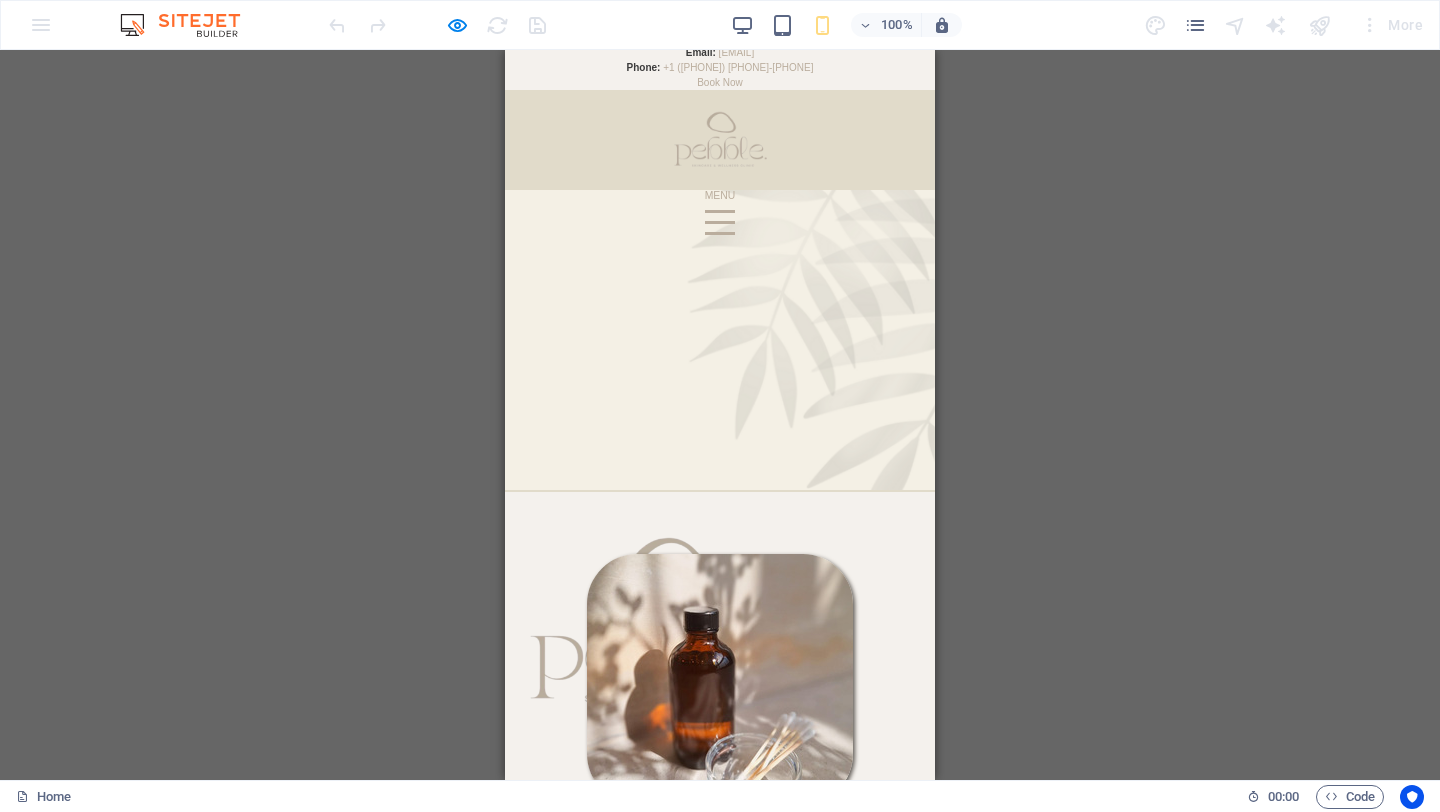 scroll, scrollTop: 0, scrollLeft: 0, axis: both 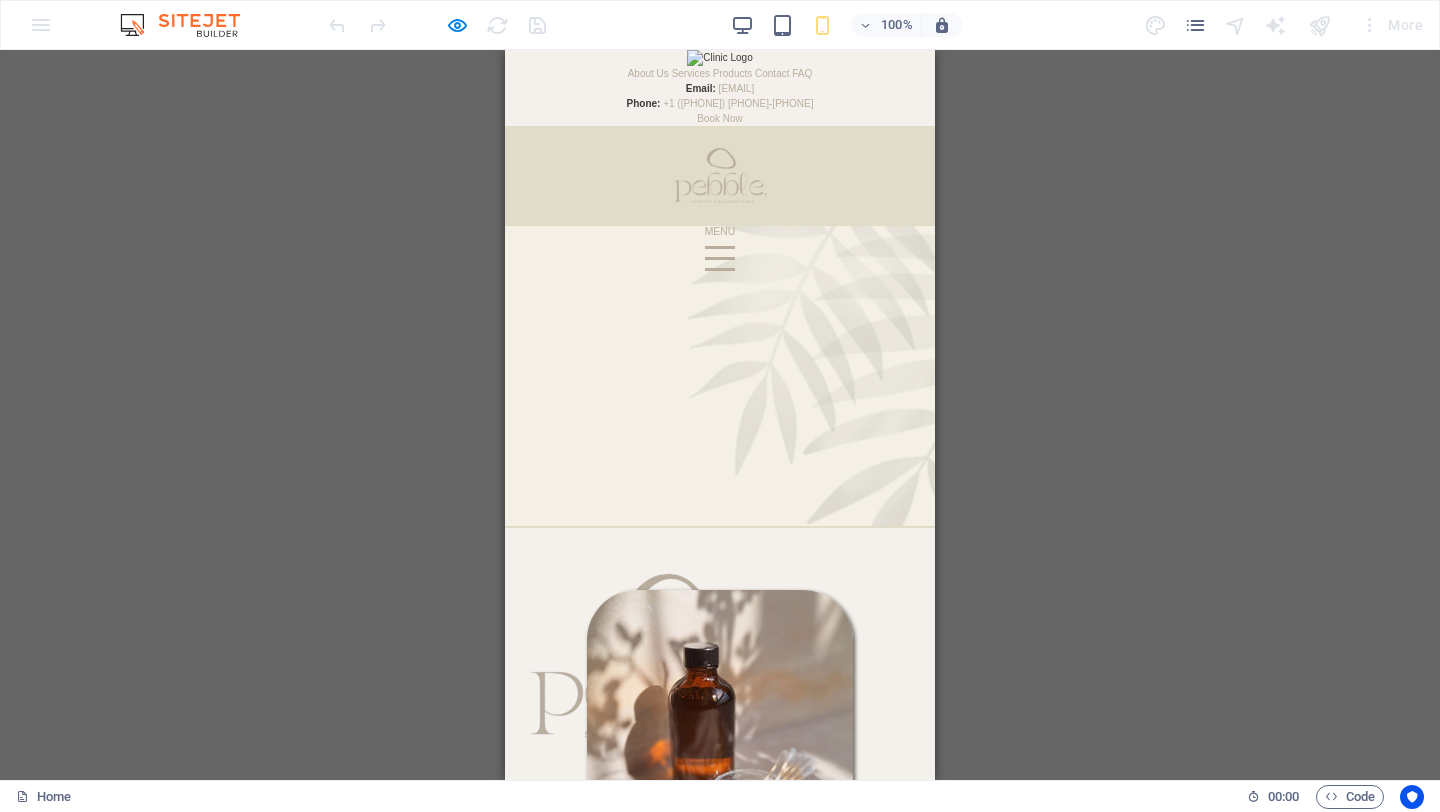 click at bounding box center (720, 263) 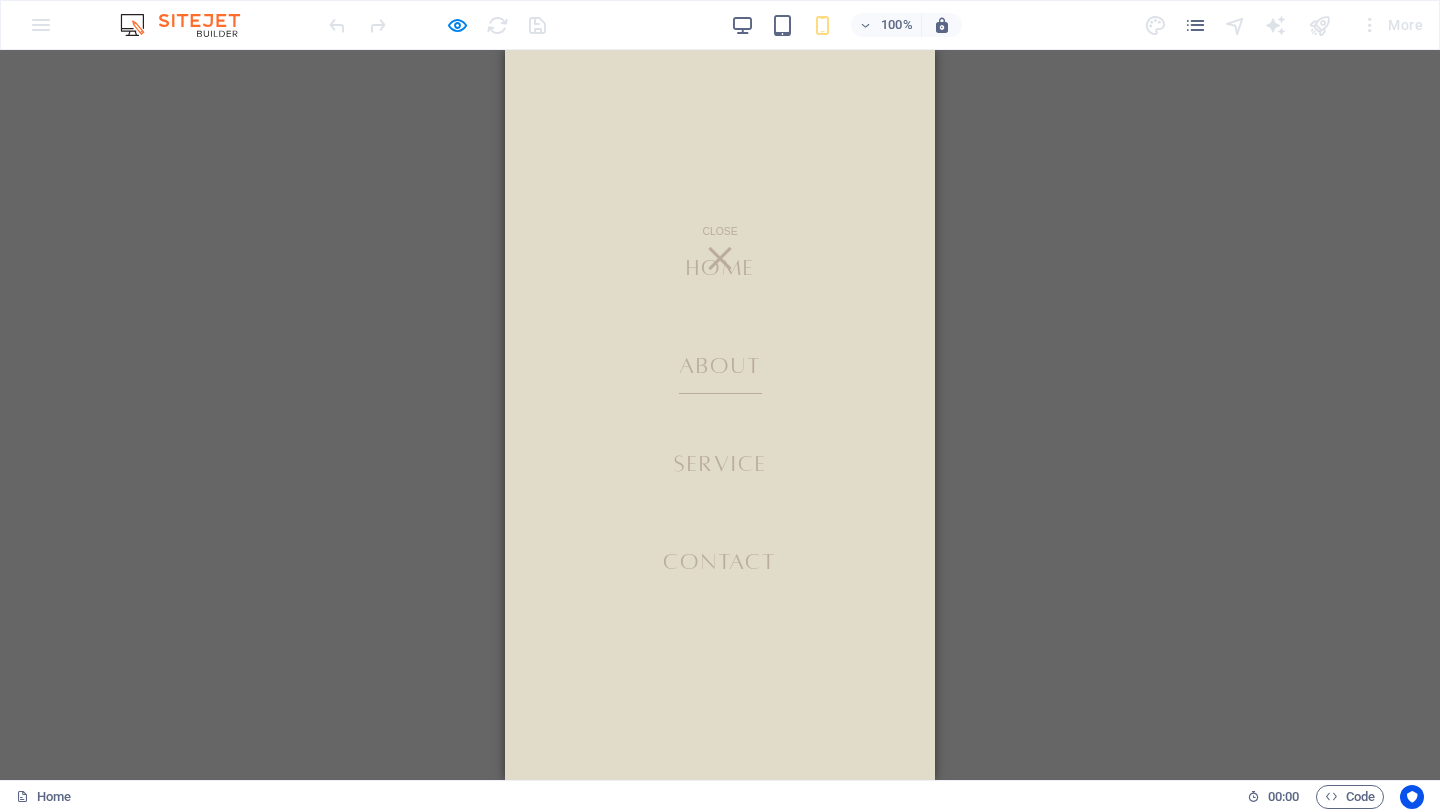 click on "About" at bounding box center [720, 366] 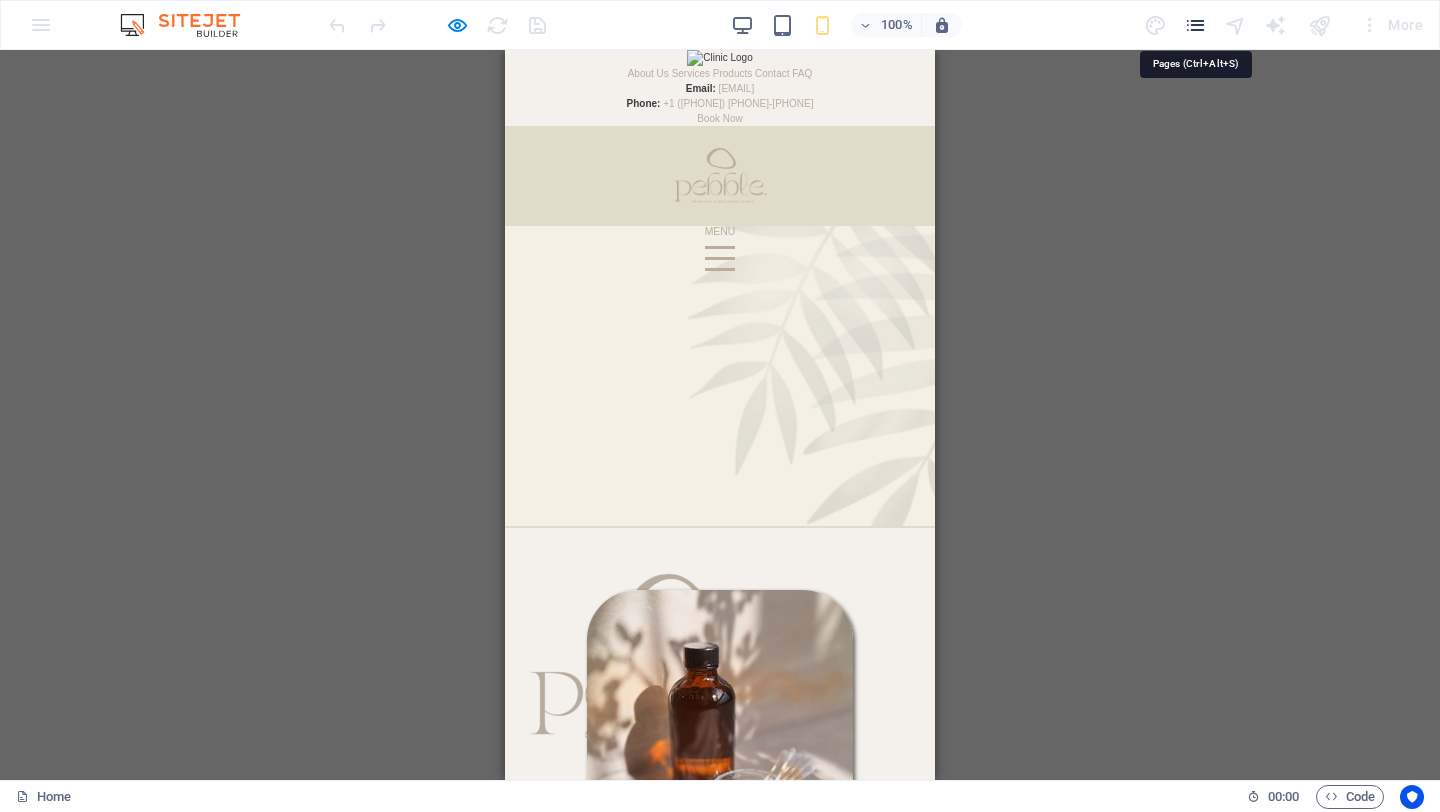click at bounding box center [1195, 25] 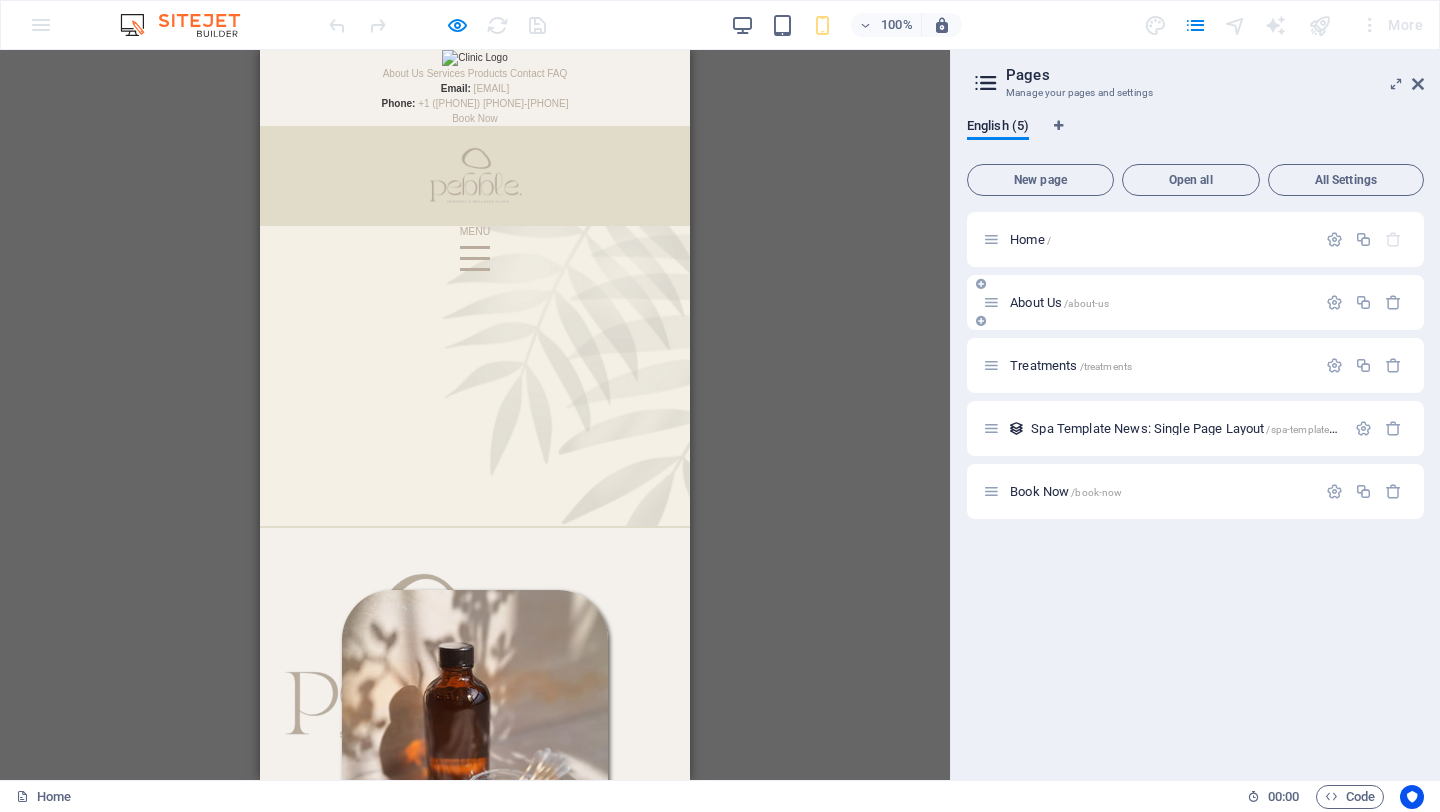 click on "About Us /about-us" at bounding box center [1149, 302] 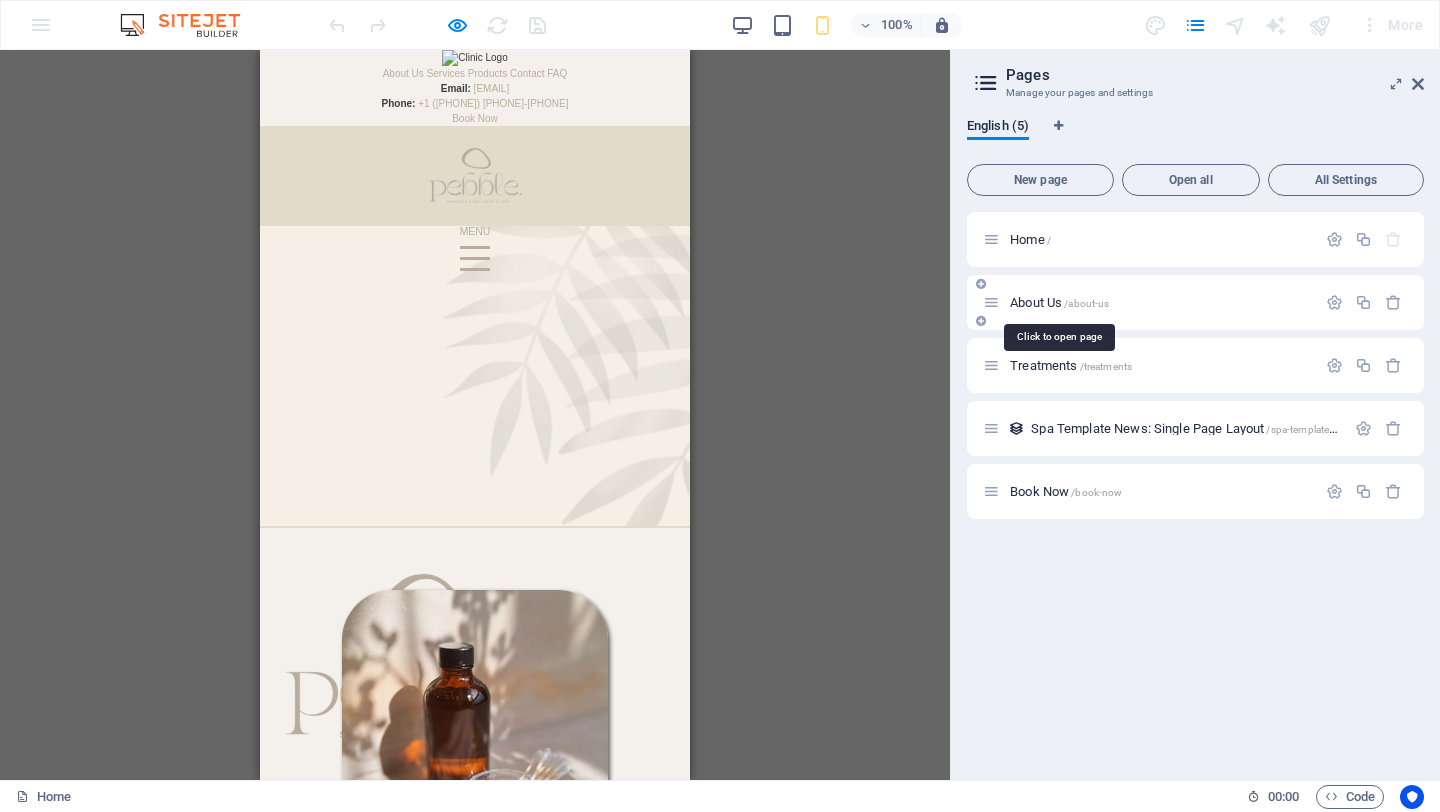 click on "About Us /about-us" at bounding box center (1059, 302) 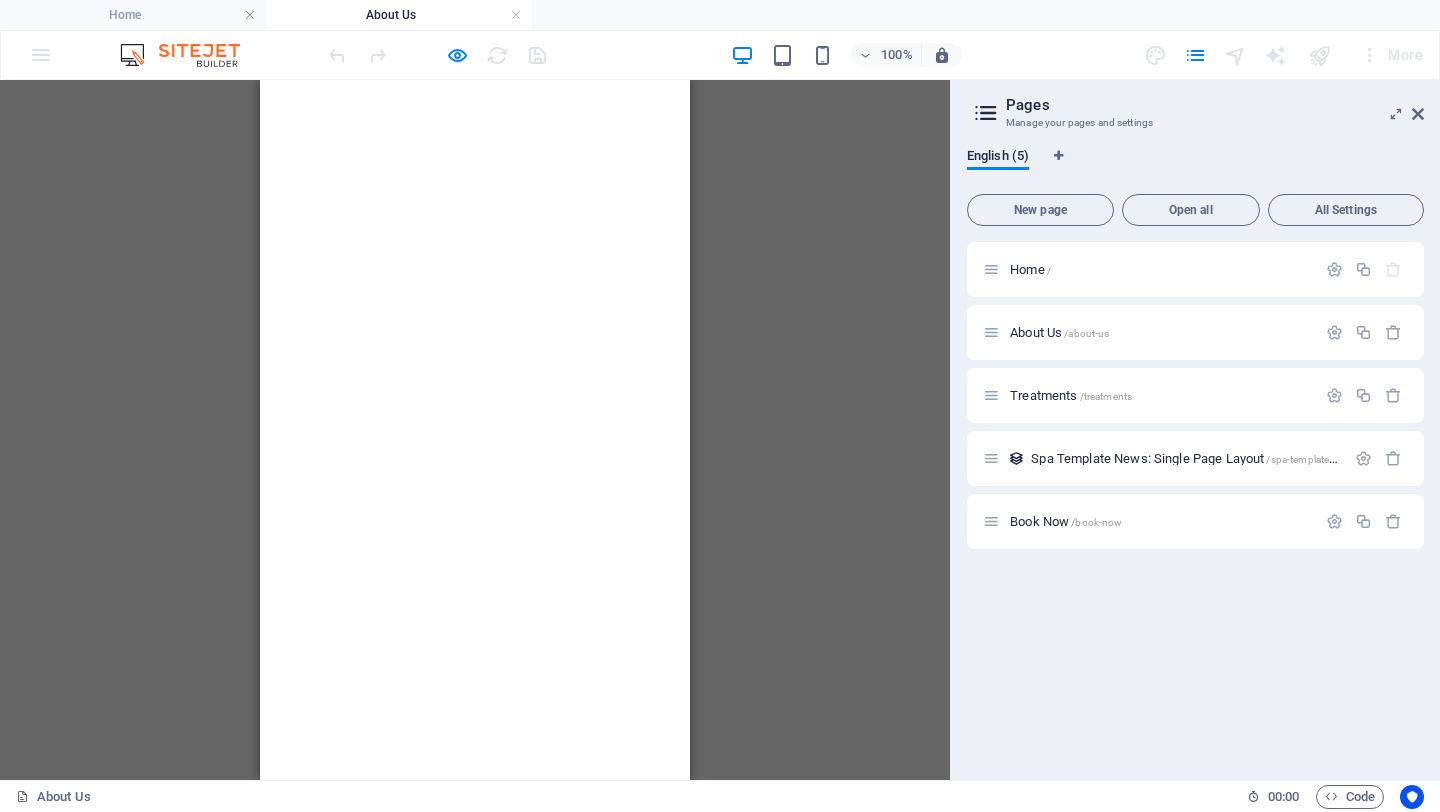 click on "More" at bounding box center (1391, 55) 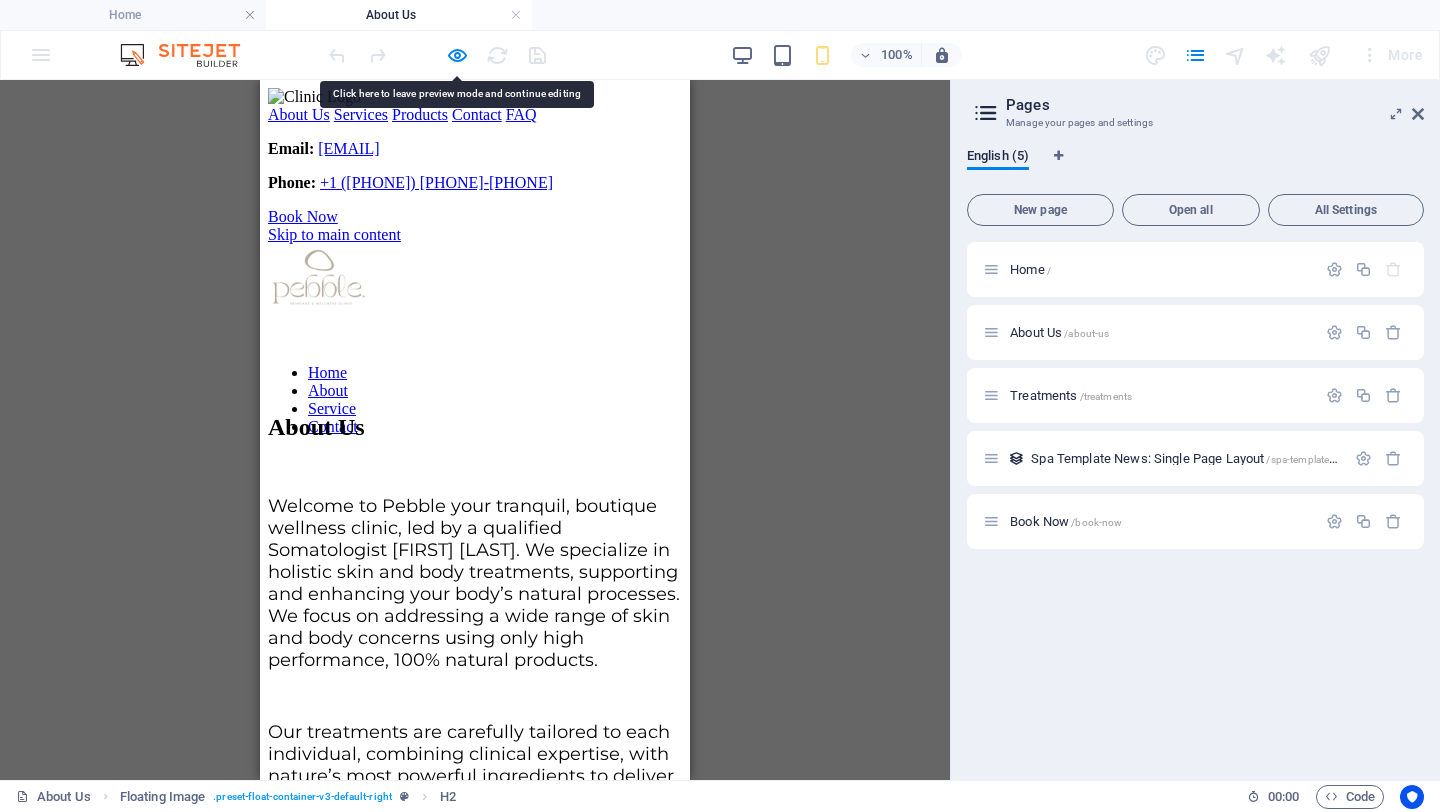 scroll, scrollTop: 0, scrollLeft: 0, axis: both 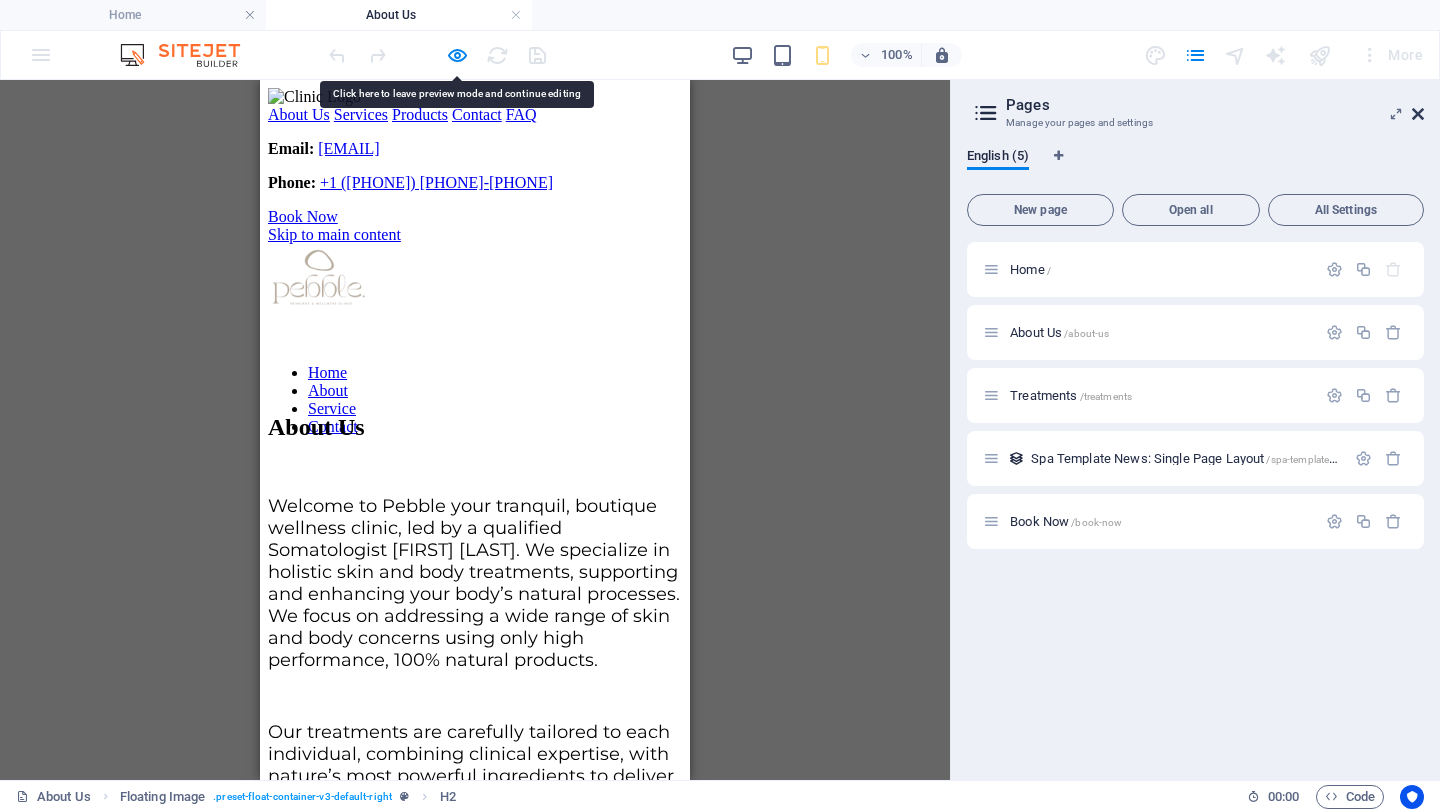 click at bounding box center (1418, 114) 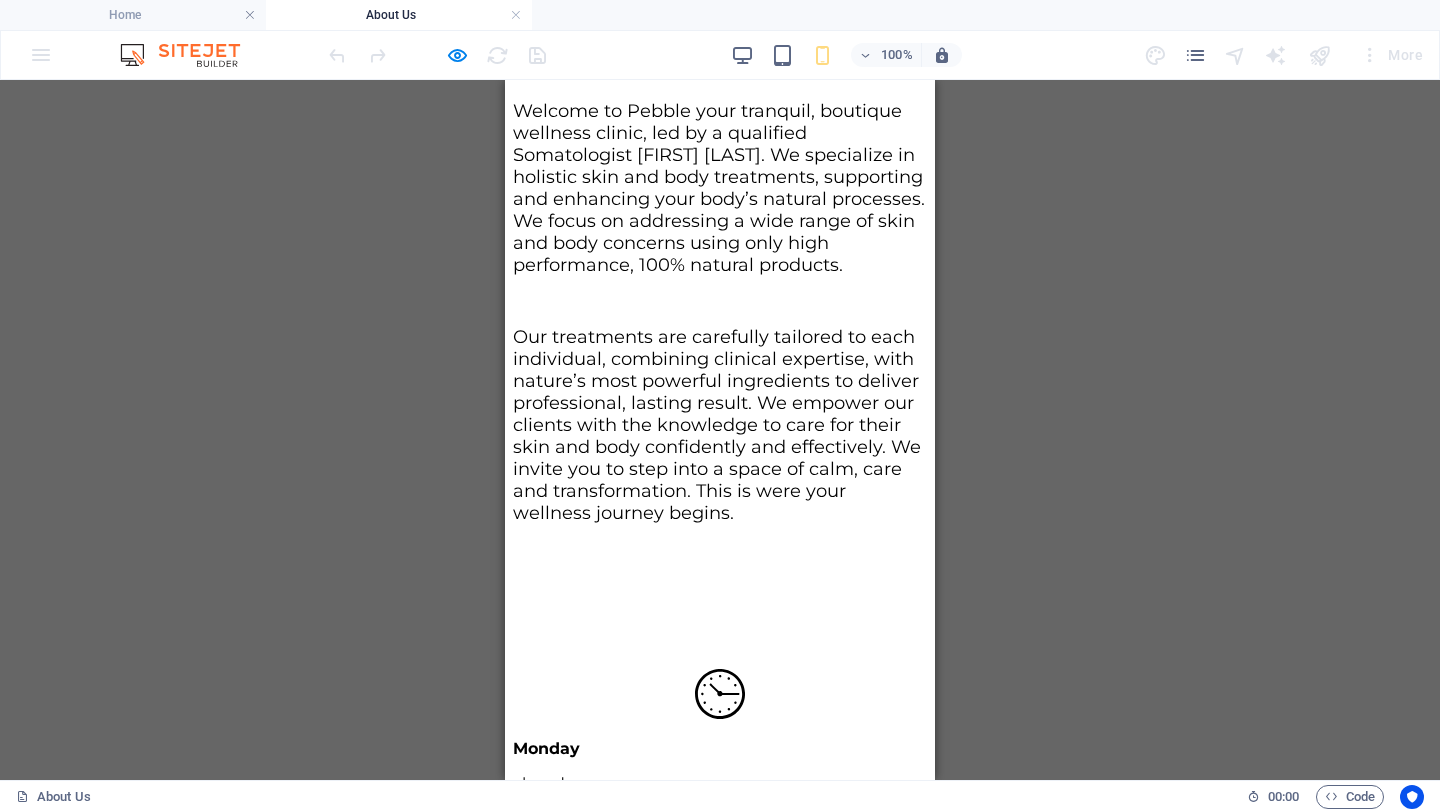 scroll, scrollTop: 0, scrollLeft: 0, axis: both 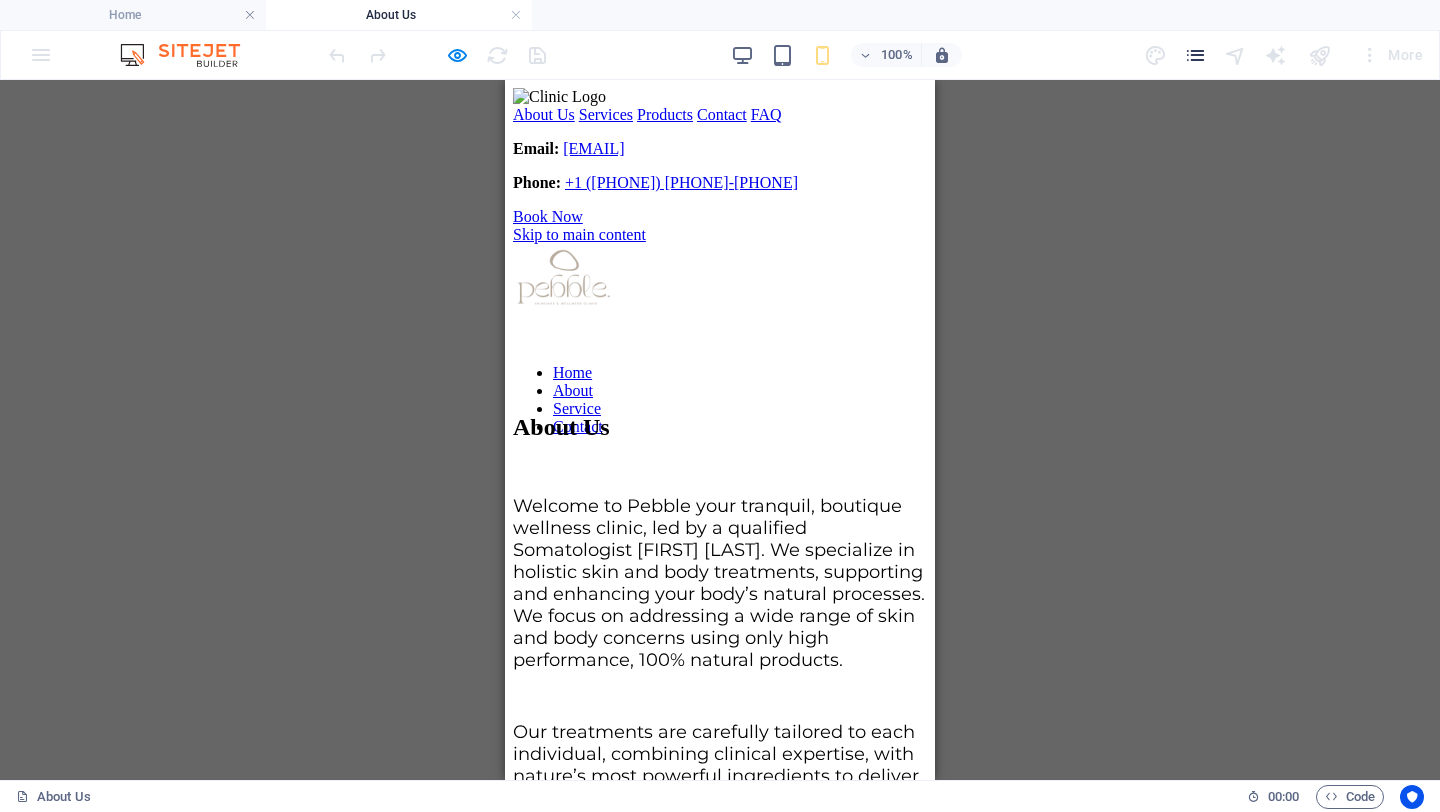 click at bounding box center (1195, 55) 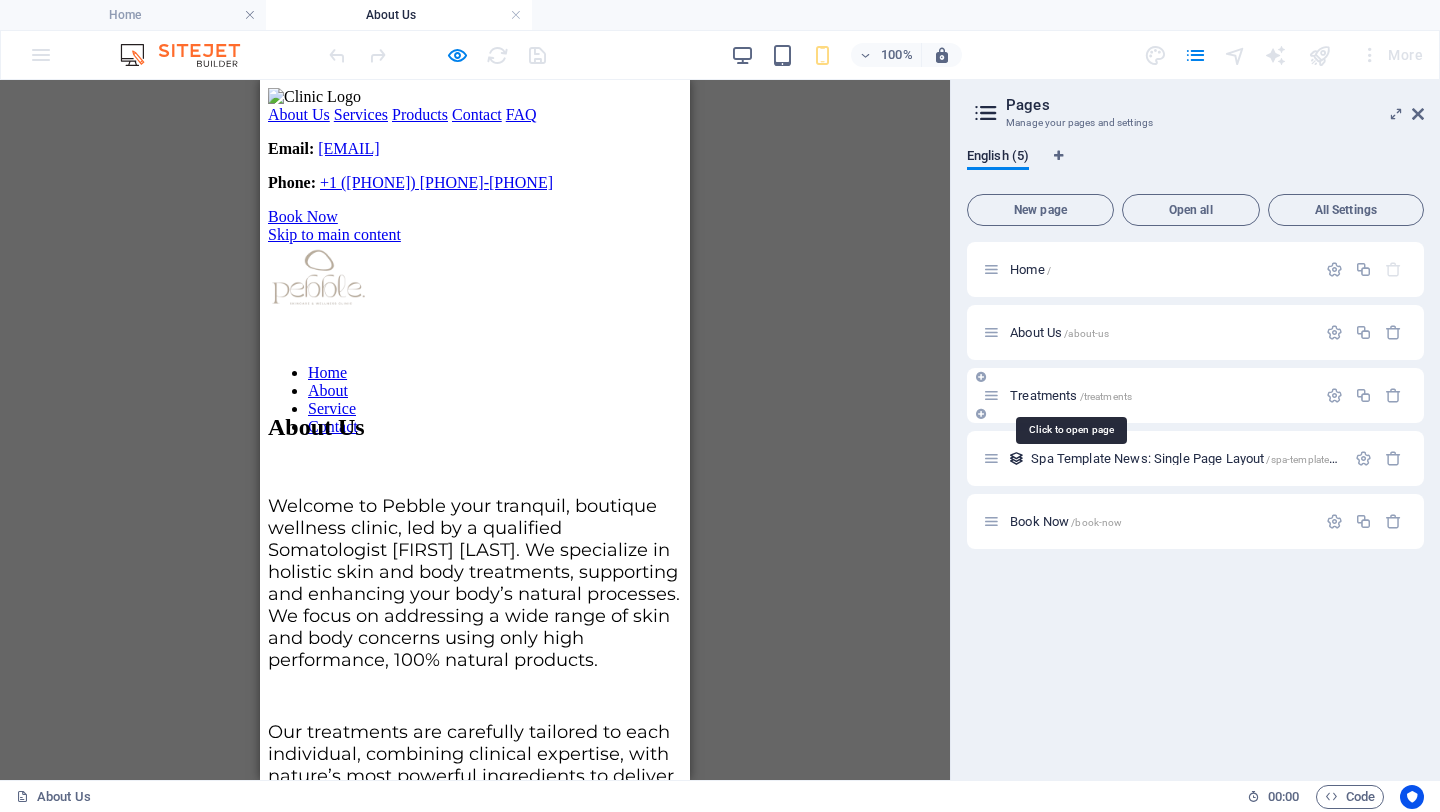 click on "Treatments /treatments" at bounding box center (1071, 395) 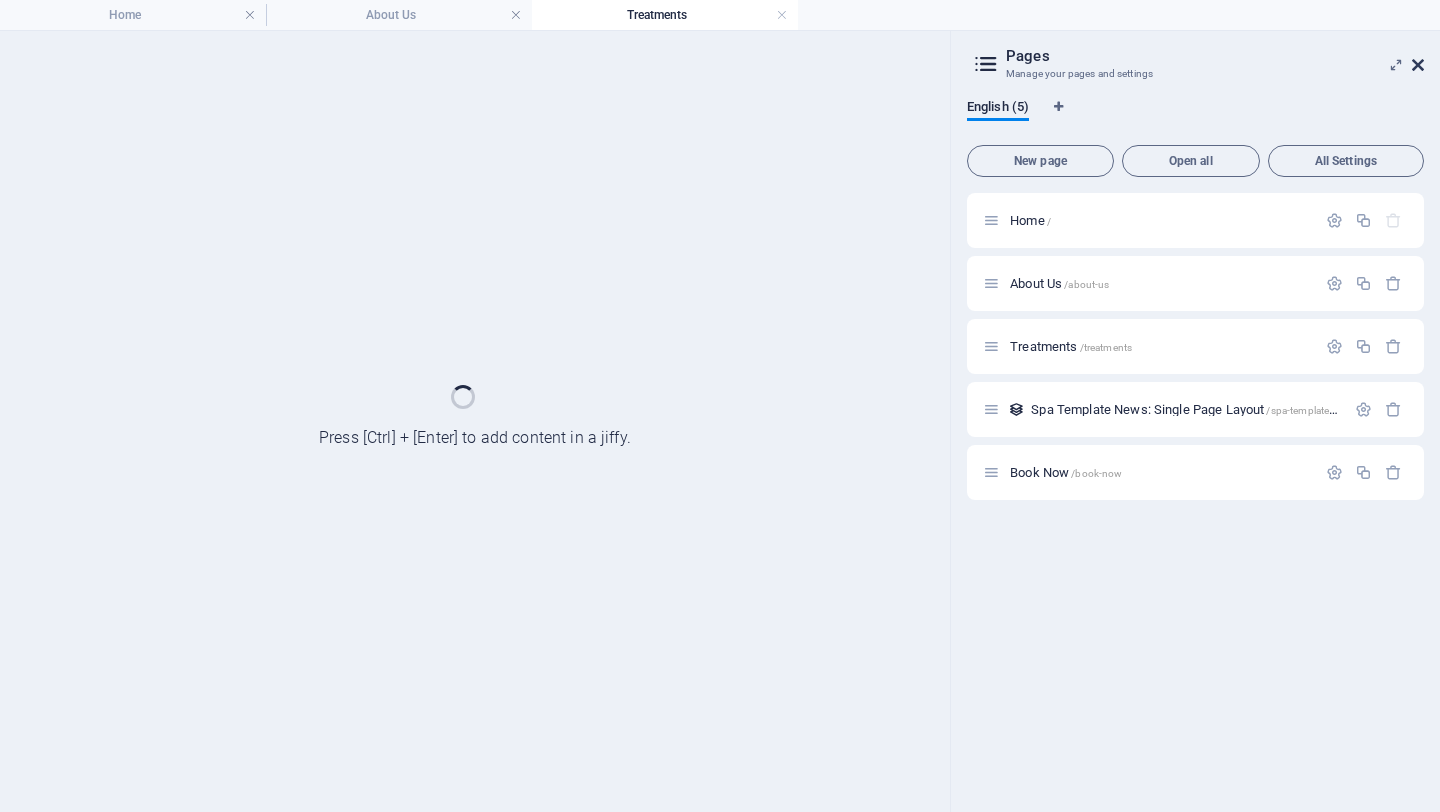 click at bounding box center [1418, 65] 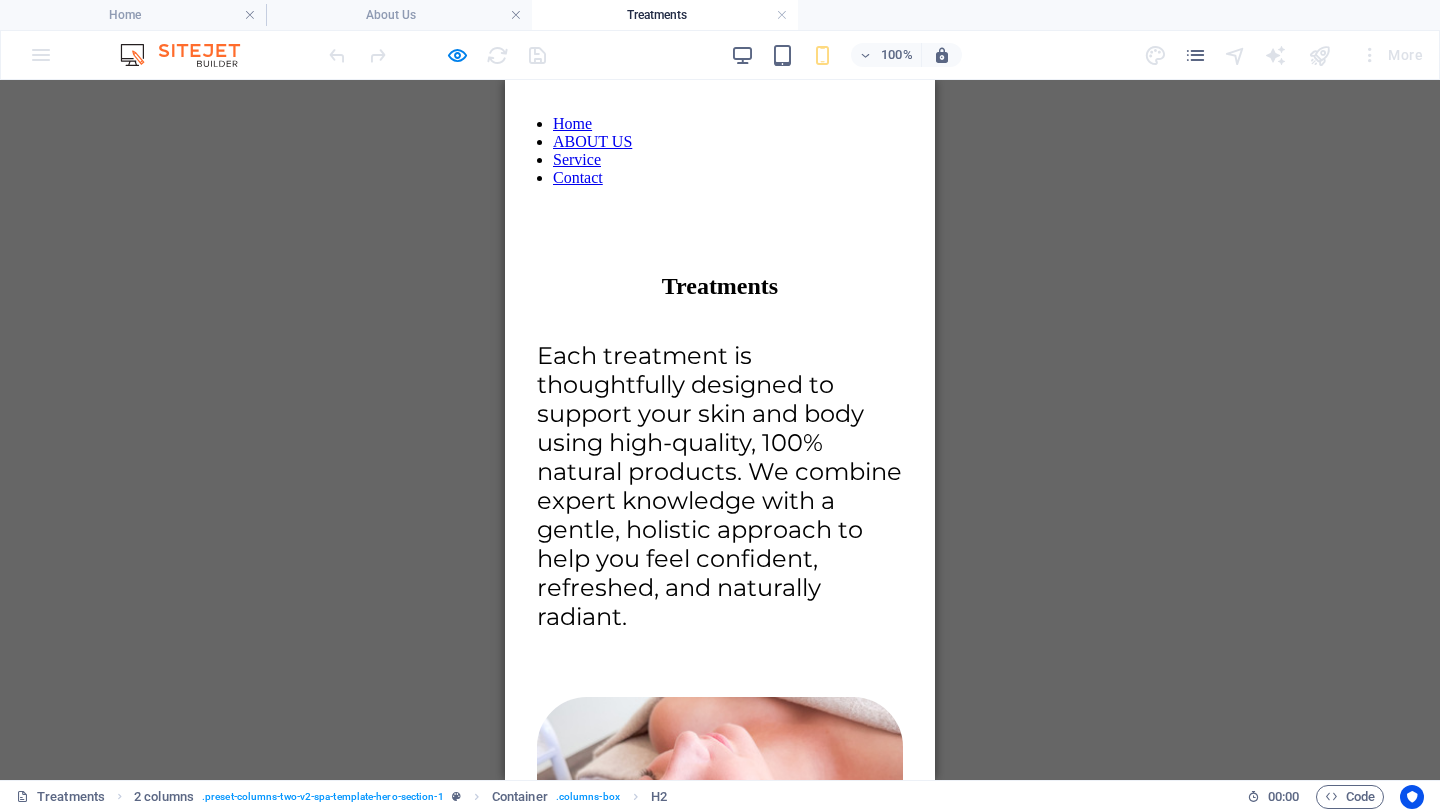 scroll, scrollTop: 259, scrollLeft: 0, axis: vertical 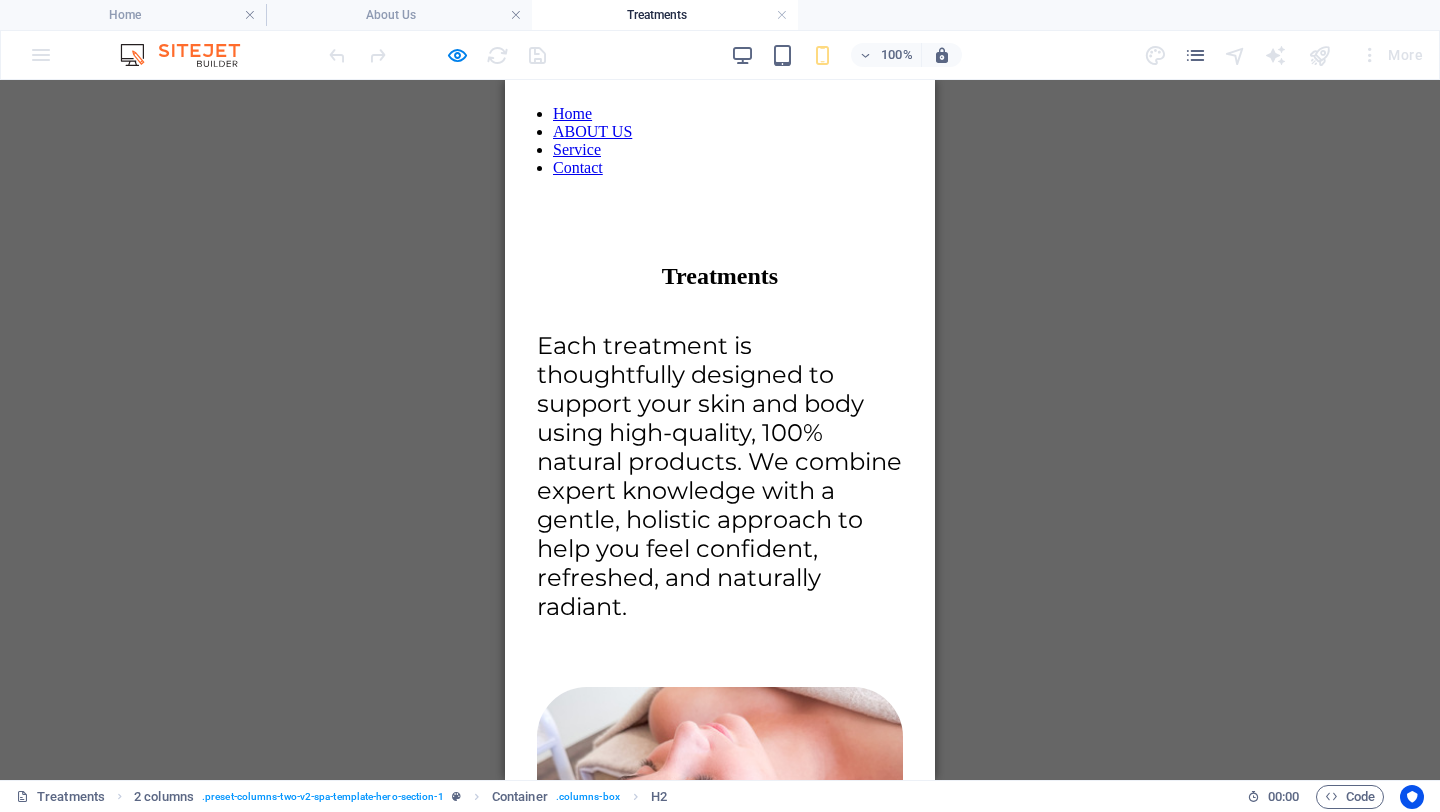 click on "Facials" at bounding box center (704, 962) 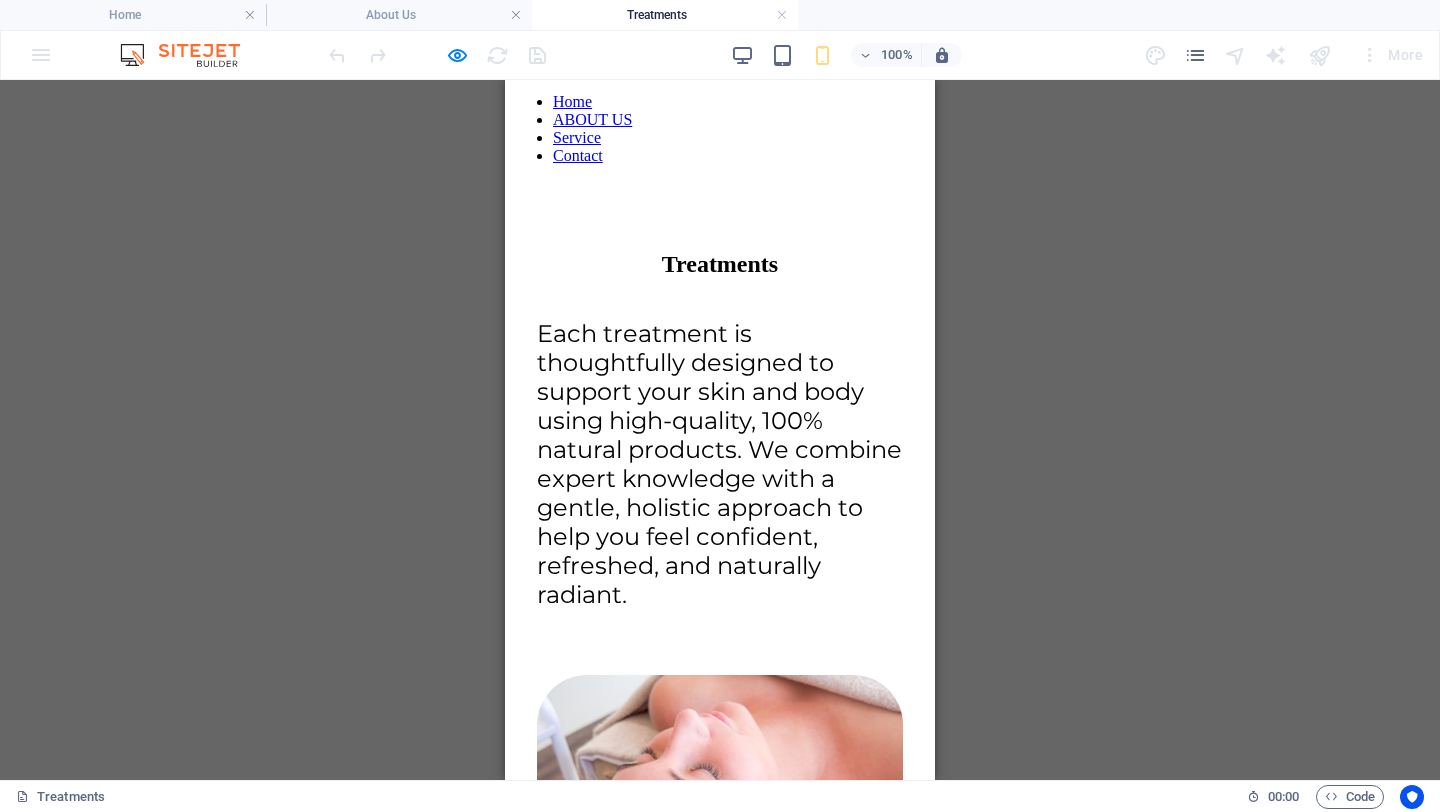 scroll, scrollTop: 291, scrollLeft: 0, axis: vertical 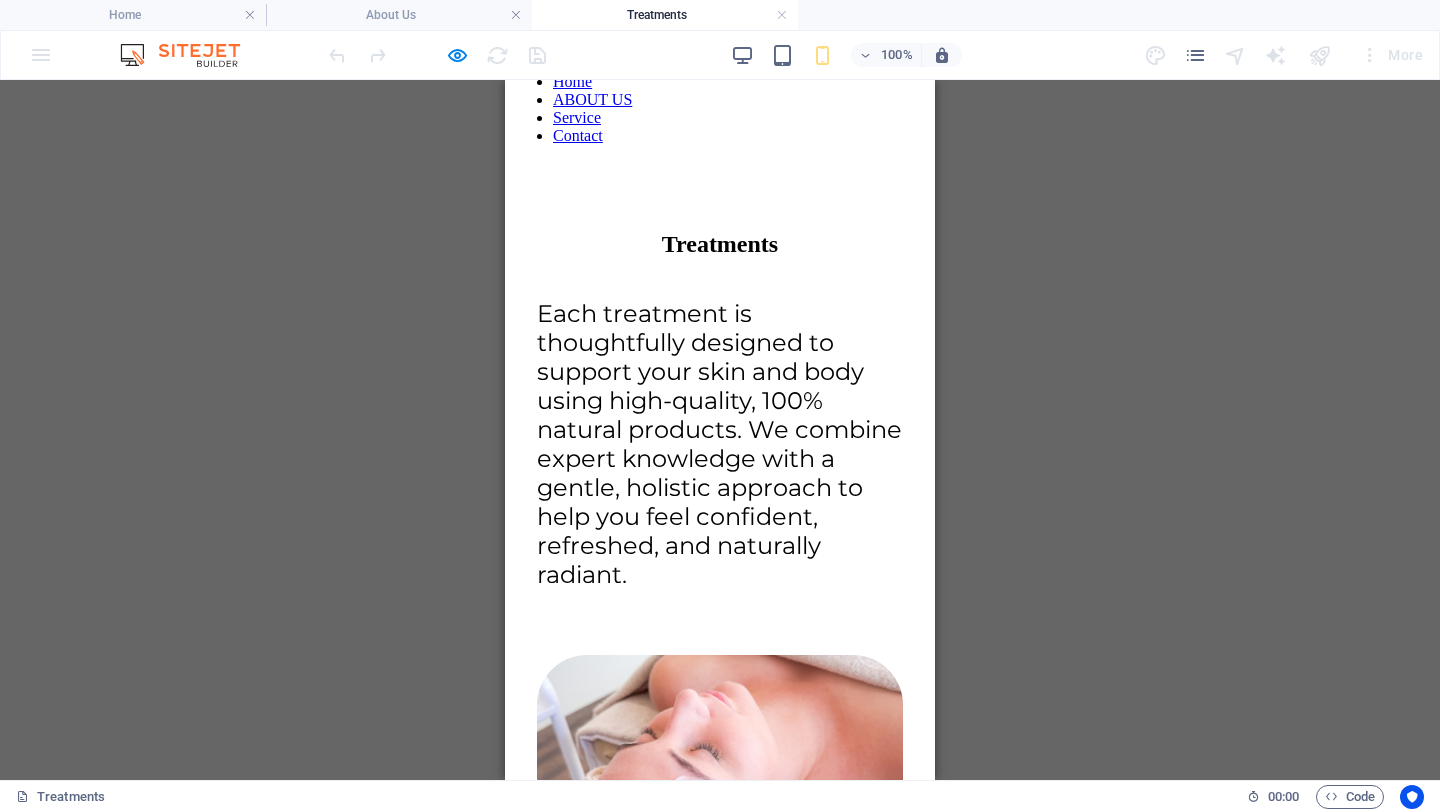 click on "Facials" at bounding box center [704, 945] 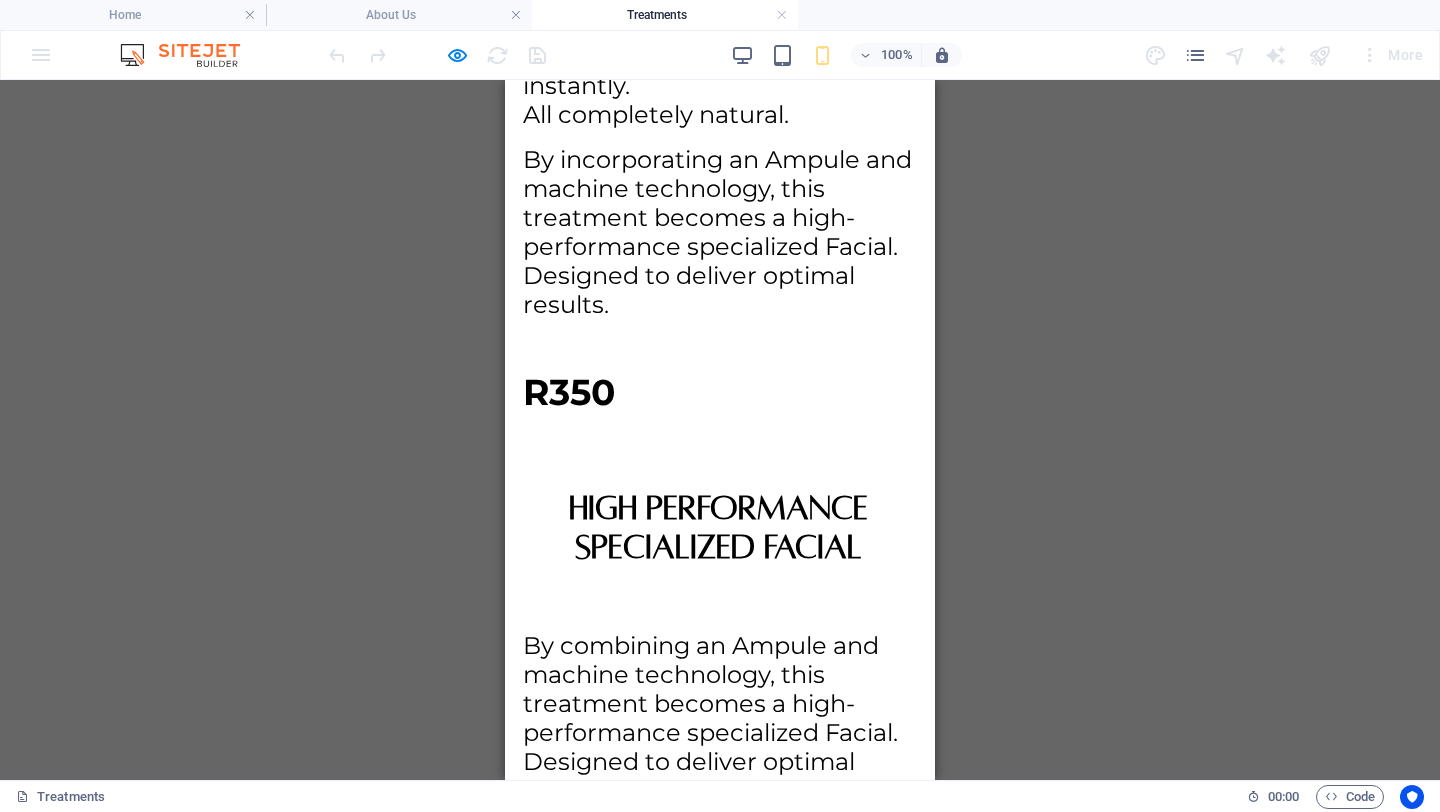 click on "Brows" at bounding box center [704, 923] 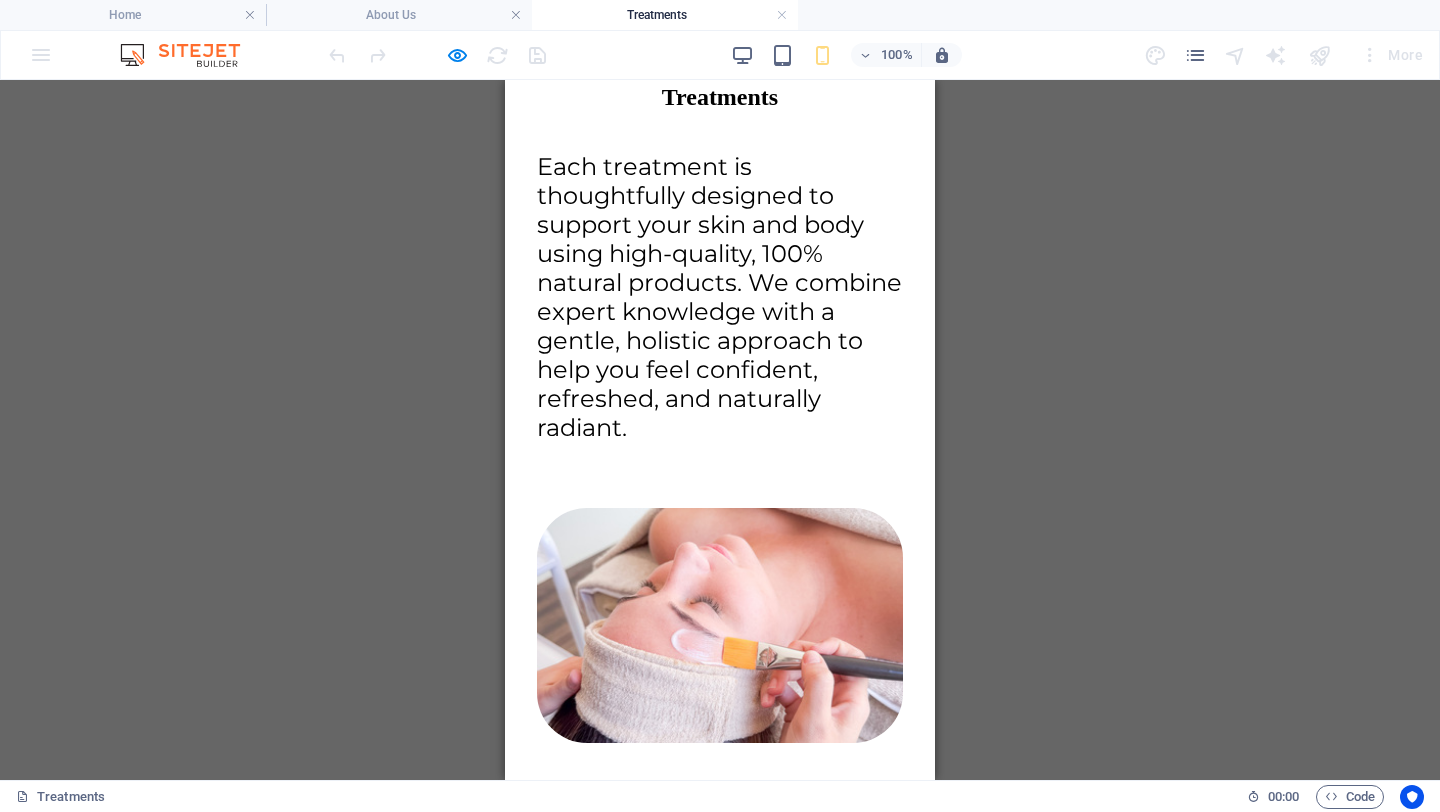 scroll, scrollTop: 387, scrollLeft: 0, axis: vertical 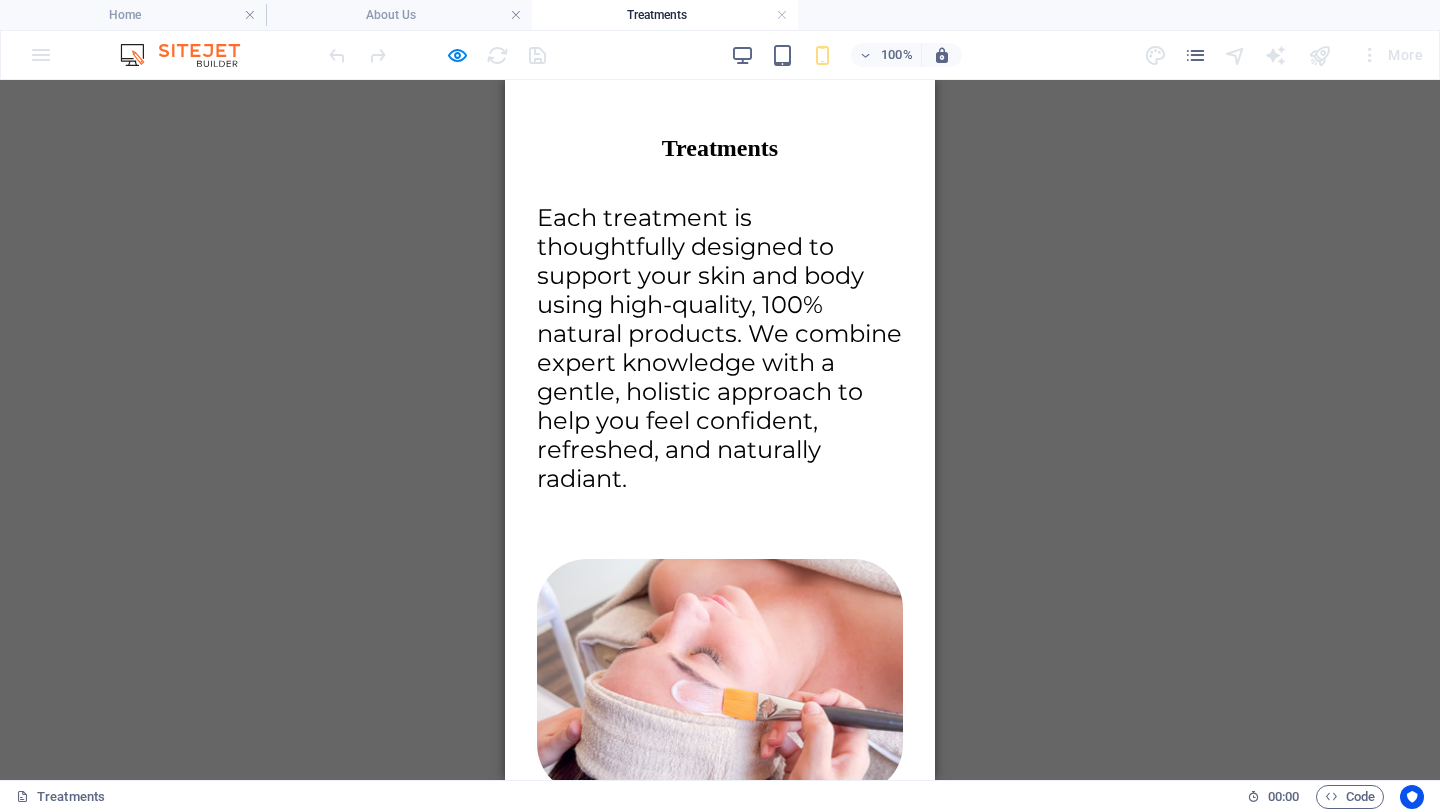 click on "Brows" at bounding box center [704, 959] 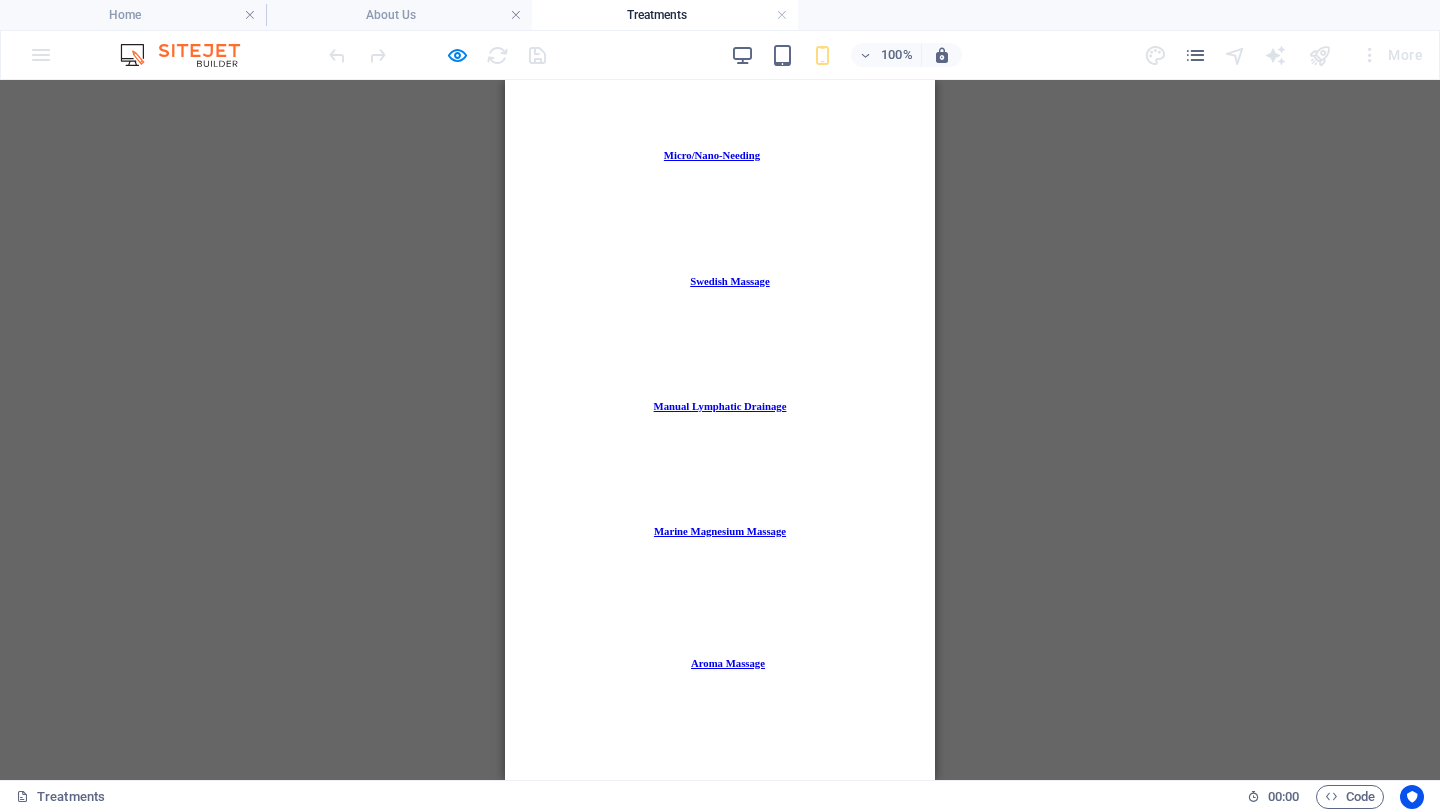 scroll, scrollTop: 1307, scrollLeft: 0, axis: vertical 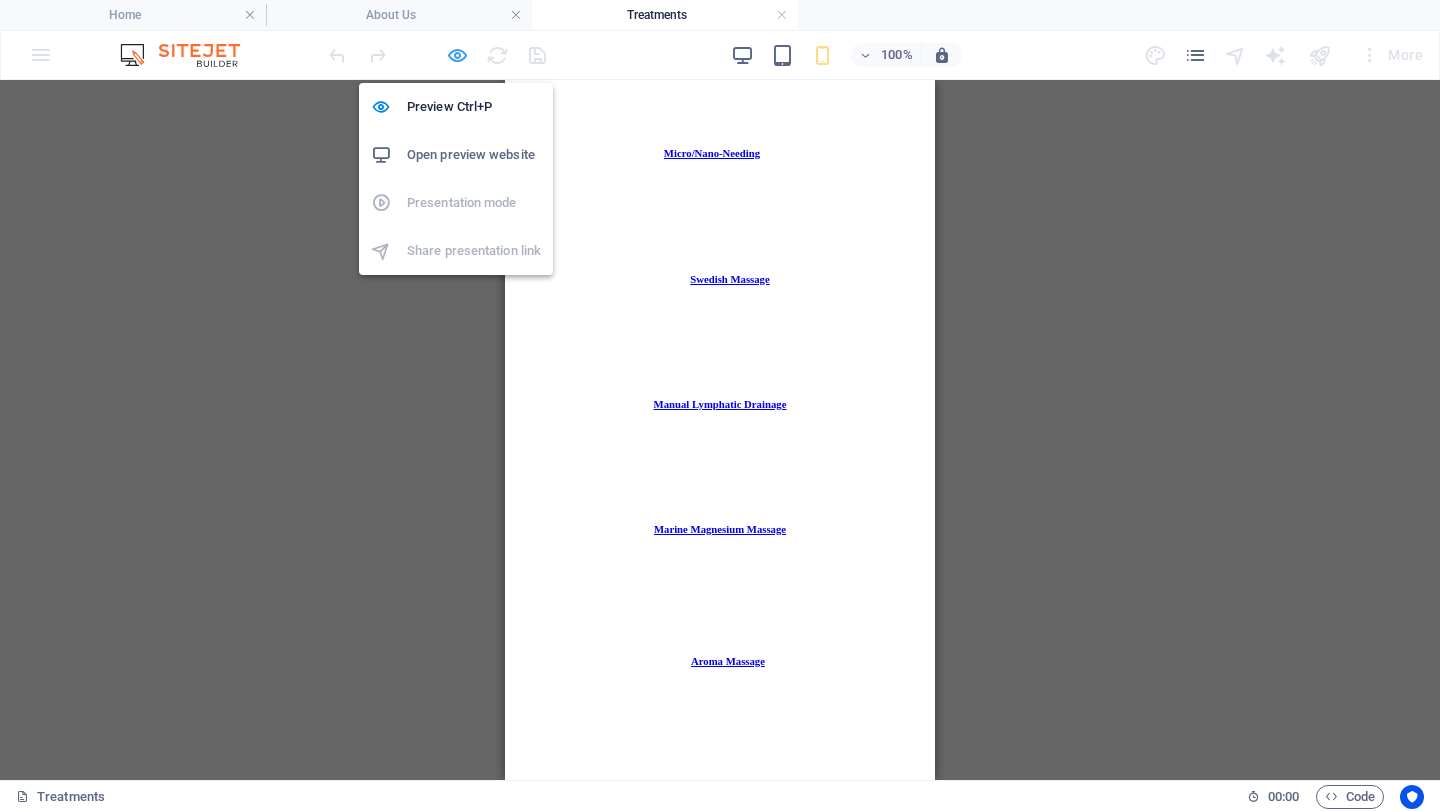 click at bounding box center [457, 55] 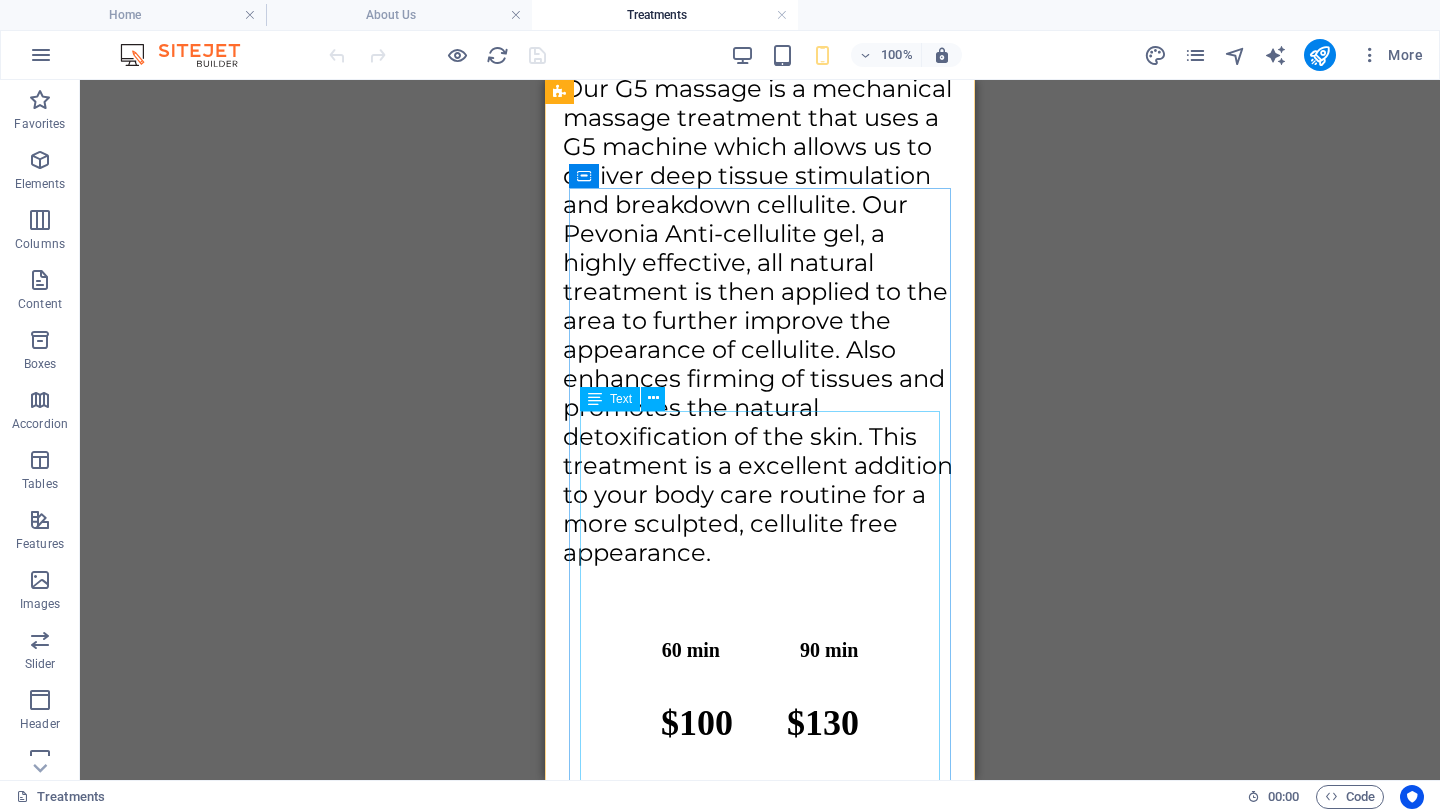 scroll, scrollTop: 18590, scrollLeft: 0, axis: vertical 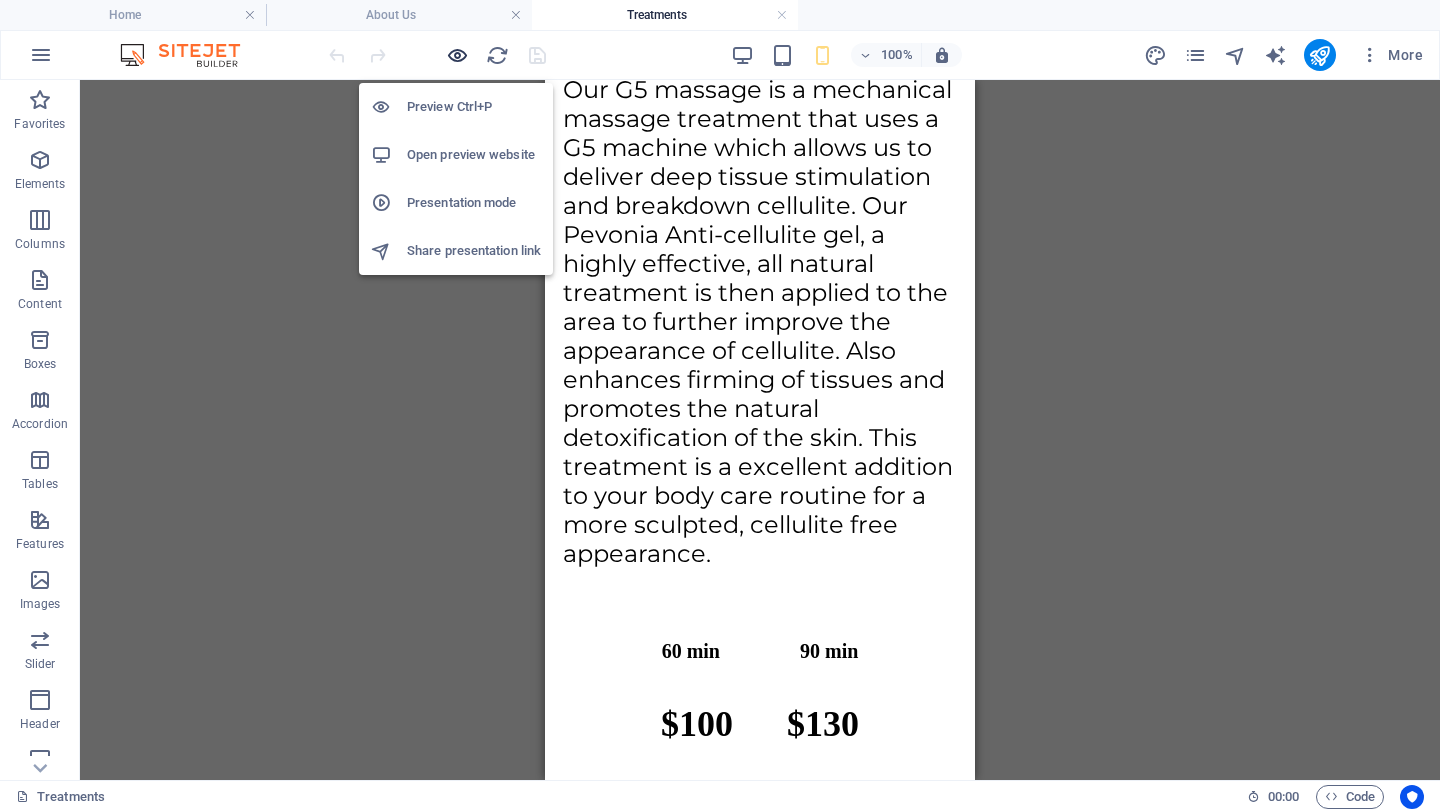 click at bounding box center [457, 55] 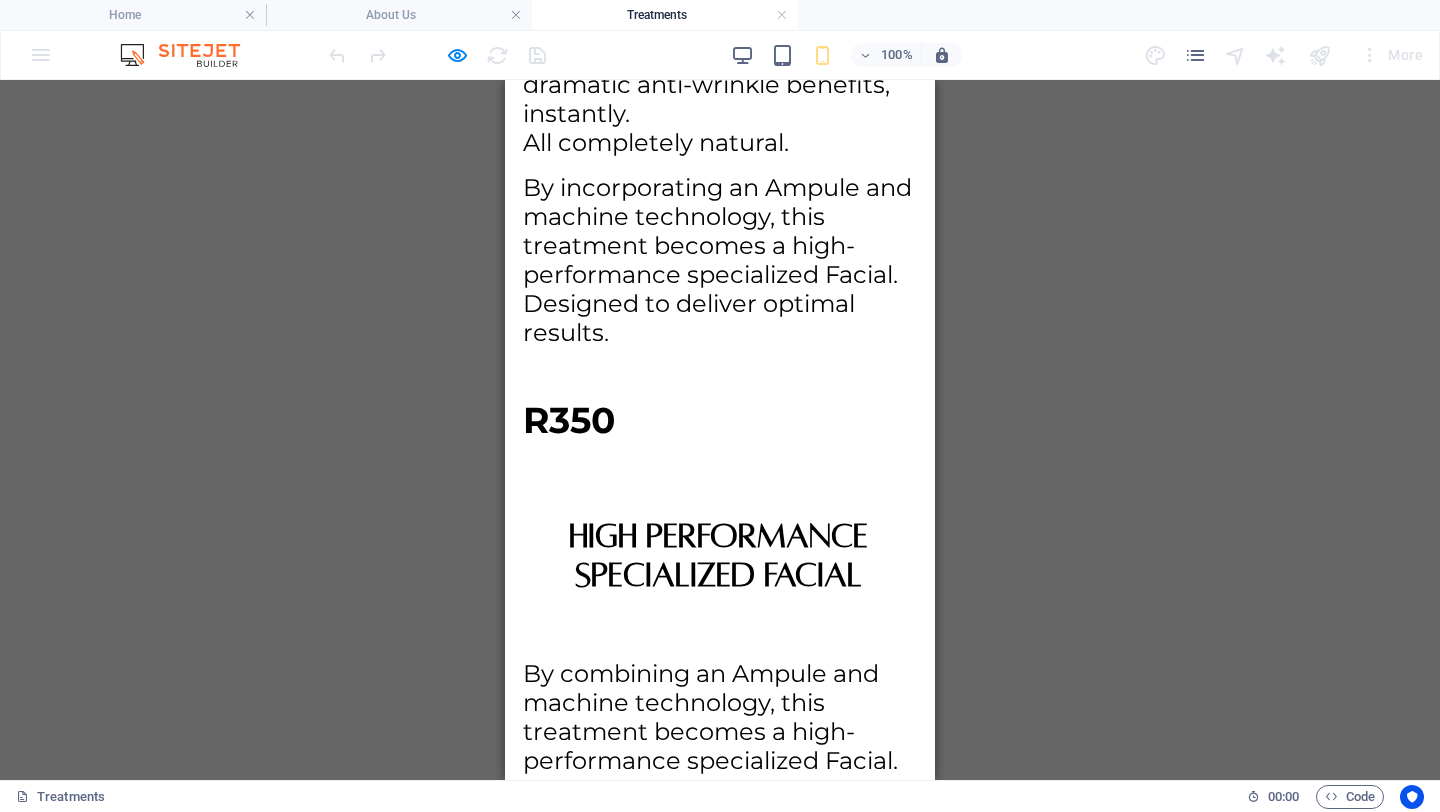 scroll, scrollTop: 5193, scrollLeft: 0, axis: vertical 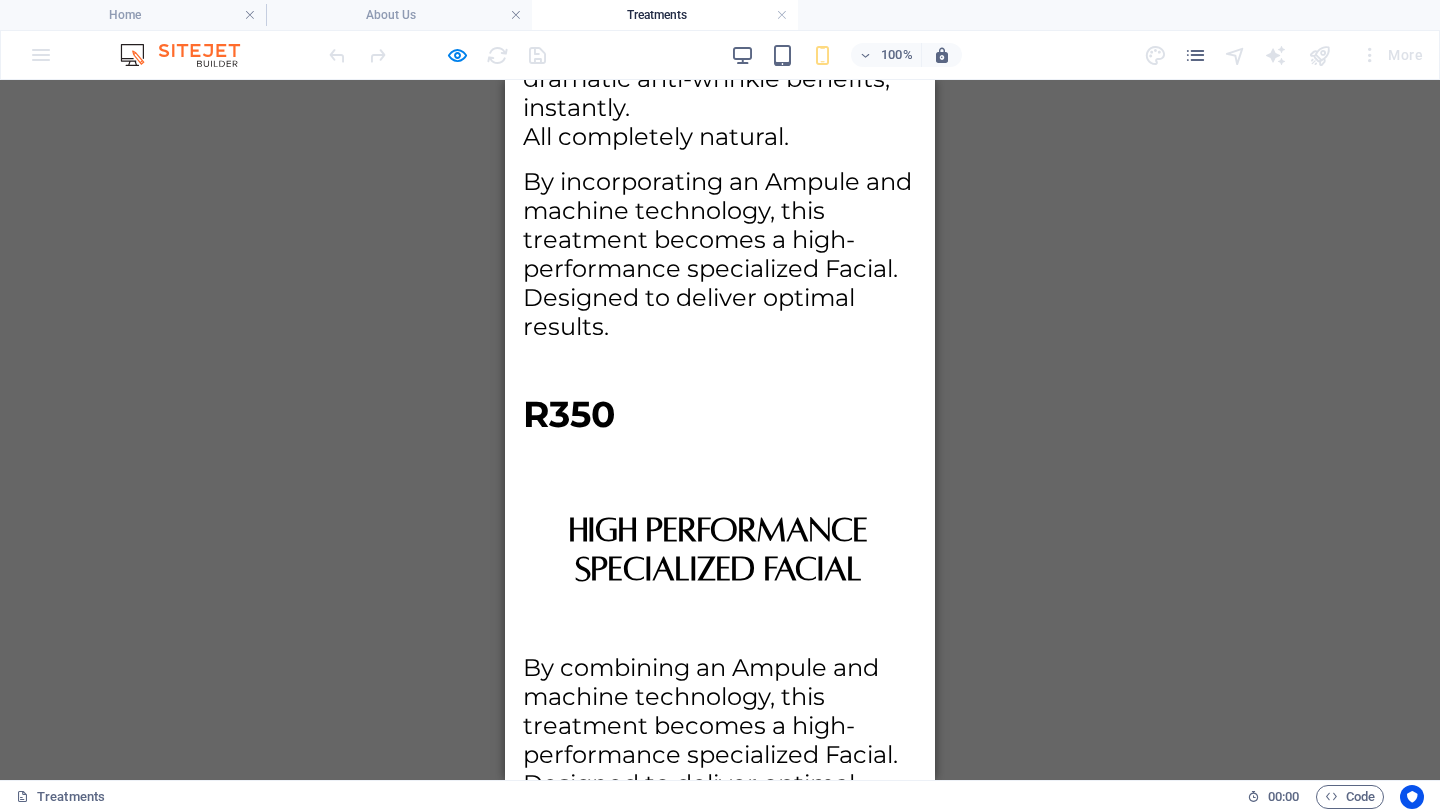 click on "contact us" at bounding box center [718, 909] 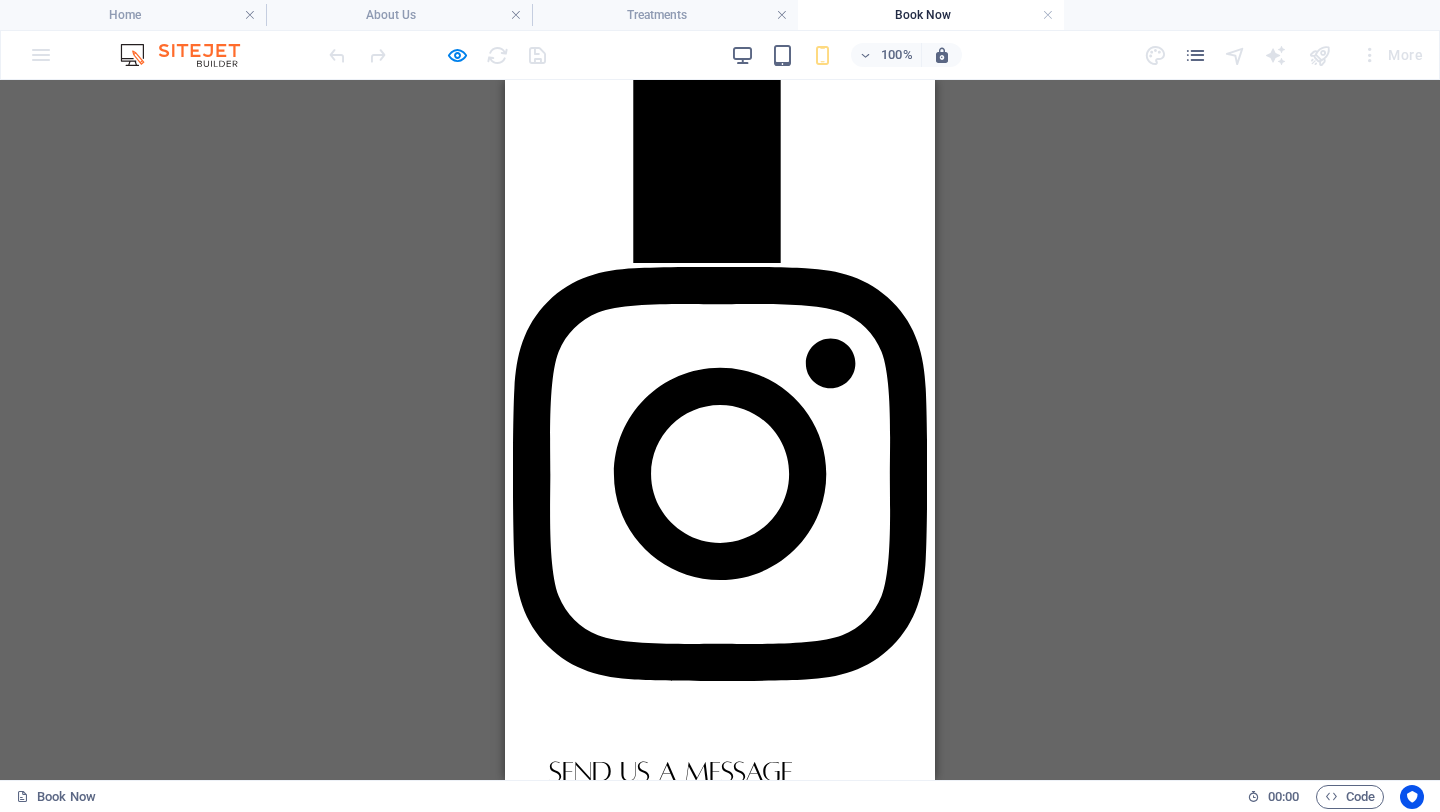scroll, scrollTop: 1665, scrollLeft: 0, axis: vertical 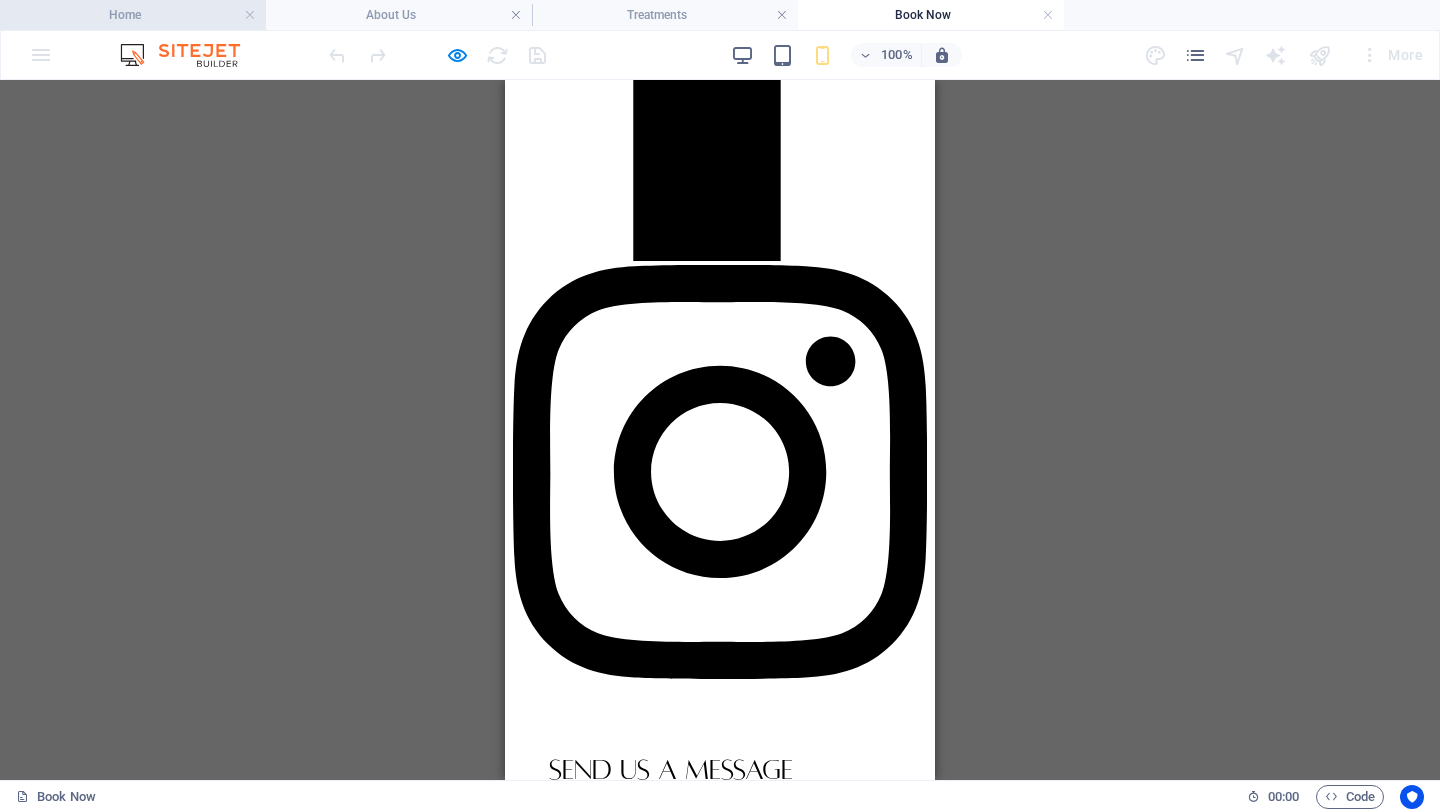 click on "Home" at bounding box center [133, 15] 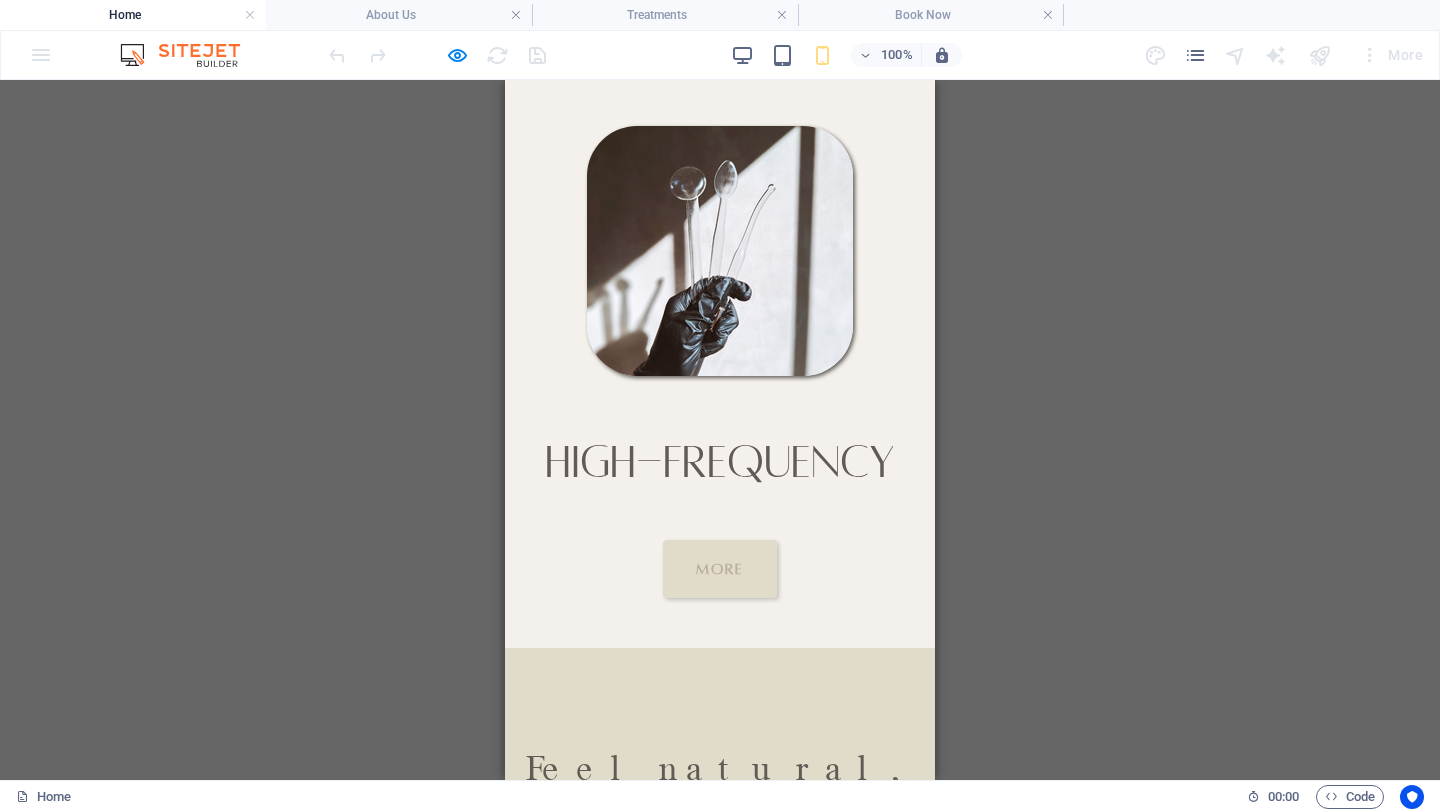 scroll, scrollTop: 1389, scrollLeft: 0, axis: vertical 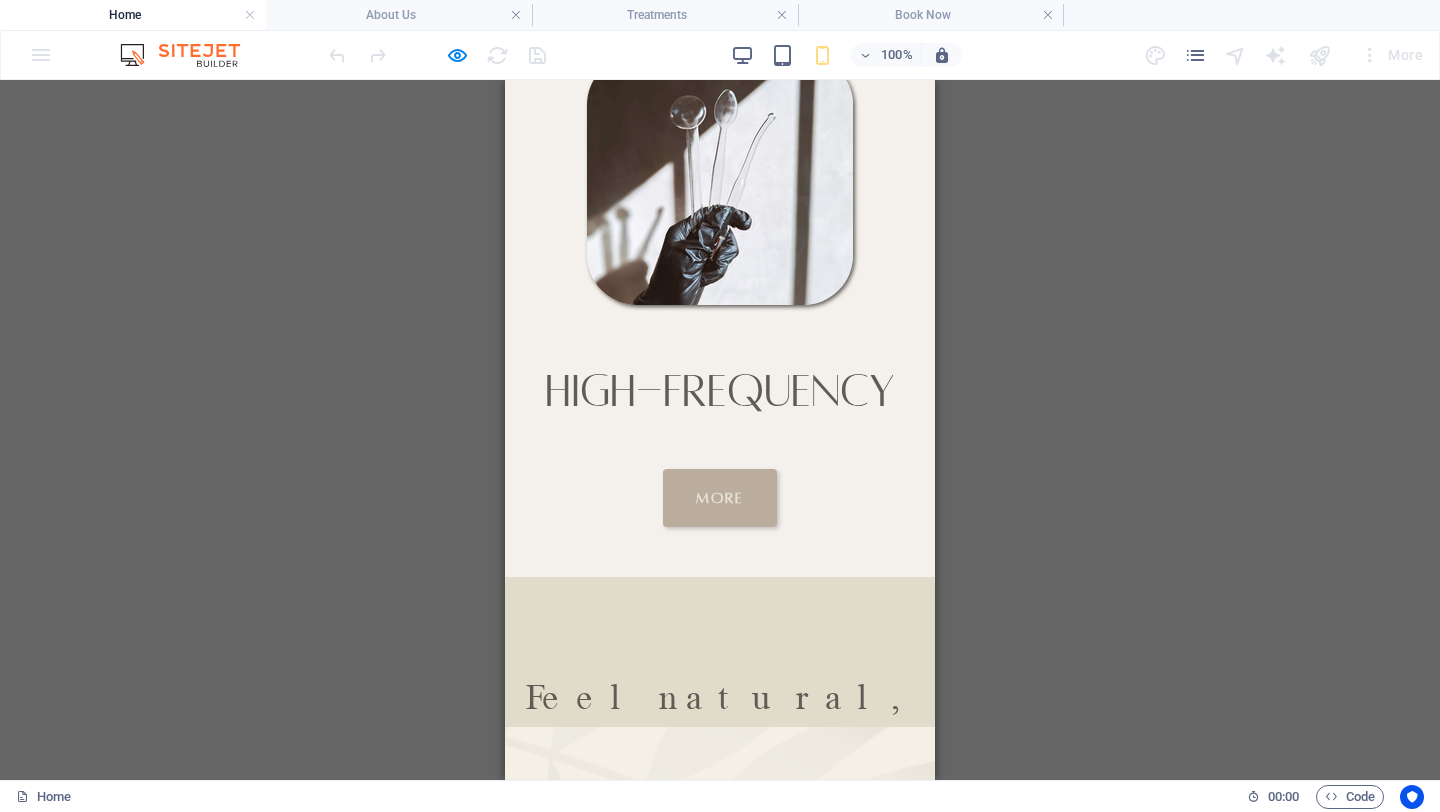 click on "More" at bounding box center [720, 498] 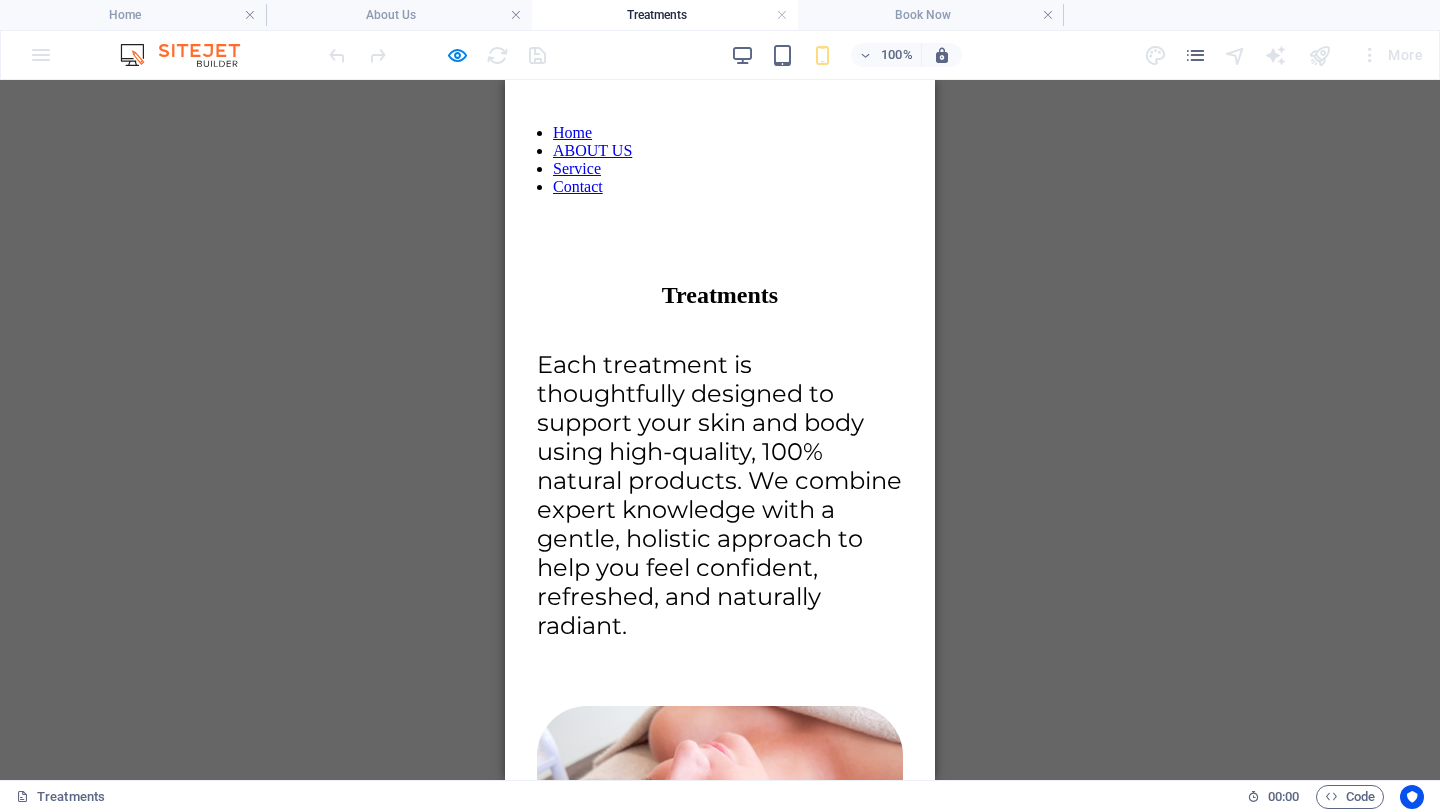 scroll, scrollTop: 245, scrollLeft: 0, axis: vertical 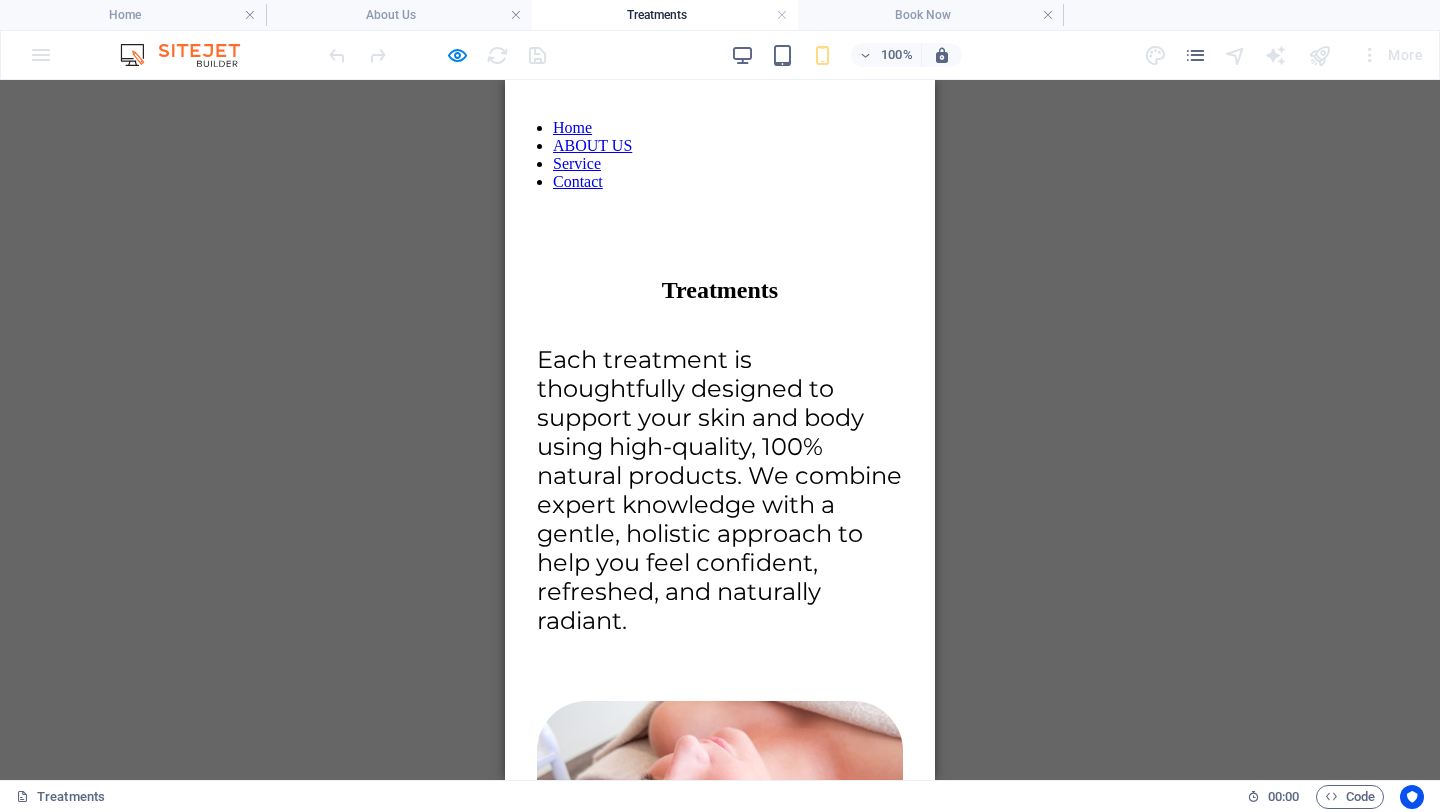 click on "Facials" at bounding box center (704, 976) 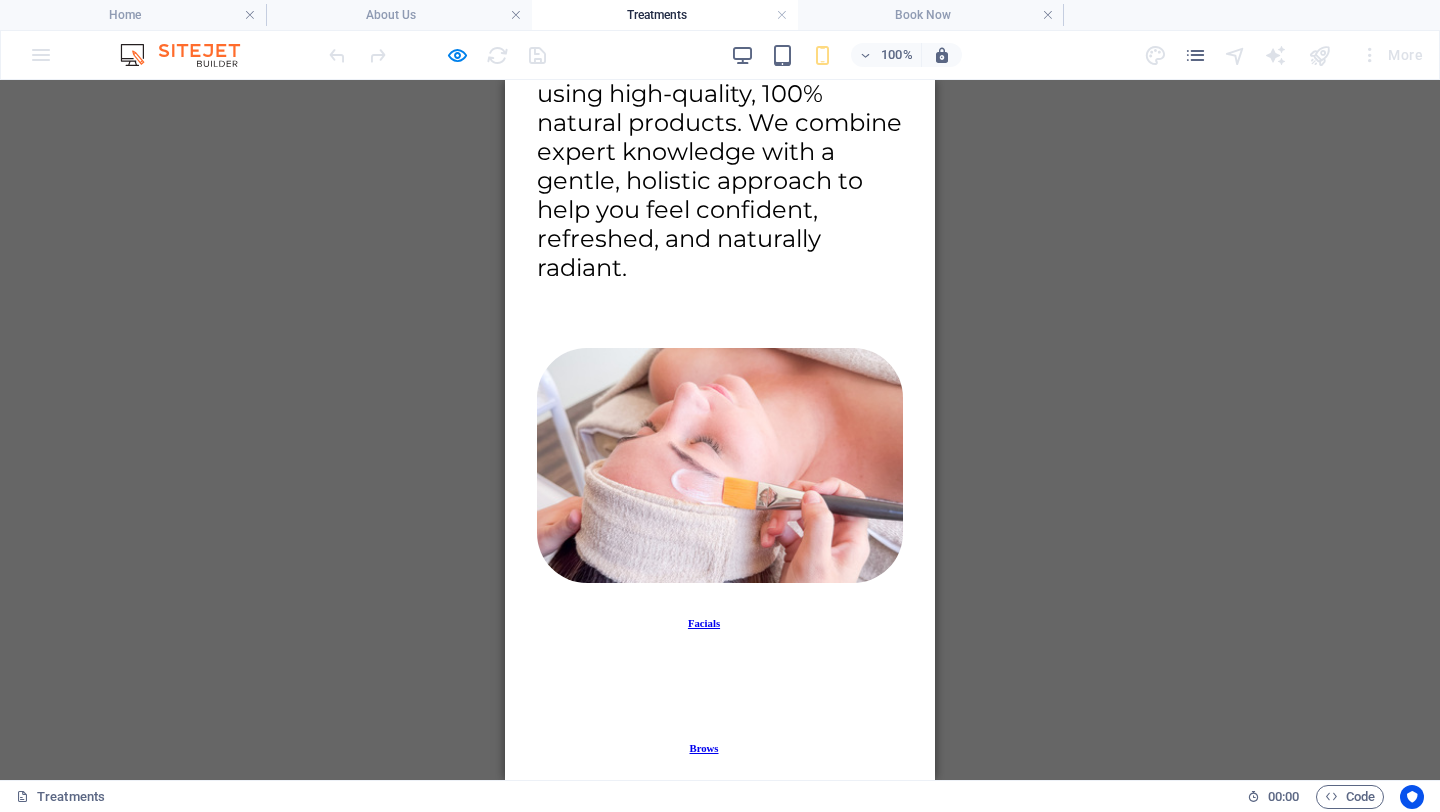 scroll, scrollTop: 293, scrollLeft: 0, axis: vertical 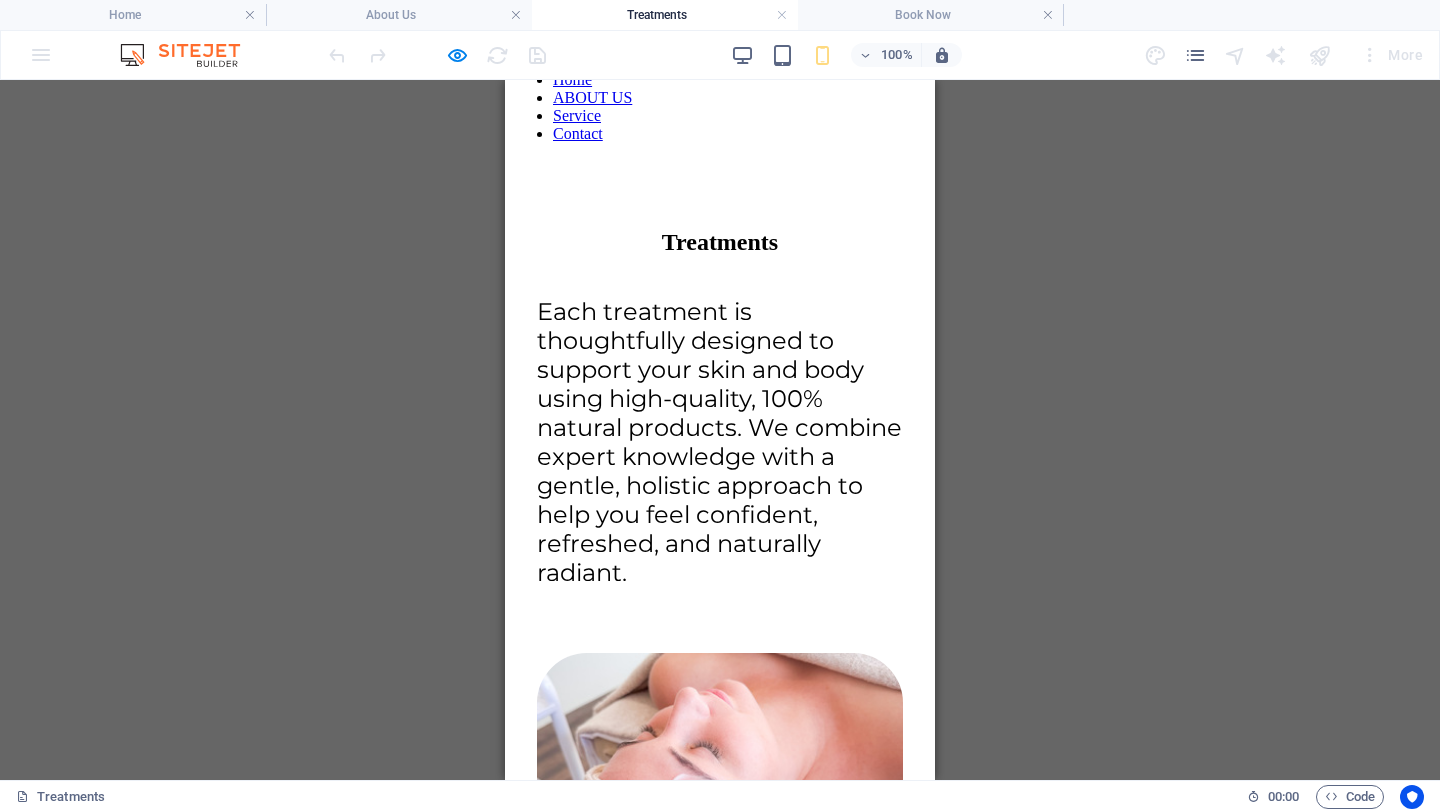 click on "Facials" at bounding box center [704, 928] 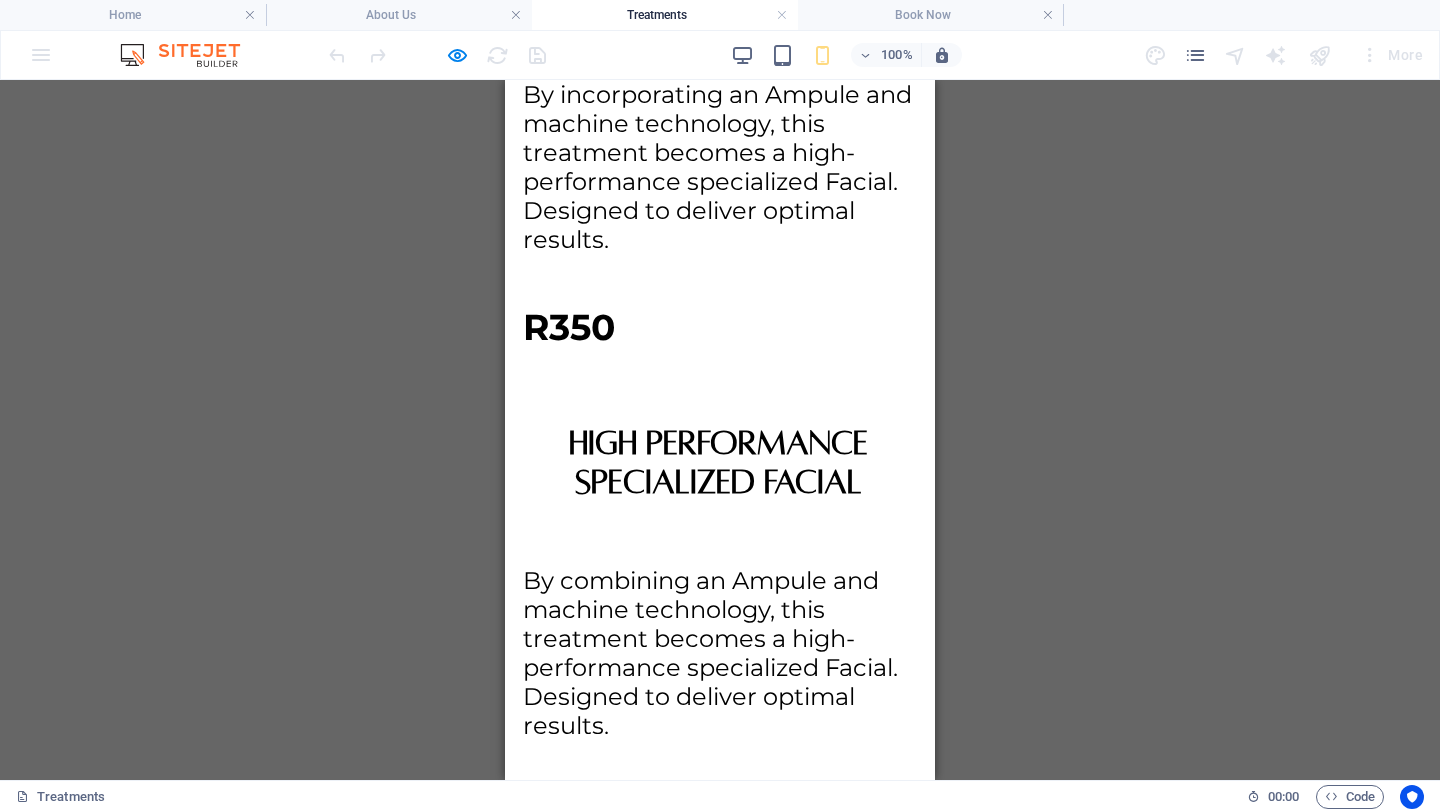 scroll, scrollTop: 5277, scrollLeft: 0, axis: vertical 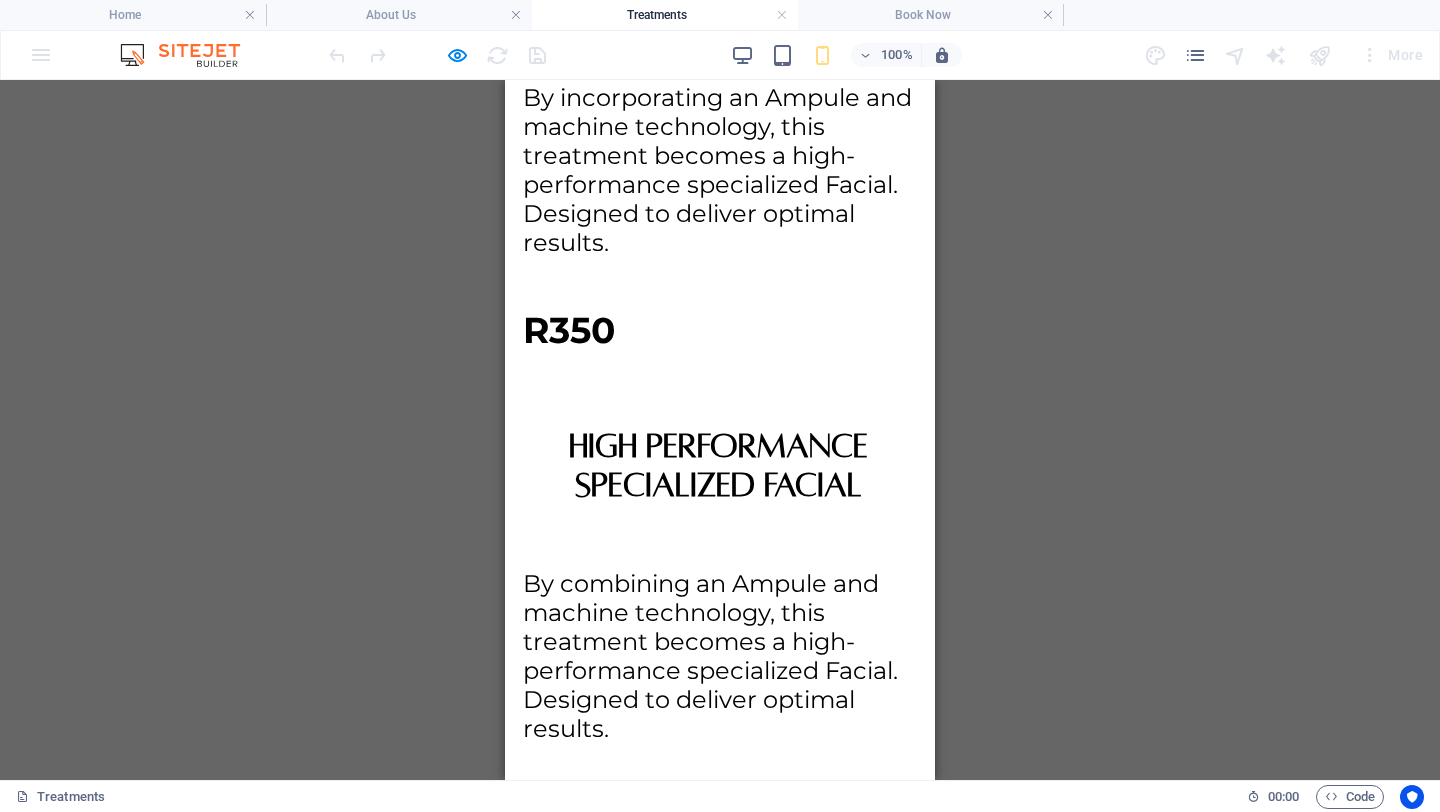click on "contact us" at bounding box center [718, 825] 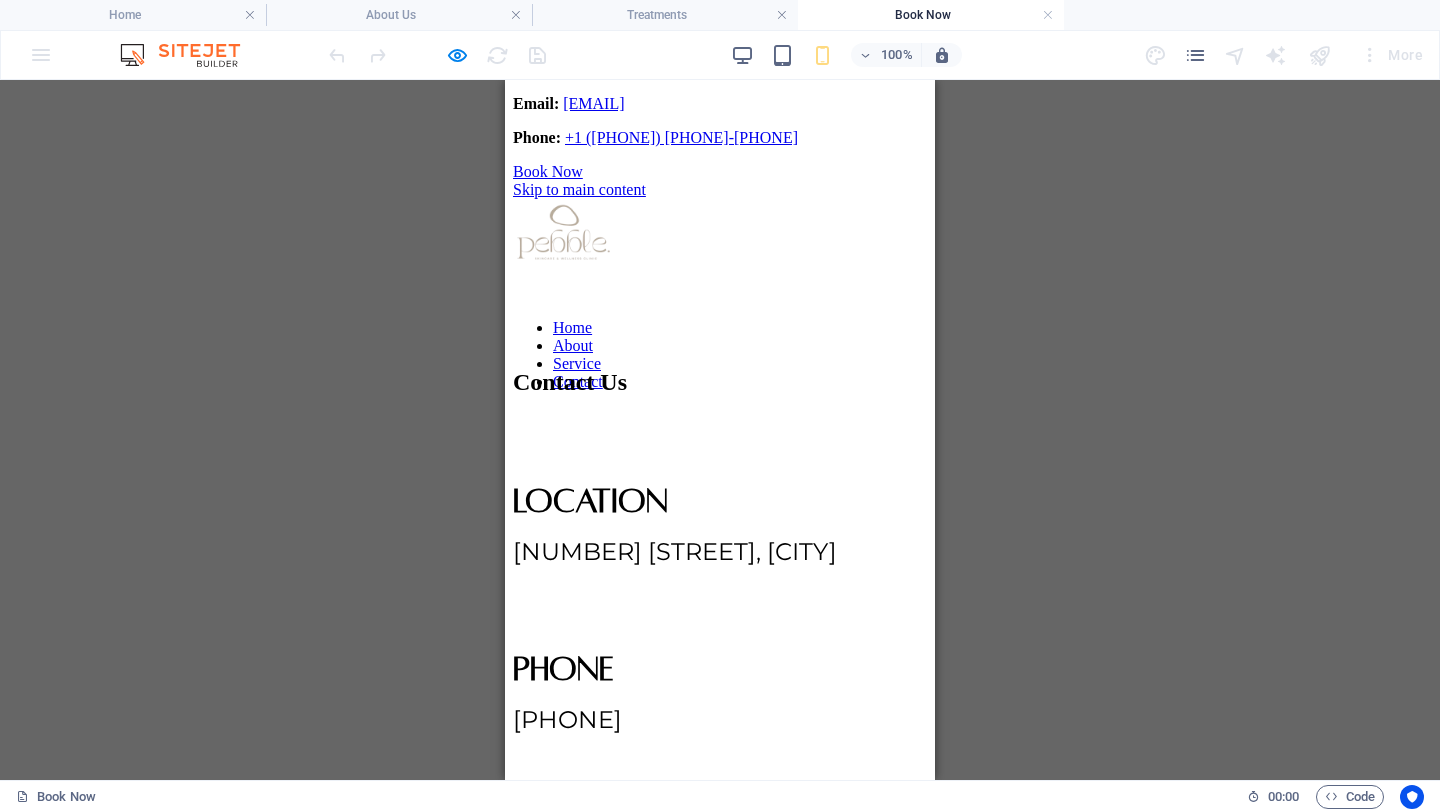 scroll, scrollTop: 0, scrollLeft: 0, axis: both 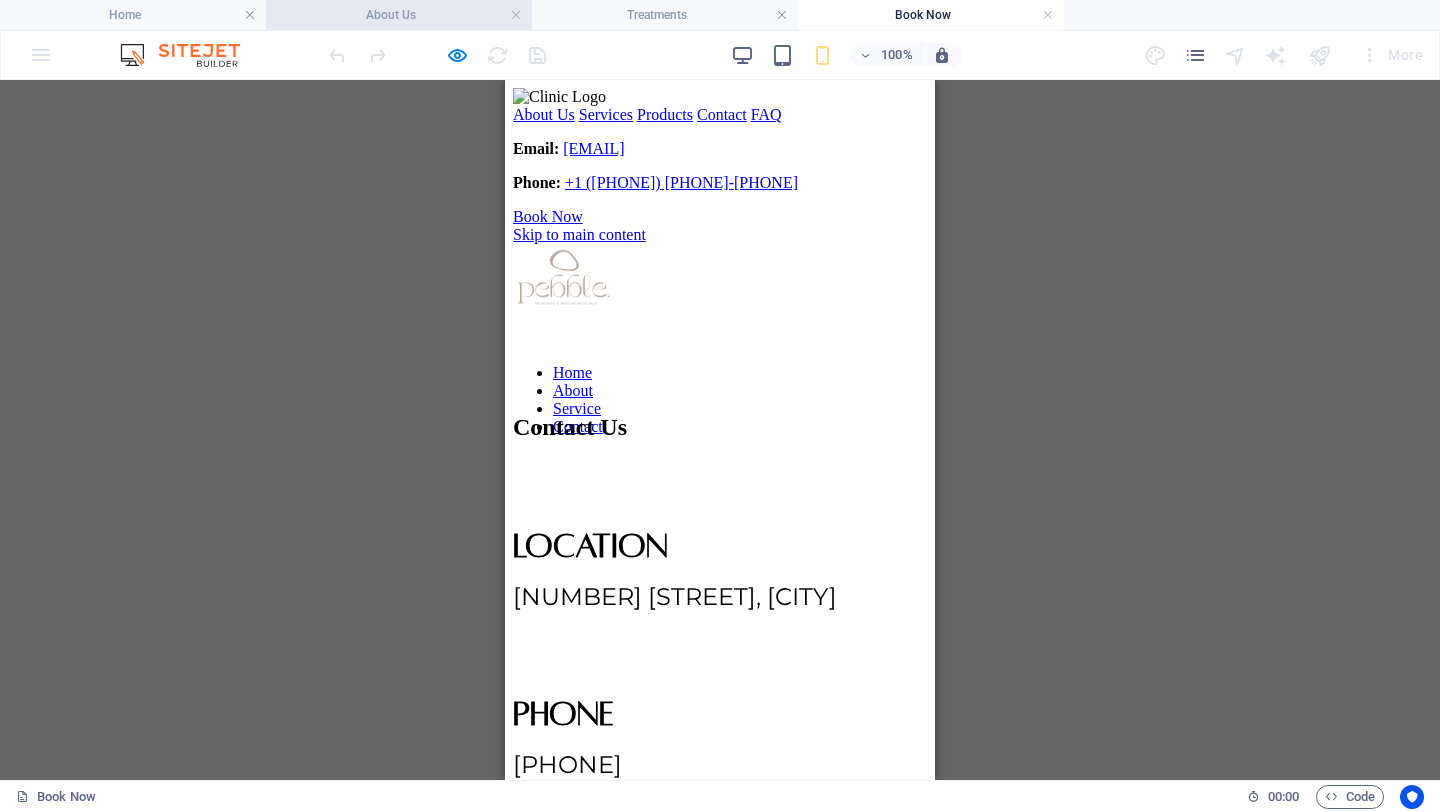 click on "About Us" at bounding box center (399, 15) 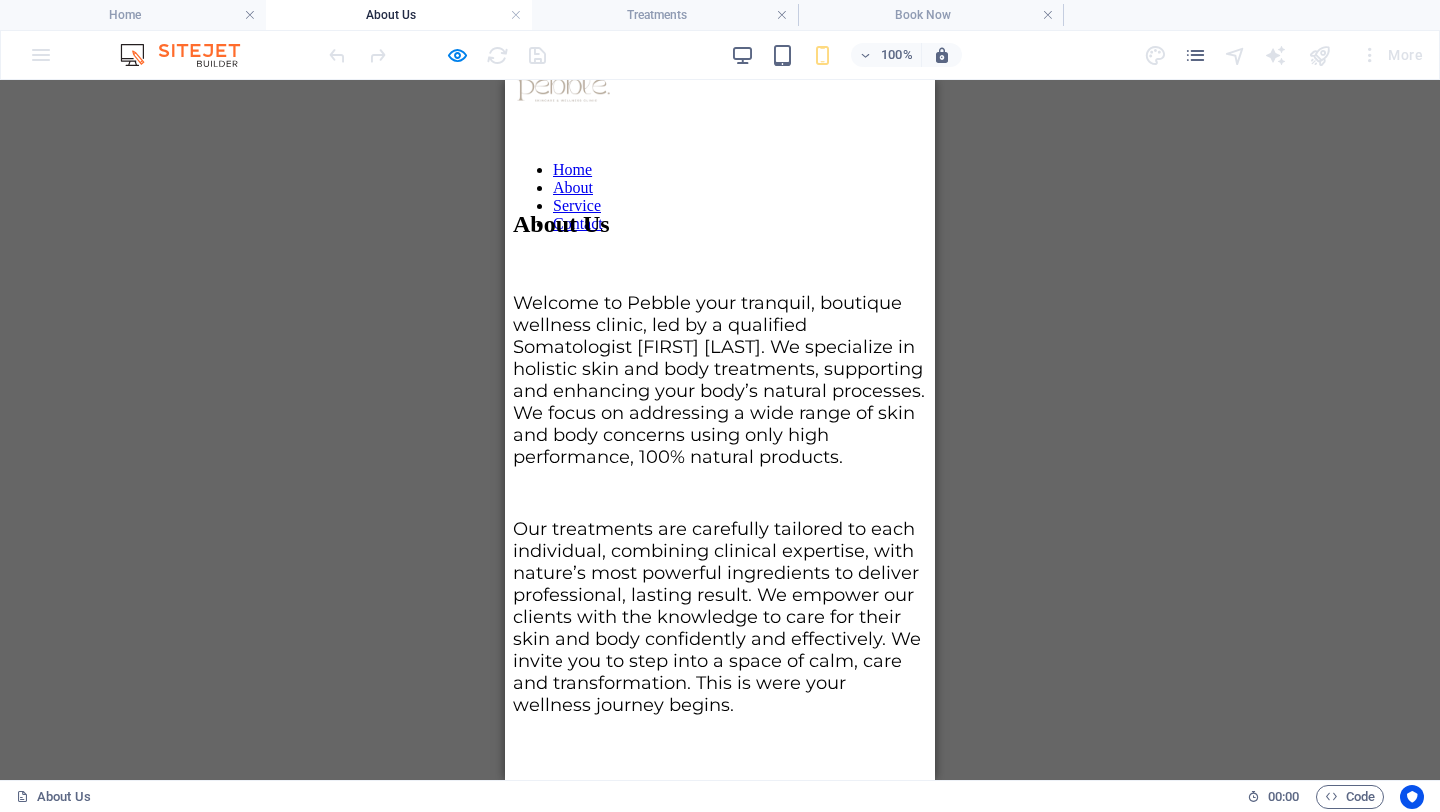 scroll, scrollTop: 0, scrollLeft: 0, axis: both 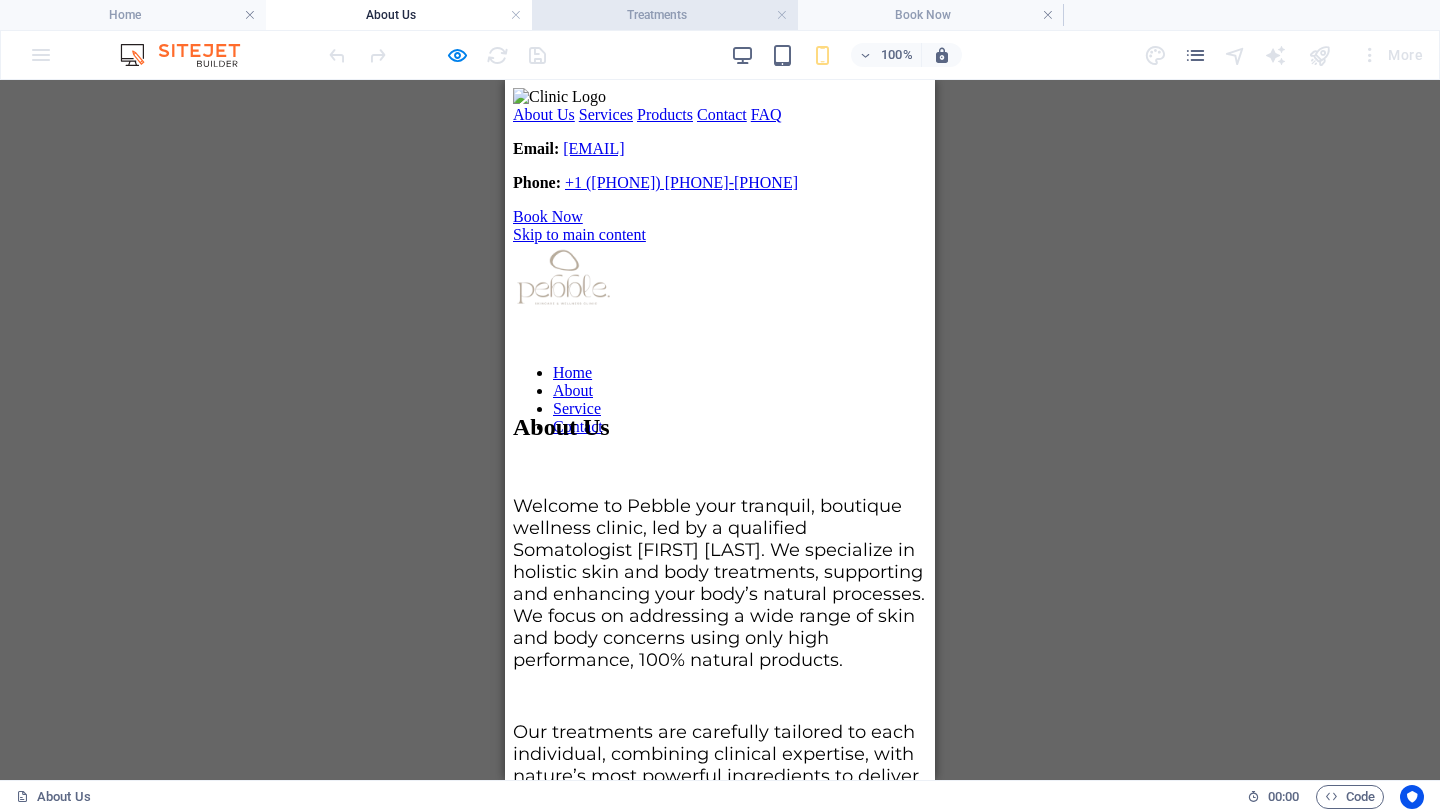 click on "Treatments" at bounding box center [665, 15] 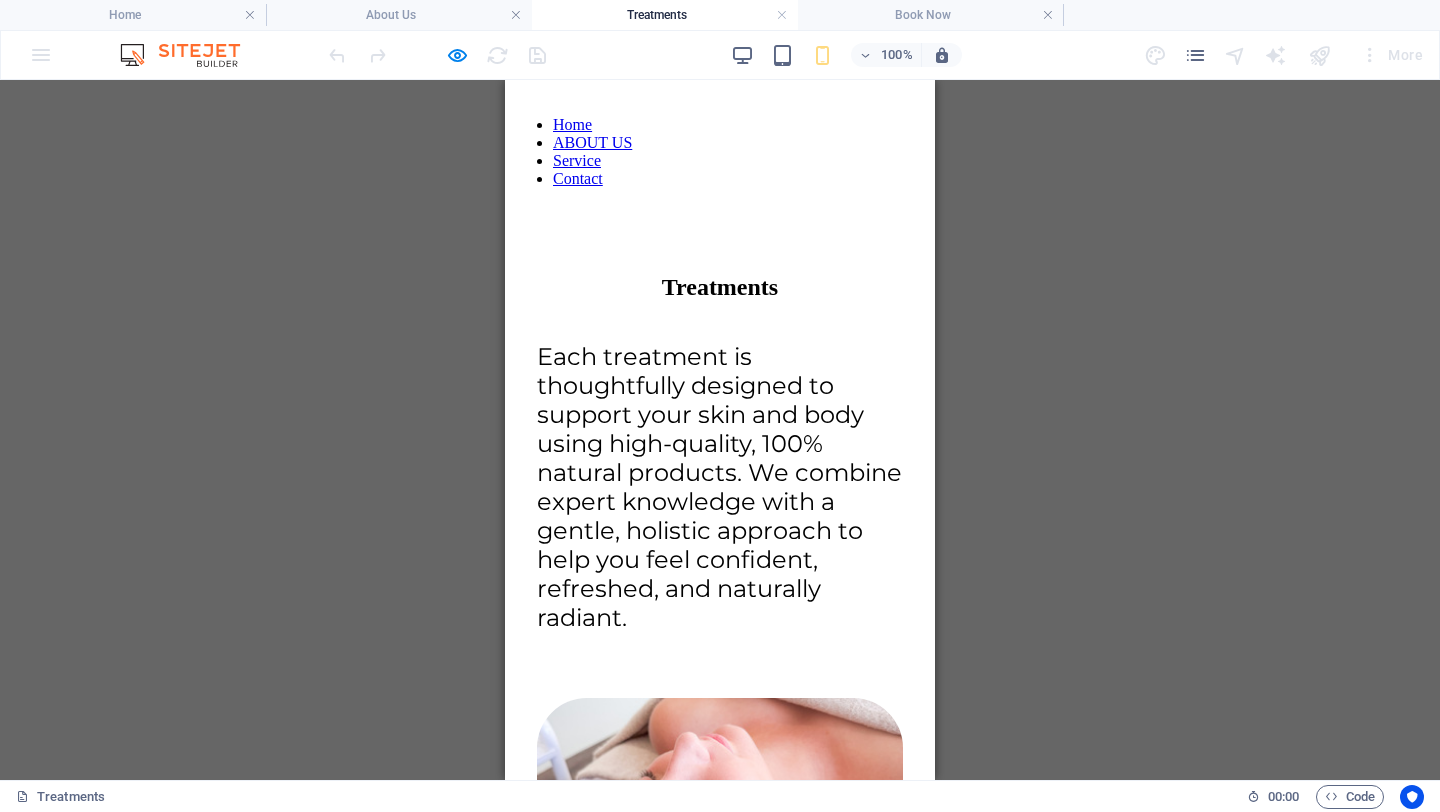 scroll, scrollTop: 284, scrollLeft: 0, axis: vertical 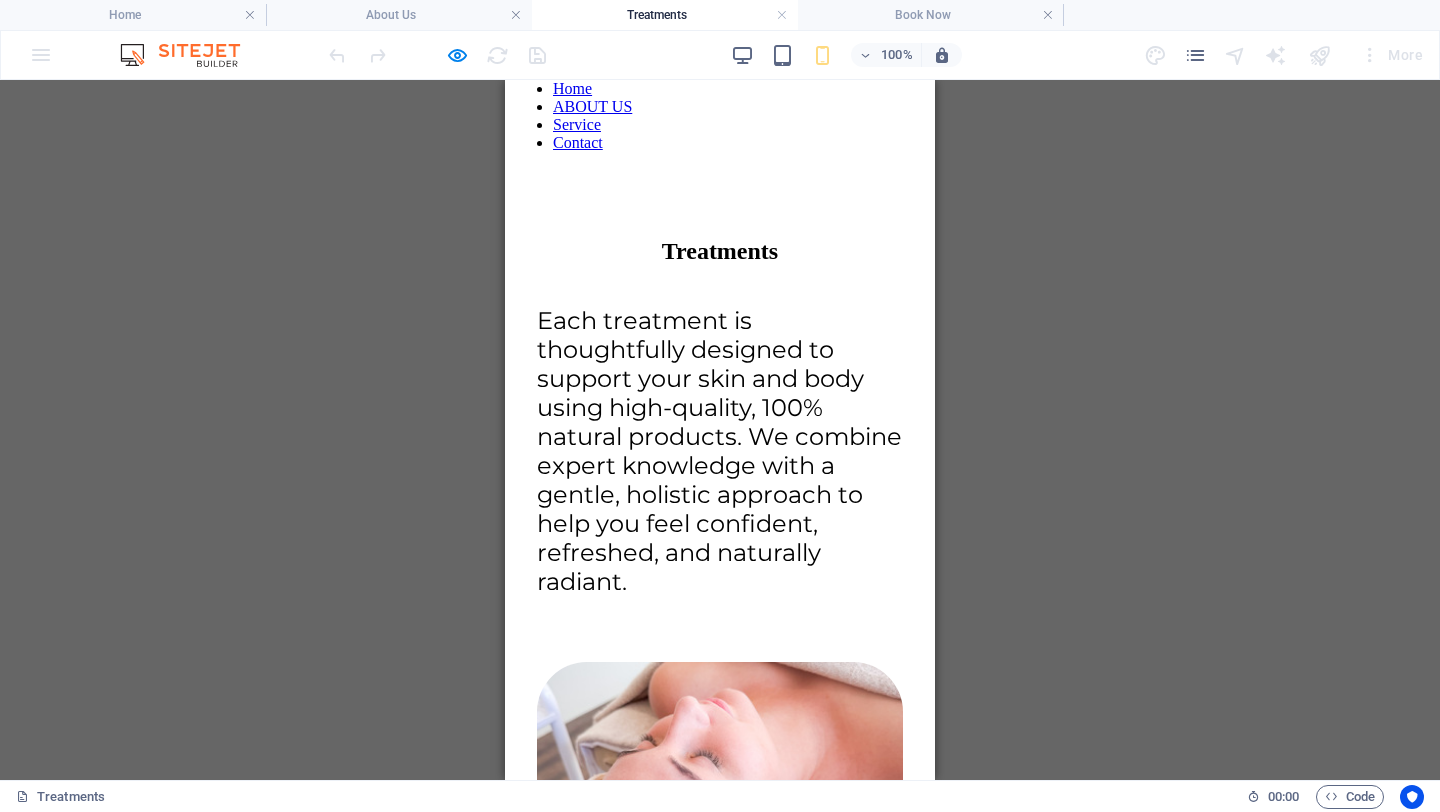 click on "Facials" at bounding box center [704, 937] 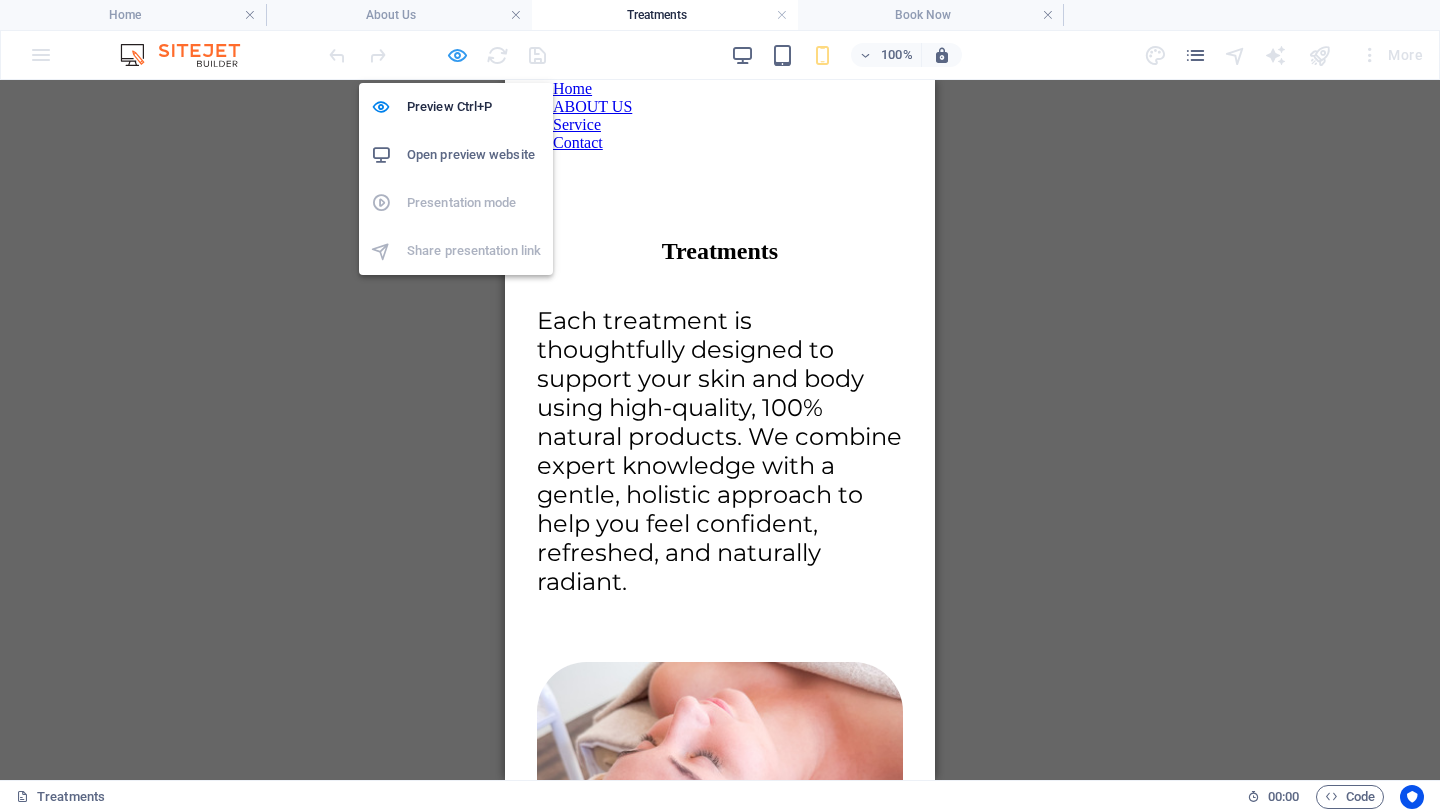 click at bounding box center [457, 55] 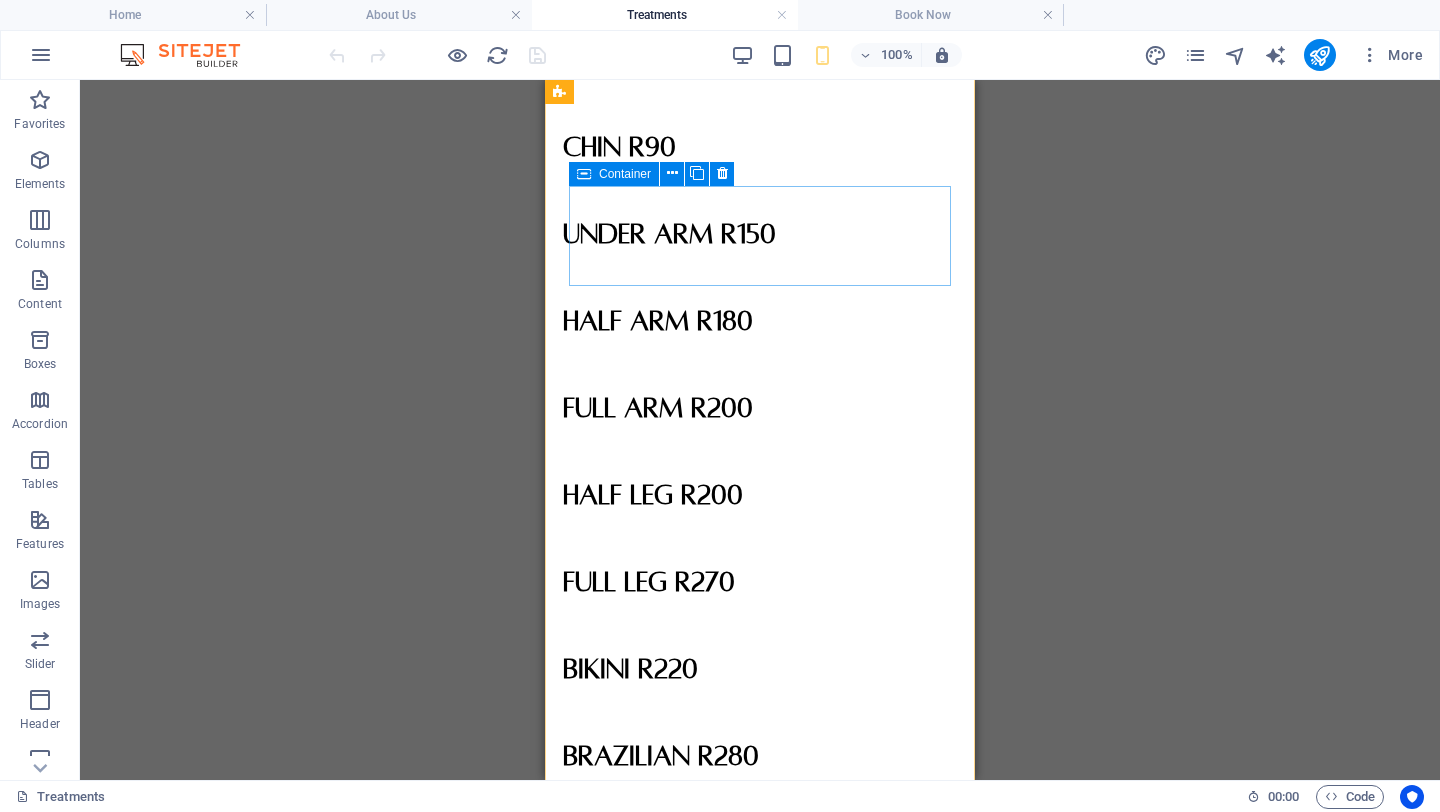 scroll, scrollTop: 17088, scrollLeft: 0, axis: vertical 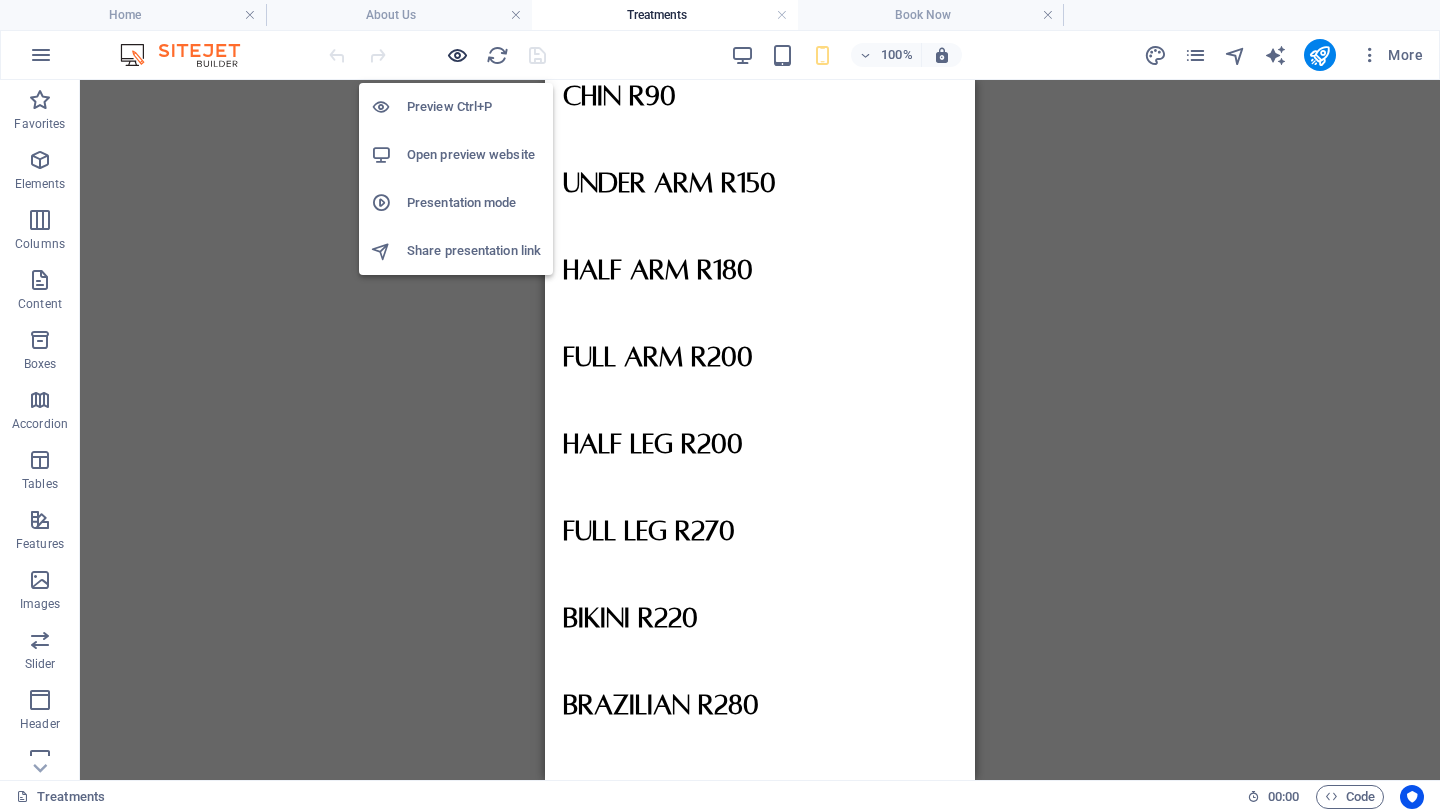 click at bounding box center [457, 55] 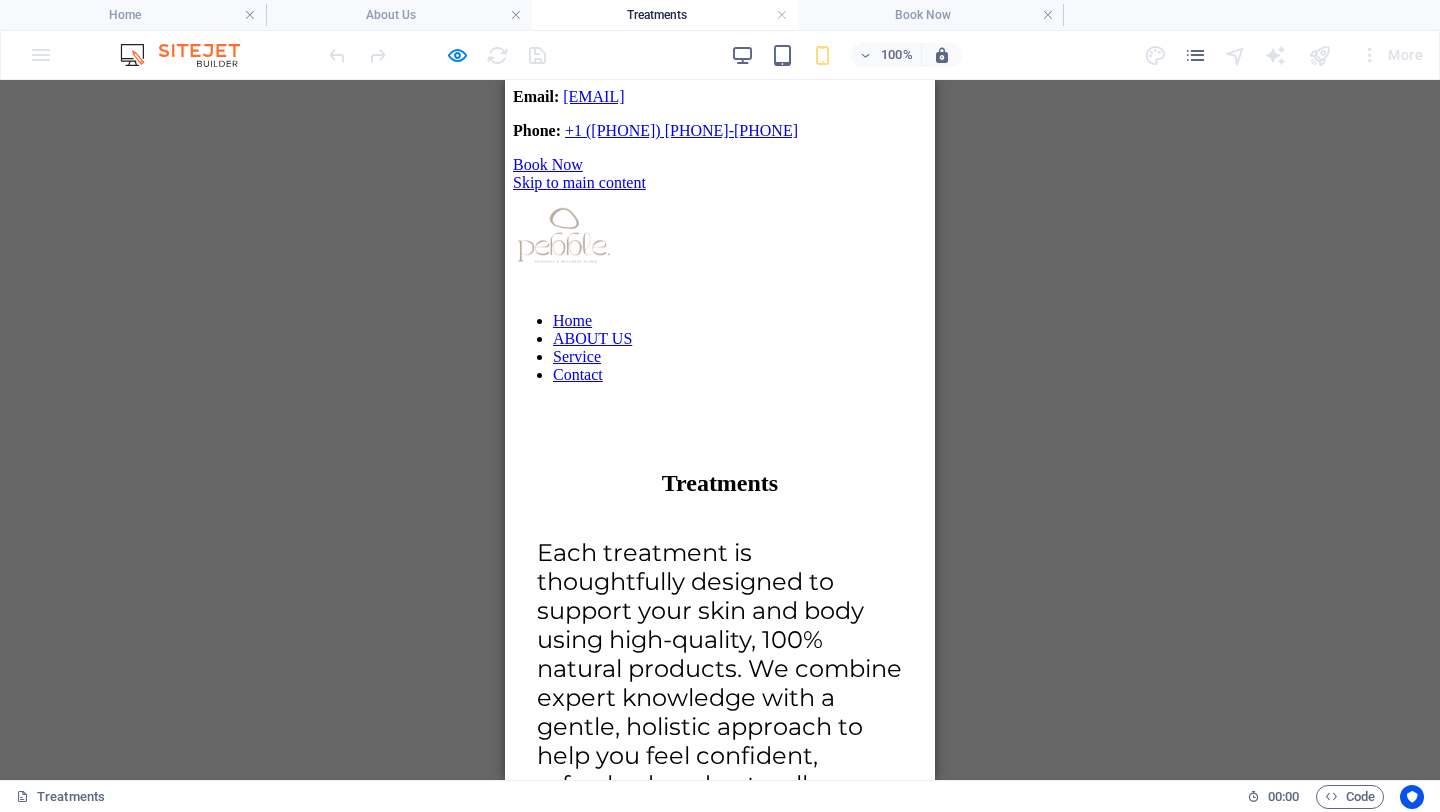 scroll, scrollTop: 68, scrollLeft: 0, axis: vertical 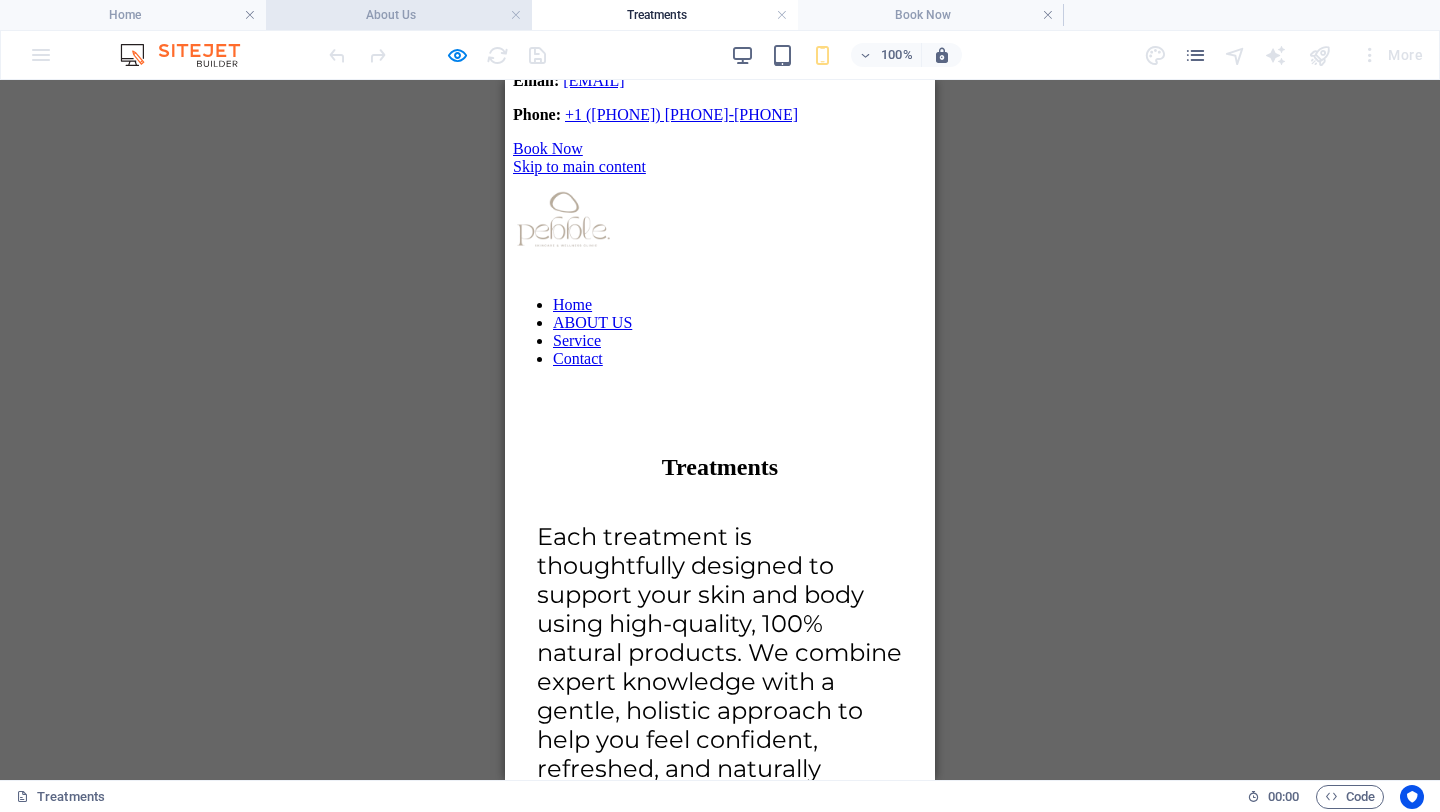 click on "About Us" at bounding box center (399, 15) 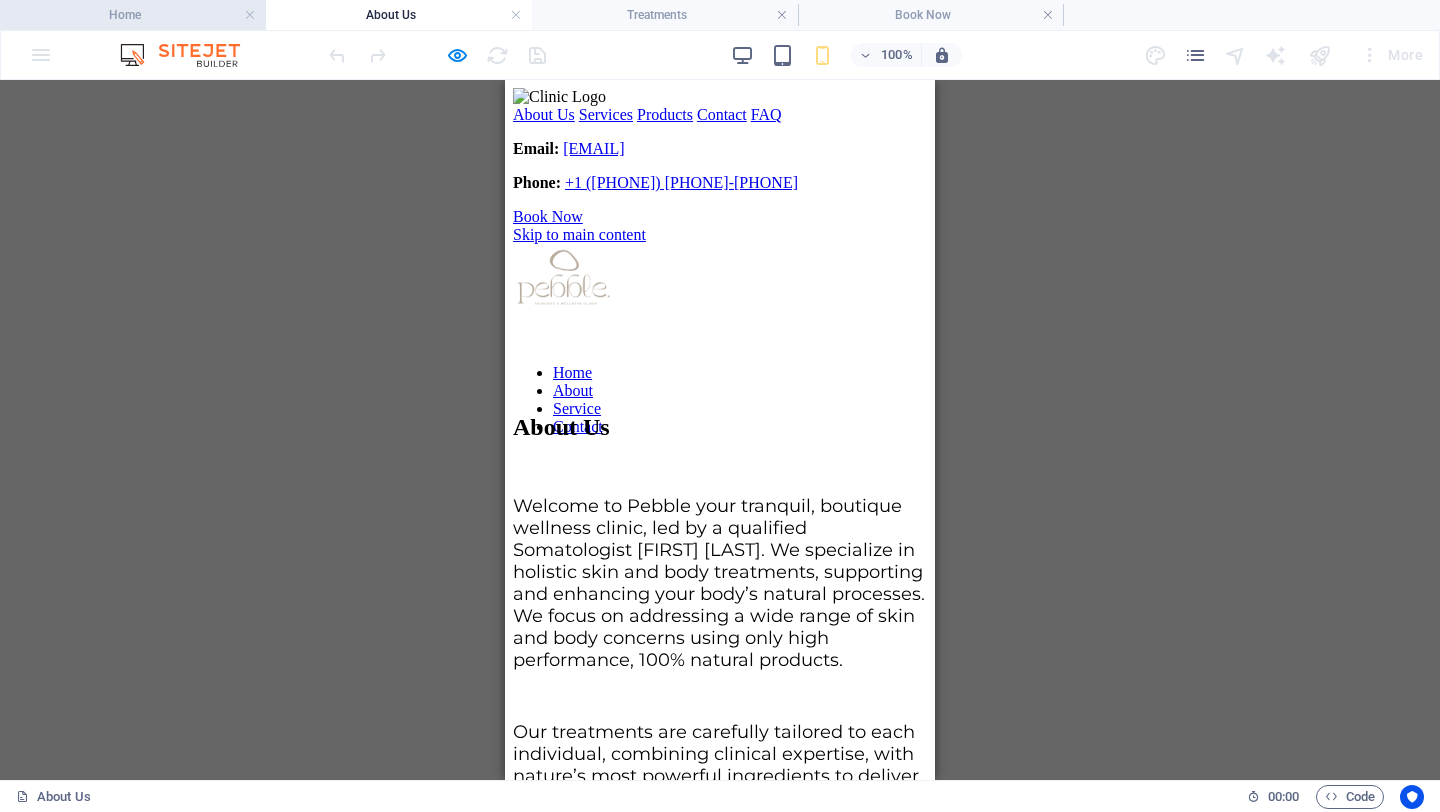 click on "Home" at bounding box center [133, 15] 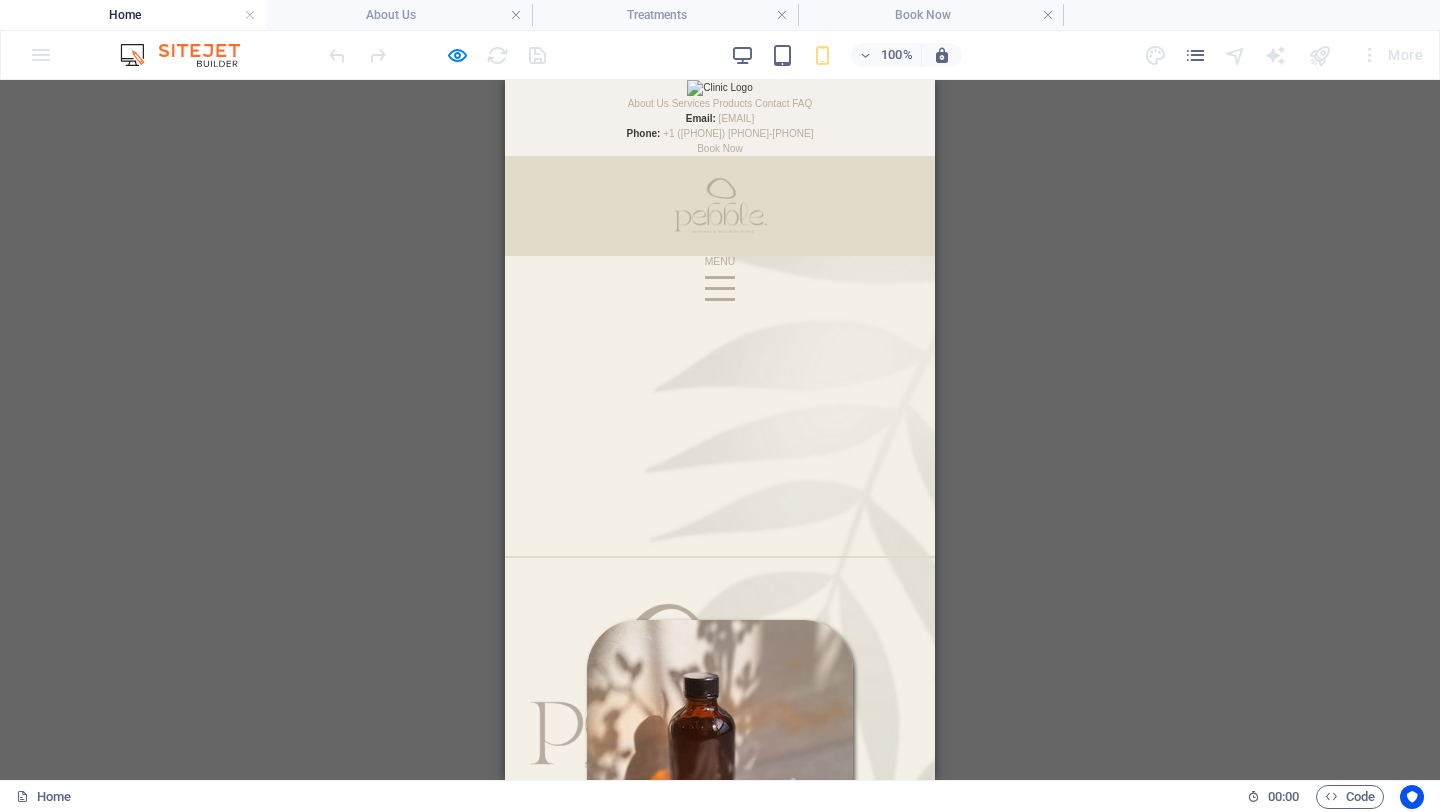 scroll, scrollTop: 1389, scrollLeft: 0, axis: vertical 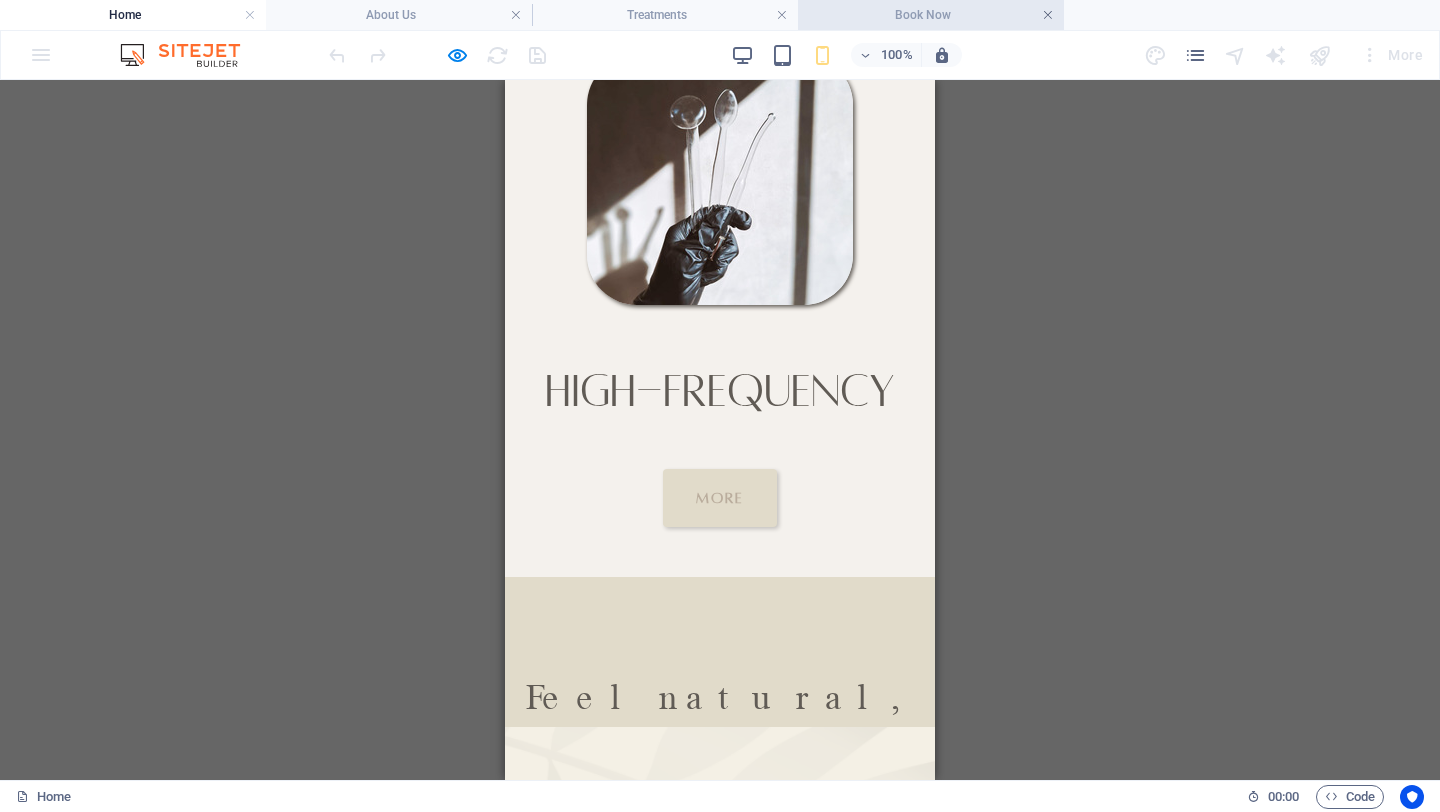 click at bounding box center [1048, 15] 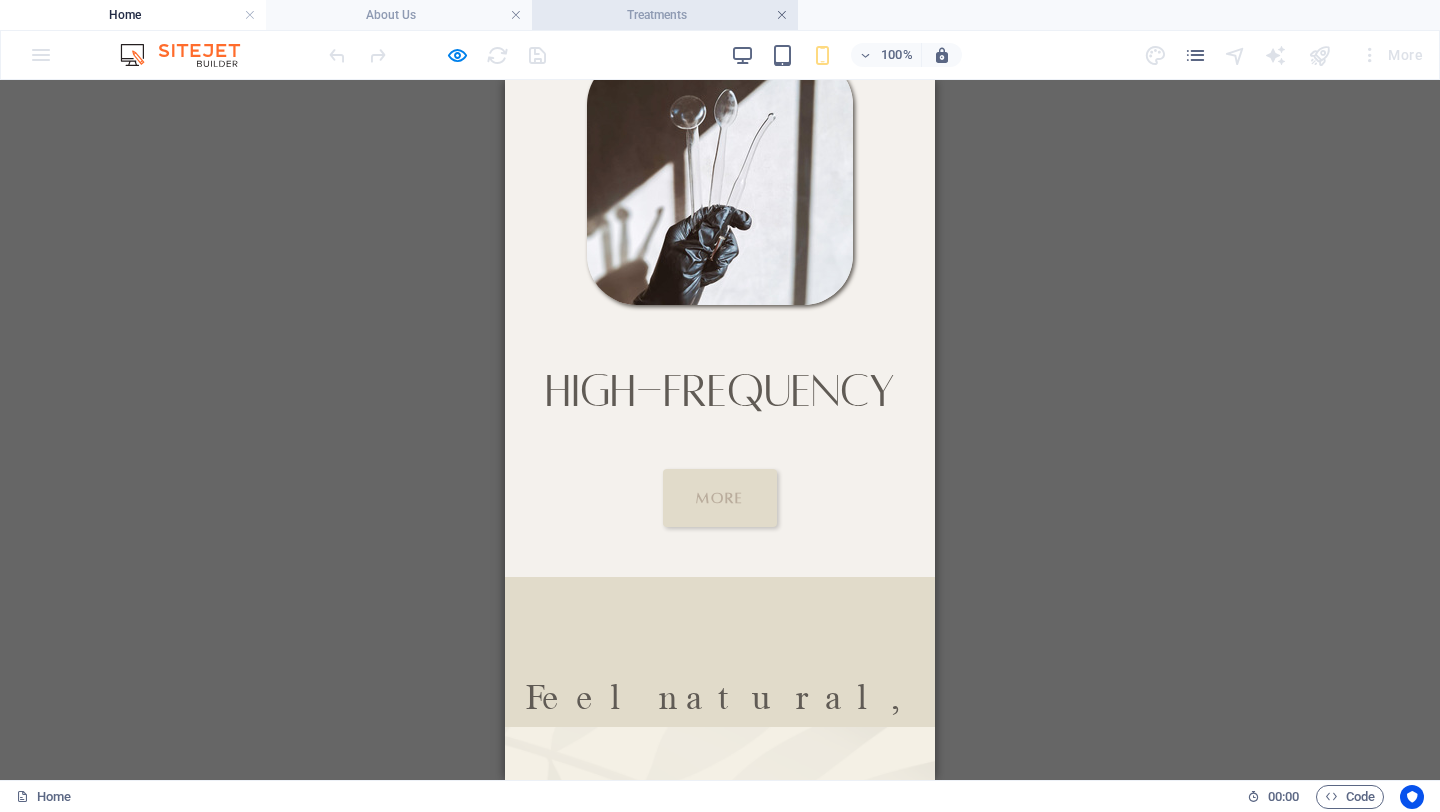 click at bounding box center [782, 15] 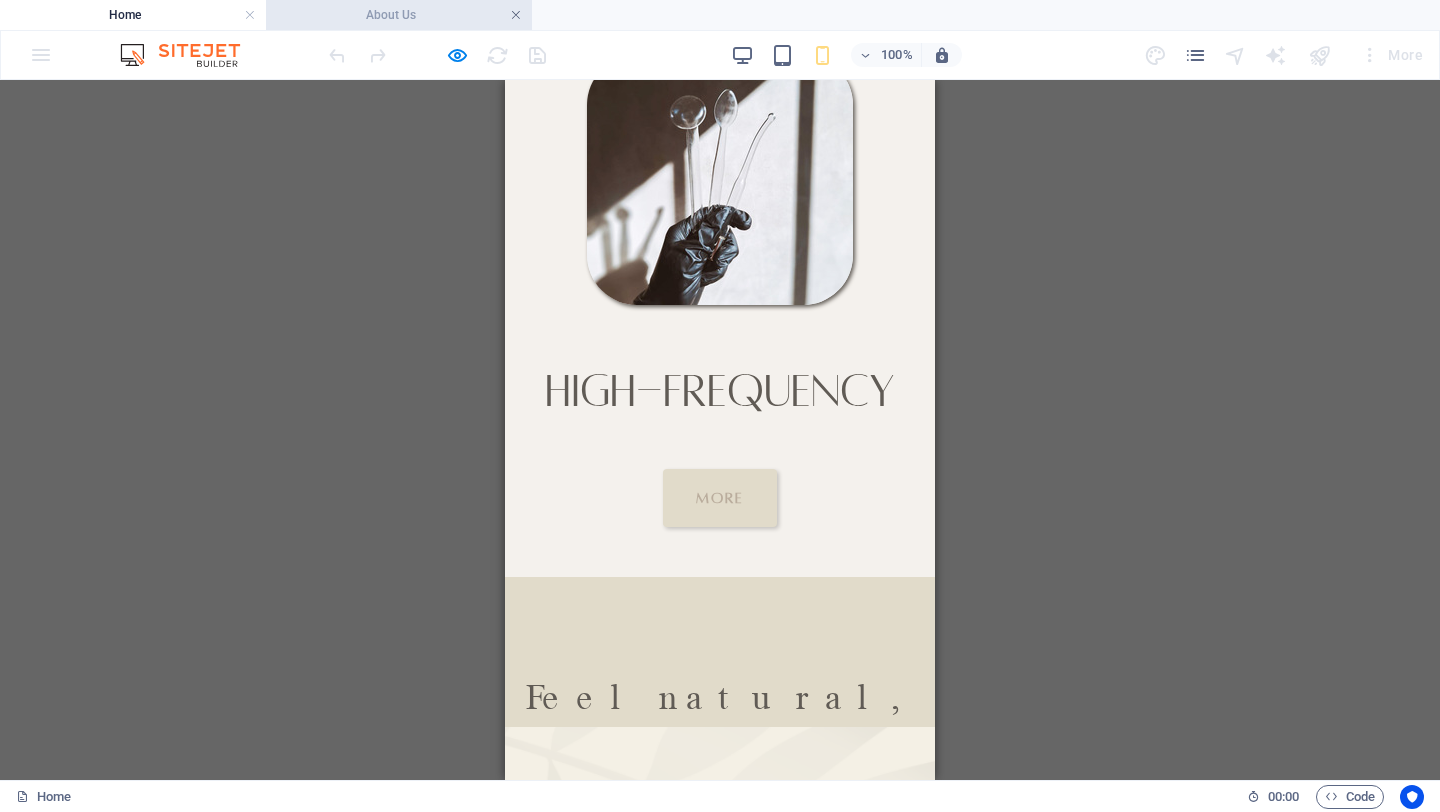 click at bounding box center [516, 15] 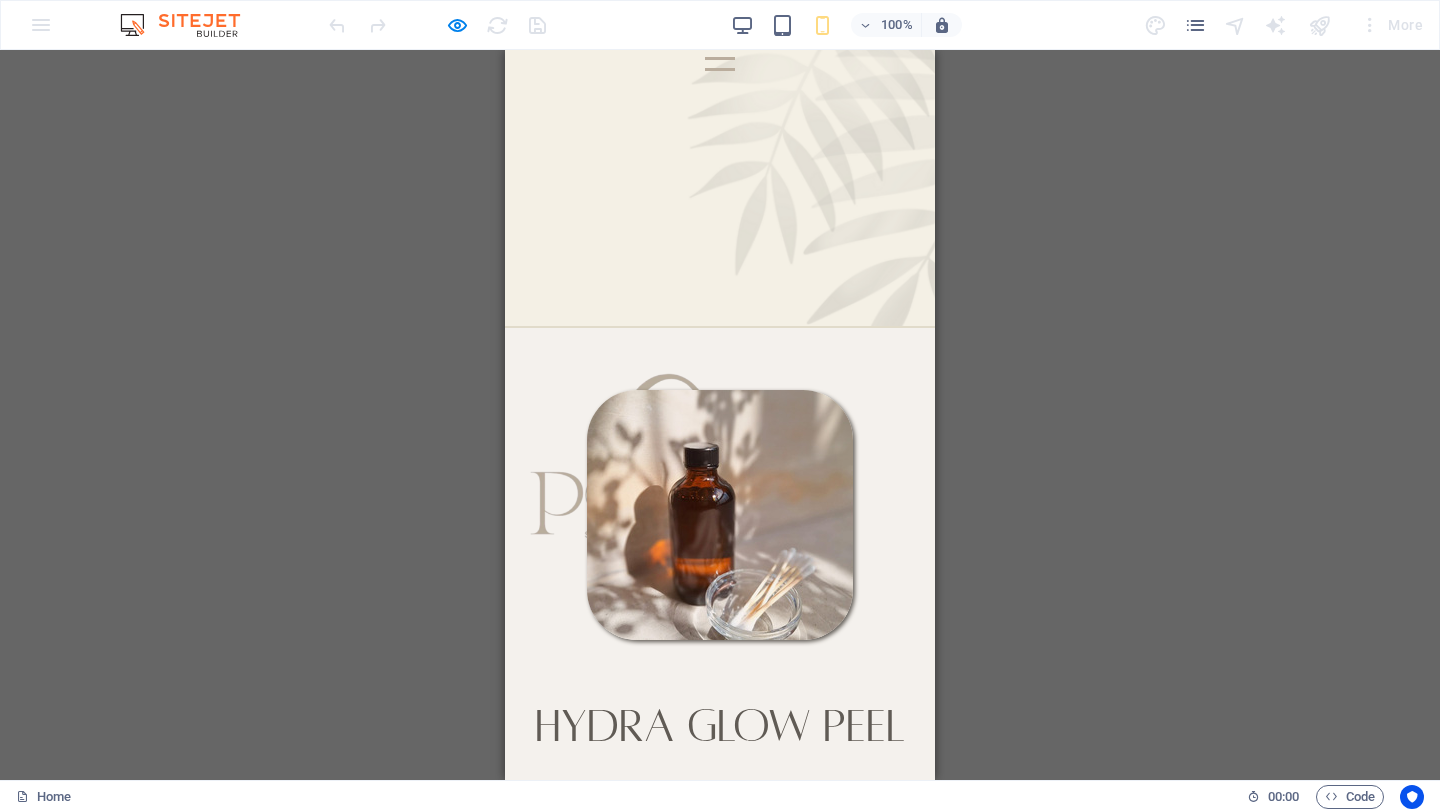 scroll, scrollTop: 226, scrollLeft: 0, axis: vertical 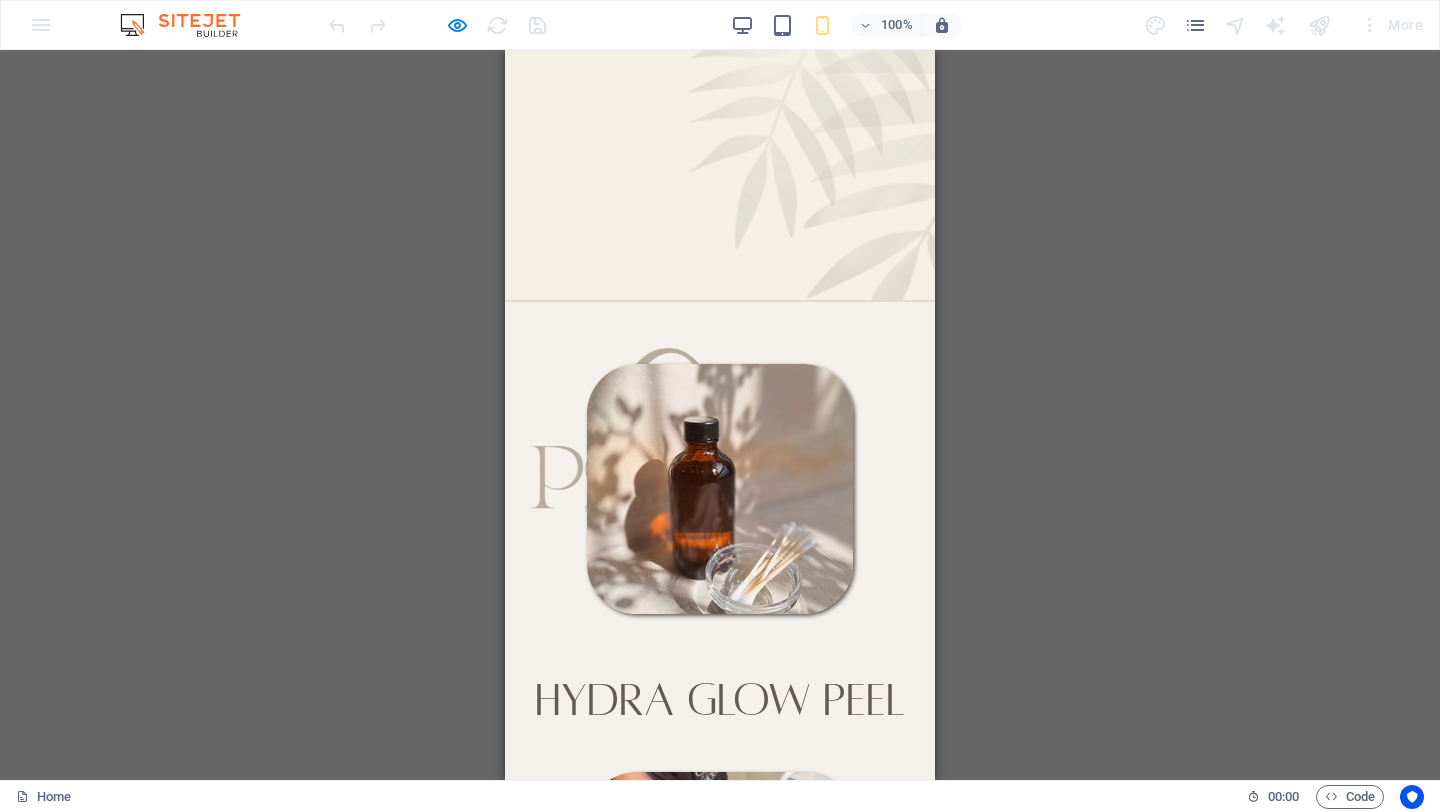 click at bounding box center (720, 337) 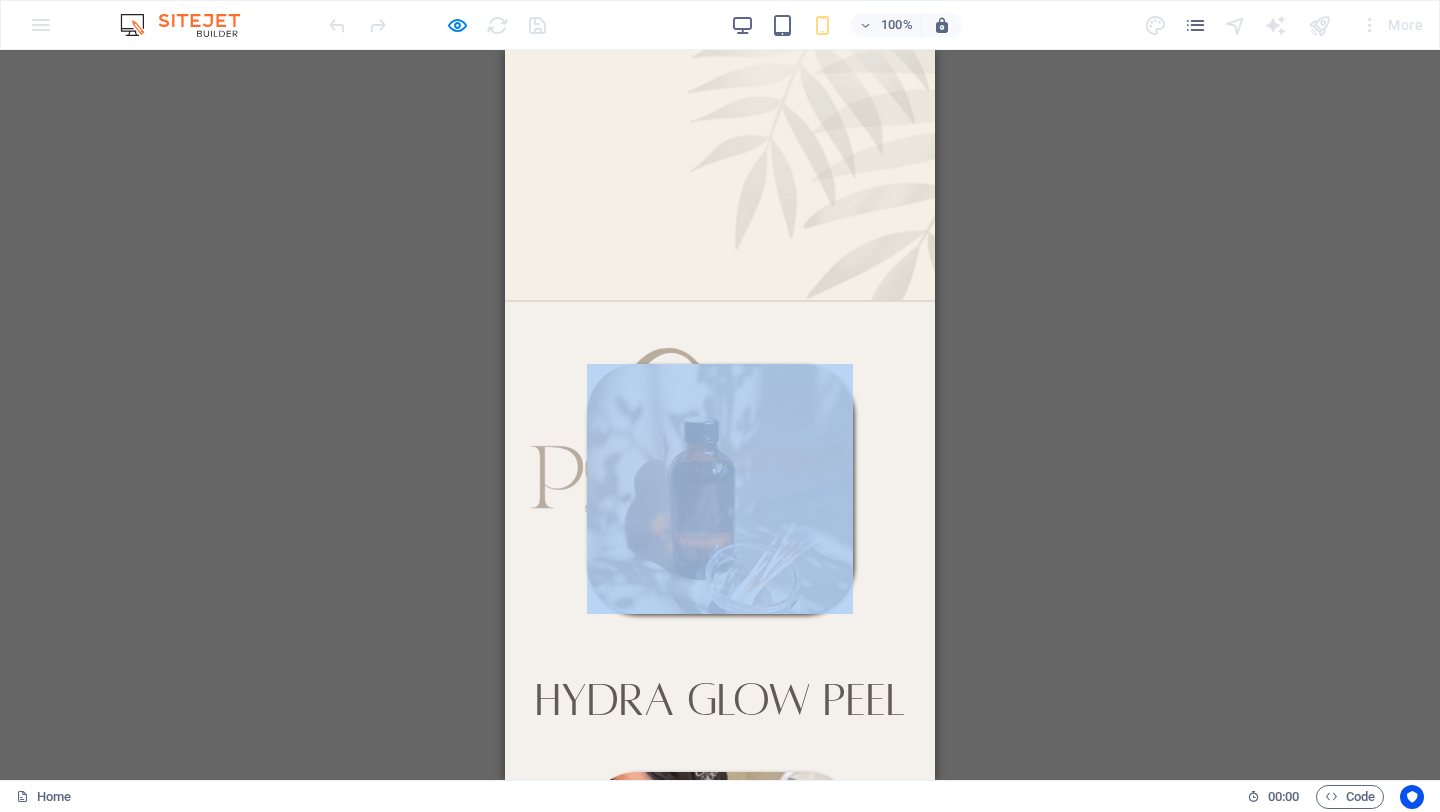 click at bounding box center (720, 489) 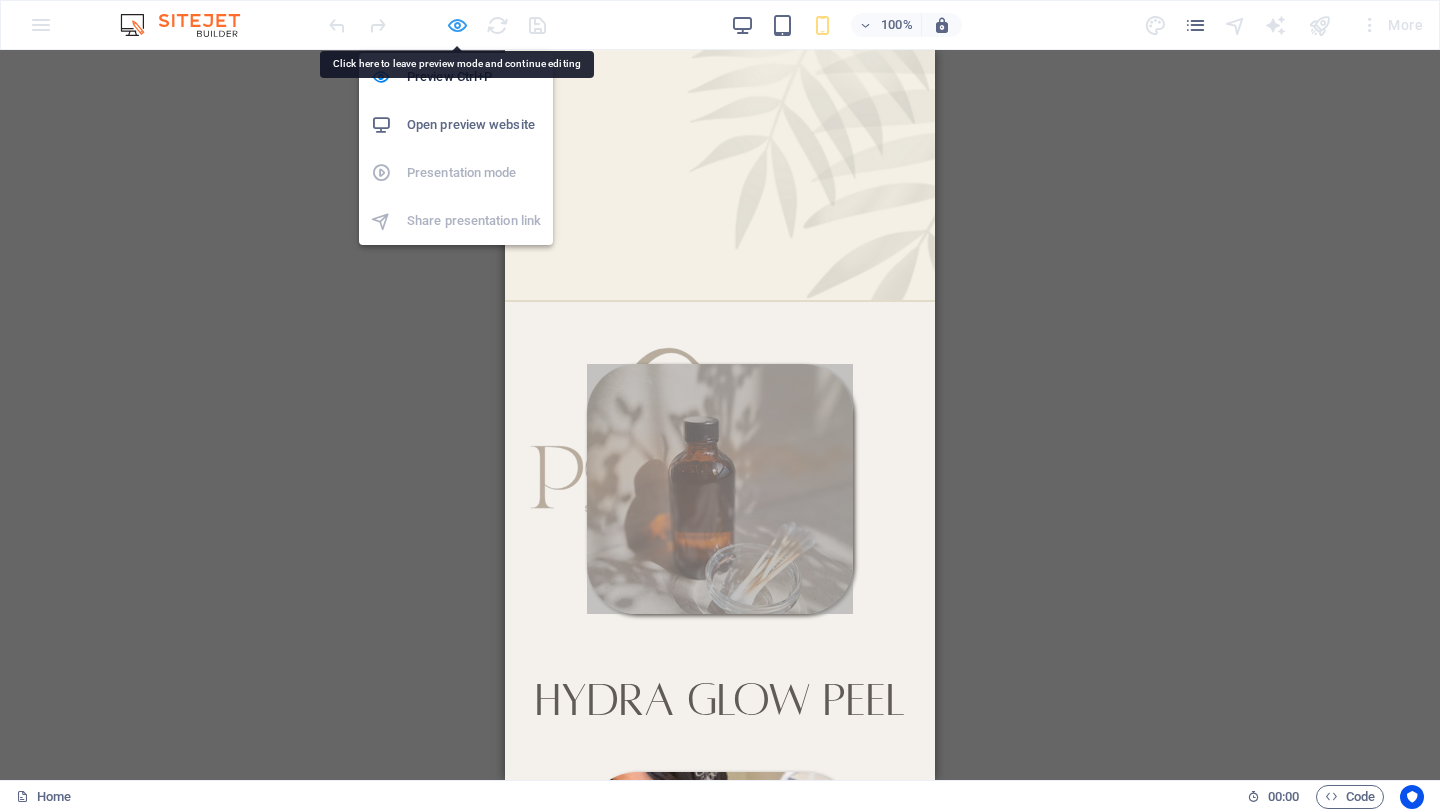 click at bounding box center (457, 25) 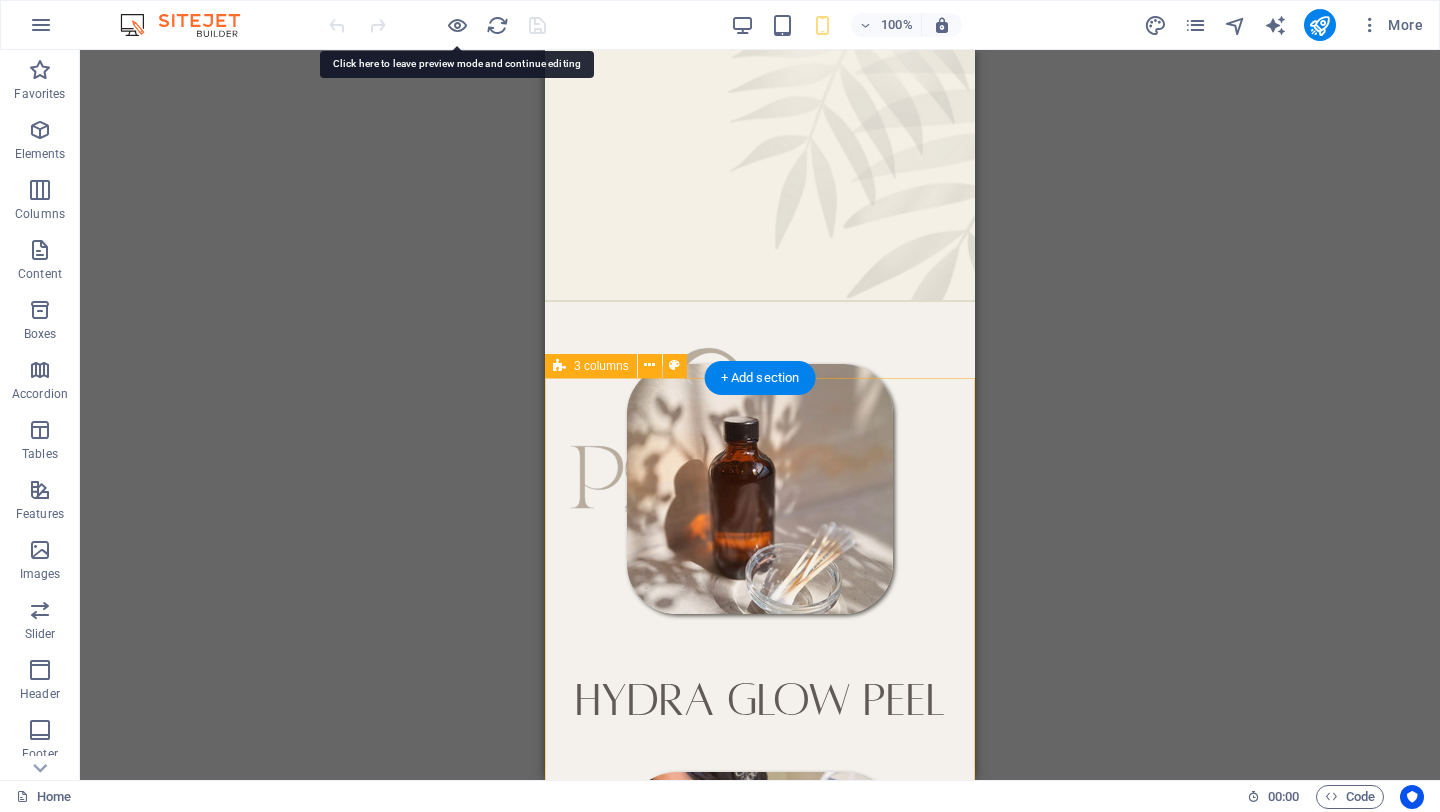 click on "hydra glow peel galvanism high-frequency" at bounding box center [760, 962] 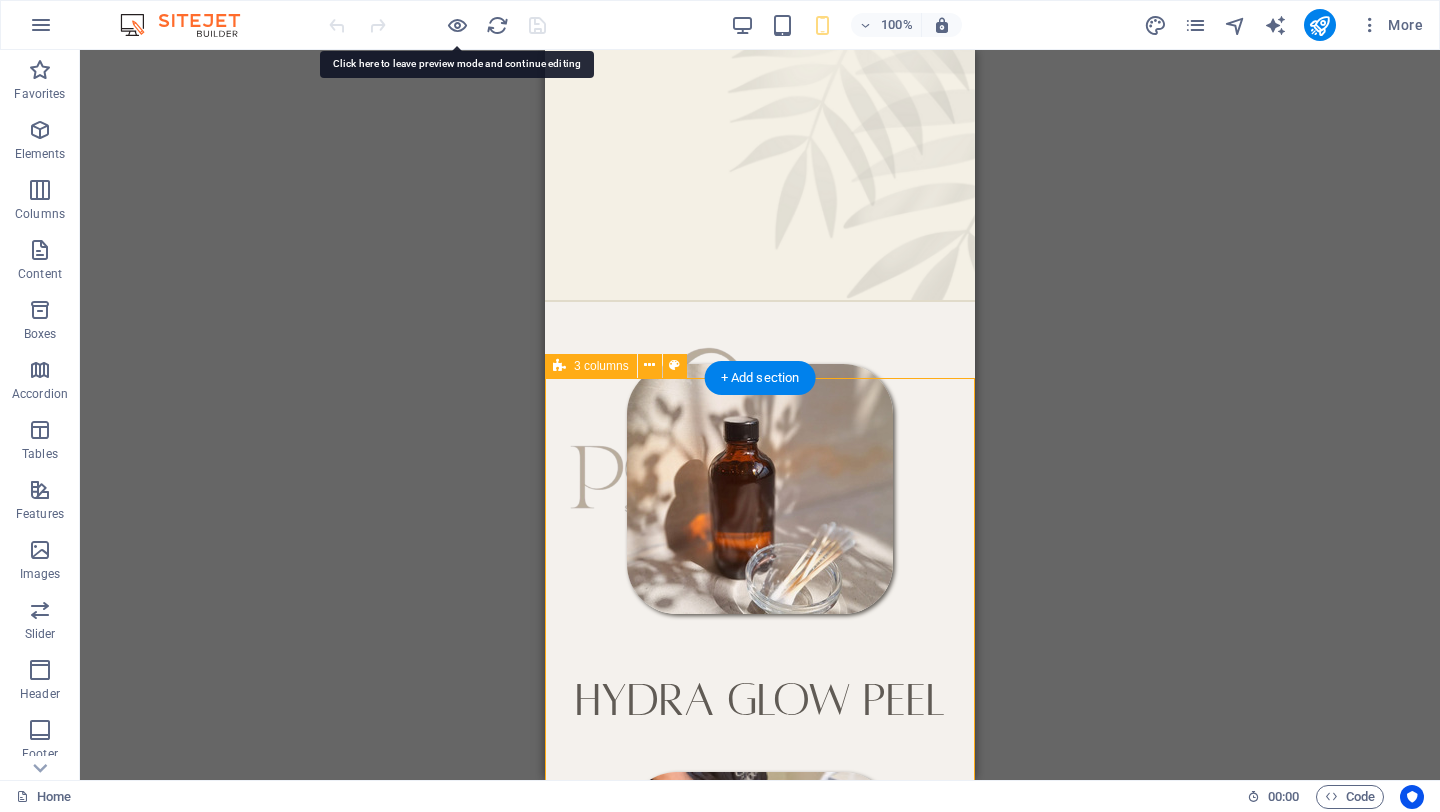 click on "hydra glow peel galvanism high-frequency" at bounding box center (760, 962) 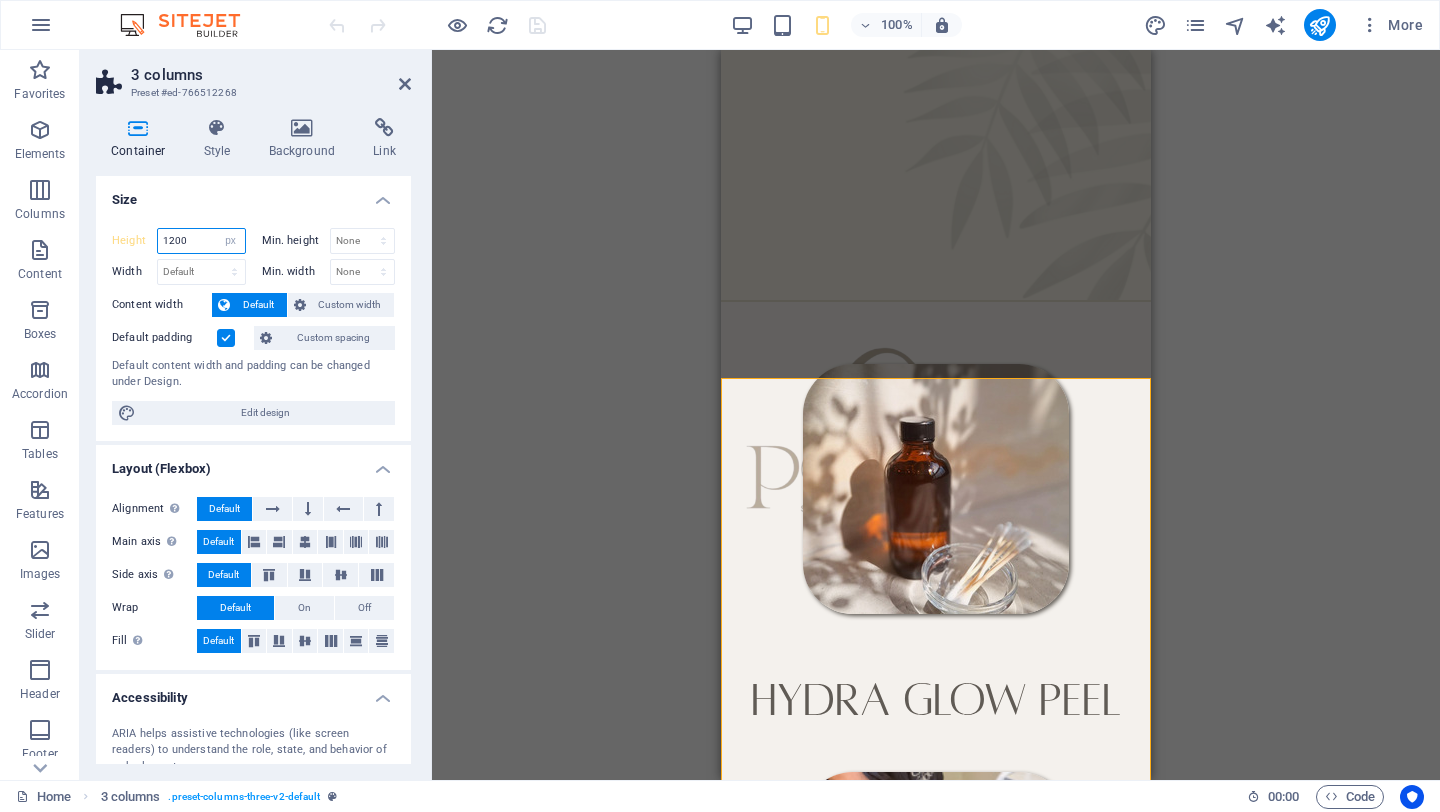 click on "1200" at bounding box center [201, 241] 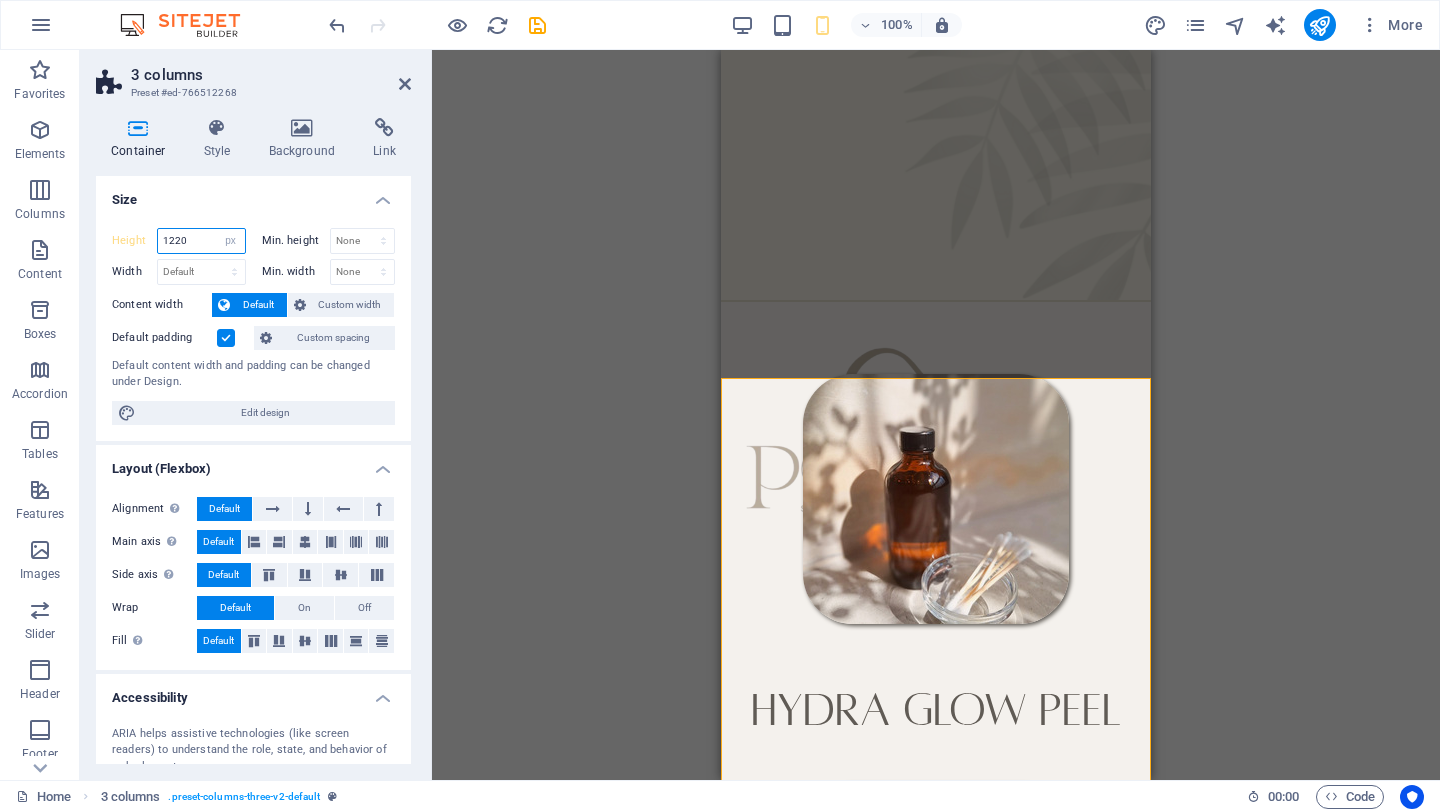 click on "1220" at bounding box center (201, 241) 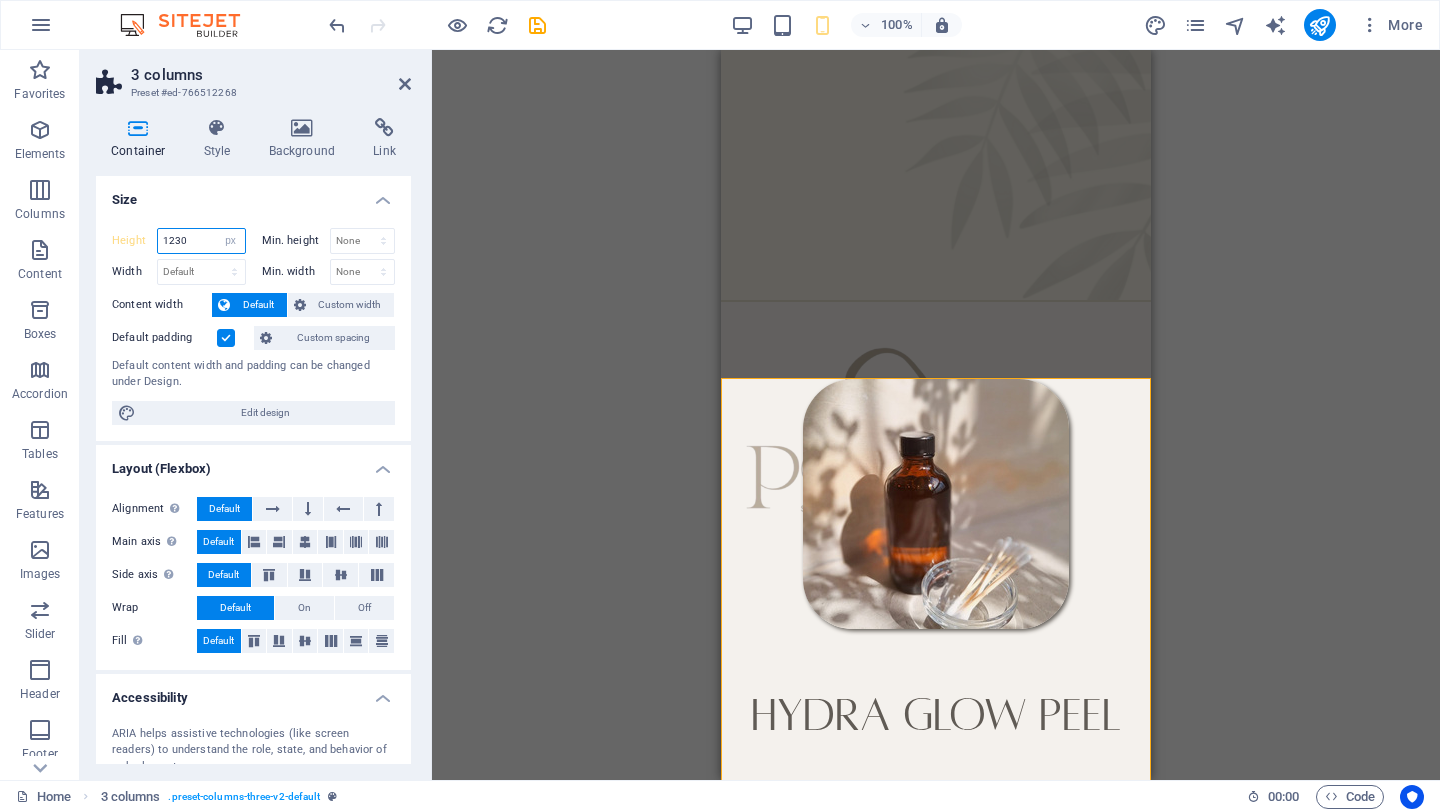 click on "1230" at bounding box center (201, 241) 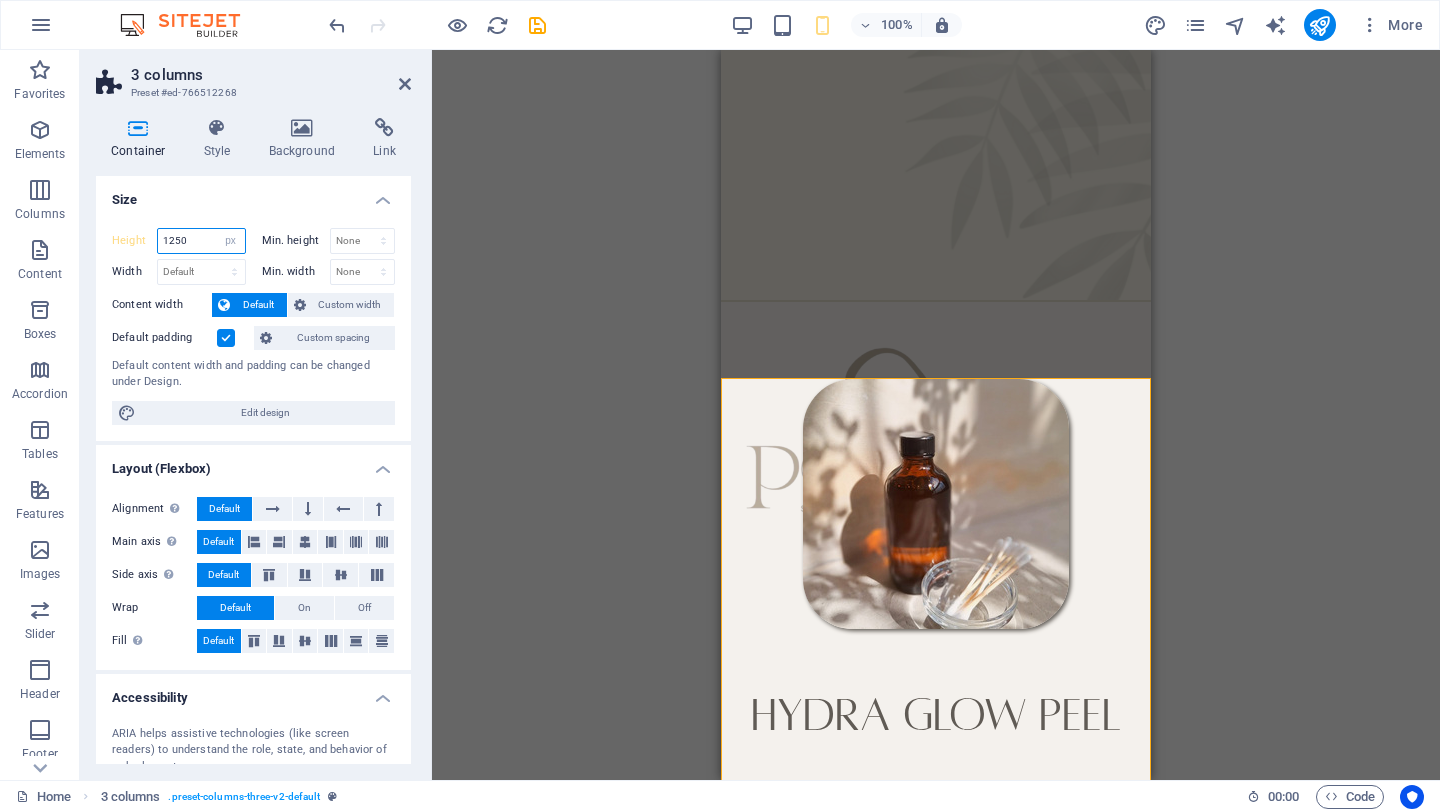 type on "1250" 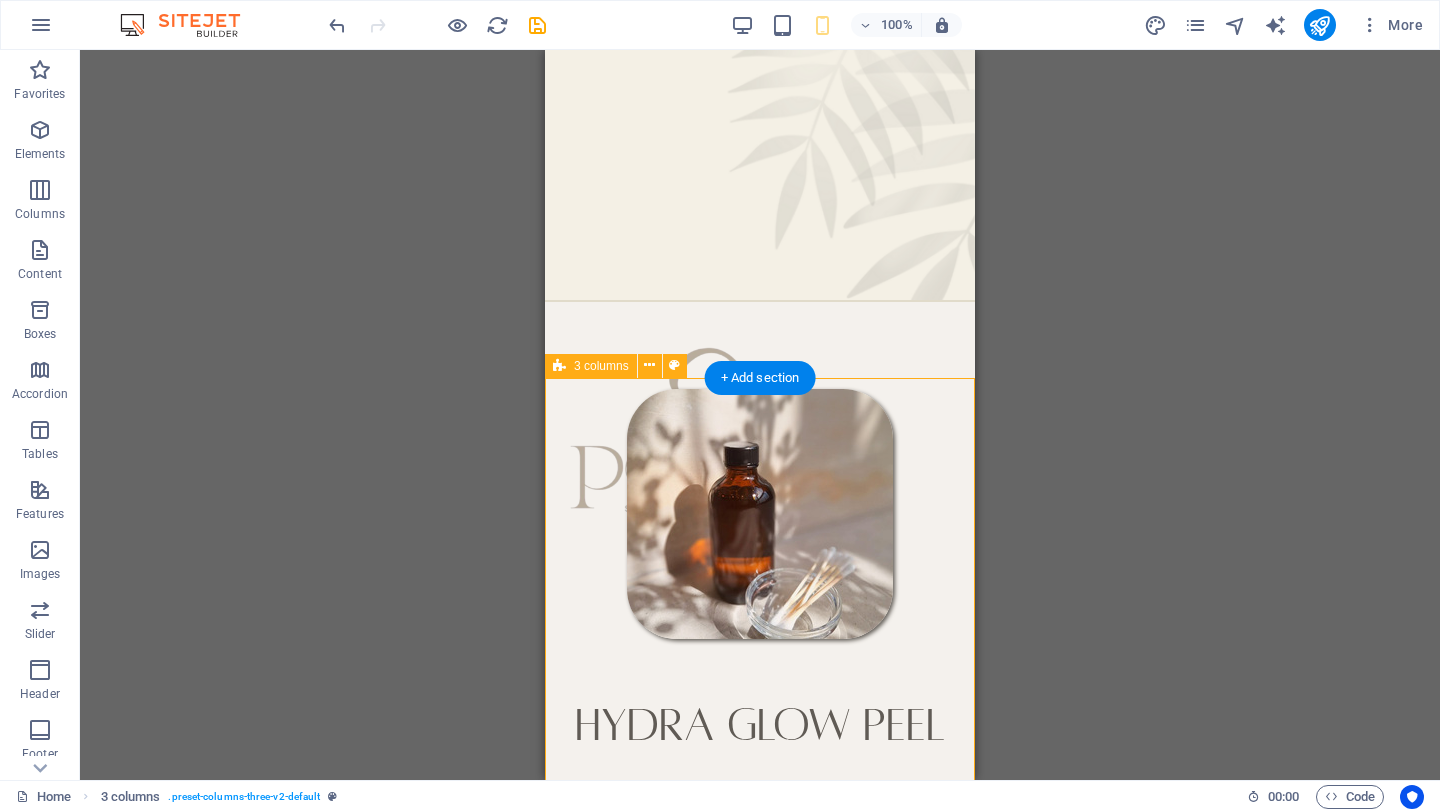 click on "hydra glow peel galvanism high-frequency" at bounding box center (760, 987) 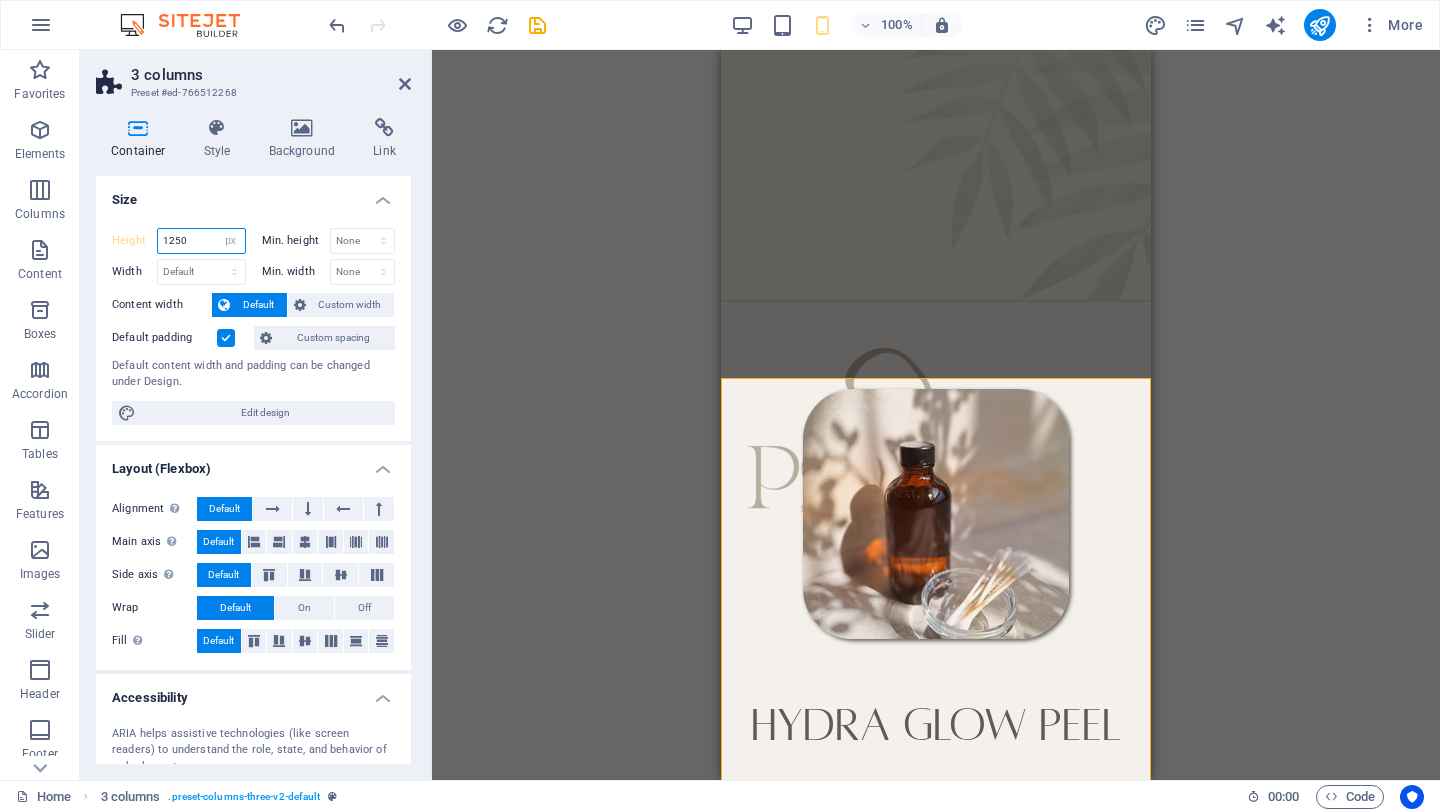 click on "1250" at bounding box center (201, 241) 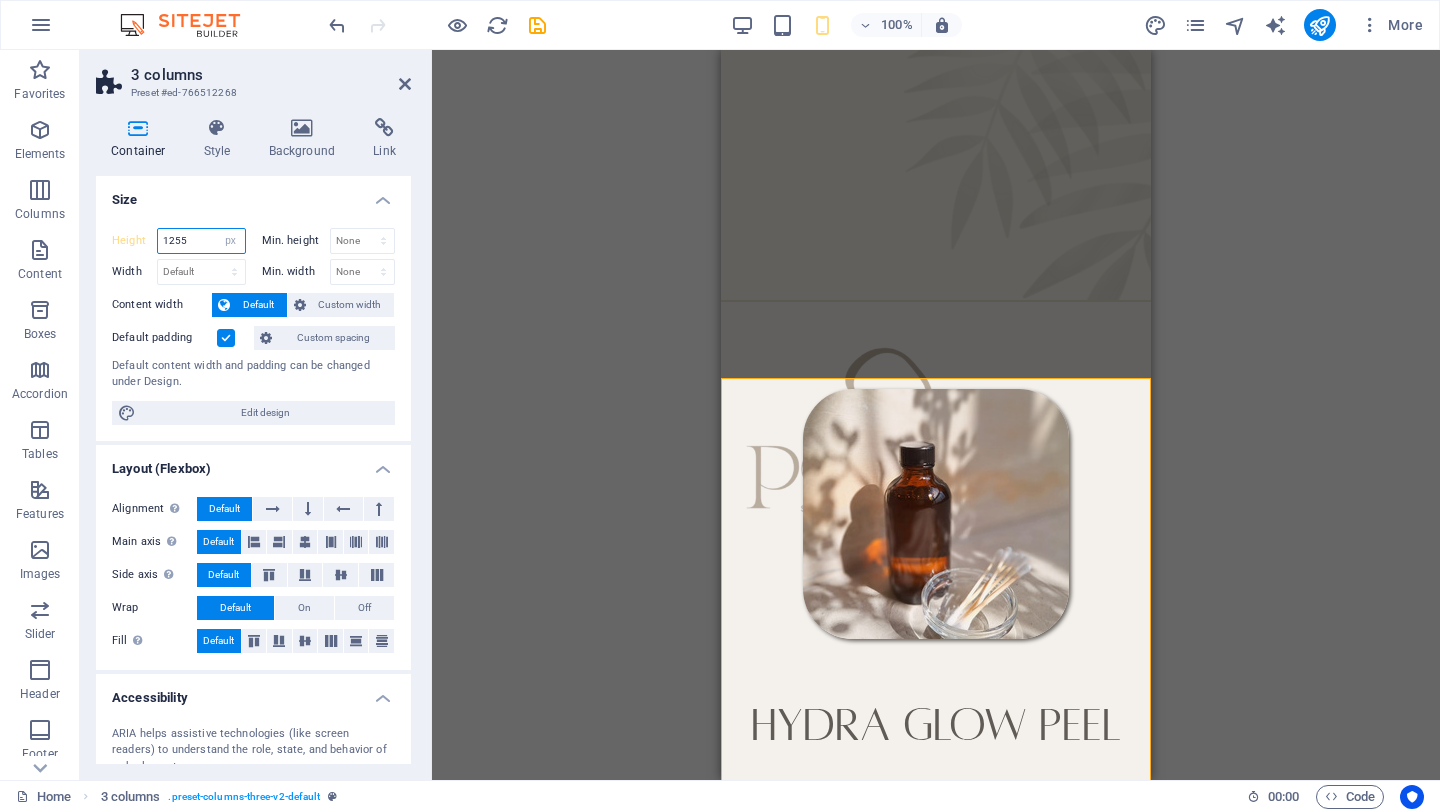 type on "1255" 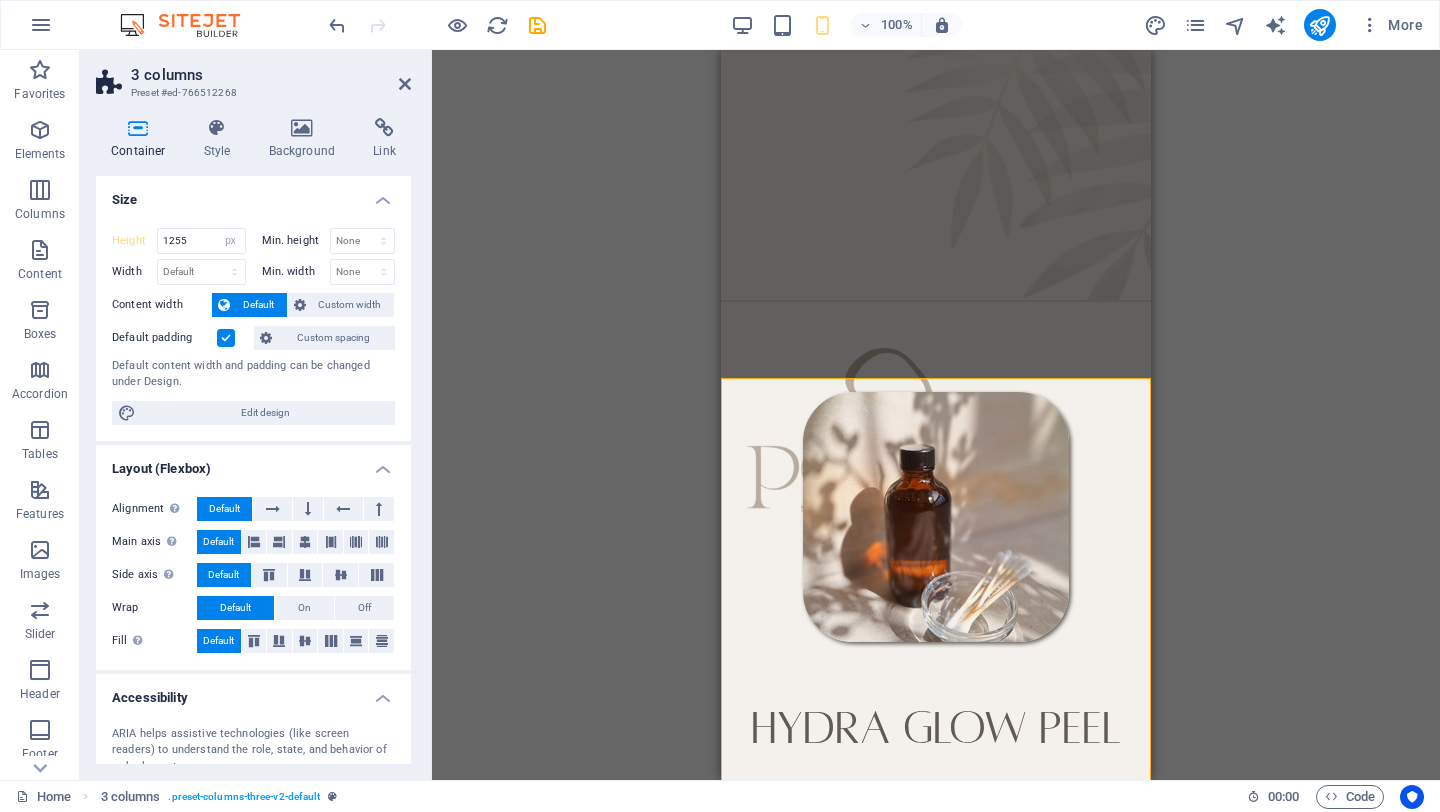 click on "3 columns Preset #ed-766512268" at bounding box center (253, 76) 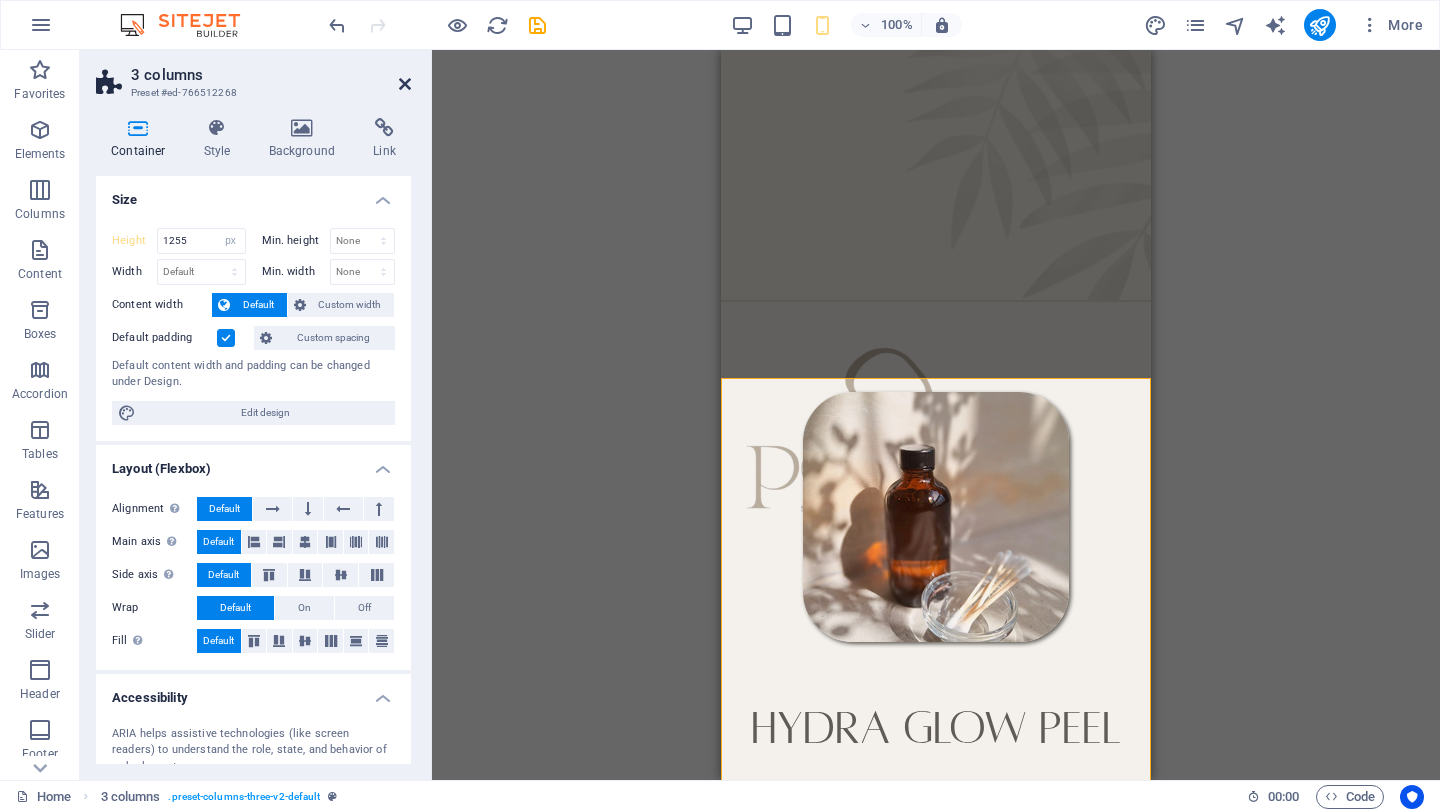 click at bounding box center [405, 84] 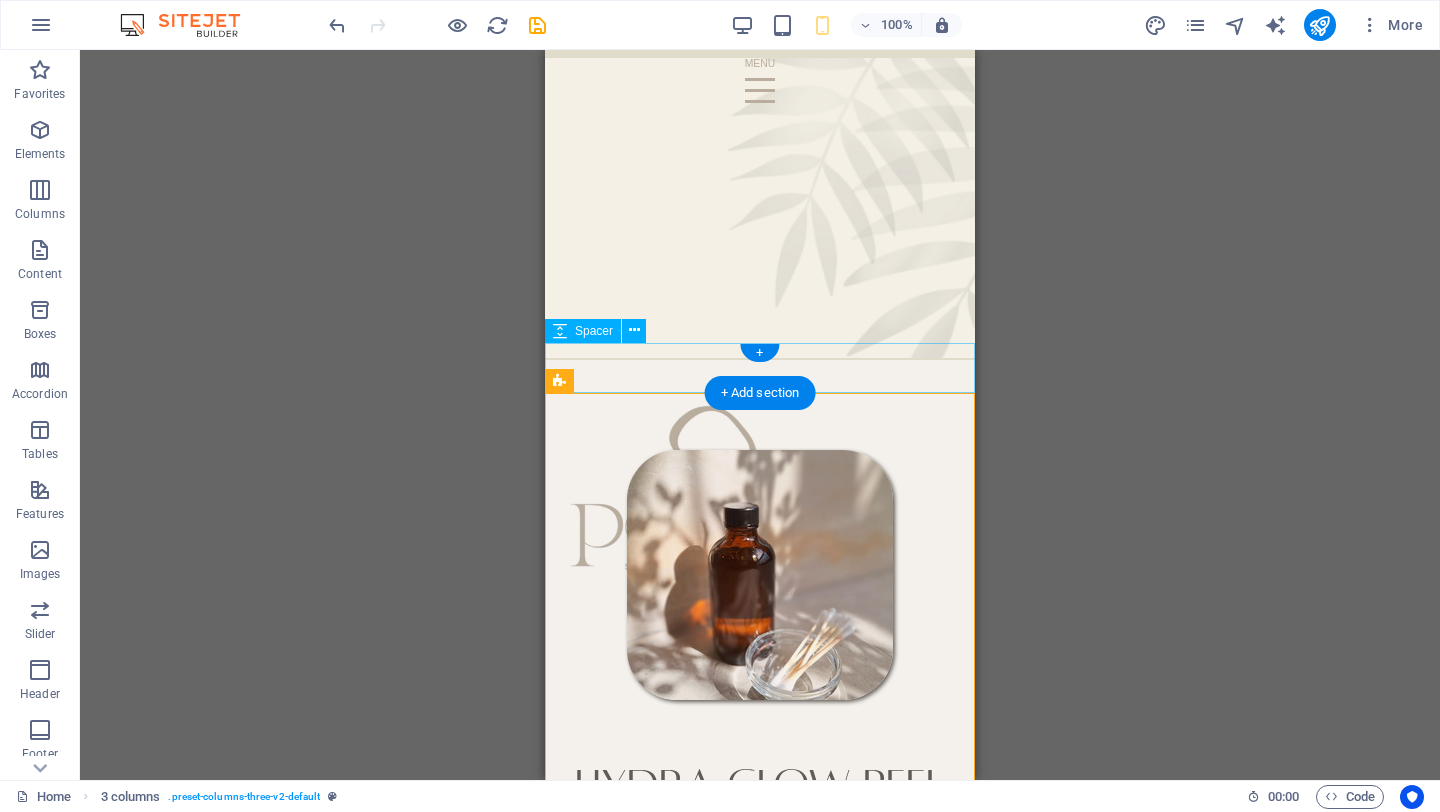 scroll, scrollTop: 156, scrollLeft: 0, axis: vertical 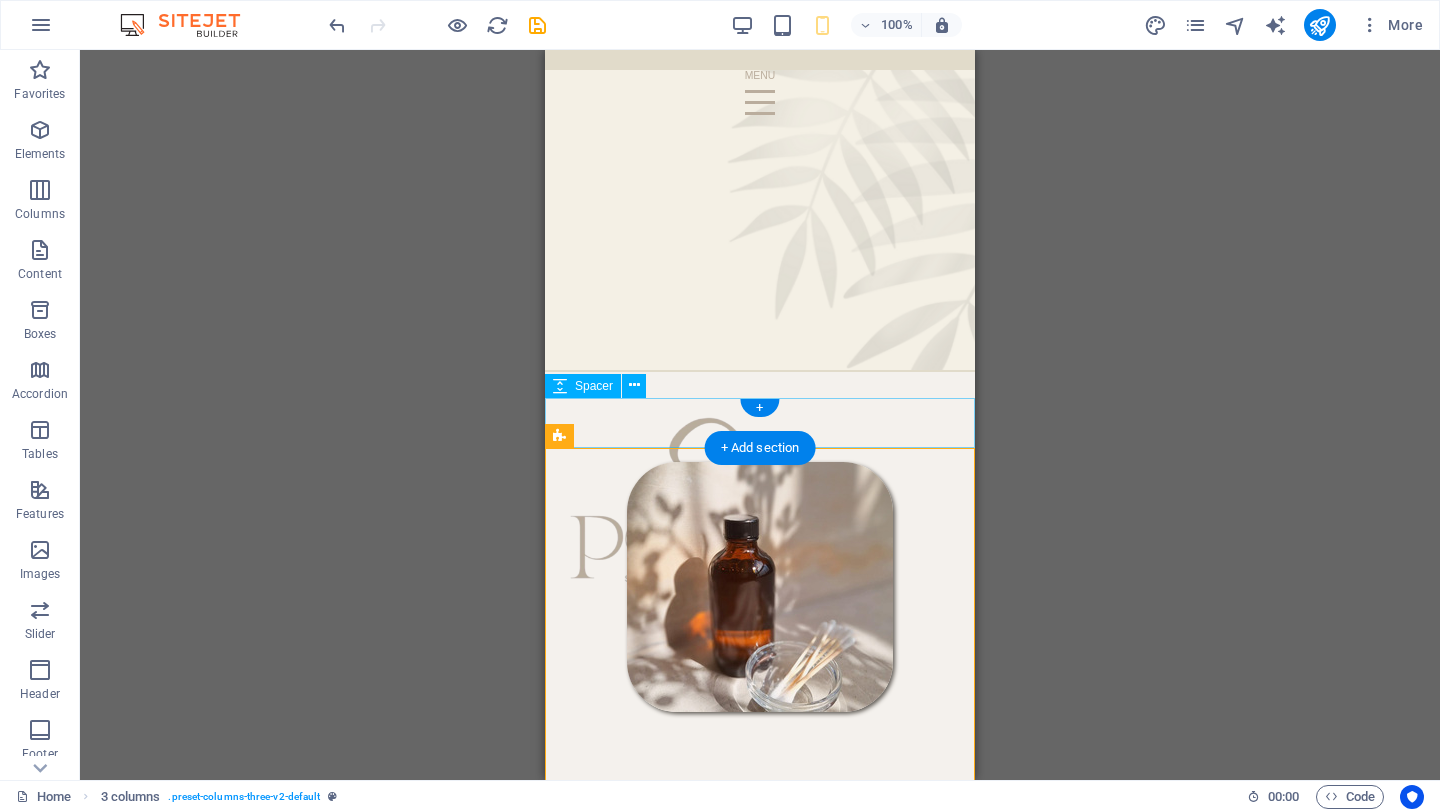 click at bounding box center [760, 407] 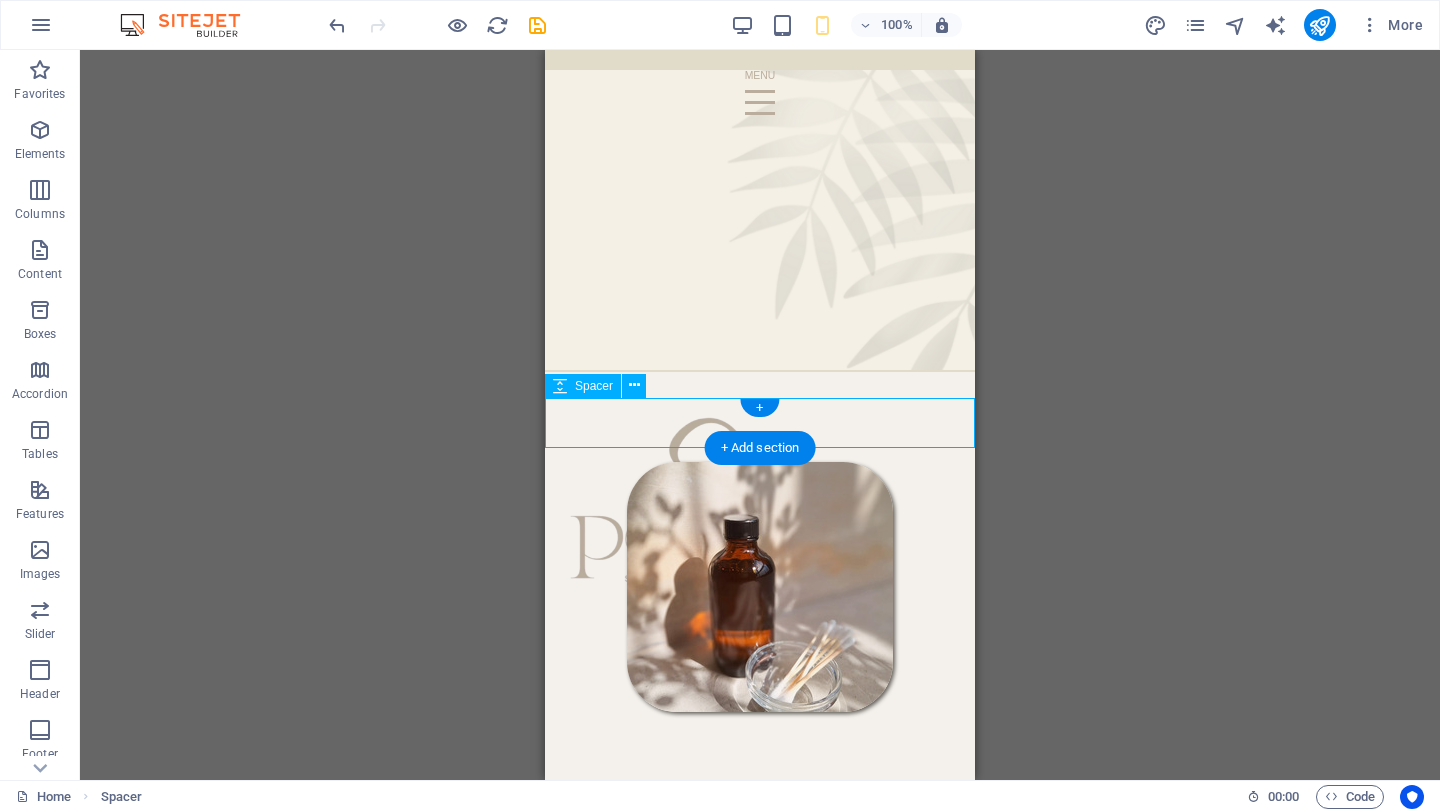 click at bounding box center (760, 407) 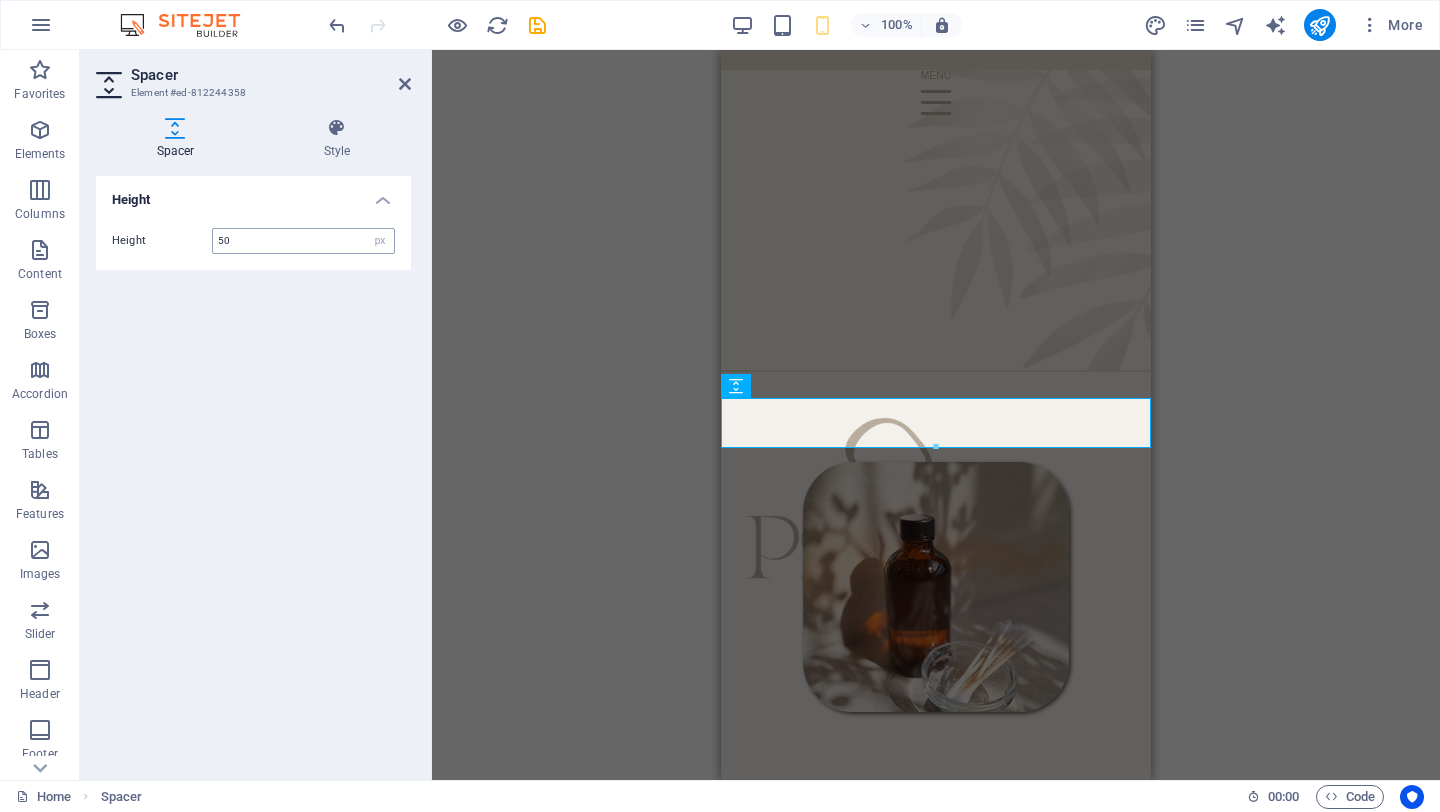 type on "4" 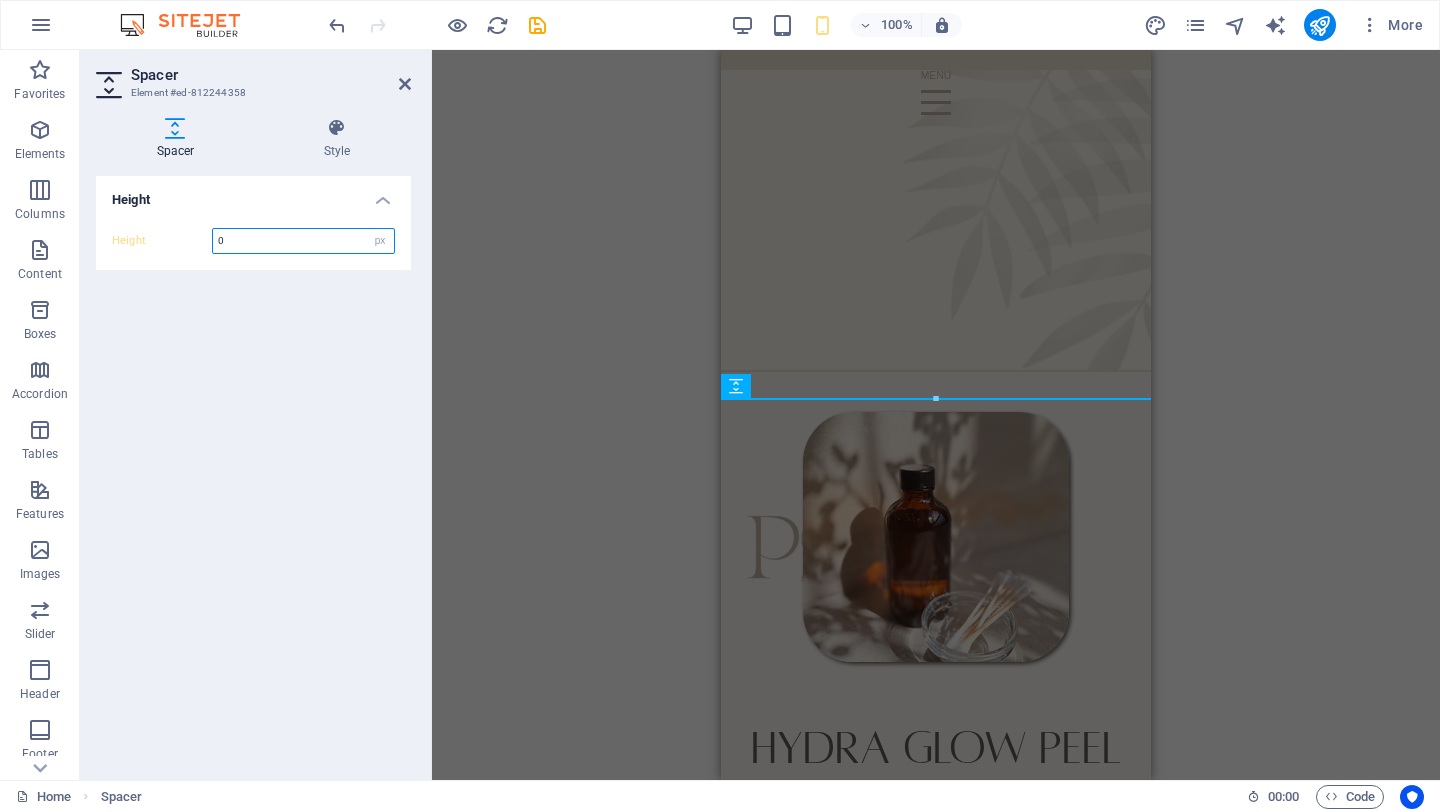 drag, startPoint x: 228, startPoint y: 243, endPoint x: 200, endPoint y: 243, distance: 28 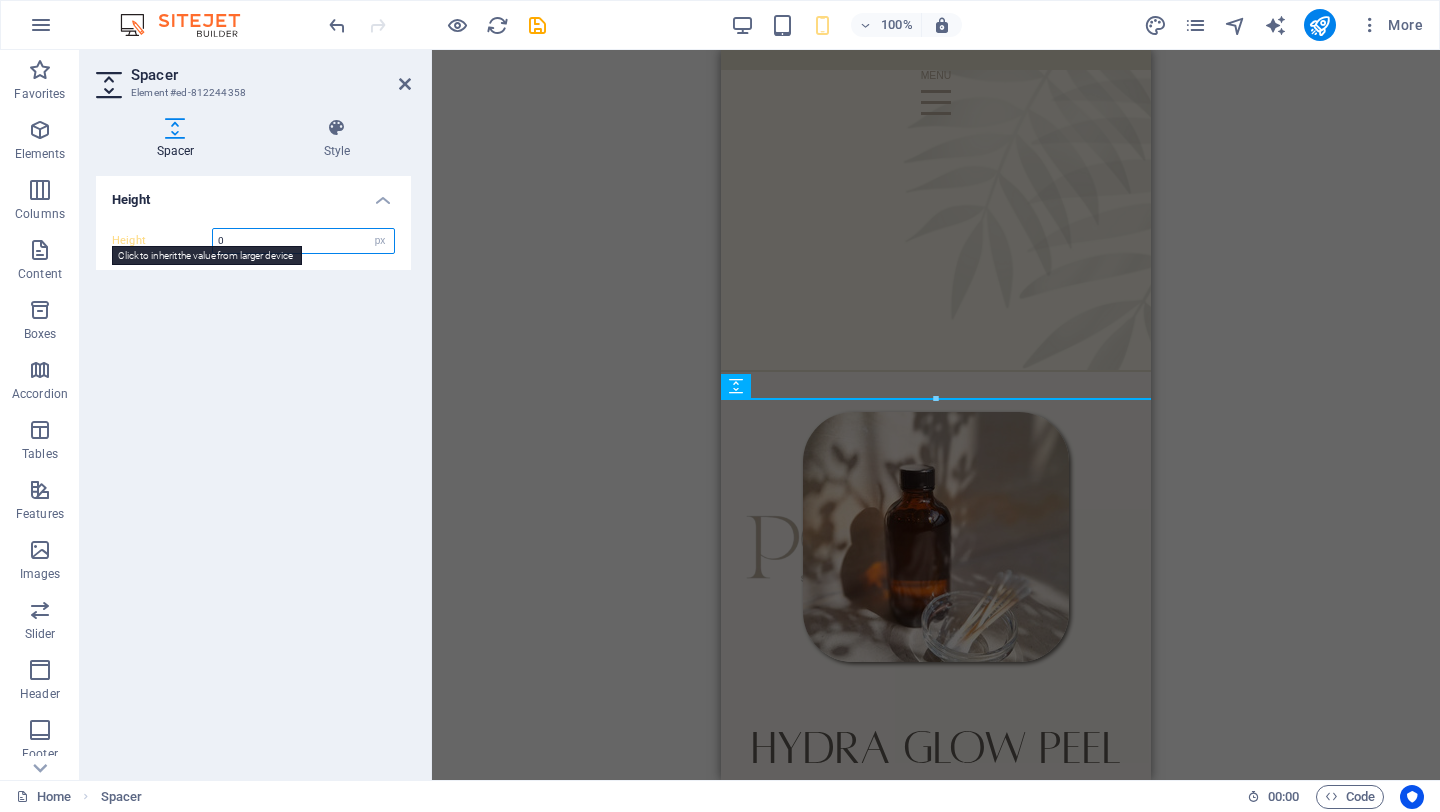 type on "5" 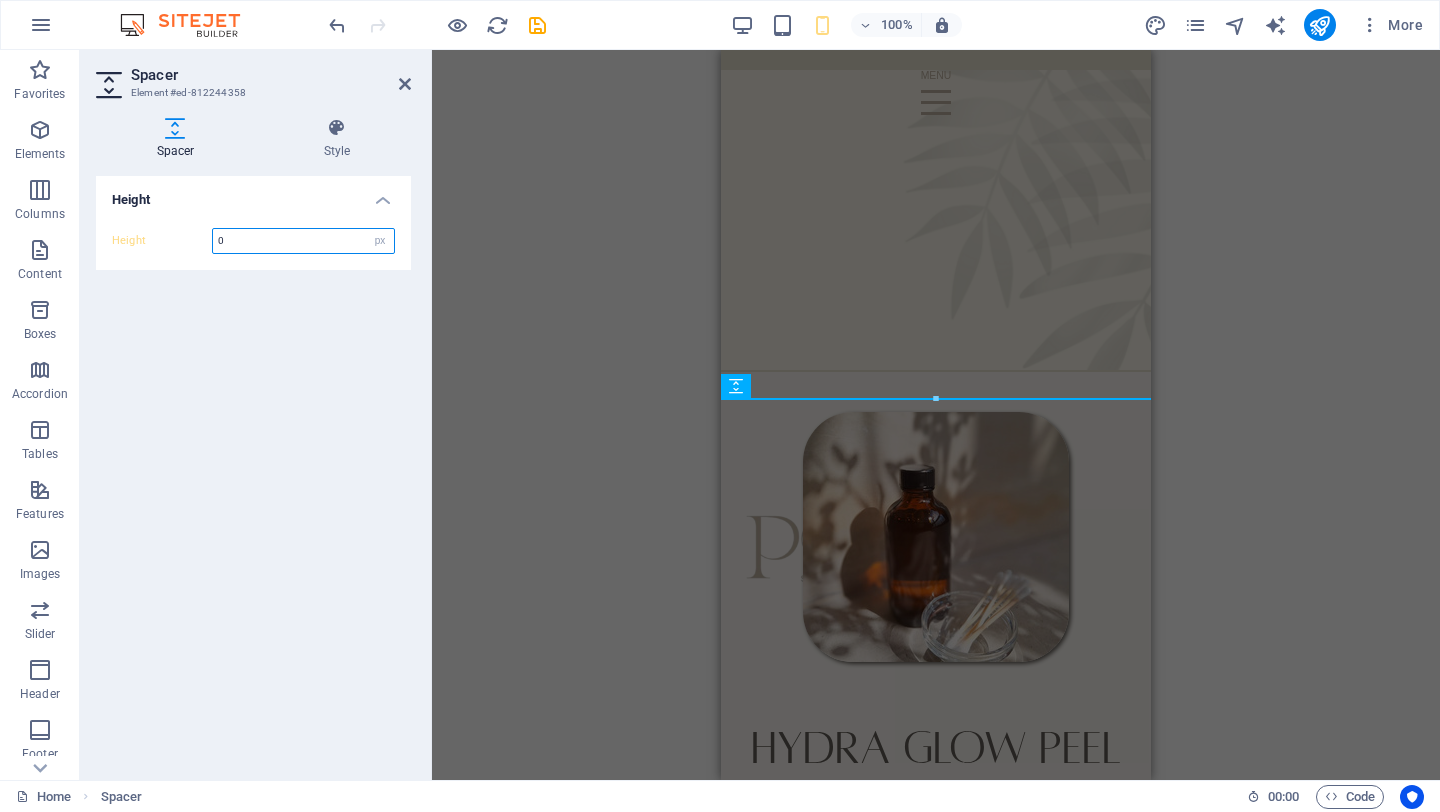 drag, startPoint x: 234, startPoint y: 240, endPoint x: 204, endPoint y: 240, distance: 30 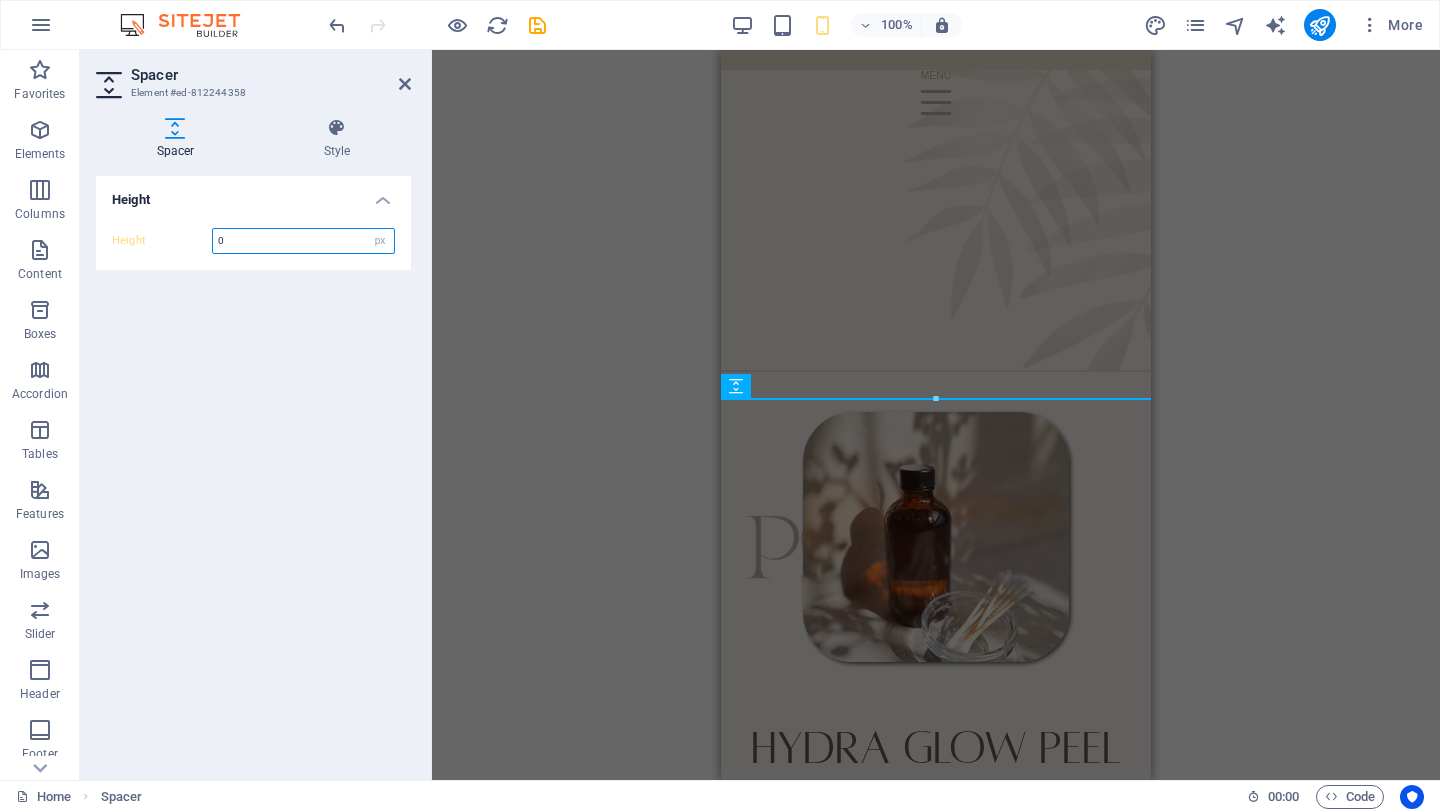 click on "Height 0 px rem vh vw" at bounding box center [253, 241] 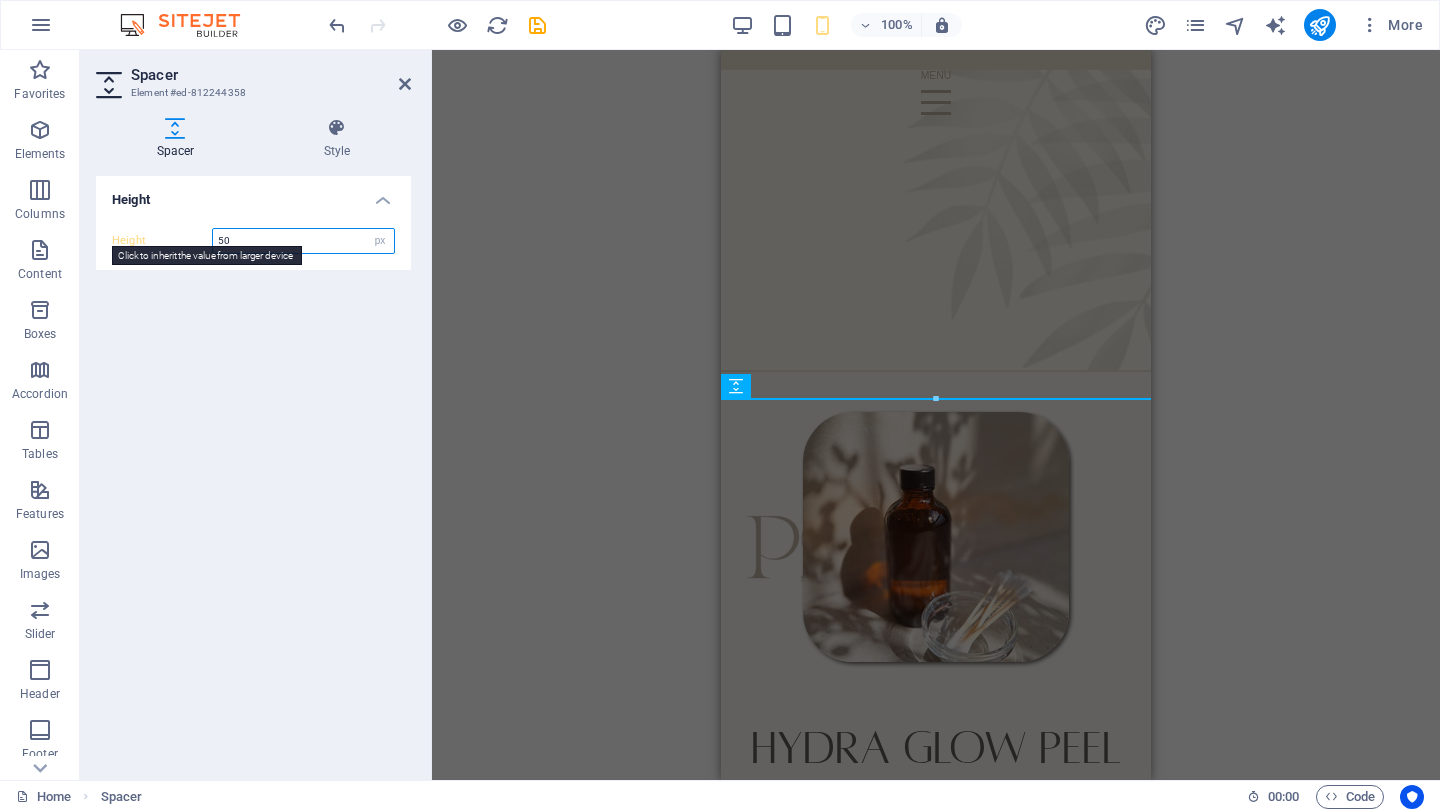 type on "50" 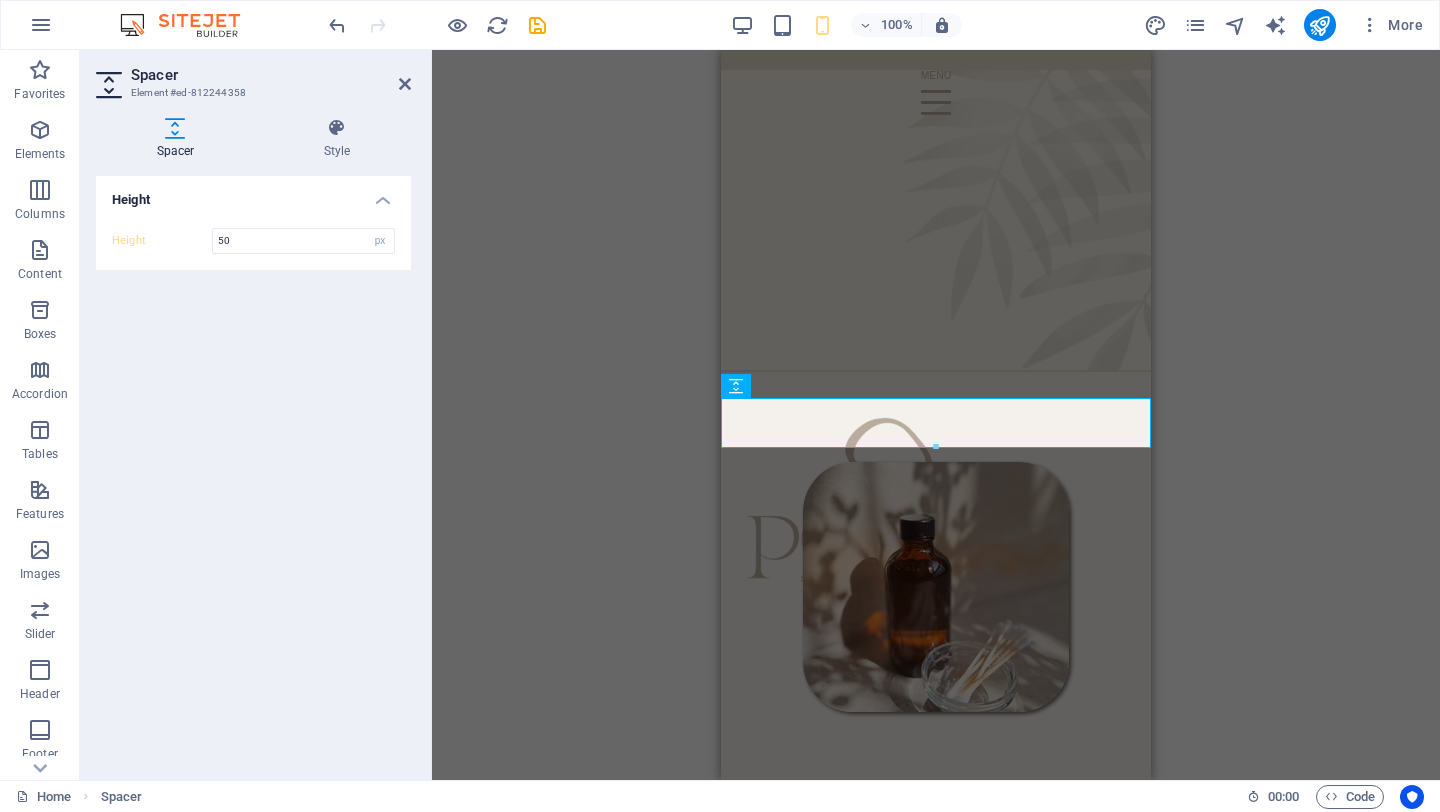 click on "Spacer Element #ed-812244358 Spacer Style Height Height 50 px rem vh vw Preset Element Layout How this element expands within the layout (Flexbox). Size Default auto px % 1/1 1/2 1/3 1/4 1/5 1/6 1/7 1/8 1/9 1/10 Grow Shrink Order Container layout Visible Visible Opacity 100 % Overflow Spacing Margin Default auto px % rem vw vh Custom Custom auto px % rem vw vh auto px % rem vw vh auto px % rem vw vh auto px % rem vw vh Padding Default px rem % vh vw Custom Custom px rem % vh vw px rem % vh vw px rem % vh vw px rem % vh vw Border Style              - Width 1 auto px rem % vh vw Custom Custom 1 auto px rem % vh vw 1 auto px rem % vh vw 1 auto px rem % vh vw 1 auto px rem % vh vw  - Color Round corners Default px rem % vh vw Custom Custom px rem % vh vw px rem % vh vw px rem % vh vw px rem % vh vw Shadow Default None Outside Inside Color X offset 0 px rem vh vw Y offset 0 px rem vh vw Blur 0 px rem % vh vw Spread 0 px rem vh vw Text Shadow Default None Outside Color X offset 0 px rem vh vw Y offset 0 0" at bounding box center (256, 415) 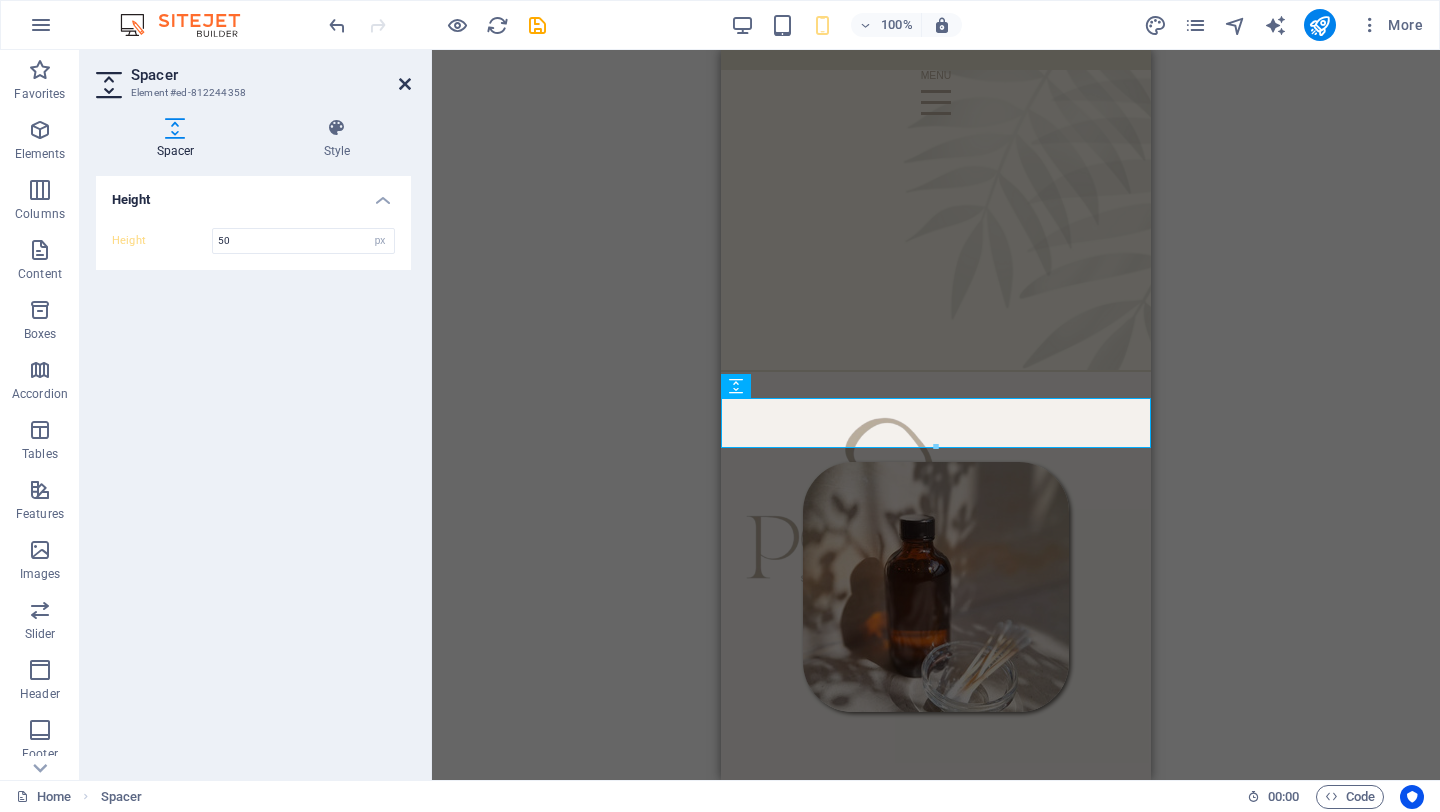 click at bounding box center [405, 84] 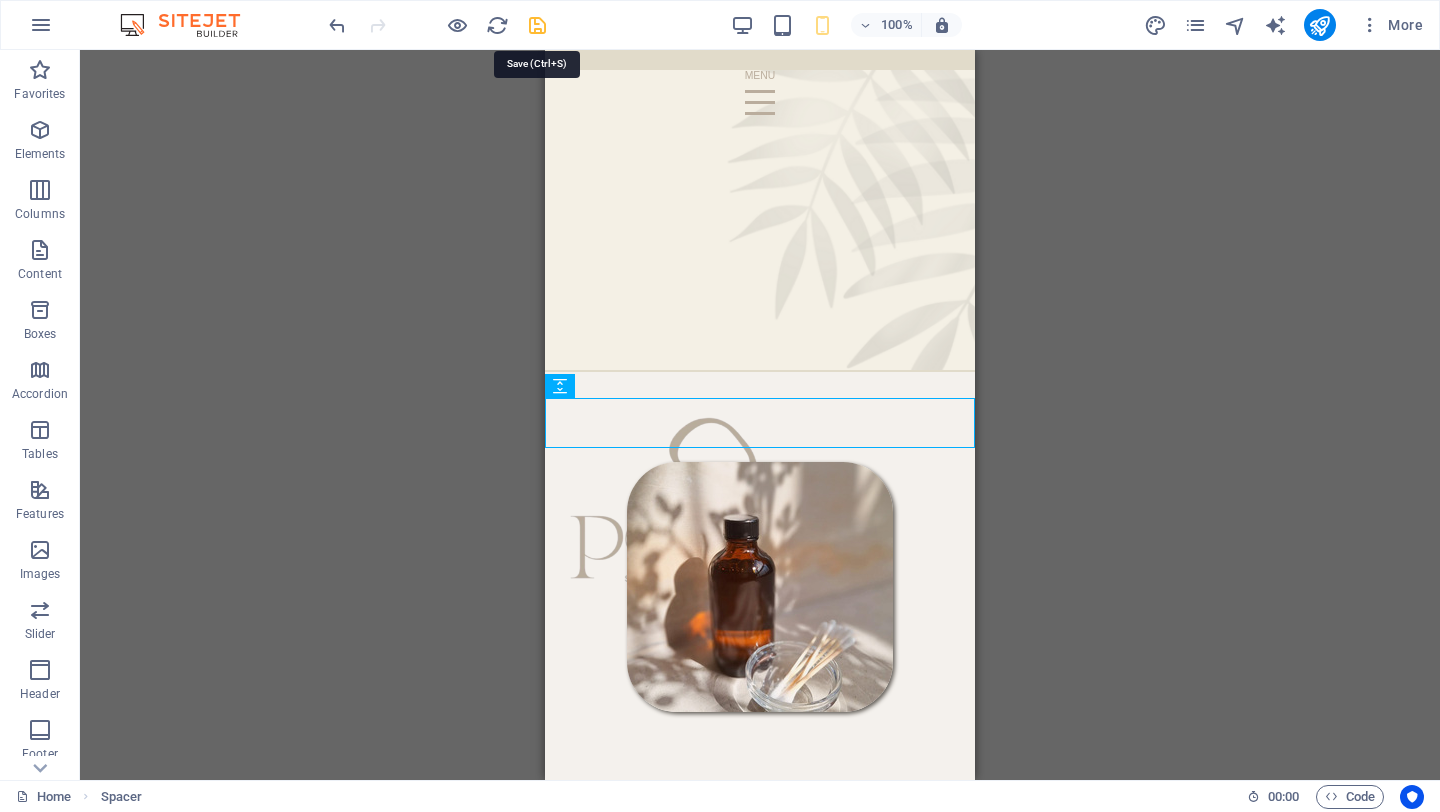 click at bounding box center [537, 25] 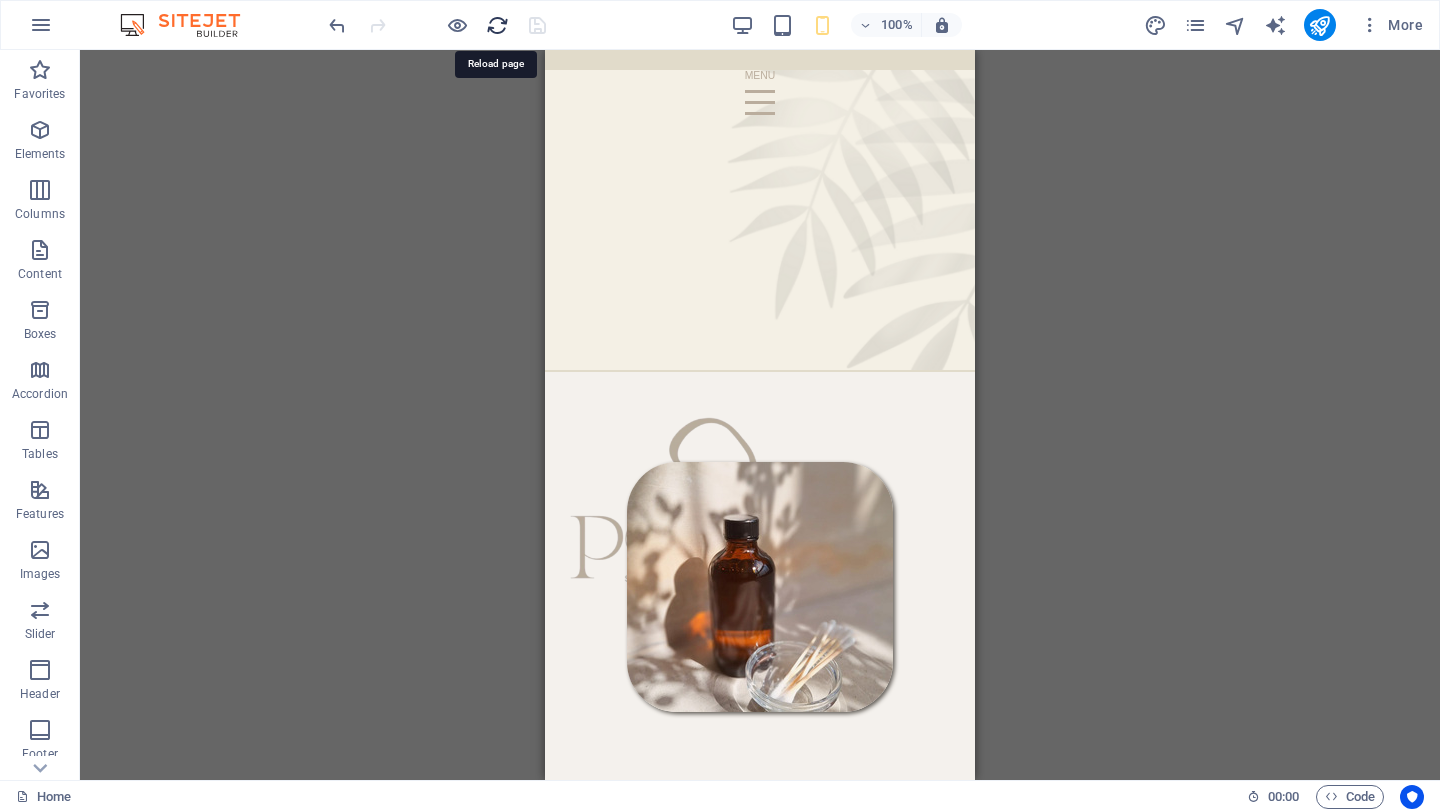 click at bounding box center [497, 25] 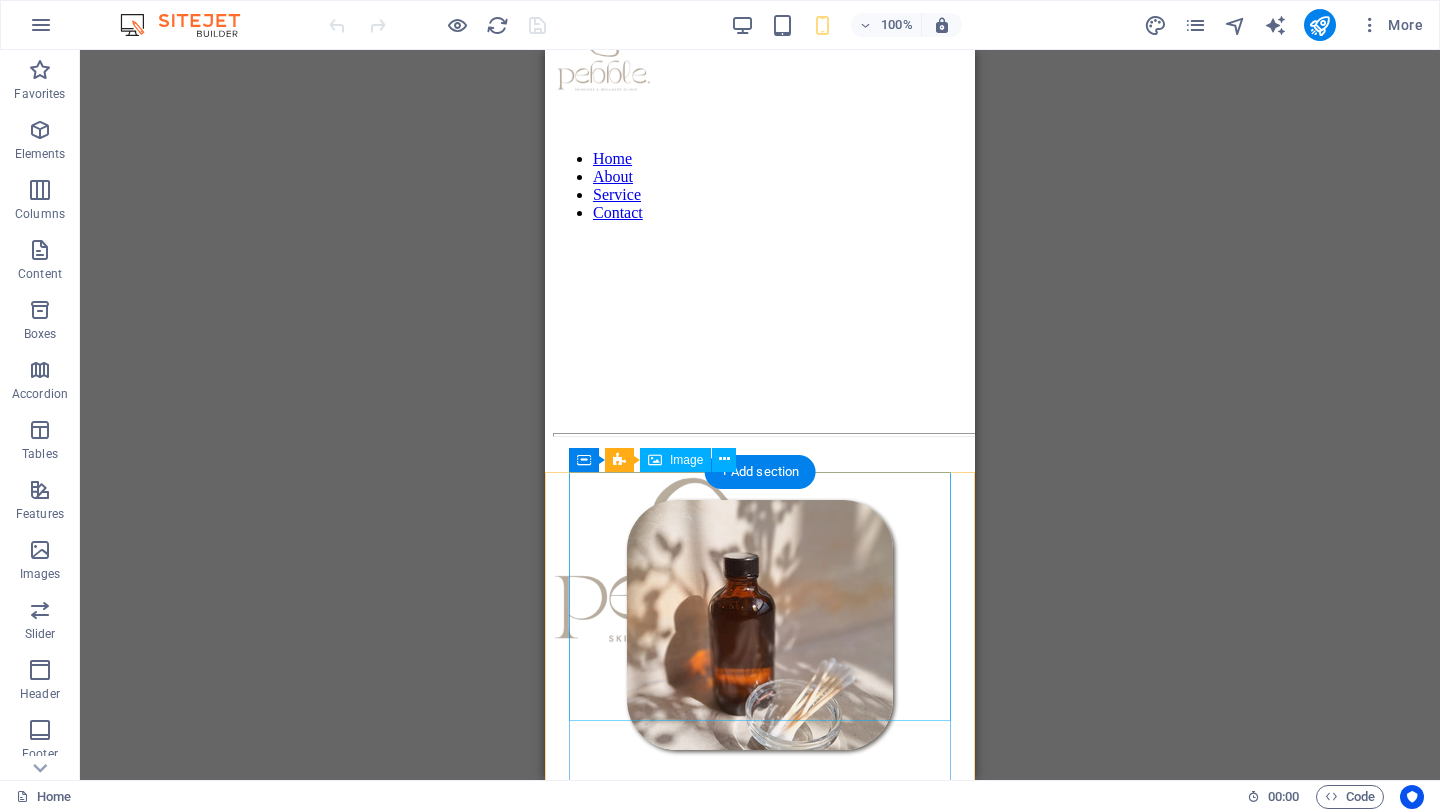 scroll, scrollTop: 298, scrollLeft: 0, axis: vertical 